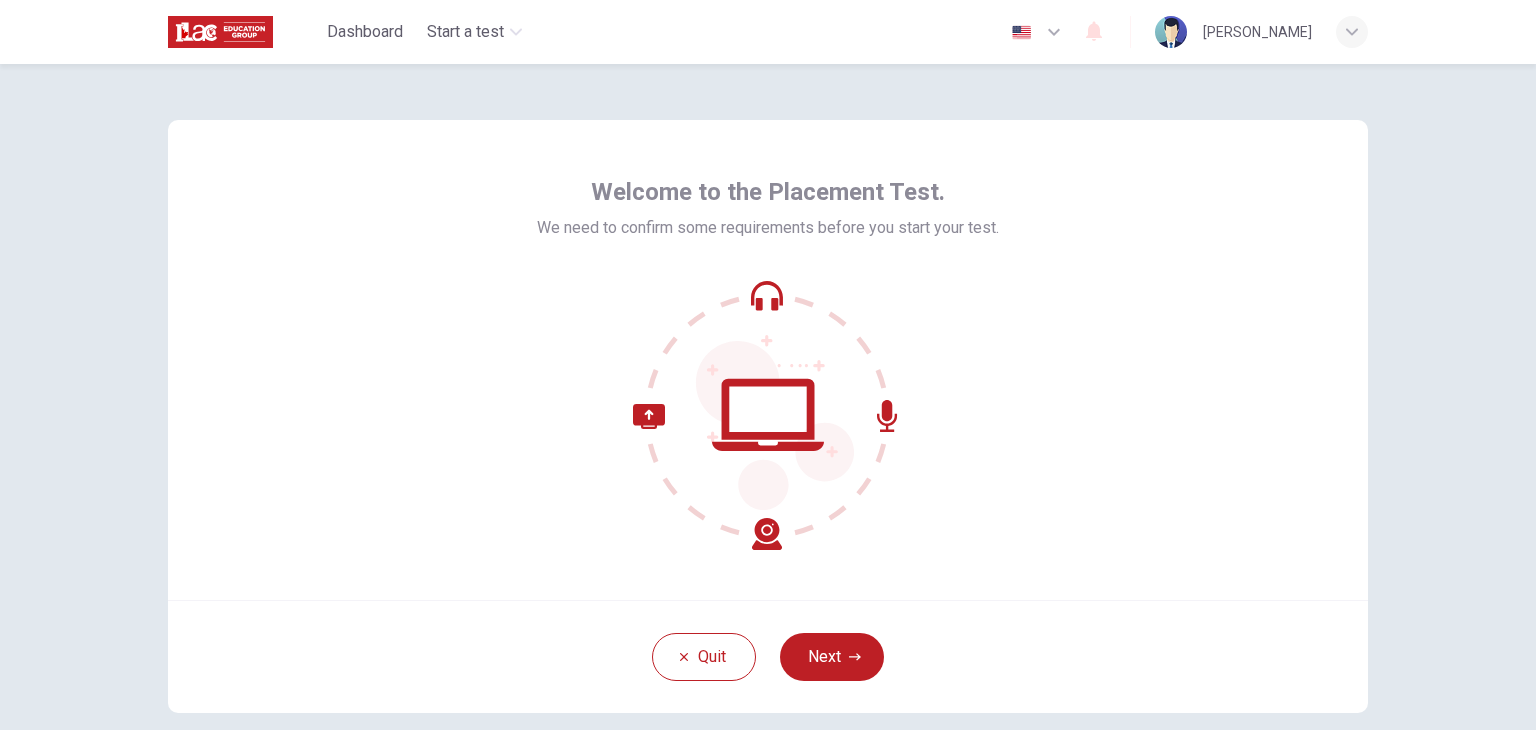 scroll, scrollTop: 0, scrollLeft: 0, axis: both 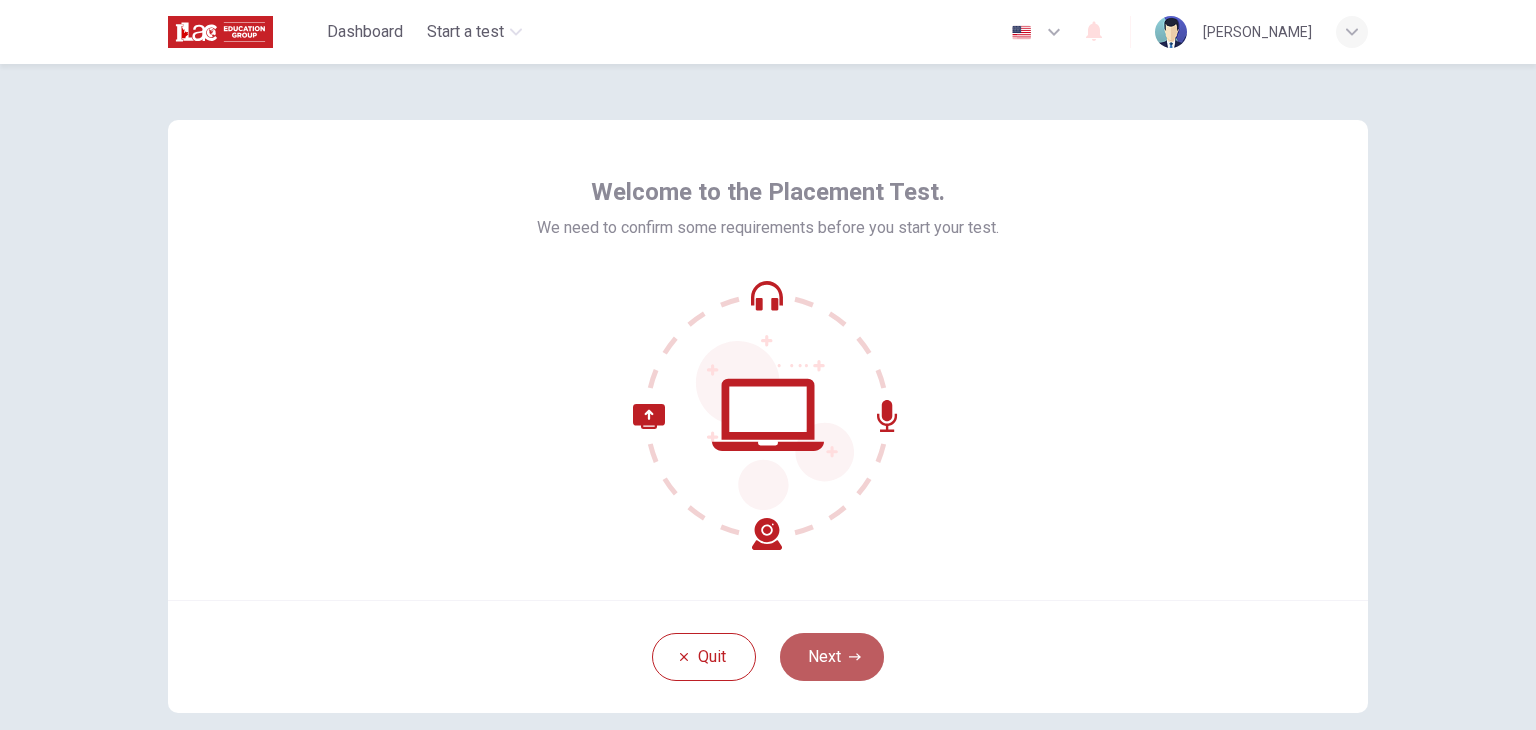 click 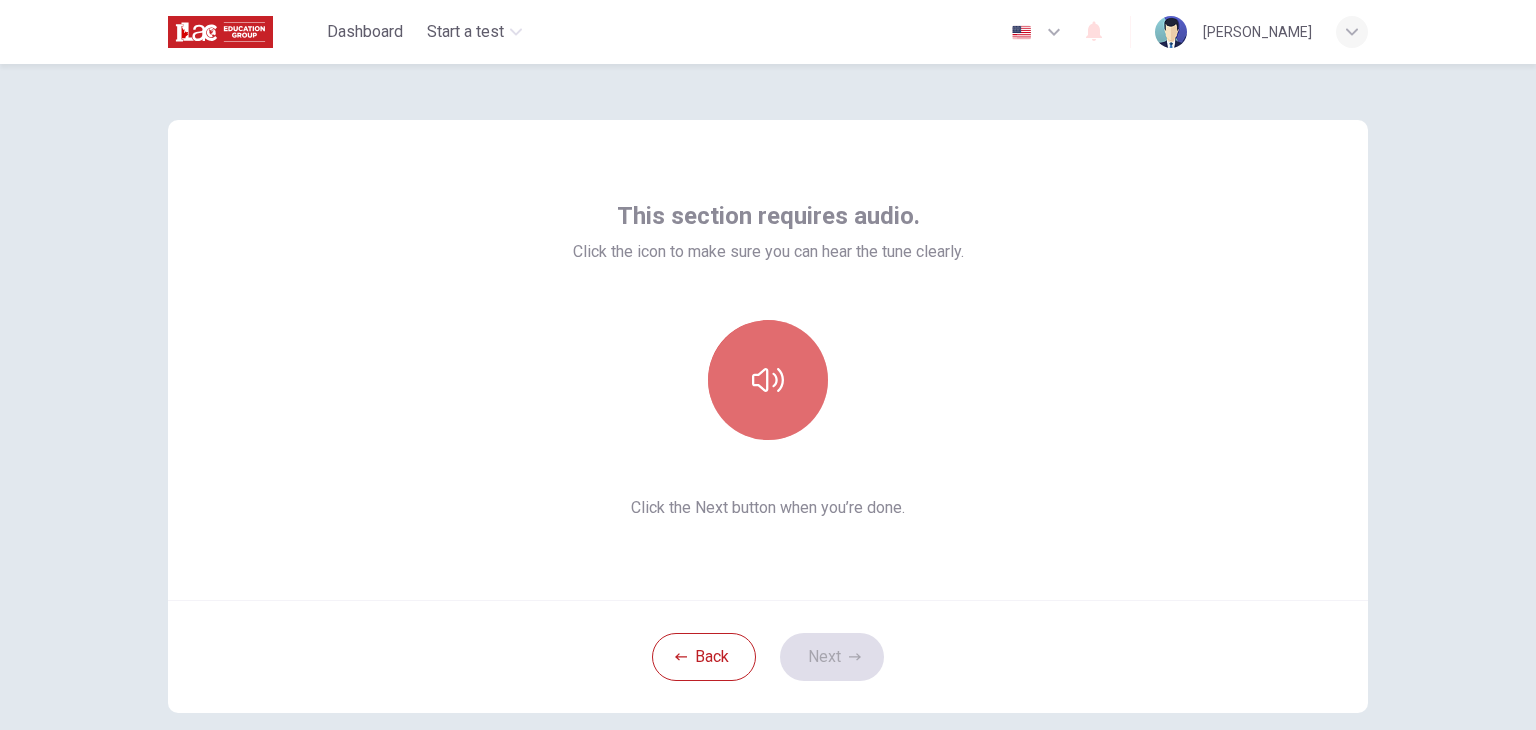 click at bounding box center (768, 380) 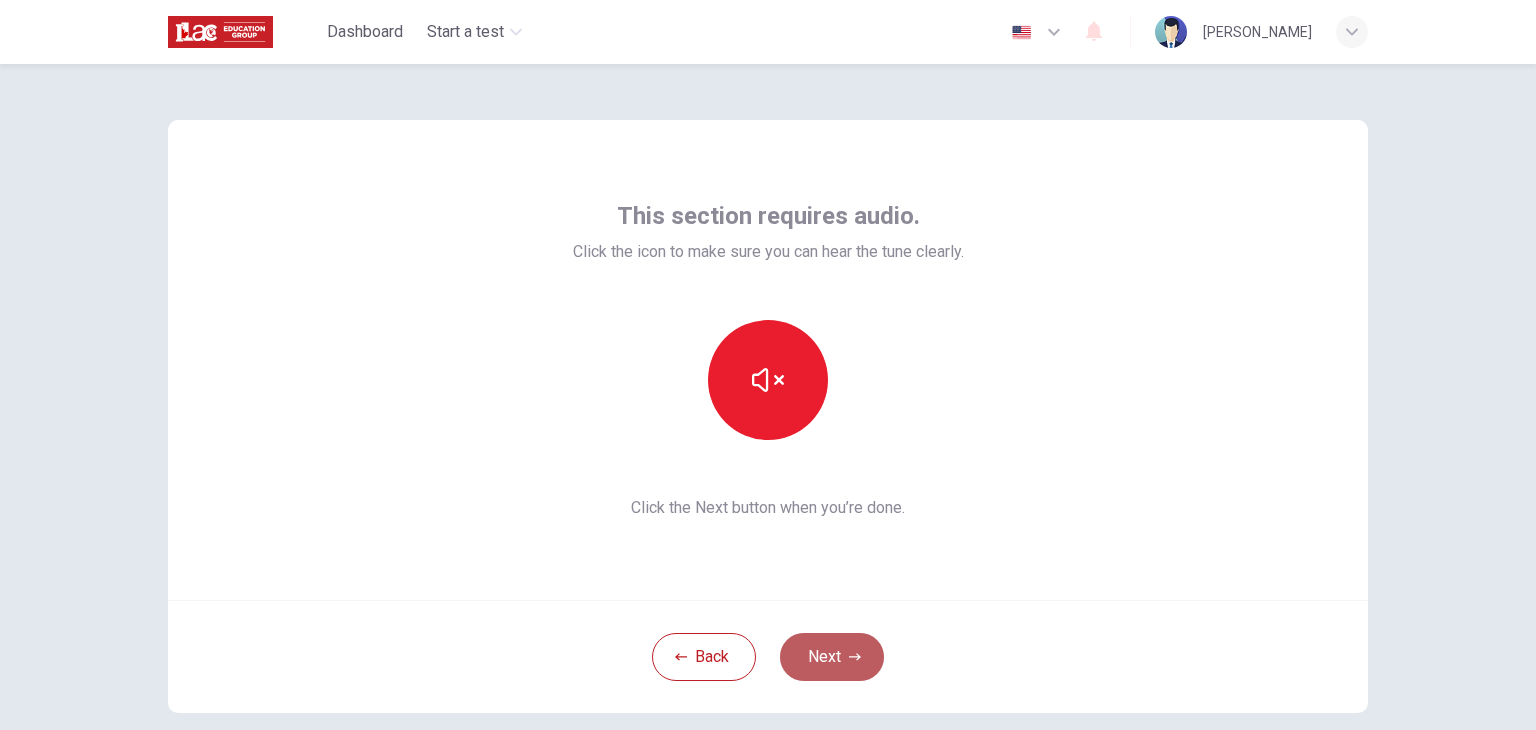 click on "Next" at bounding box center [832, 657] 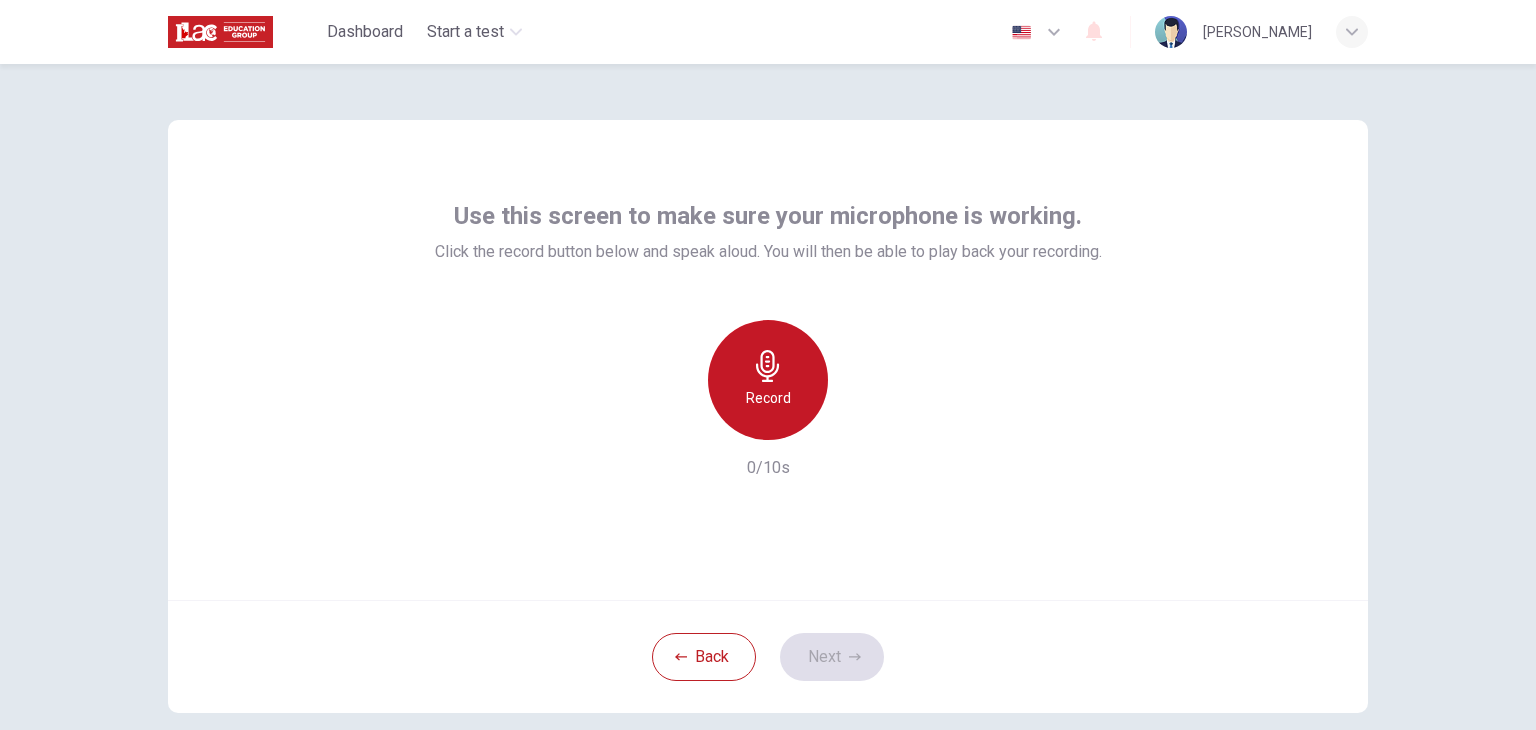 click on "Record" at bounding box center (768, 398) 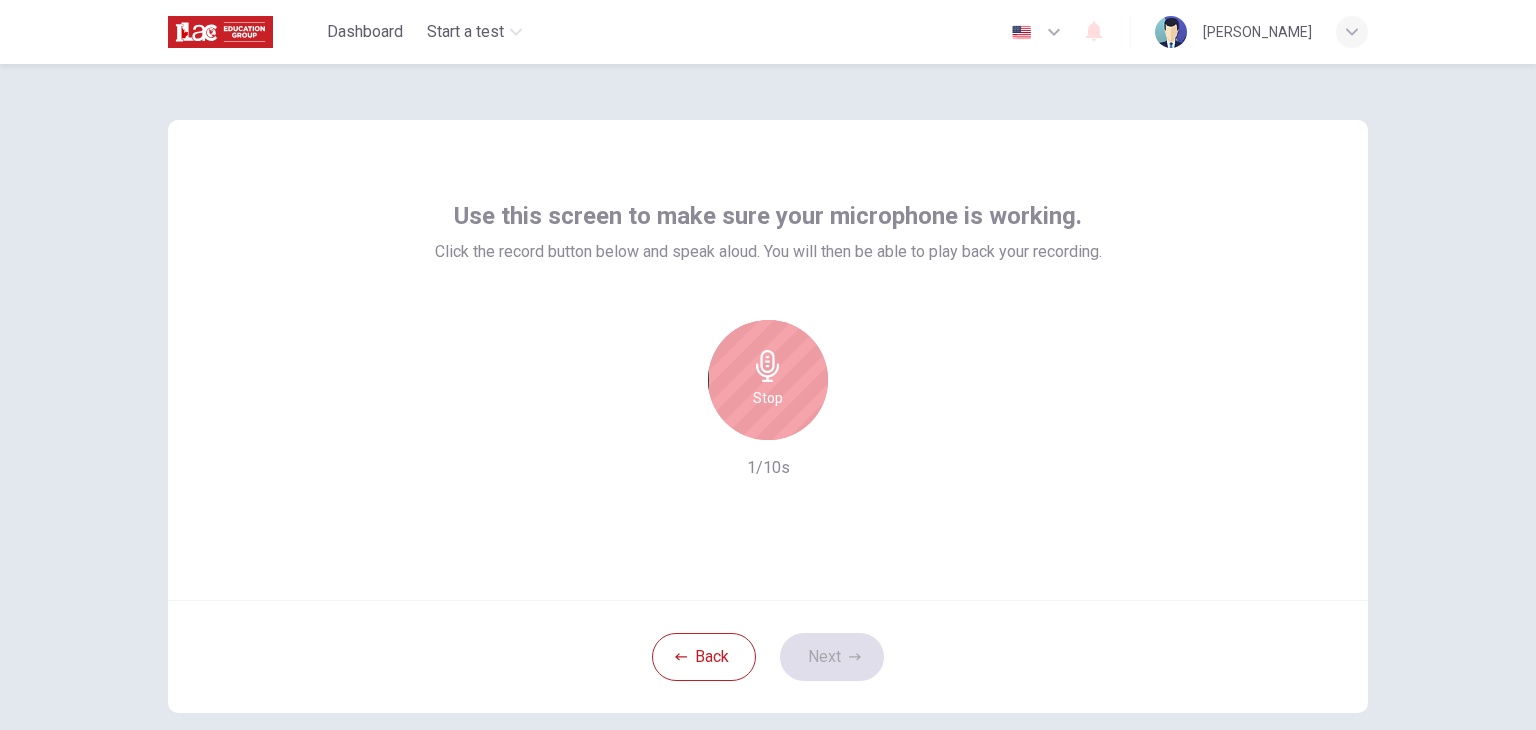 click on "Stop" at bounding box center [768, 398] 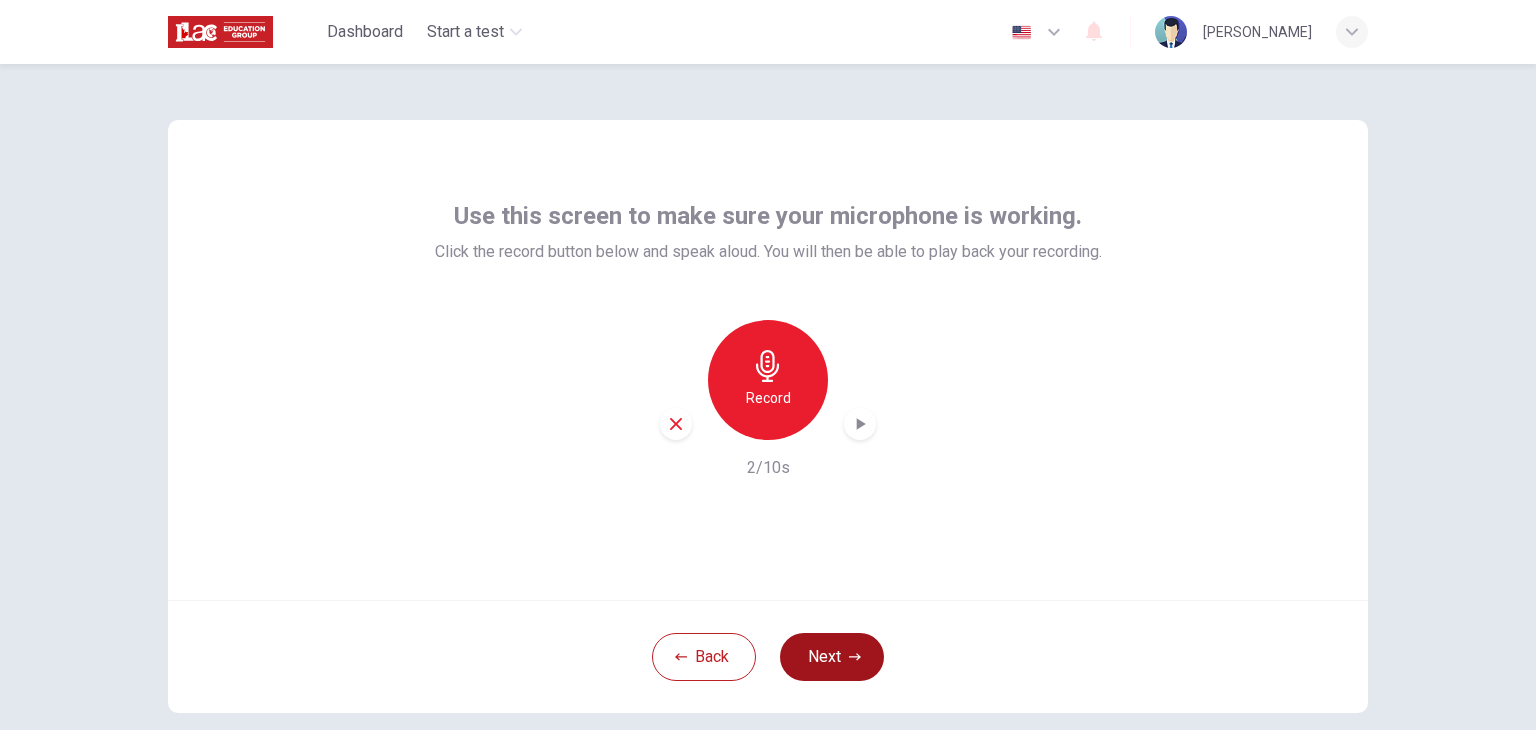 click on "Next" at bounding box center (832, 657) 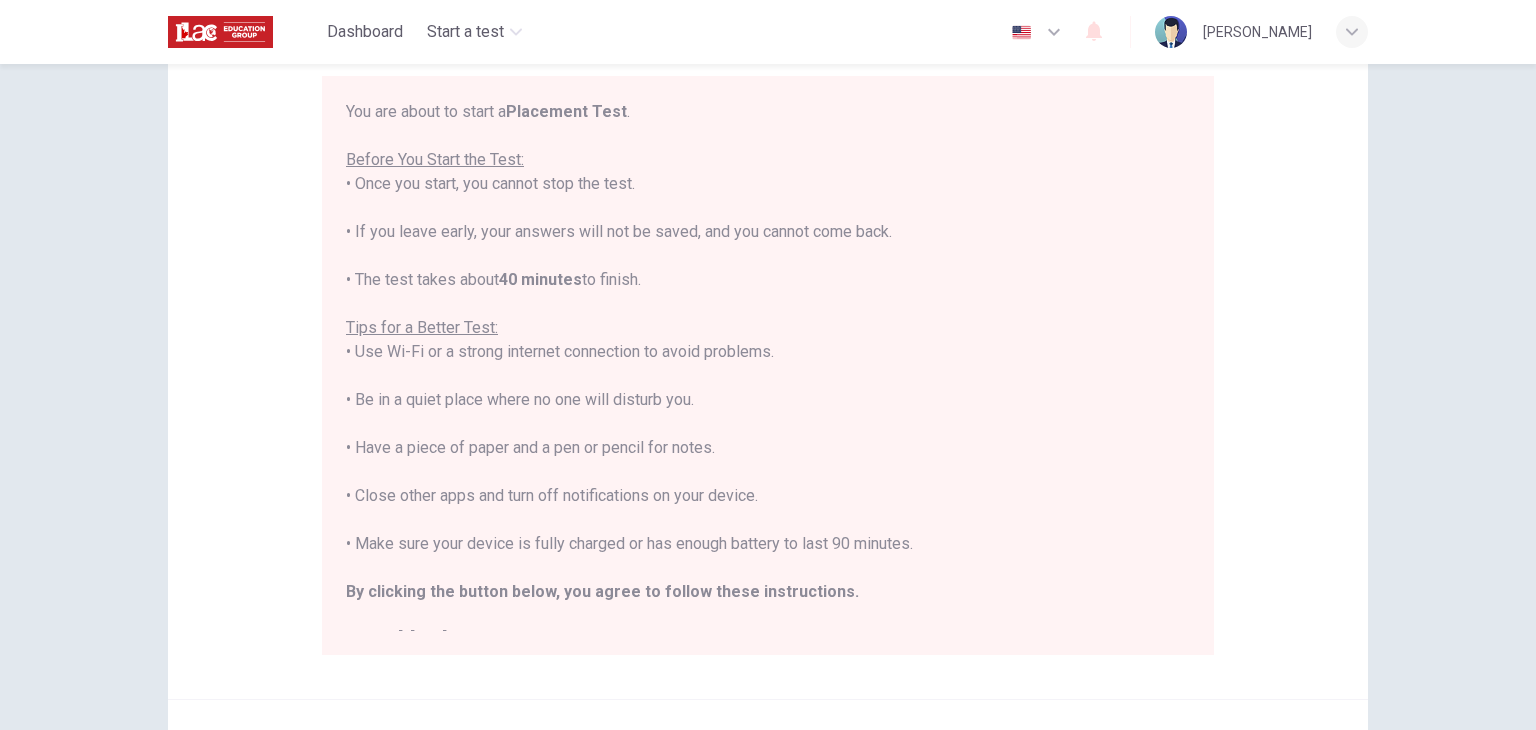 scroll, scrollTop: 157, scrollLeft: 0, axis: vertical 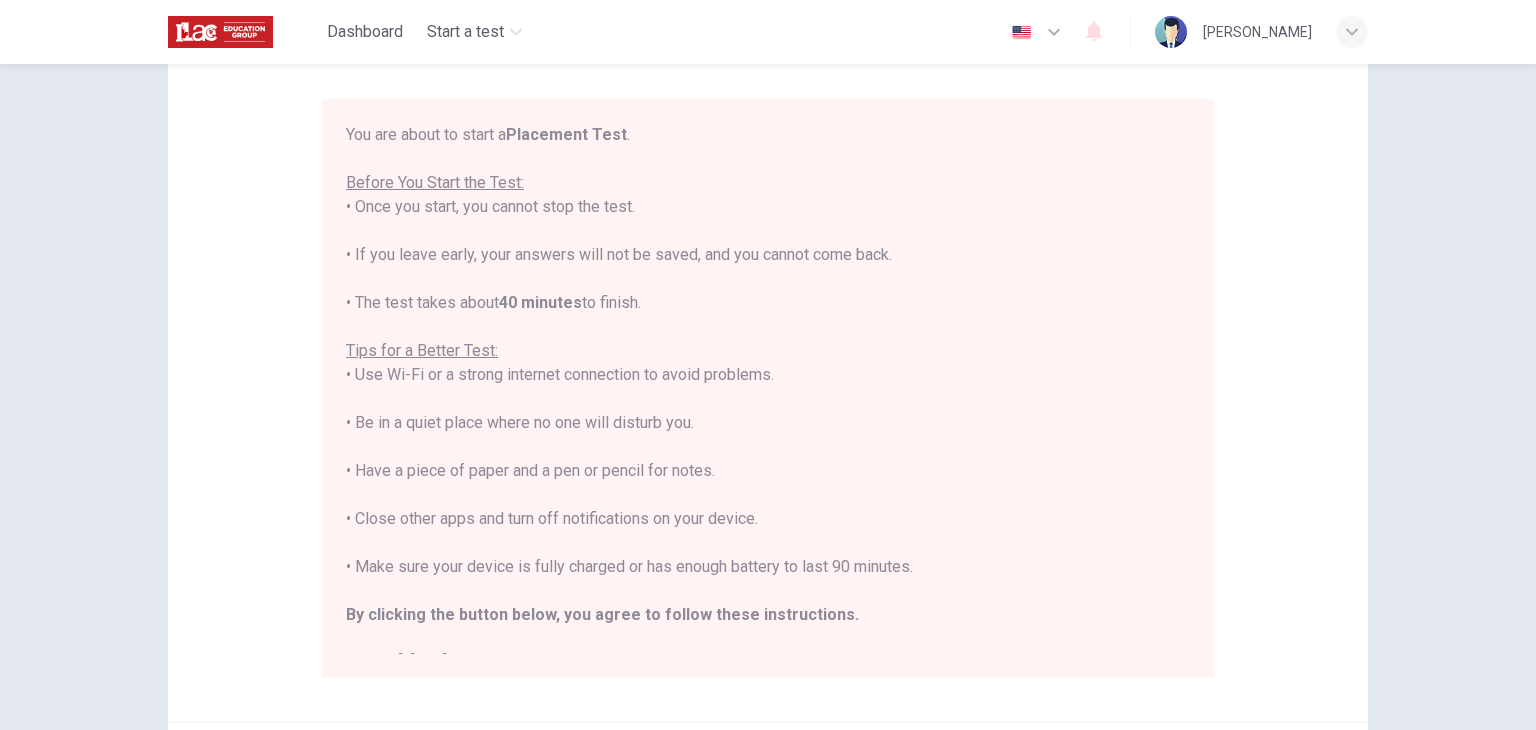 click on "Disclaimer: You are about to start a  Placement Test .
Before You Start the Test:
• Once you start, you cannot stop the test.
• If you leave early, your answers will not be saved, and you cannot come back.
• The test takes about  40 minutes  to finish.
Tips for a Better Test:
• Use Wi-Fi or a strong internet connection to avoid problems.
• Be in a quiet place where no one will disturb you.
• Have a piece of paper and a pen or pencil for notes.
• Close other apps and turn off notifications on your device.
• Make sure your device is fully charged or has enough battery to last 90 minutes.
By clicking the button below, you agree to follow these instructions.
Good luck! Back Next © Copyright  2025" at bounding box center [768, 397] 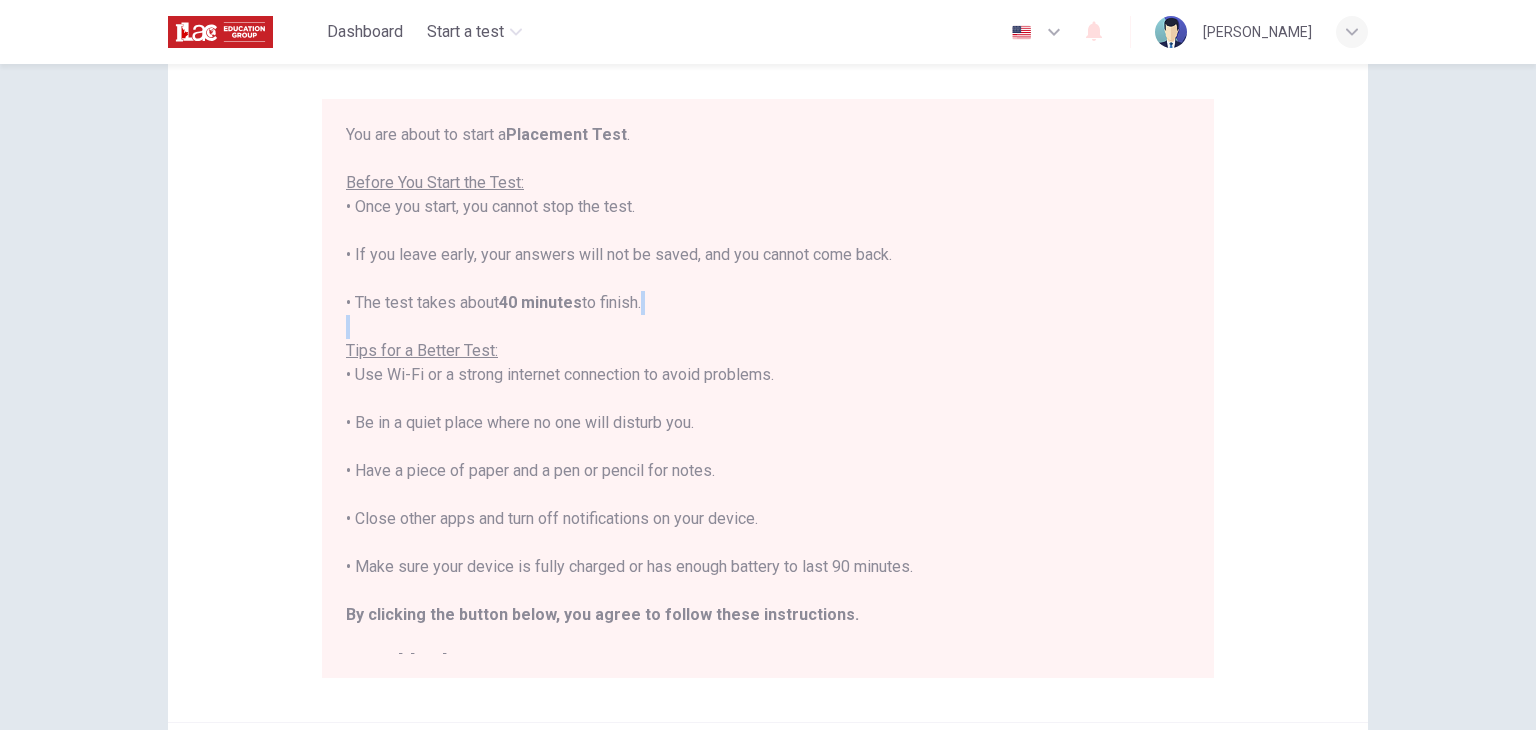 click on "Disclaimer: You are about to start a  Placement Test .
Before You Start the Test:
• Once you start, you cannot stop the test.
• If you leave early, your answers will not be saved, and you cannot come back.
• The test takes about  40 minutes  to finish.
Tips for a Better Test:
• Use Wi-Fi or a strong internet connection to avoid problems.
• Be in a quiet place where no one will disturb you.
• Have a piece of paper and a pen or pencil for notes.
• Close other apps and turn off notifications on your device.
• Make sure your device is fully charged or has enough battery to last 90 minutes.
By clicking the button below, you agree to follow these instructions.
Good luck! Back Next © Copyright  2025" at bounding box center [768, 397] 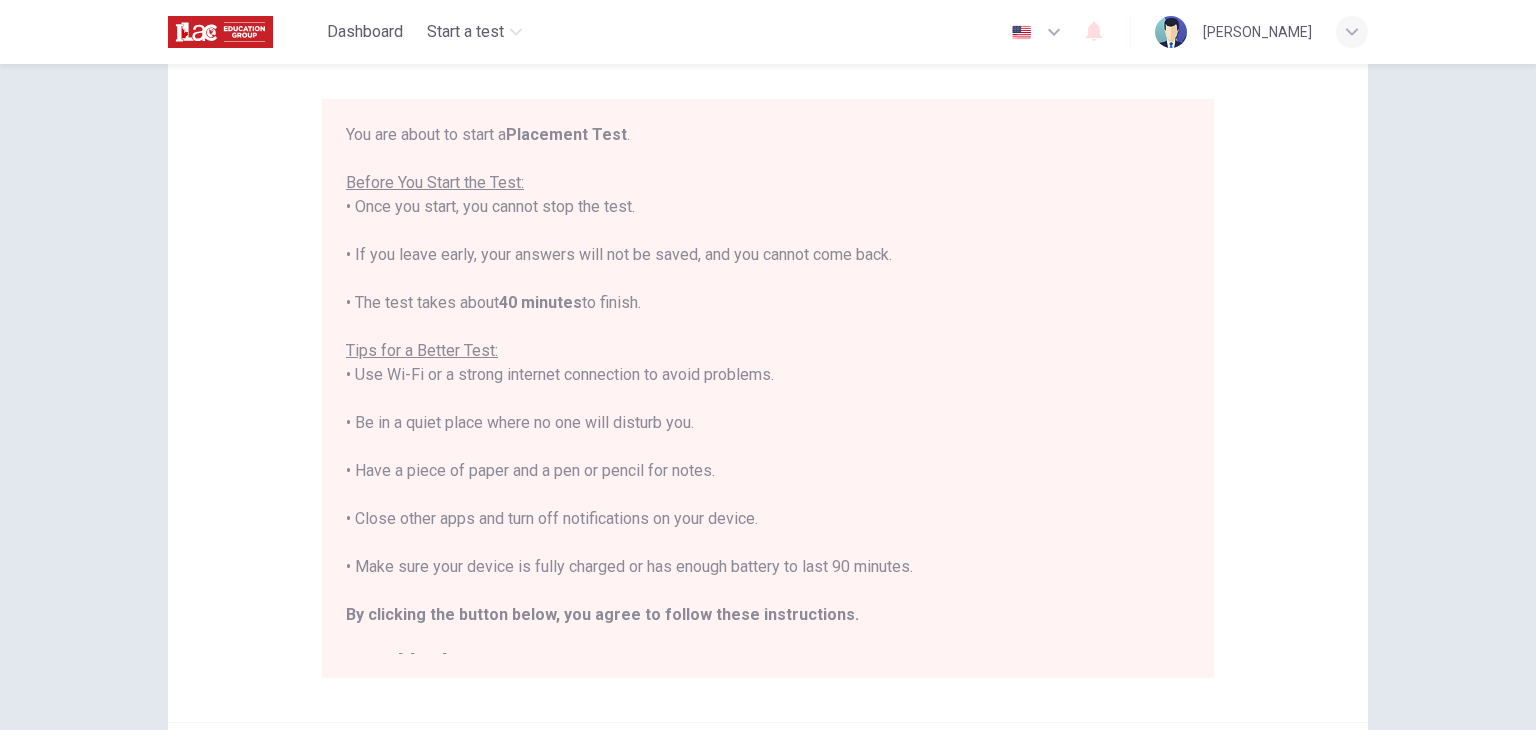 click on "Disclaimer: You are about to start a  Placement Test .
Before You Start the Test:
• Once you start, you cannot stop the test.
• If you leave early, your answers will not be saved, and you cannot come back.
• The test takes about  40 minutes  to finish.
Tips for a Better Test:
• Use Wi-Fi or a strong internet connection to avoid problems.
• Be in a quiet place where no one will disturb you.
• Have a piece of paper and a pen or pencil for notes.
• Close other apps and turn off notifications on your device.
• Make sure your device is fully charged or has enough battery to last 90 minutes.
By clicking the button below, you agree to follow these instructions.
Good luck!" at bounding box center (768, 342) 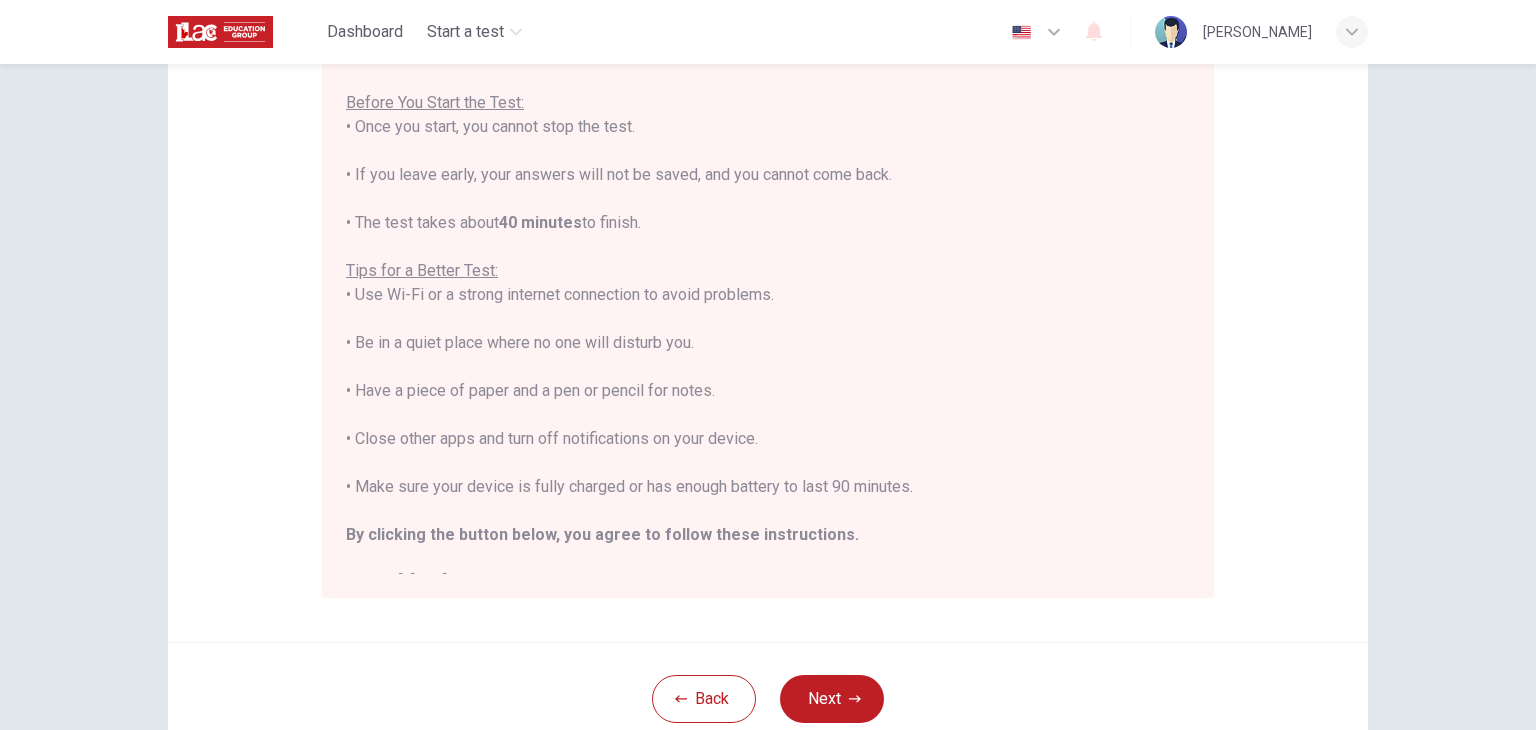 scroll, scrollTop: 277, scrollLeft: 0, axis: vertical 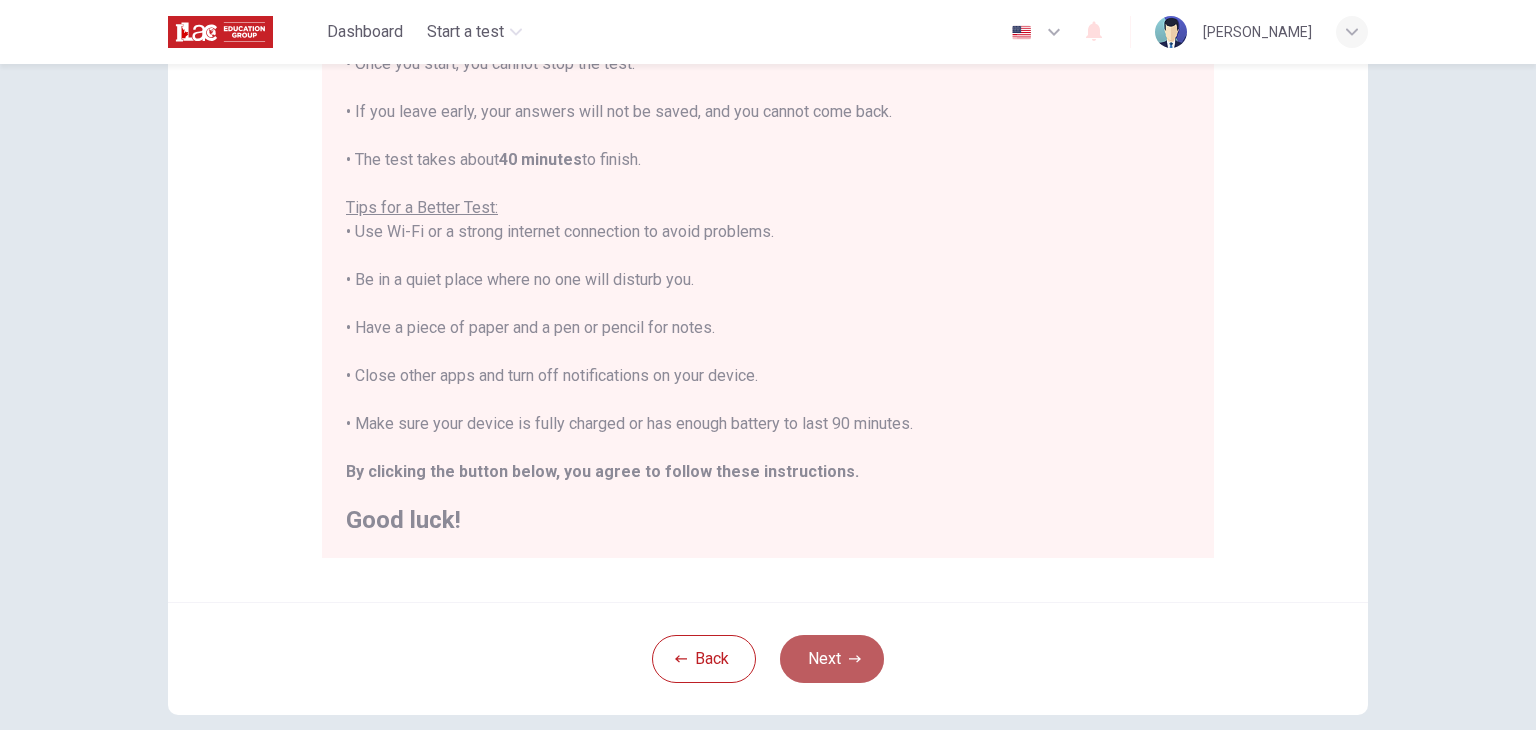 click on "Next" at bounding box center (832, 659) 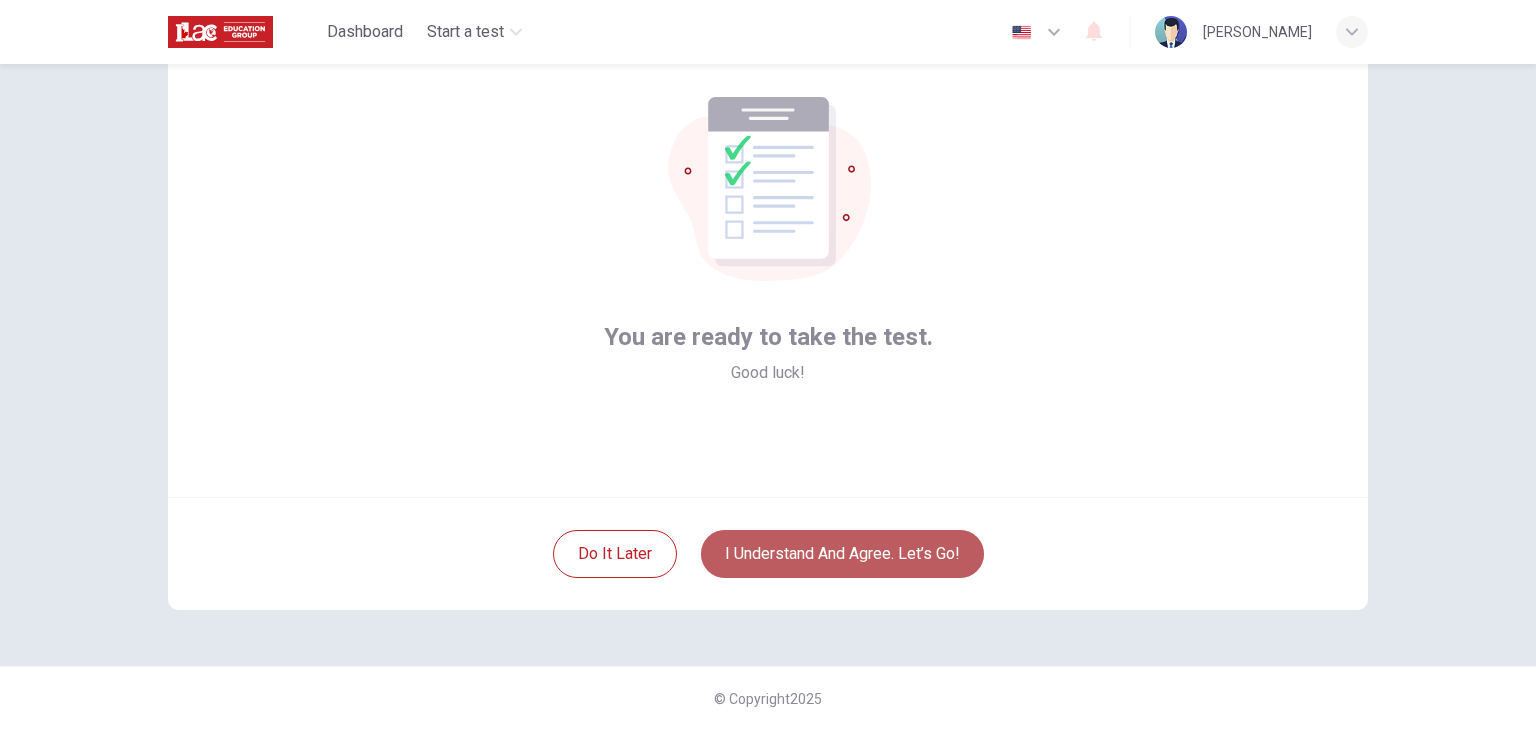 click on "I understand and agree. Let’s go!" at bounding box center (842, 554) 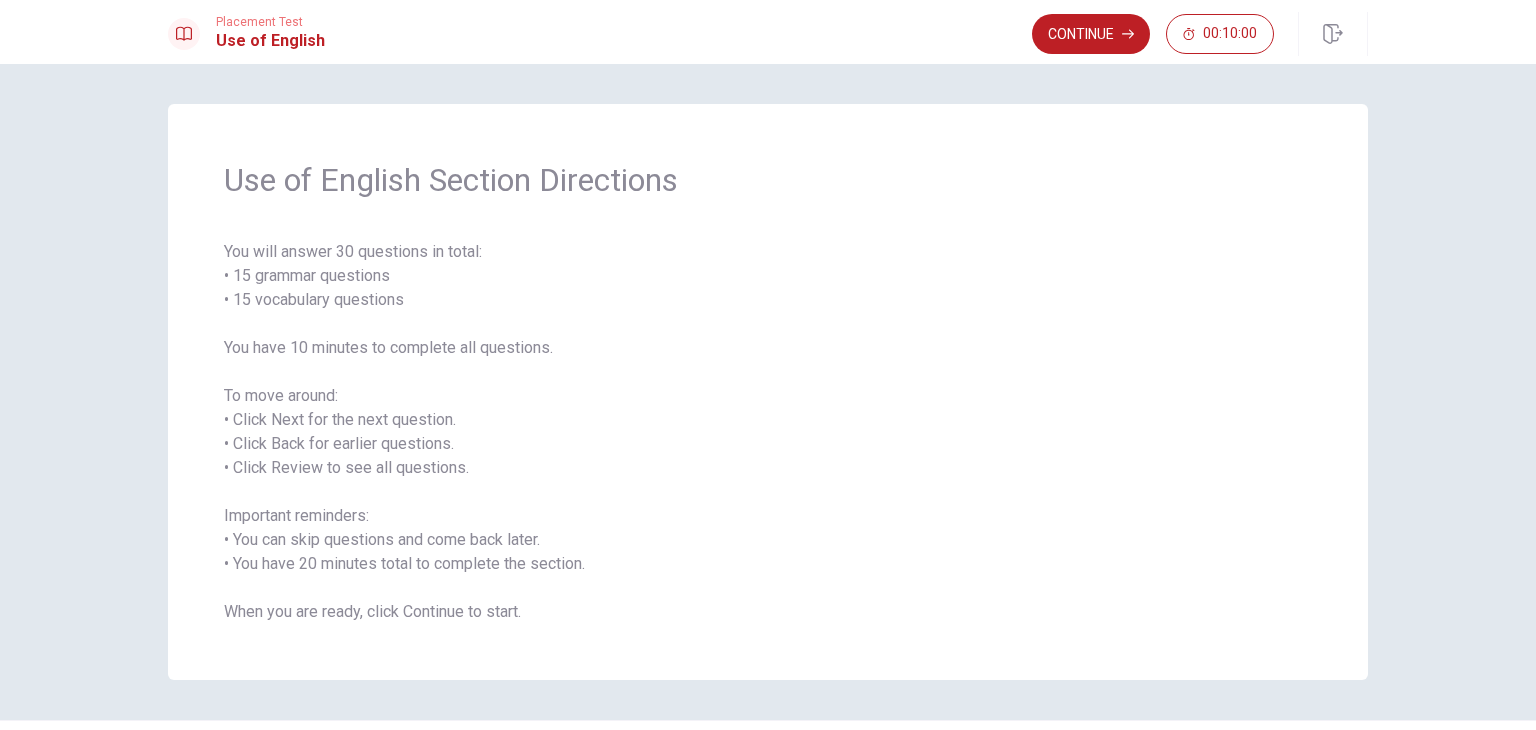 click on "You will answer 30 questions in total:
• 15 grammar questions
• 15 vocabulary questions
You have 10 minutes to complete all questions.
To move around:
• Click Next for the next question.
• Click Back for earlier questions.
• Click Review to see all questions.
Important reminders:
• You can skip questions and come back later.
• You have 20 minutes total to complete the section.
When you are ready, click Continue to start." at bounding box center (768, 432) 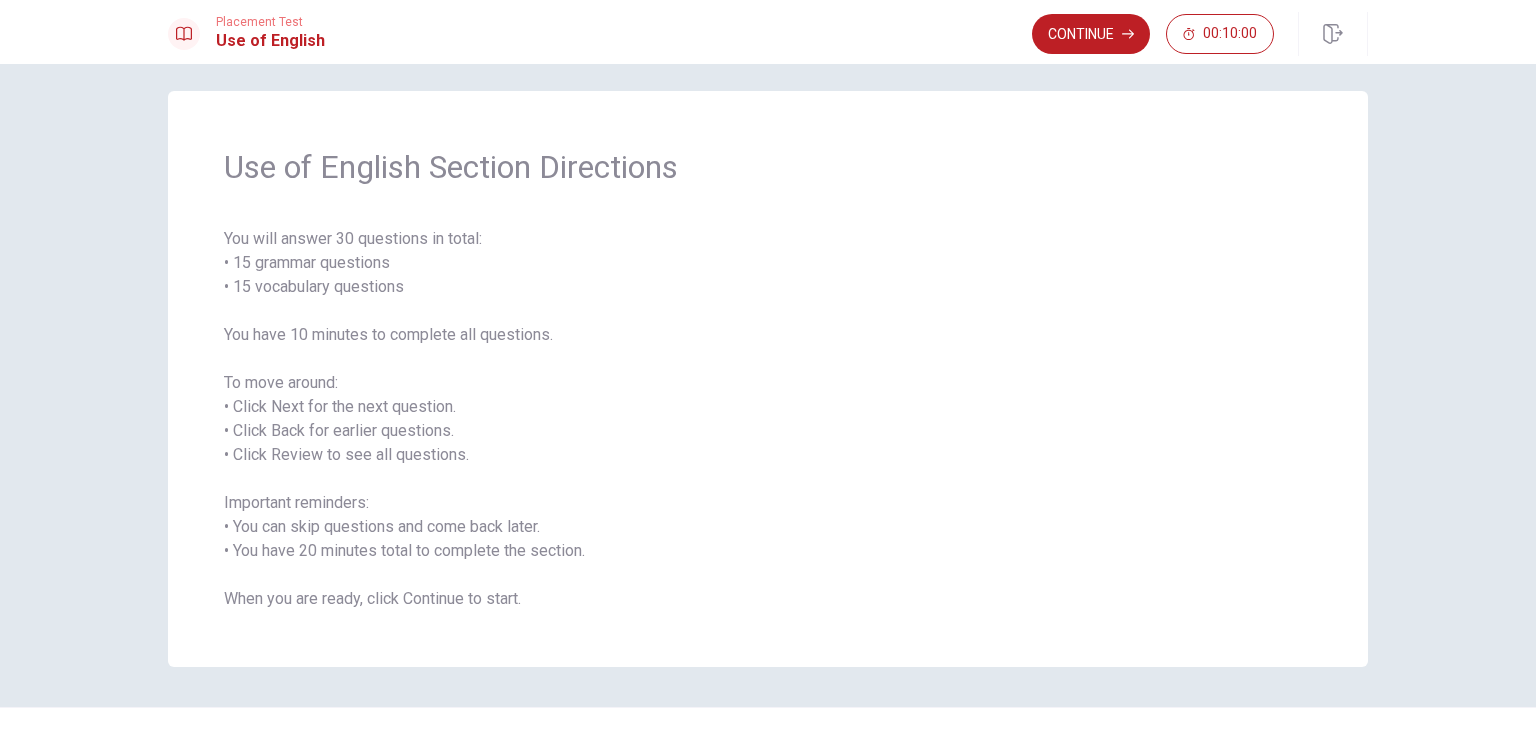 scroll, scrollTop: 0, scrollLeft: 0, axis: both 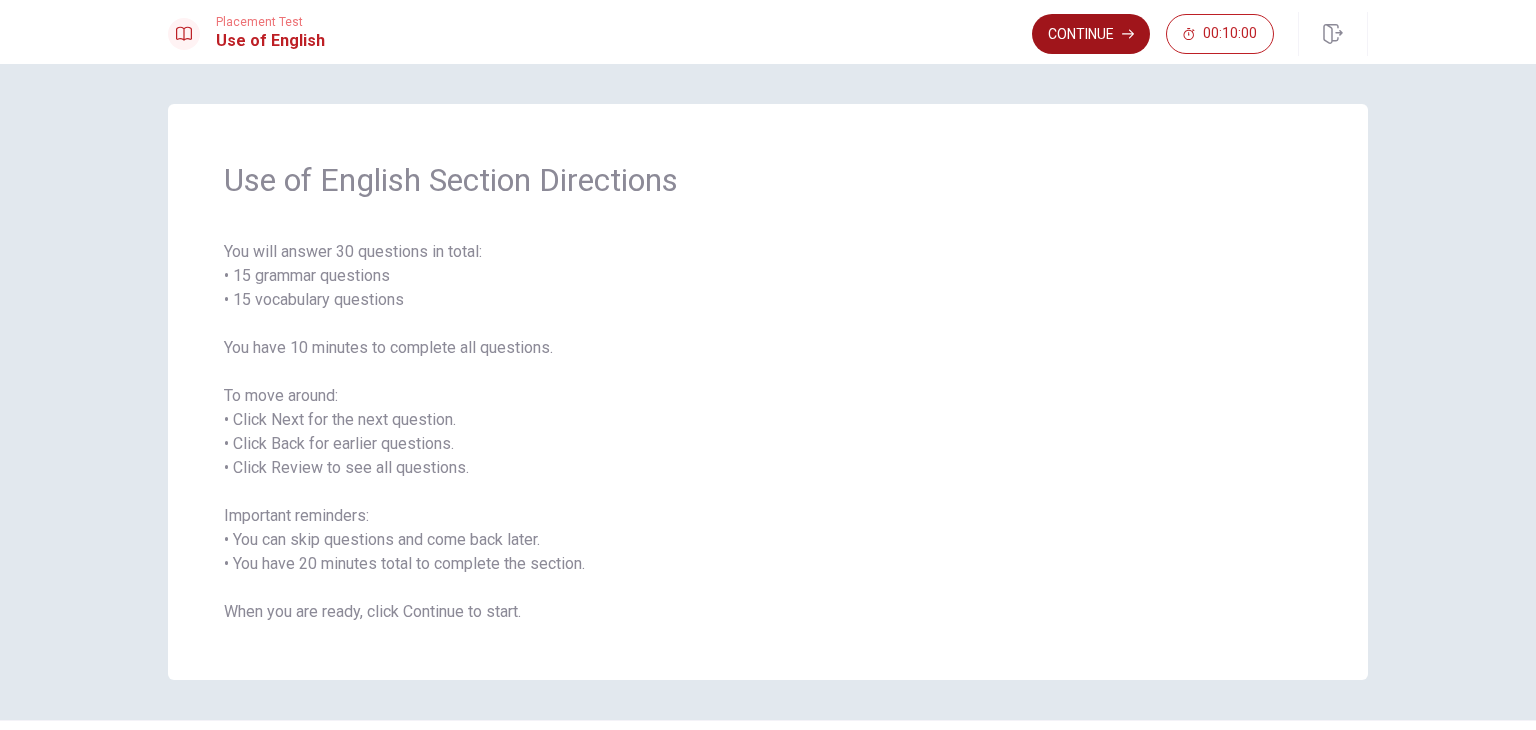 click on "Continue" at bounding box center [1091, 34] 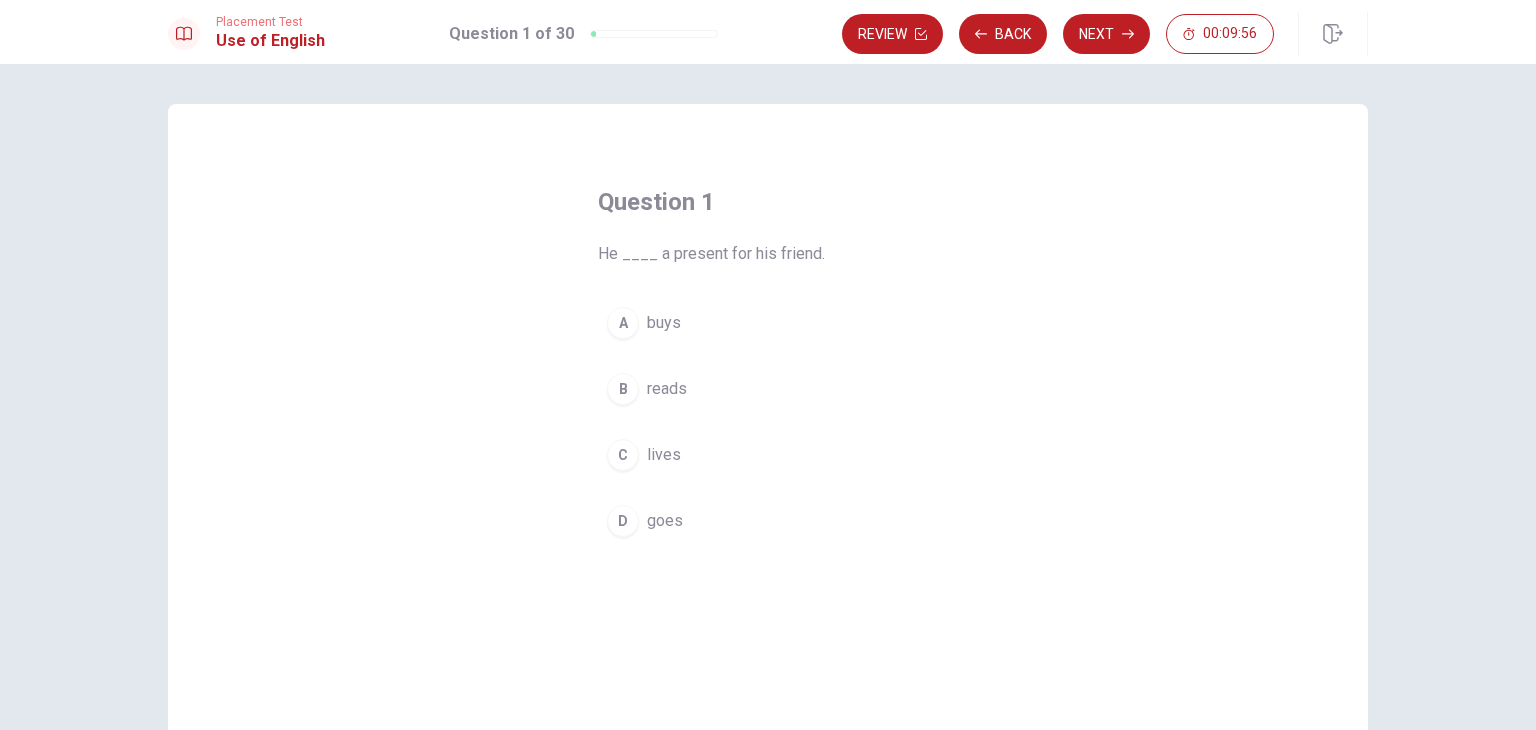 click on "A" at bounding box center (623, 323) 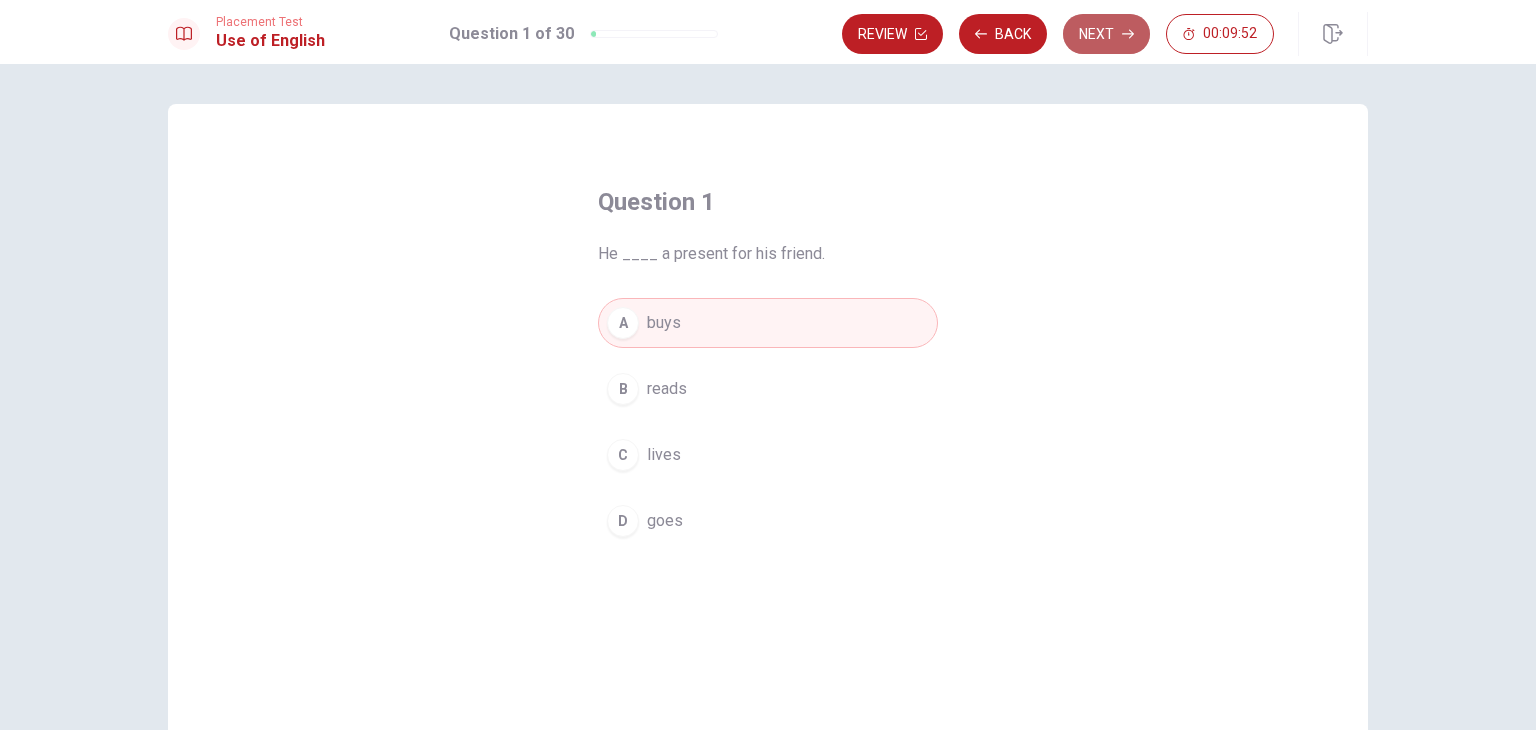 click on "Next" at bounding box center [1106, 34] 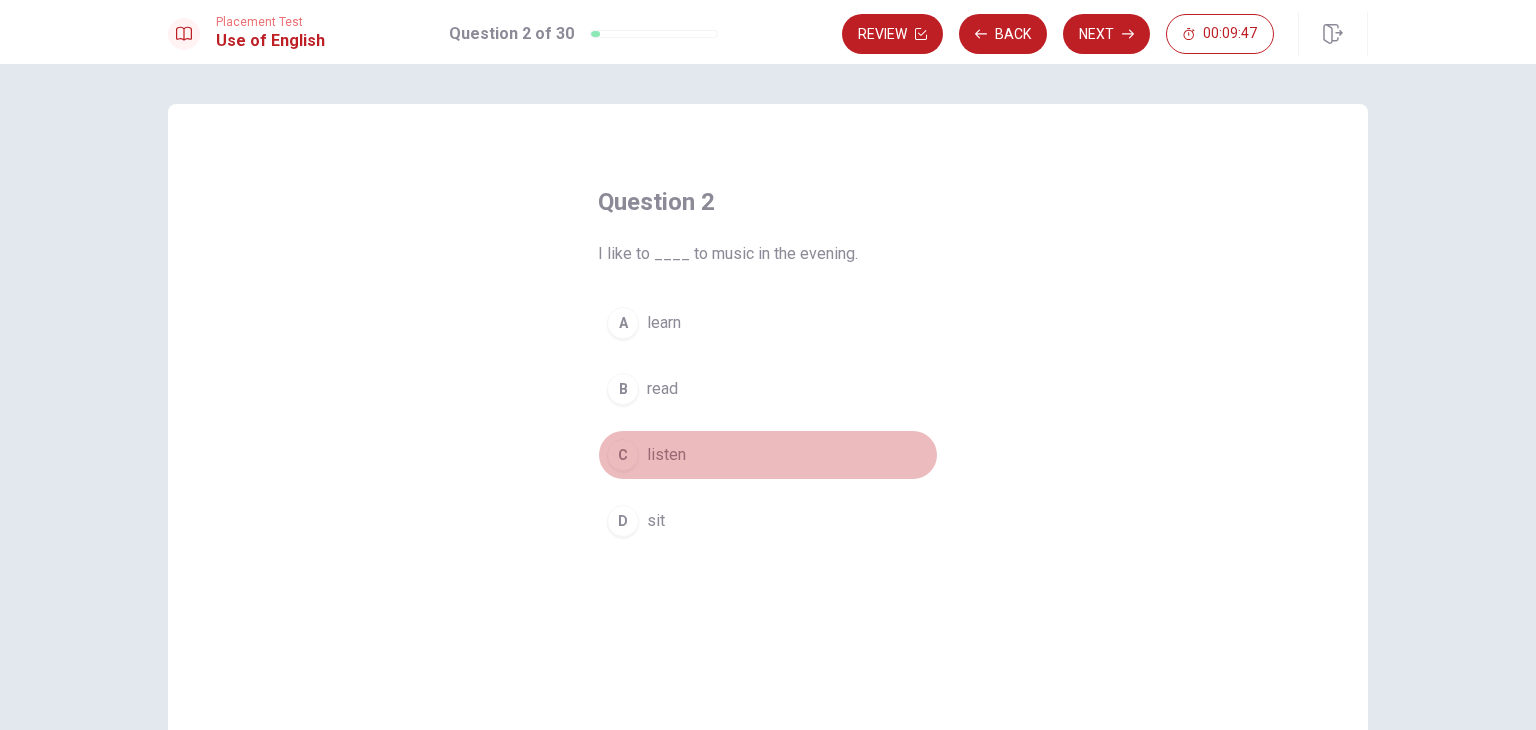 click on "C listen" at bounding box center [768, 455] 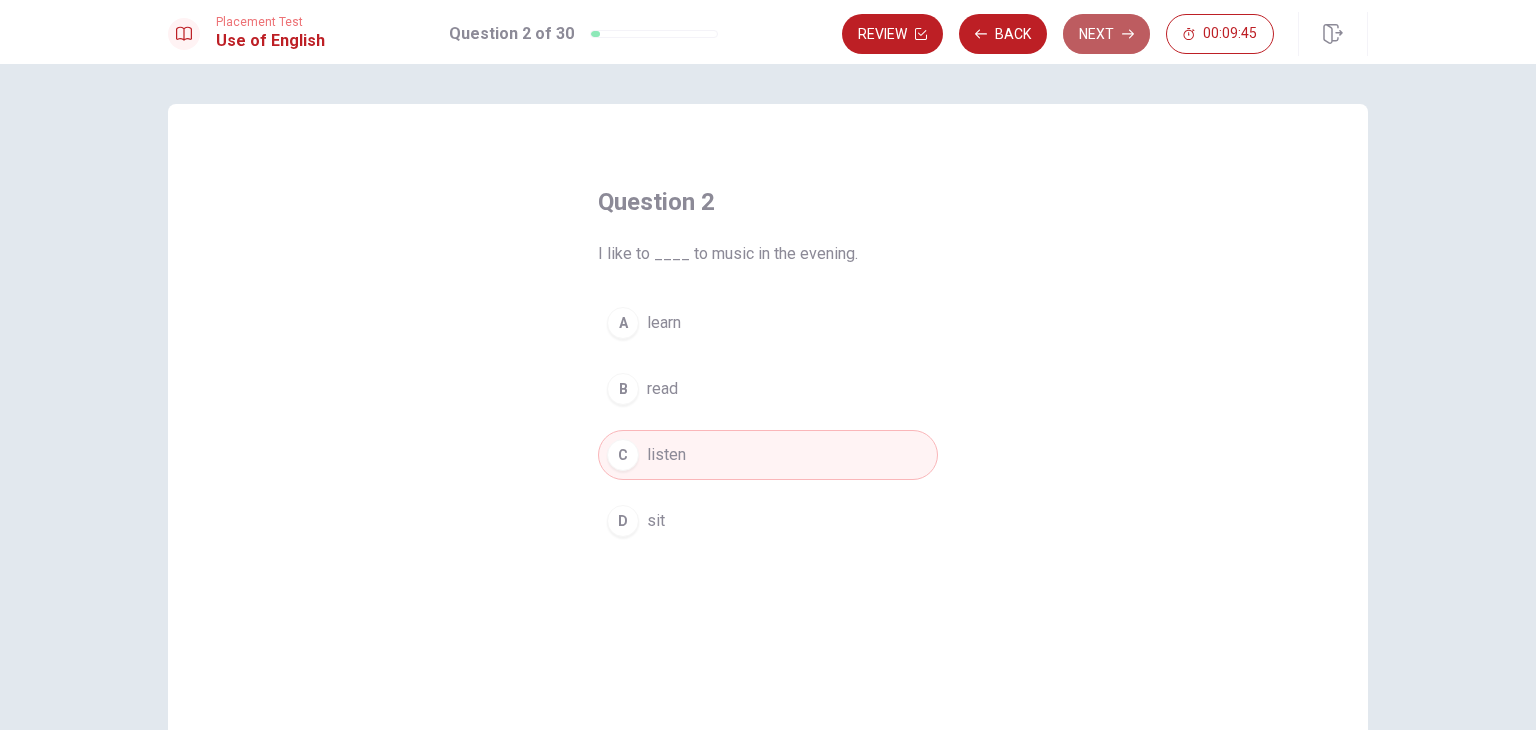 click on "Next" at bounding box center (1106, 34) 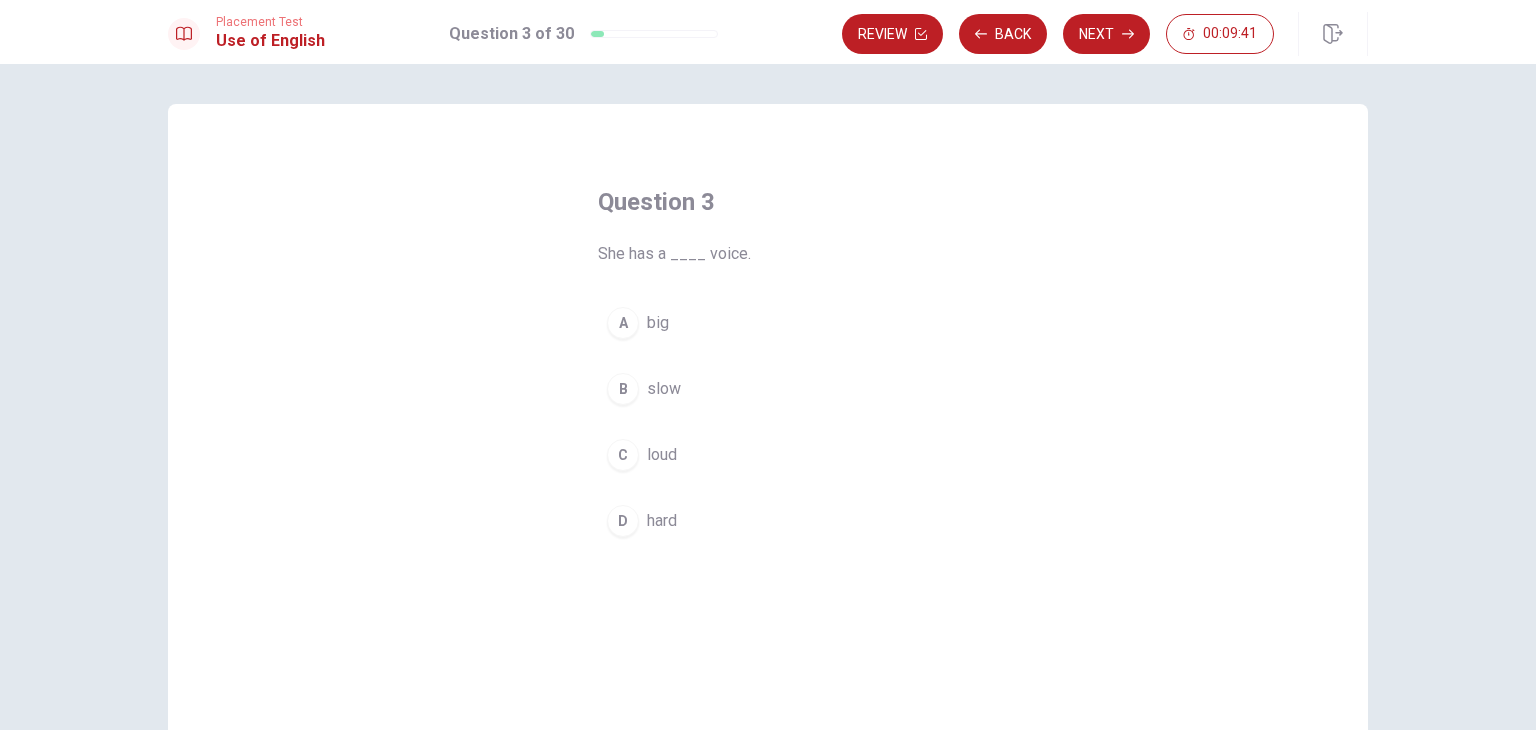 click on "C" at bounding box center (623, 455) 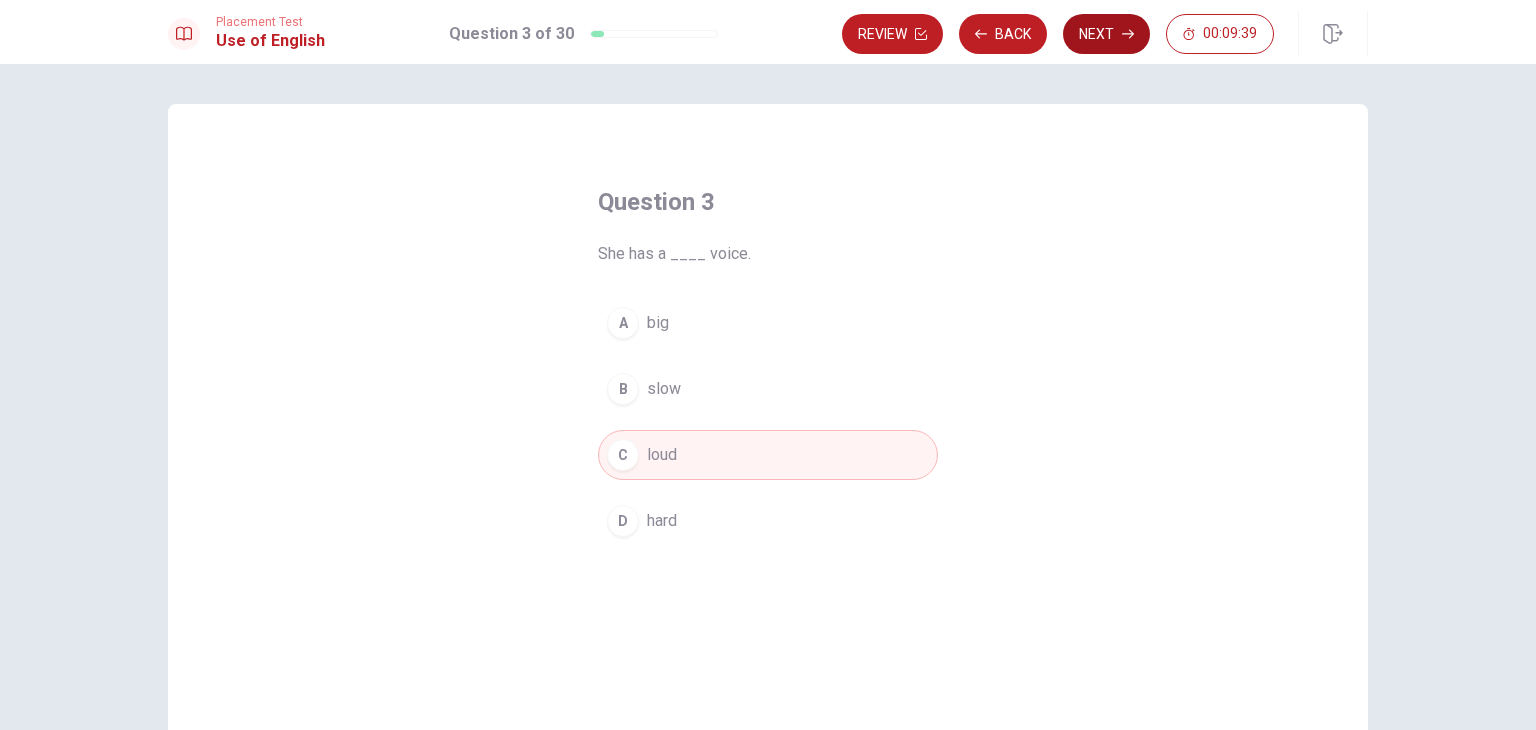 click on "Next" at bounding box center [1106, 34] 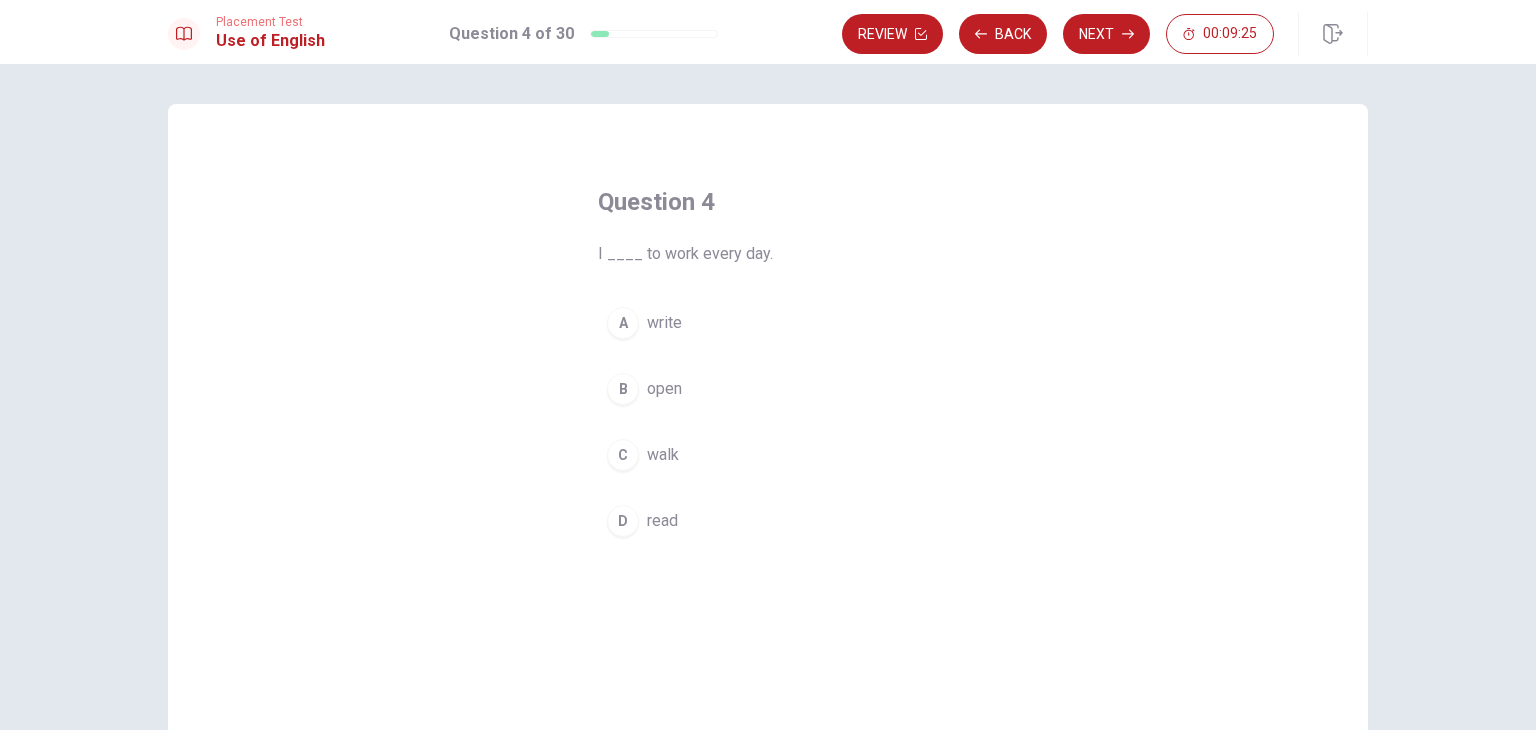 click on "C" at bounding box center [623, 455] 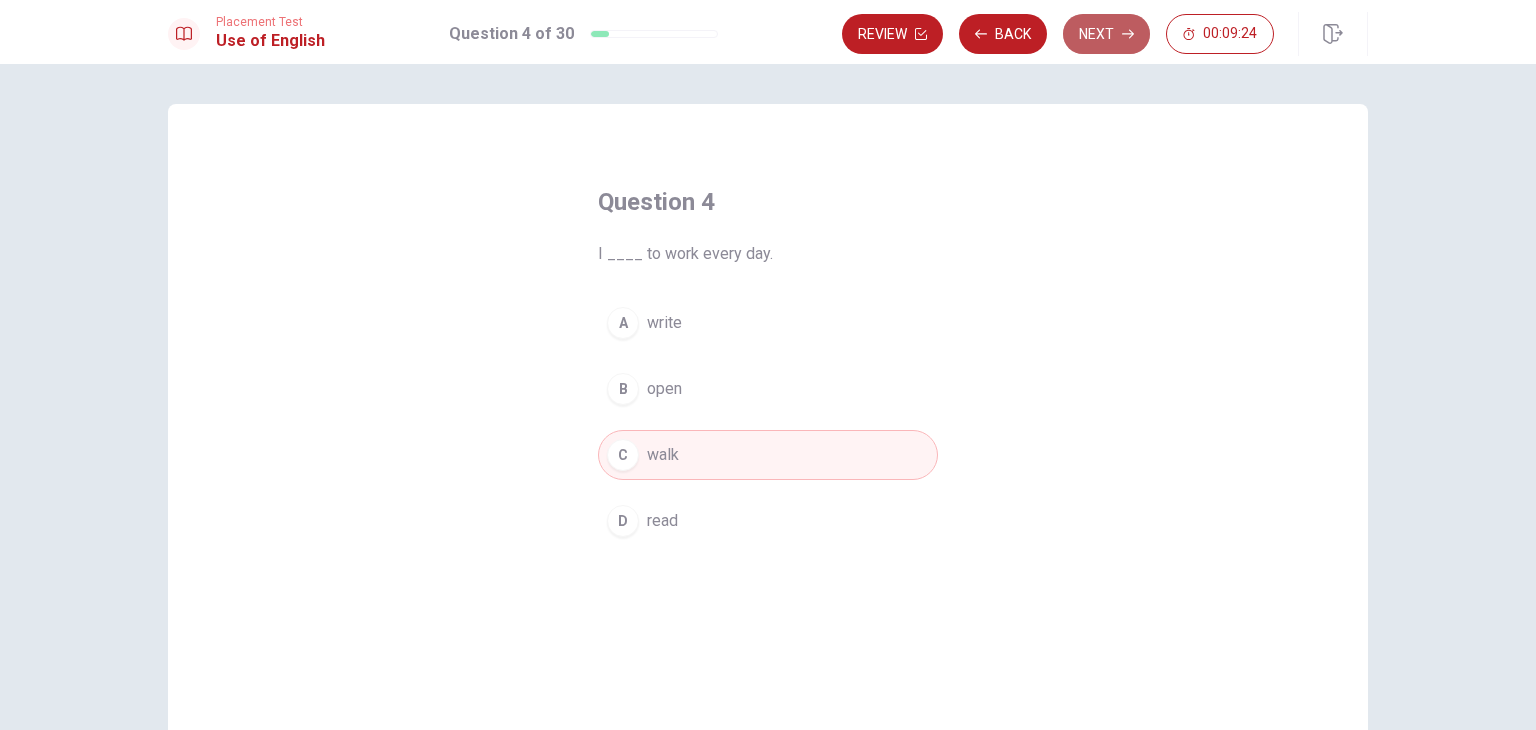 click on "Next" at bounding box center [1106, 34] 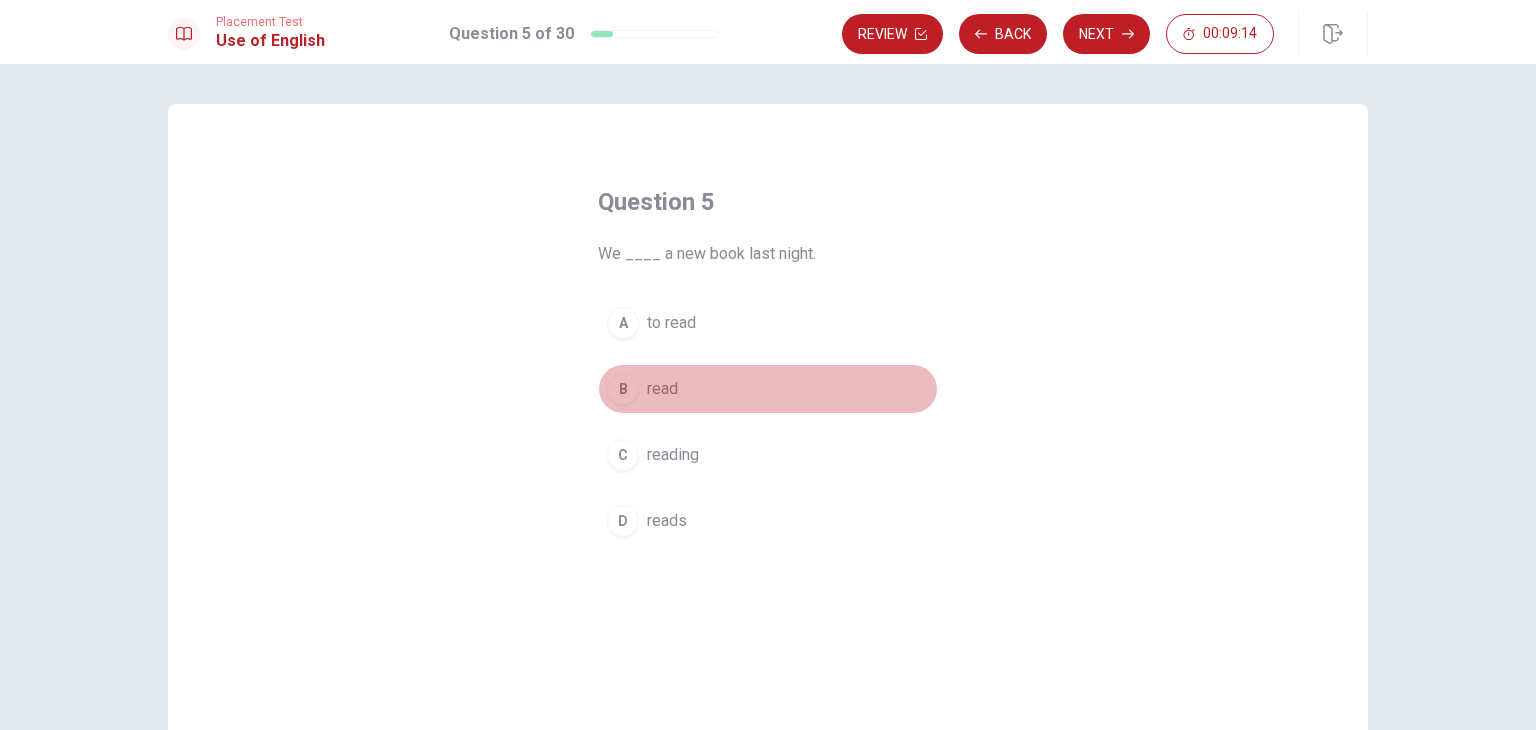 click on "B" at bounding box center (623, 389) 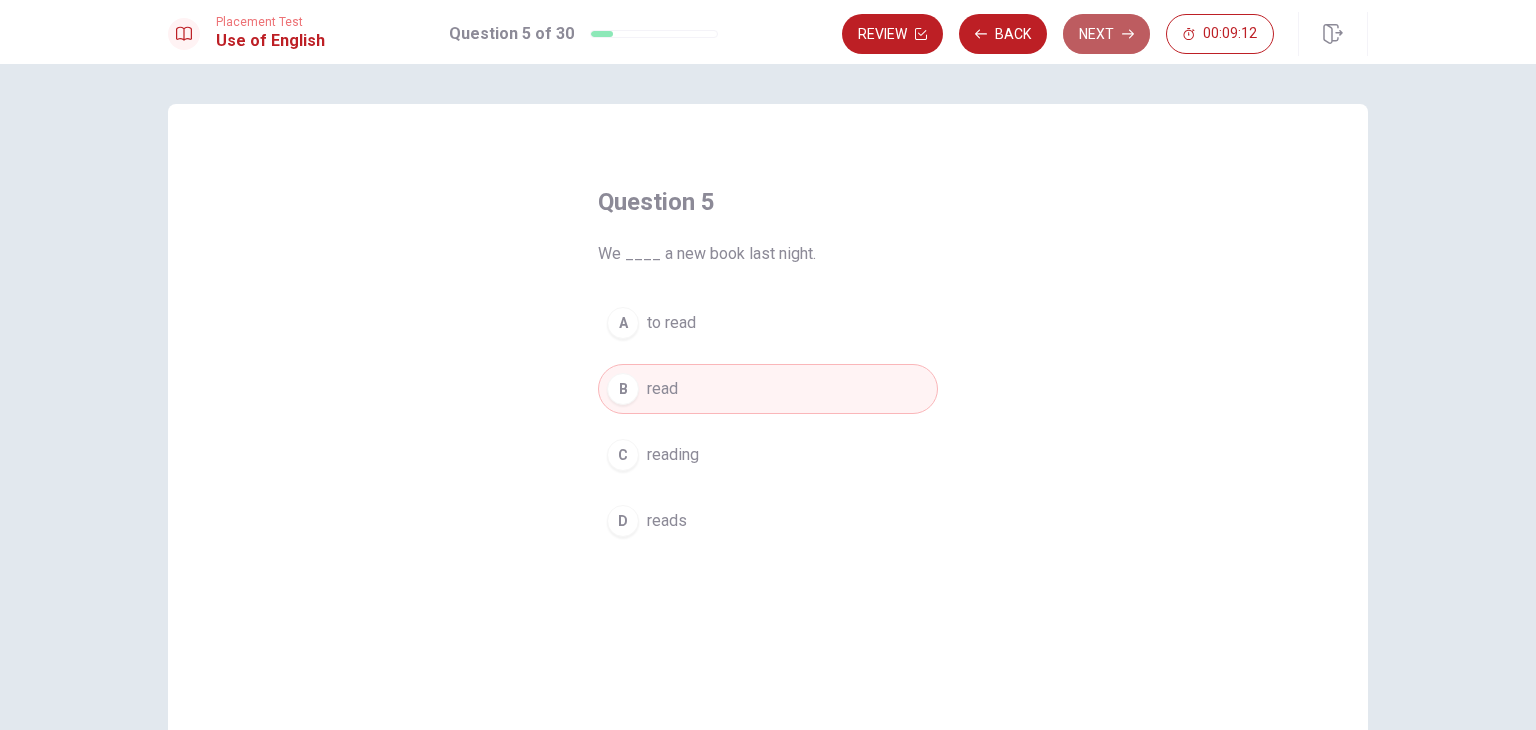 click on "Next" at bounding box center [1106, 34] 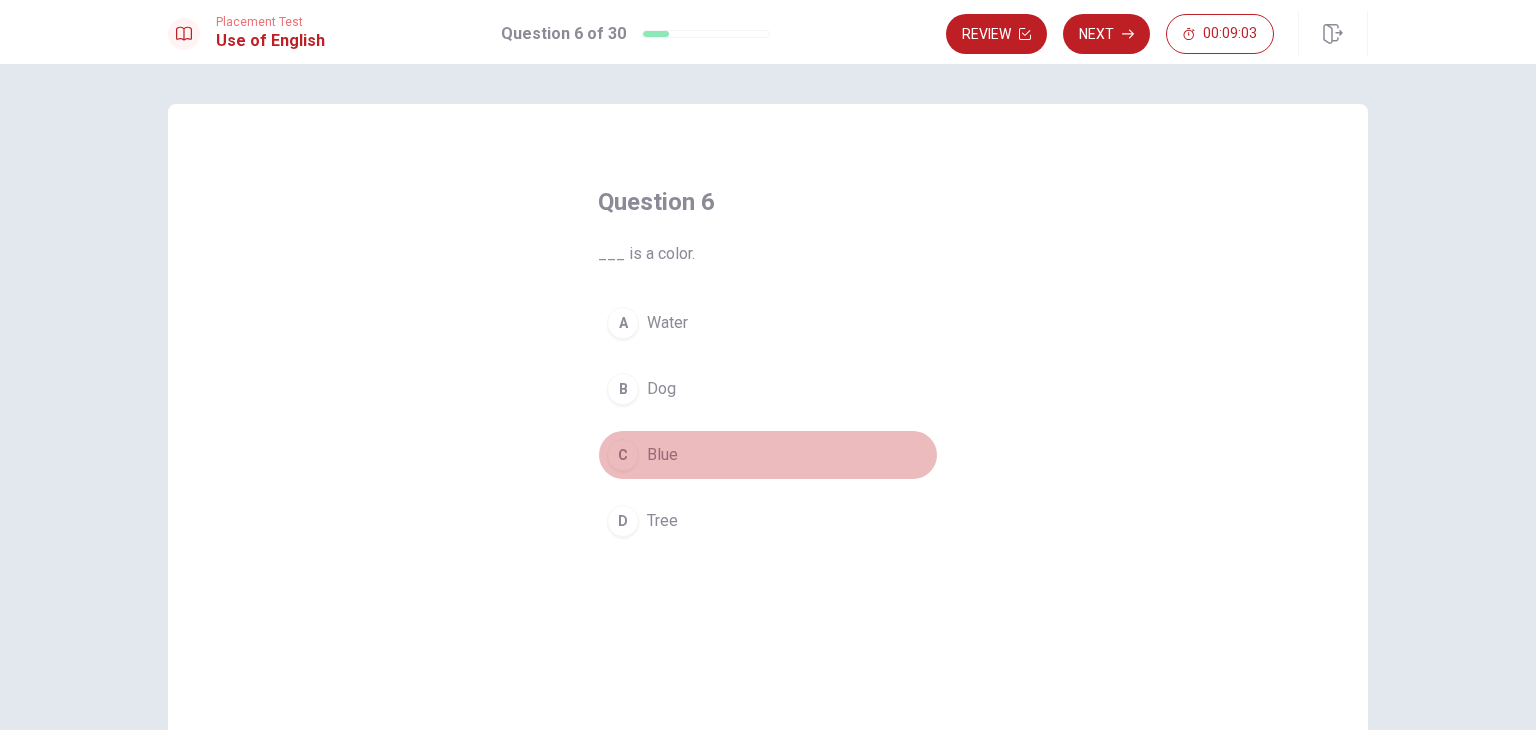 click on "C Blue" at bounding box center (768, 455) 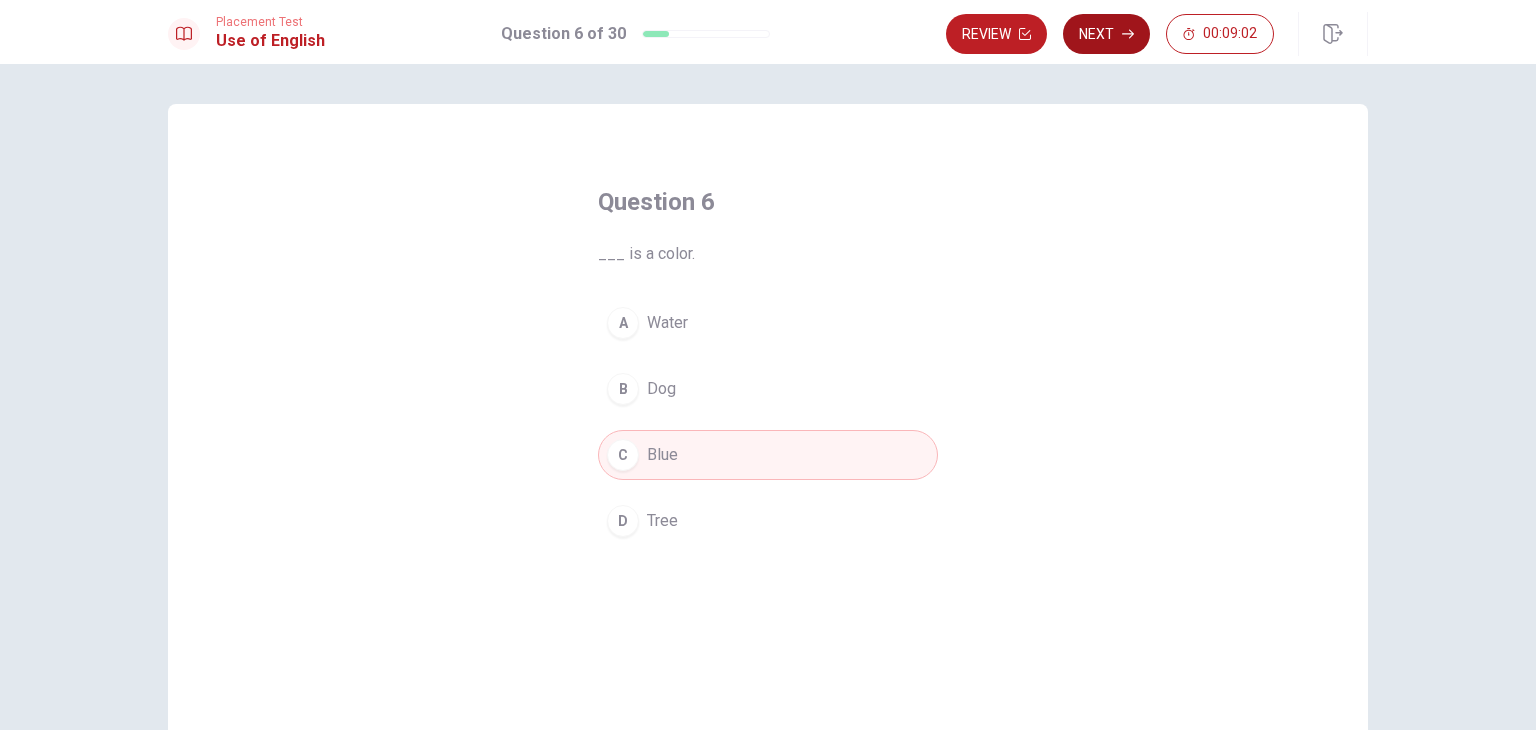 click on "Next" at bounding box center [1106, 34] 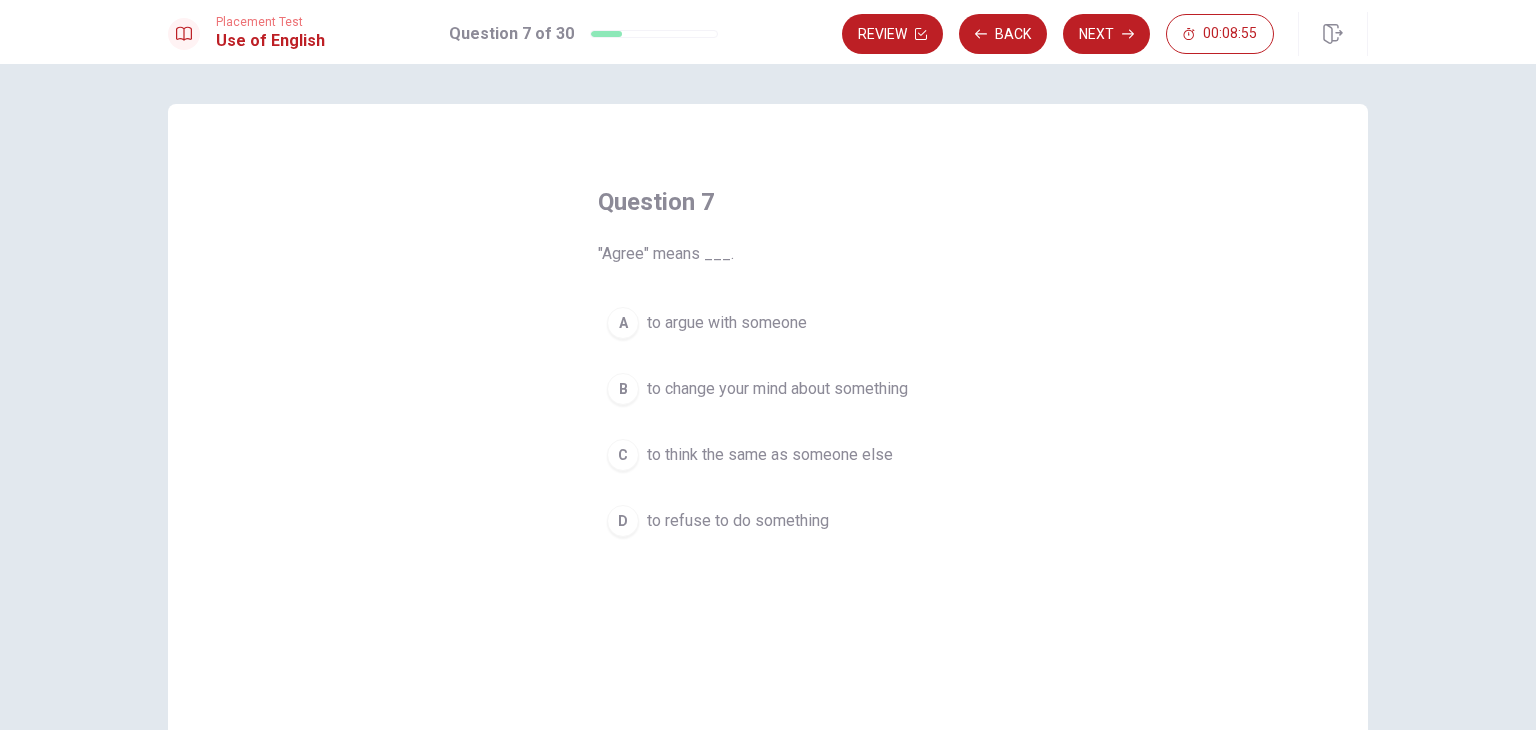 click on "C" at bounding box center [623, 455] 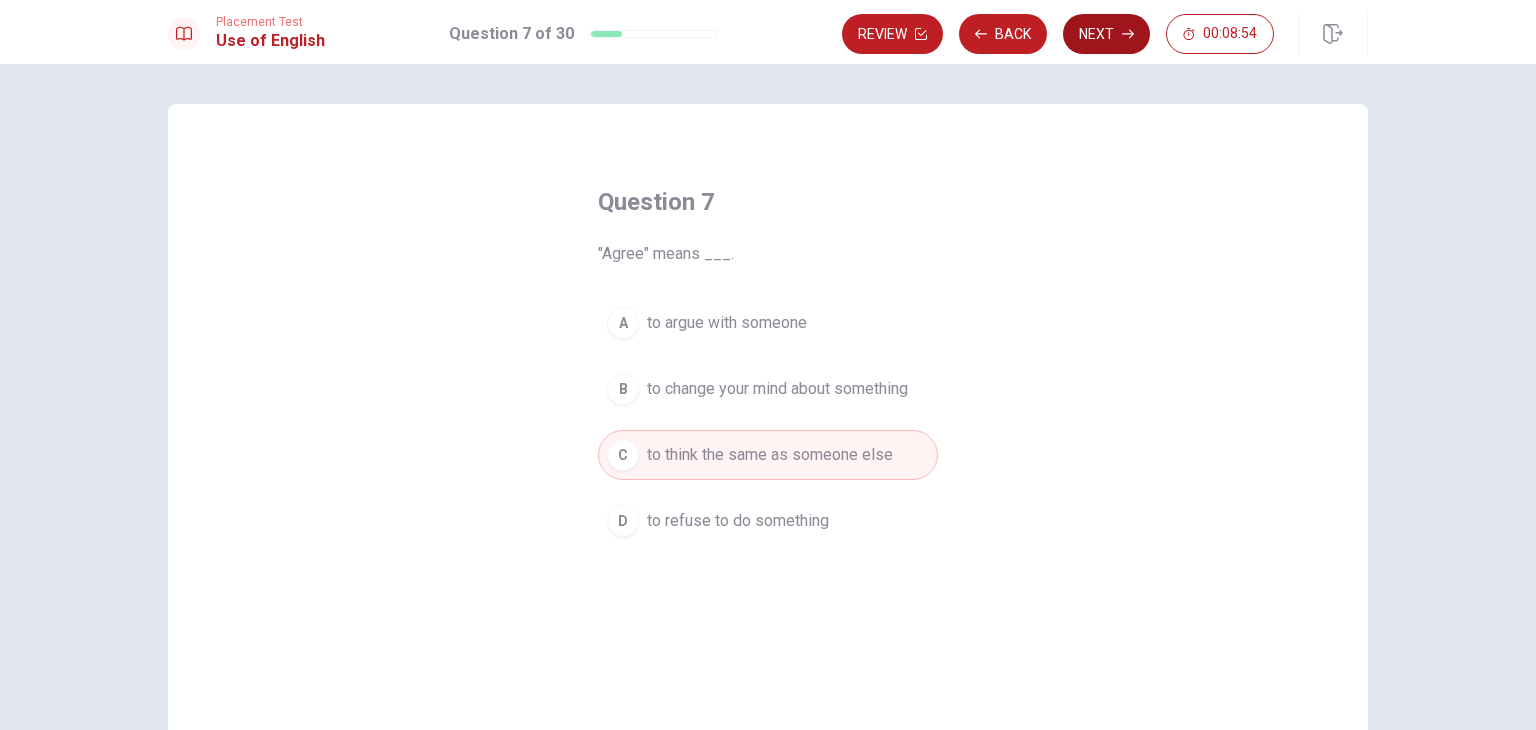 click on "Next" at bounding box center [1106, 34] 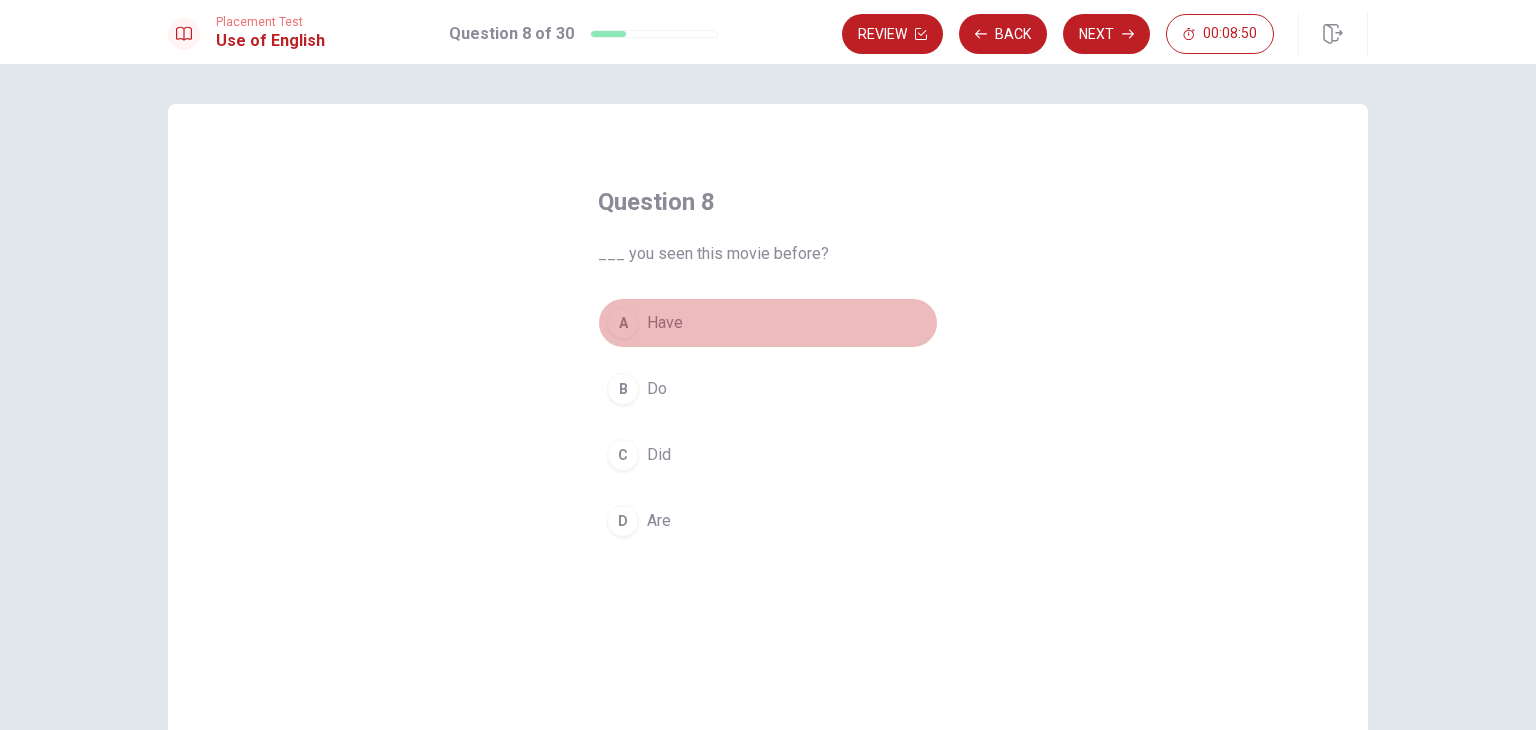 click on "A Have" at bounding box center (768, 323) 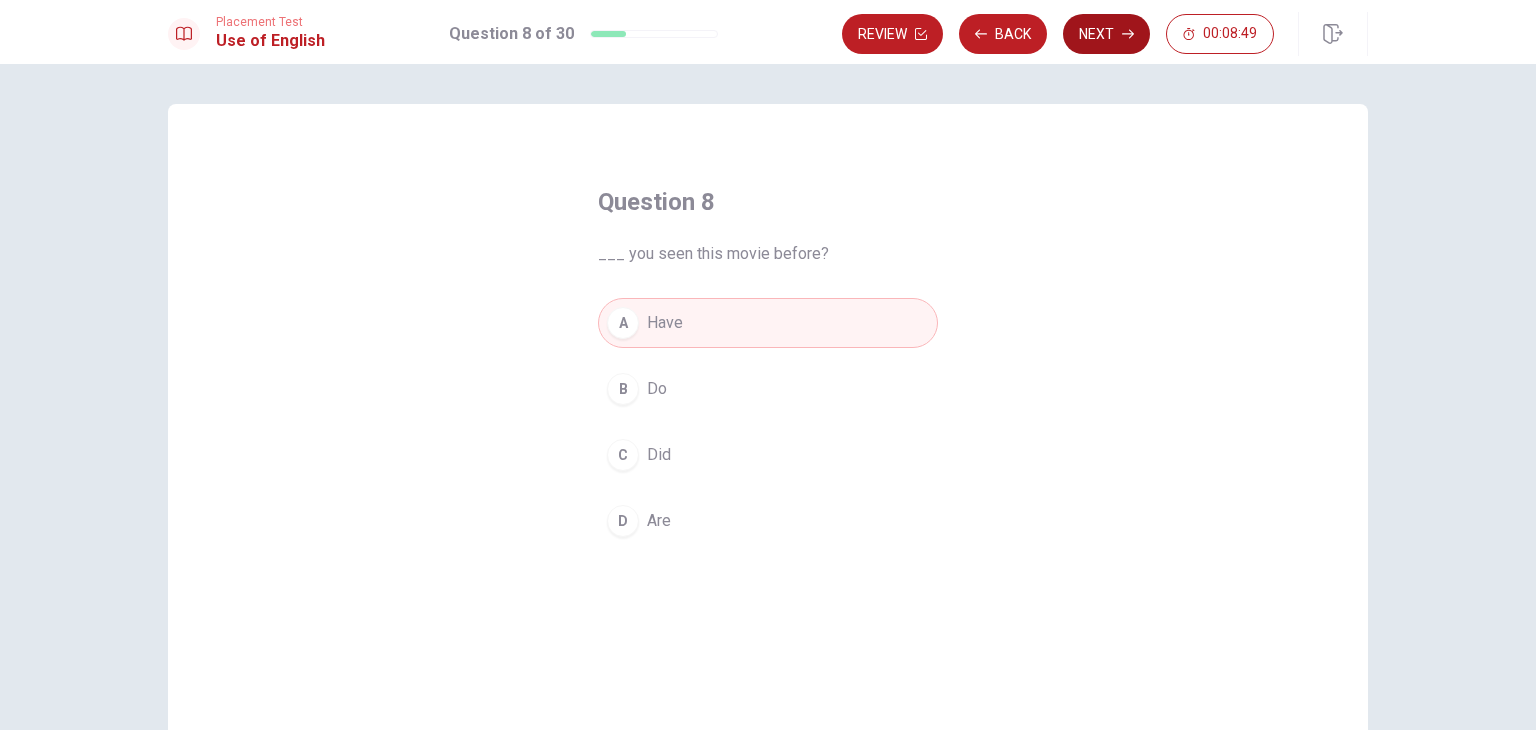 click on "Next" at bounding box center (1106, 34) 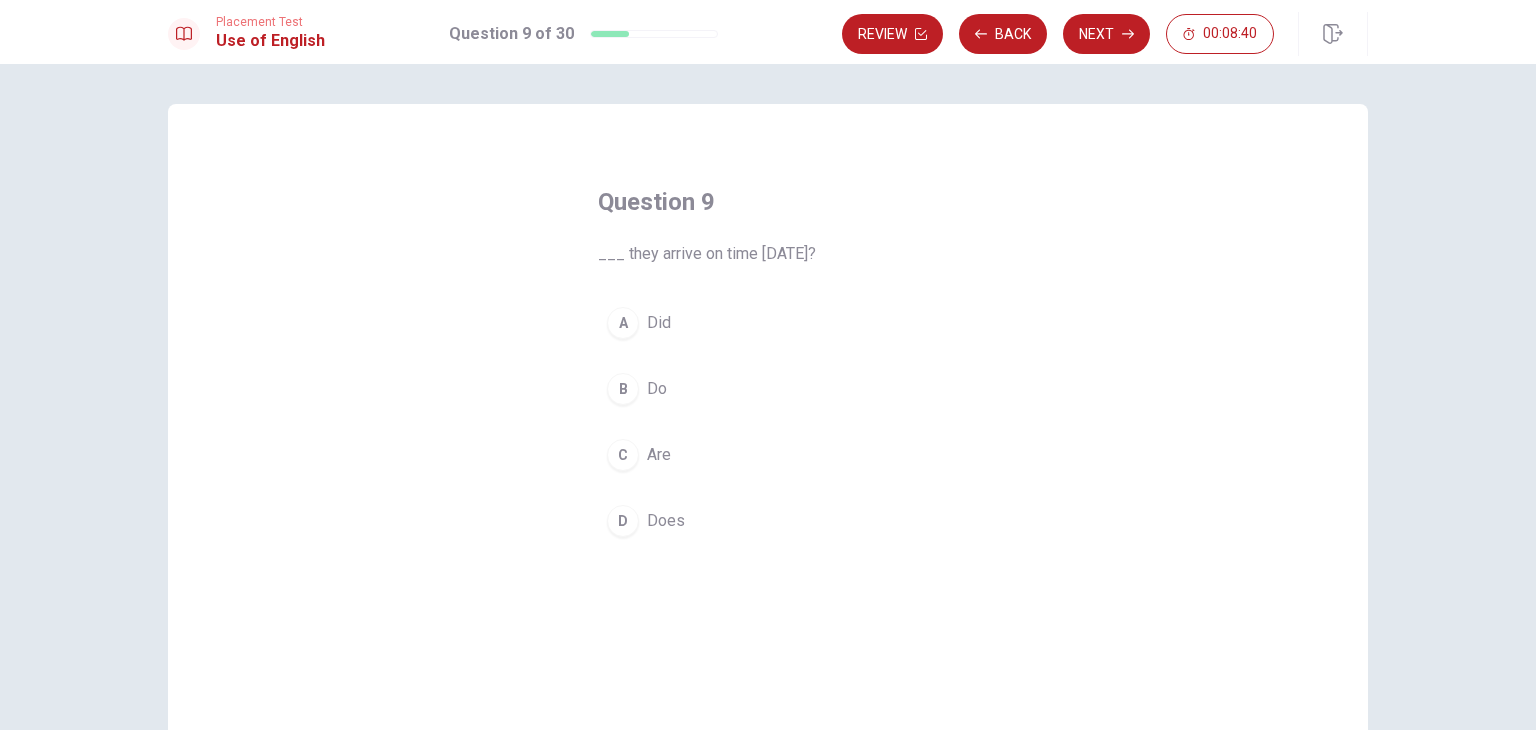 click on "C" at bounding box center [623, 455] 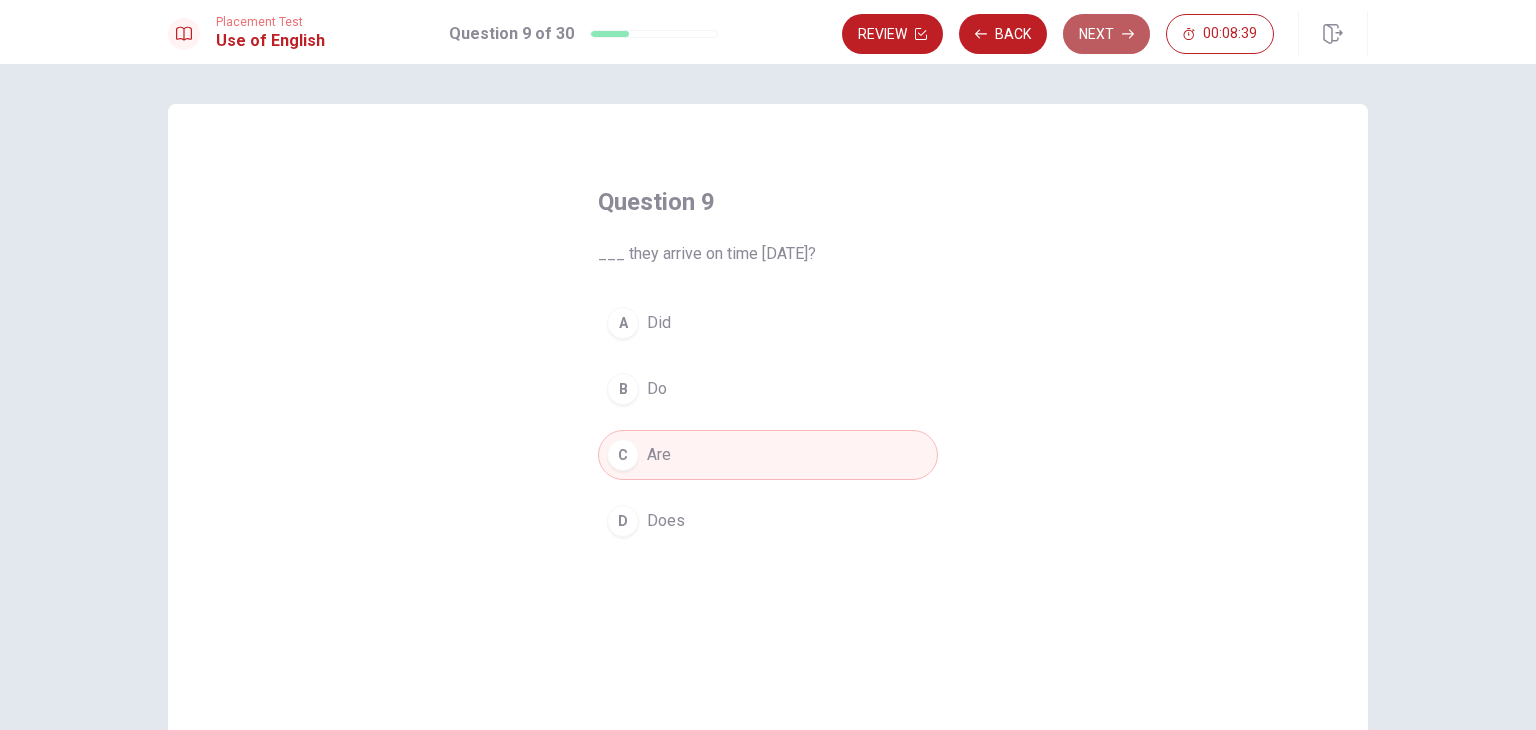 click on "Next" at bounding box center [1106, 34] 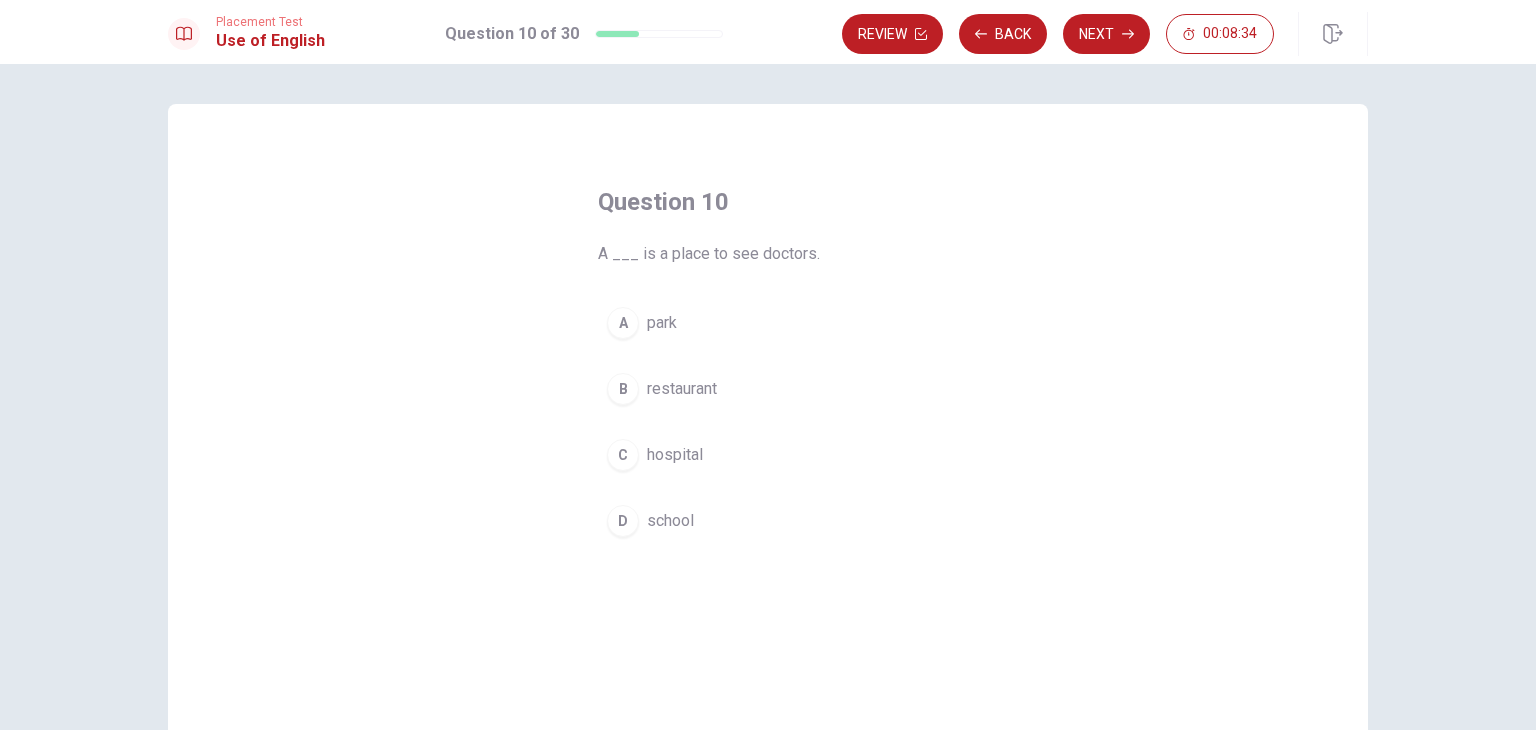 click on "C" at bounding box center (623, 455) 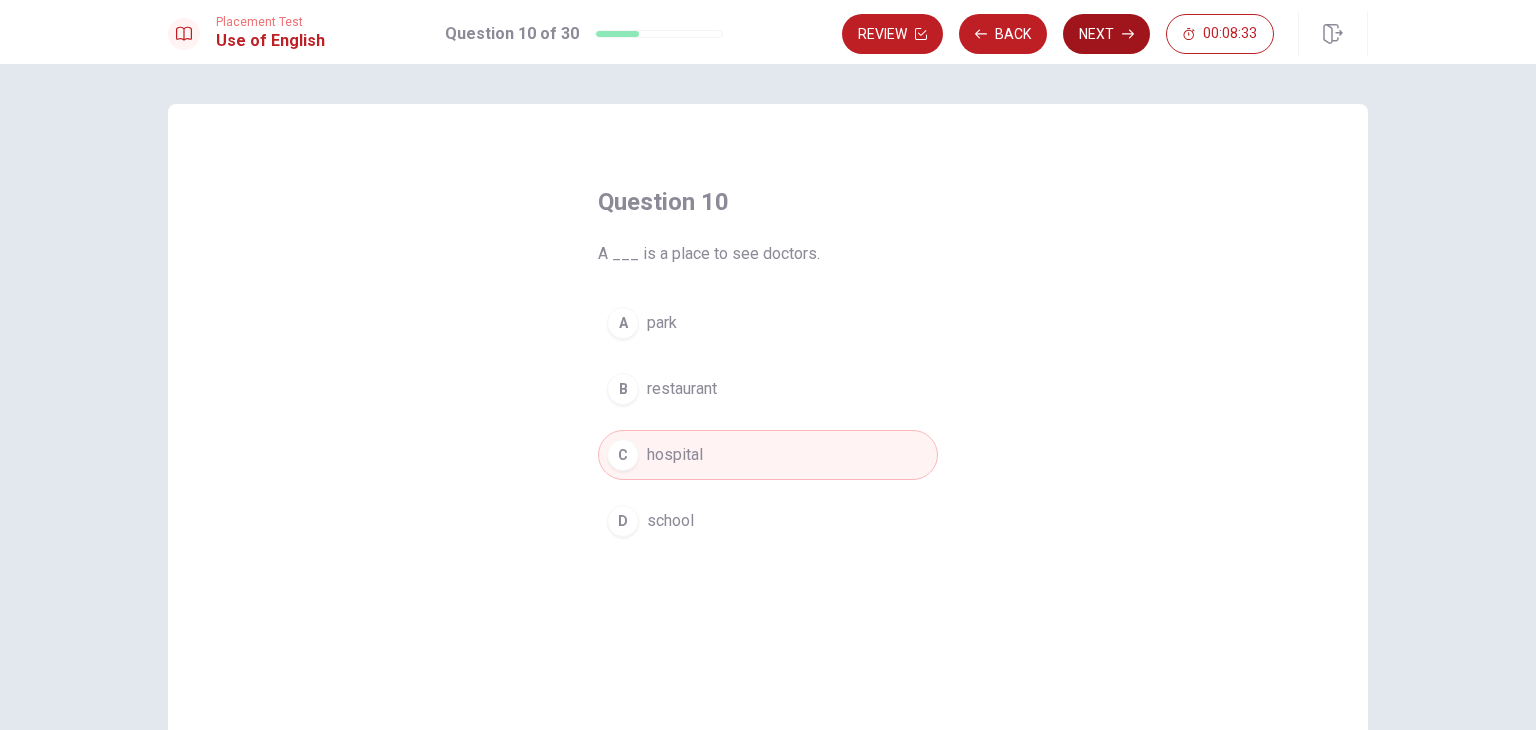 click on "Next" at bounding box center [1106, 34] 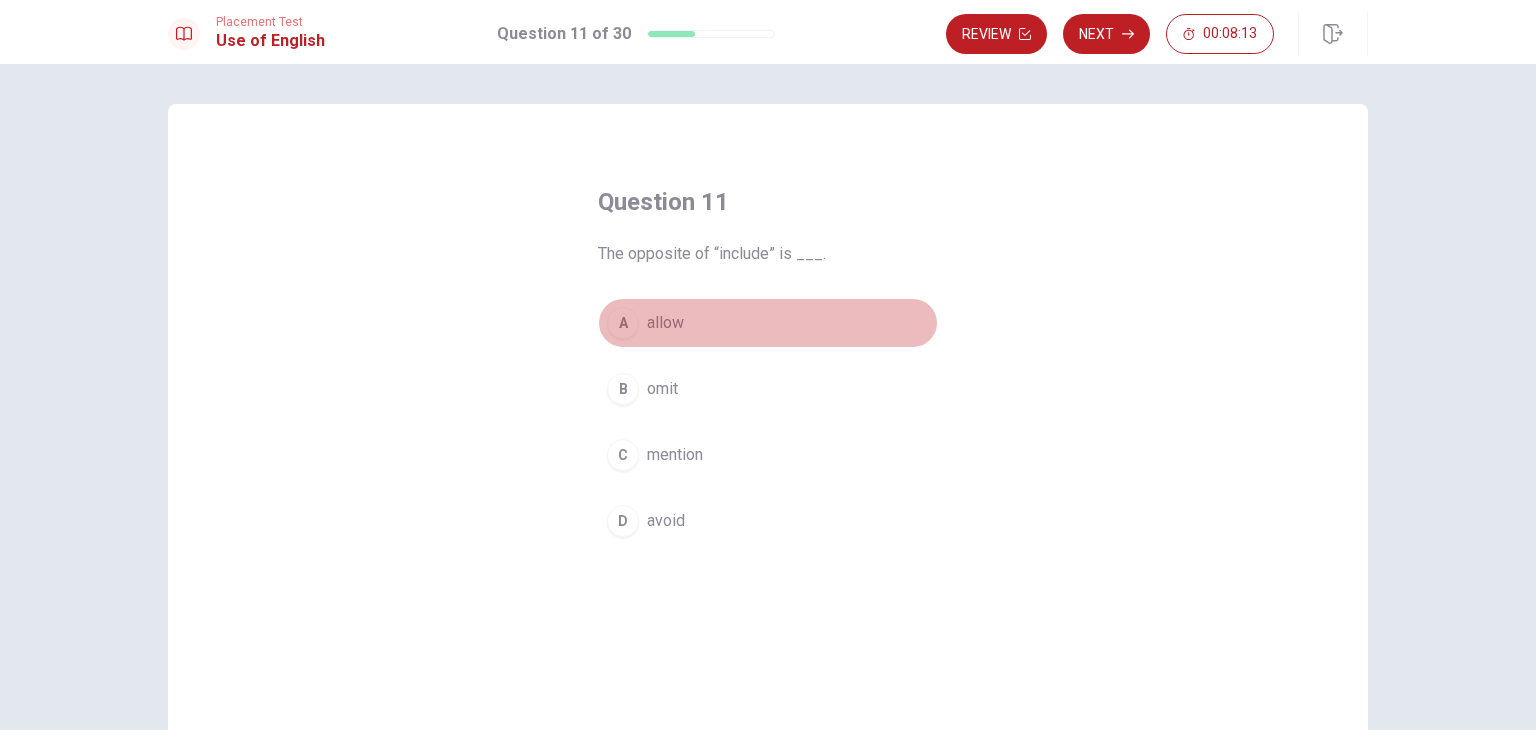 click on "A allow" at bounding box center (768, 323) 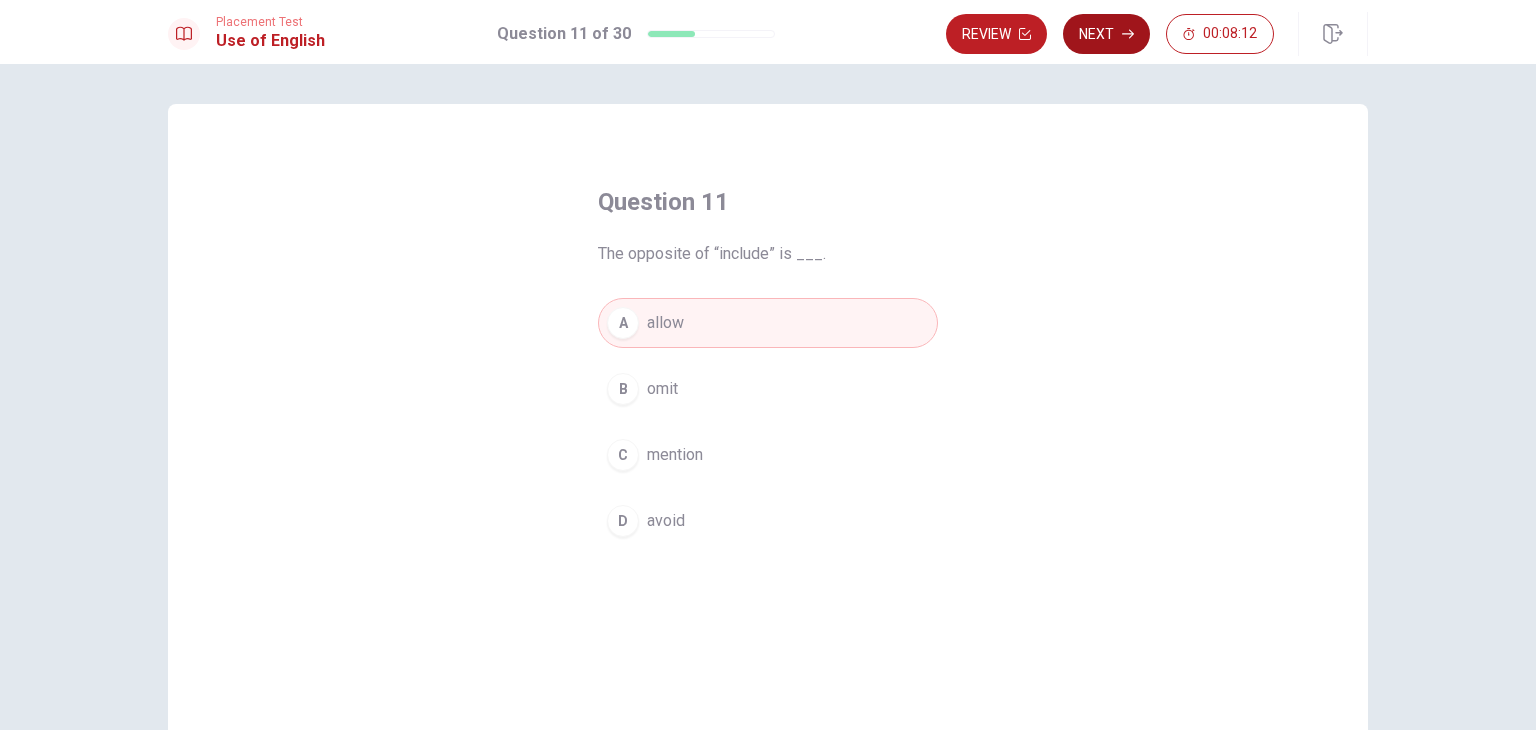 click on "Next" at bounding box center (1106, 34) 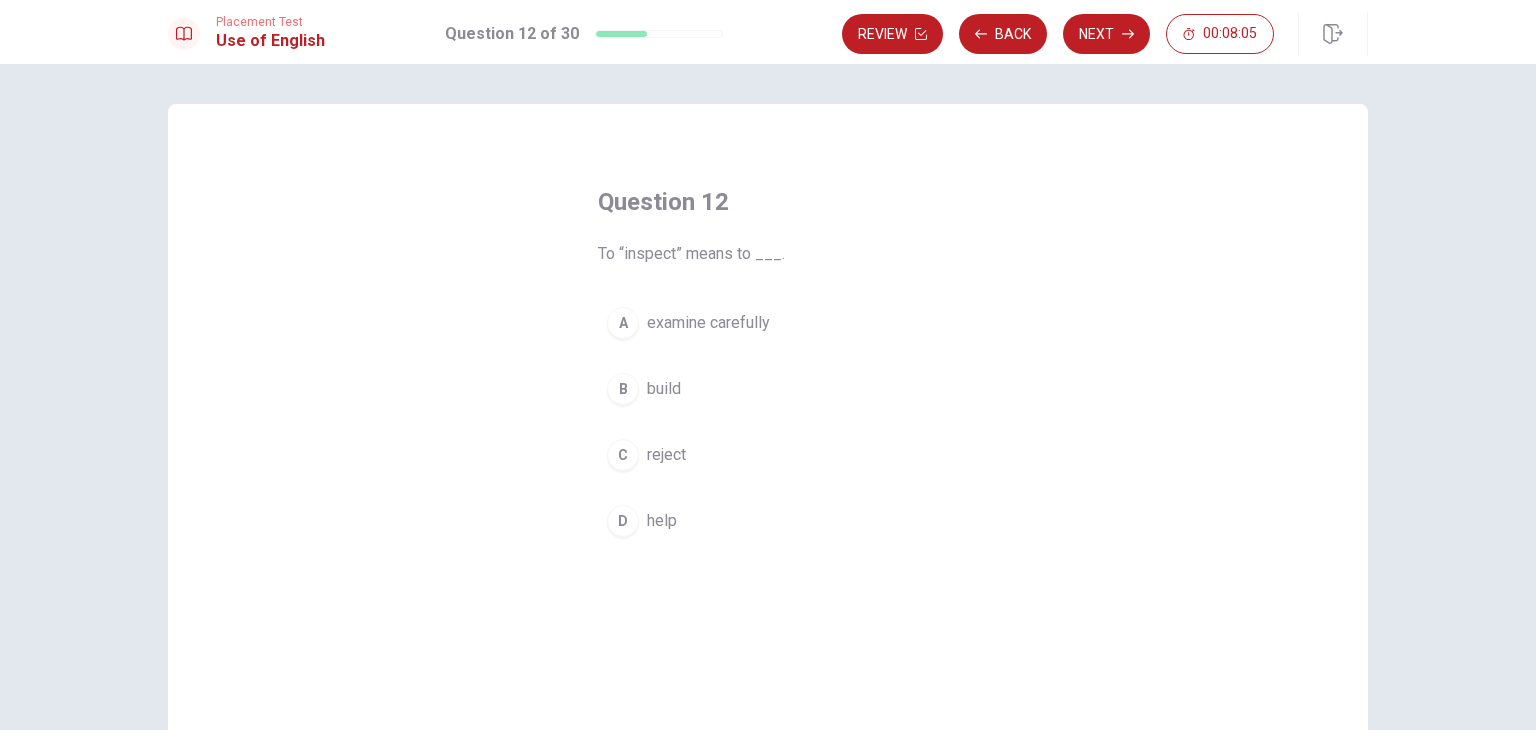 click on "examine carefully" at bounding box center [708, 323] 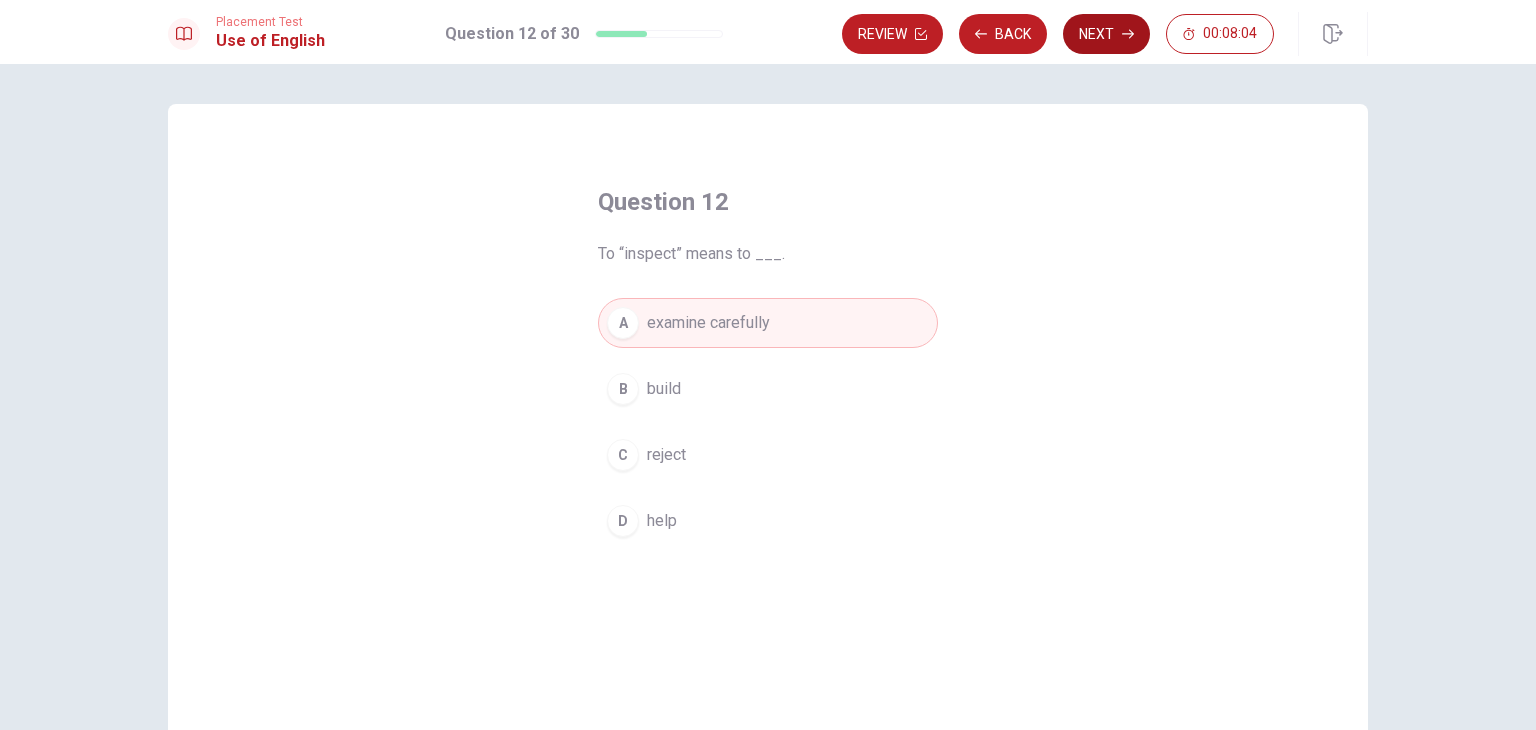 click on "Next" at bounding box center [1106, 34] 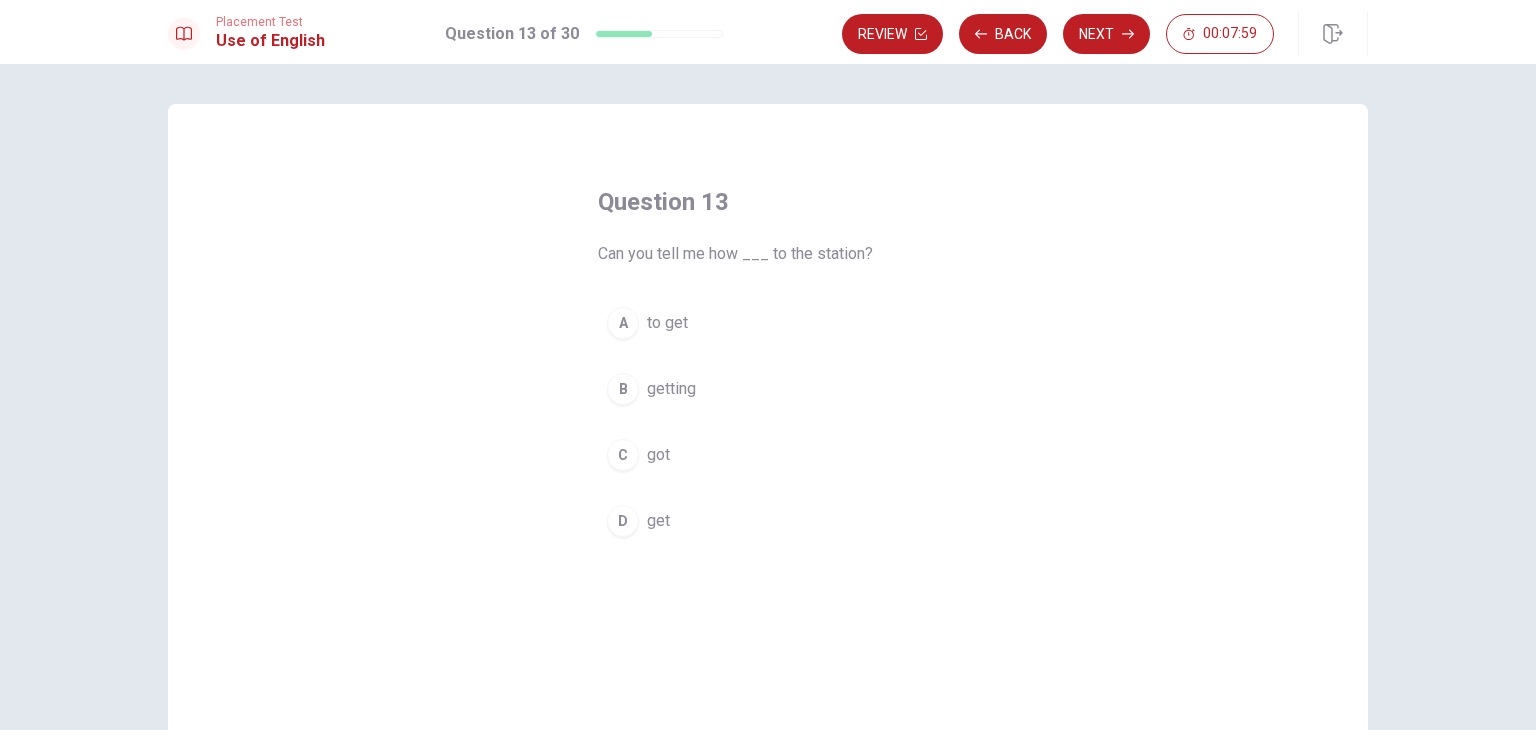 click on "to get" at bounding box center [667, 323] 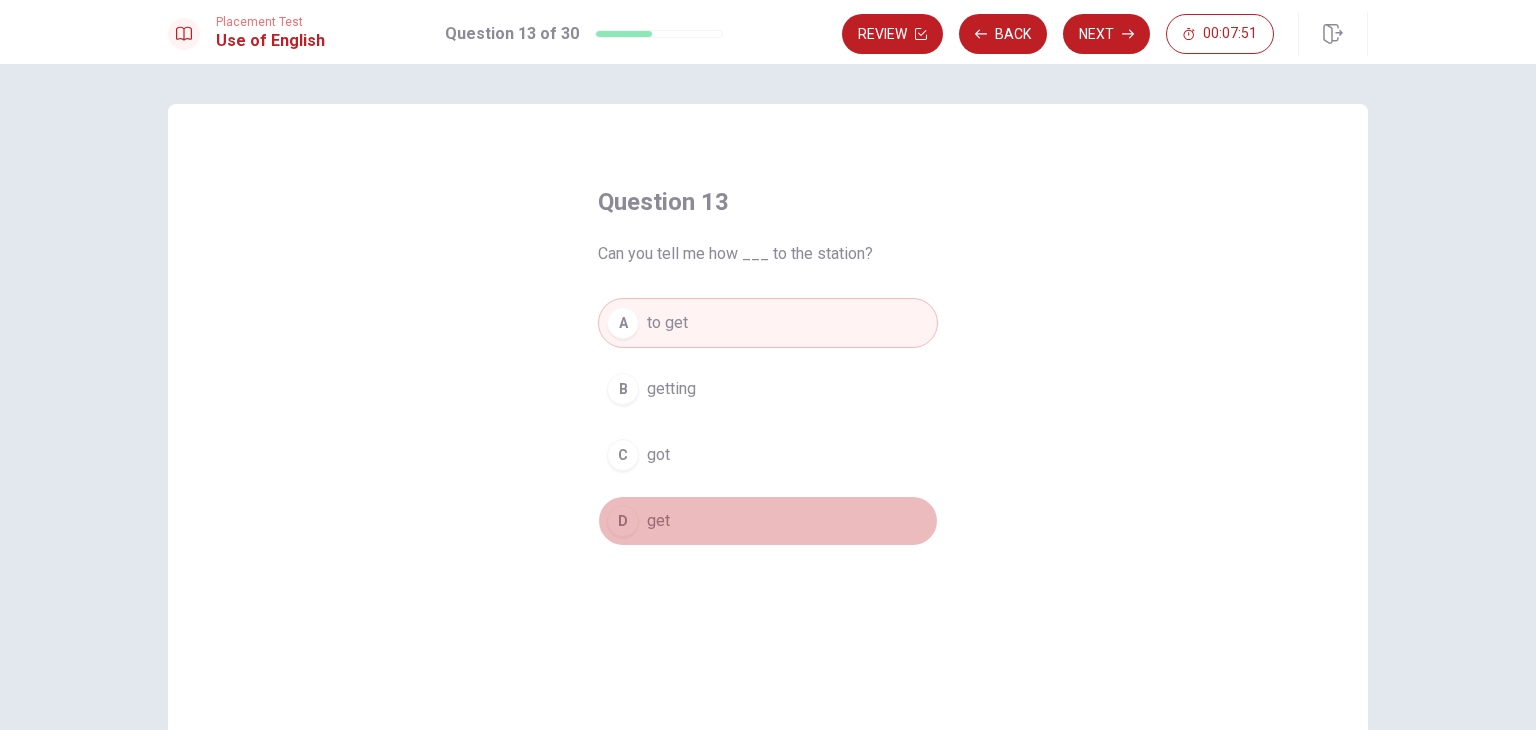 click on "D get" at bounding box center [768, 521] 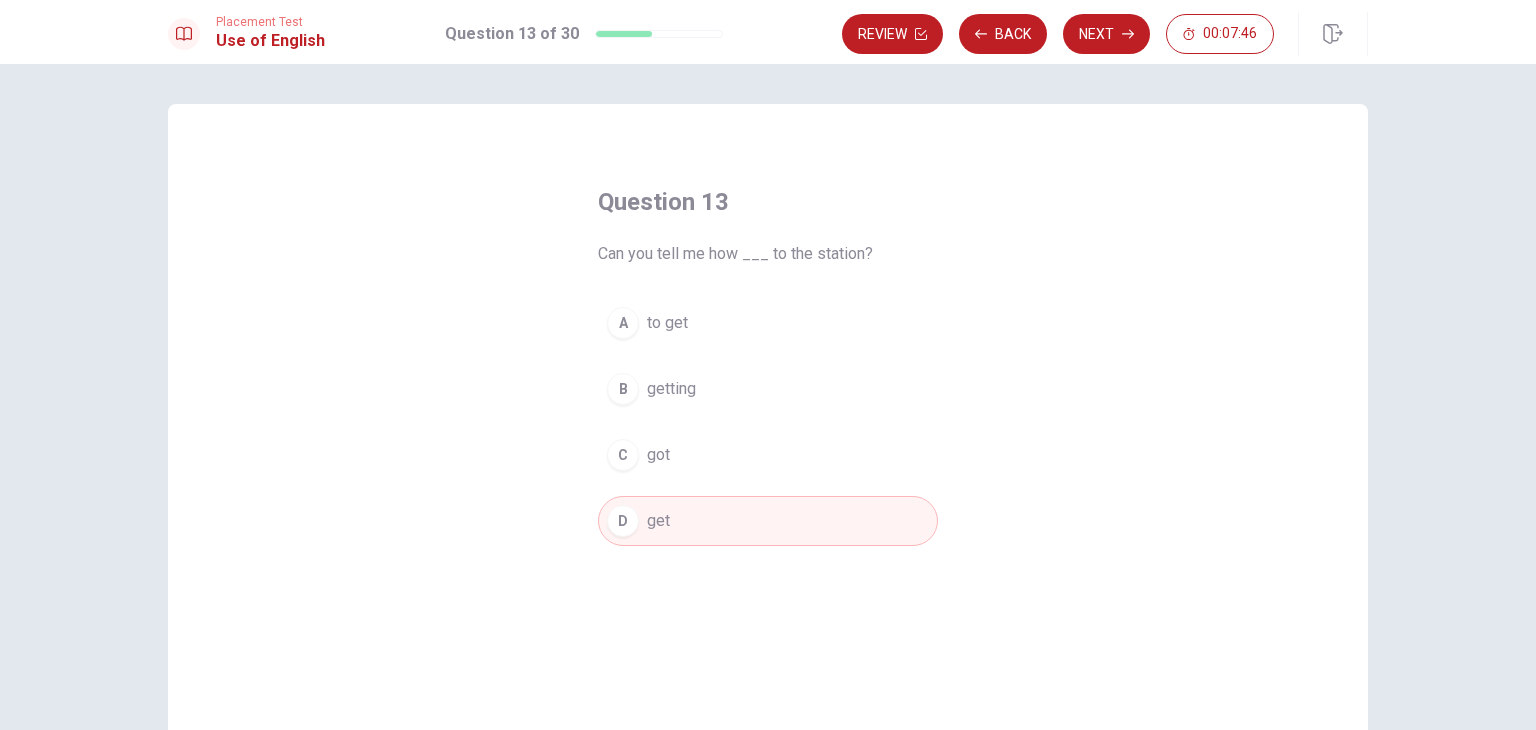 click on "A to get" at bounding box center [768, 323] 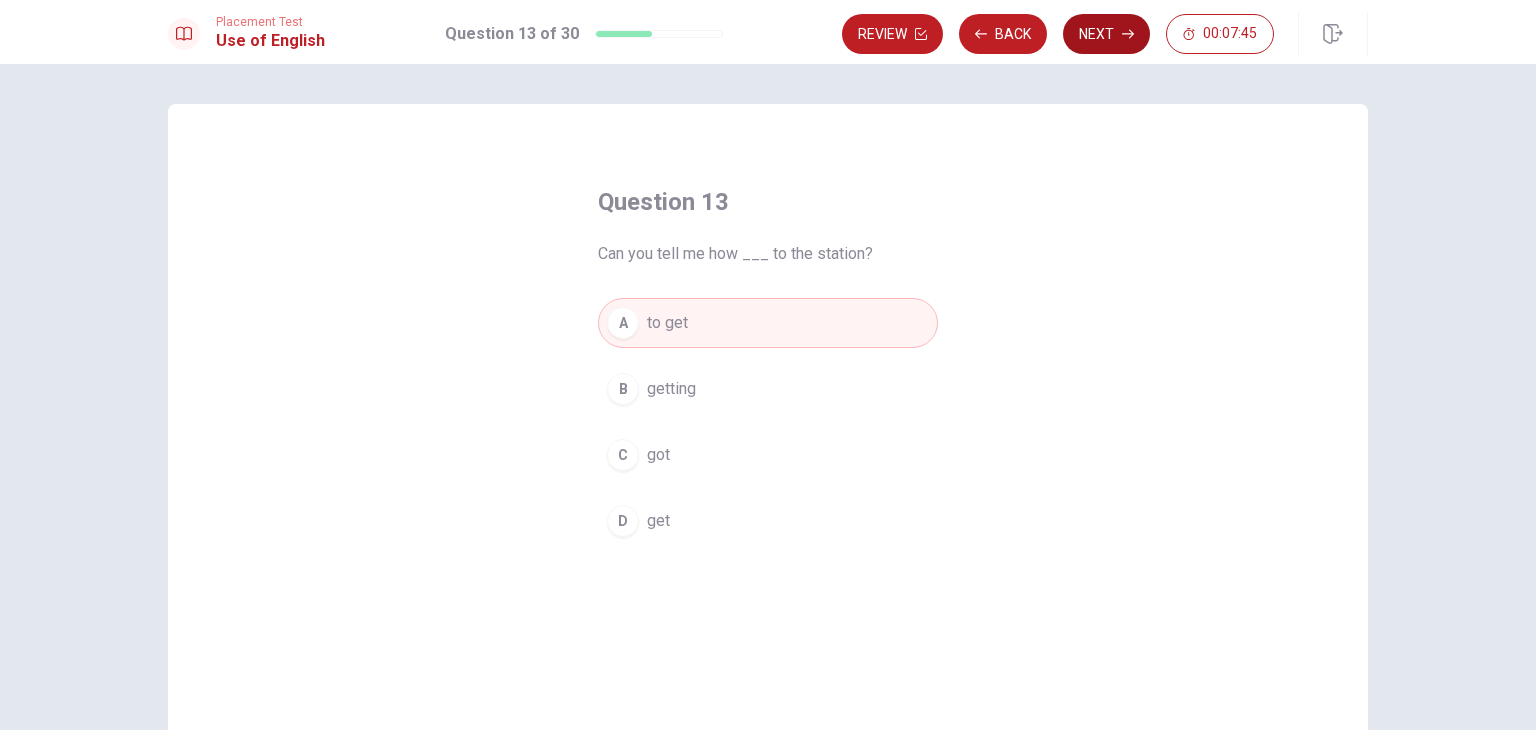 click on "Next" at bounding box center (1106, 34) 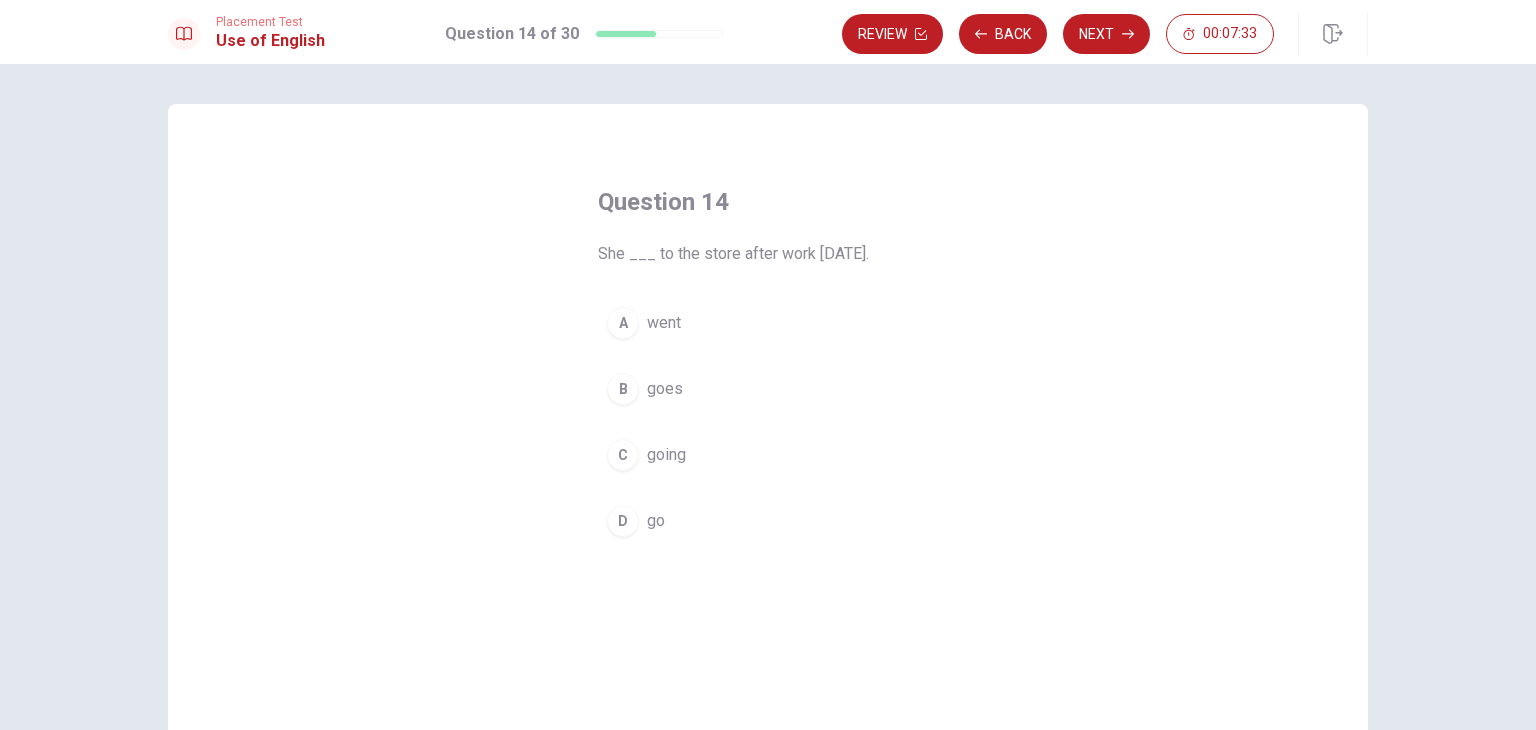 click on "B goes" at bounding box center [768, 389] 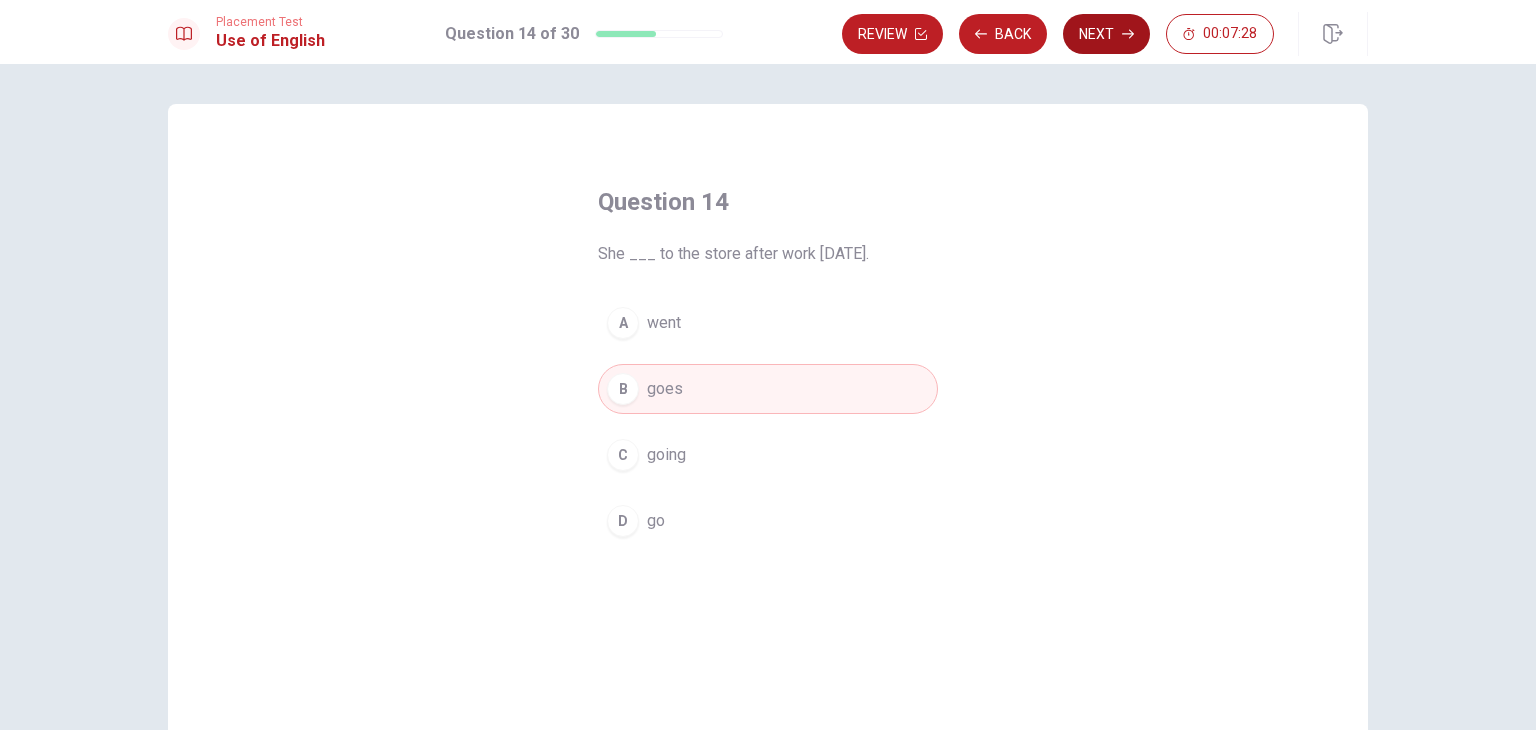 click on "Next" at bounding box center [1106, 34] 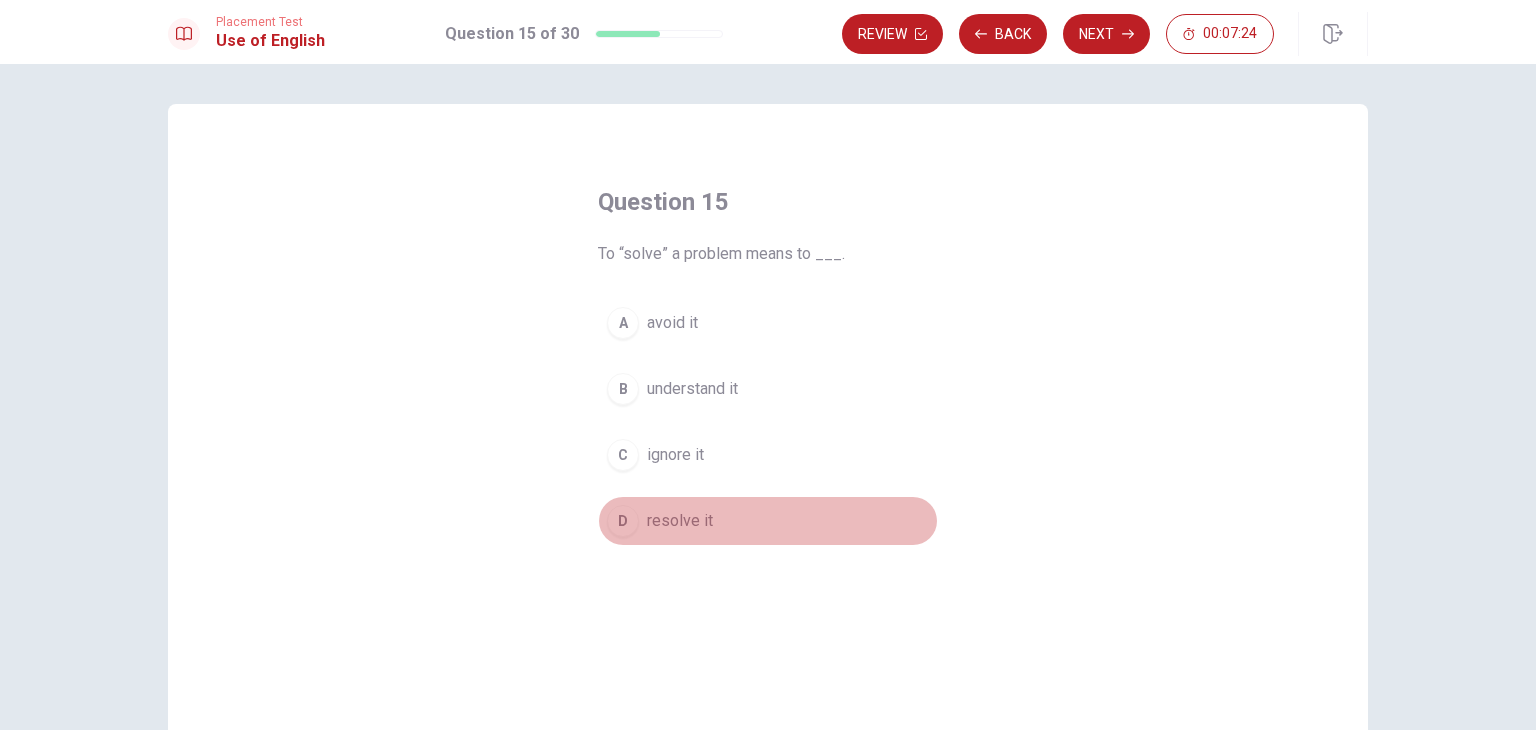 click on "D" at bounding box center [623, 521] 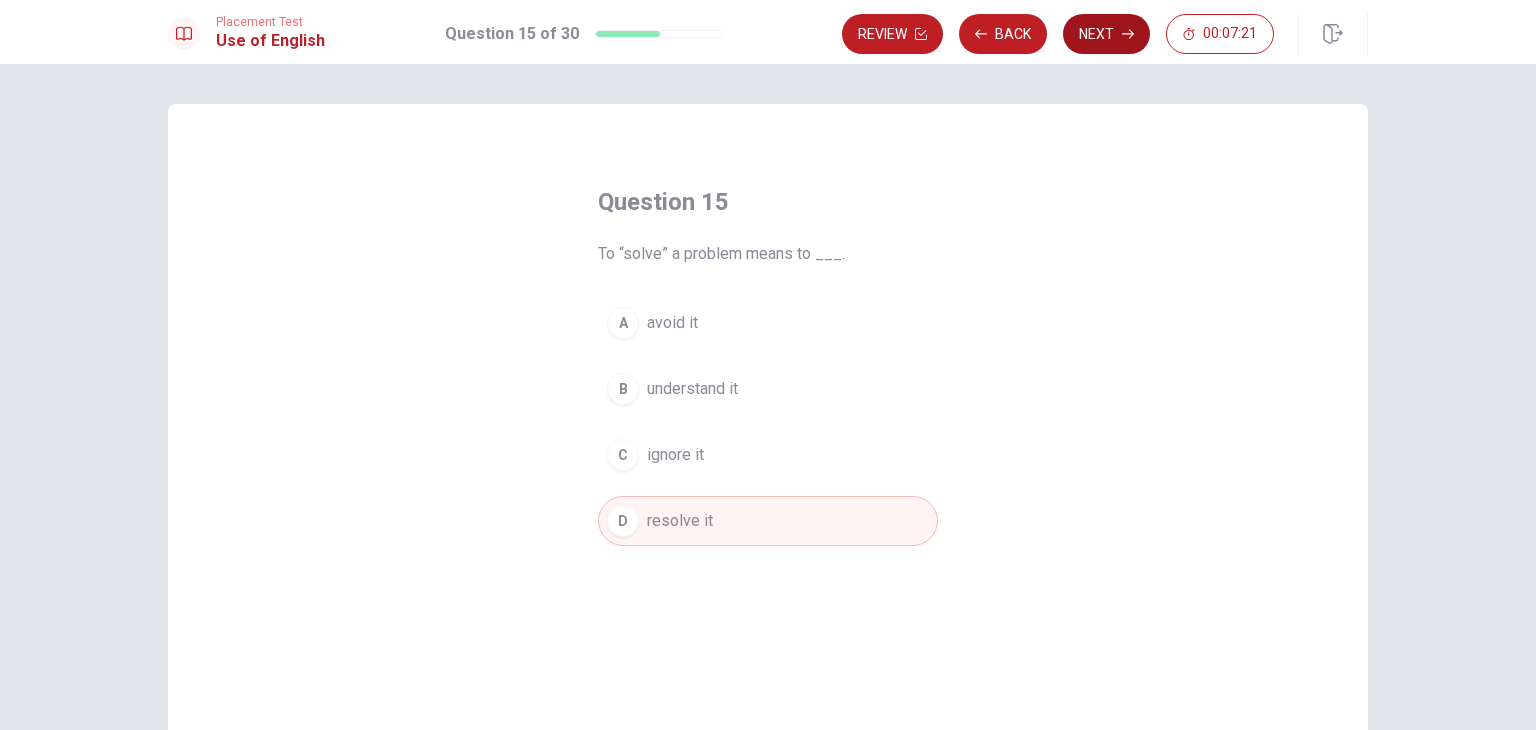 click on "Next" at bounding box center [1106, 34] 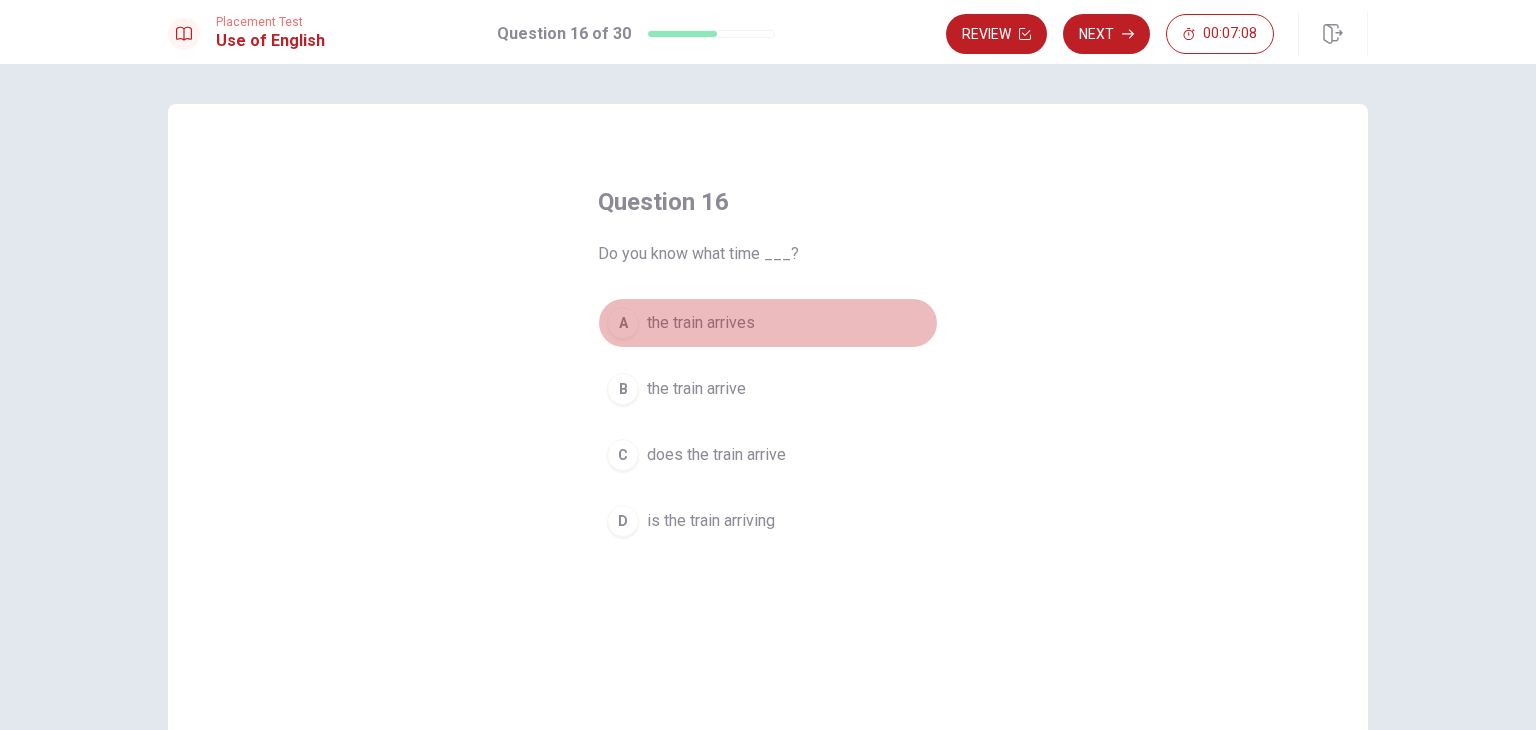 click on "the train arrives" at bounding box center [701, 323] 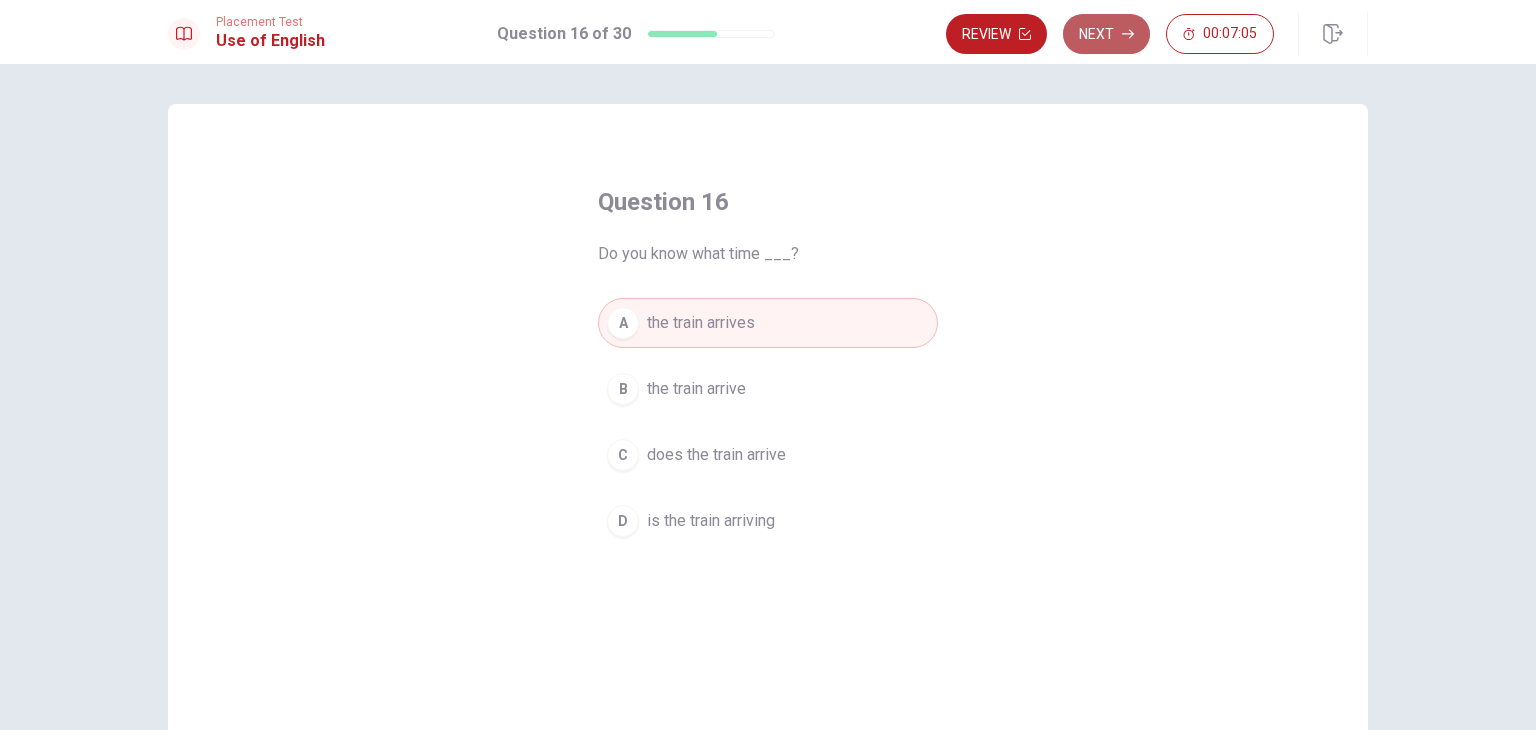 click 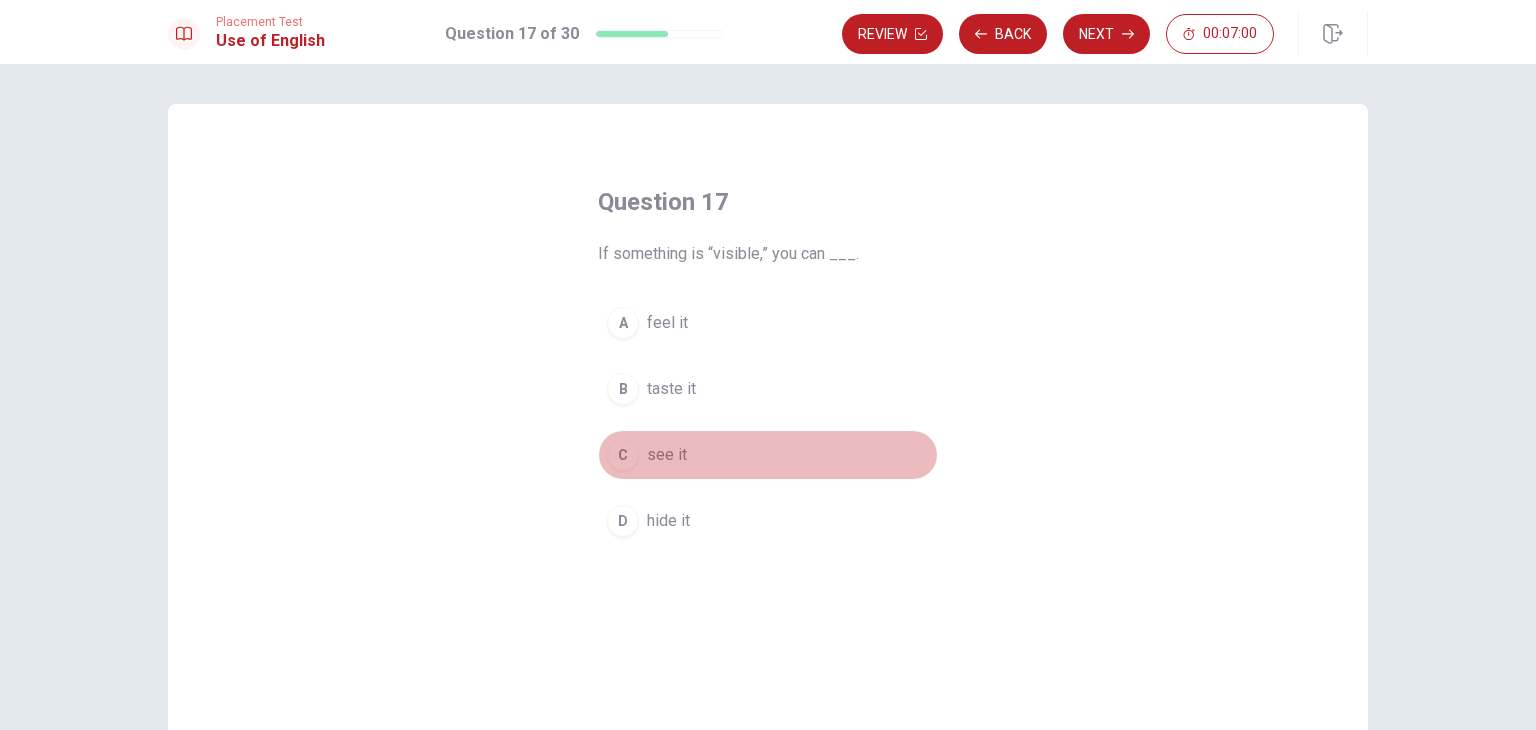 click on "C" at bounding box center [623, 455] 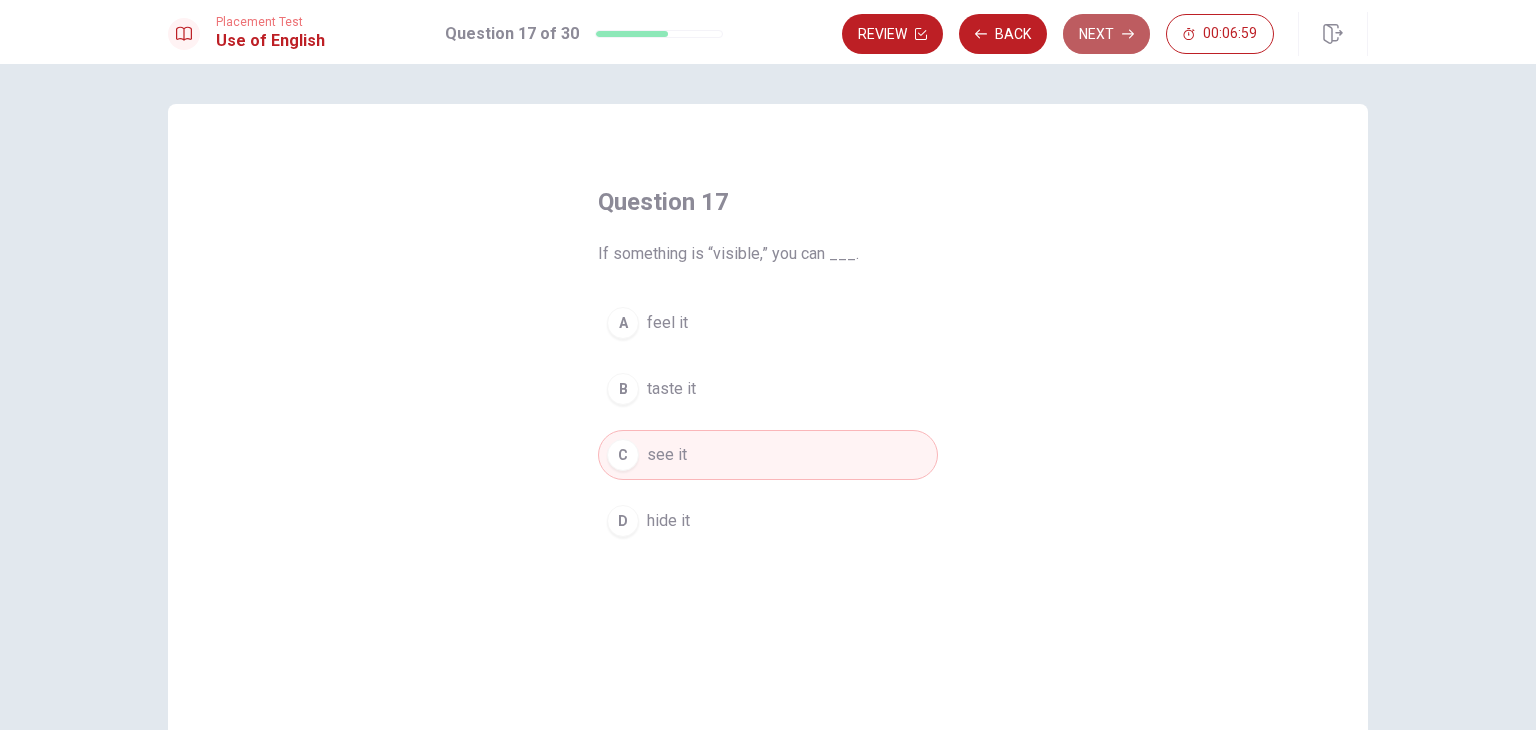 click 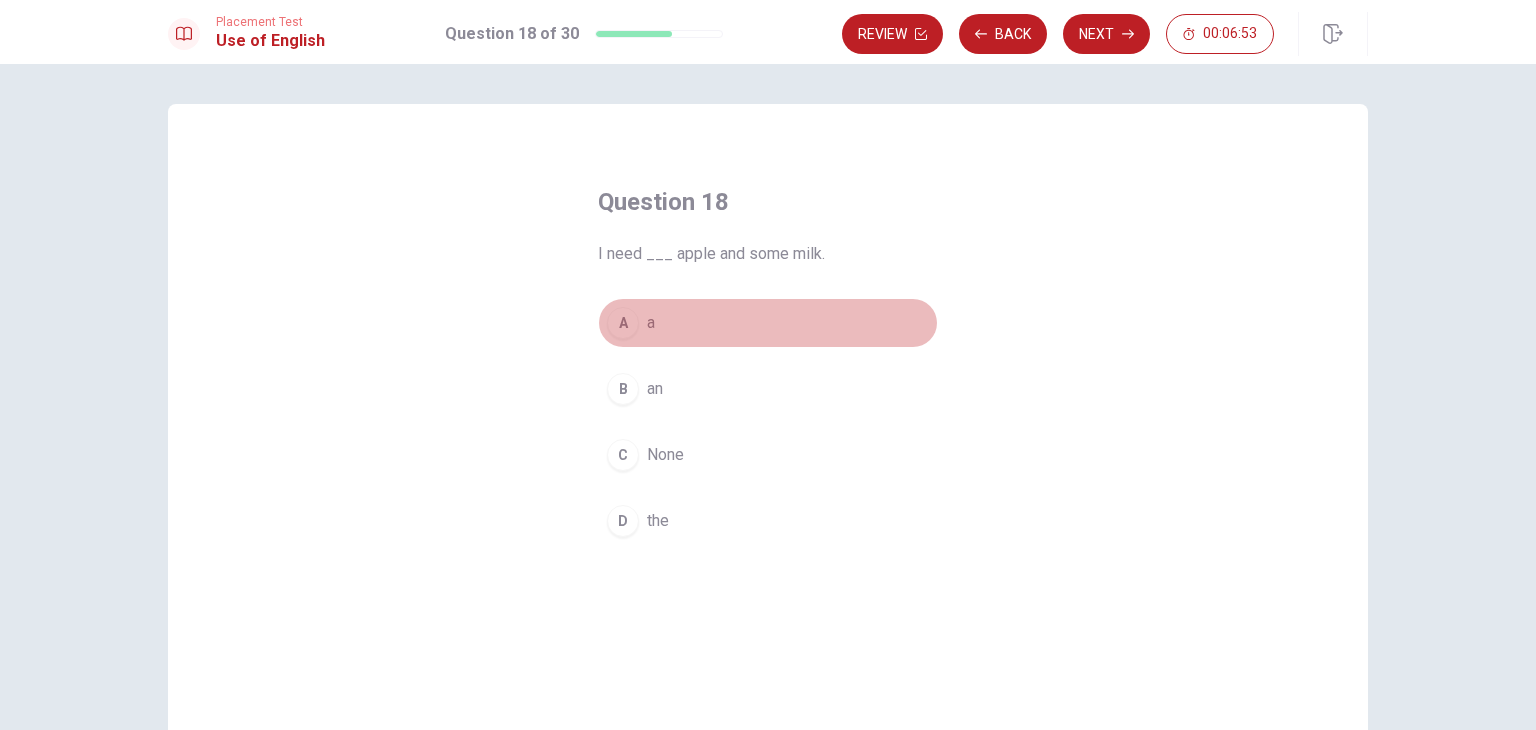 click on "A" at bounding box center [623, 323] 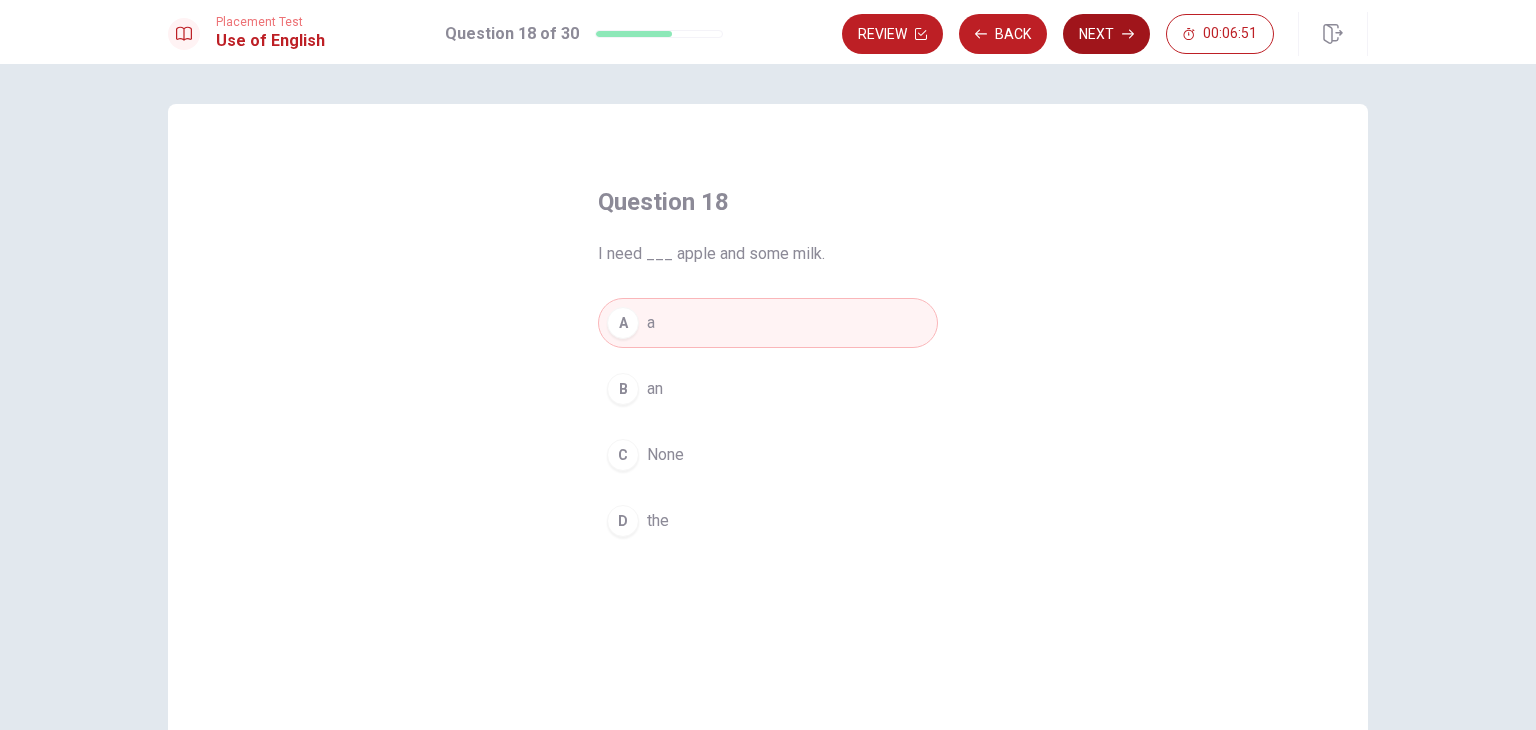 click on "Next" at bounding box center [1106, 34] 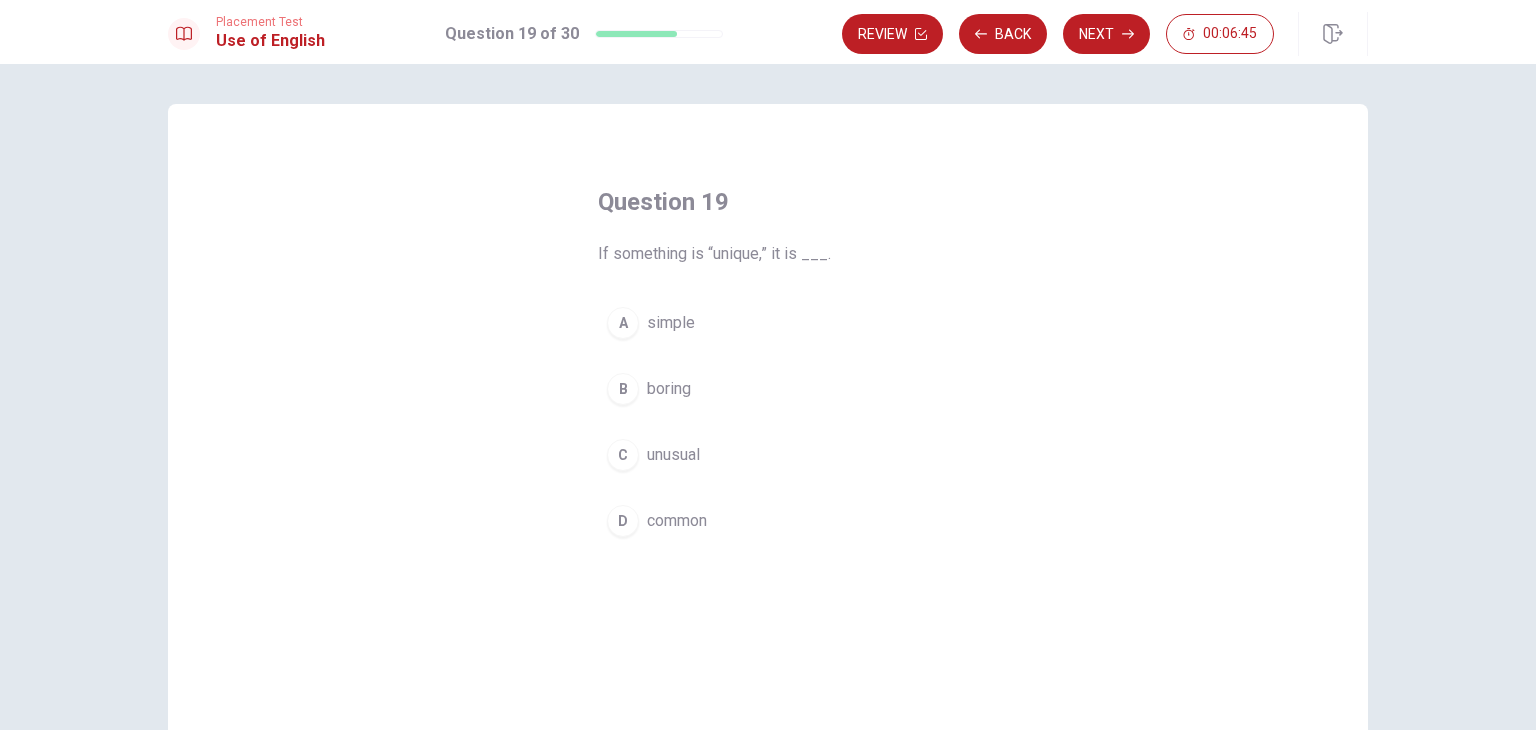 click on "C" at bounding box center [623, 455] 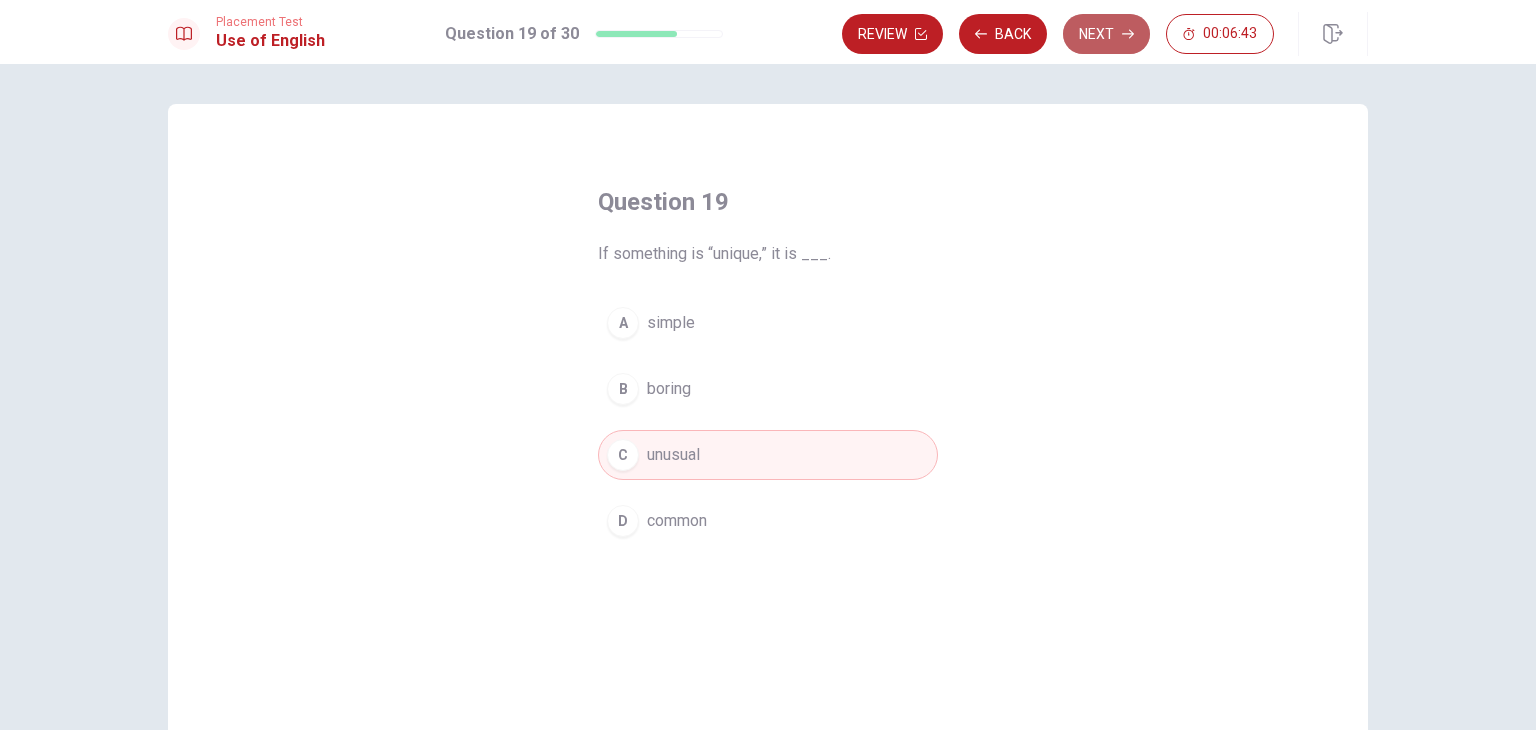 click on "Next" at bounding box center (1106, 34) 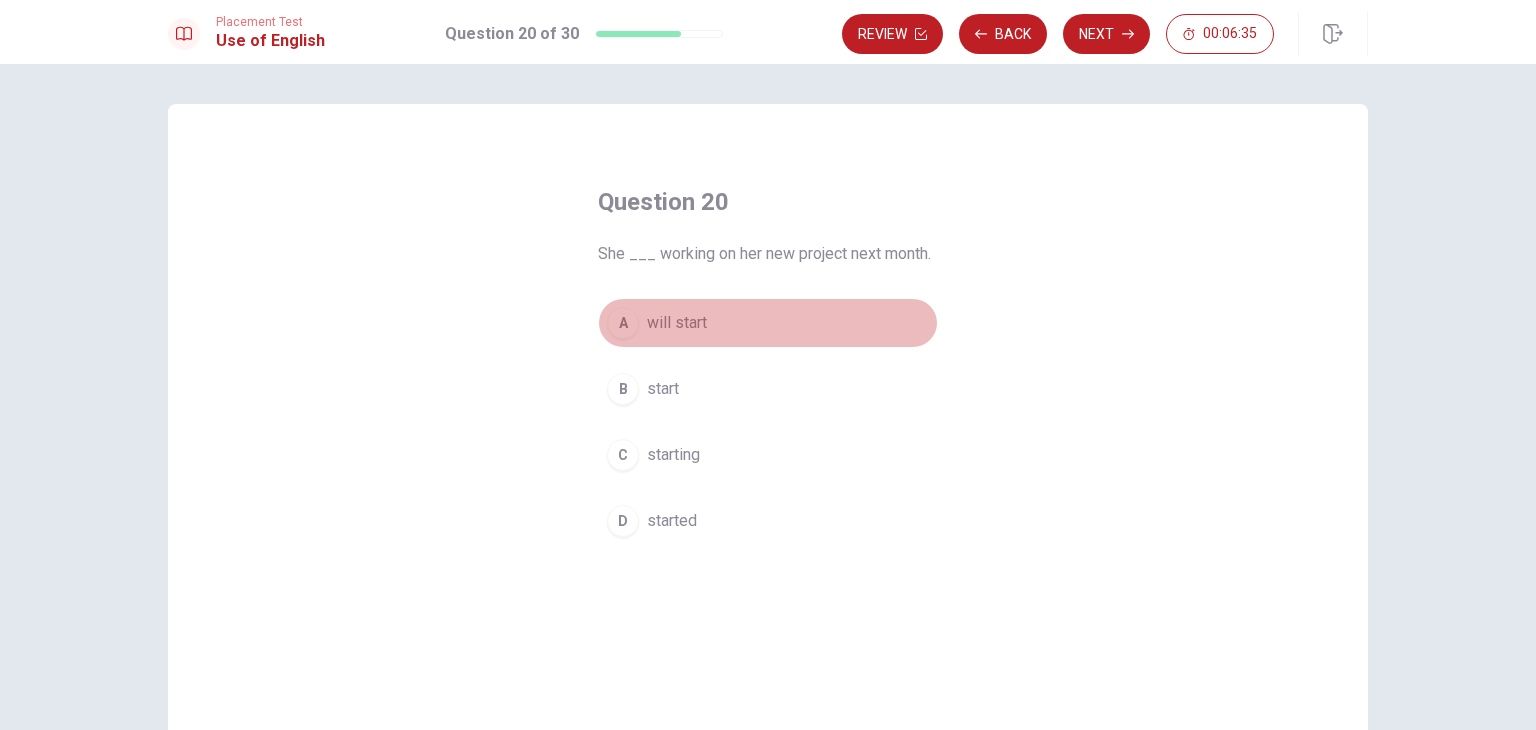 click on "A" at bounding box center [623, 323] 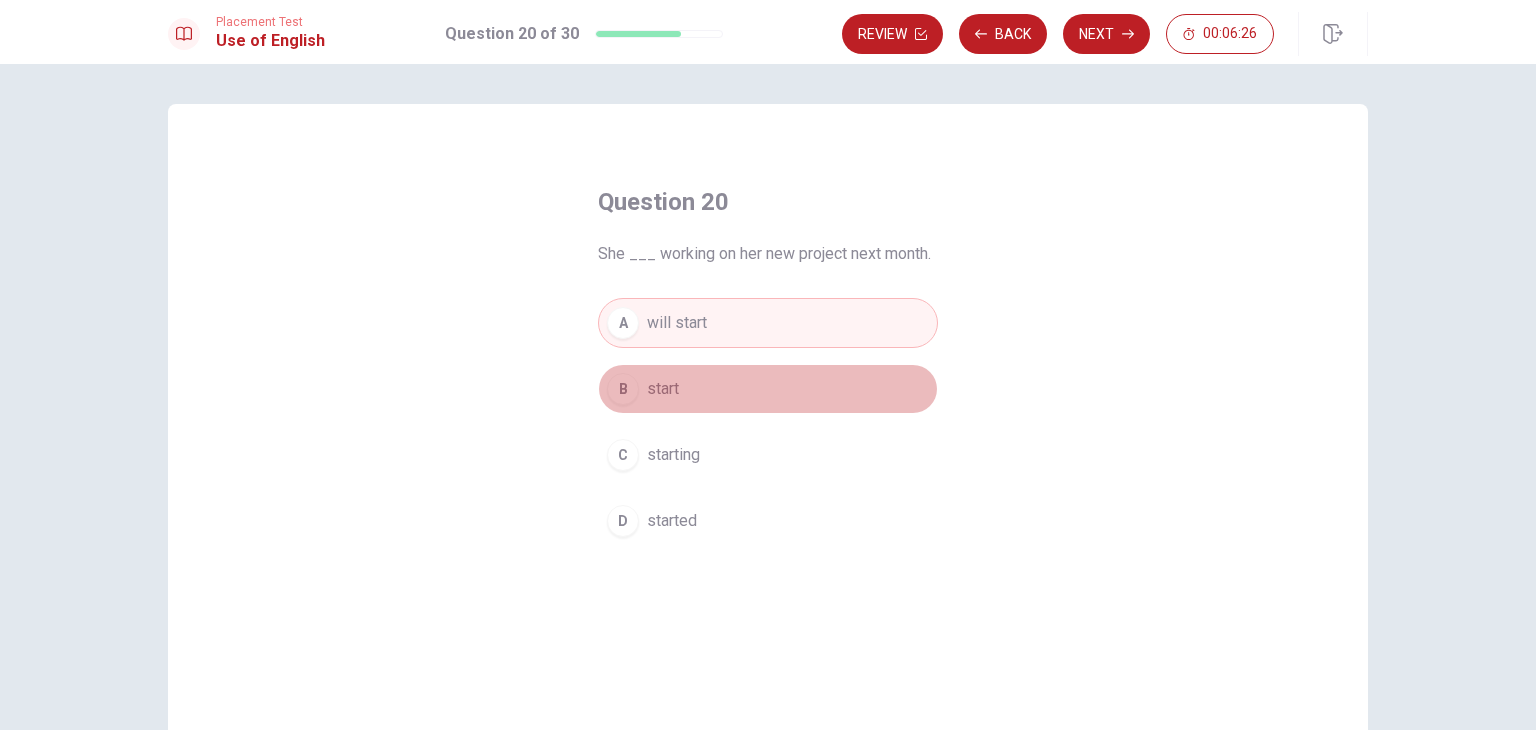 click on "start" at bounding box center (663, 389) 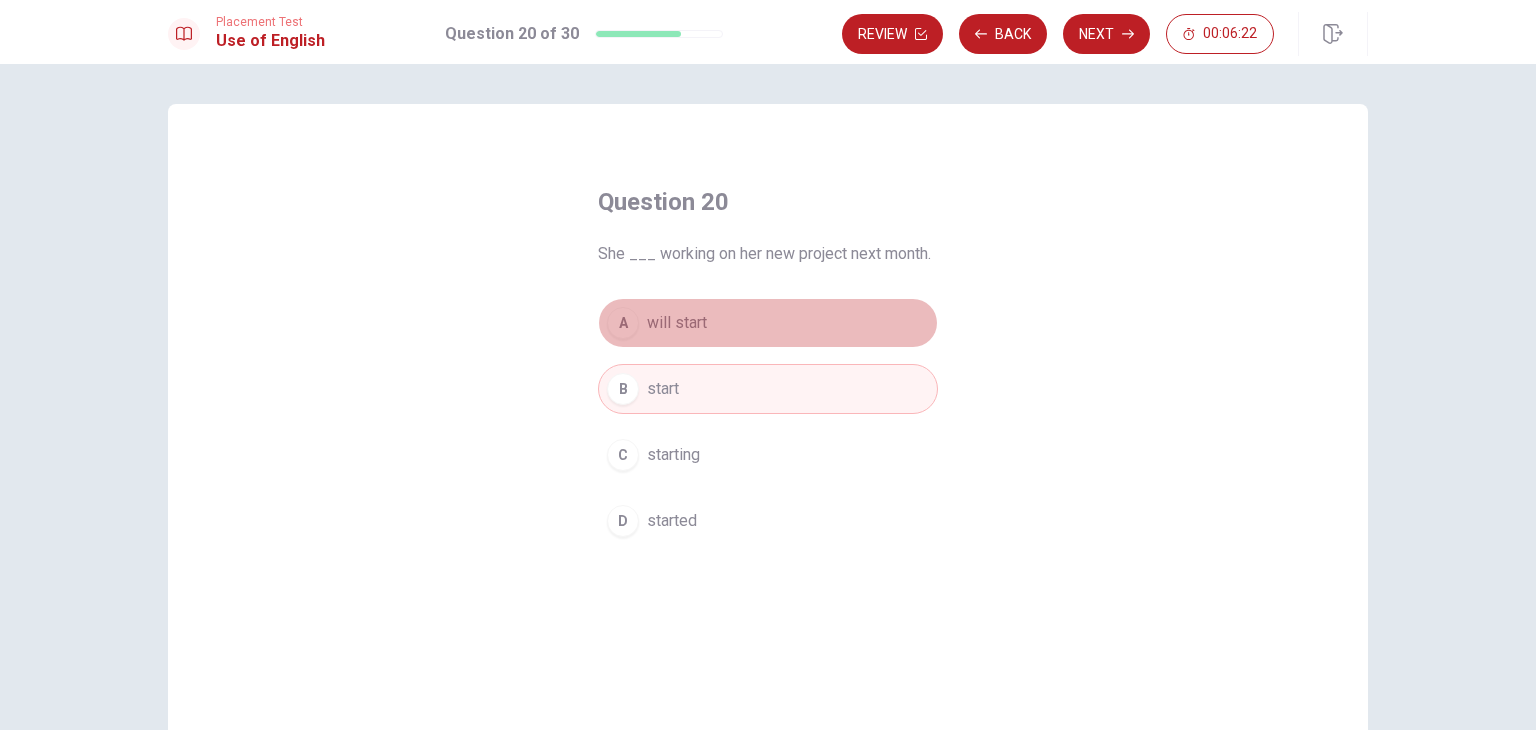 click on "will start" at bounding box center (677, 323) 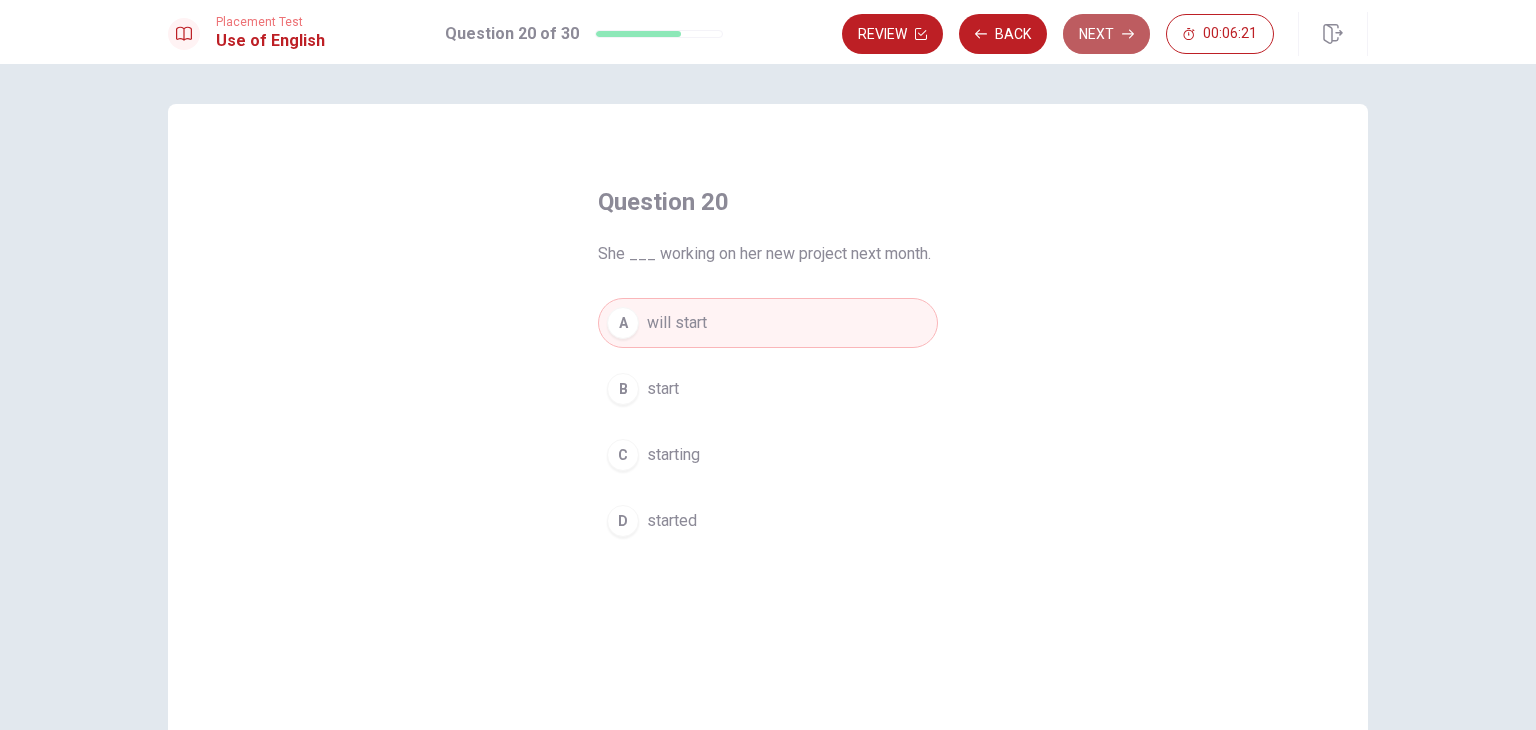 click on "Next" at bounding box center (1106, 34) 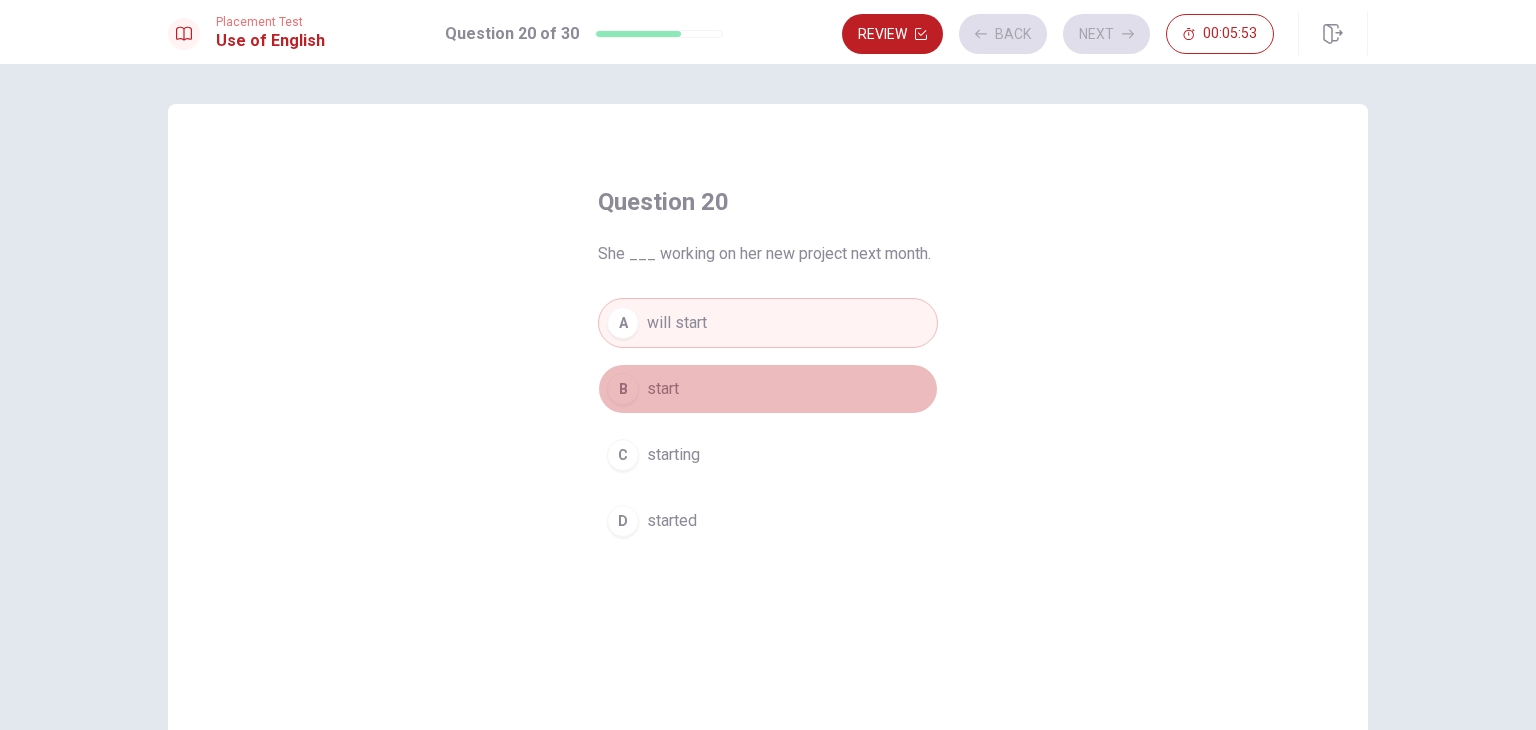 click on "B start" at bounding box center [768, 389] 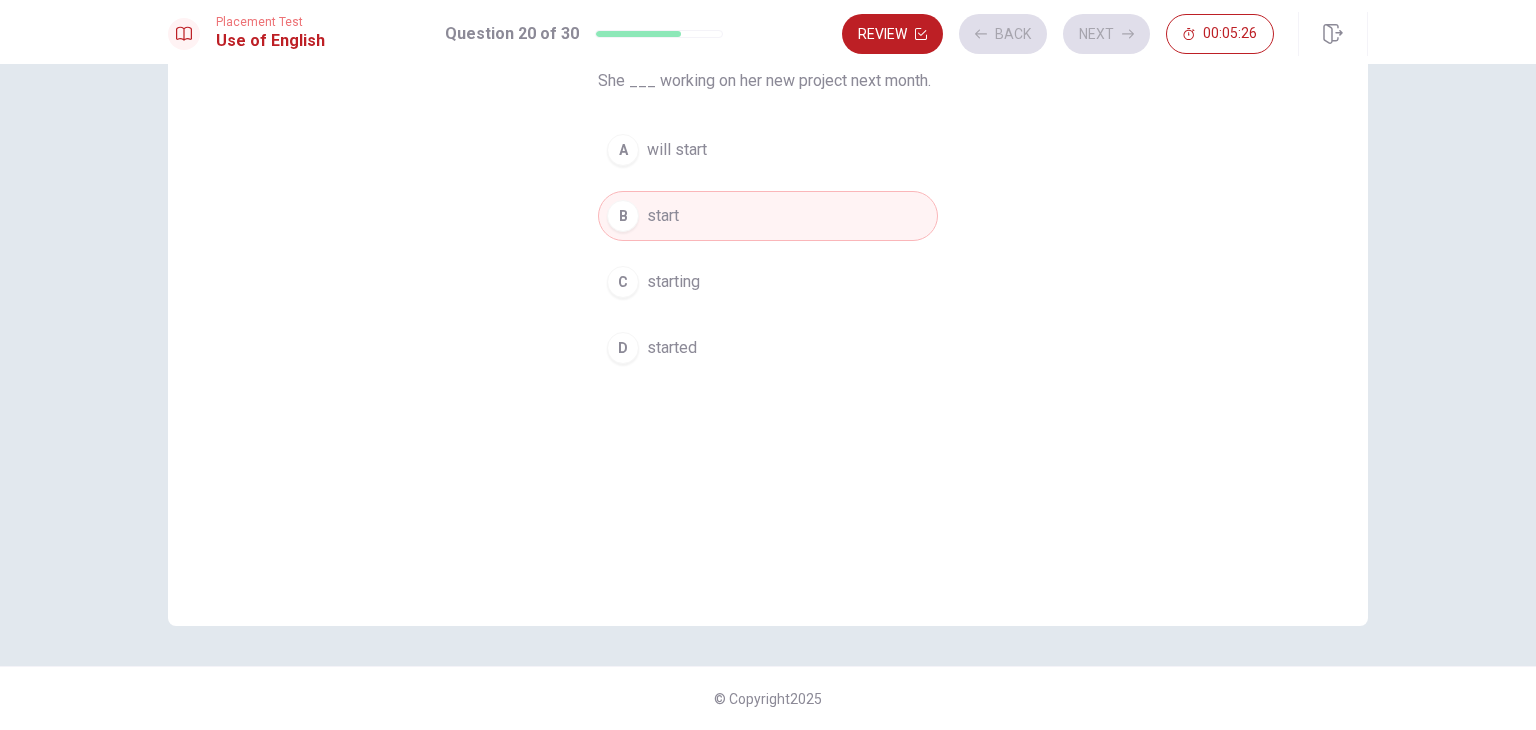 scroll, scrollTop: 0, scrollLeft: 0, axis: both 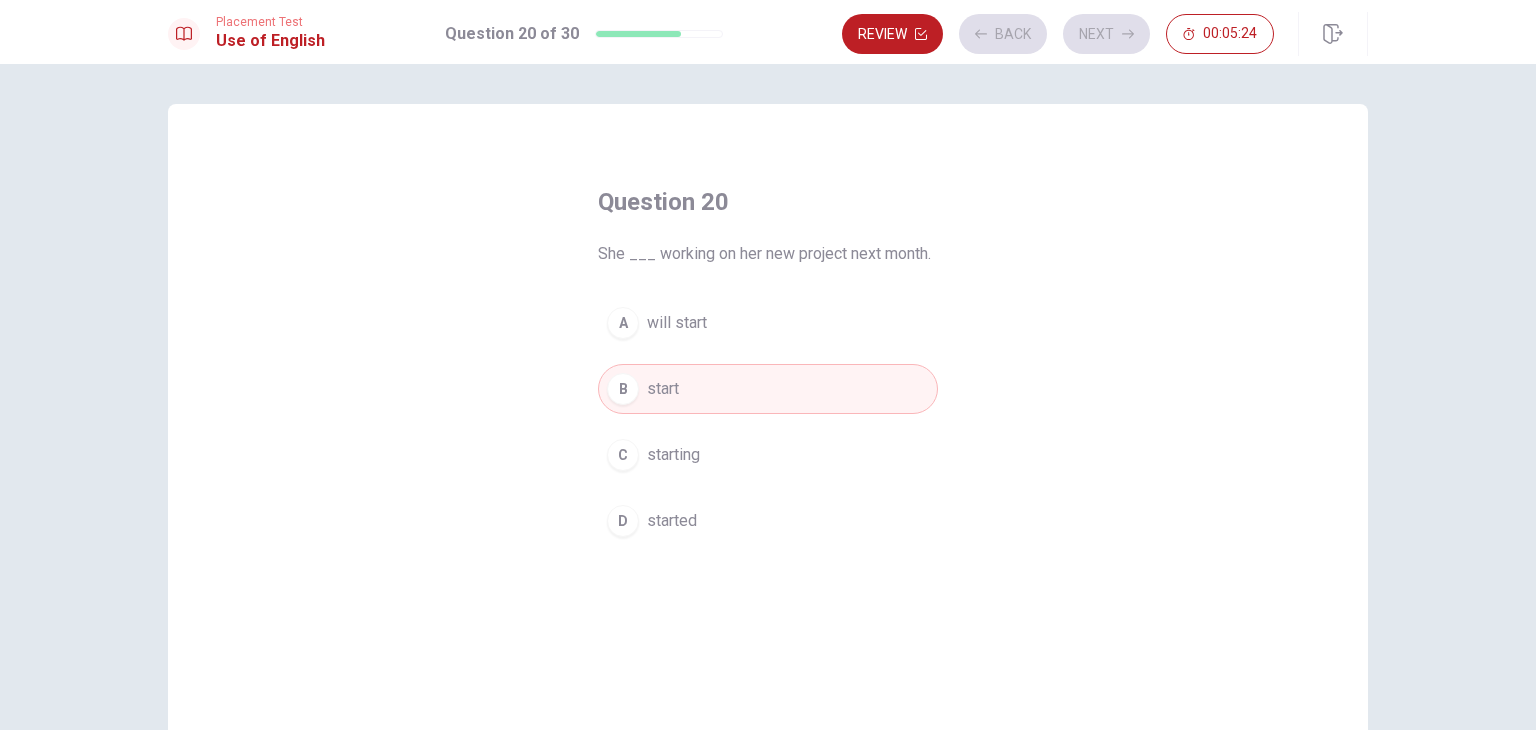 click on "A will start" at bounding box center (768, 323) 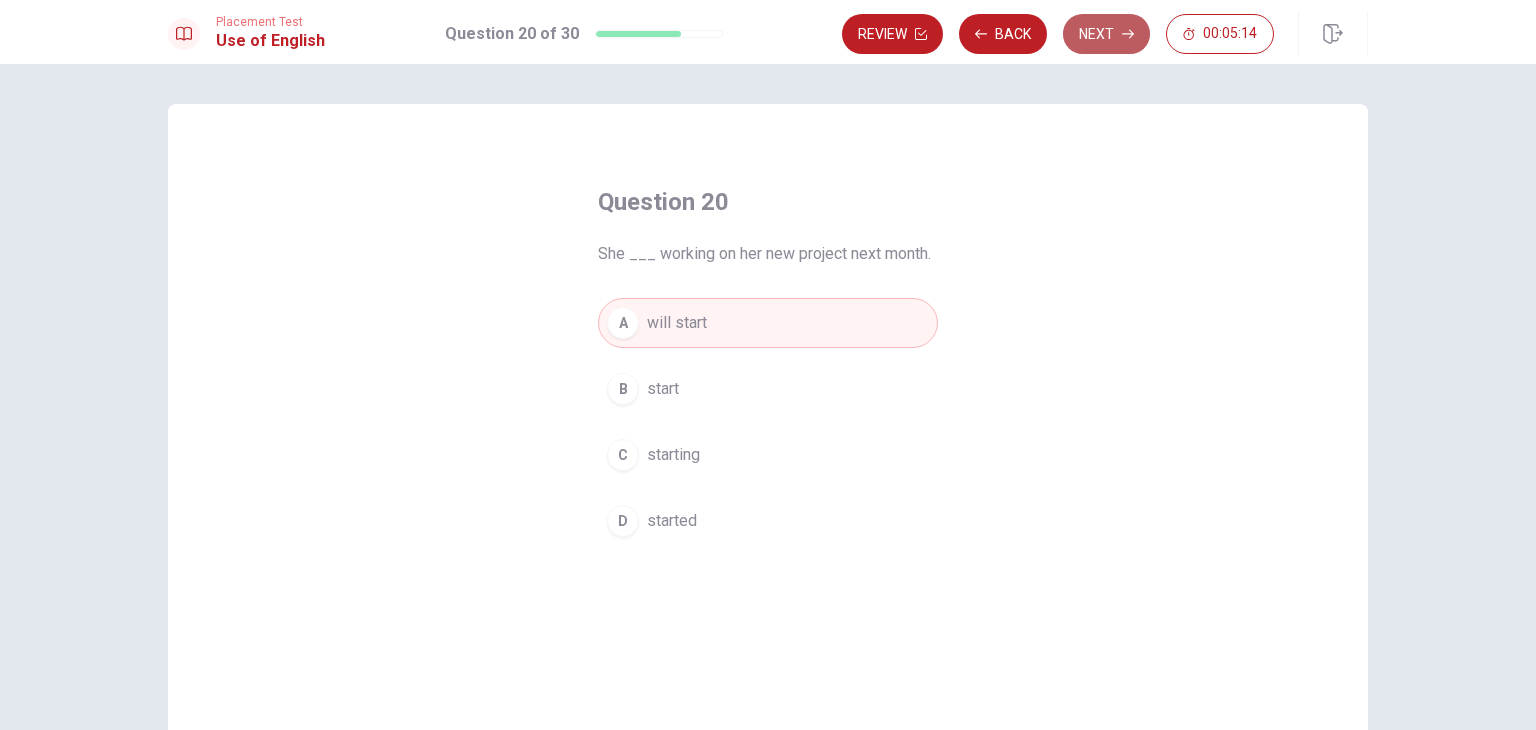 click on "Next" at bounding box center (1106, 34) 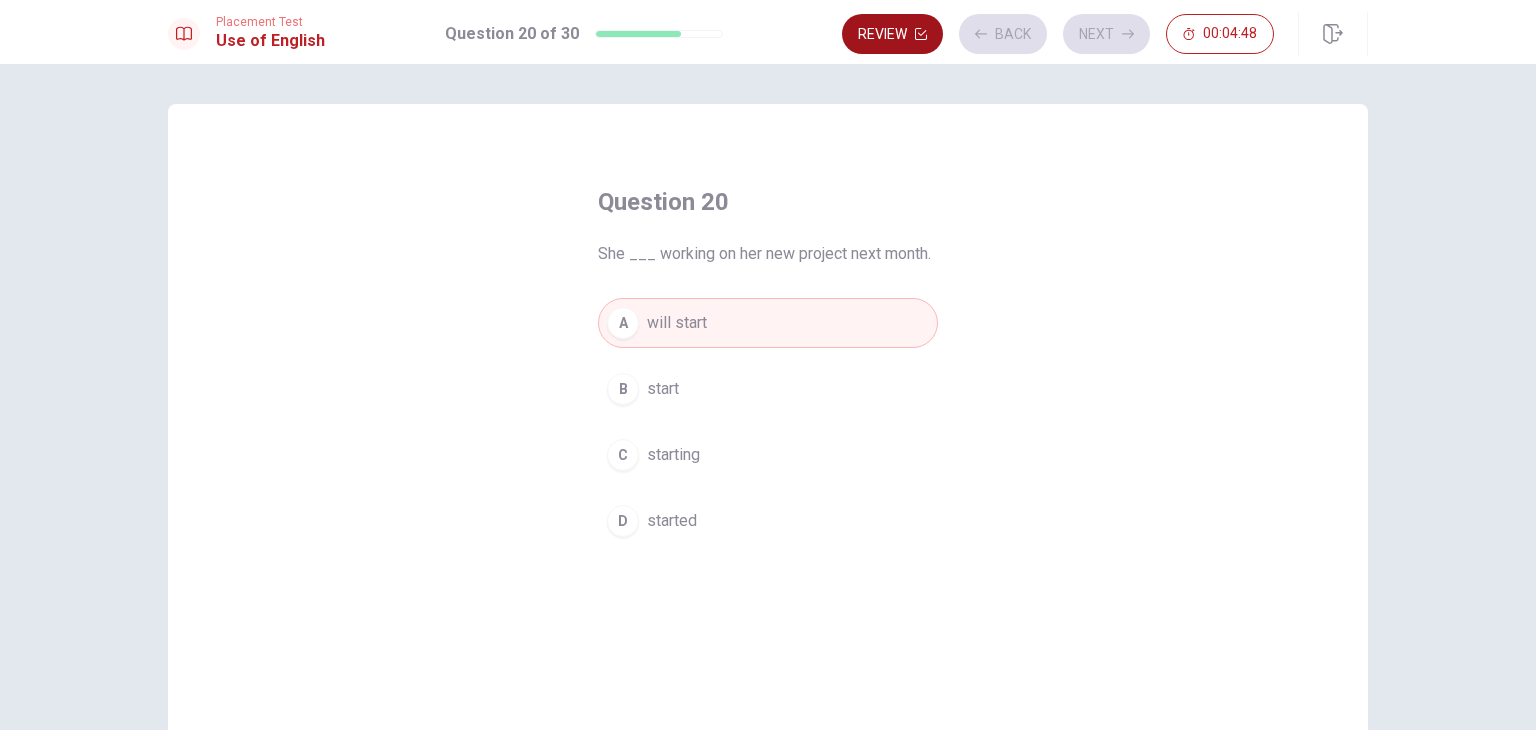 click on "Review" at bounding box center [892, 34] 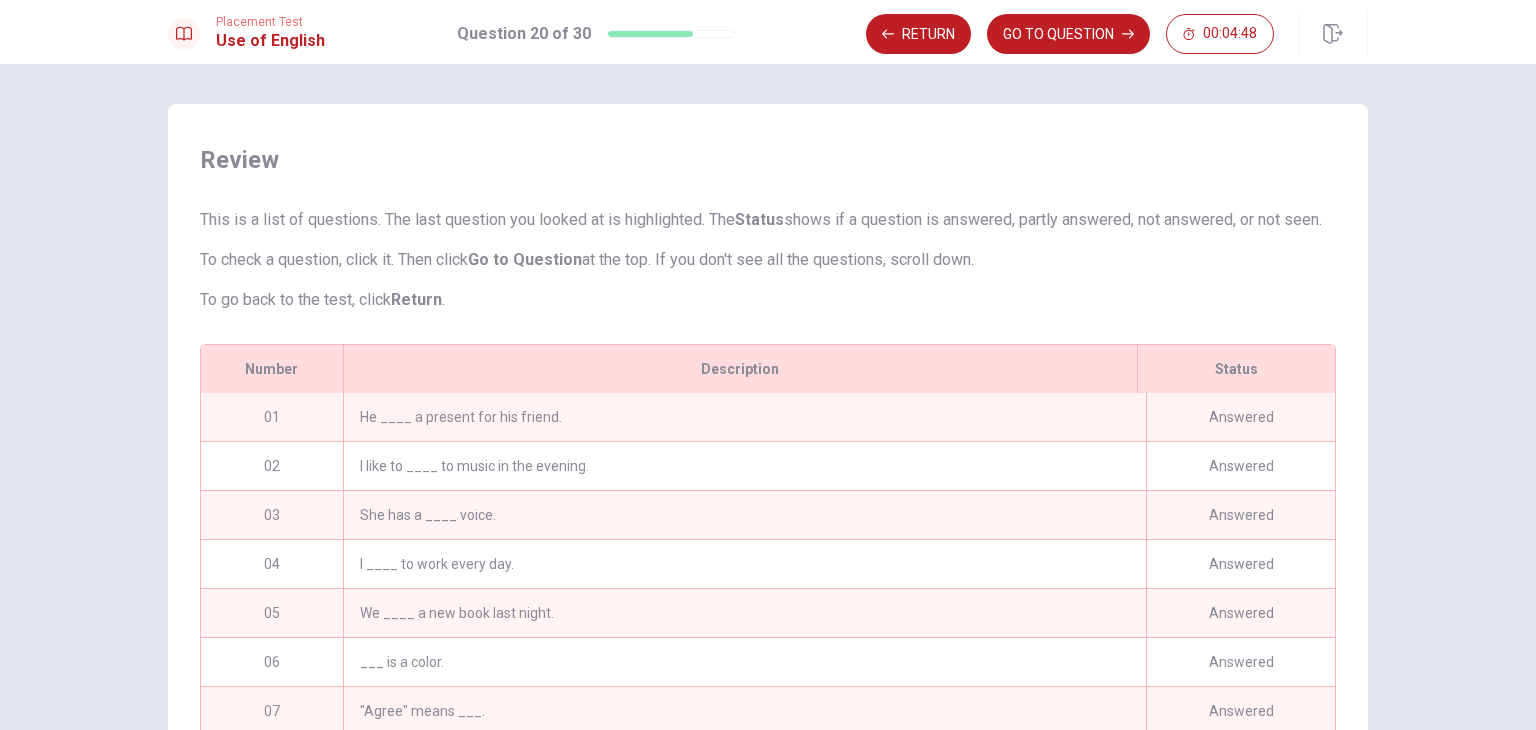 scroll, scrollTop: 157, scrollLeft: 0, axis: vertical 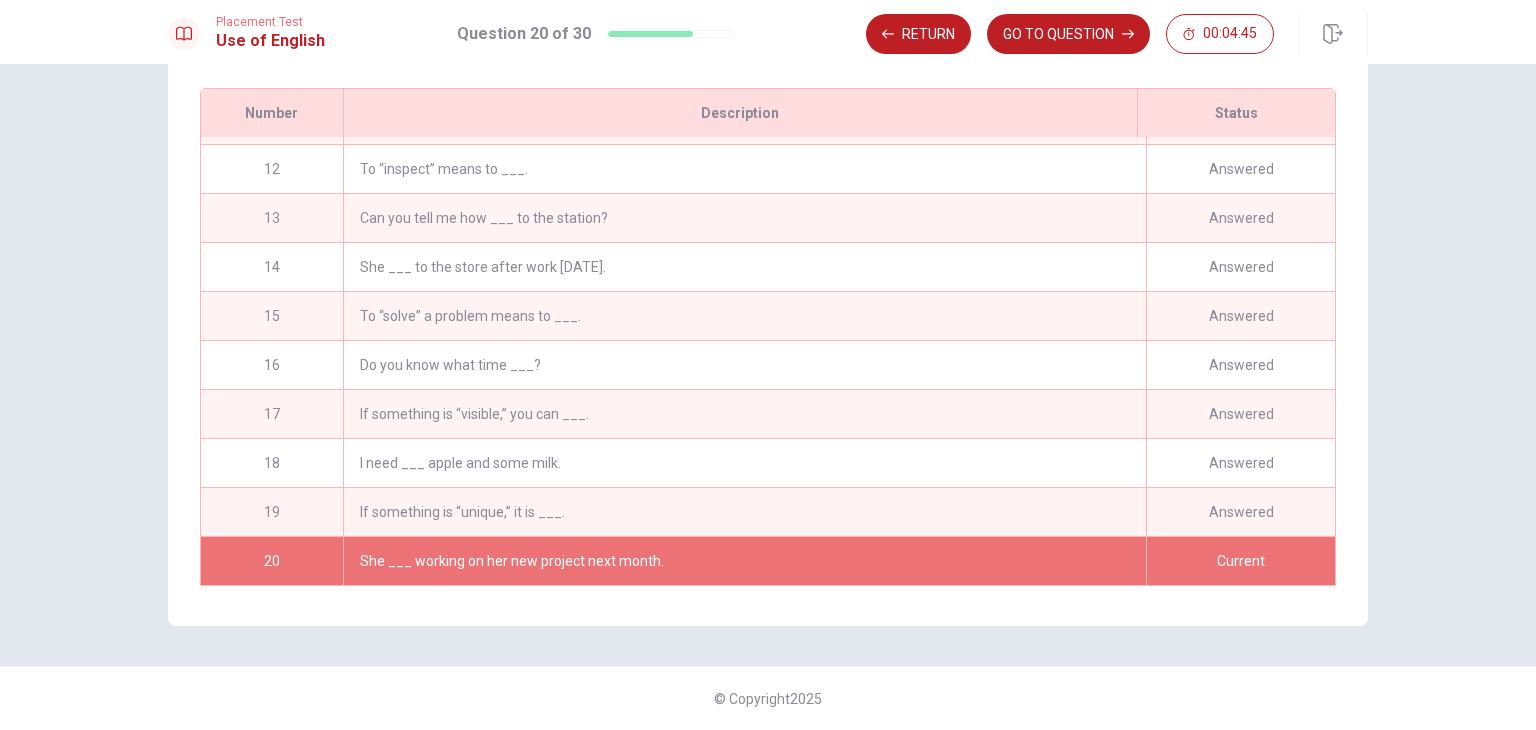 drag, startPoint x: 1332, startPoint y: 402, endPoint x: 1342, endPoint y: 282, distance: 120.41595 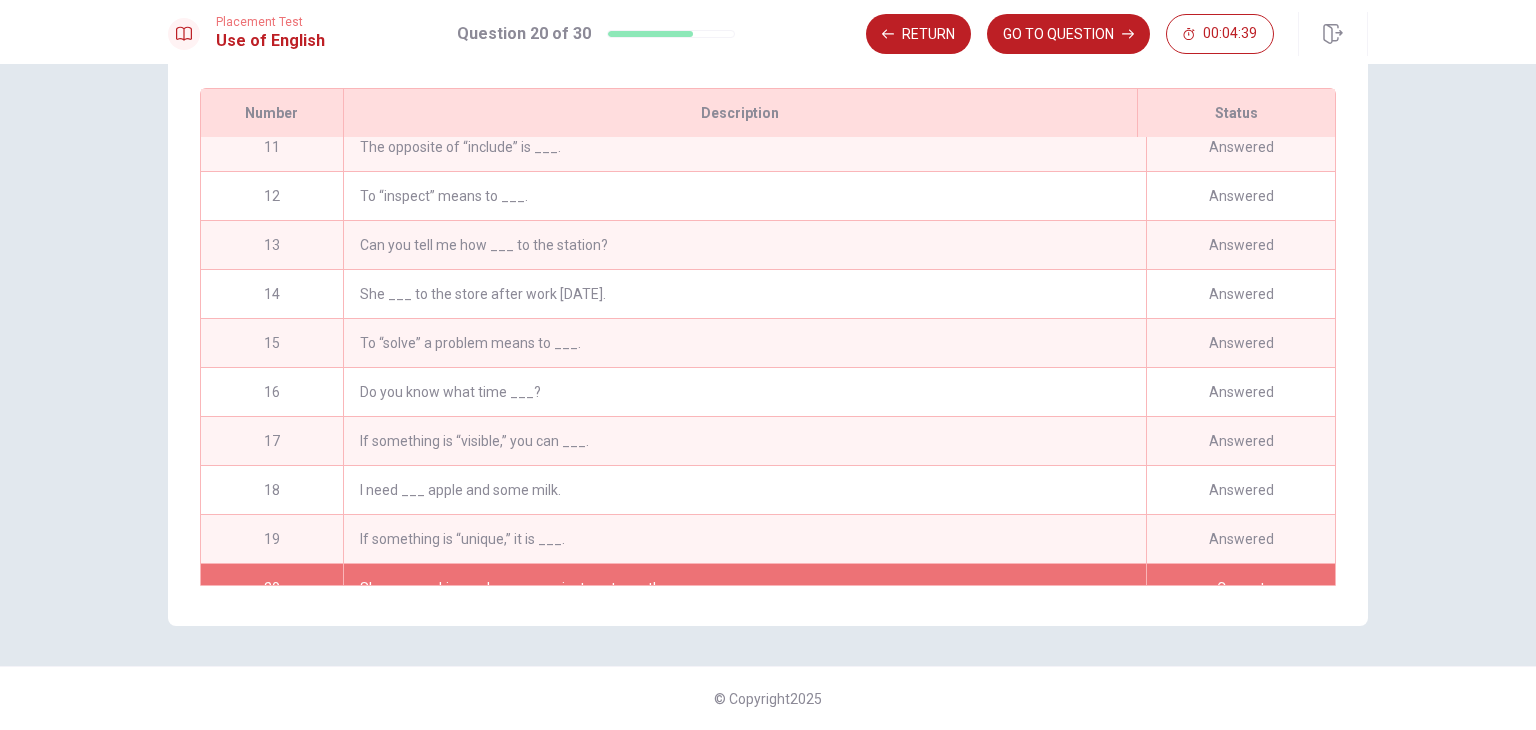 scroll, scrollTop: 537, scrollLeft: 0, axis: vertical 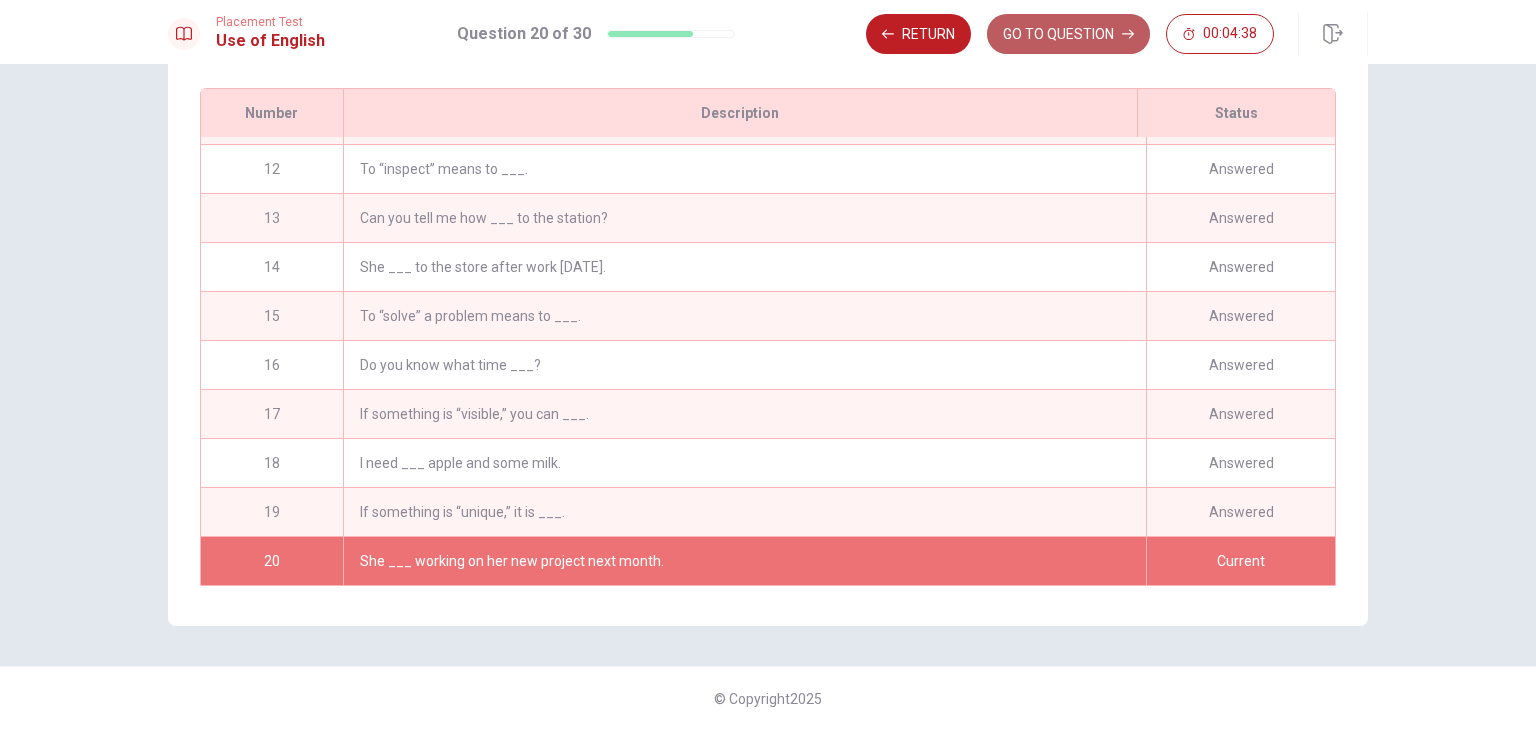 click on "GO TO QUESTION" at bounding box center (1068, 34) 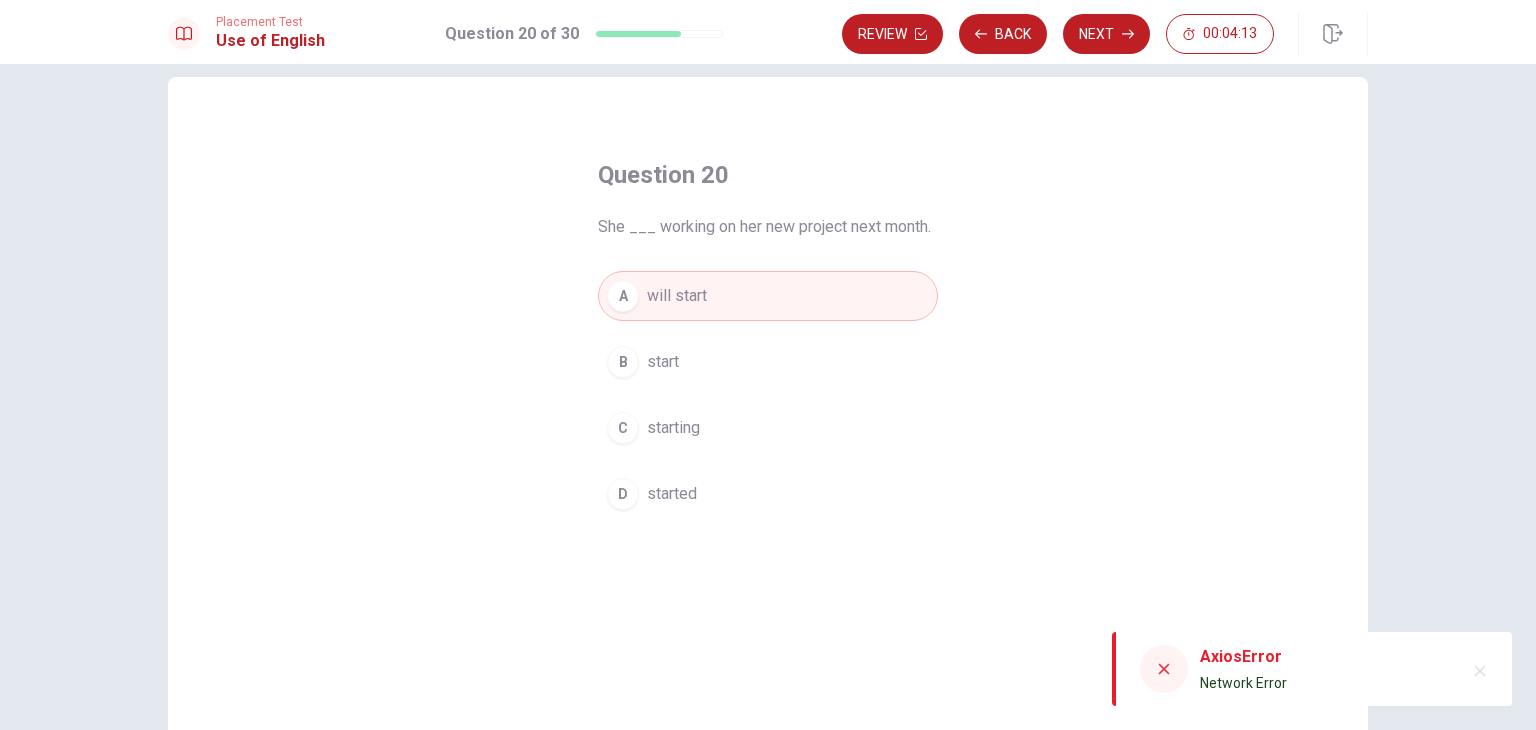 scroll, scrollTop: 0, scrollLeft: 0, axis: both 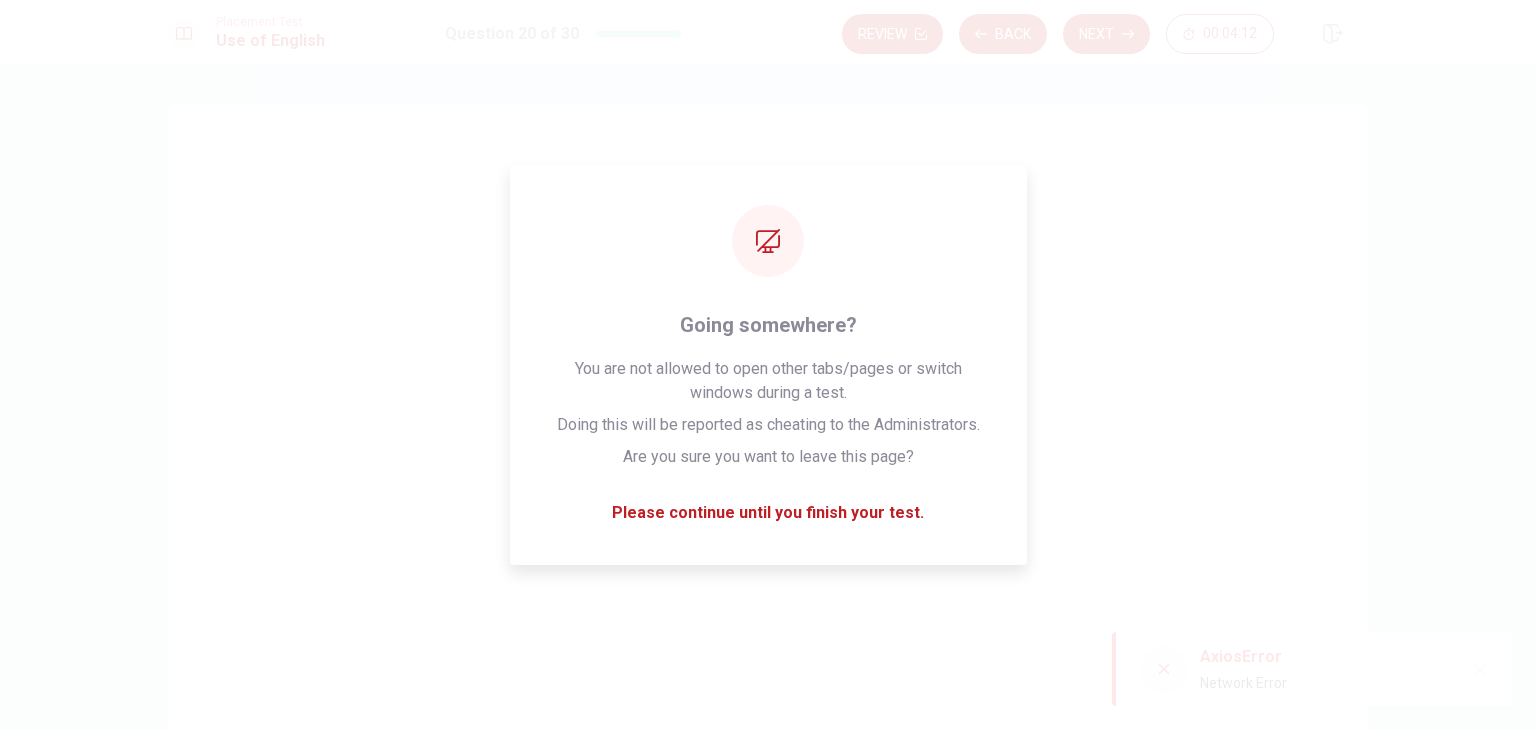 click on "Network Error" at bounding box center (1243, 683) 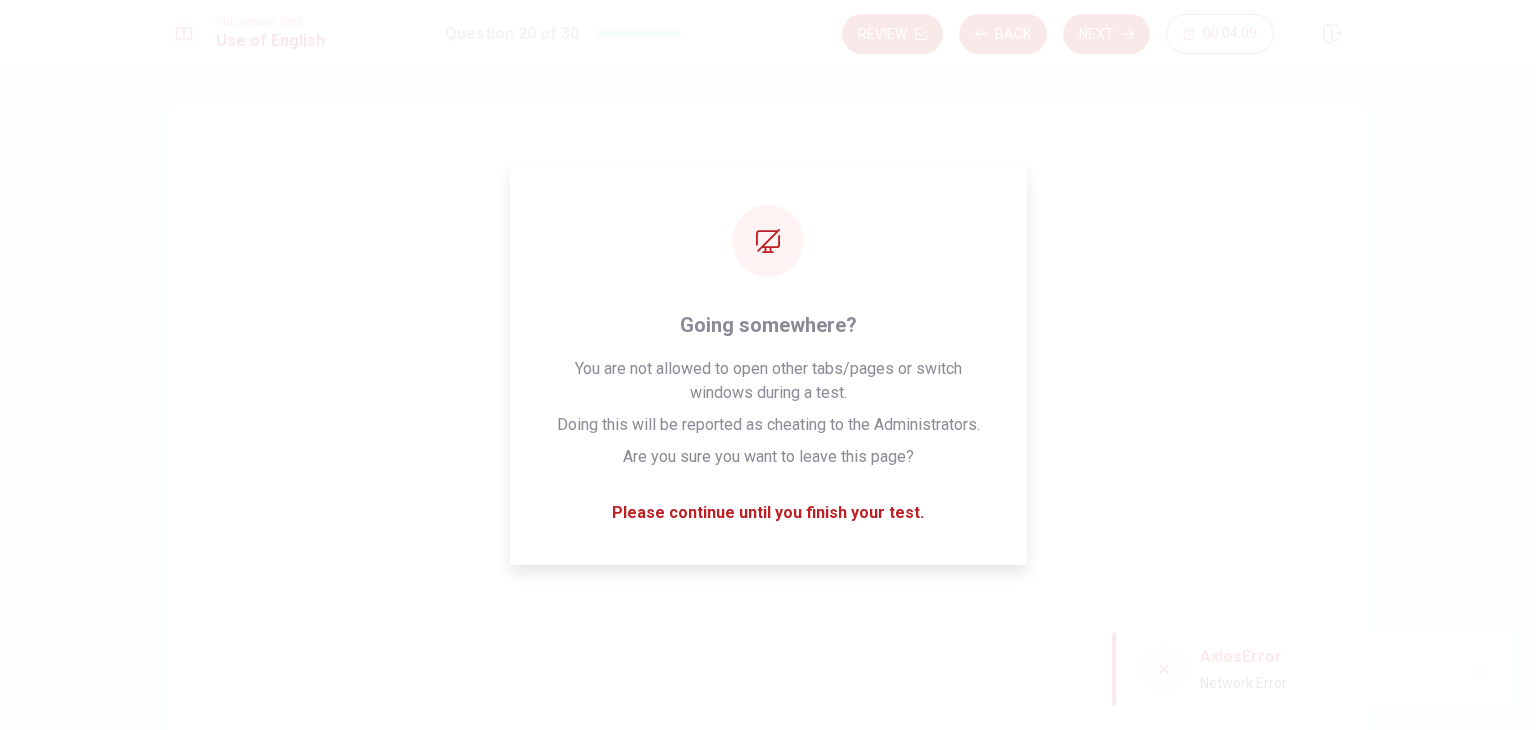 click on "AxiosError Network Error" at bounding box center [1243, 669] 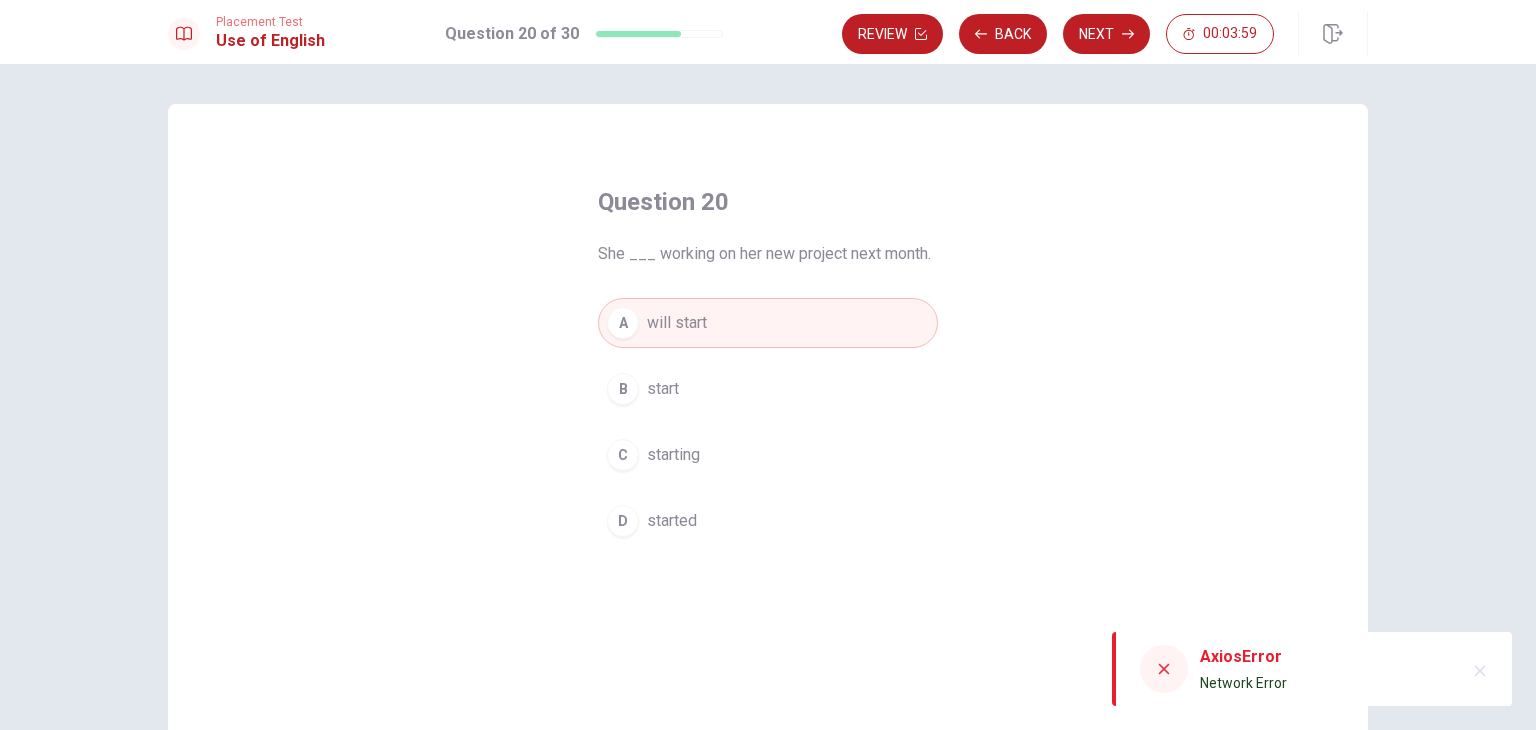 click on "Question 20 She ___ working on her new project next month. A will start B start C starting D started" at bounding box center (768, 451) 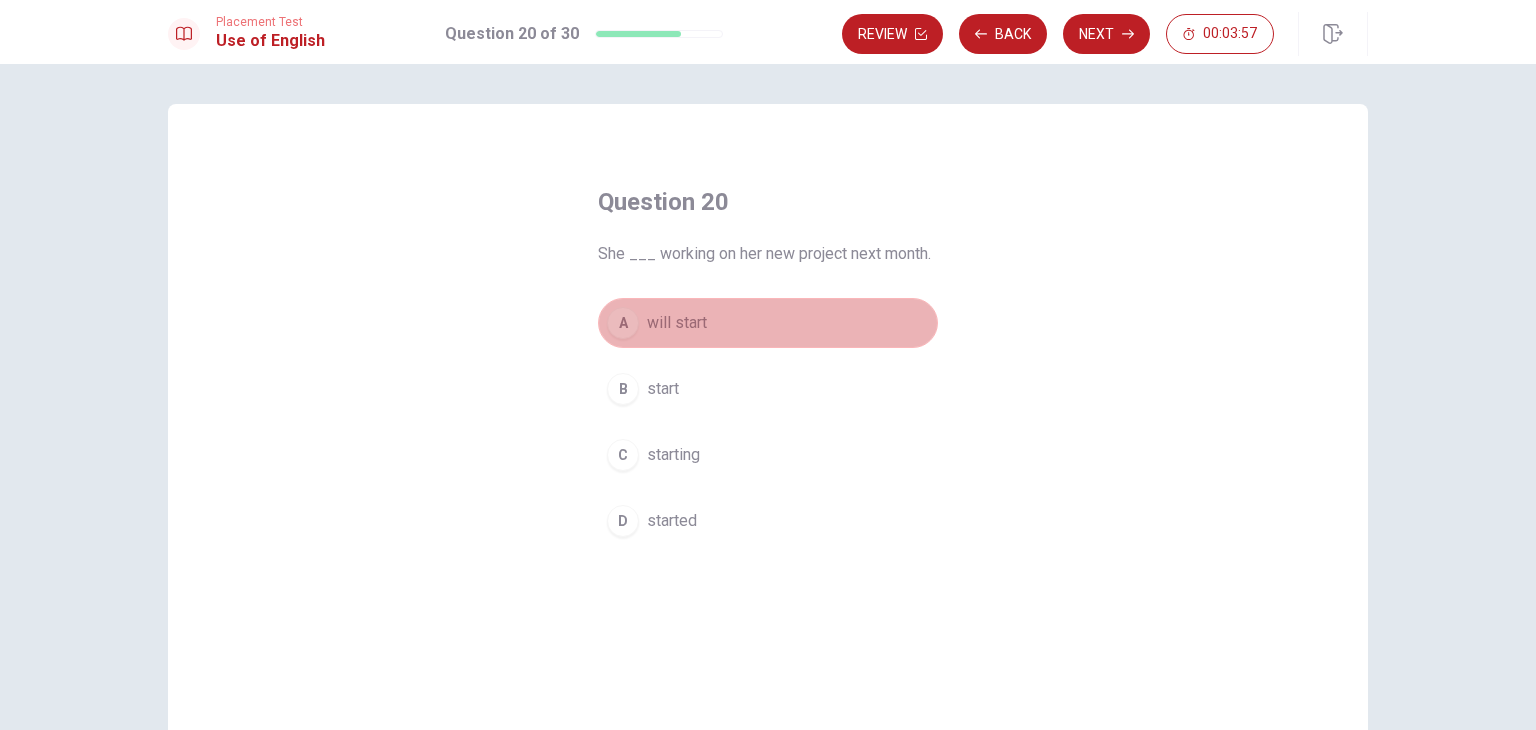 click on "A will start" at bounding box center [768, 323] 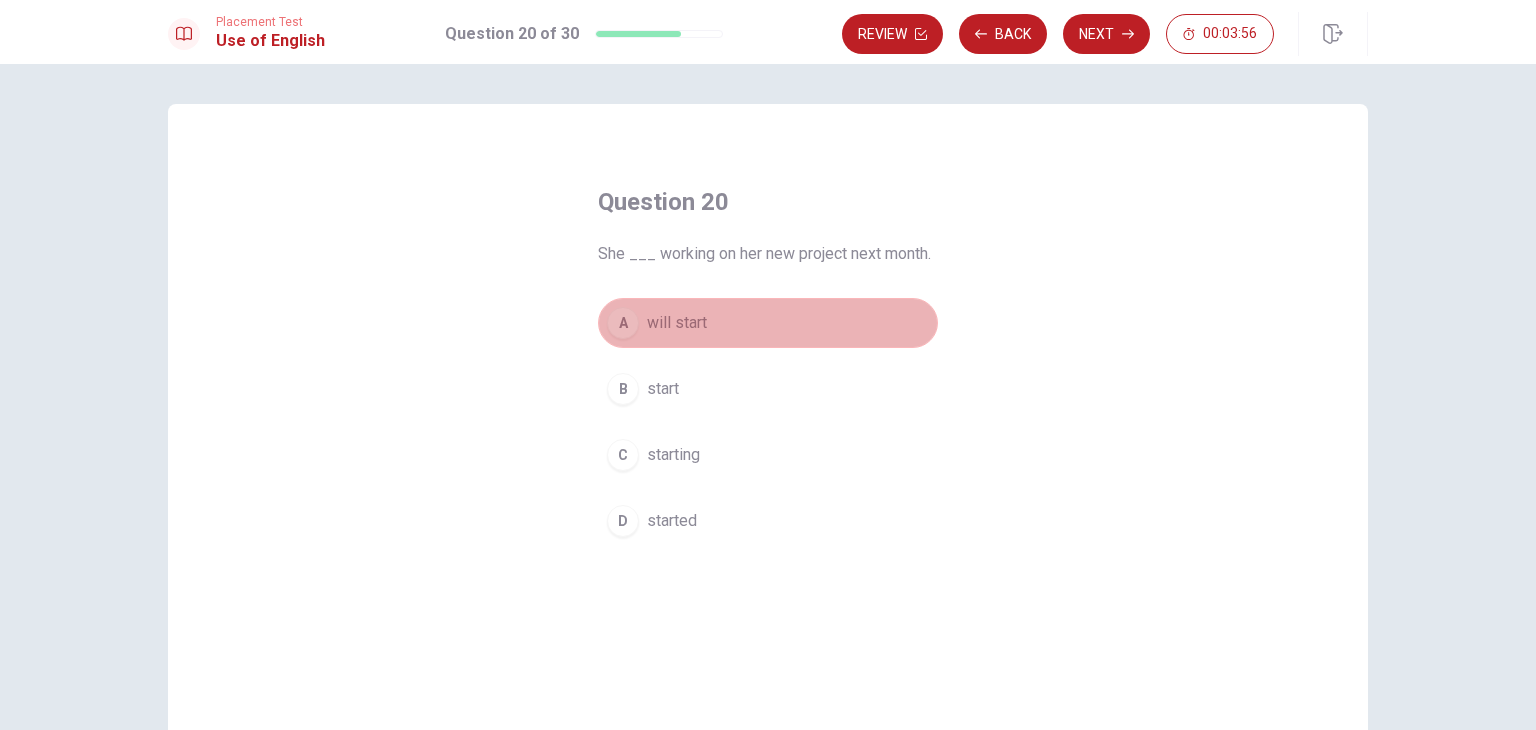 click on "A will start" at bounding box center [768, 323] 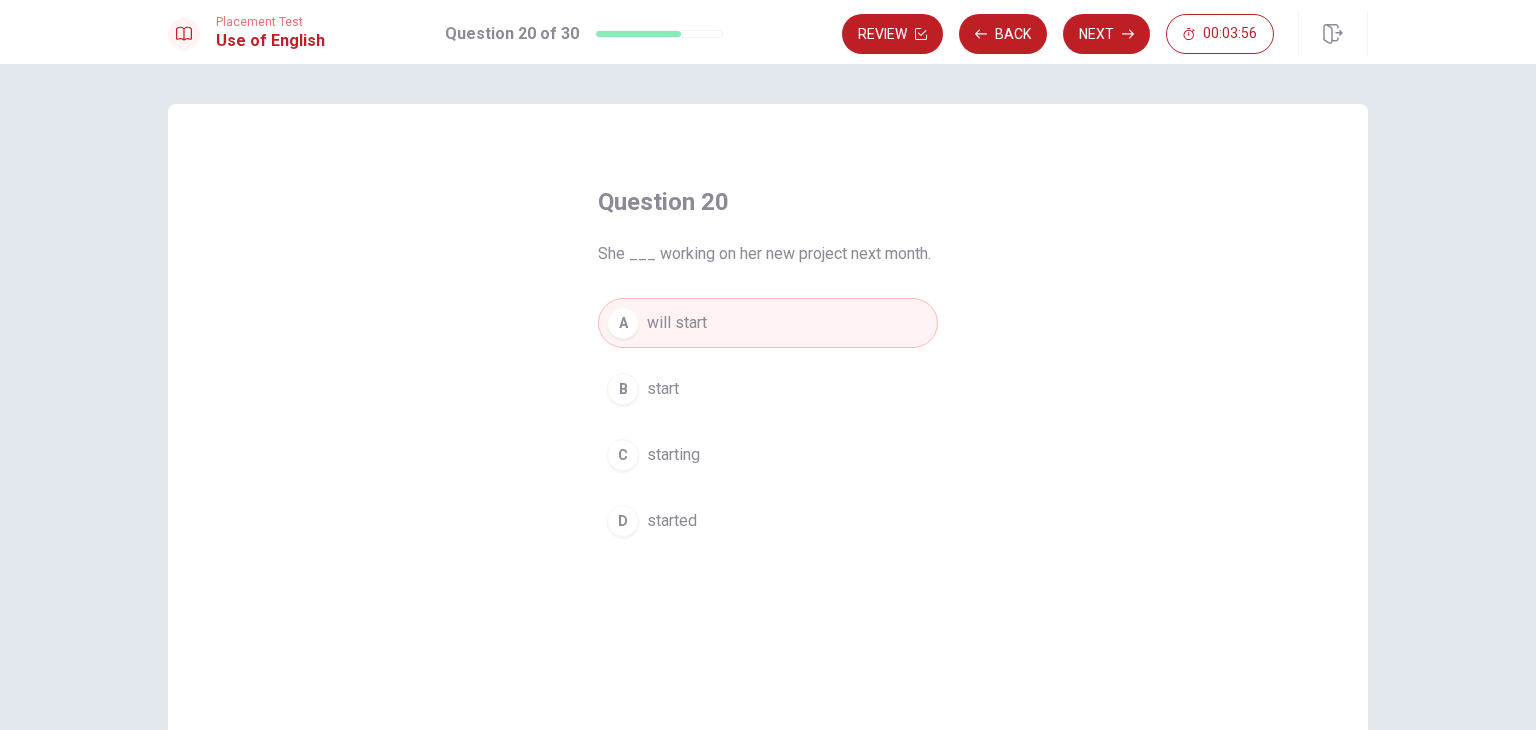 click on "A will start" at bounding box center (768, 323) 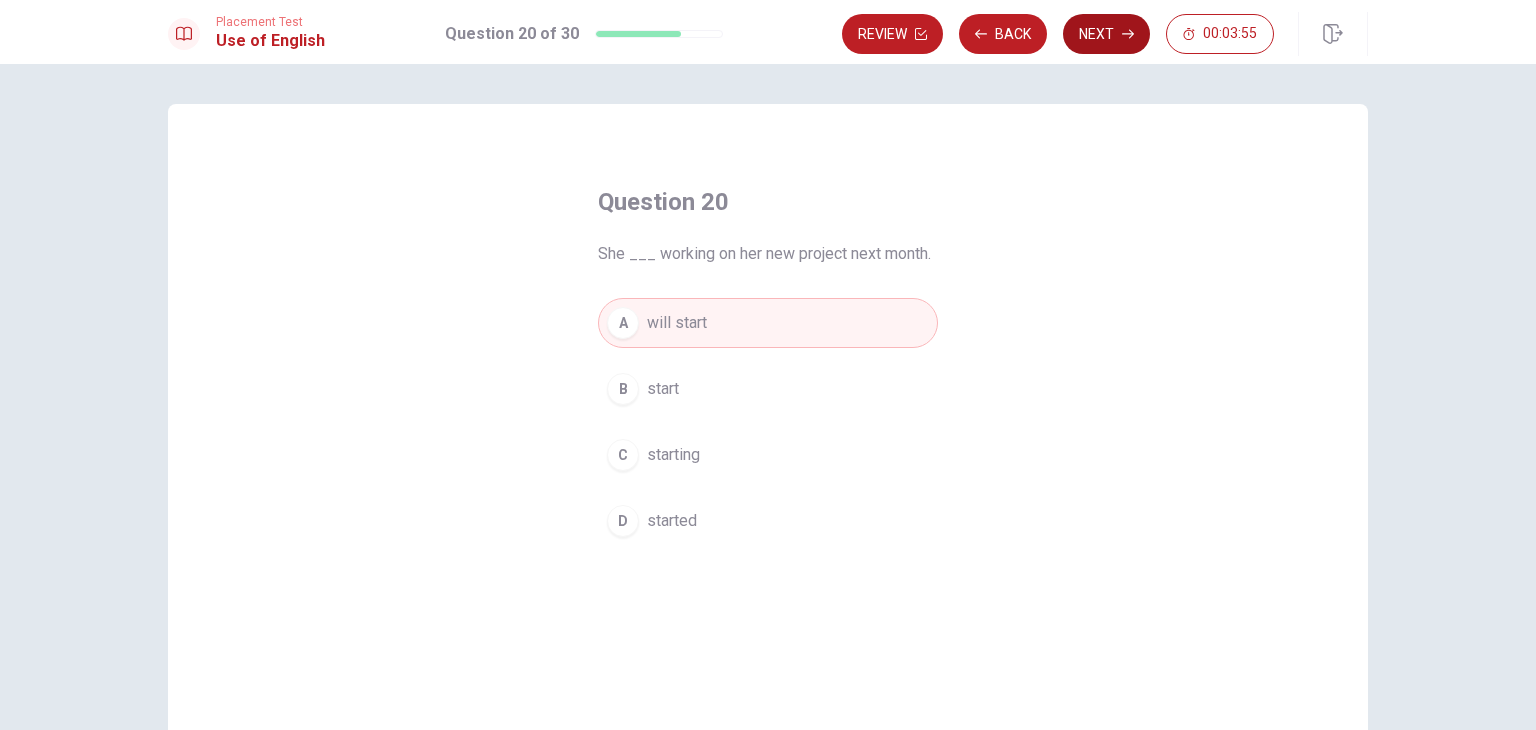 drag, startPoint x: 814, startPoint y: 325, endPoint x: 1089, endPoint y: 36, distance: 398.93106 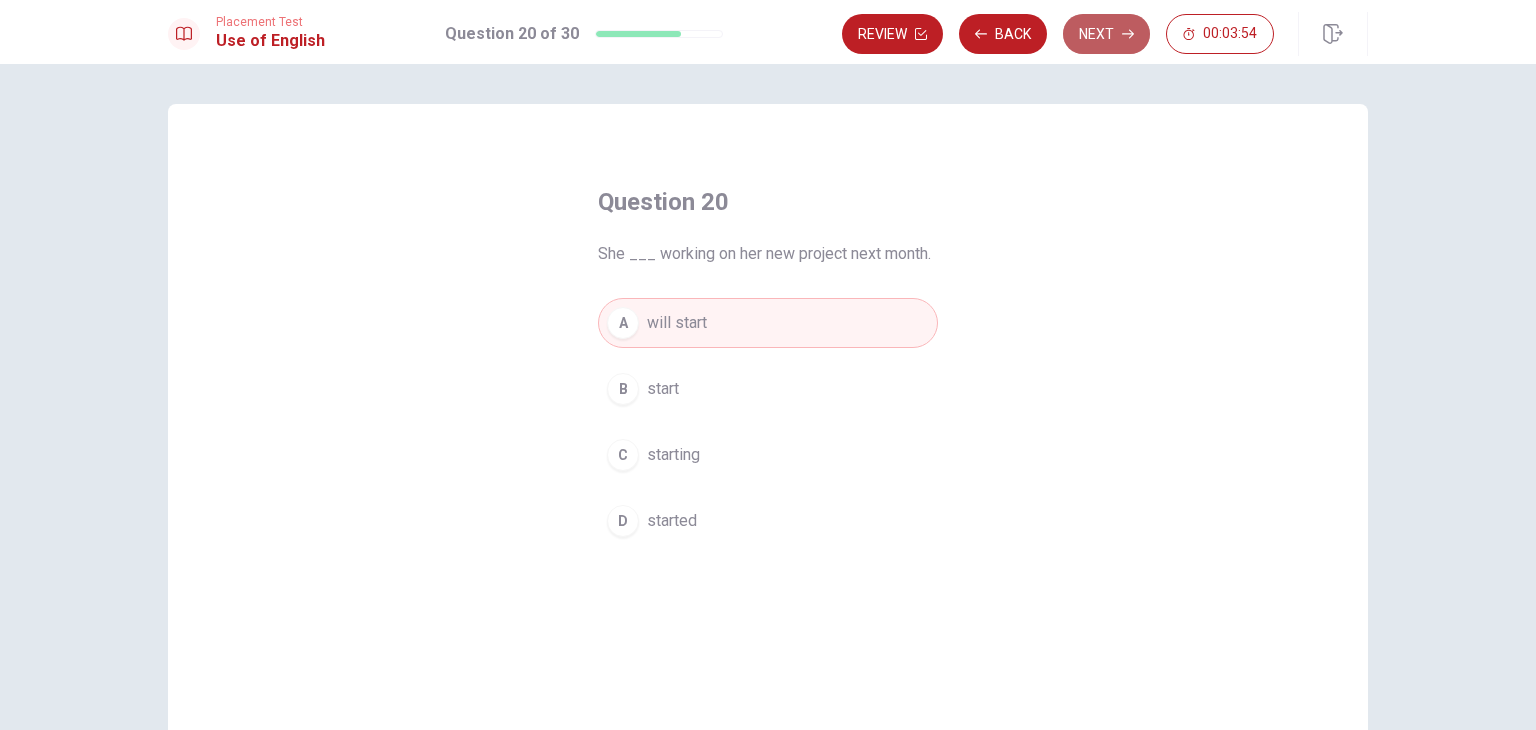 click on "Next" at bounding box center (1106, 34) 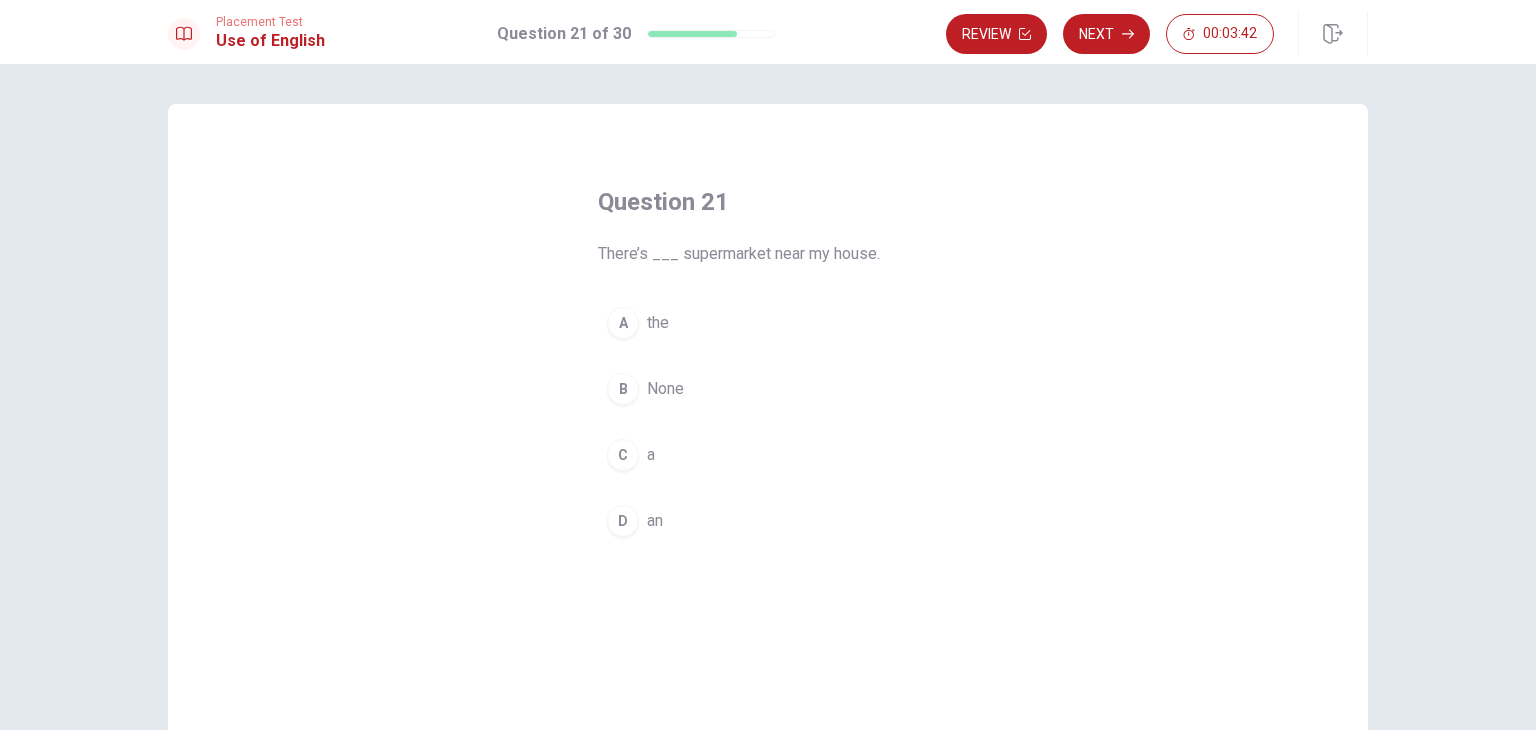 click on "C" at bounding box center [623, 455] 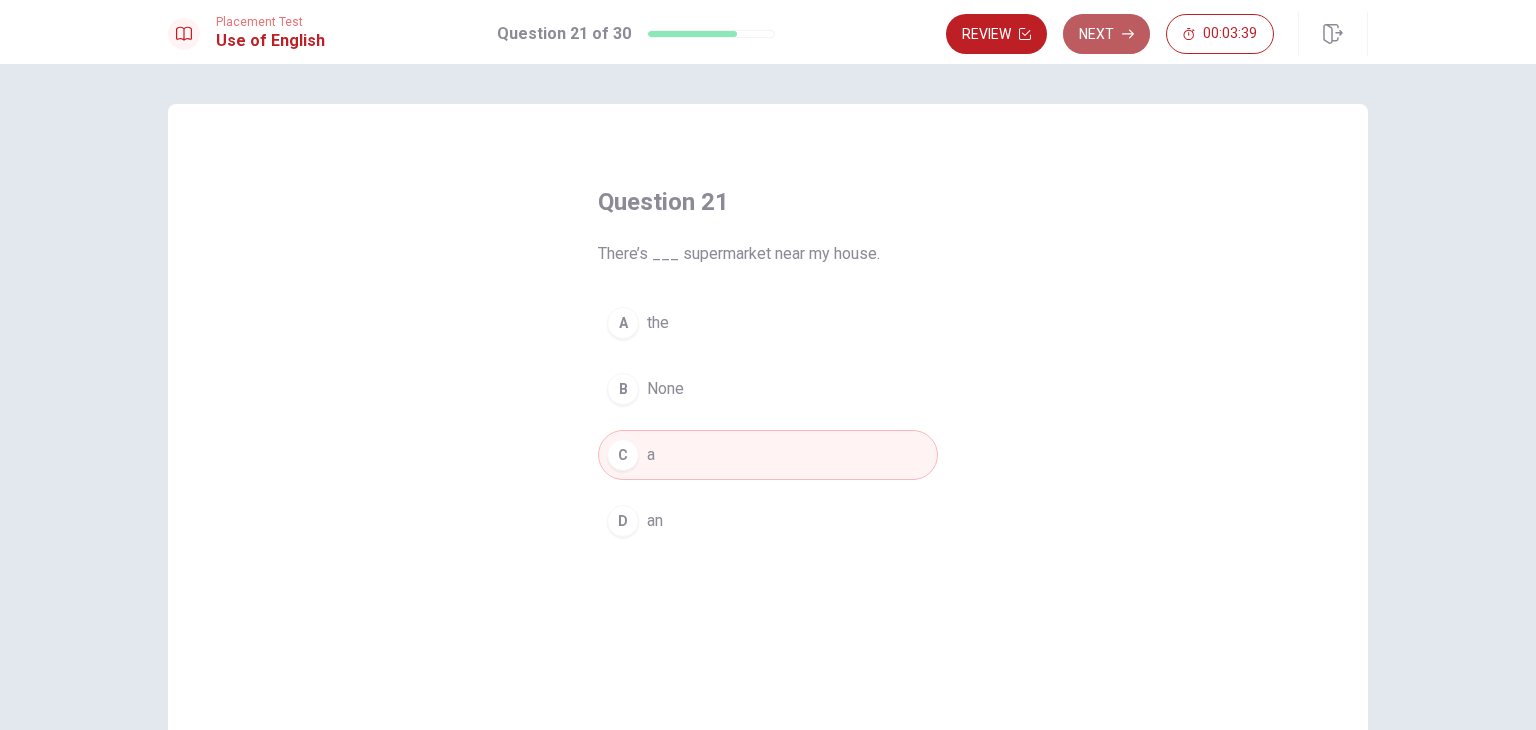 click on "Next" at bounding box center [1106, 34] 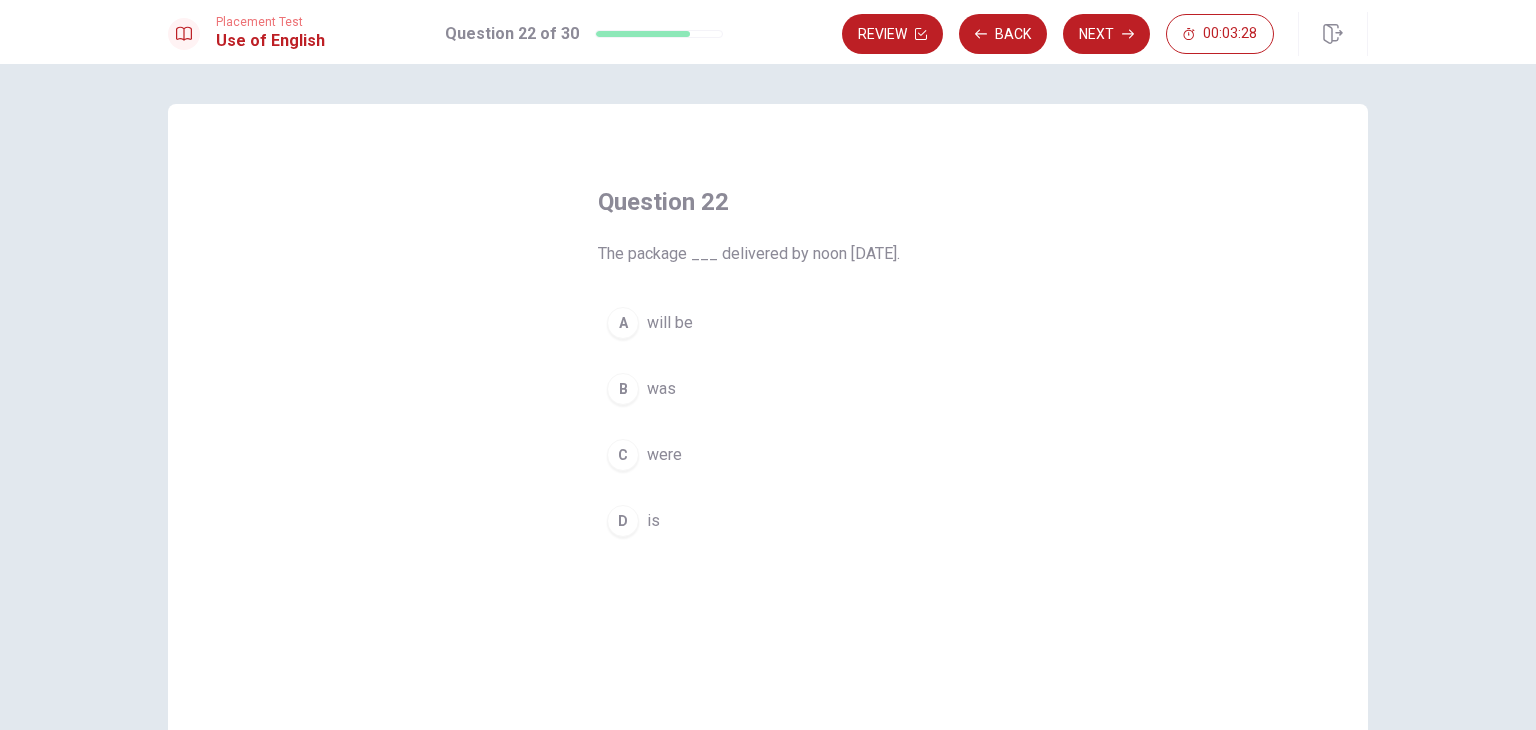 click on "A" at bounding box center (623, 323) 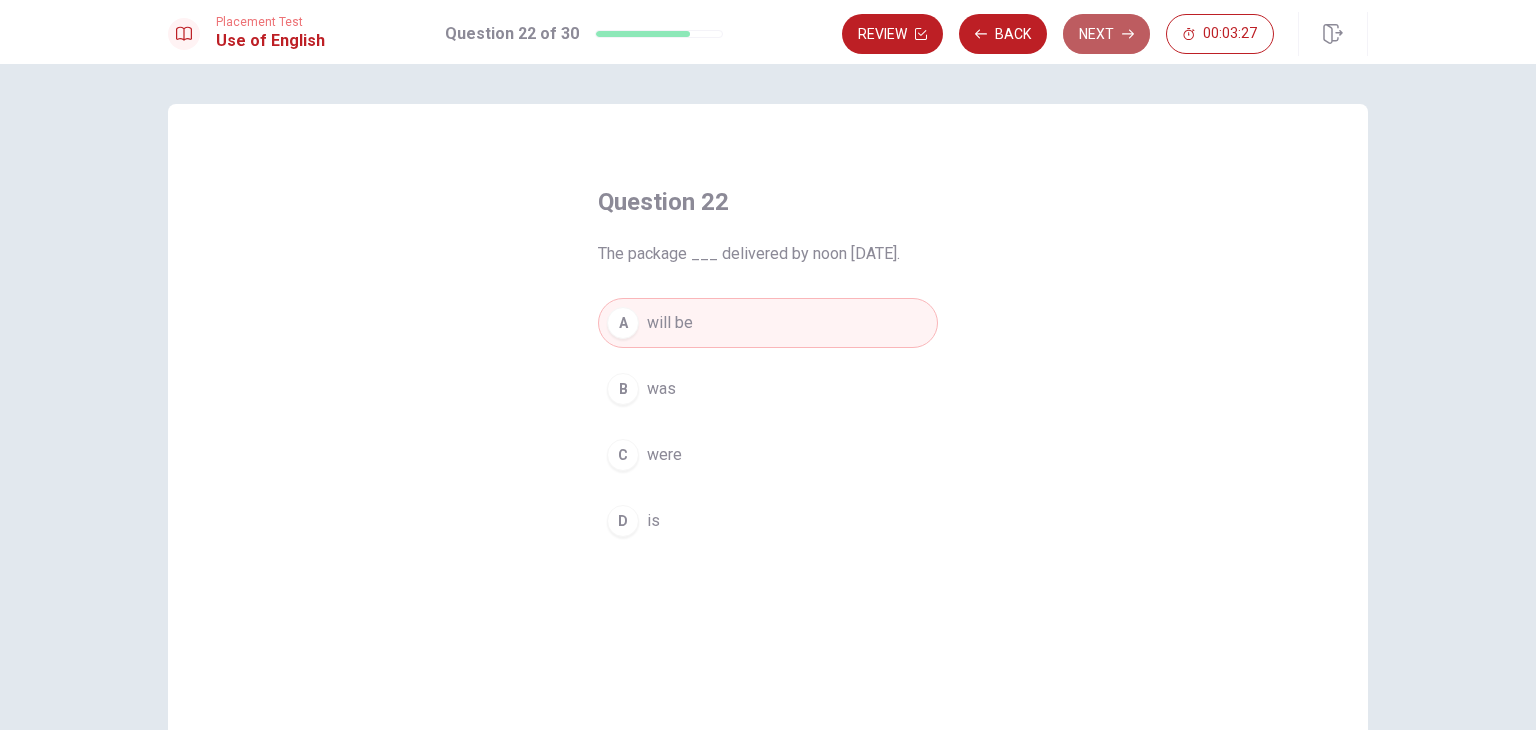 click on "Next" at bounding box center [1106, 34] 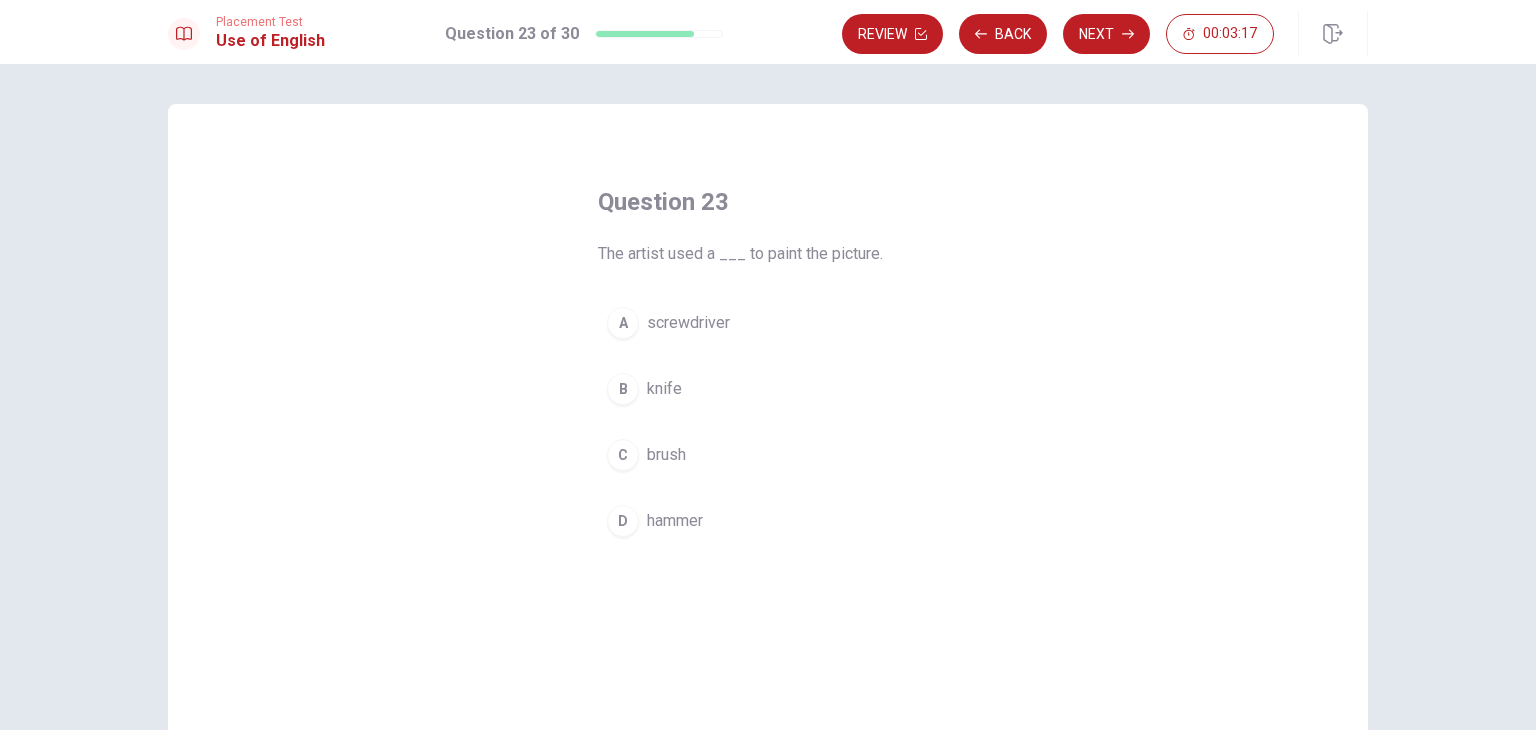 click on "A" at bounding box center [623, 323] 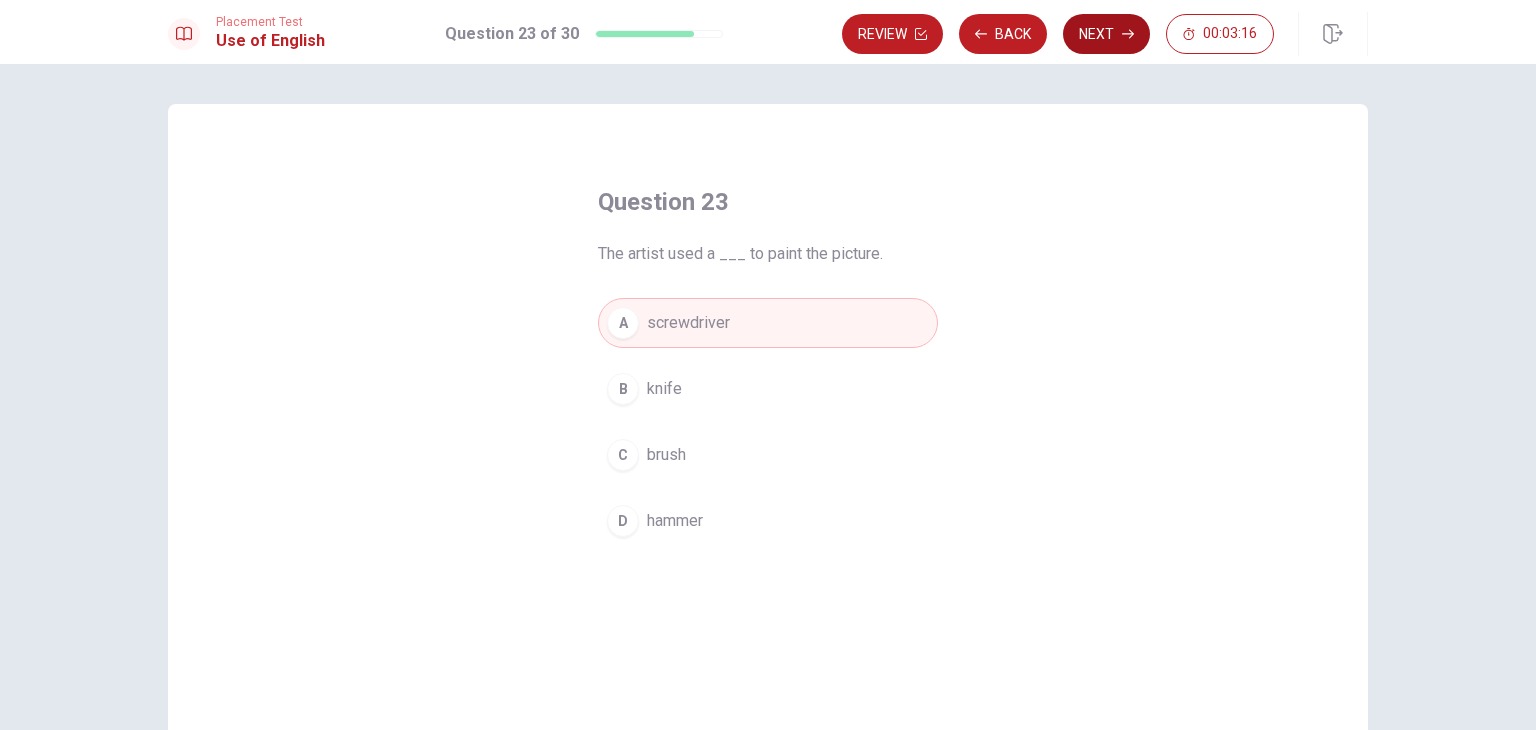 click on "Next" at bounding box center [1106, 34] 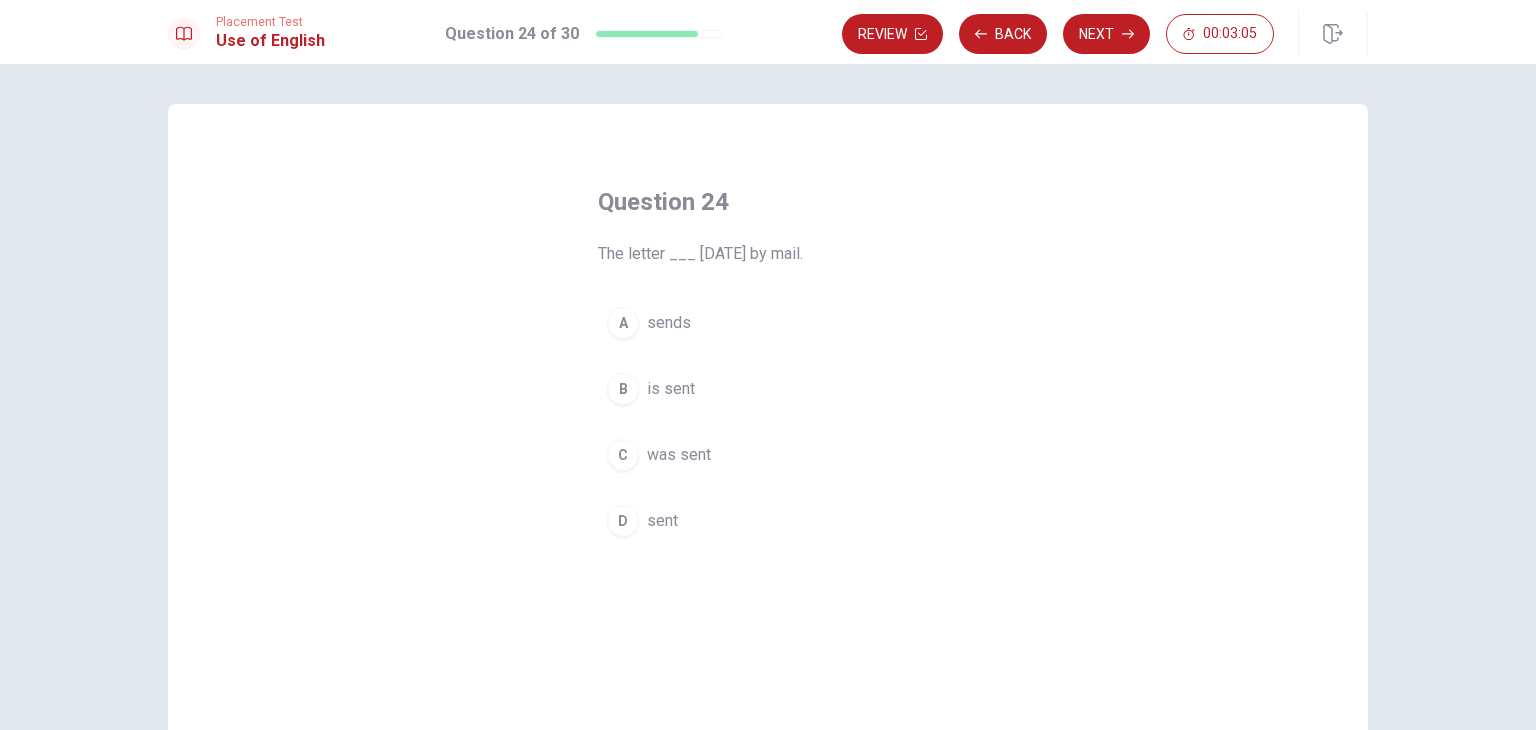 click on "C" at bounding box center [623, 455] 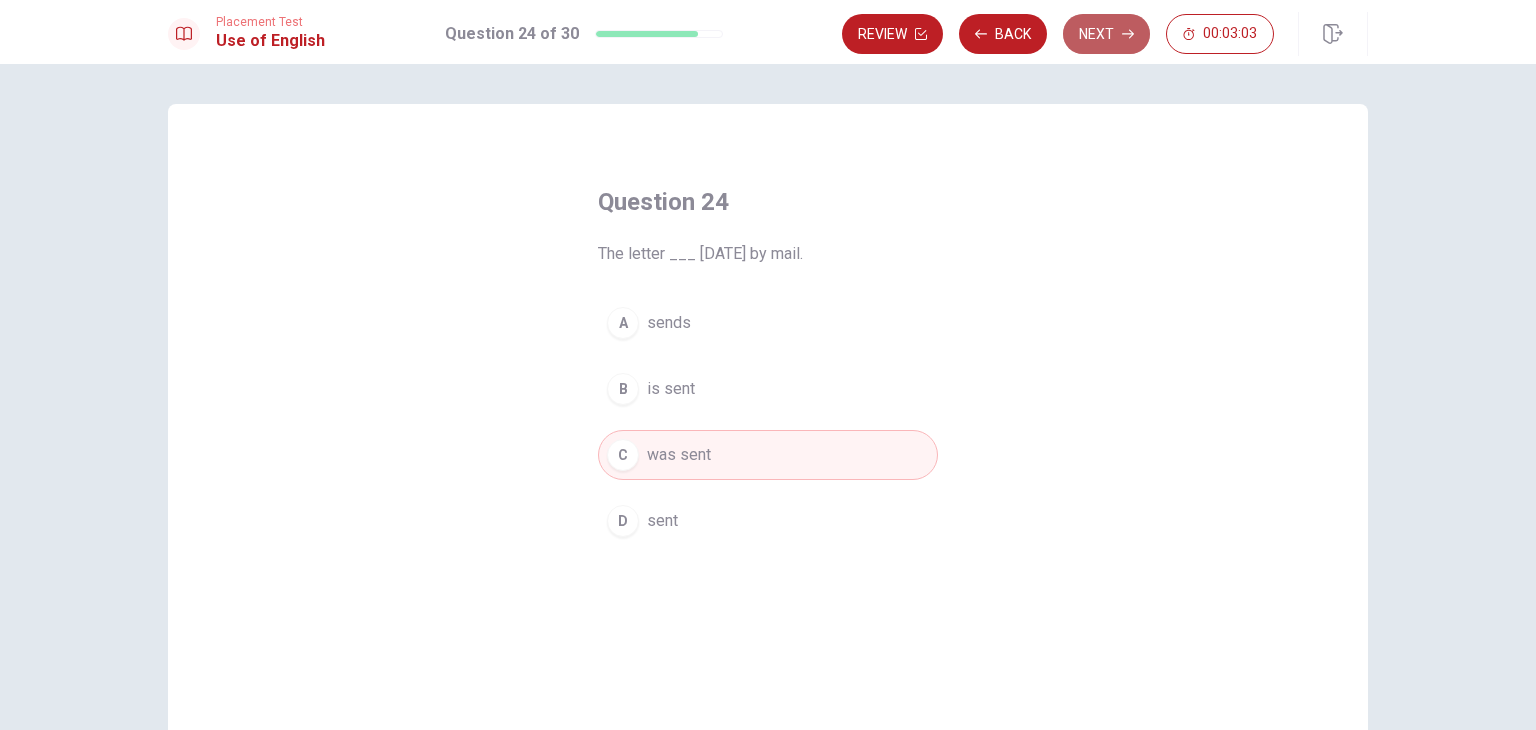 click on "Next" at bounding box center [1106, 34] 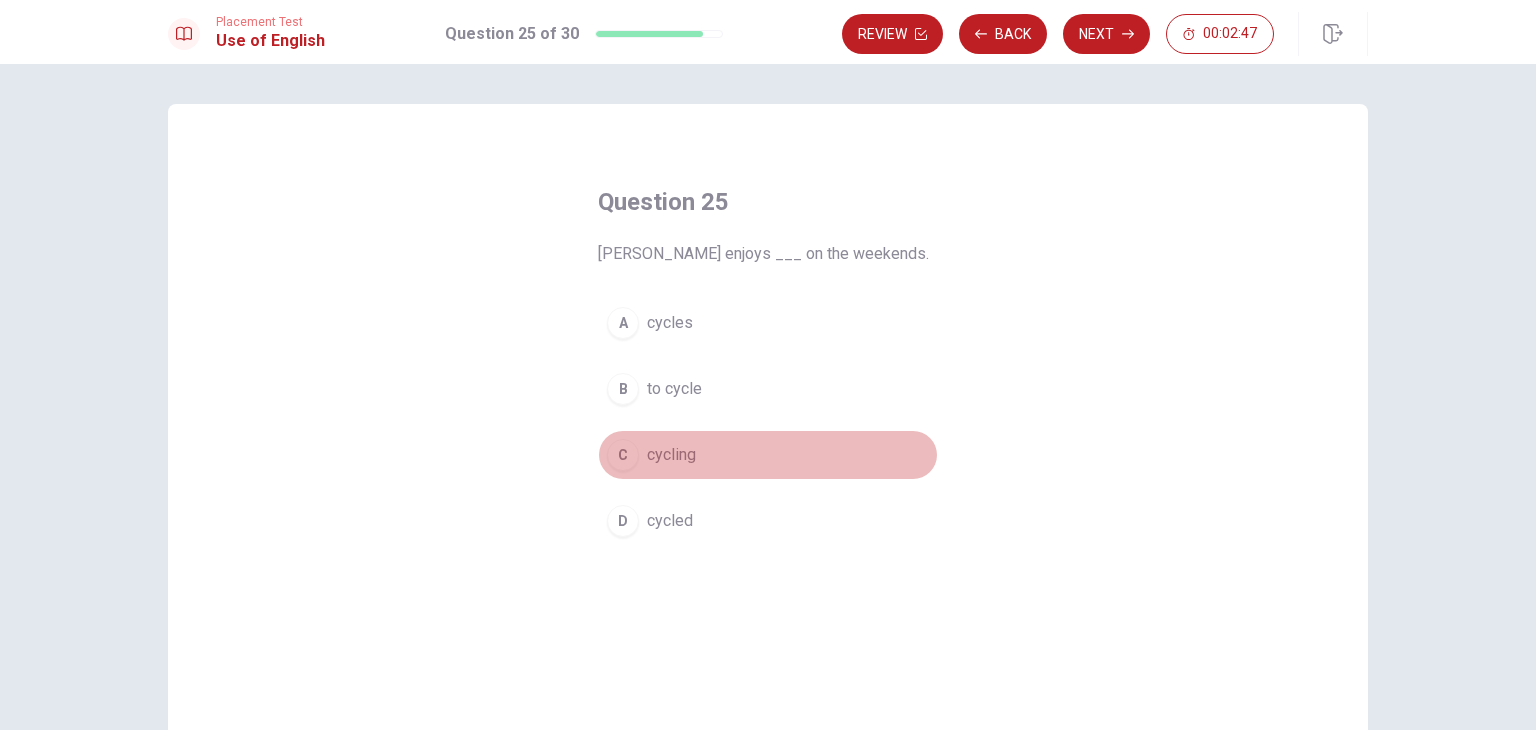 click on "C" at bounding box center [623, 455] 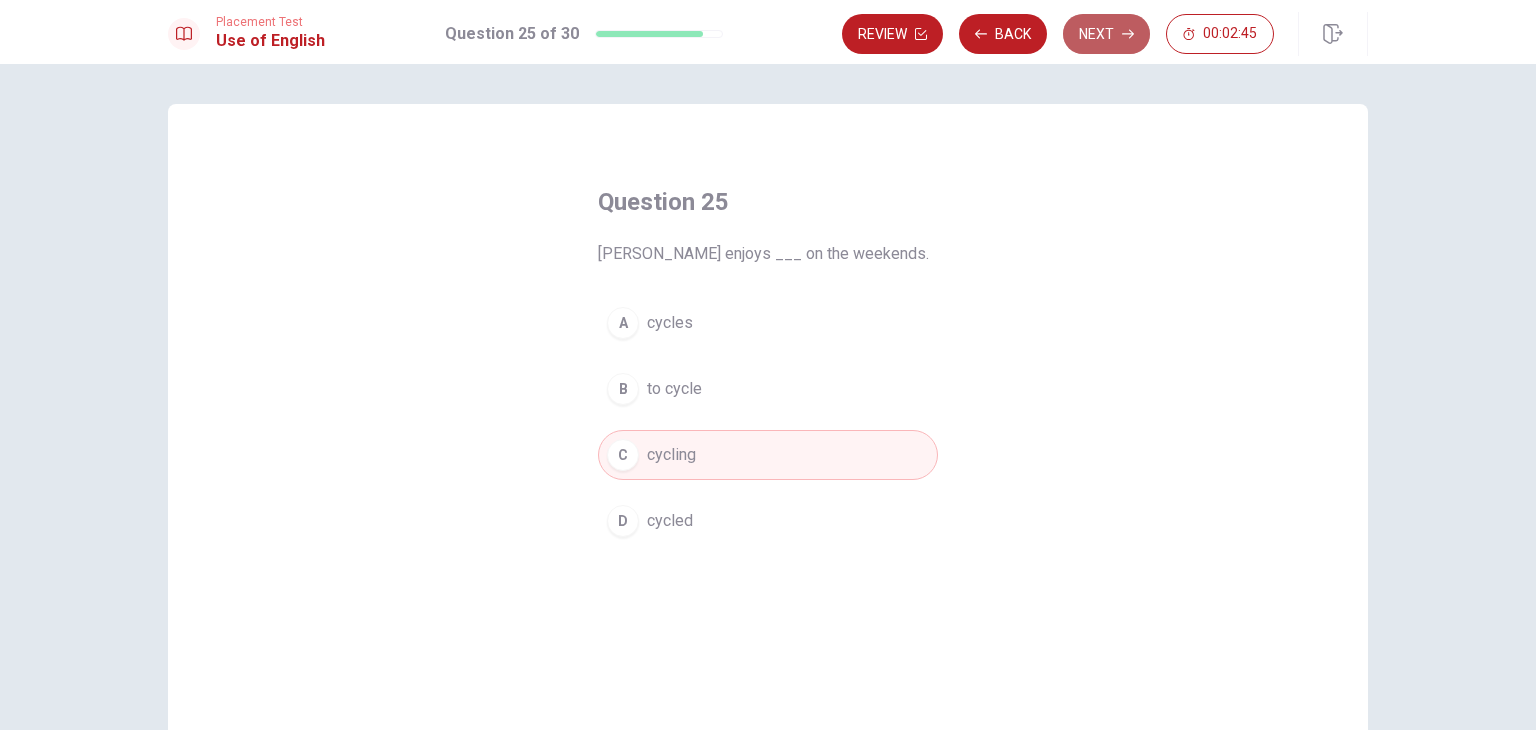 click on "Next" at bounding box center (1106, 34) 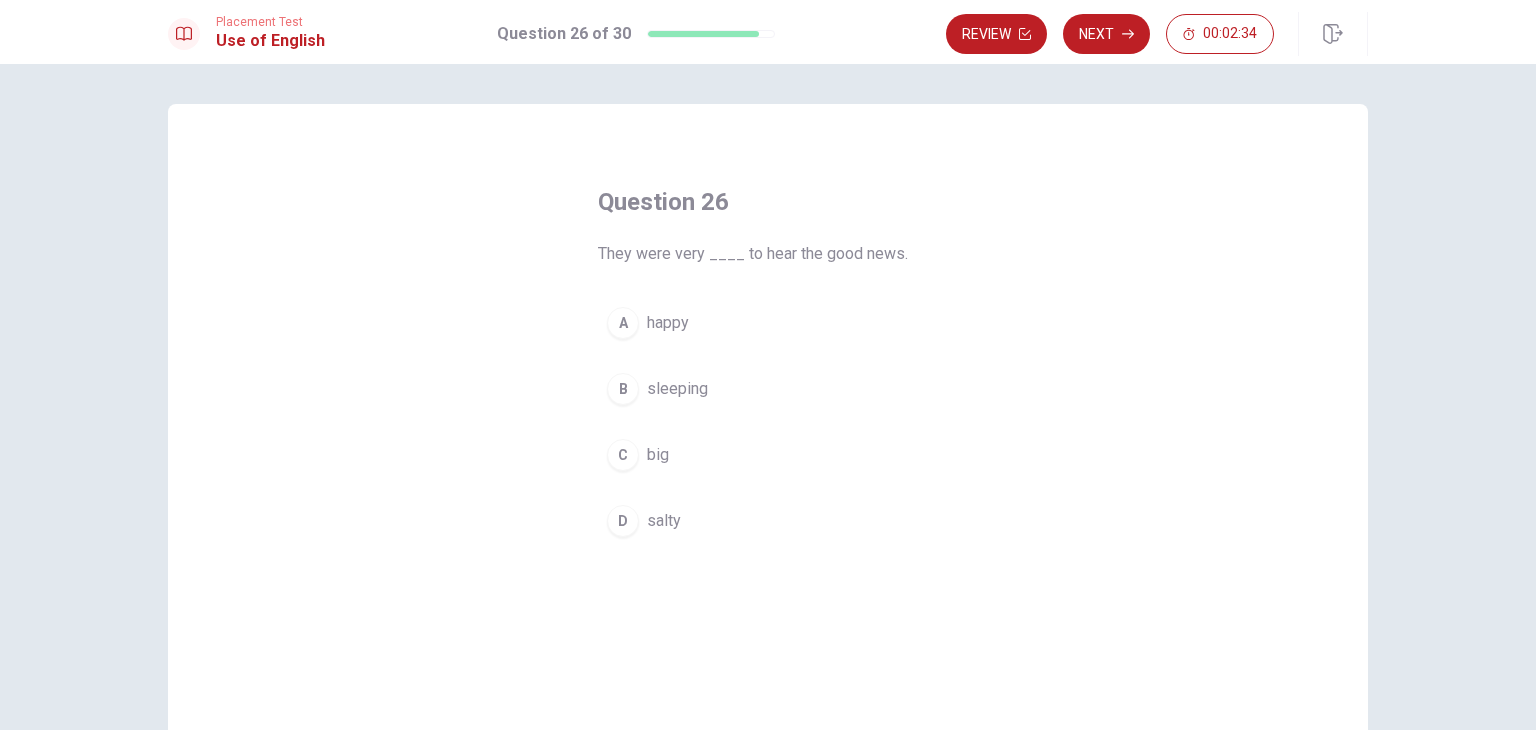 click on "A happy" at bounding box center [768, 323] 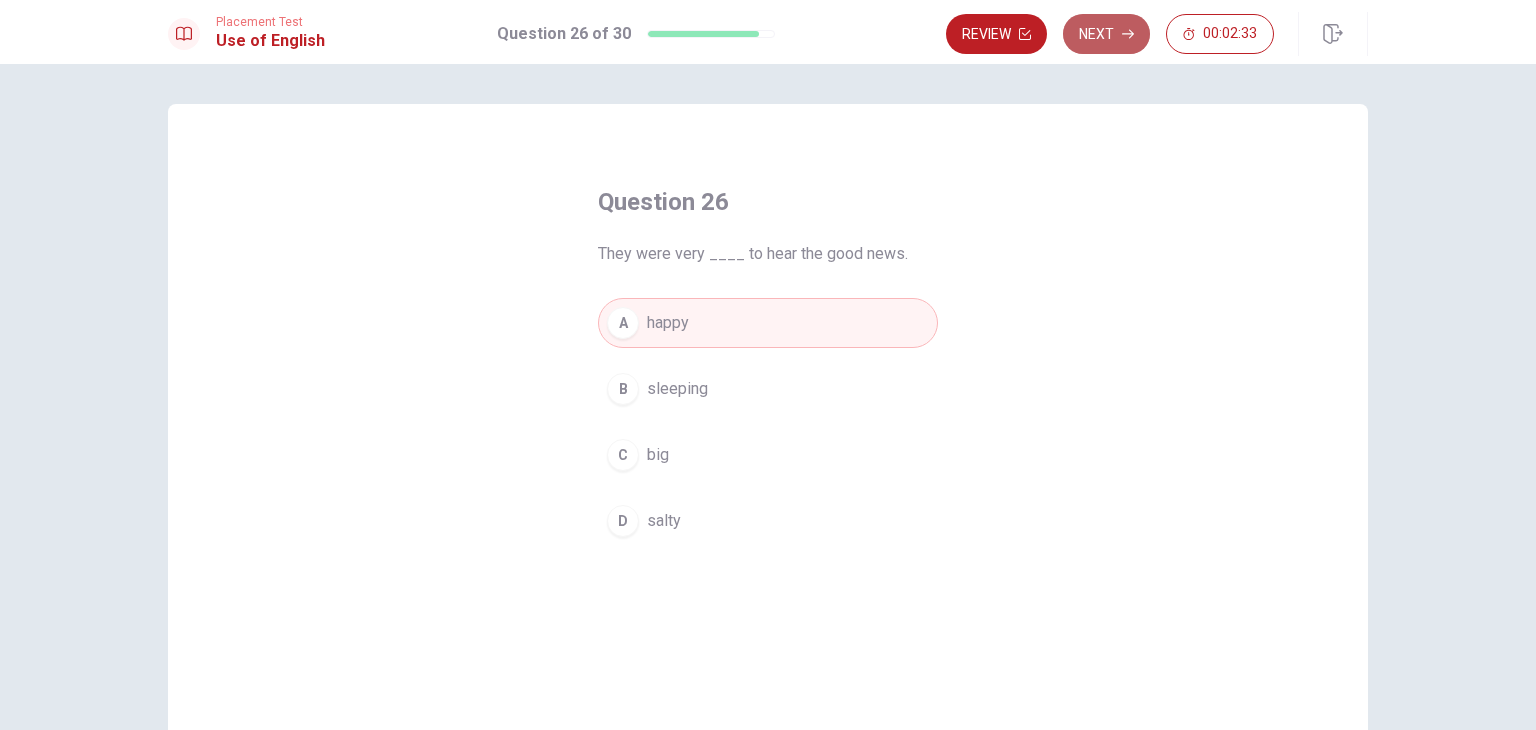click on "Next" at bounding box center (1106, 34) 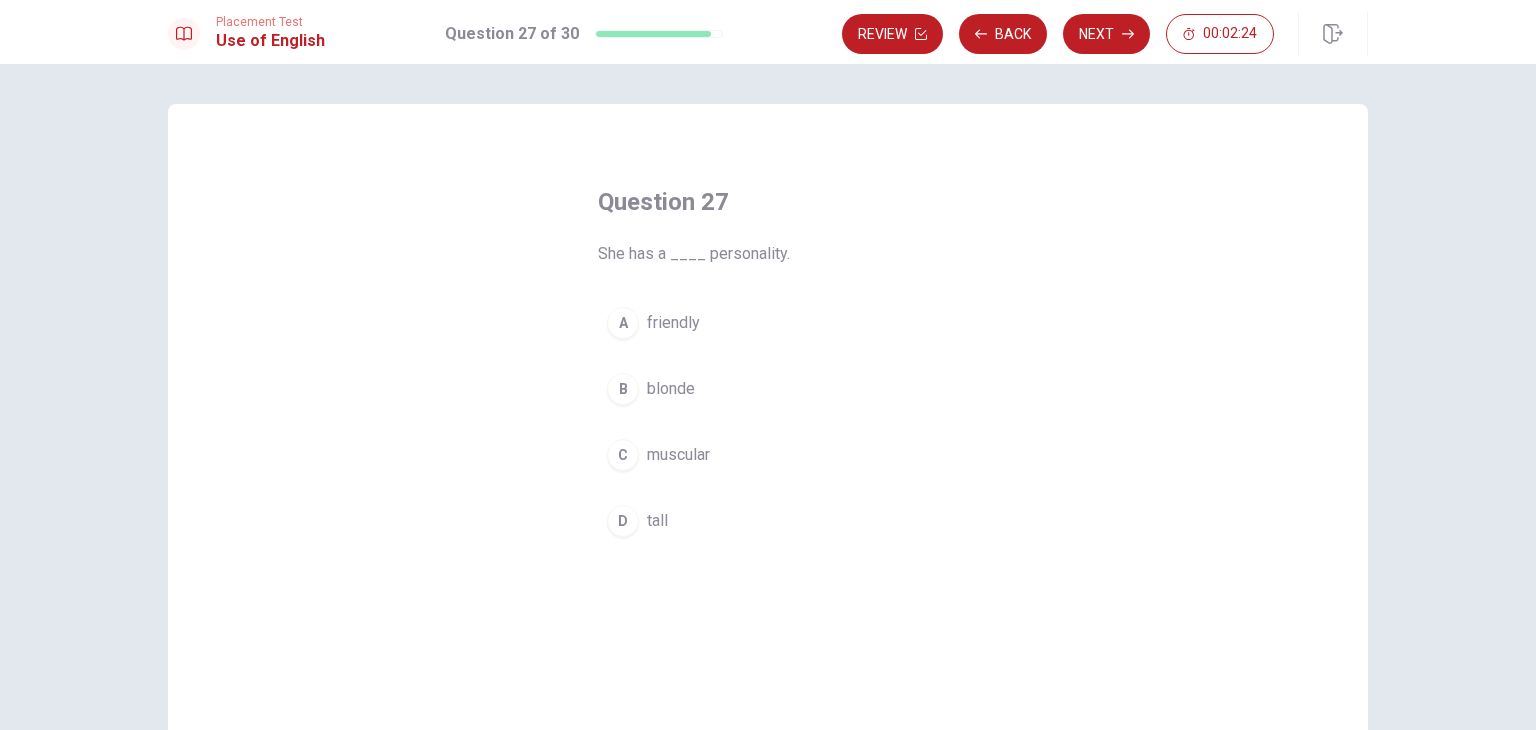 click on "B" at bounding box center (623, 389) 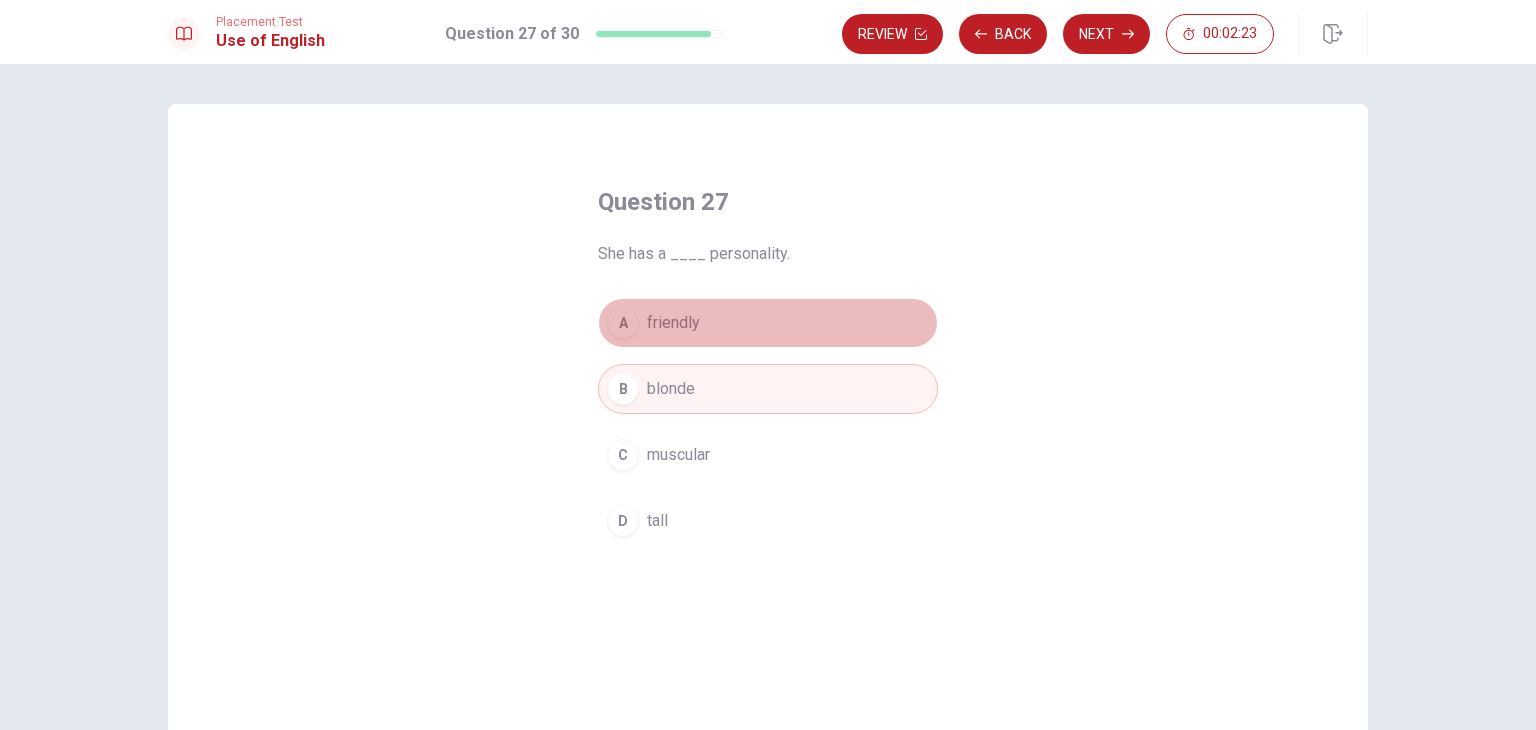 click on "friendly" at bounding box center (673, 323) 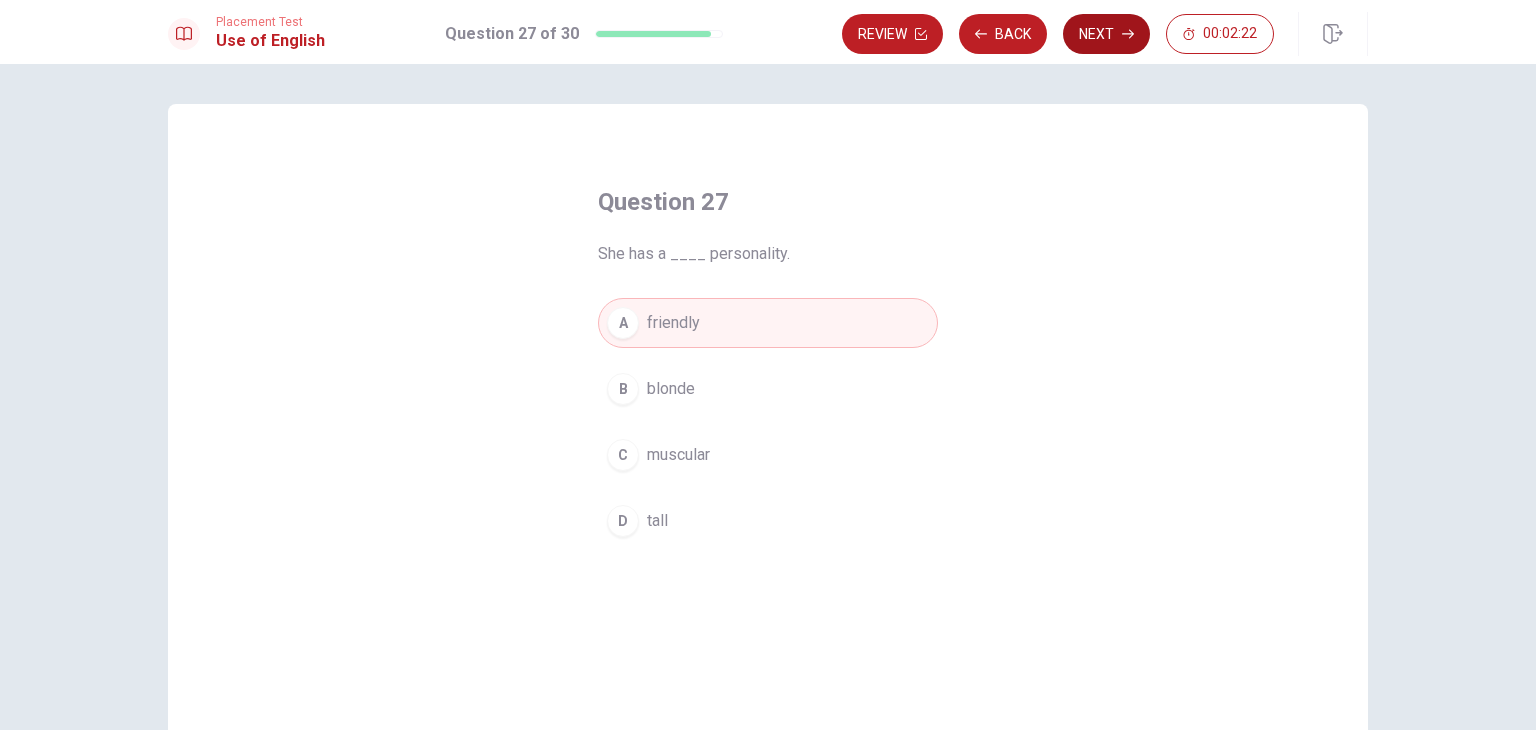 click 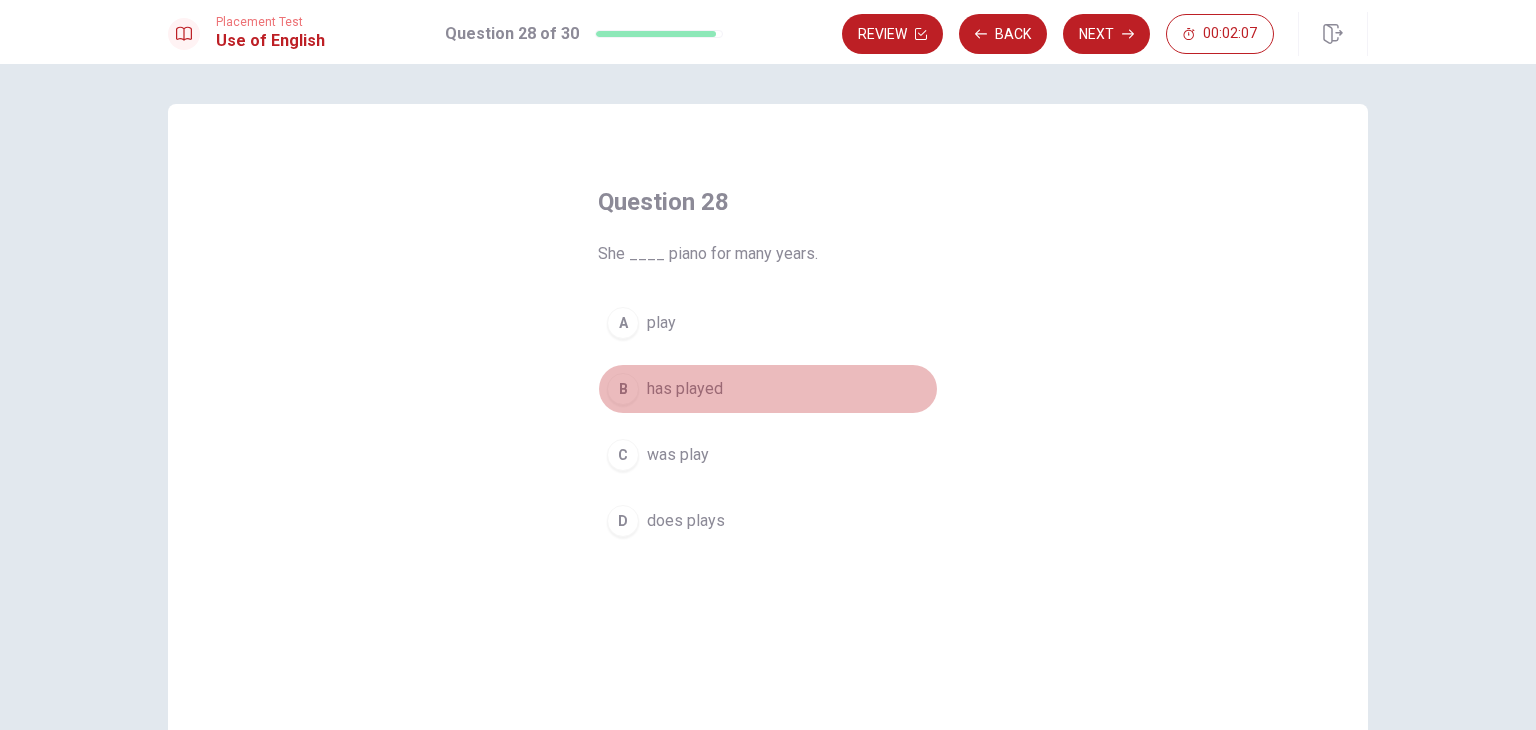 click on "B" at bounding box center [623, 389] 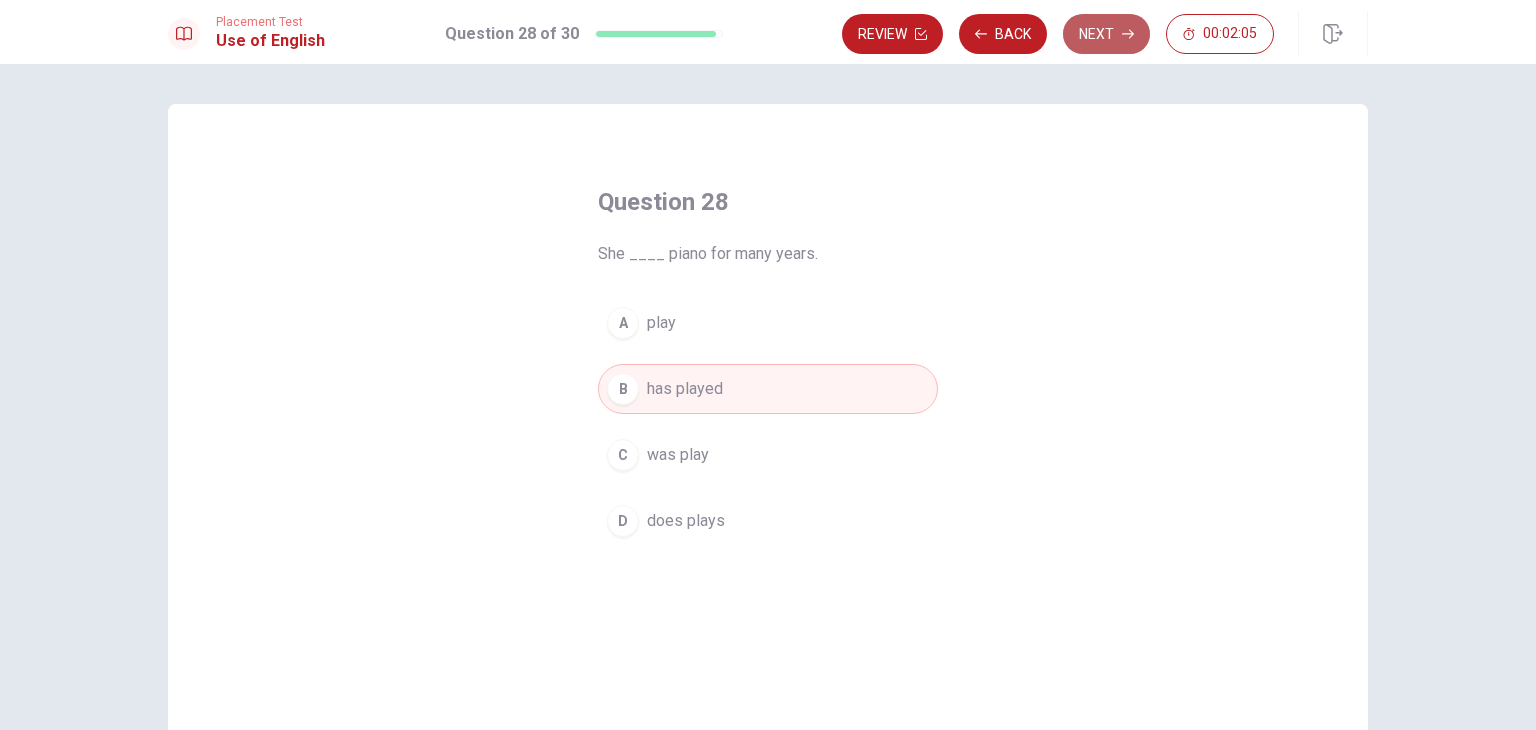click on "Next" at bounding box center [1106, 34] 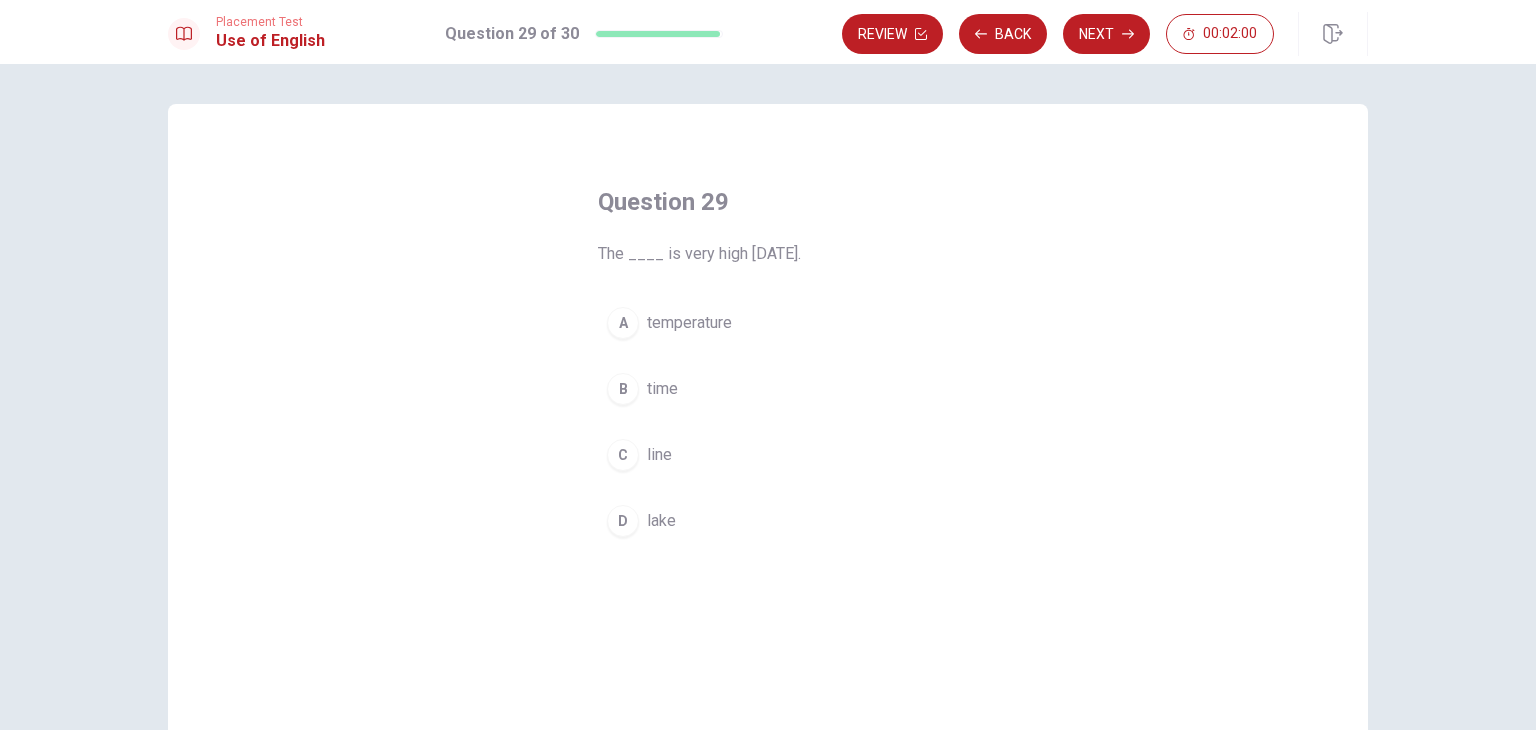 click on "A" at bounding box center [623, 323] 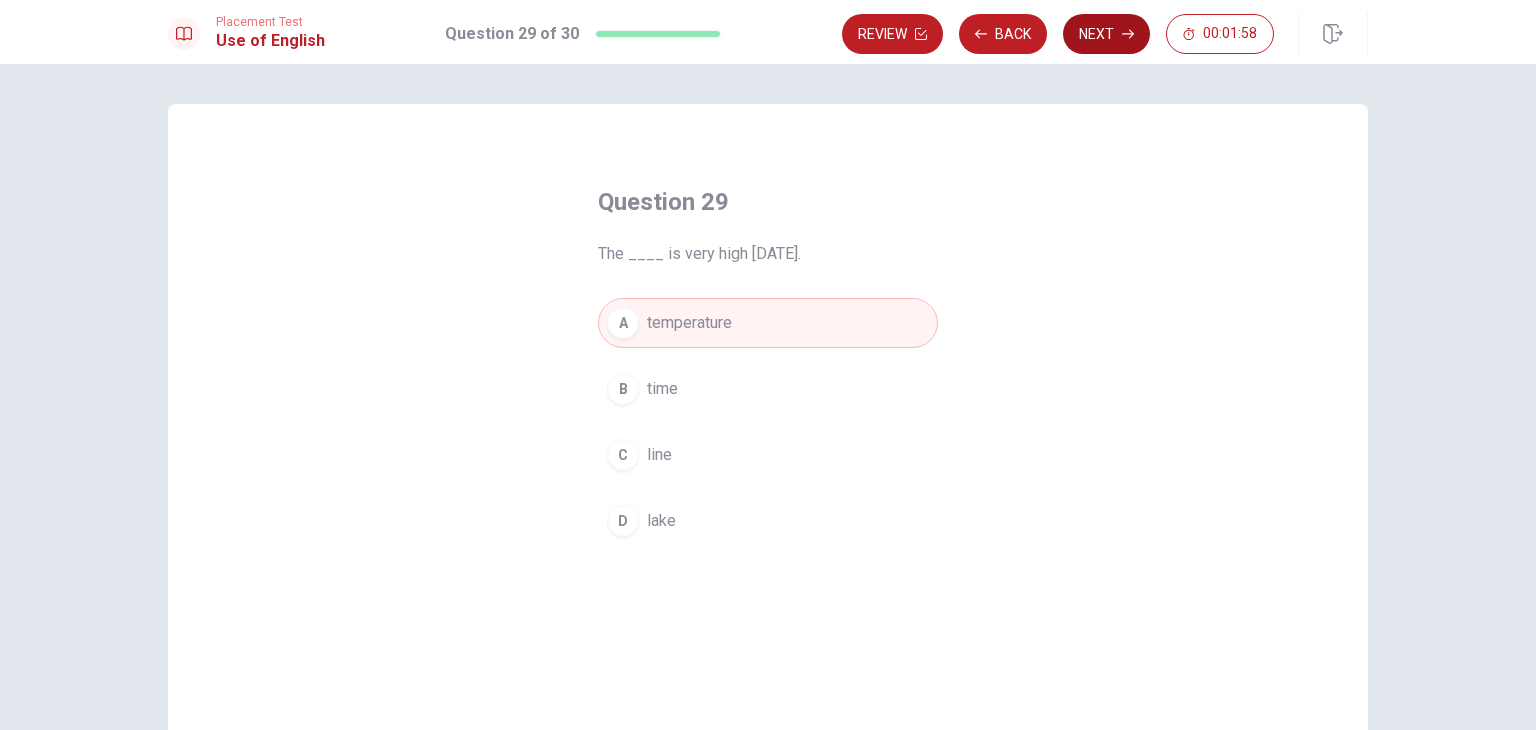 click on "Next" at bounding box center [1106, 34] 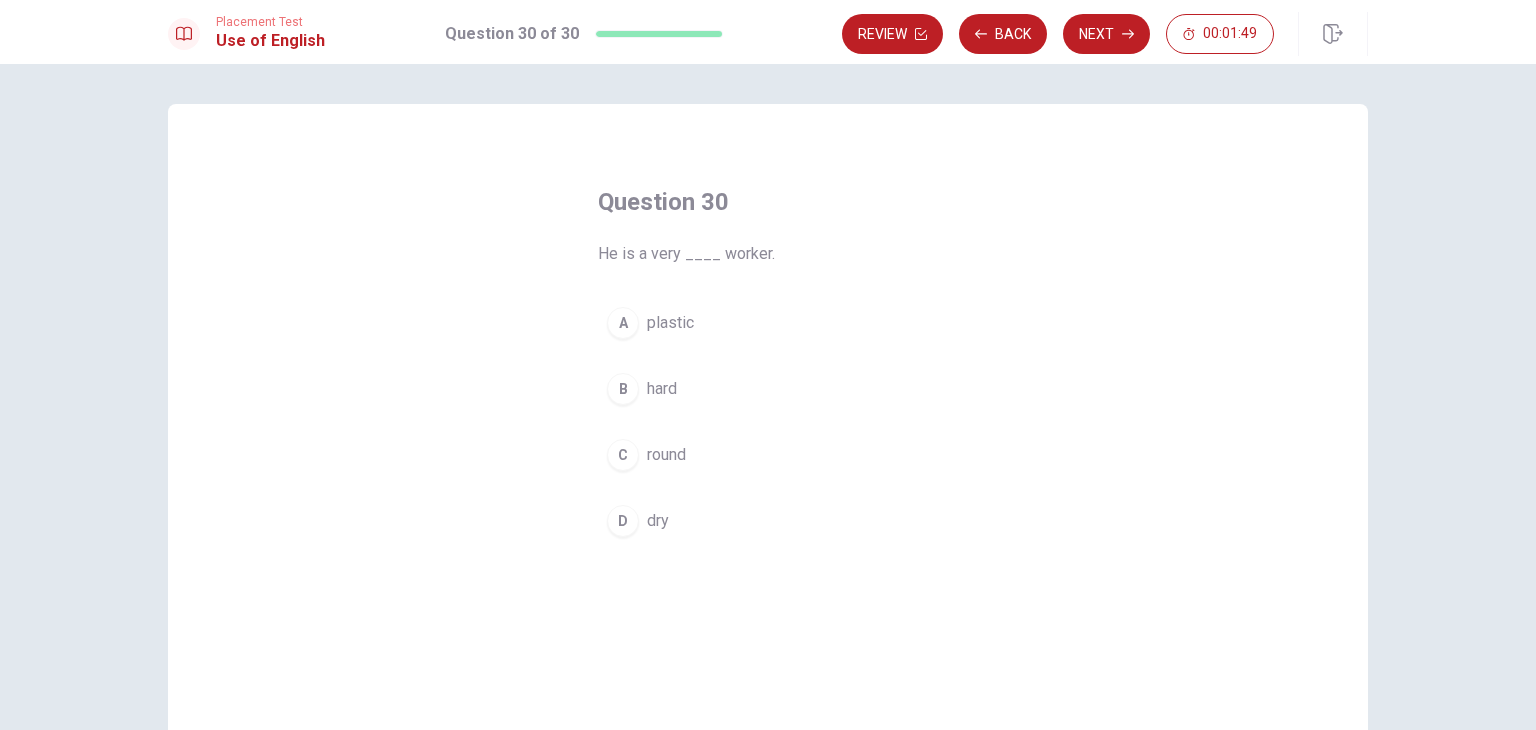 click on "B" at bounding box center (623, 389) 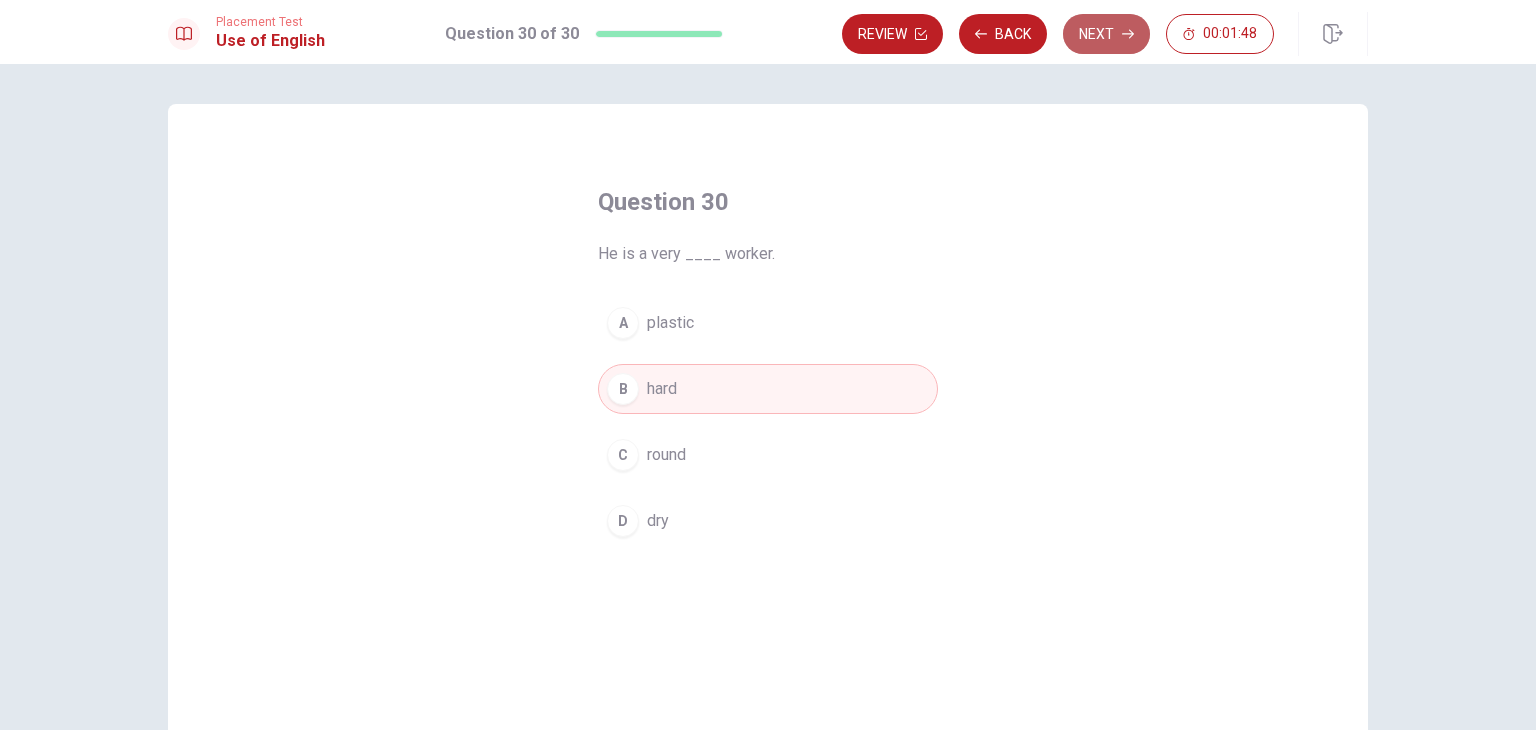 click on "Next" at bounding box center (1106, 34) 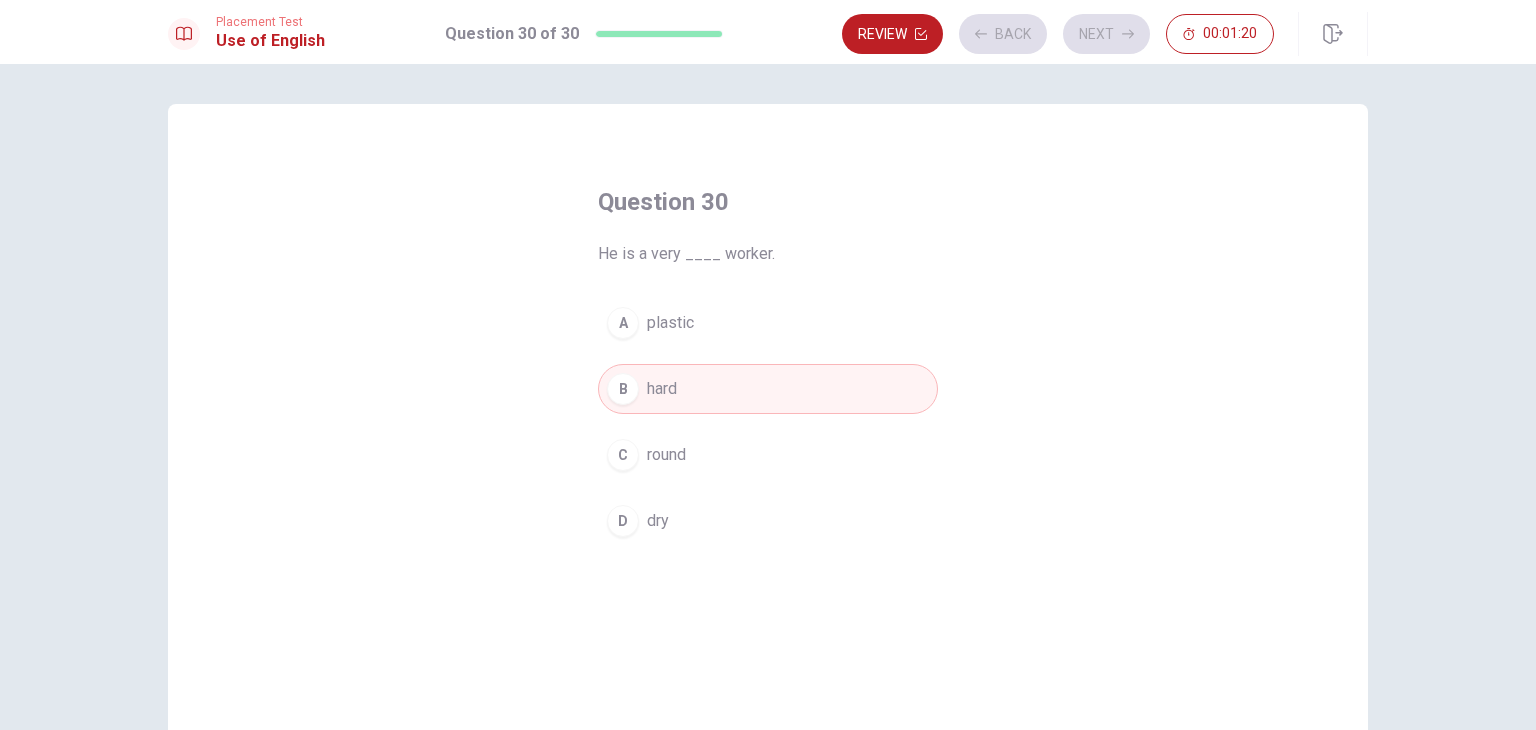 click on "B hard" at bounding box center (768, 389) 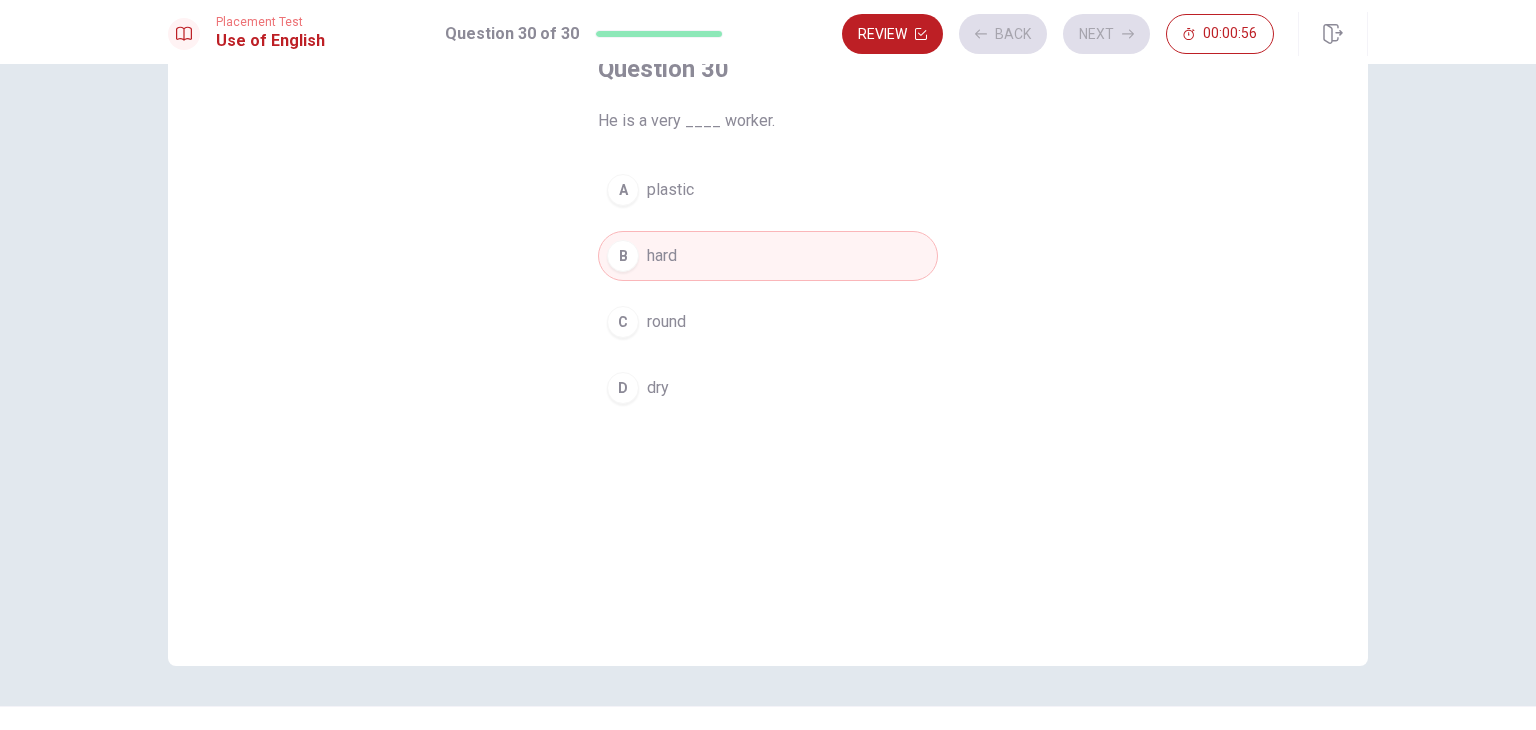 scroll, scrollTop: 173, scrollLeft: 0, axis: vertical 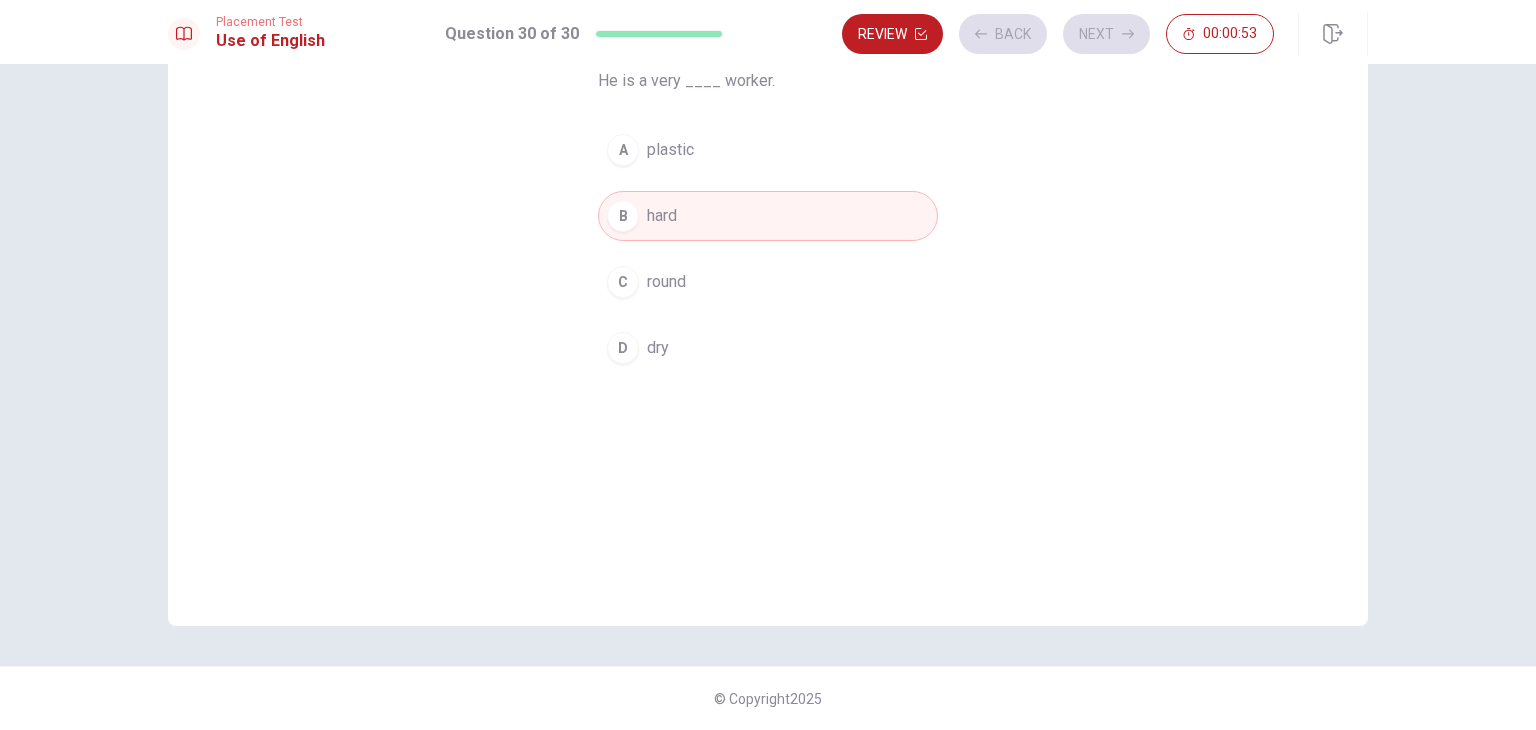 click on "Review Back Next 00:00:53" at bounding box center (1058, 34) 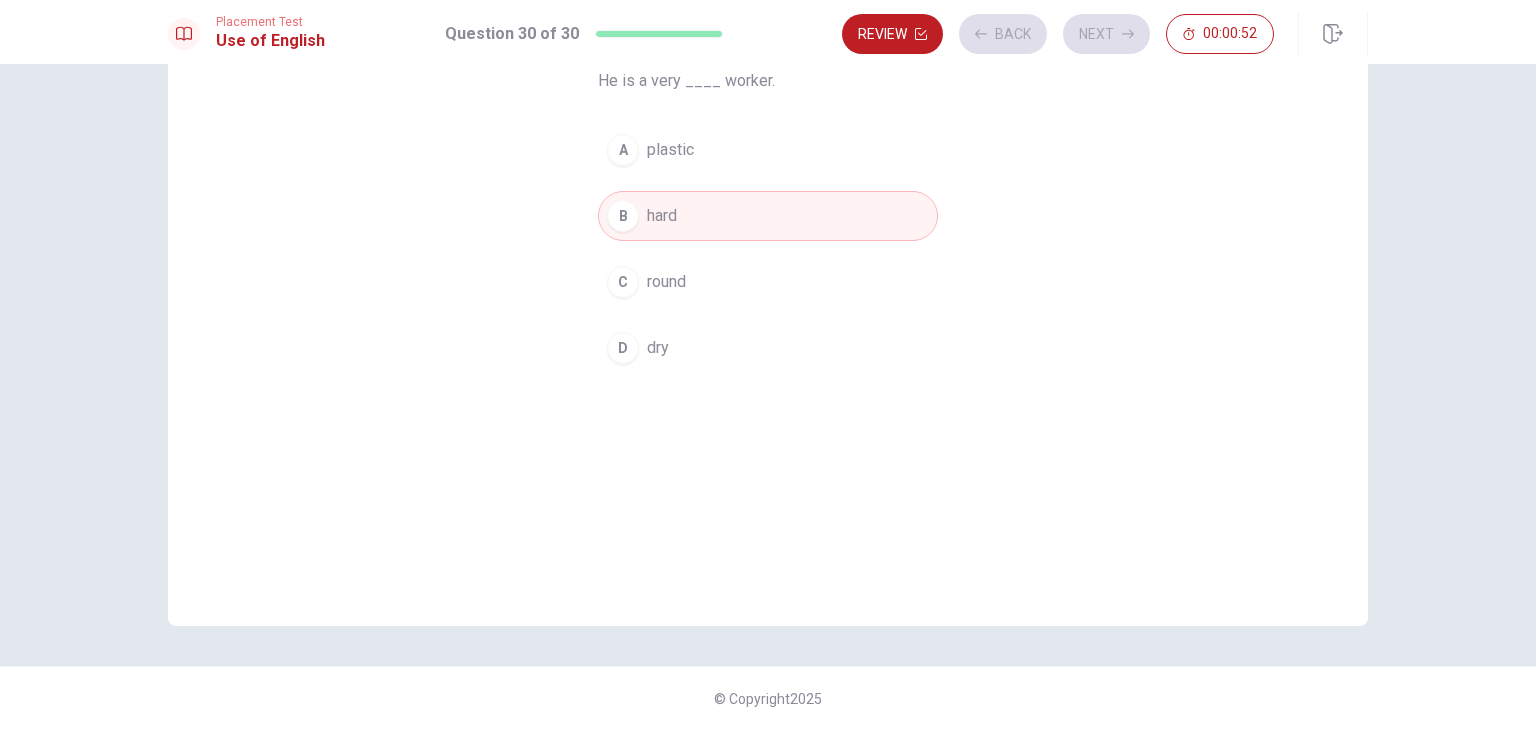 click on "Review Back Next 00:00:52" at bounding box center (1058, 34) 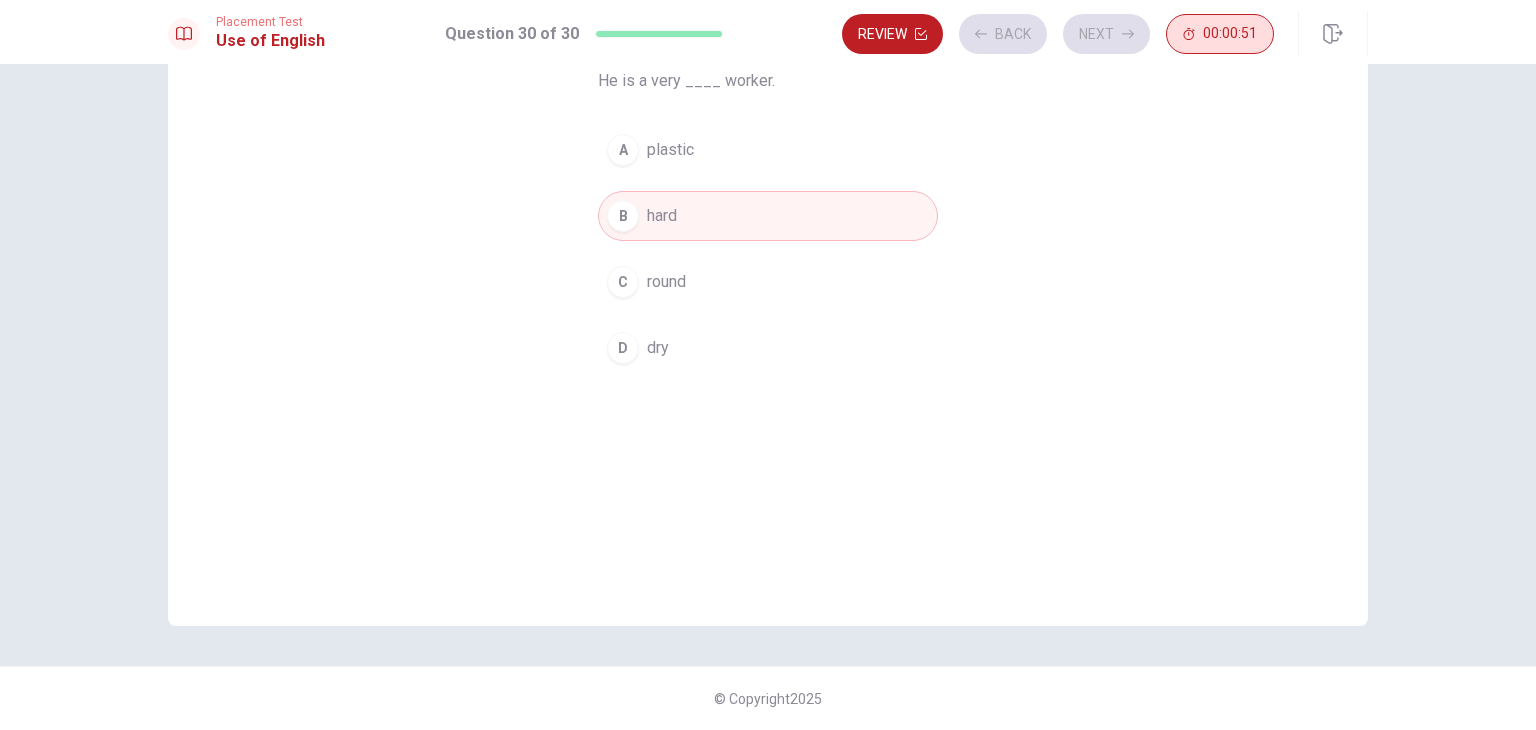 click on "00:00:51" at bounding box center (1230, 34) 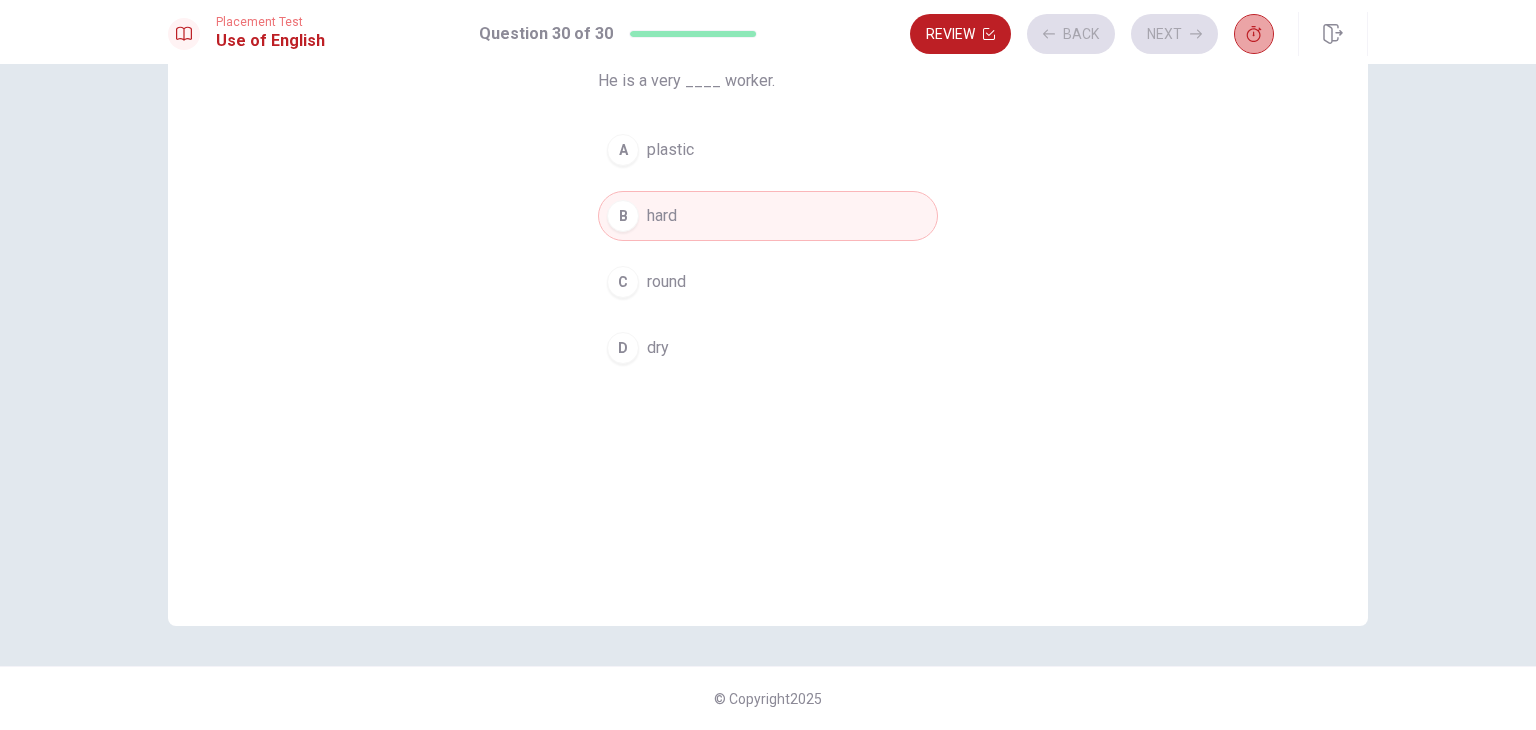 click at bounding box center (1254, 34) 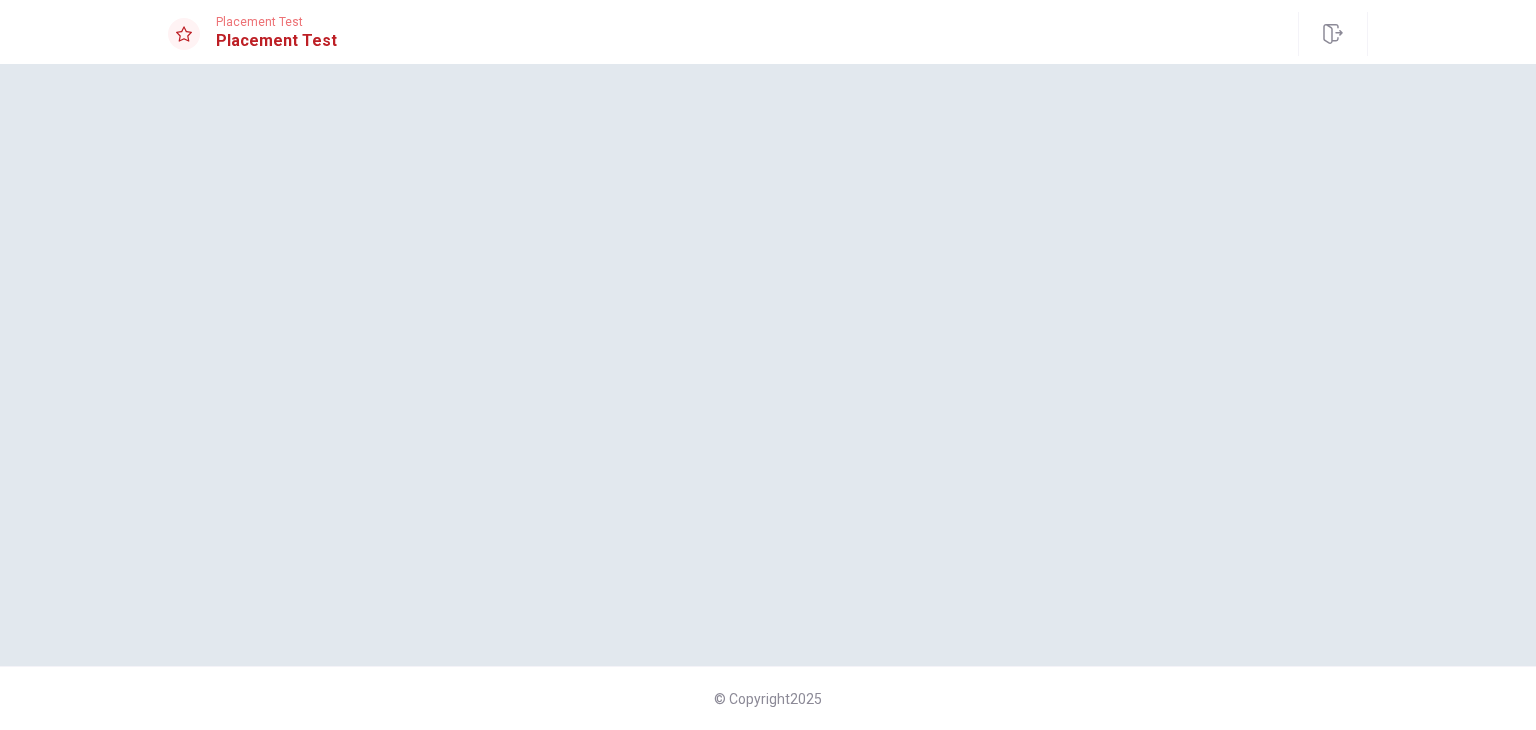 scroll, scrollTop: 0, scrollLeft: 0, axis: both 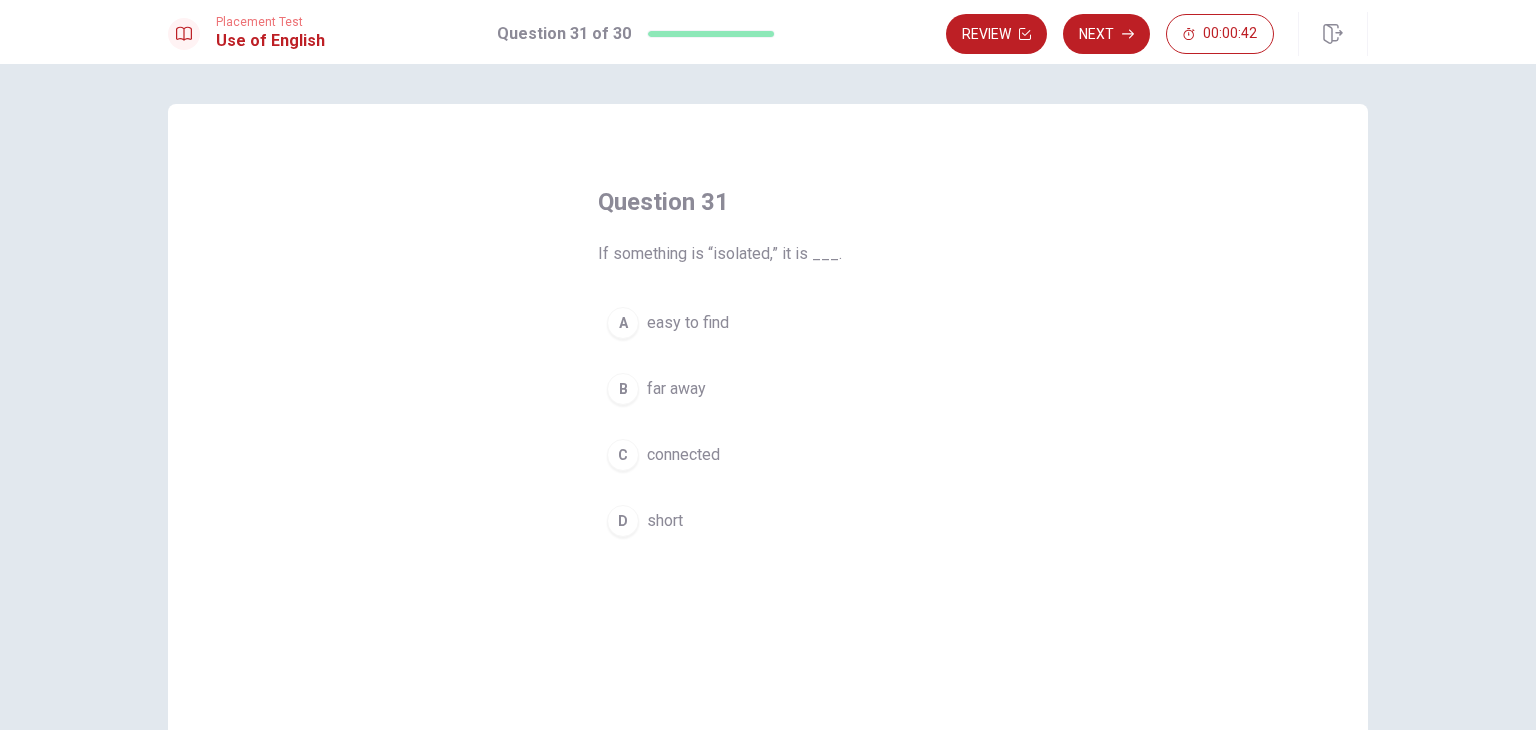 click on "B" at bounding box center (623, 389) 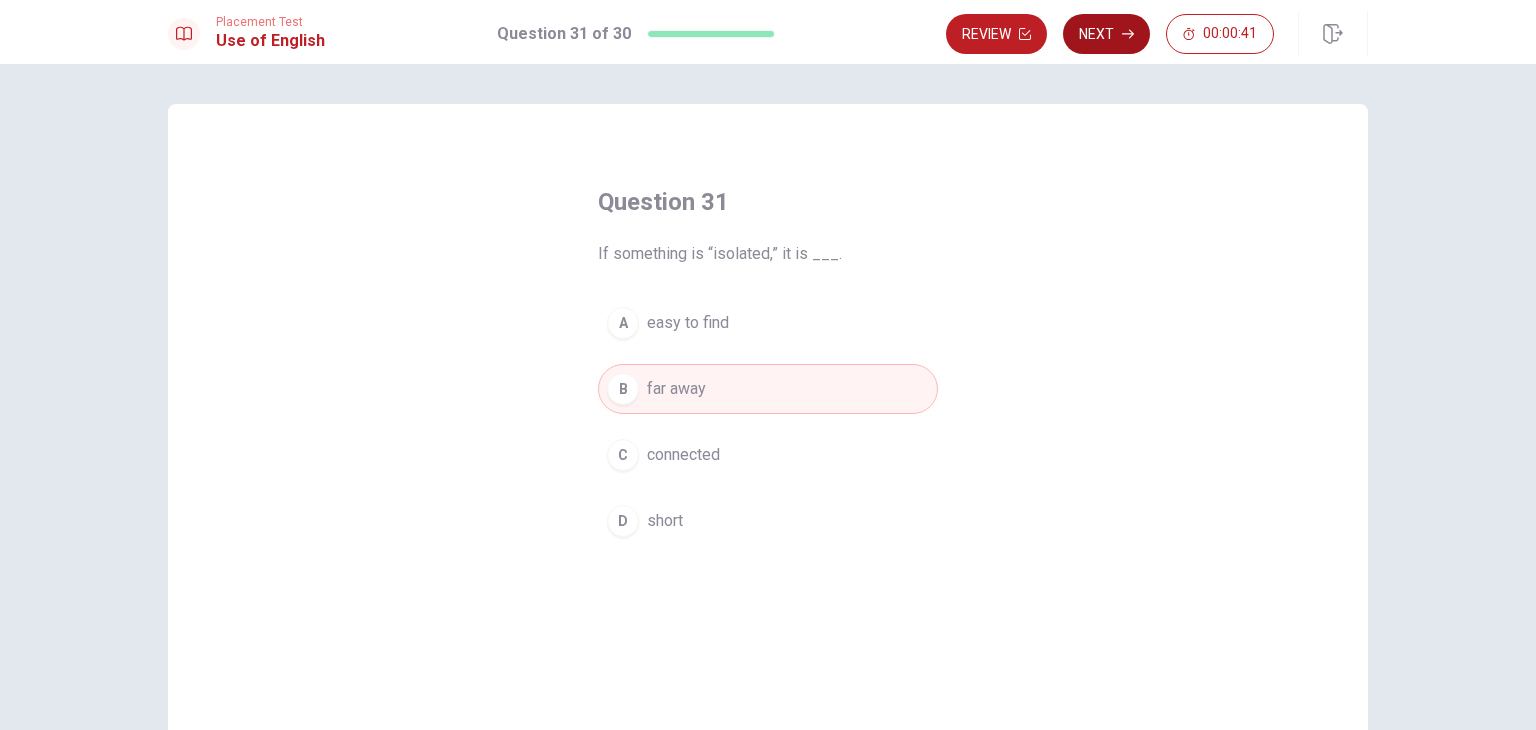 click on "Next" at bounding box center [1106, 34] 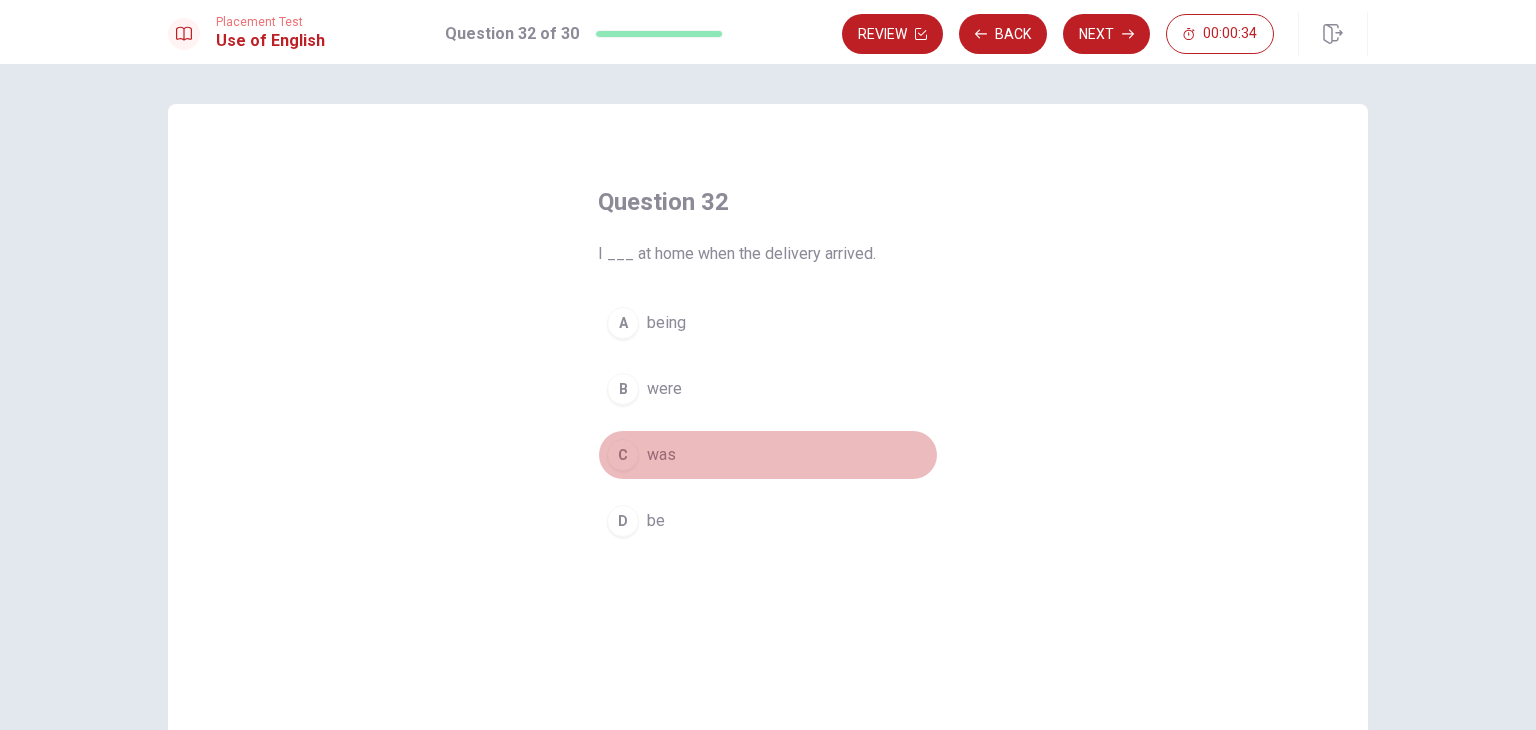 click on "C" at bounding box center [623, 455] 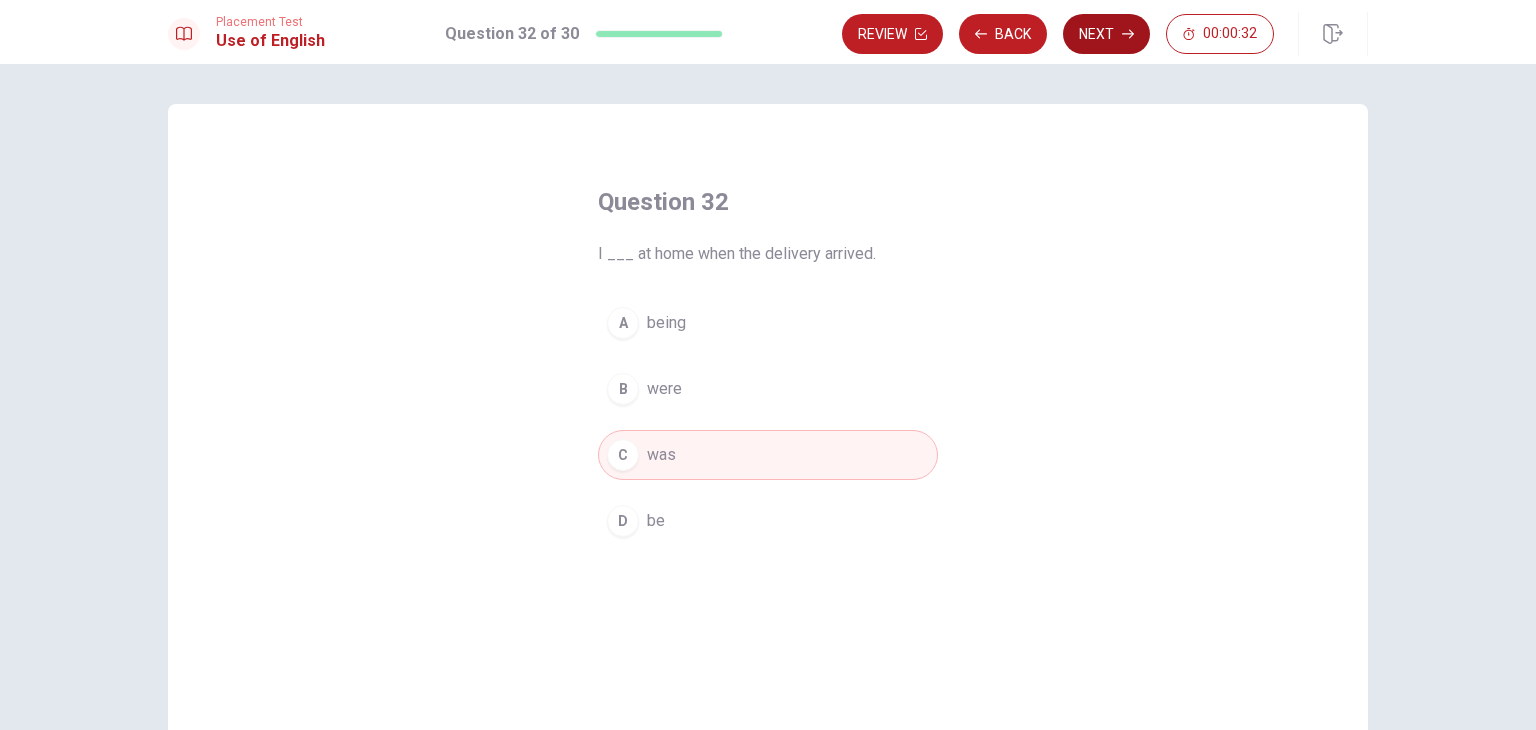 click on "Next" at bounding box center [1106, 34] 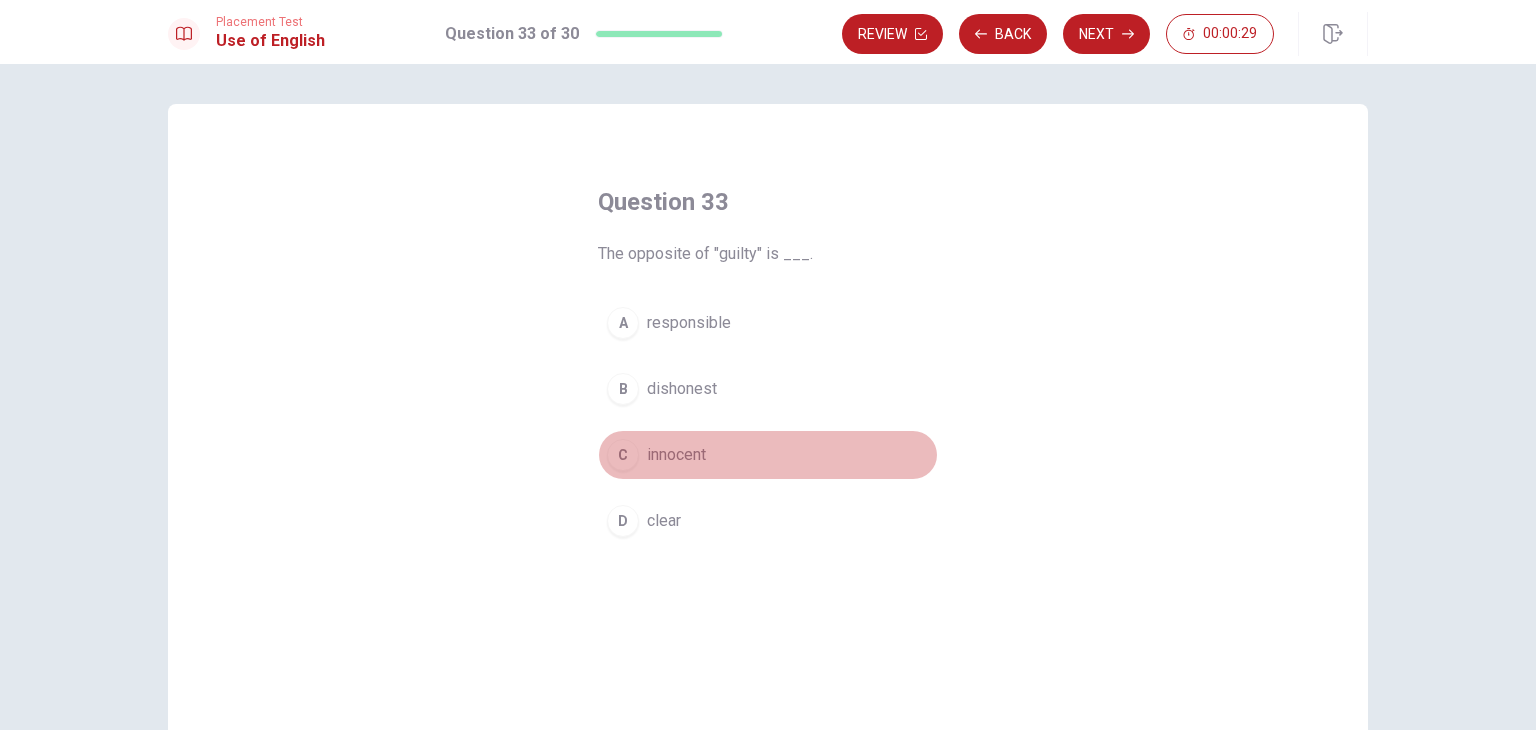 click on "C" at bounding box center (623, 455) 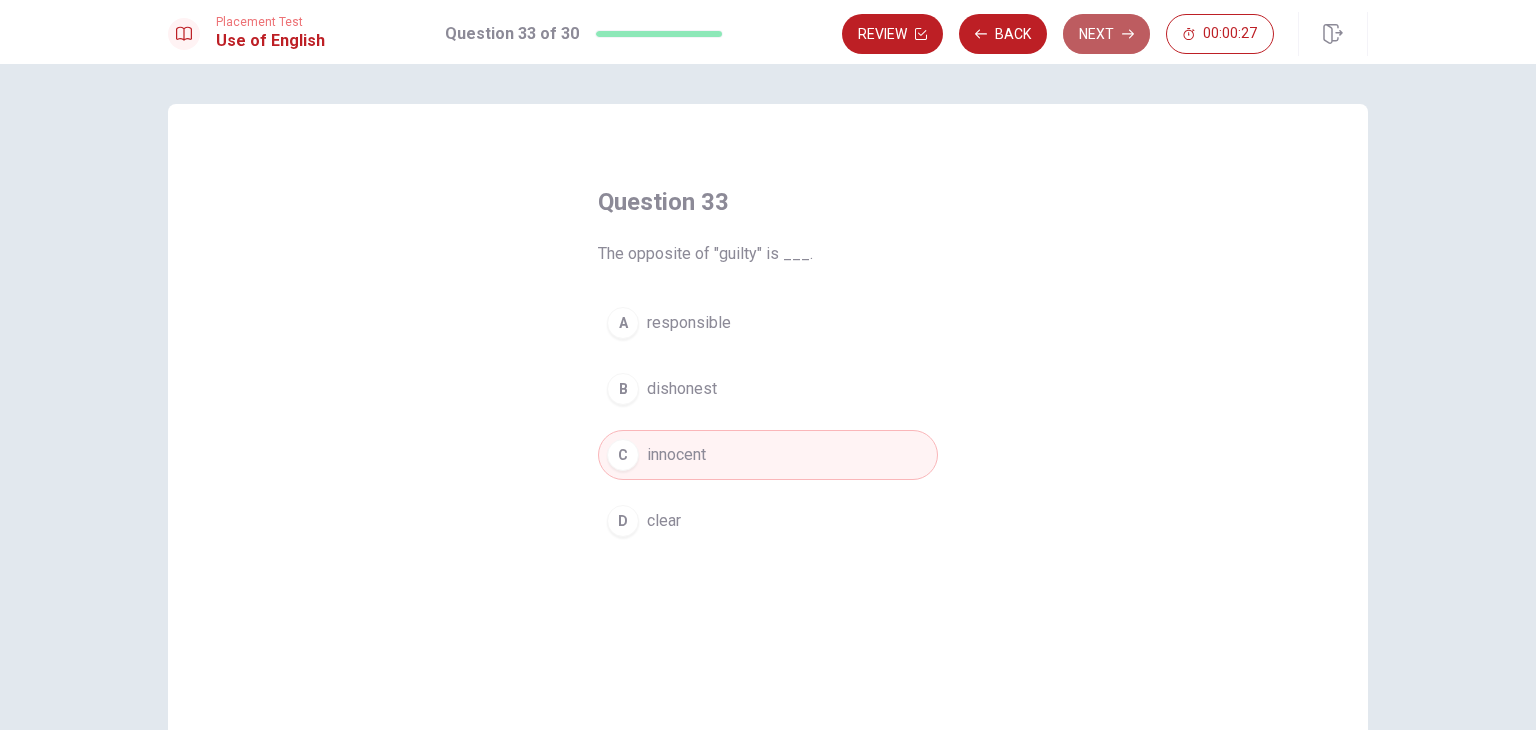 click on "Next" at bounding box center (1106, 34) 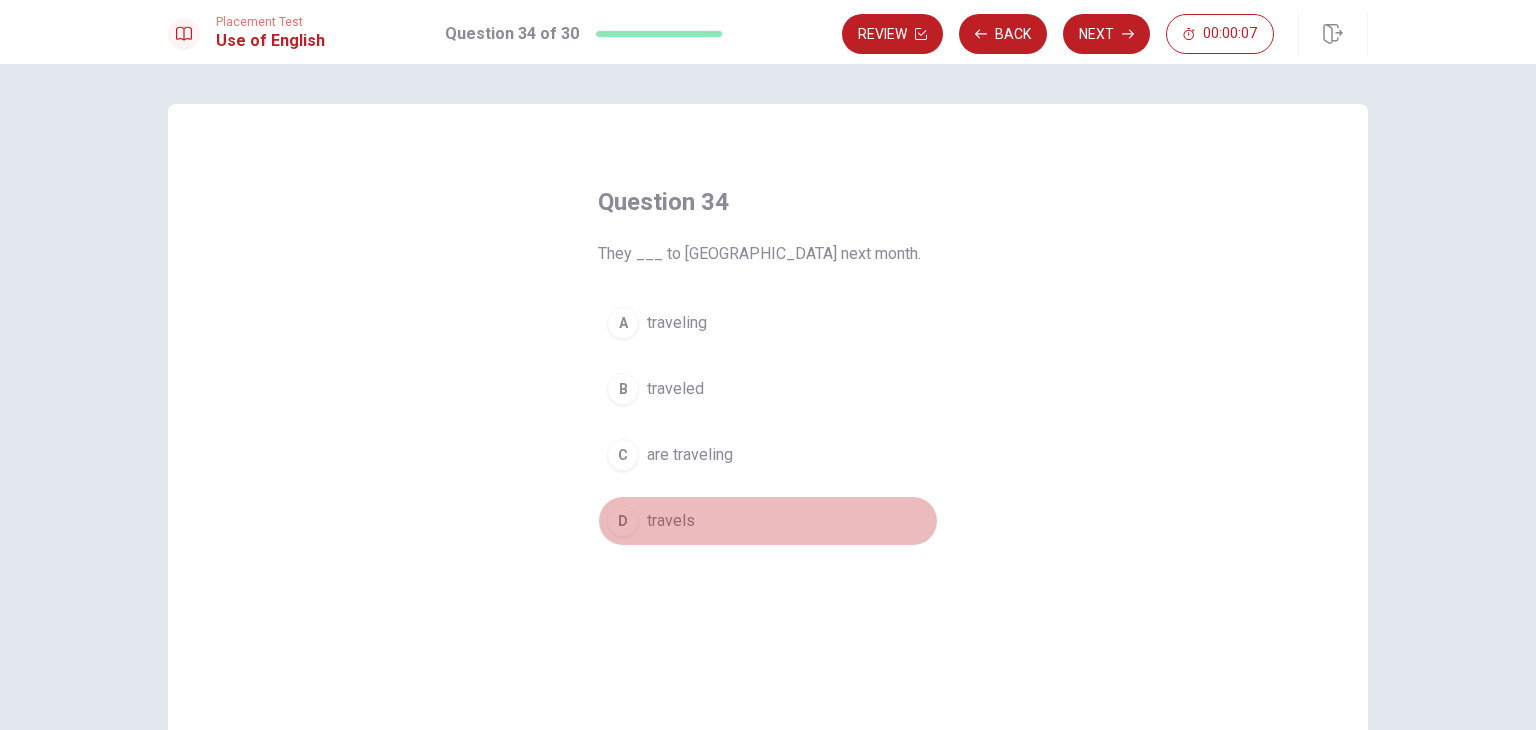 click on "D" at bounding box center [623, 521] 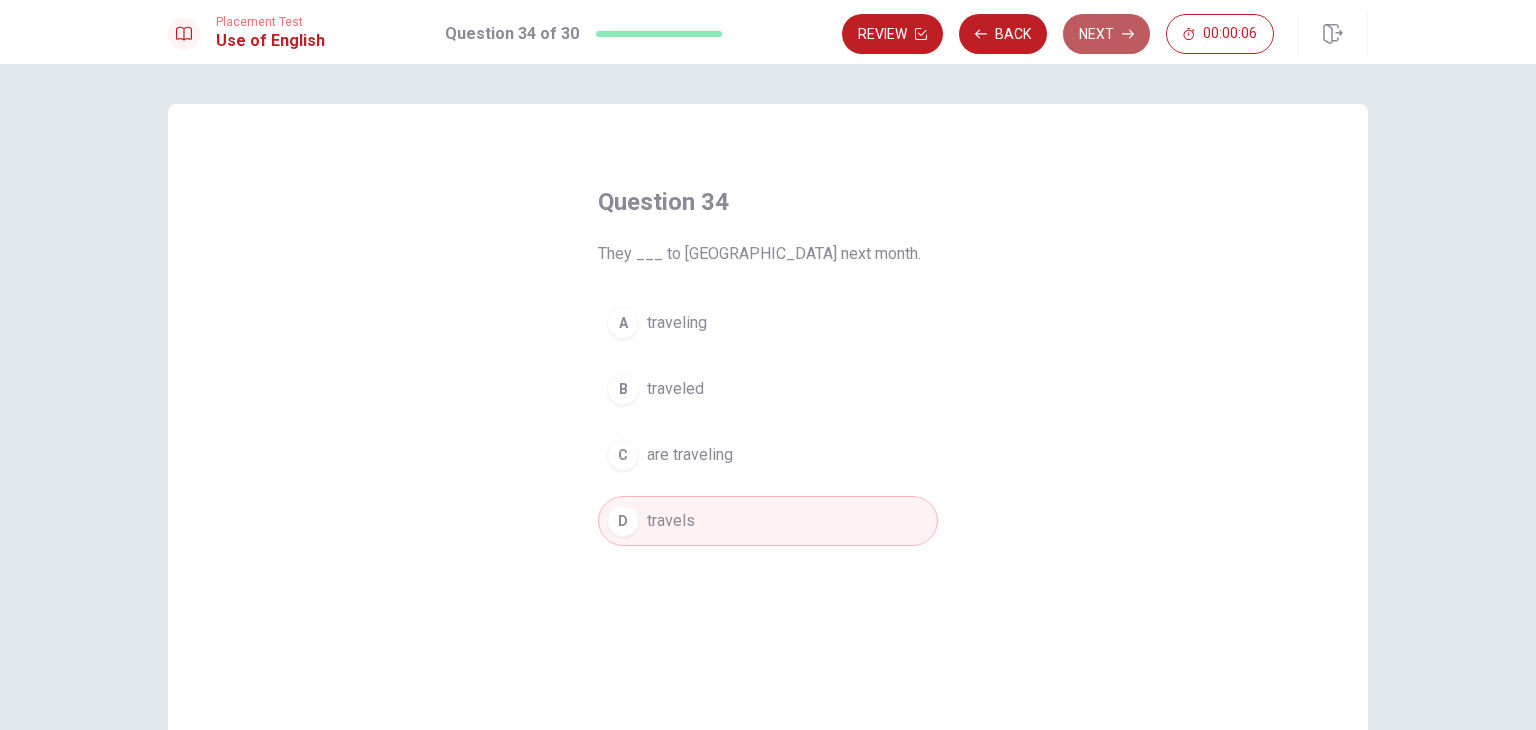 click on "Next" at bounding box center [1106, 34] 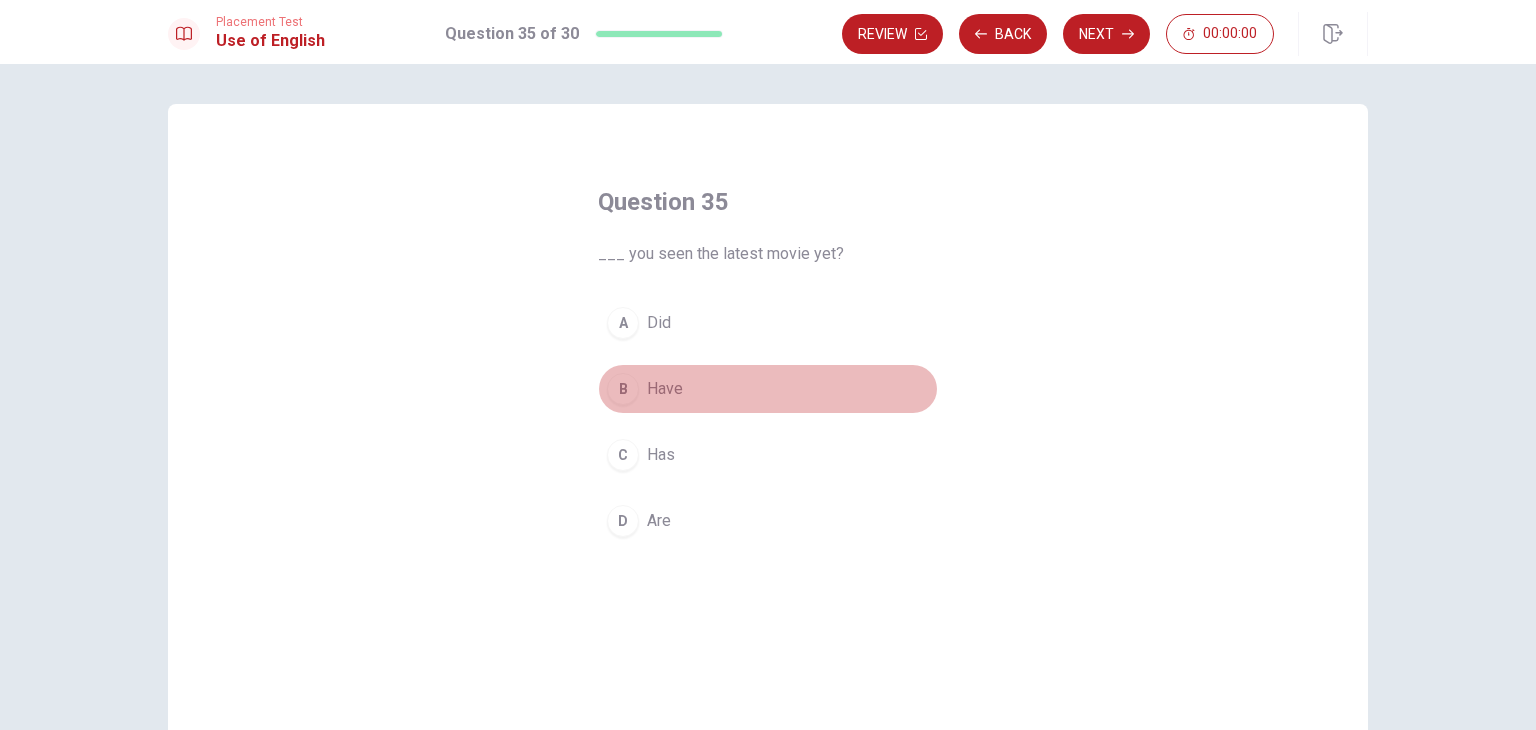 click on "B" at bounding box center (623, 389) 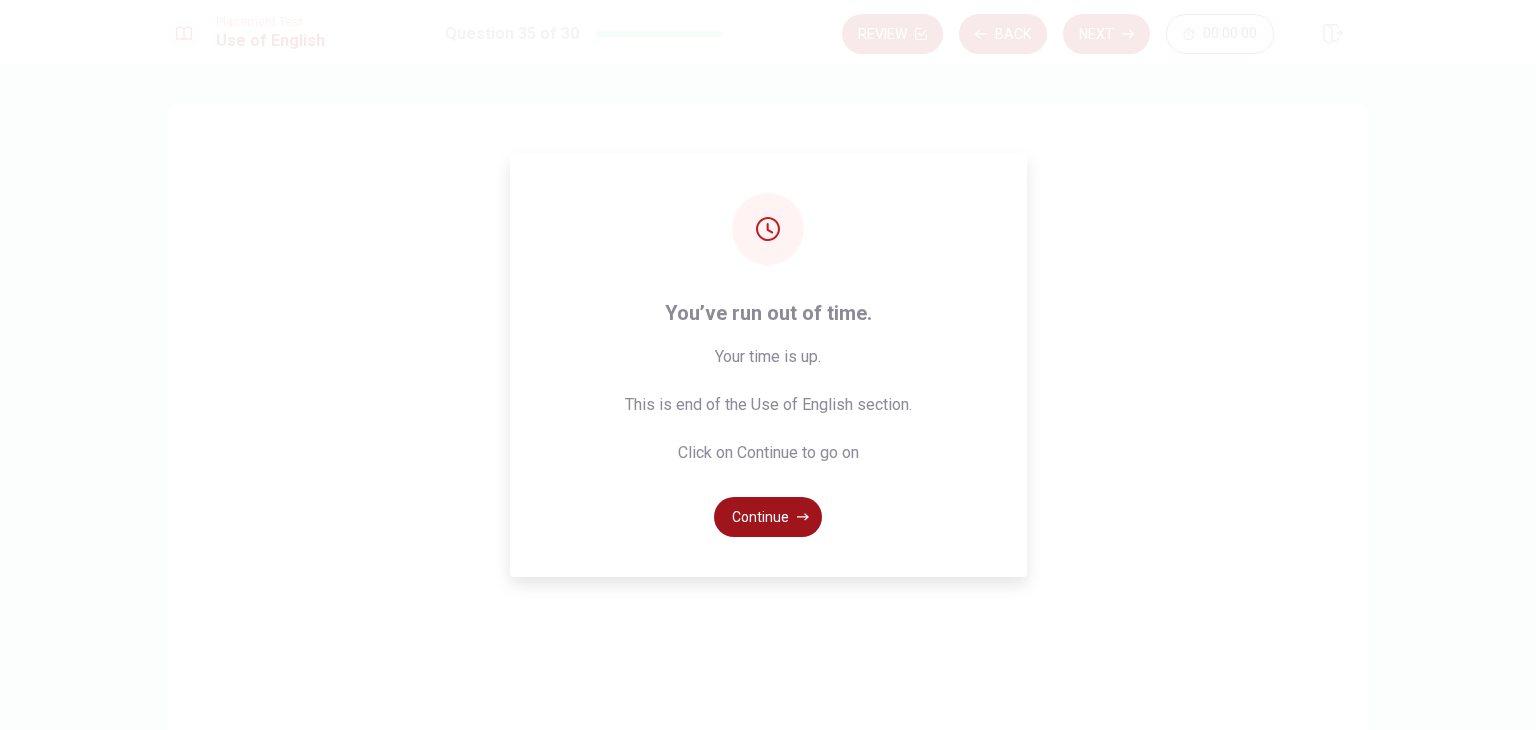 click on "Continue" at bounding box center [768, 517] 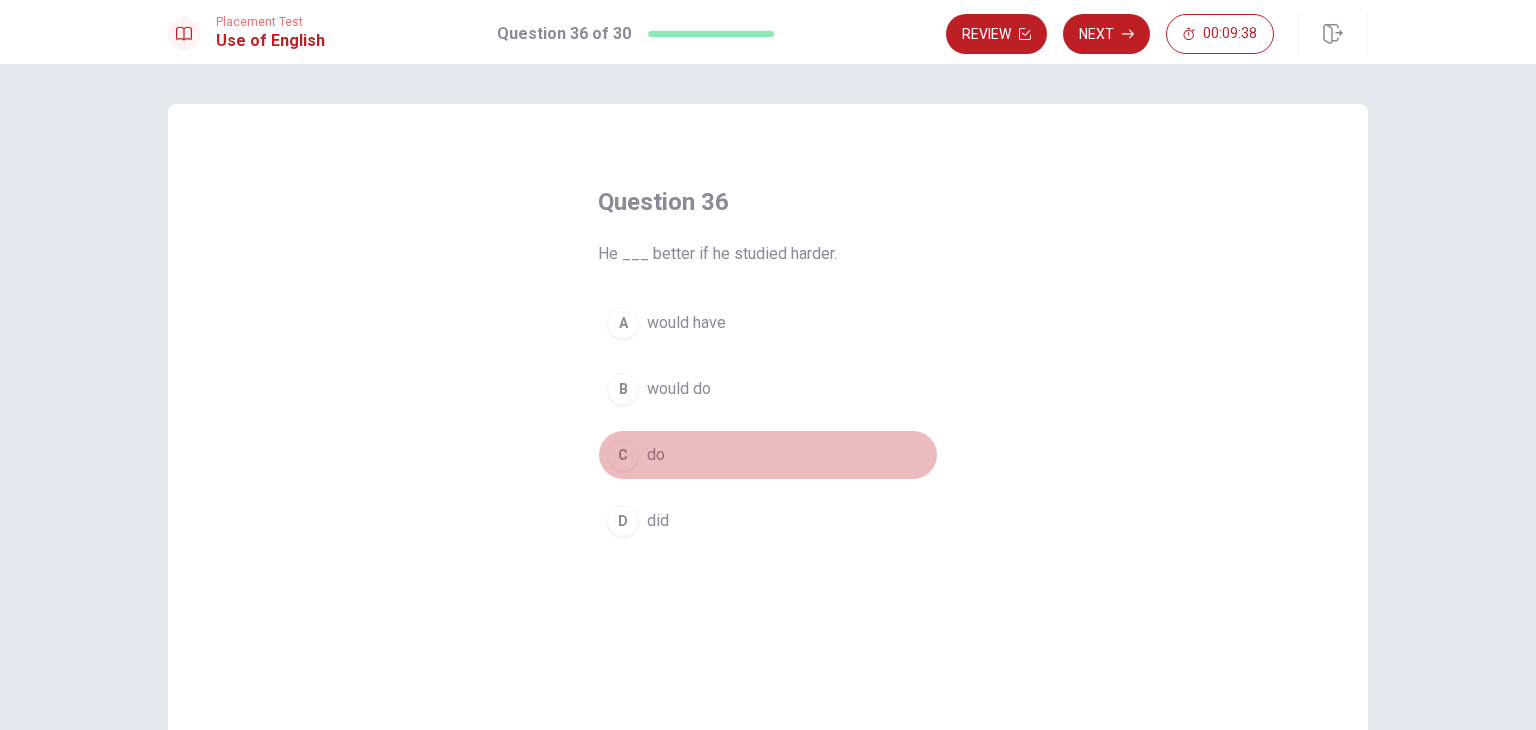 click on "C" at bounding box center [623, 455] 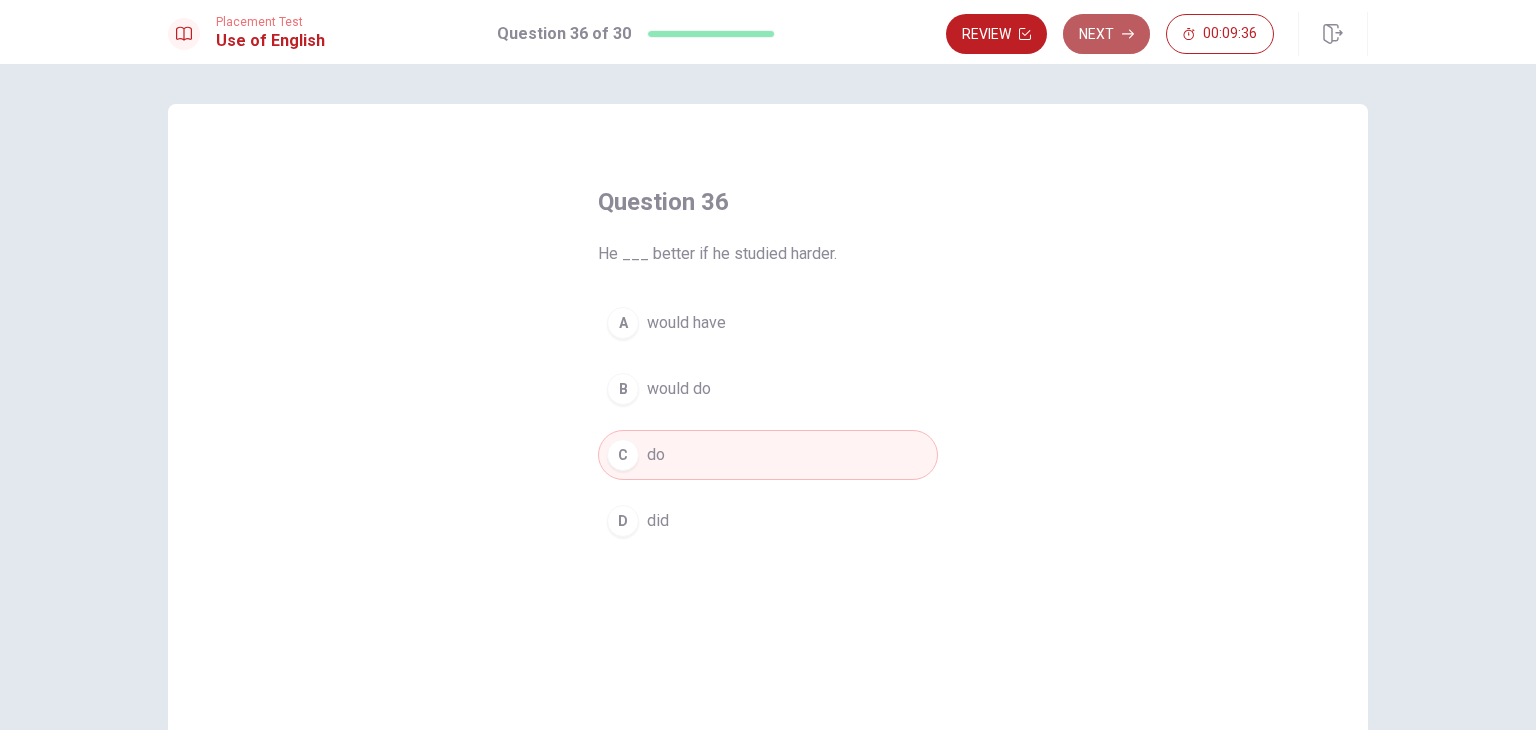click on "Next" at bounding box center [1106, 34] 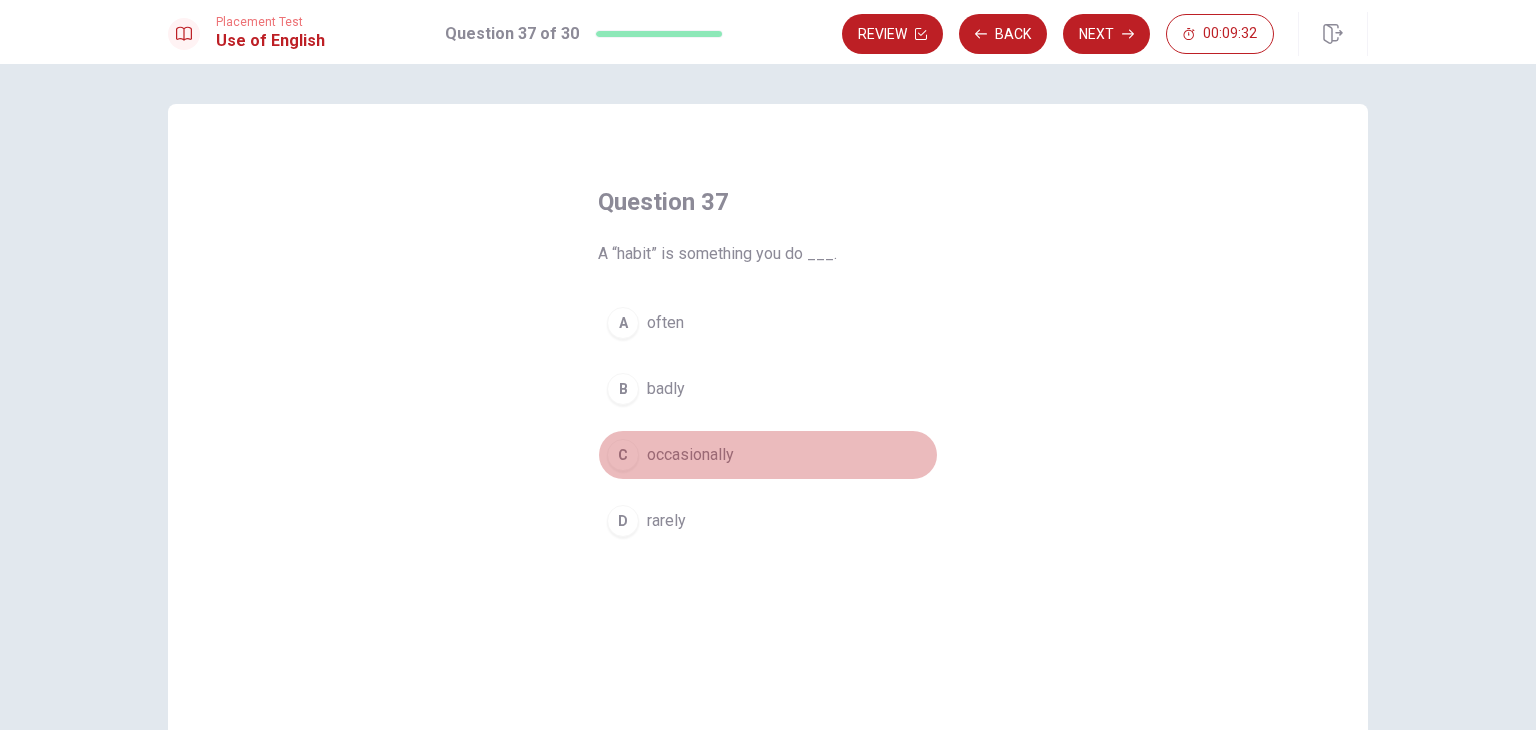 click on "C" at bounding box center [623, 455] 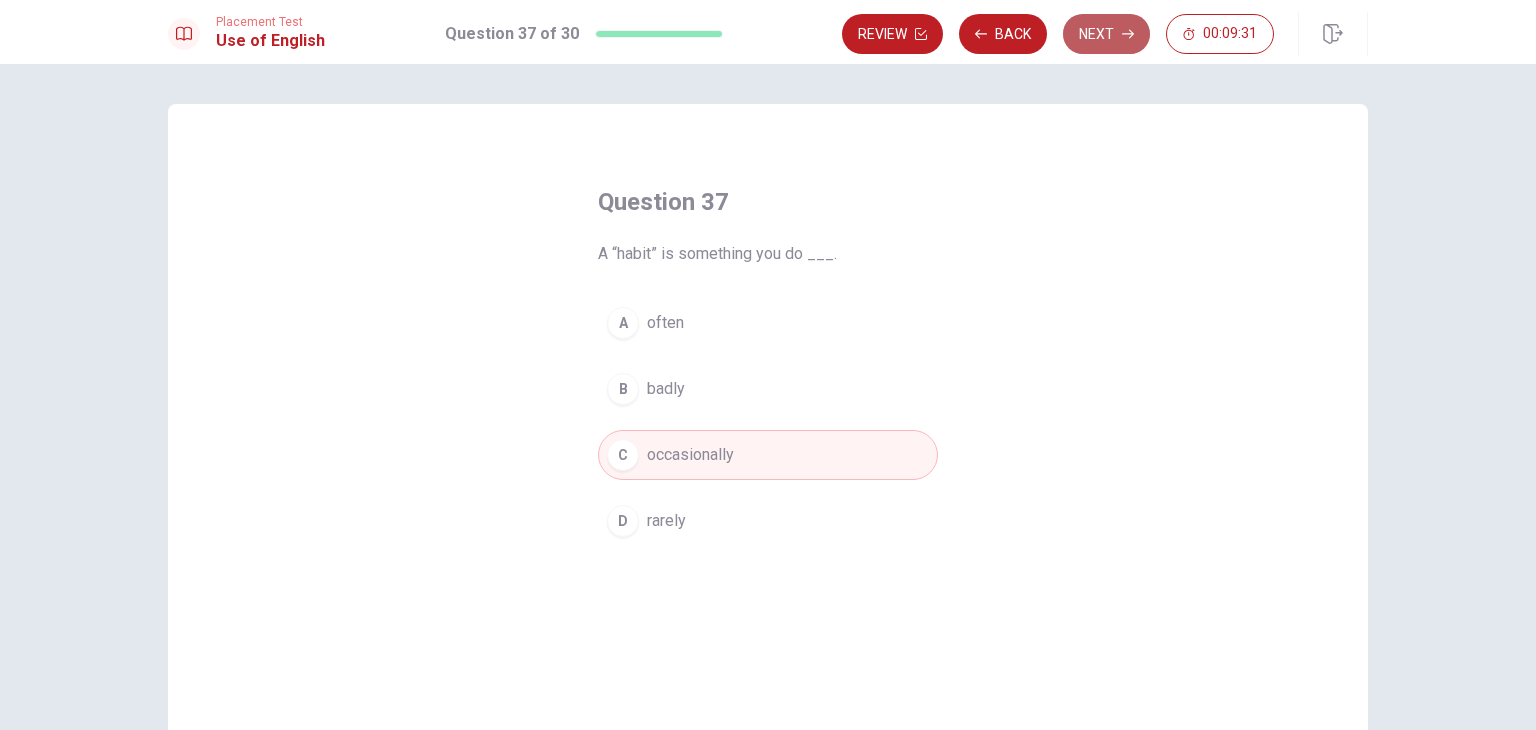 click on "Next" at bounding box center (1106, 34) 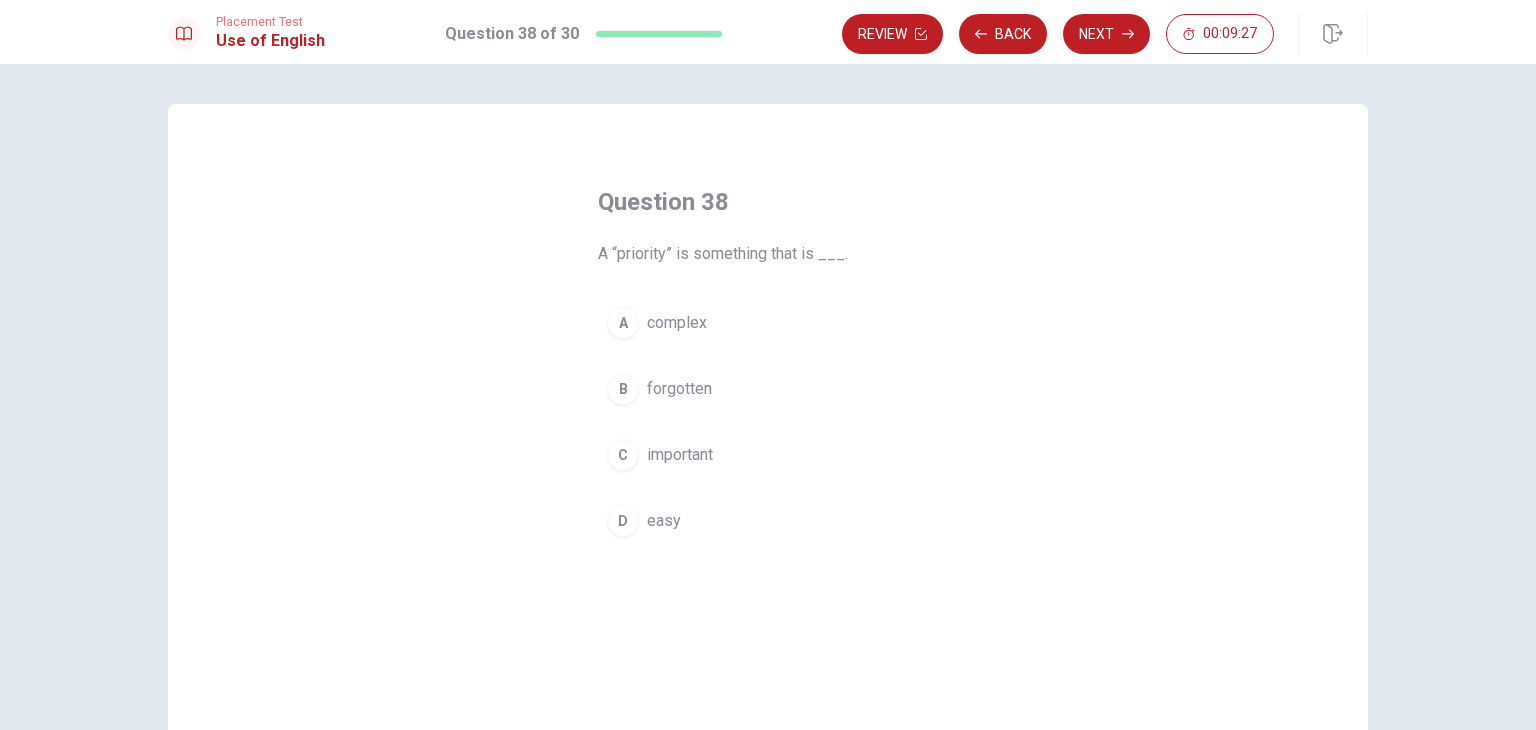 click on "C" at bounding box center [623, 455] 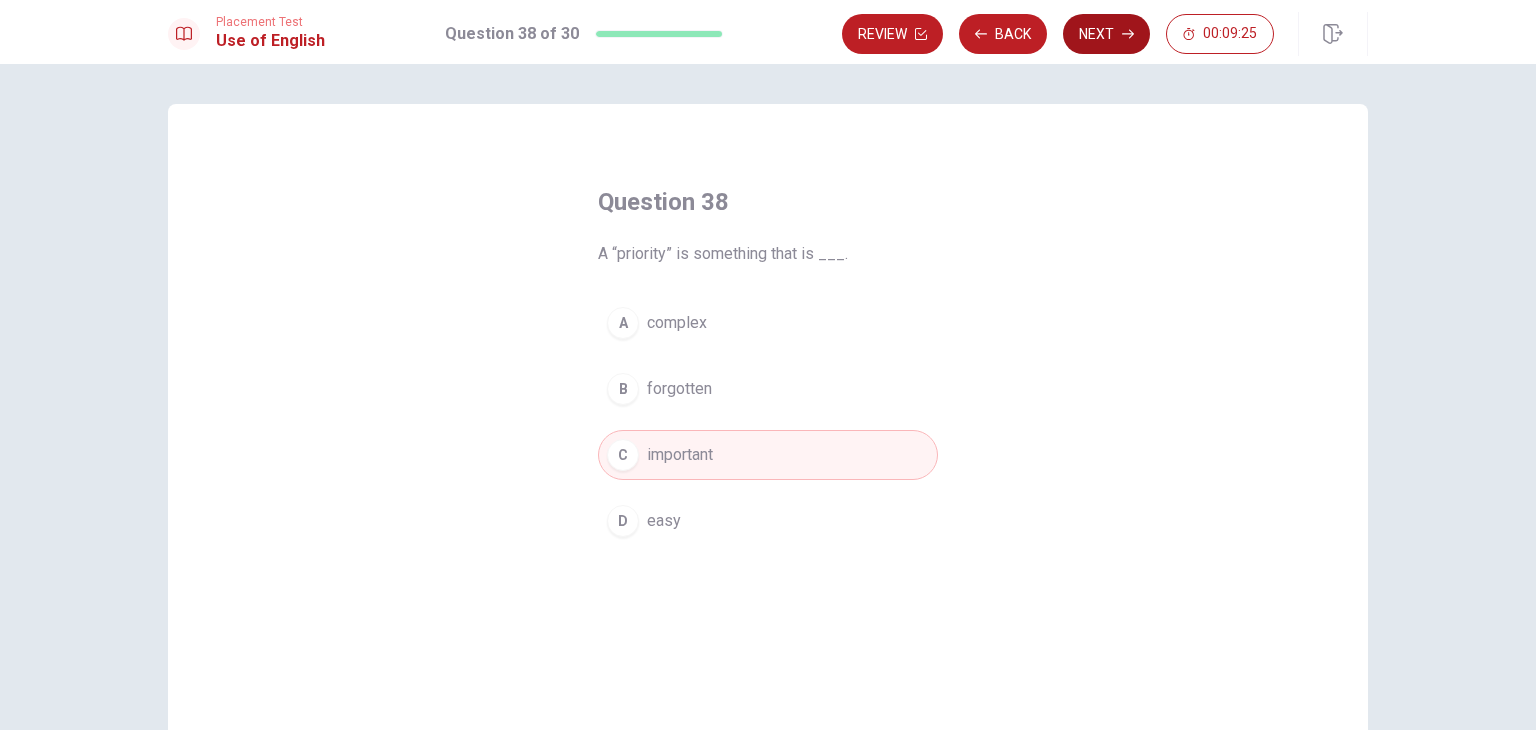 click on "Next" at bounding box center [1106, 34] 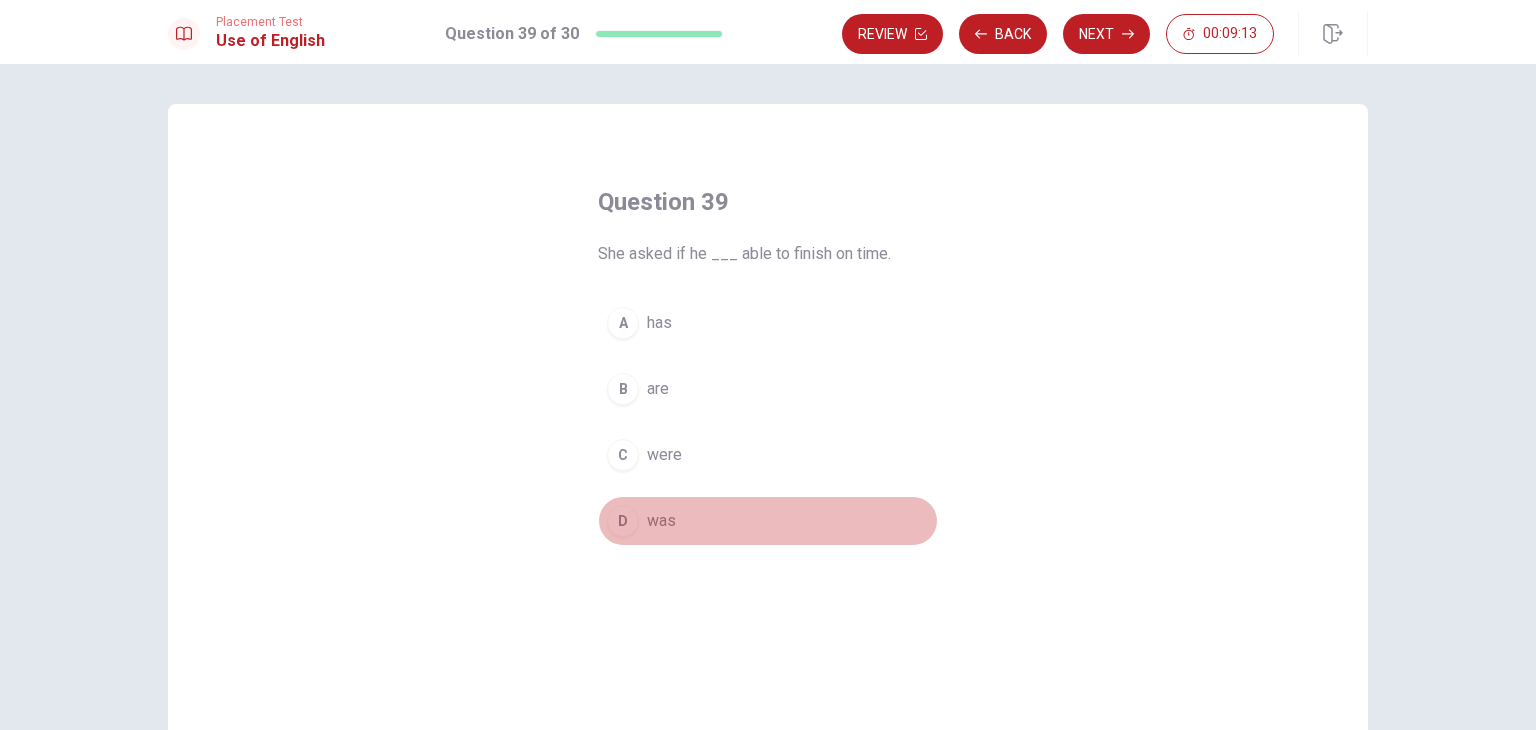 click on "D" at bounding box center [623, 521] 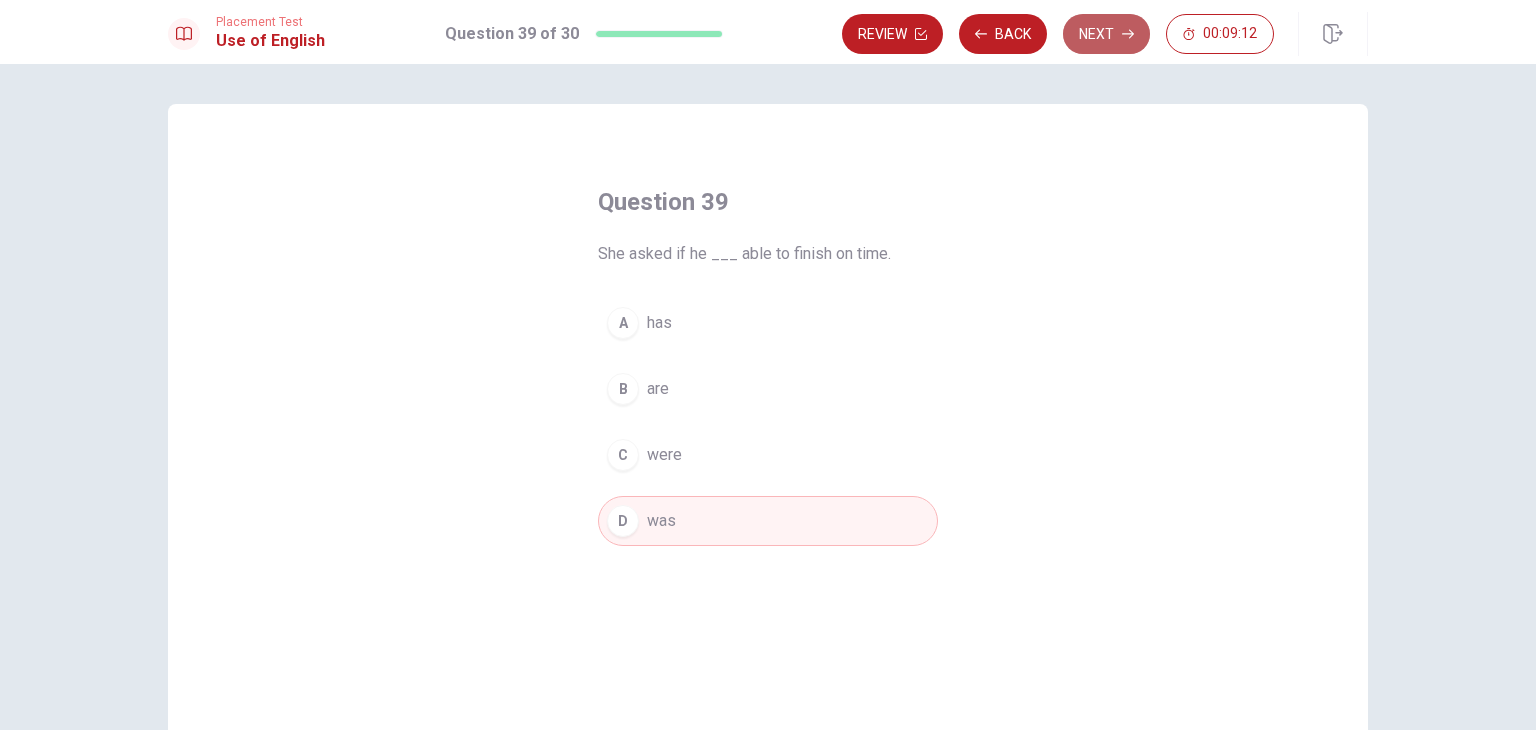 click on "Next" at bounding box center [1106, 34] 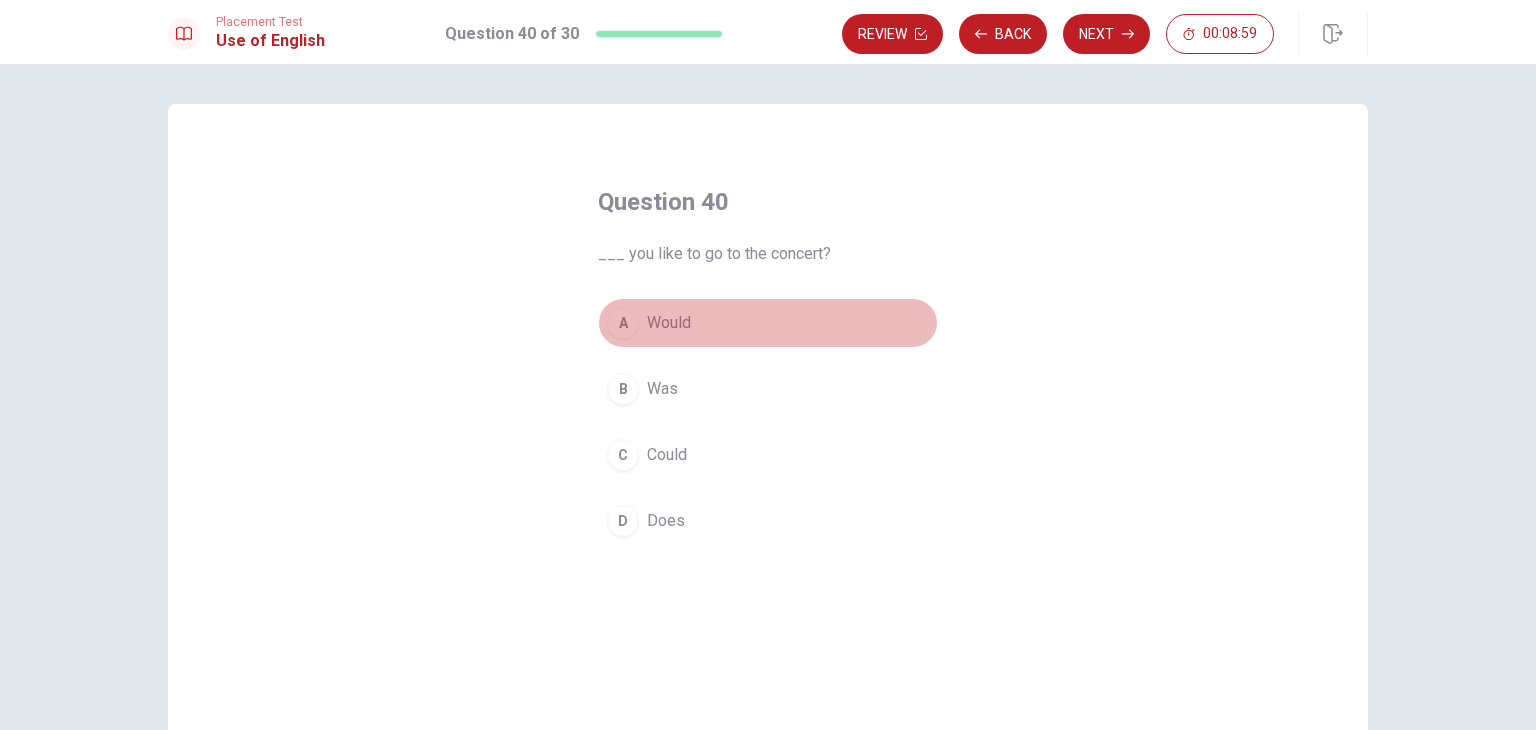 click on "A" at bounding box center [623, 323] 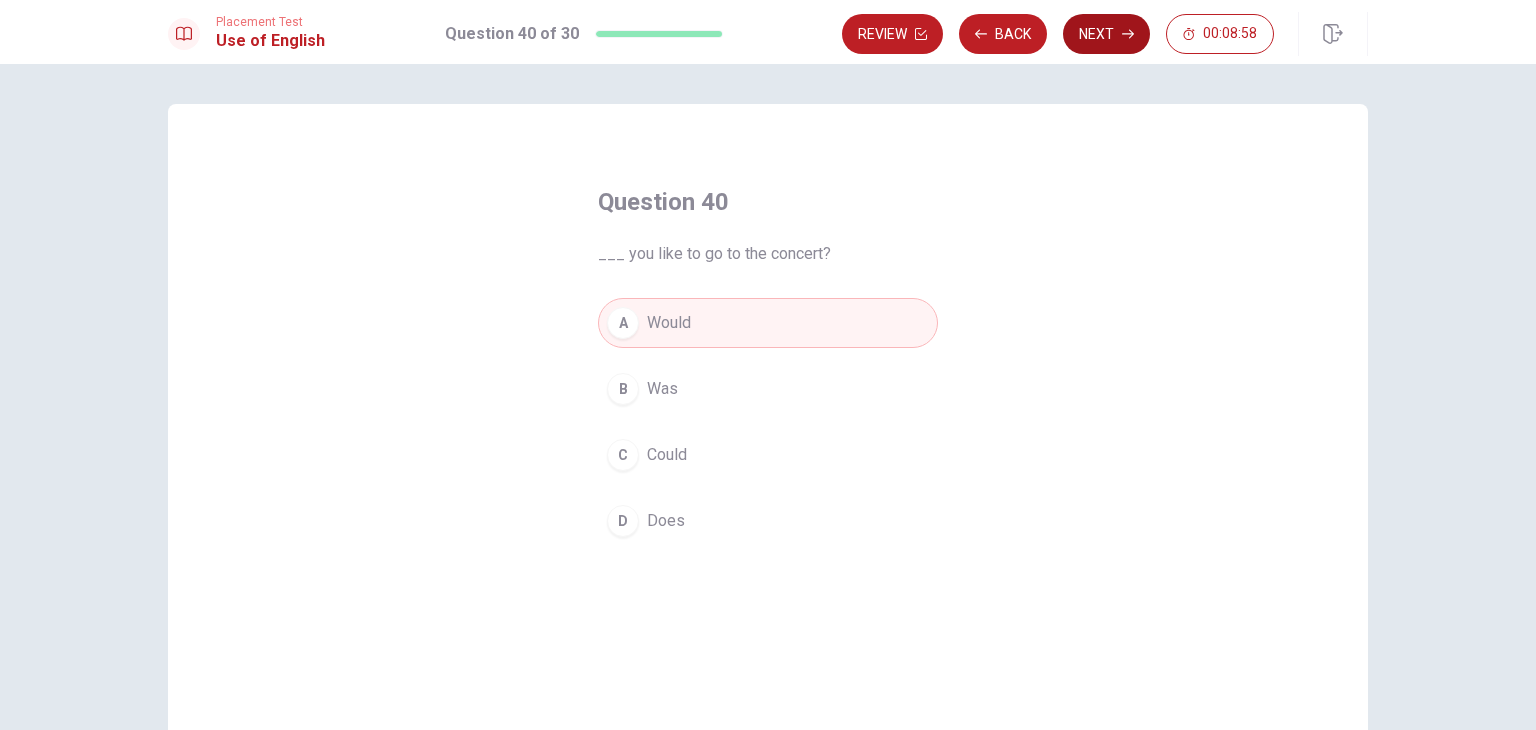 click 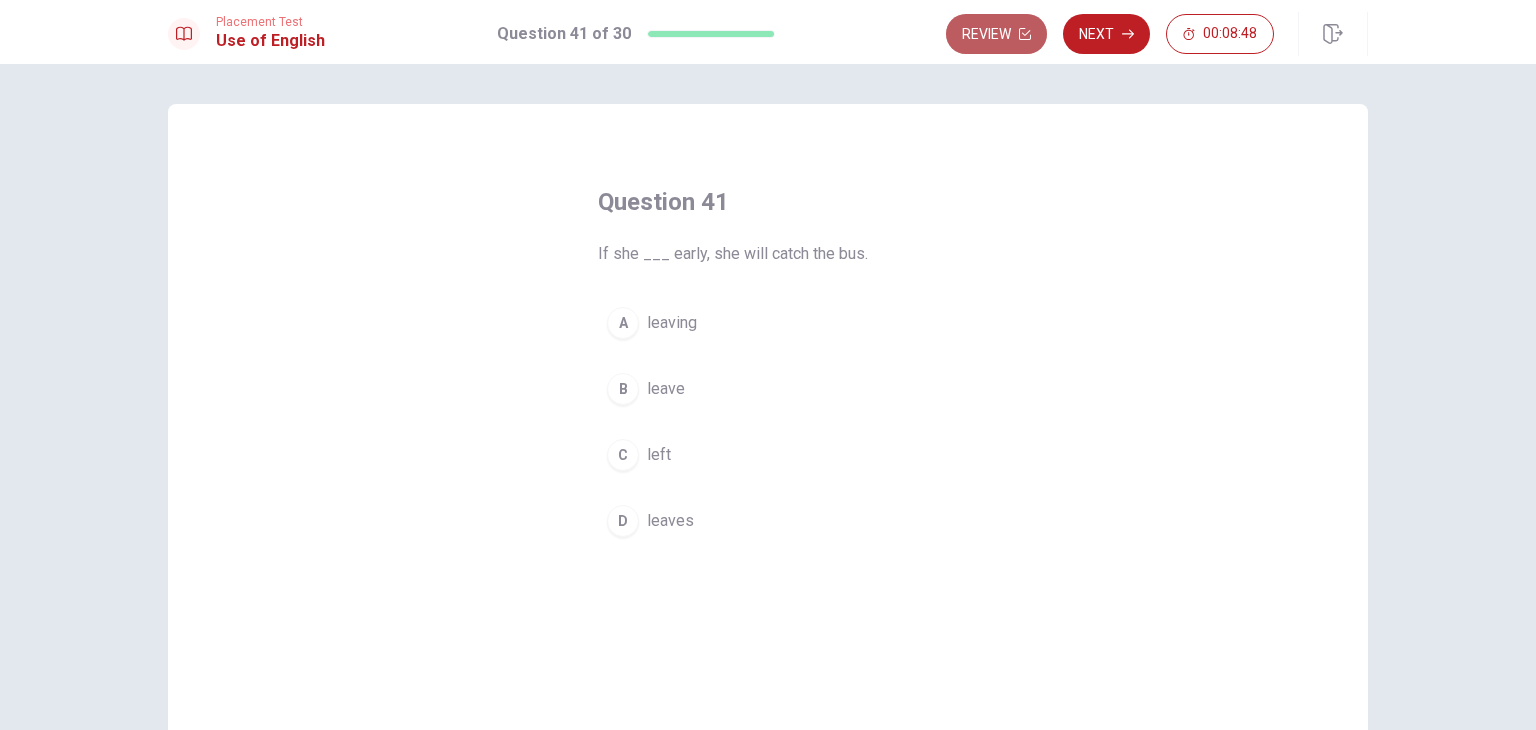 click on "Review" at bounding box center [996, 34] 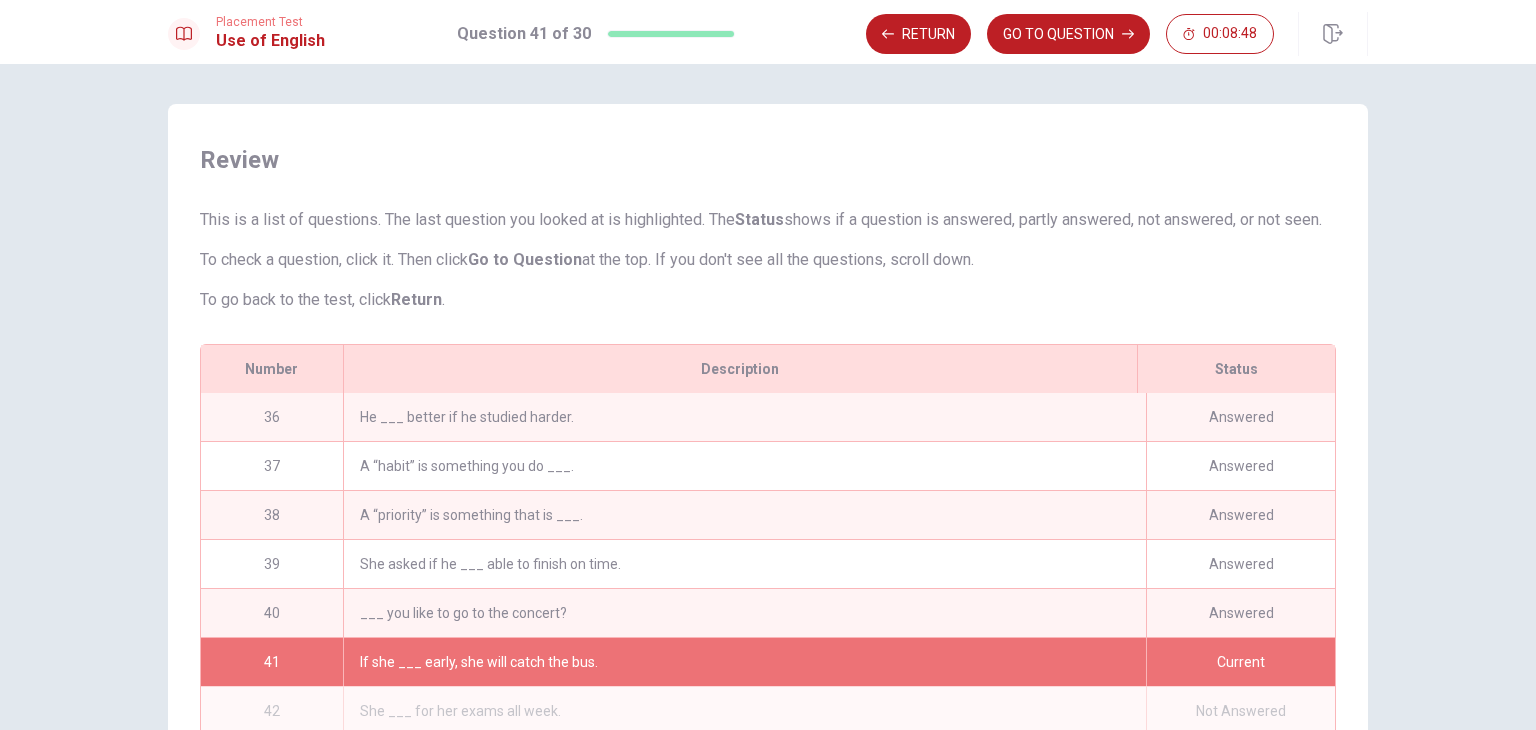 scroll, scrollTop: 257, scrollLeft: 0, axis: vertical 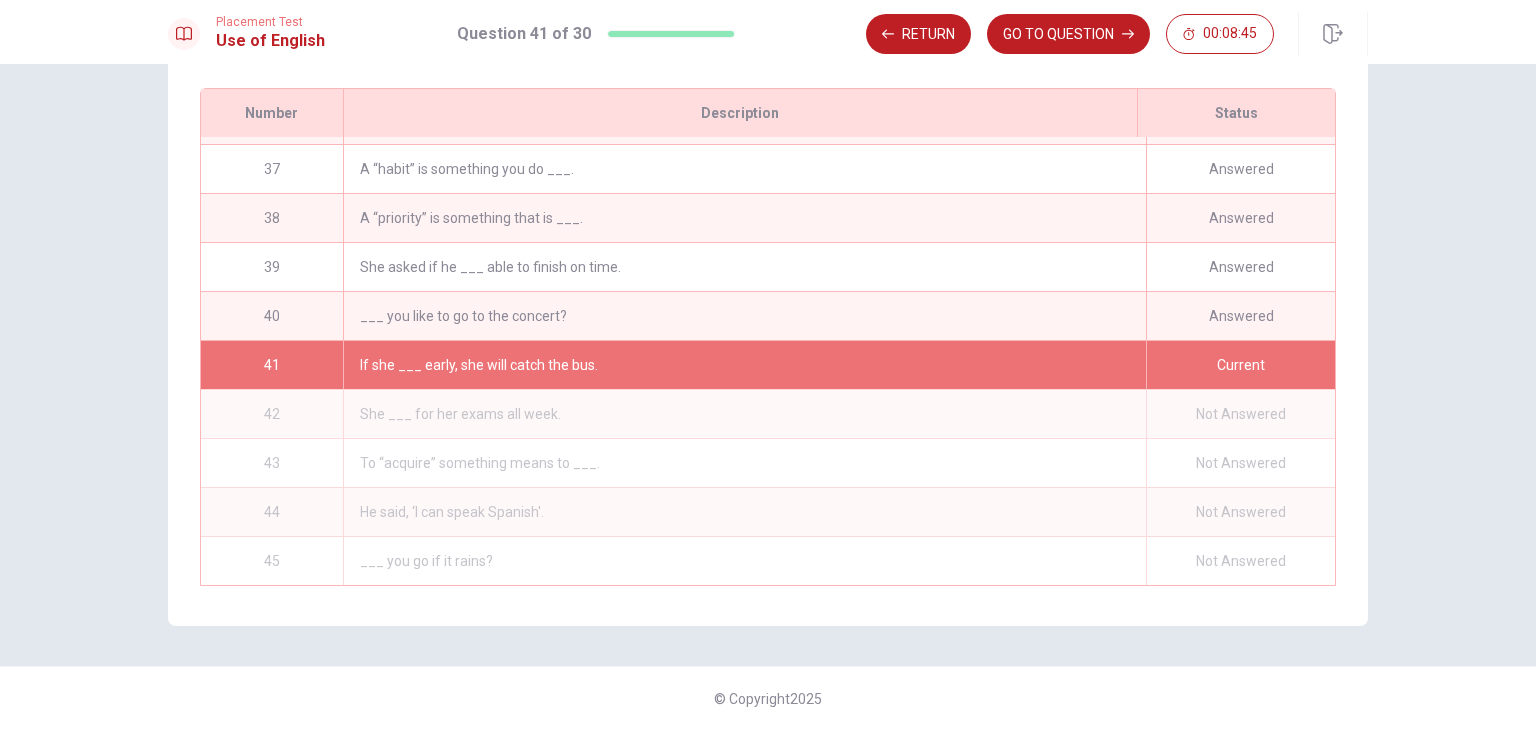 drag, startPoint x: 1316, startPoint y: 386, endPoint x: 1310, endPoint y: 325, distance: 61.294373 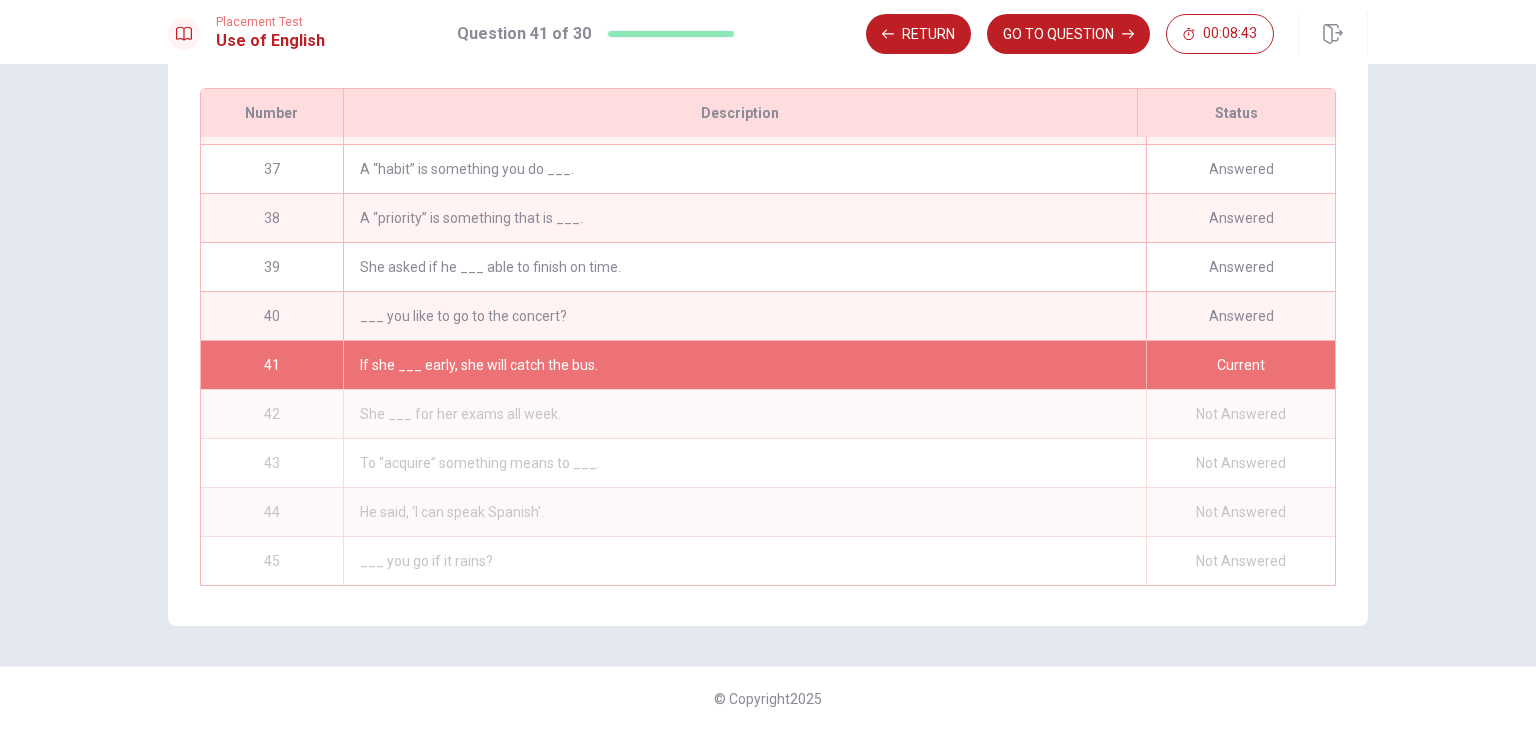 click on "Review This is a list of questions. The last question you looked at is highlighted. The  Status  shows if a question is answered, partly answered, not answered, or not seen. To check a question, click it. Then click  Go to Question  at the top. If you don't see all the questions, scroll down. To go back to the test, click  Return . # 36 Status Answered Description He ___ better if he studied harder. # 37 Status Answered Description A “habit” is something you do ___. # 38 Status Answered Description A “priority” is something that is ___. # 39 Status Answered Description She asked if he ___ able to finish on time. # 40 Status Answered Description ___ you like to go to the concert? # 41 Status Current Description If she ___ early, she will catch the bus. # 42 Status Not Answered Description She ___ for her exams all week. # 43 Status Not Answered Description To “acquire” something means to ___. # 44 Status Not Answered Description He said, ‘I can speak Spanish'. # 45 Status Not Answered Description" at bounding box center (768, 397) 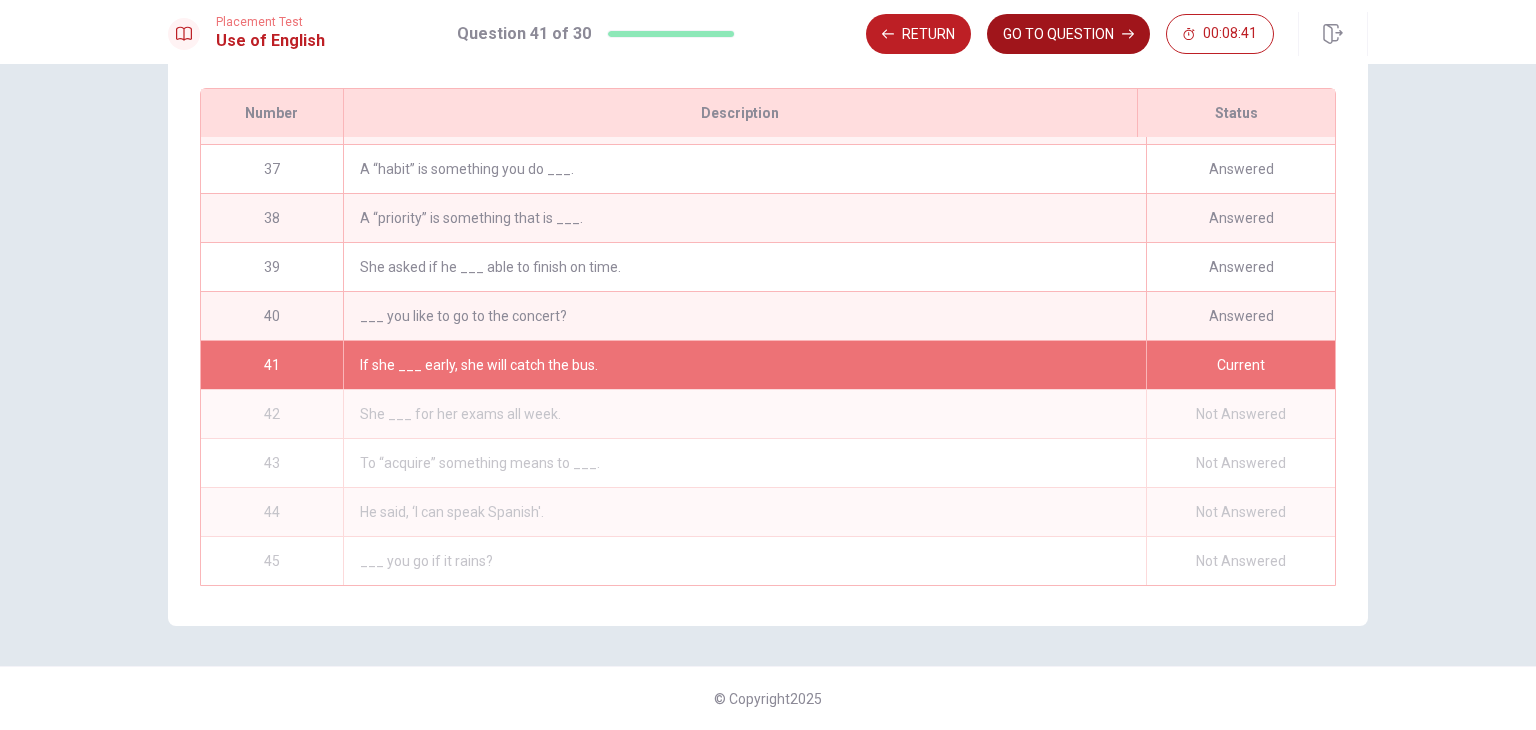 click on "GO TO QUESTION" at bounding box center (1068, 34) 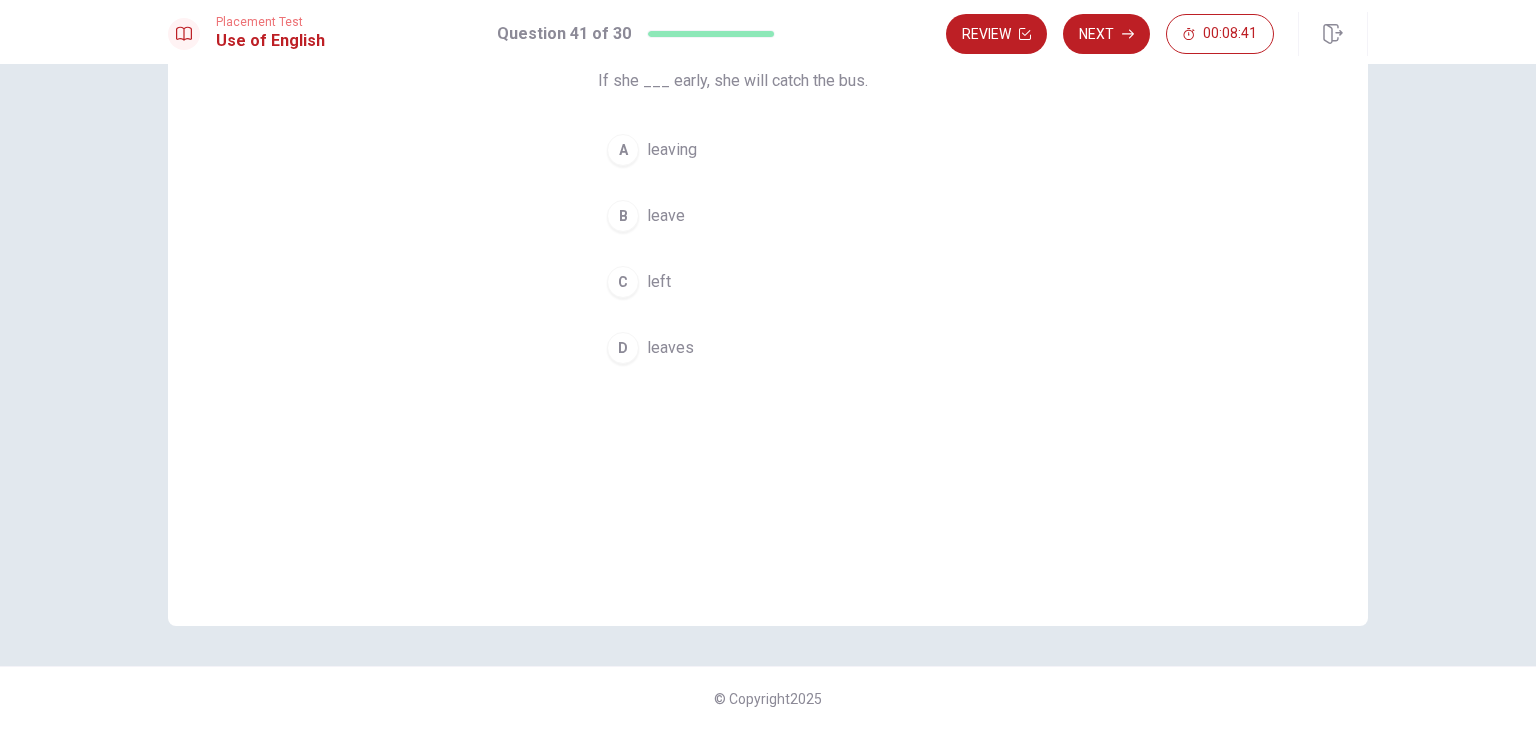 scroll, scrollTop: 173, scrollLeft: 0, axis: vertical 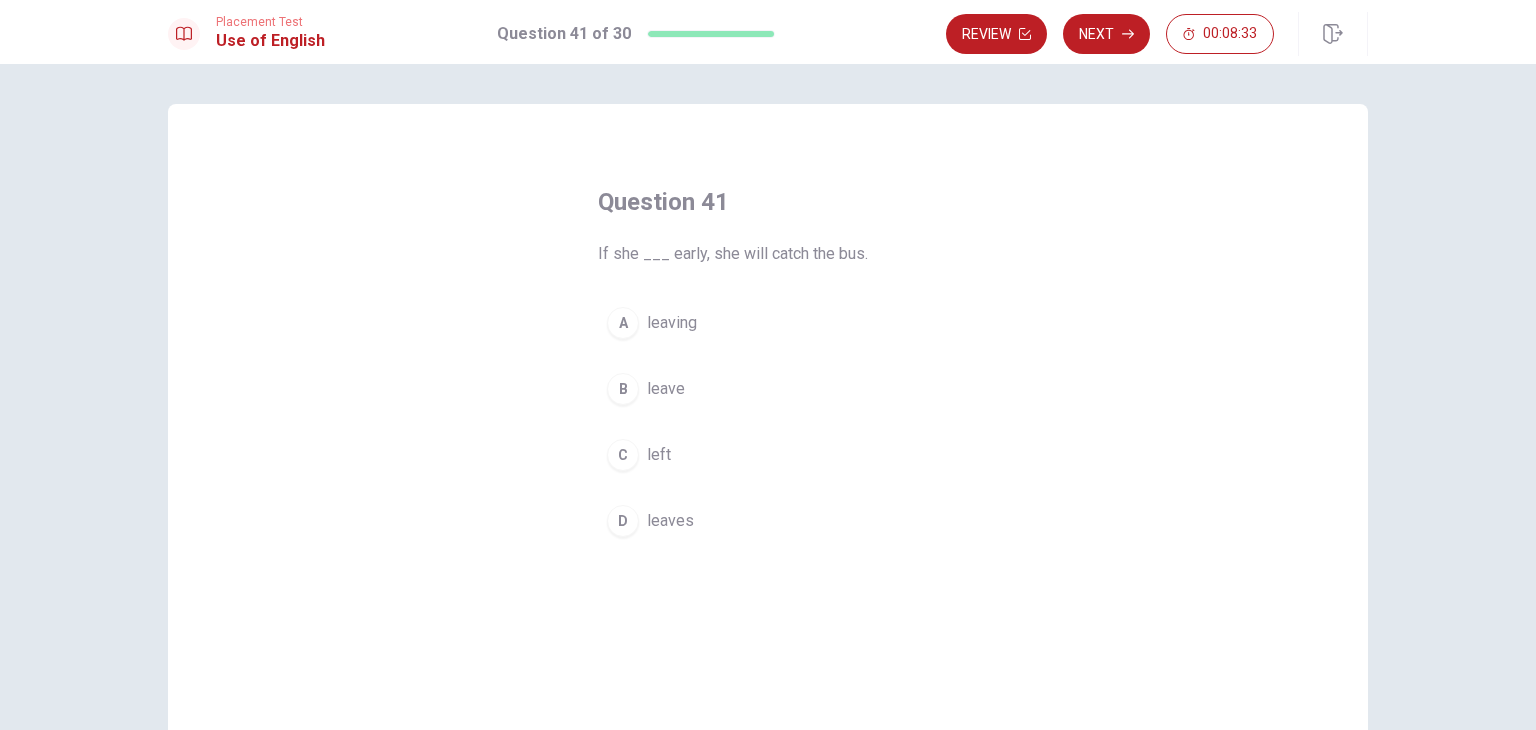 click on "B" at bounding box center (623, 389) 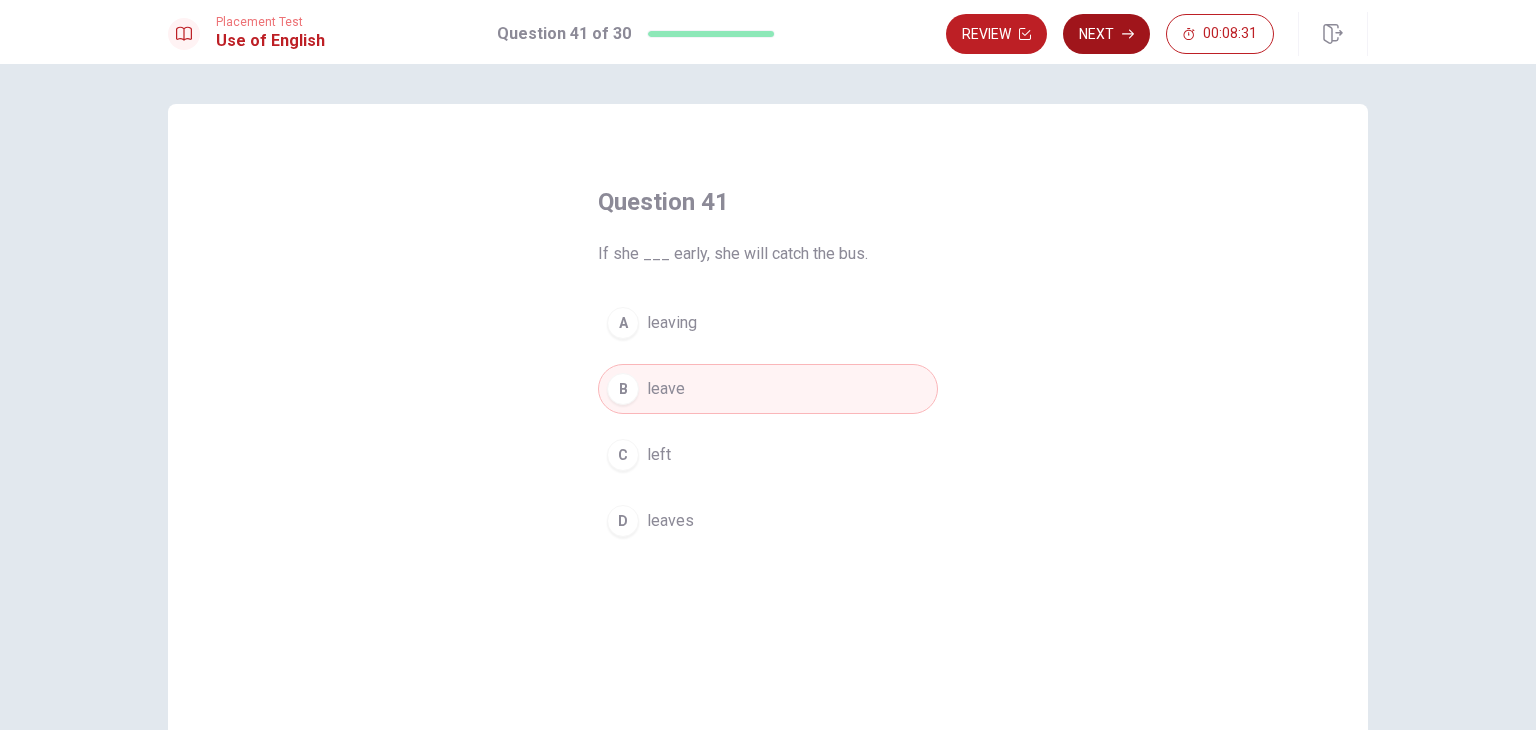 click on "Next" at bounding box center [1106, 34] 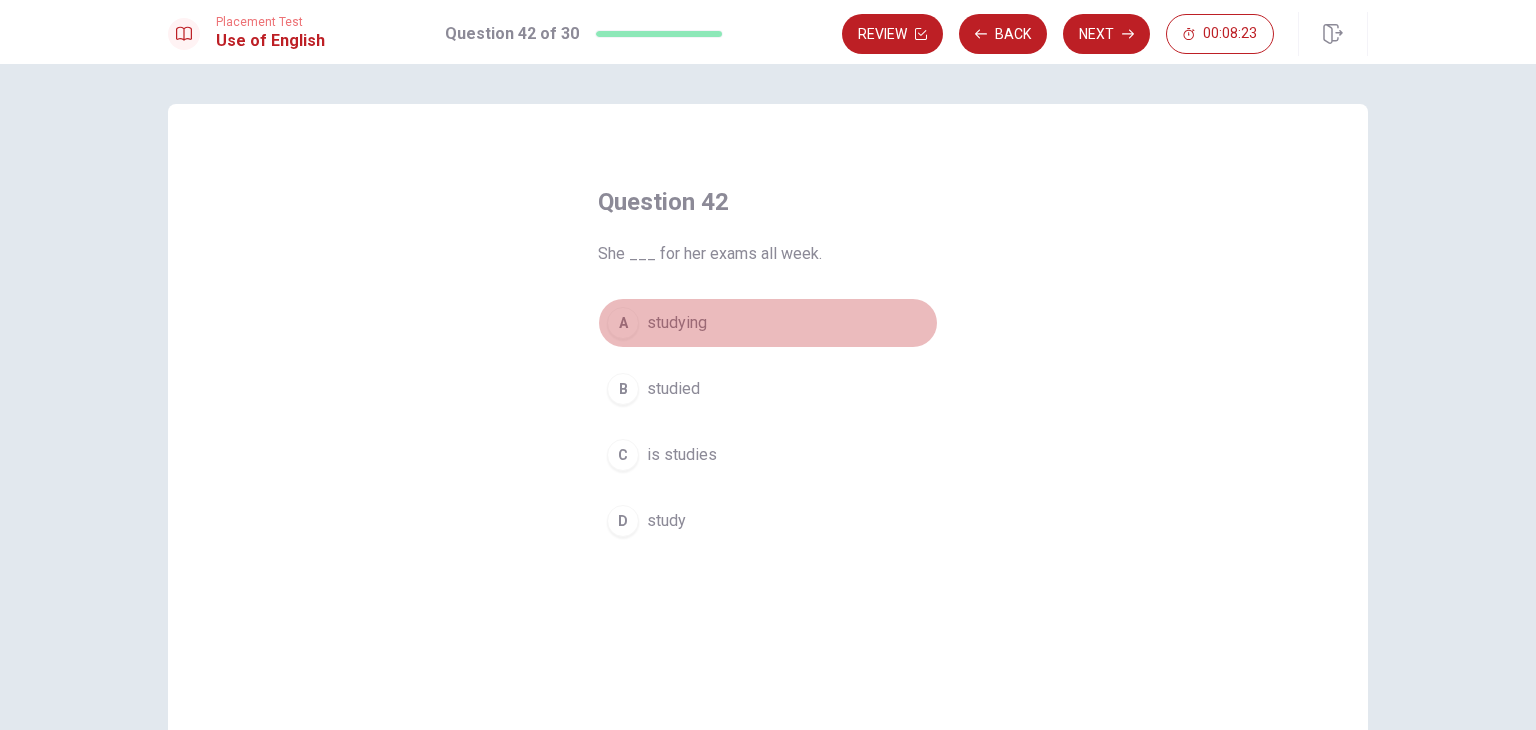 click on "A" at bounding box center [623, 323] 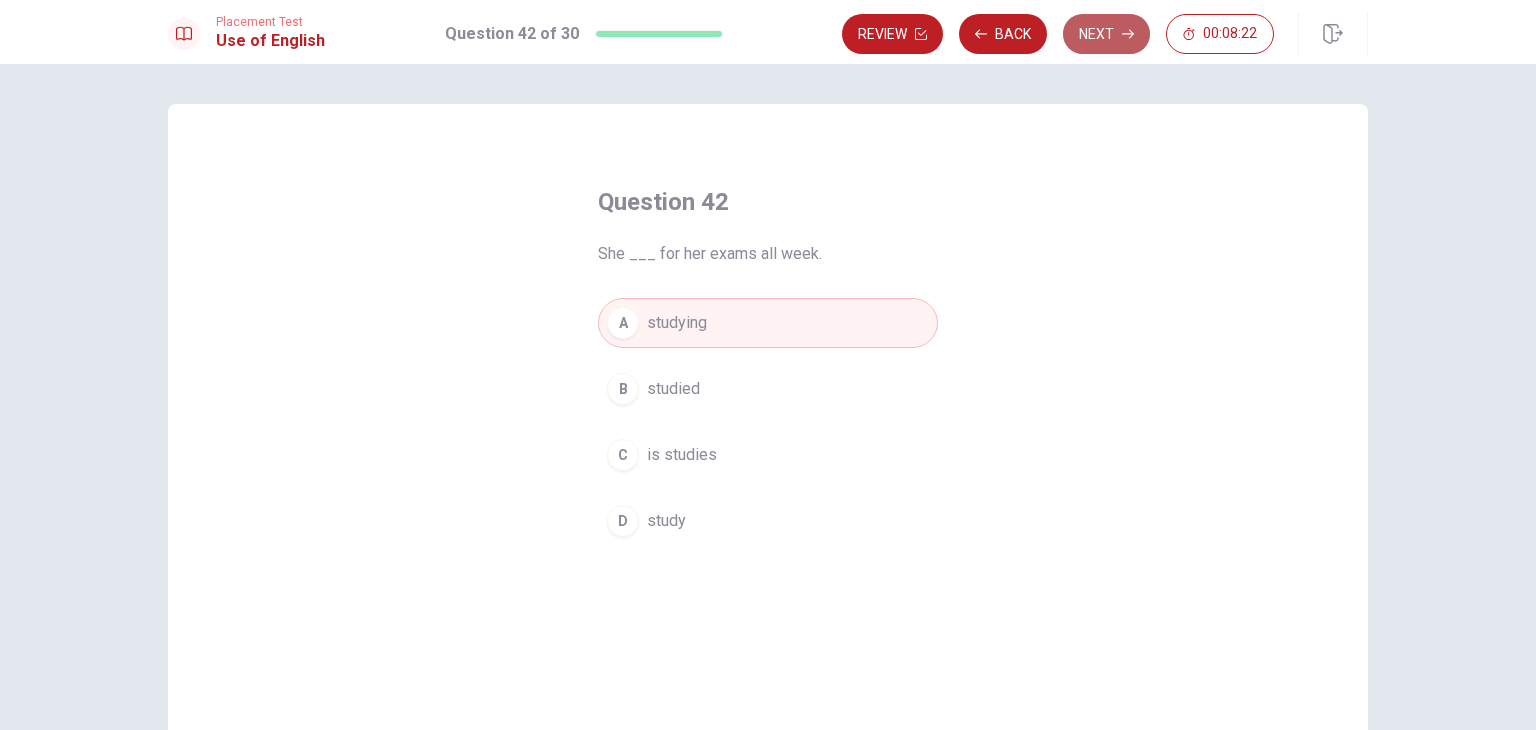 click on "Next" at bounding box center [1106, 34] 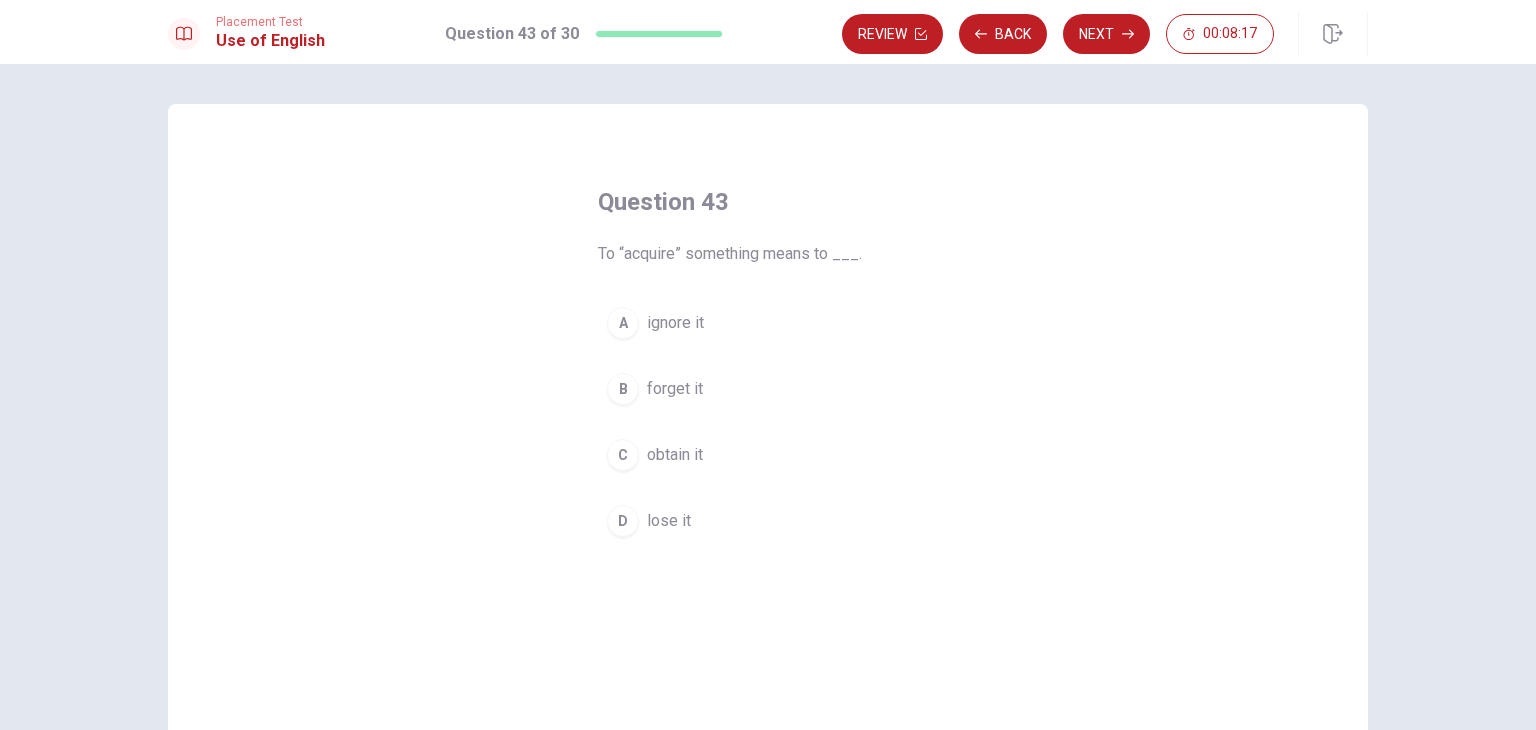 click on "C" at bounding box center [623, 455] 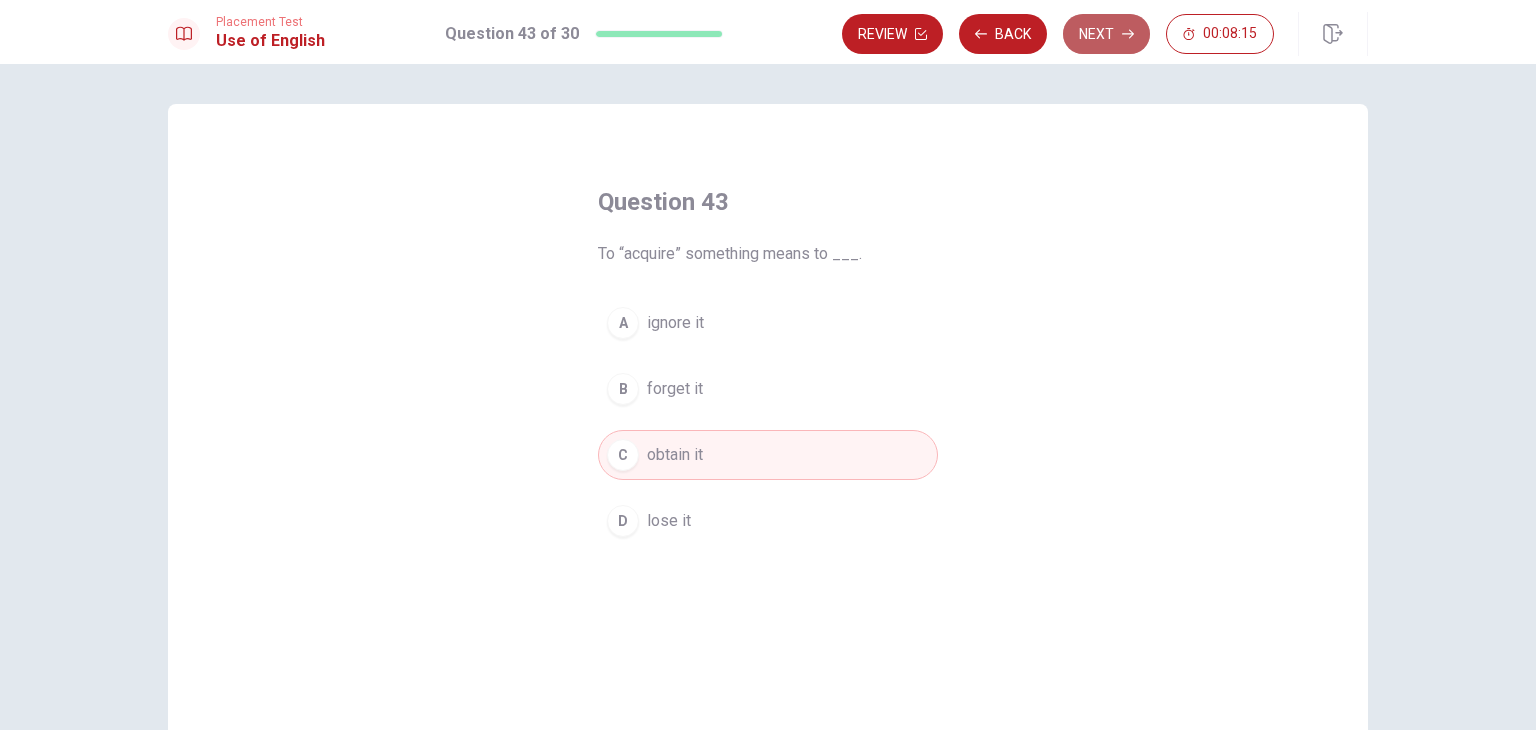 click on "Next" at bounding box center (1106, 34) 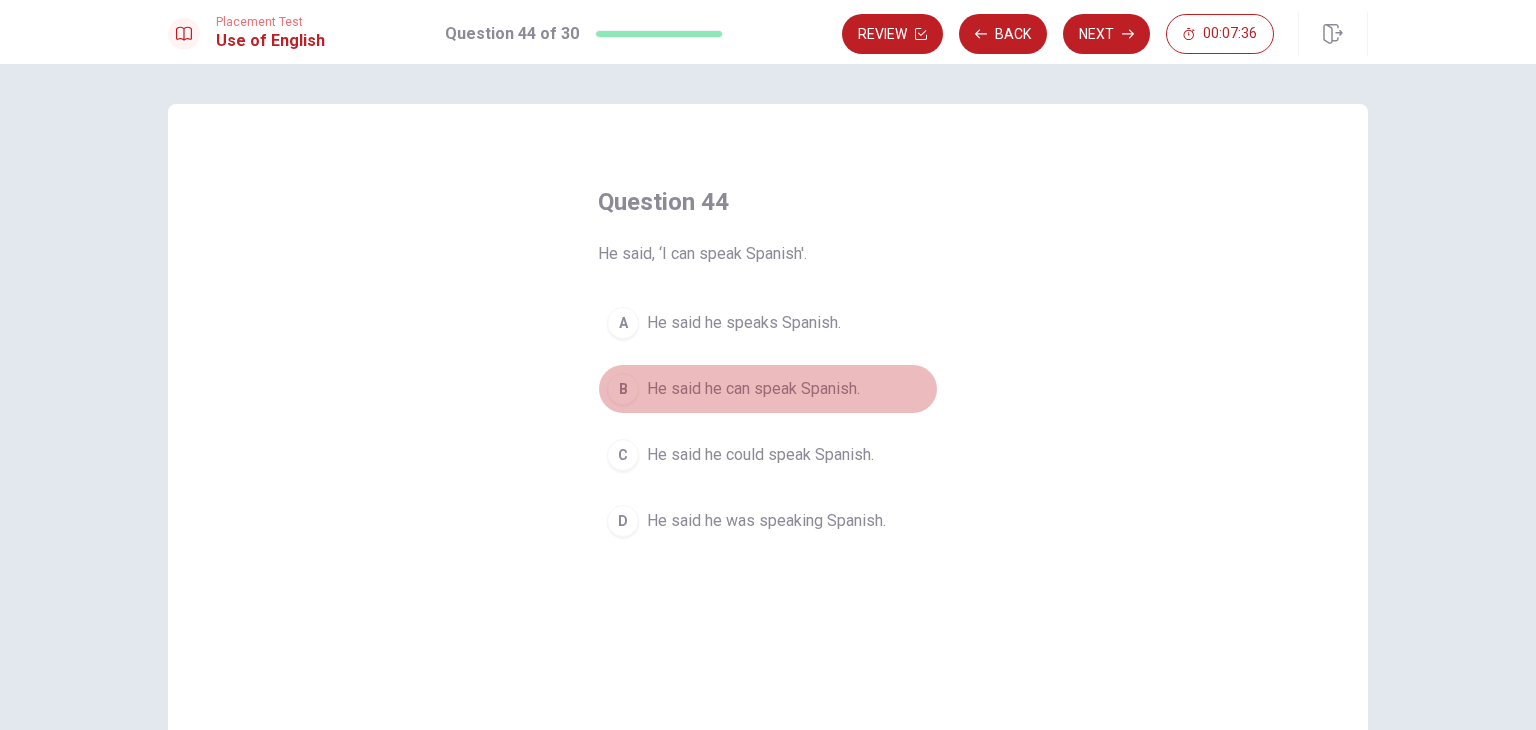 click on "He said he can speak Spanish." at bounding box center (753, 389) 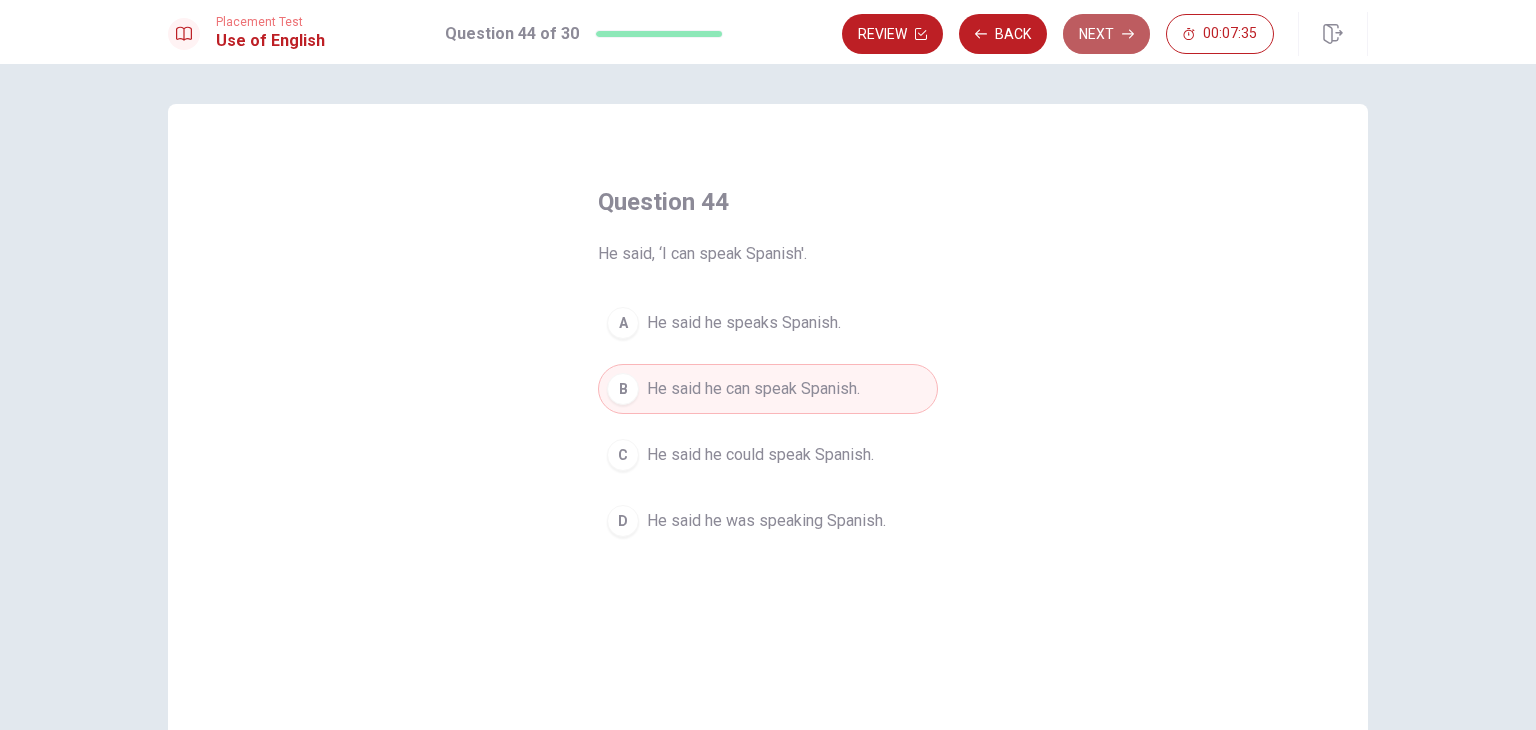 click on "Next" at bounding box center [1106, 34] 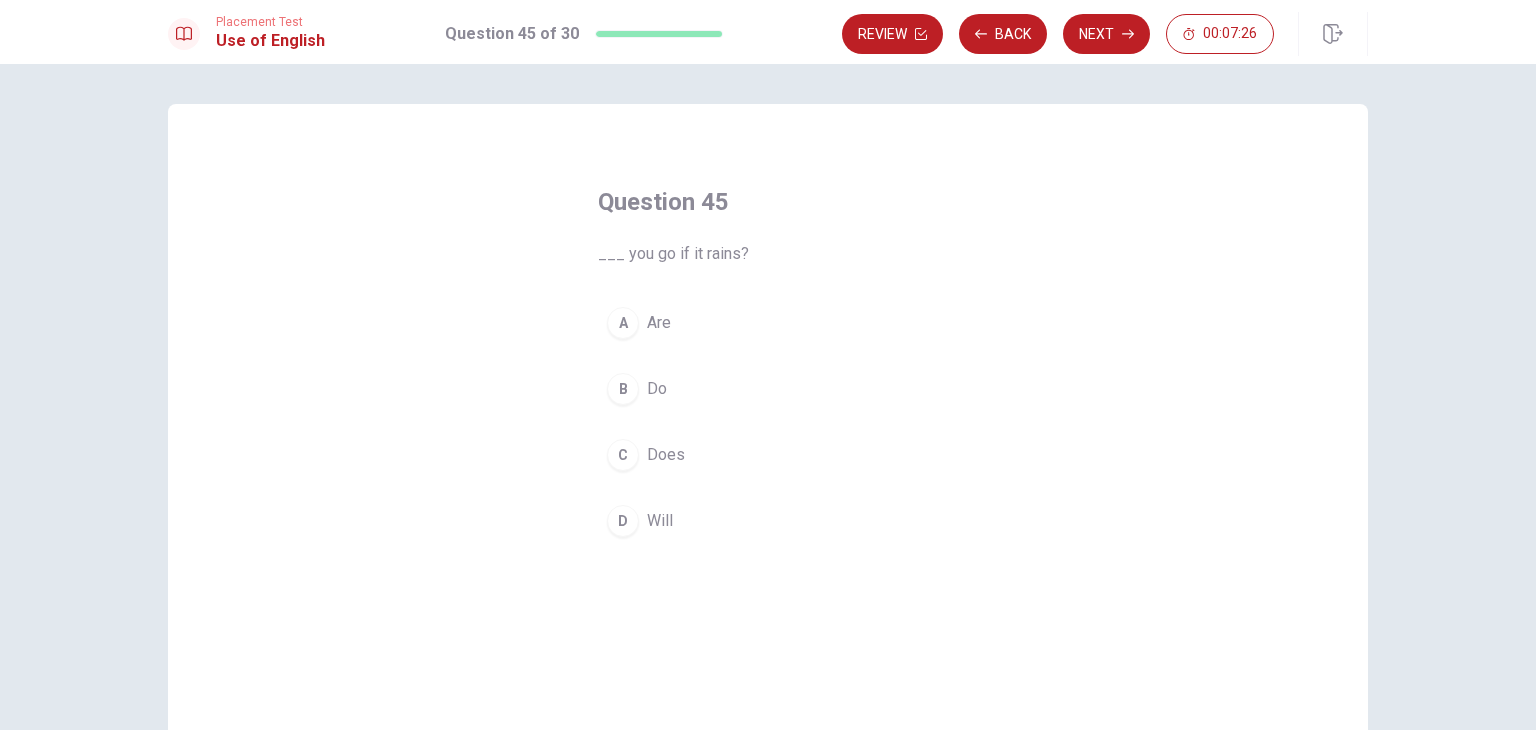 click on "A" at bounding box center (623, 323) 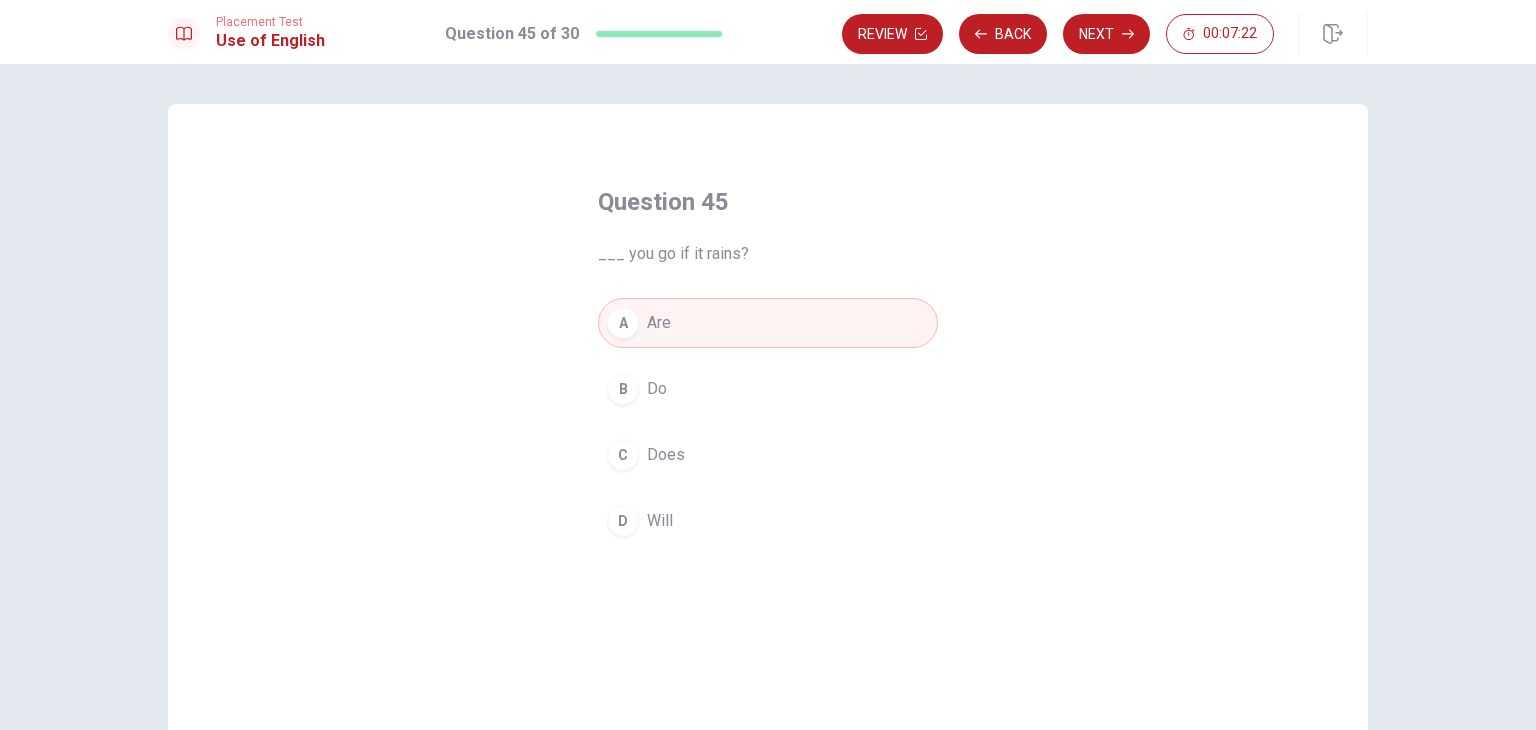 click on "D Will" at bounding box center [768, 521] 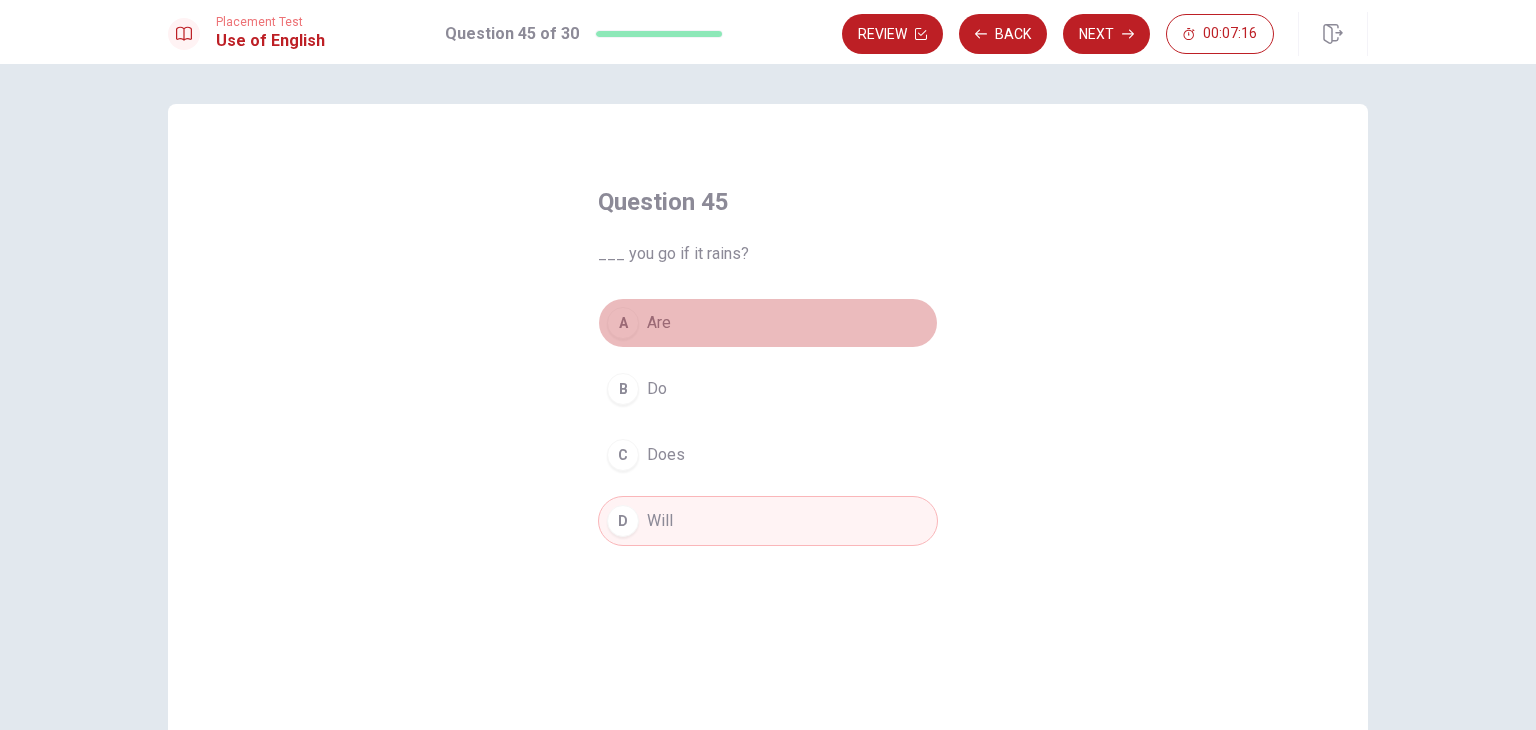 click on "Are" at bounding box center [659, 323] 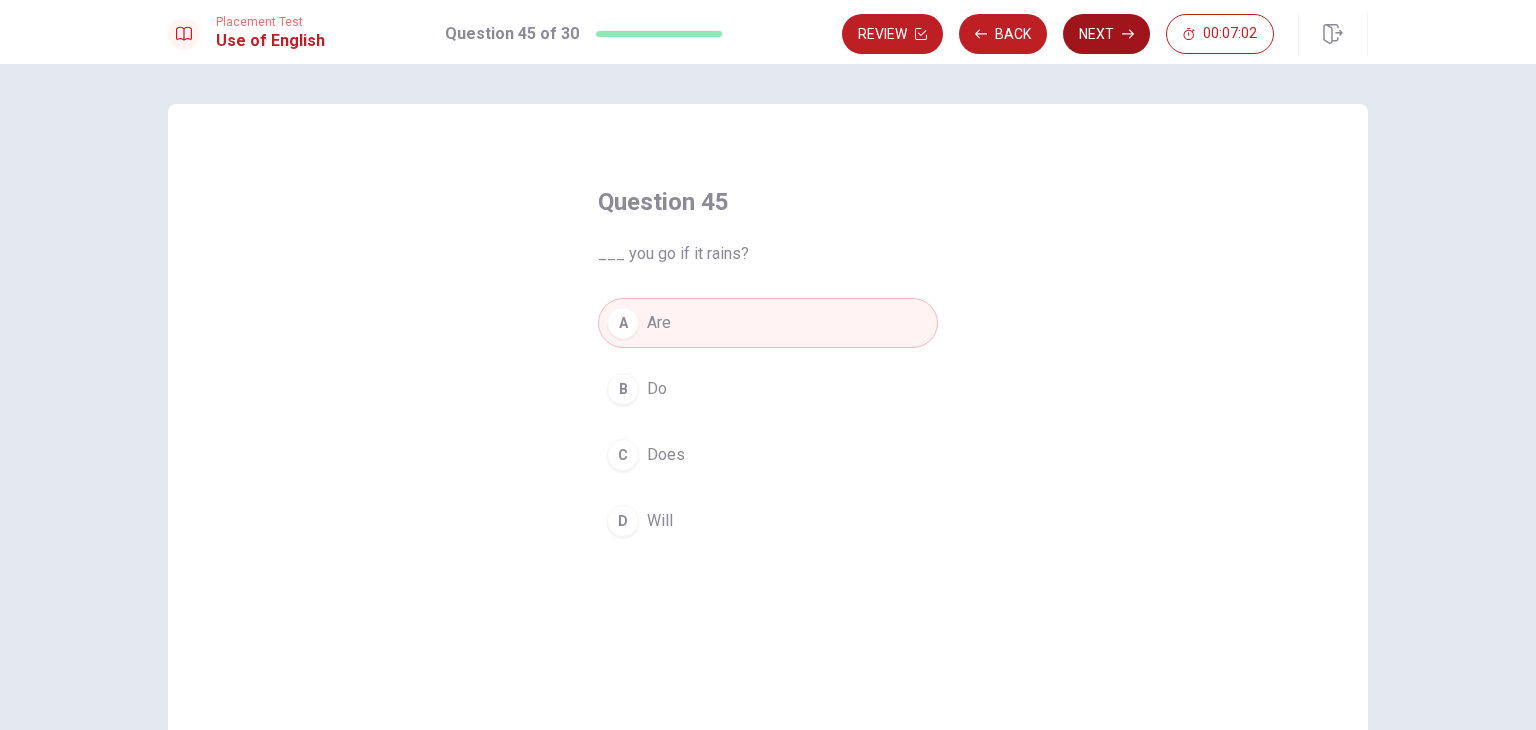 click on "Next" at bounding box center (1106, 34) 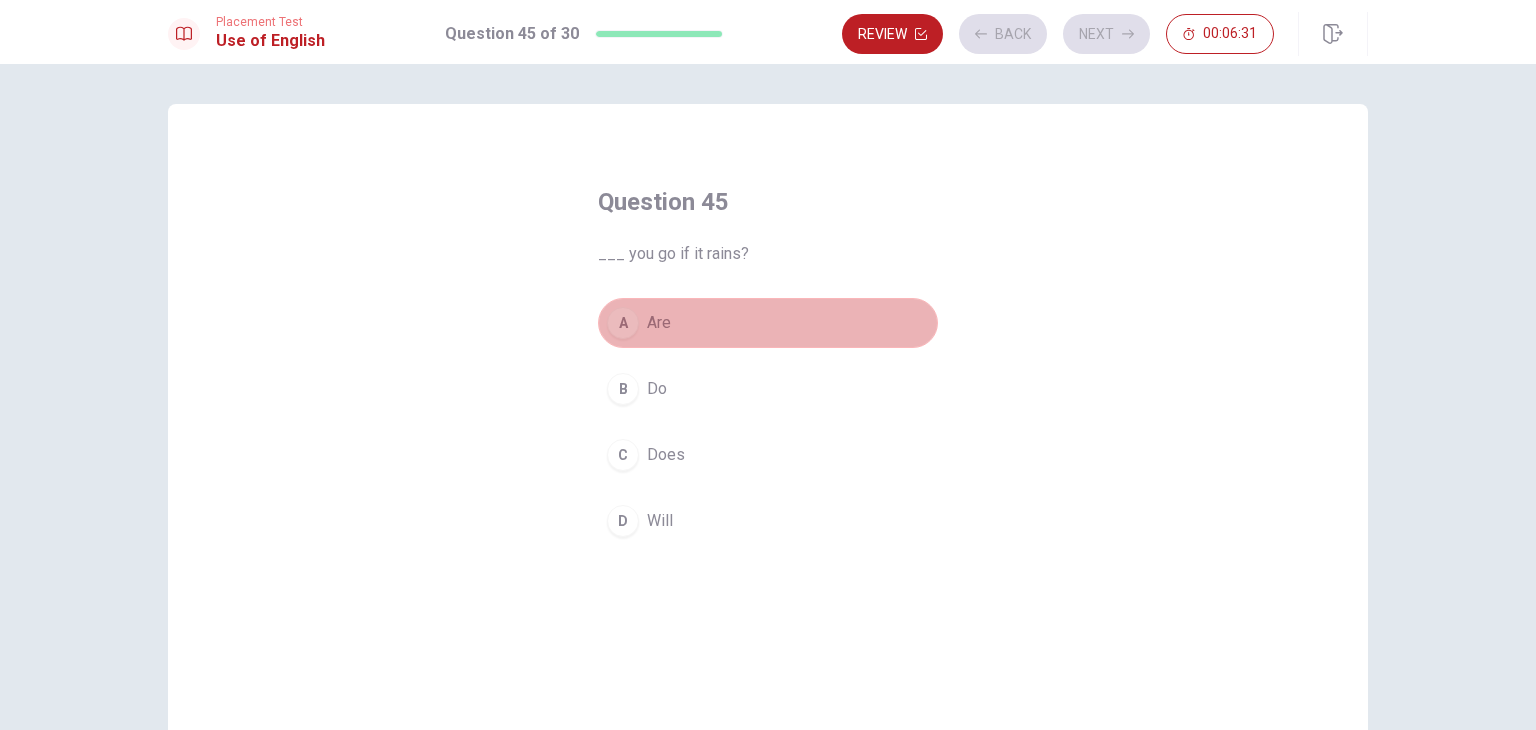 click on "A Are" at bounding box center [768, 323] 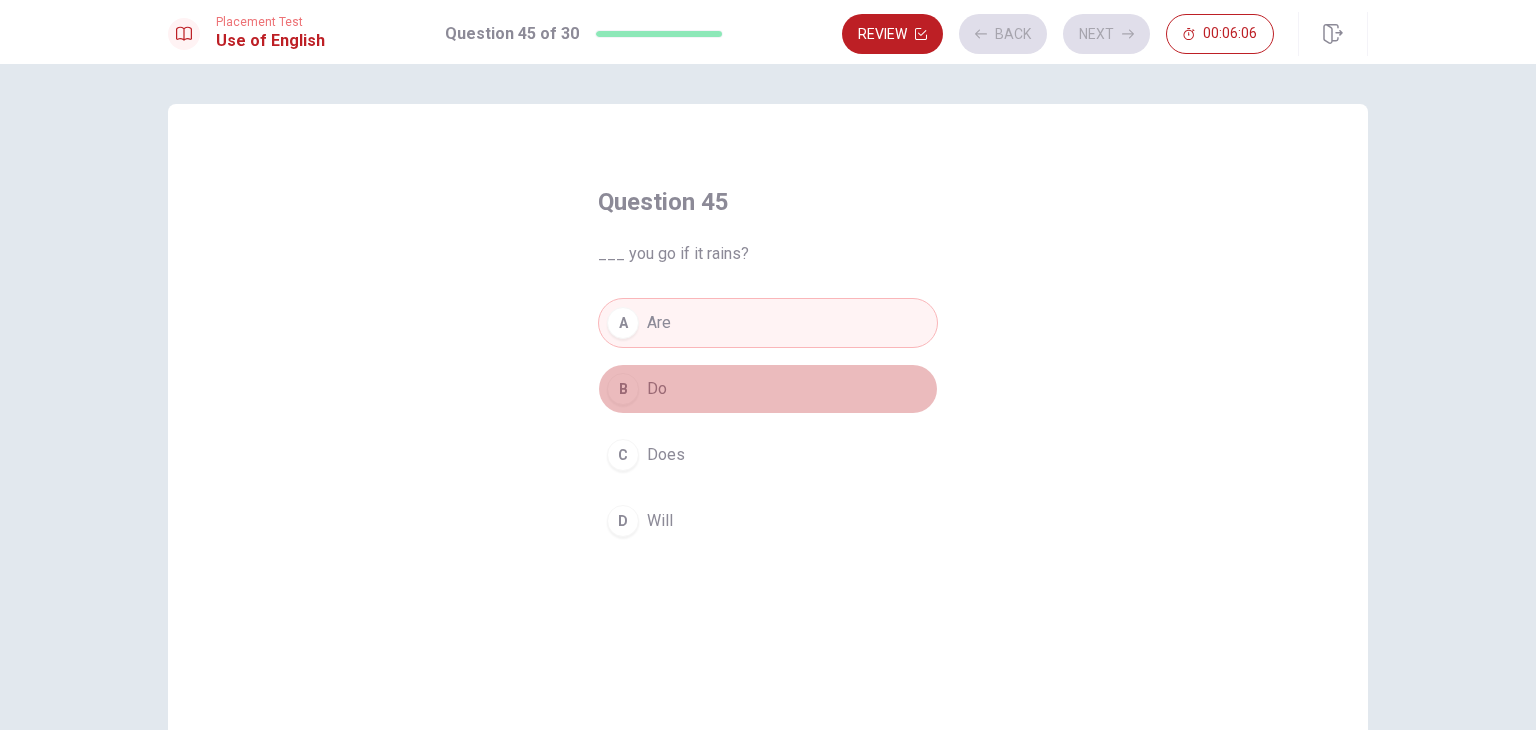 click on "B Do" at bounding box center (768, 389) 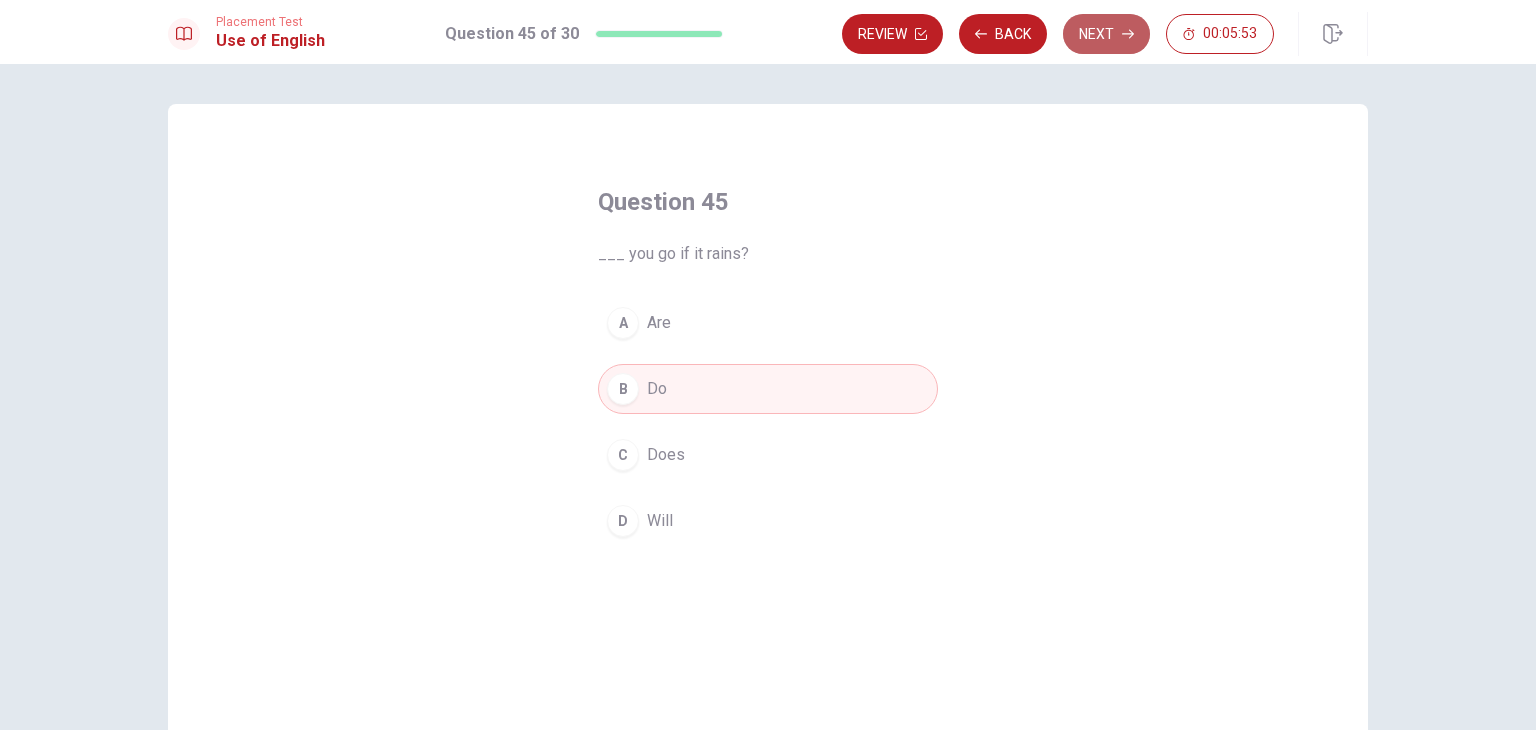 click on "Next" at bounding box center (1106, 34) 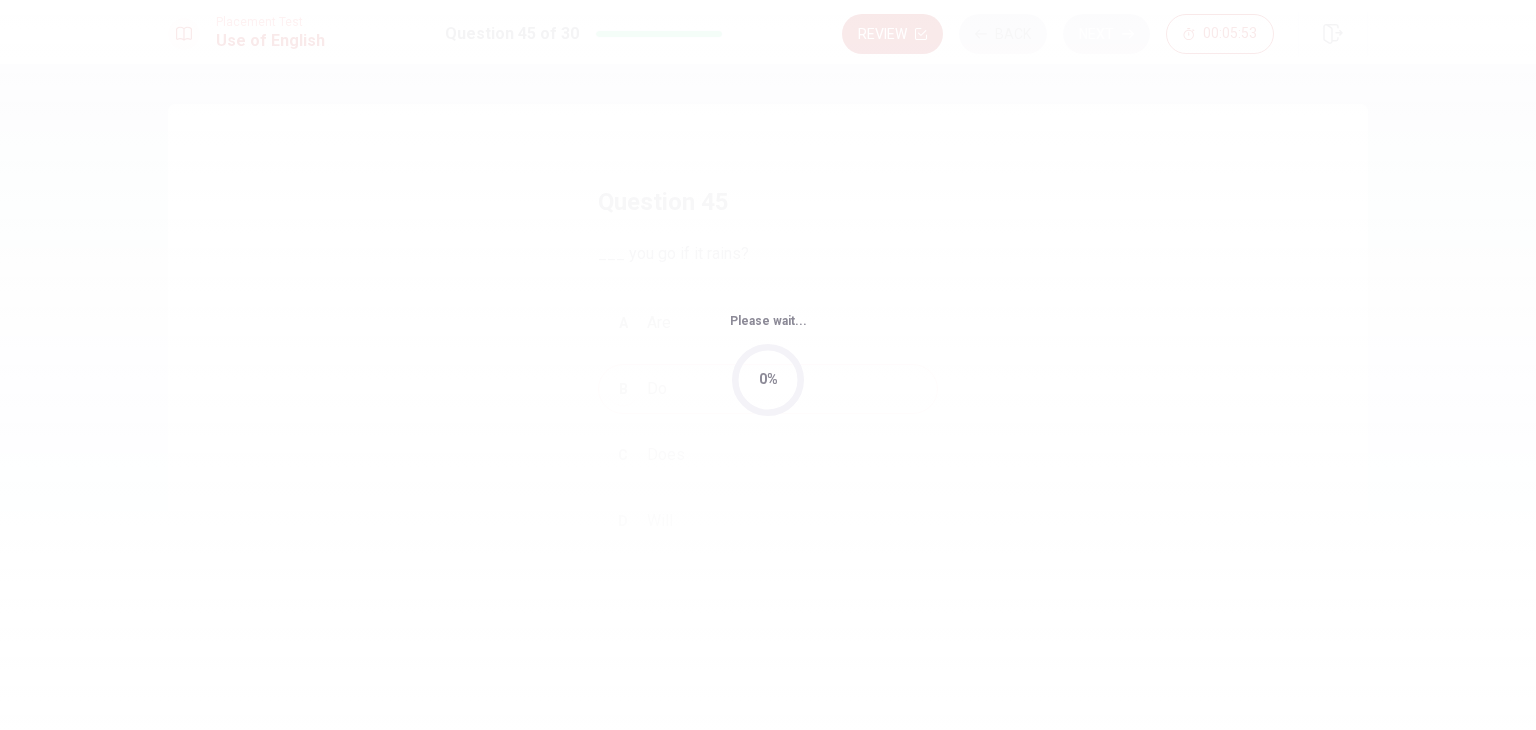 click on "Please wait... 0%" at bounding box center (768, 365) 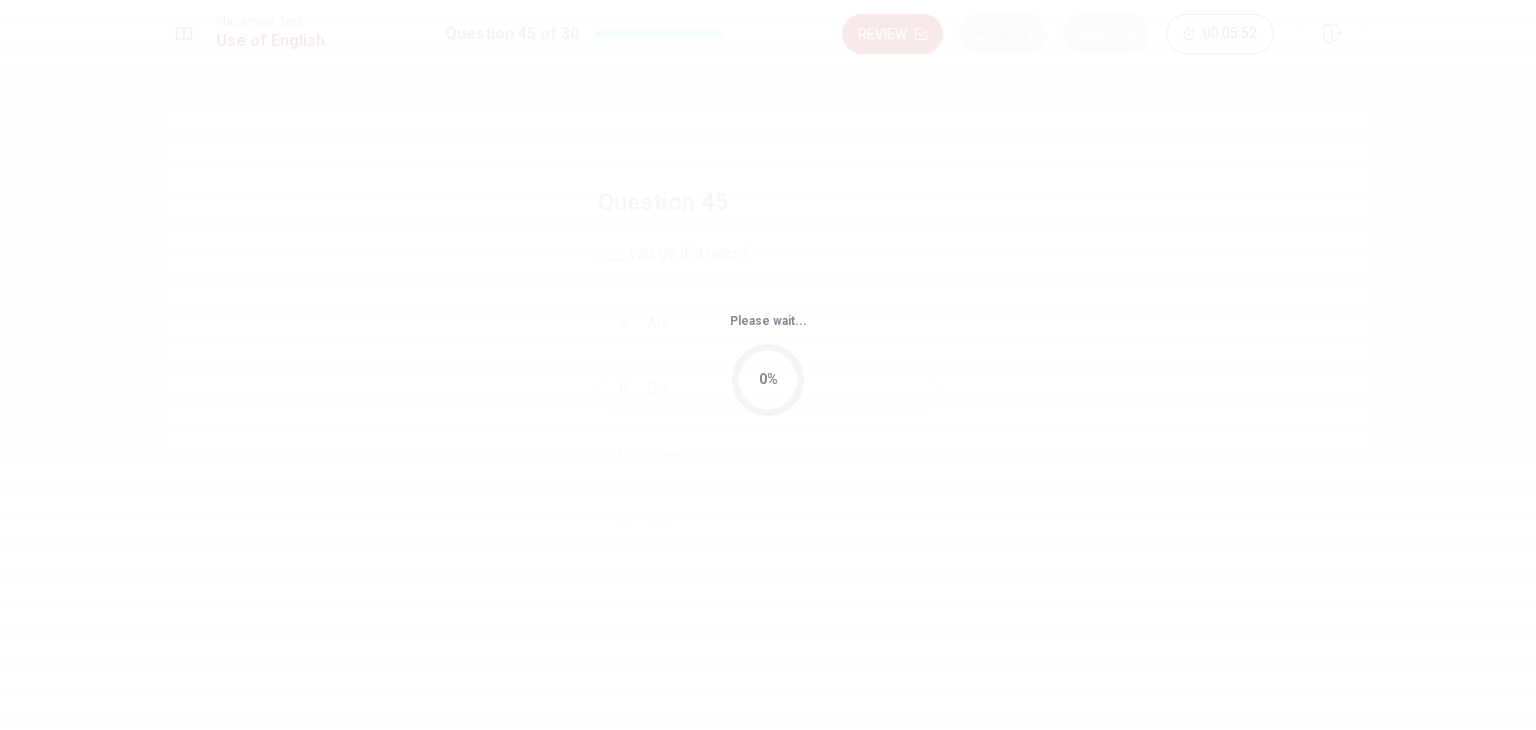 click on "Please wait... 0%" at bounding box center [768, 365] 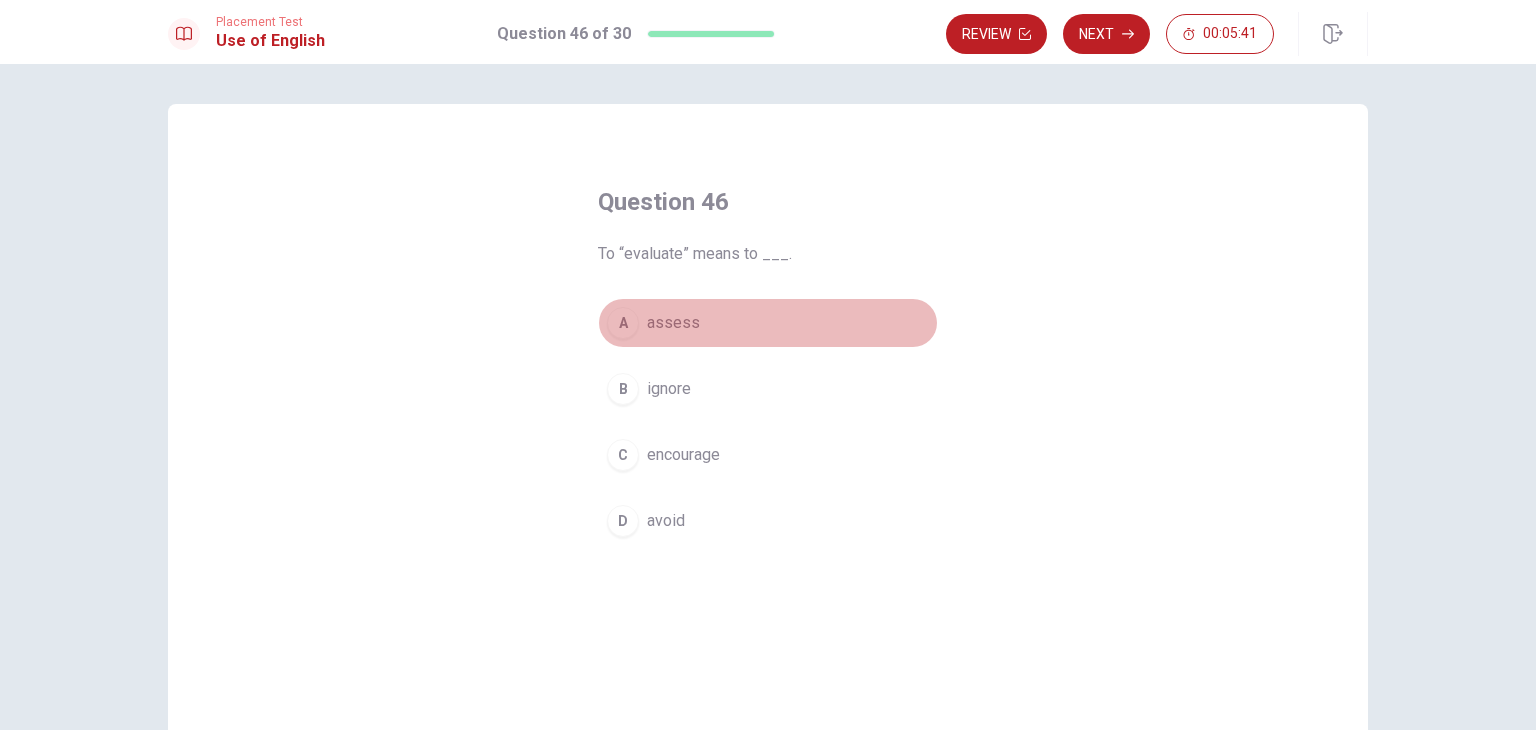 click on "A assess" at bounding box center (768, 323) 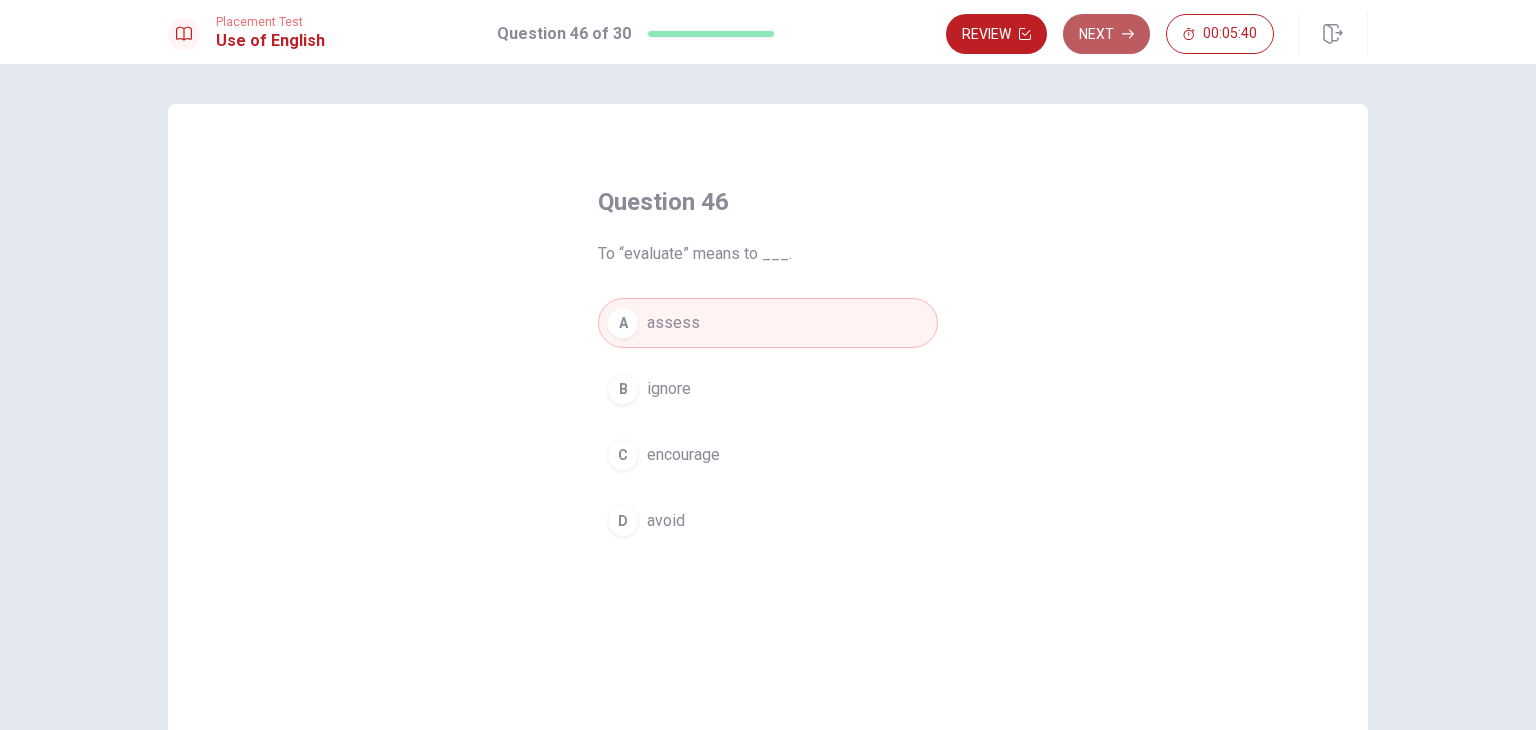 click on "Next" at bounding box center (1106, 34) 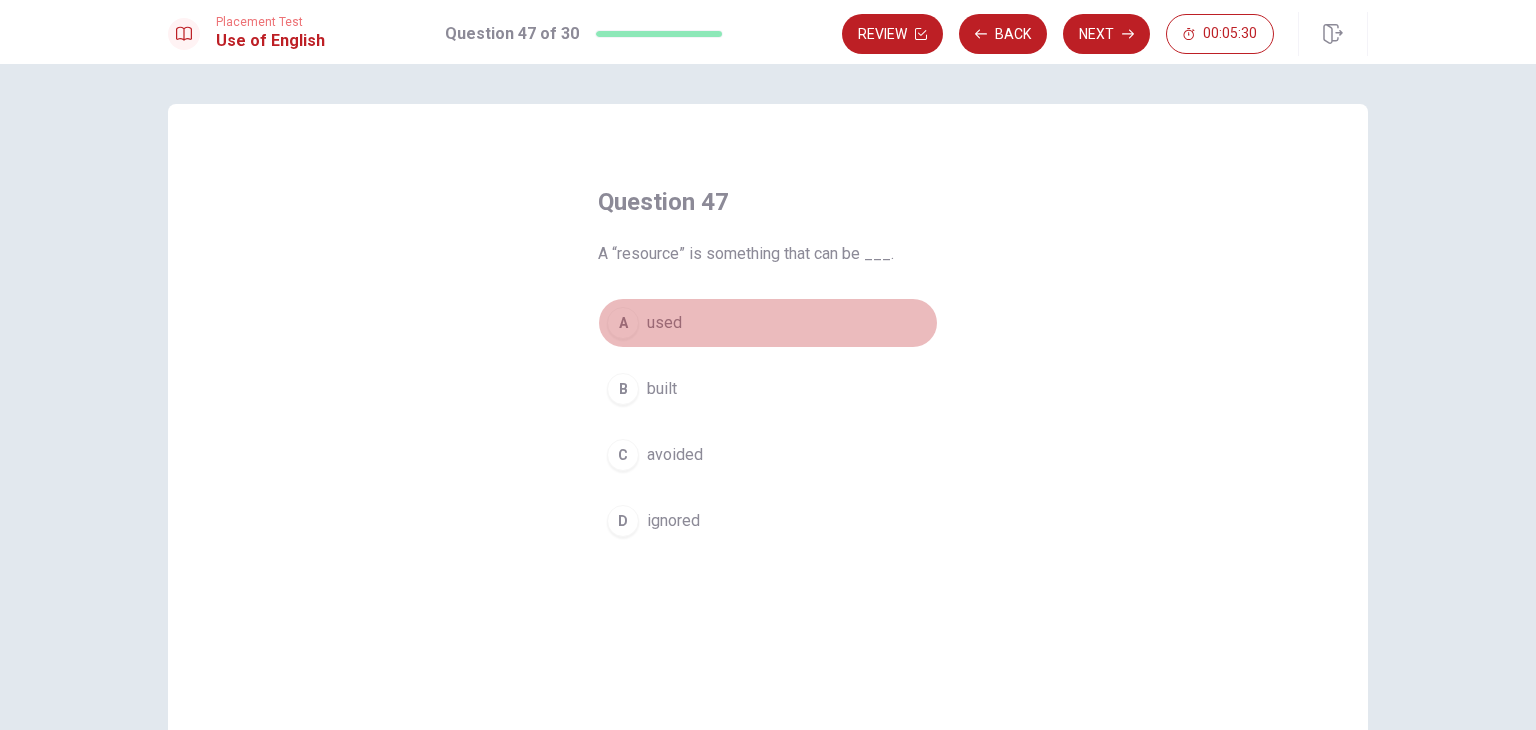 click on "A" at bounding box center [623, 323] 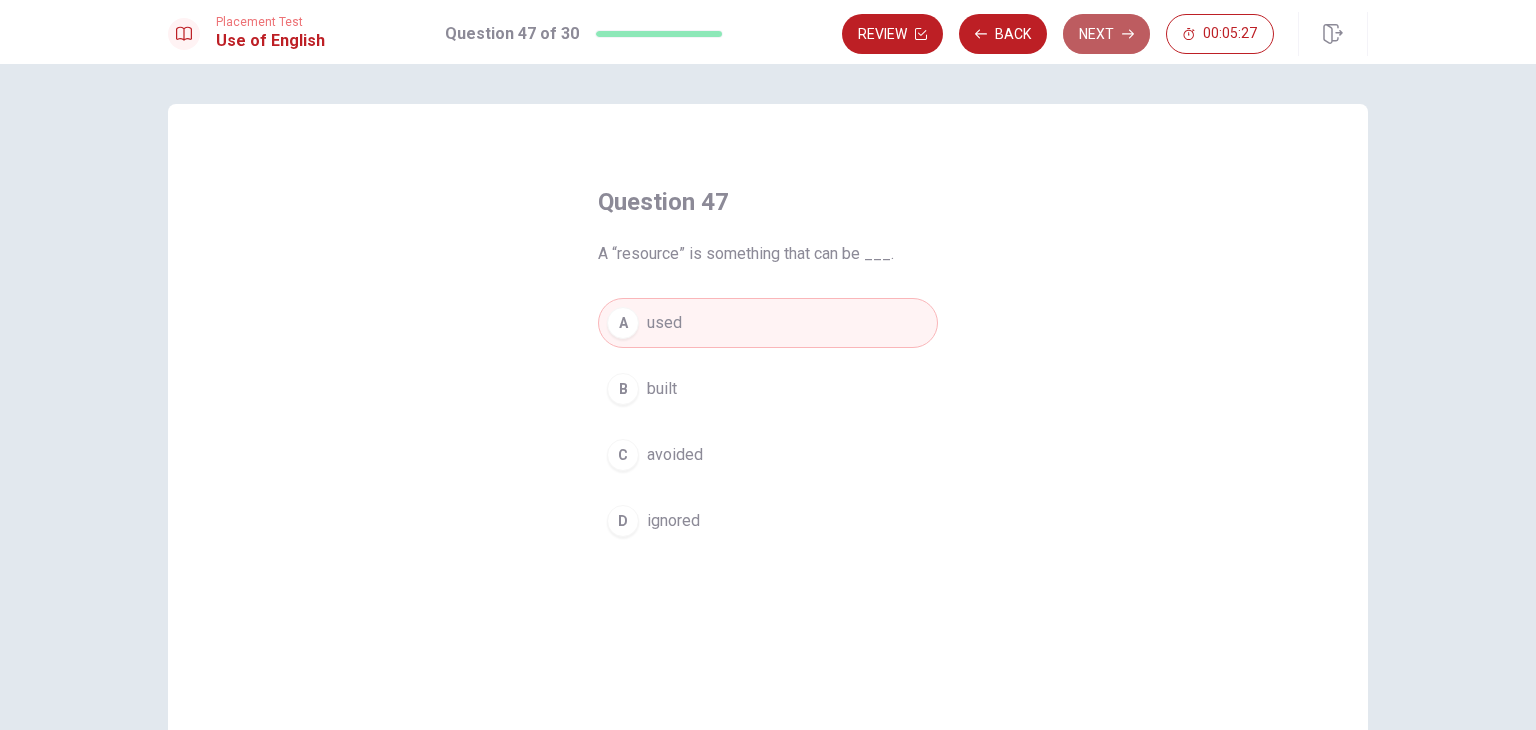 click on "Next" at bounding box center [1106, 34] 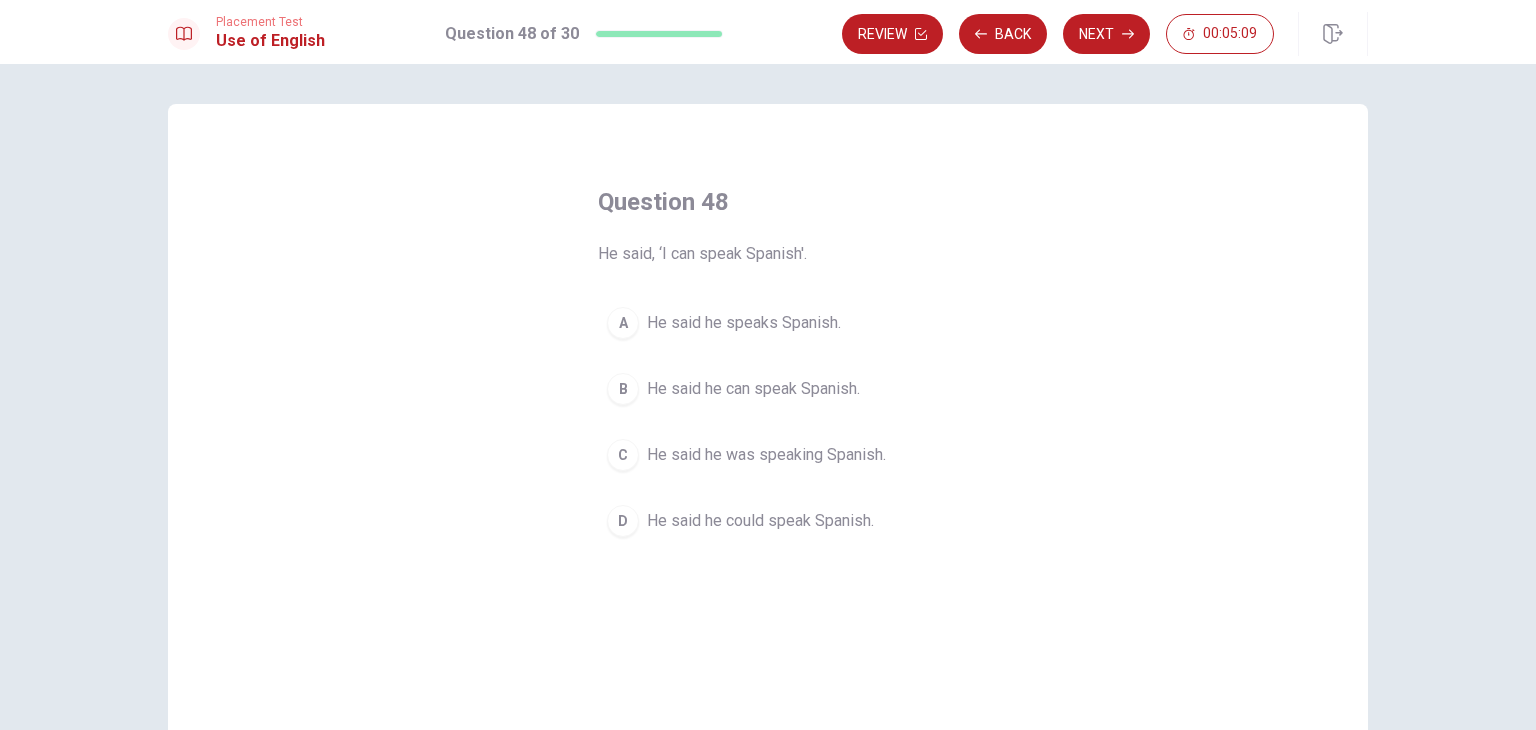 click on "B" at bounding box center [623, 389] 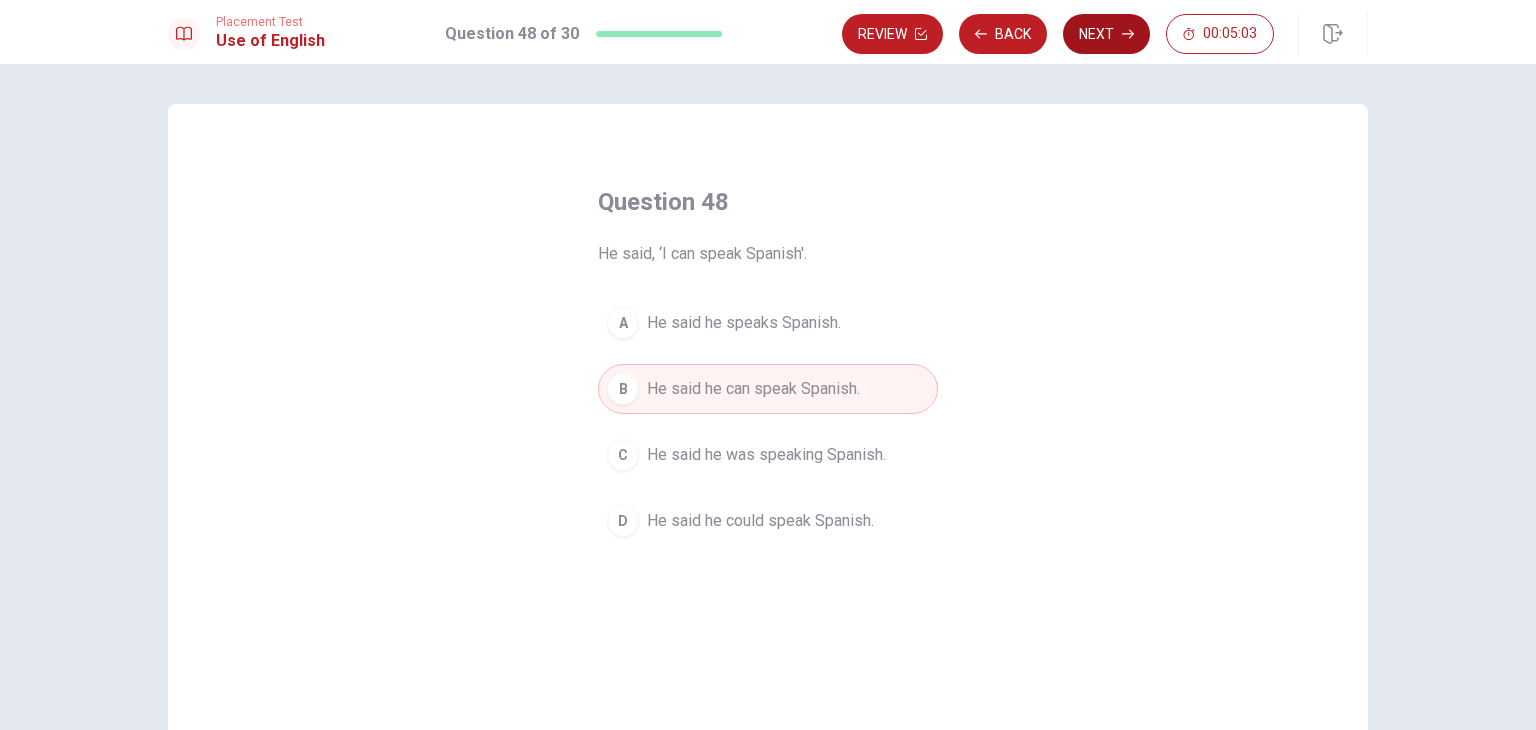 click on "Next" at bounding box center (1106, 34) 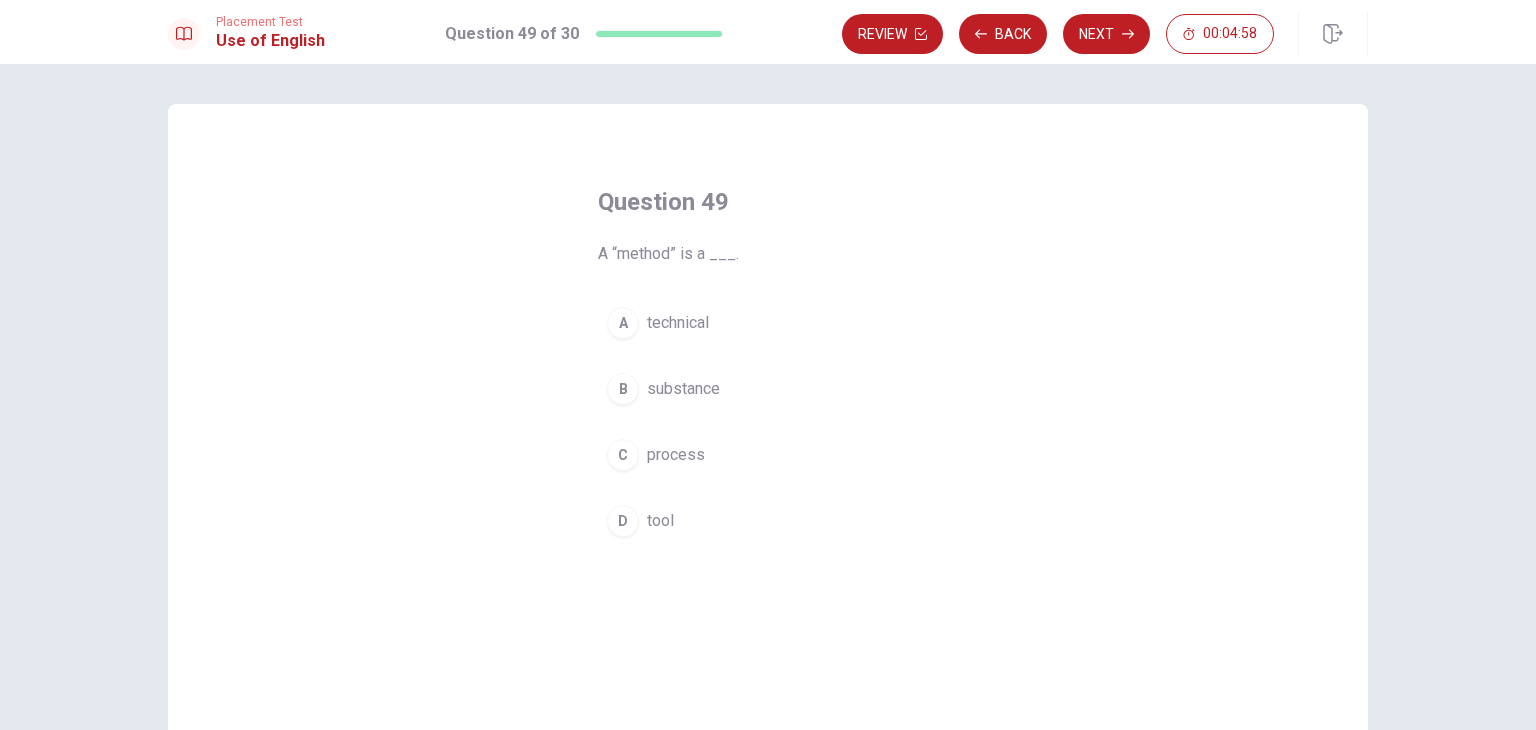 click on "A" at bounding box center [623, 323] 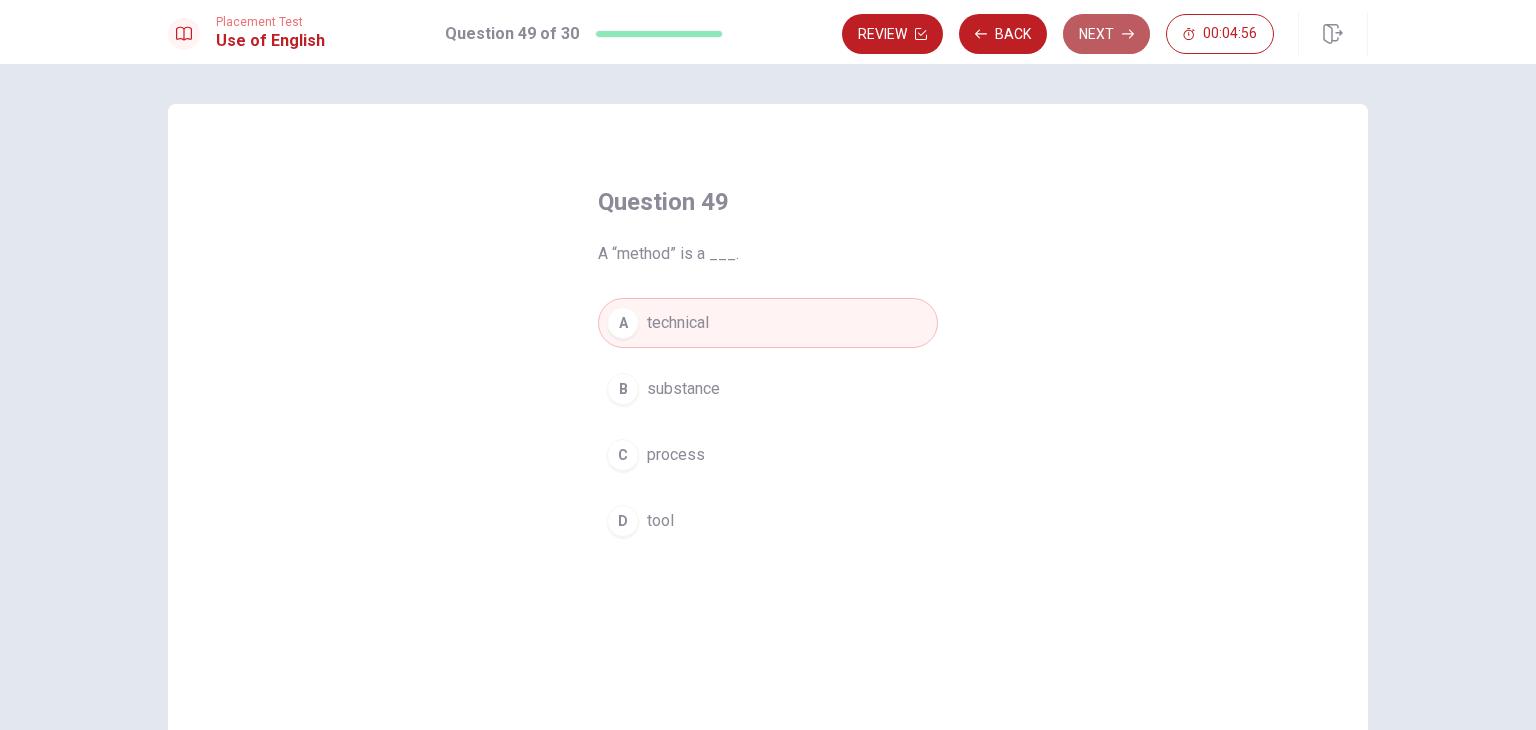 click on "Next" at bounding box center (1106, 34) 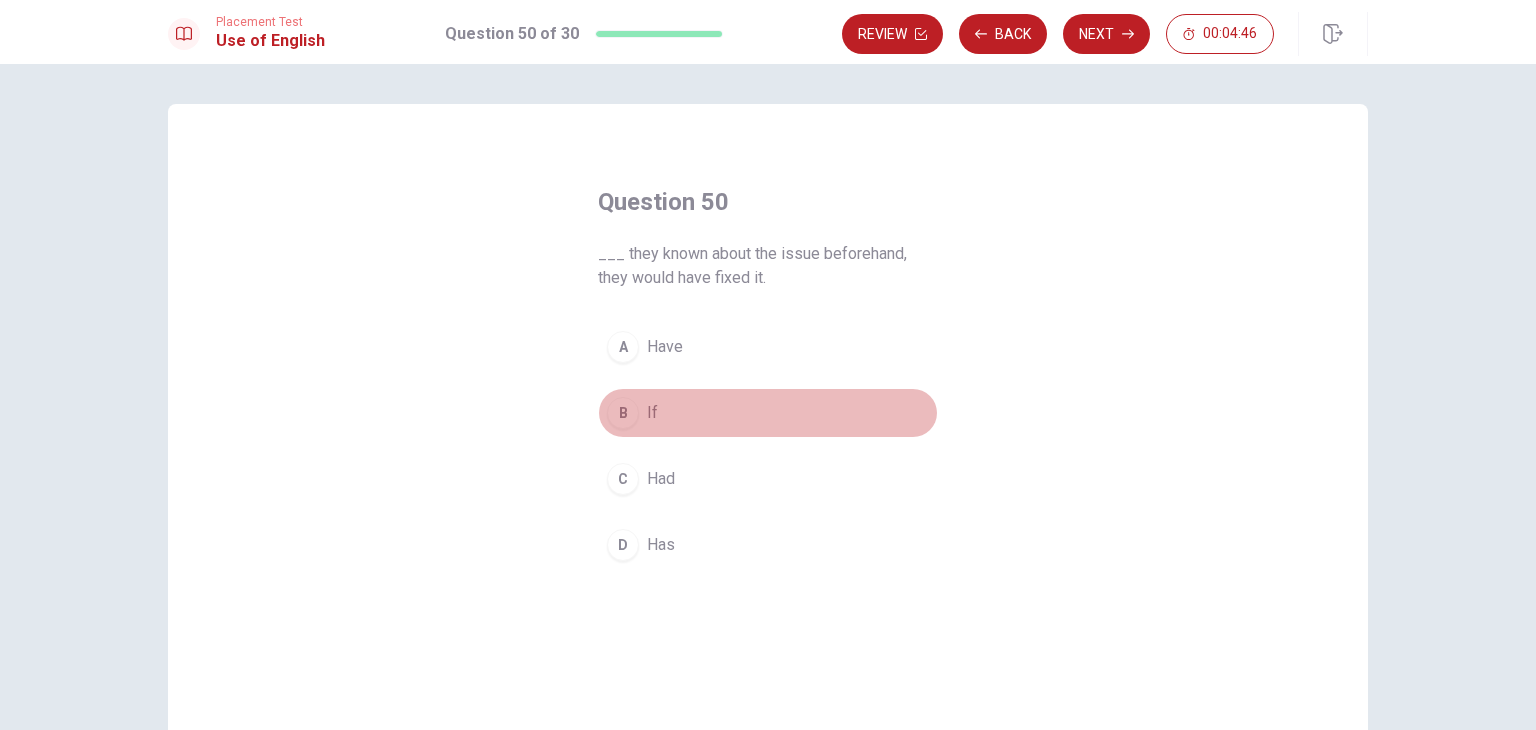 click on "B If" at bounding box center [768, 413] 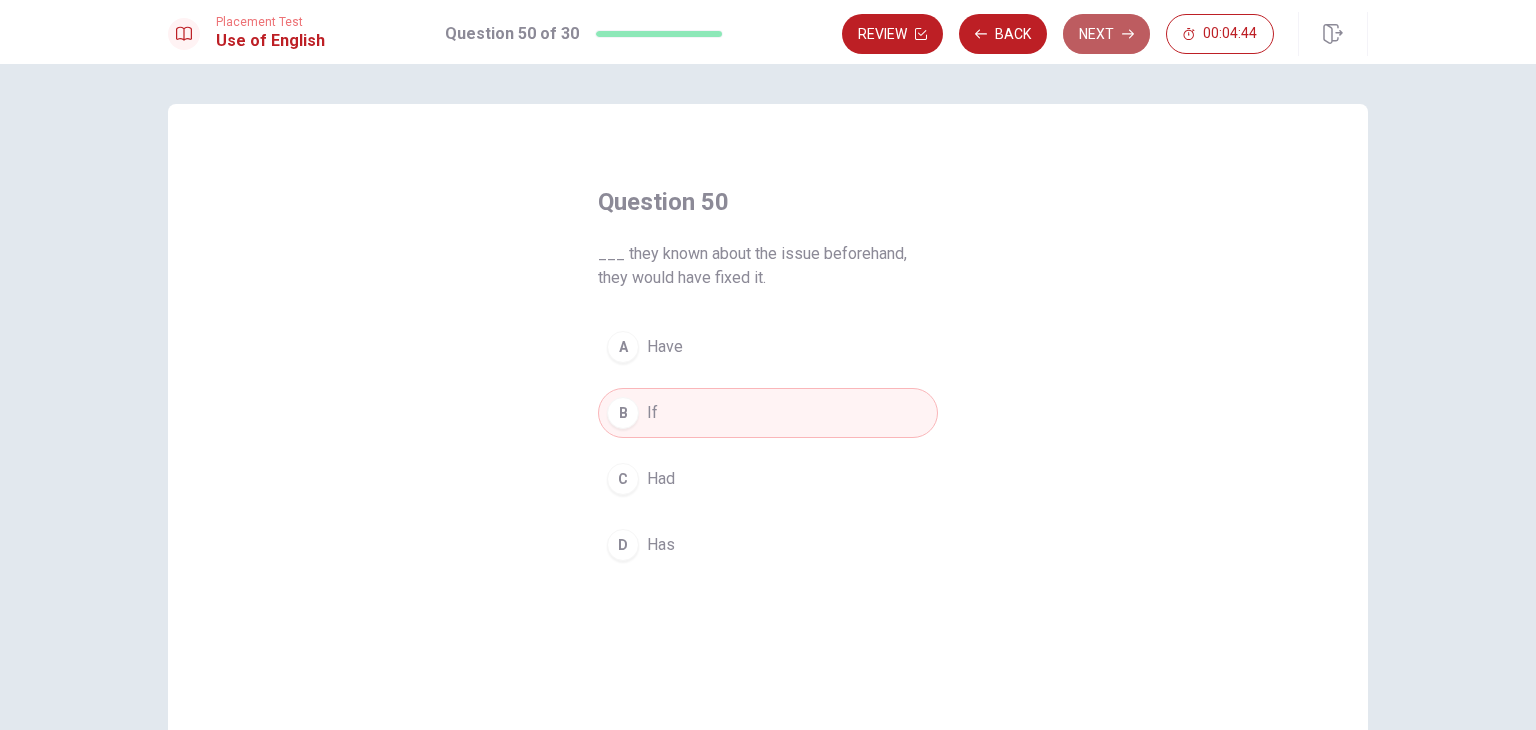 click on "Next" at bounding box center (1106, 34) 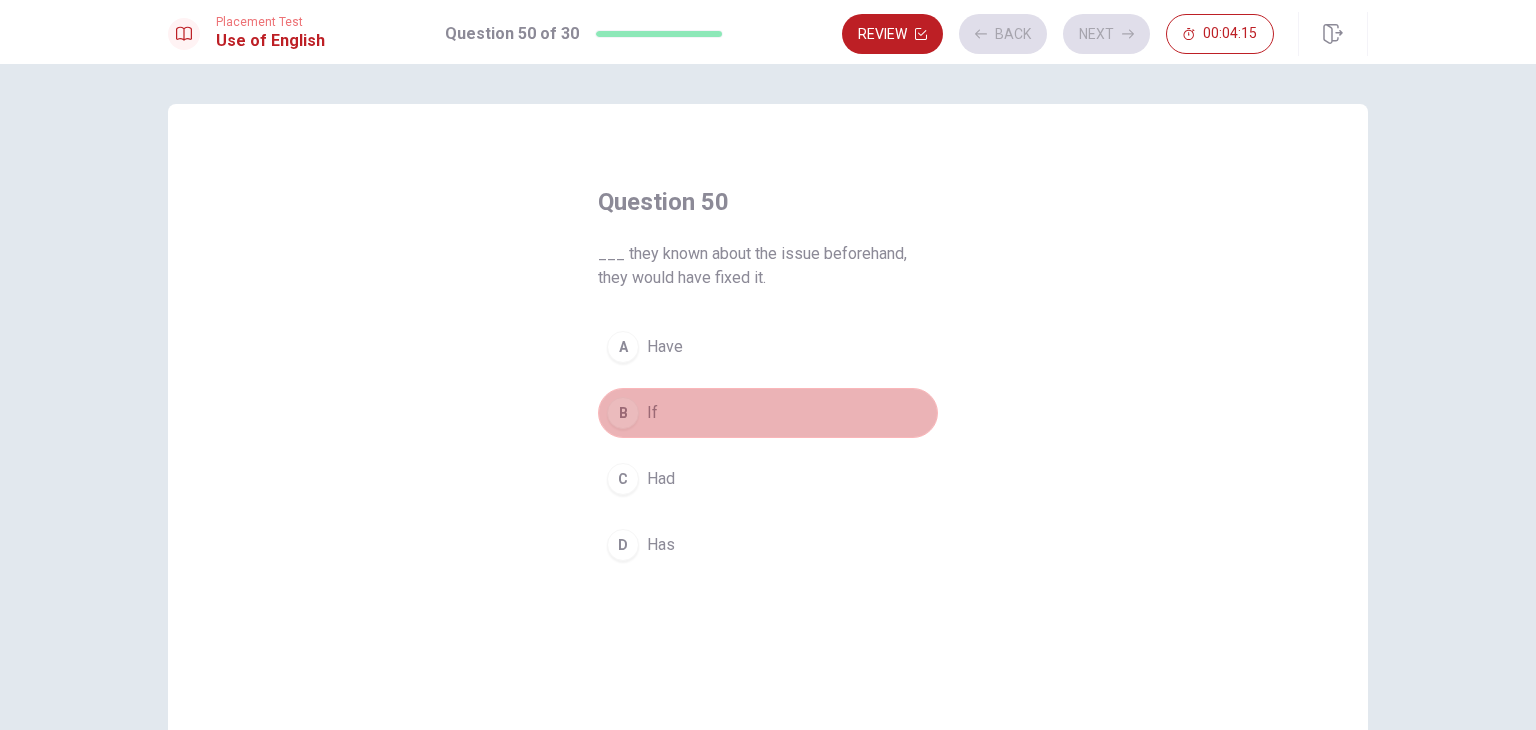 click on "B If" at bounding box center (768, 413) 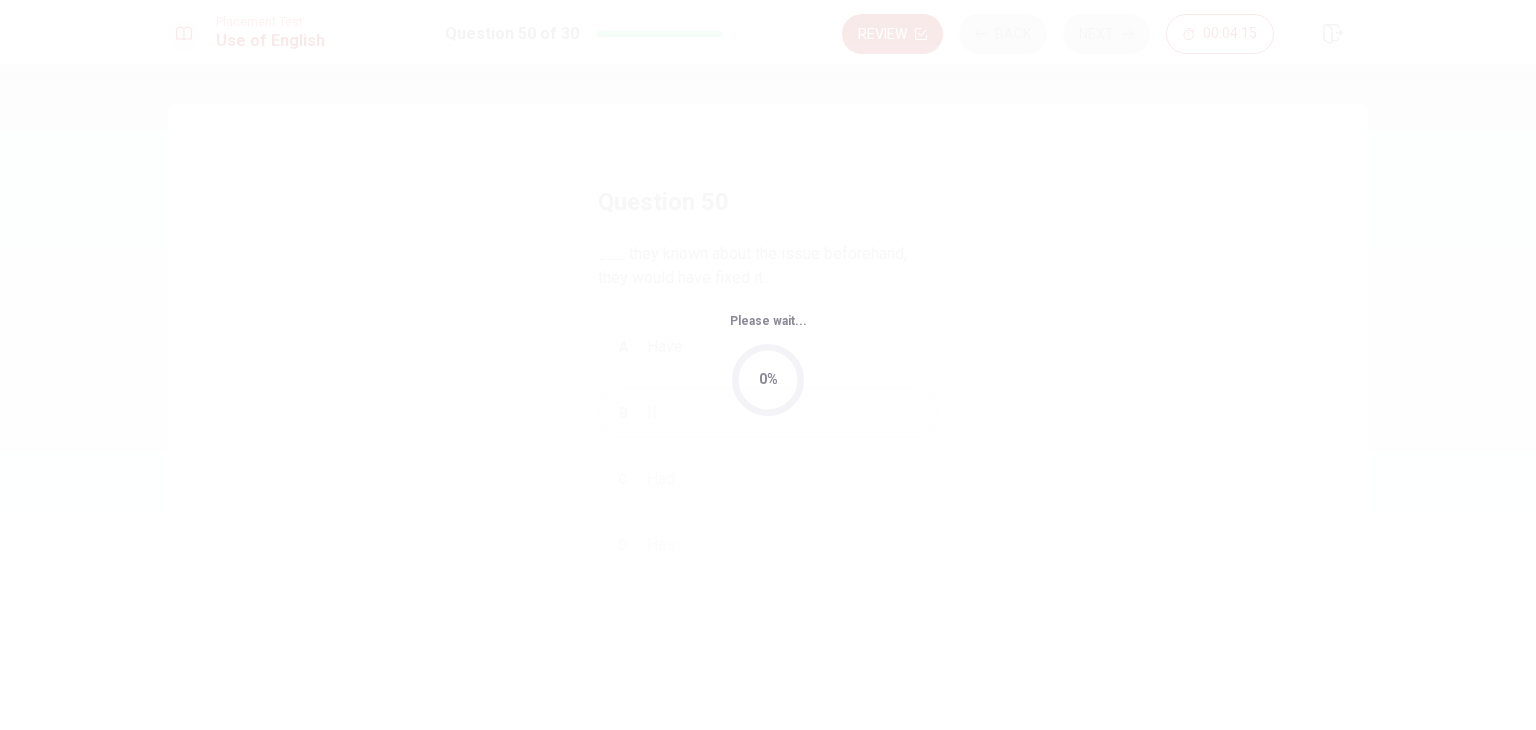 click on "0%" at bounding box center [768, 380] 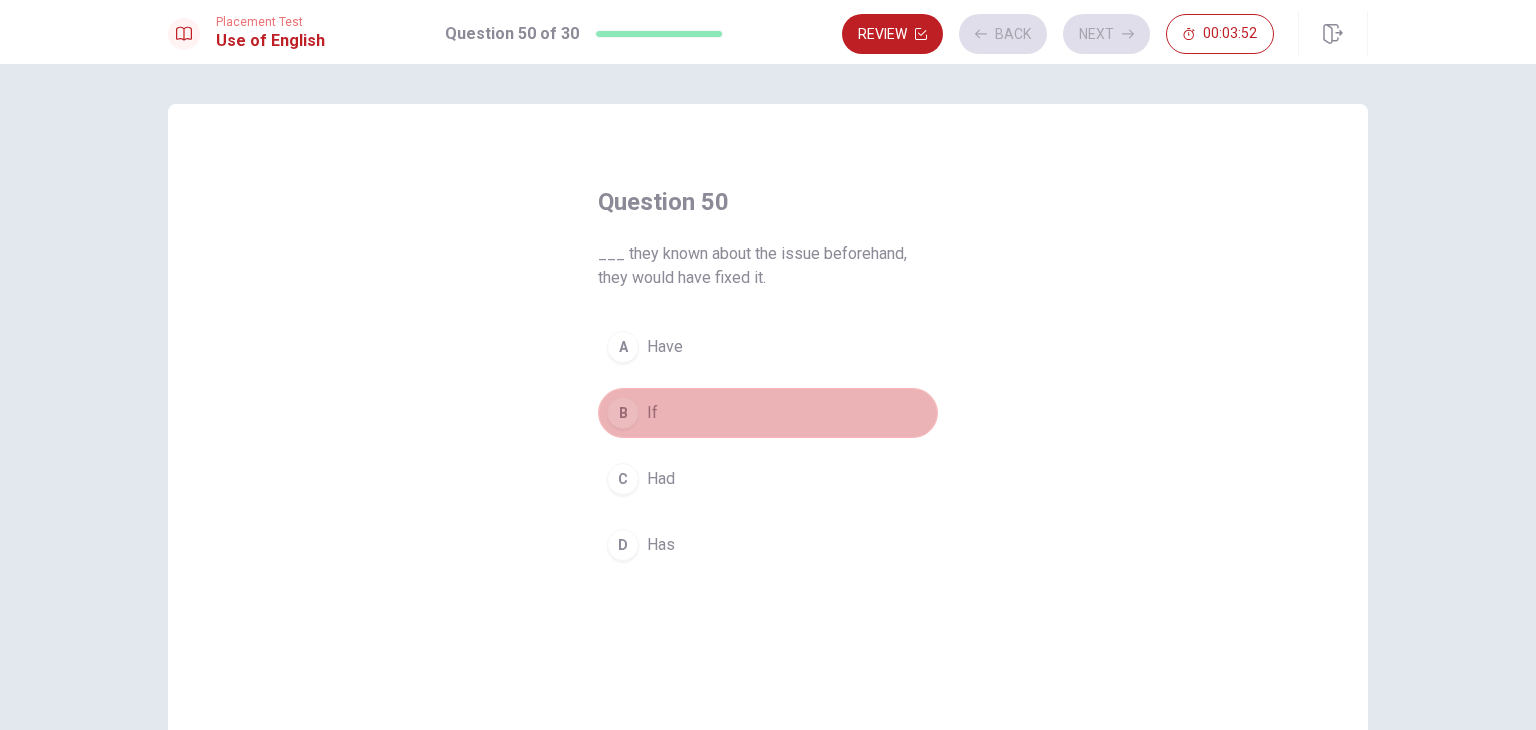 click on "B If" at bounding box center [768, 413] 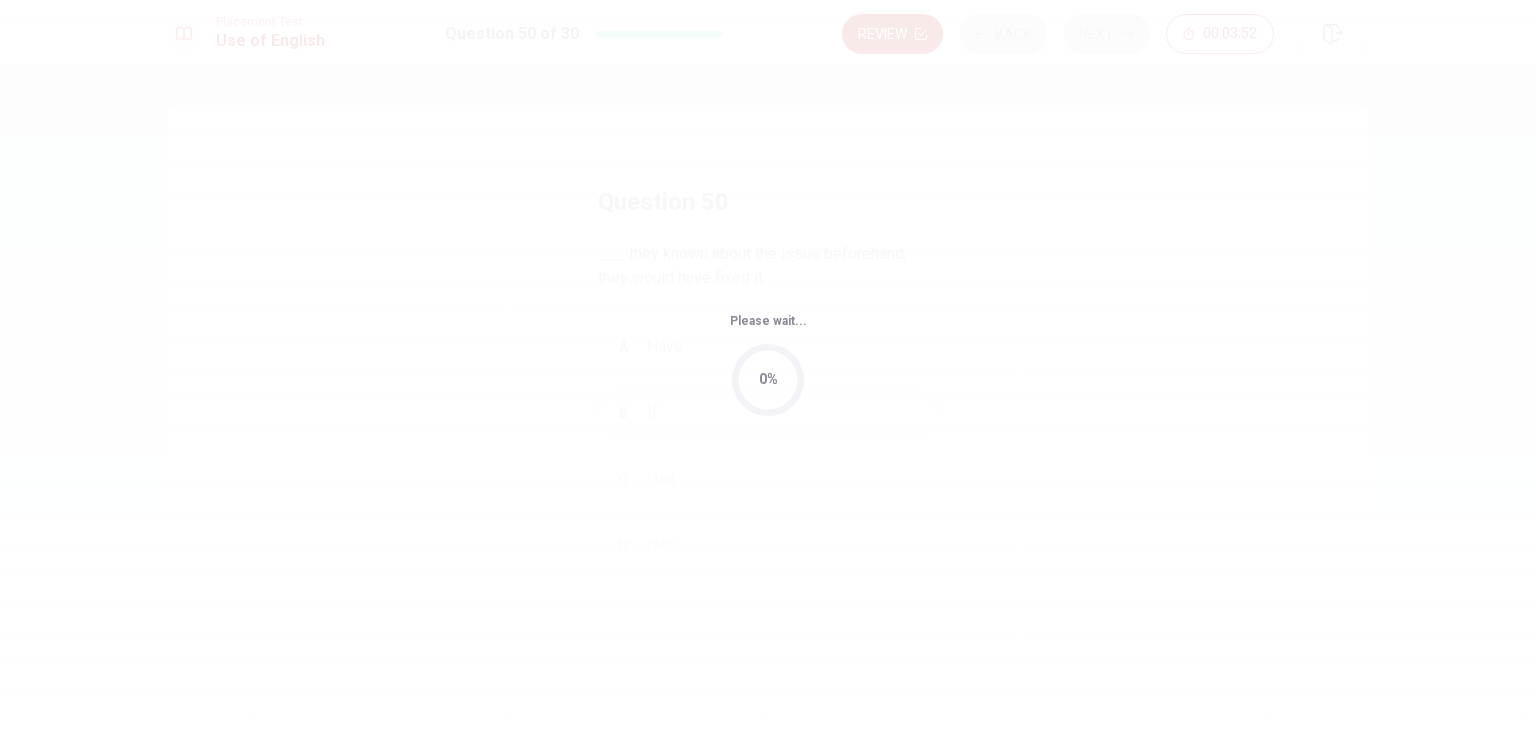 click on "0%" at bounding box center (768, 380) 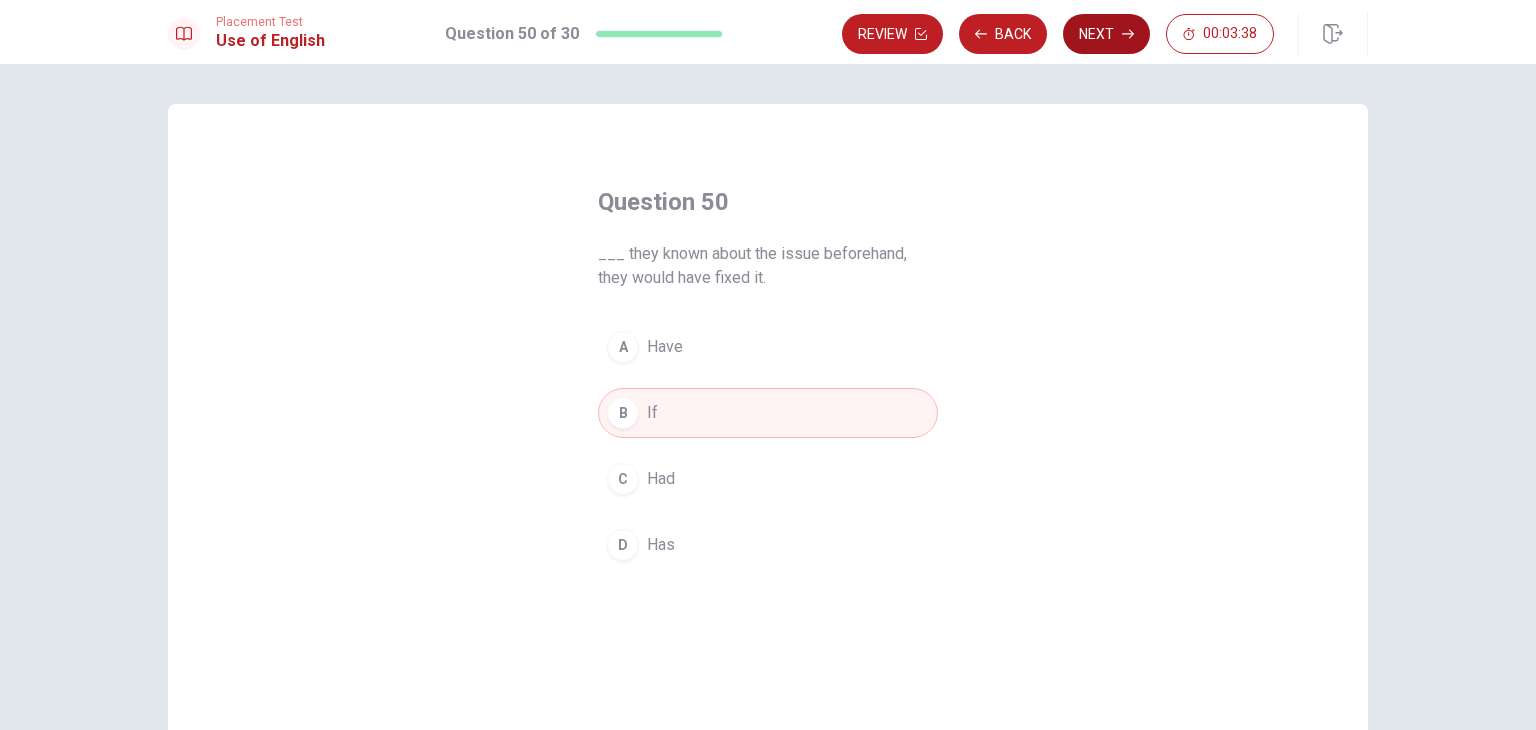 click on "Next" at bounding box center [1106, 34] 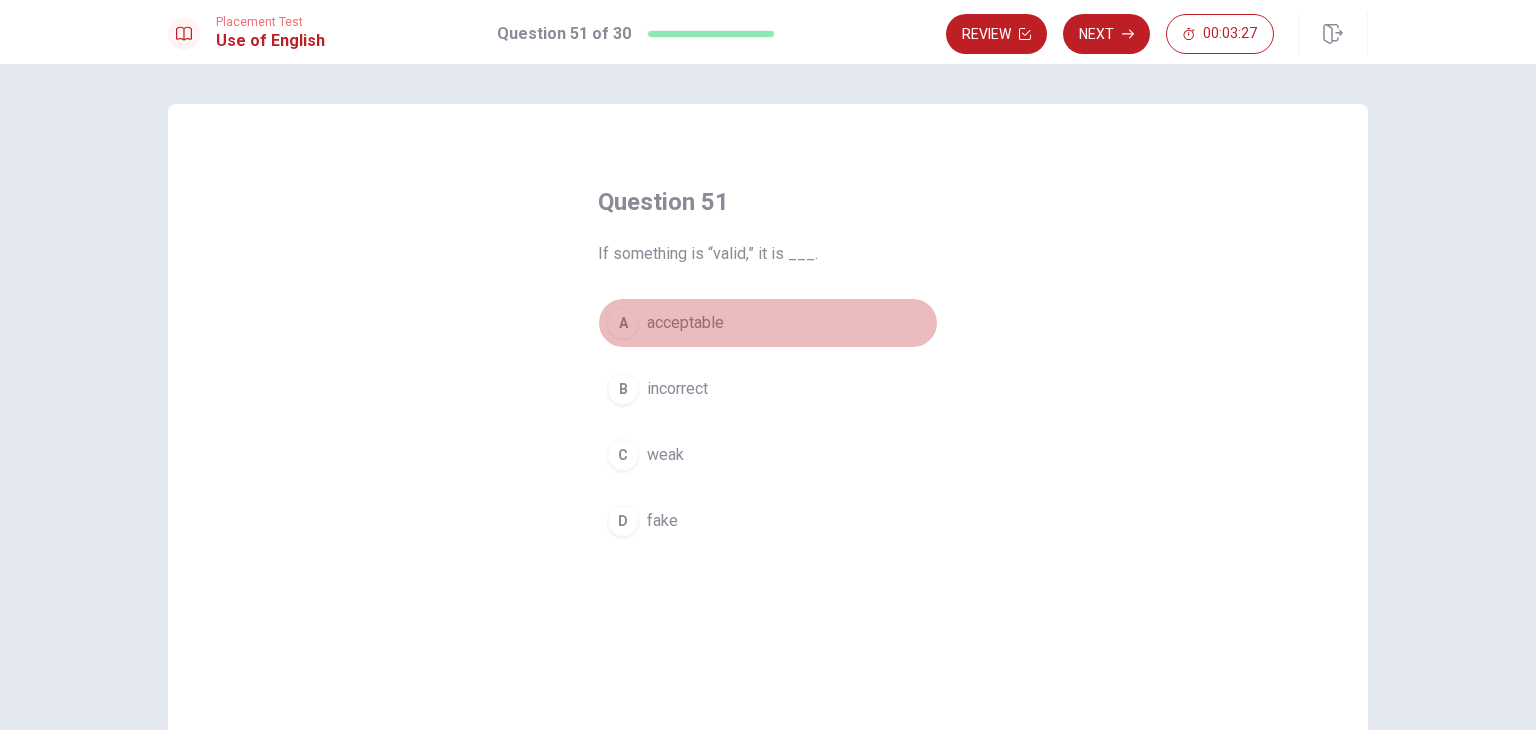 click on "acceptable" at bounding box center [685, 323] 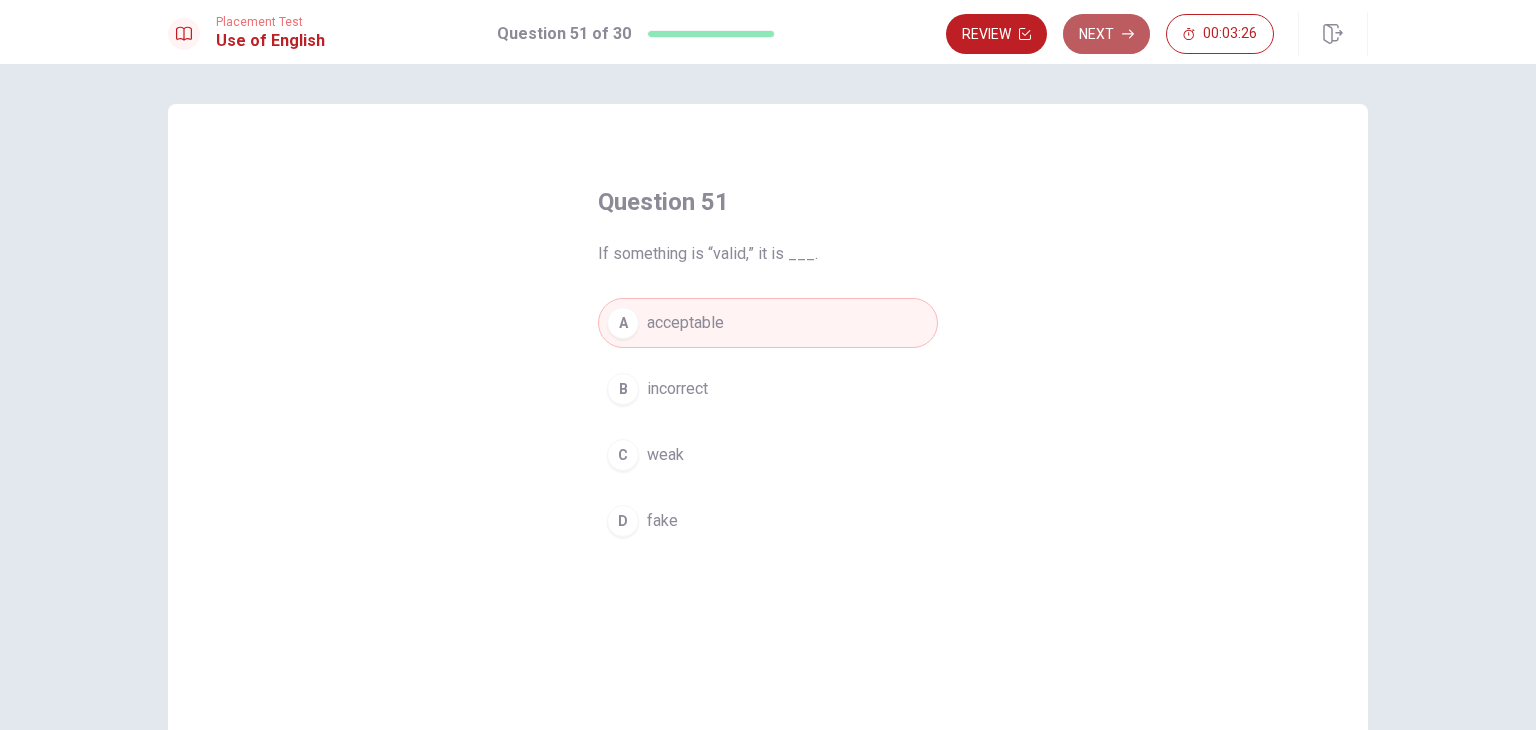 click on "Next" at bounding box center [1106, 34] 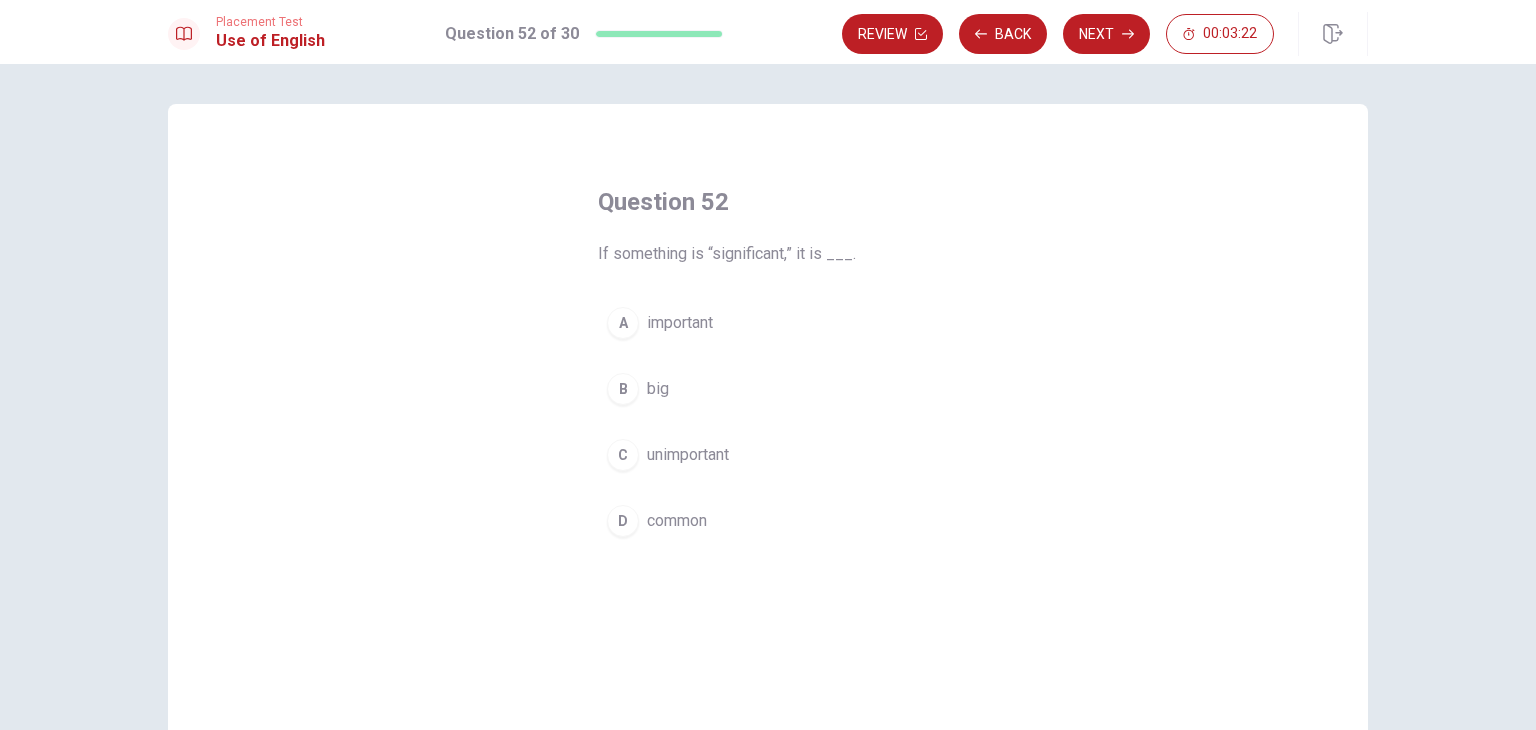 click on "A important" at bounding box center [768, 323] 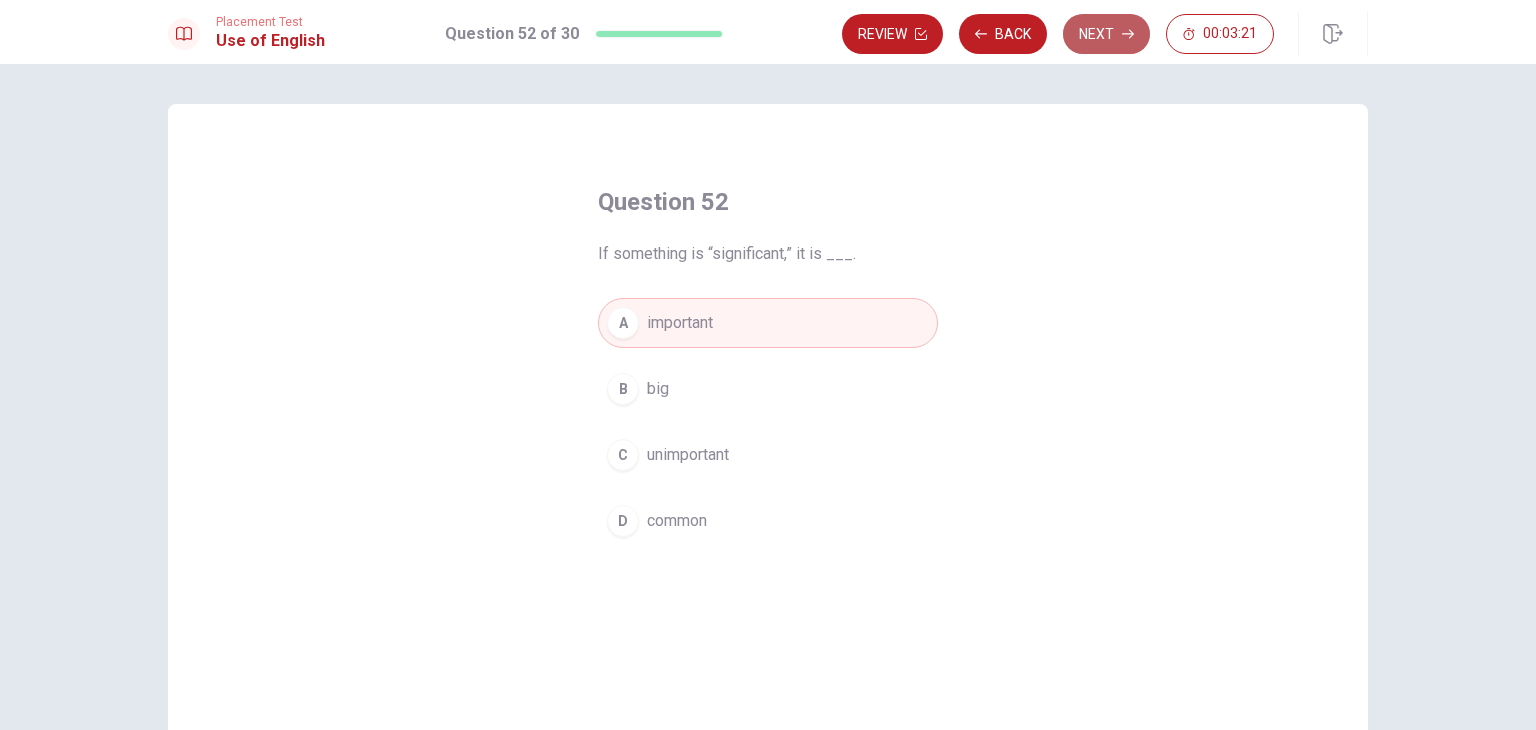 click on "Next" at bounding box center (1106, 34) 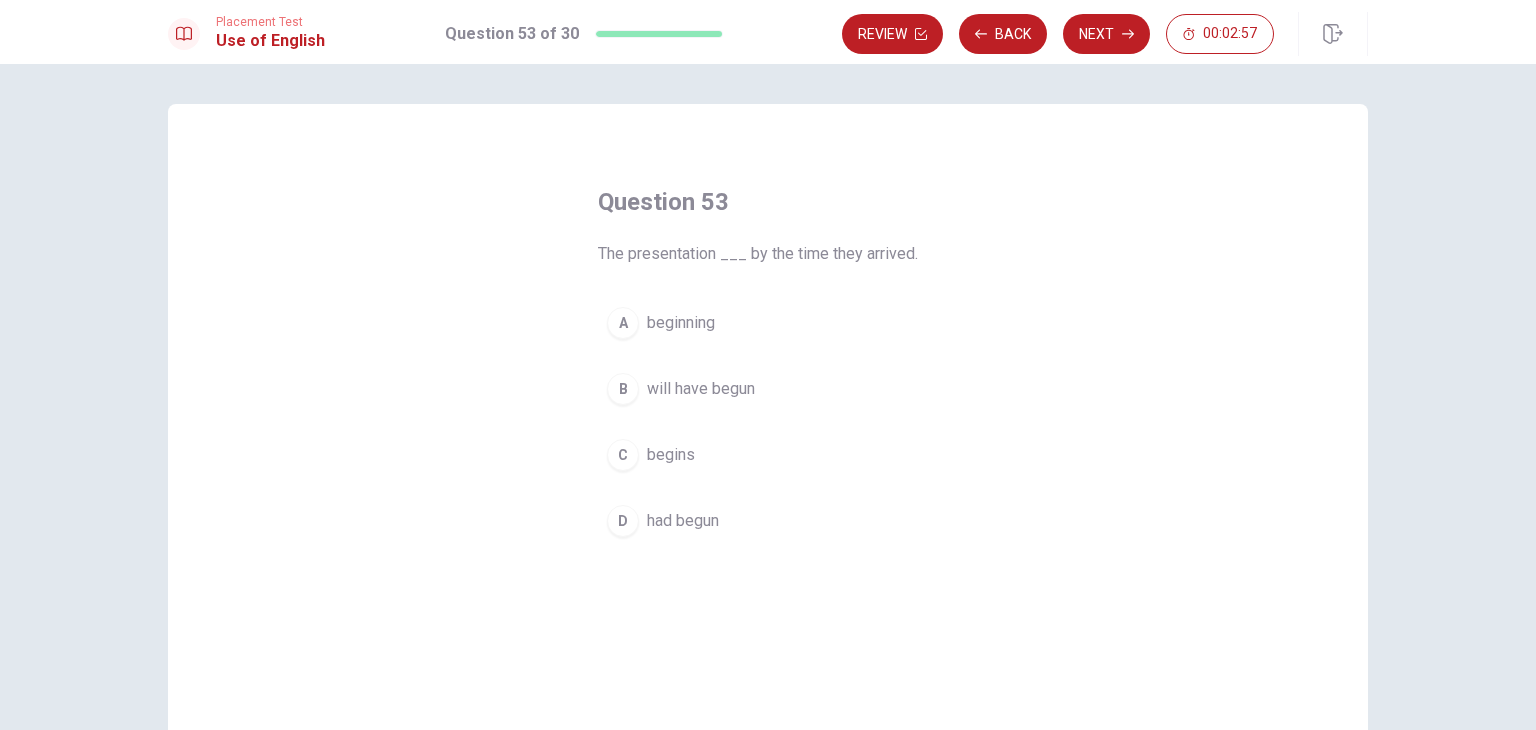 click on "C begins" at bounding box center [768, 455] 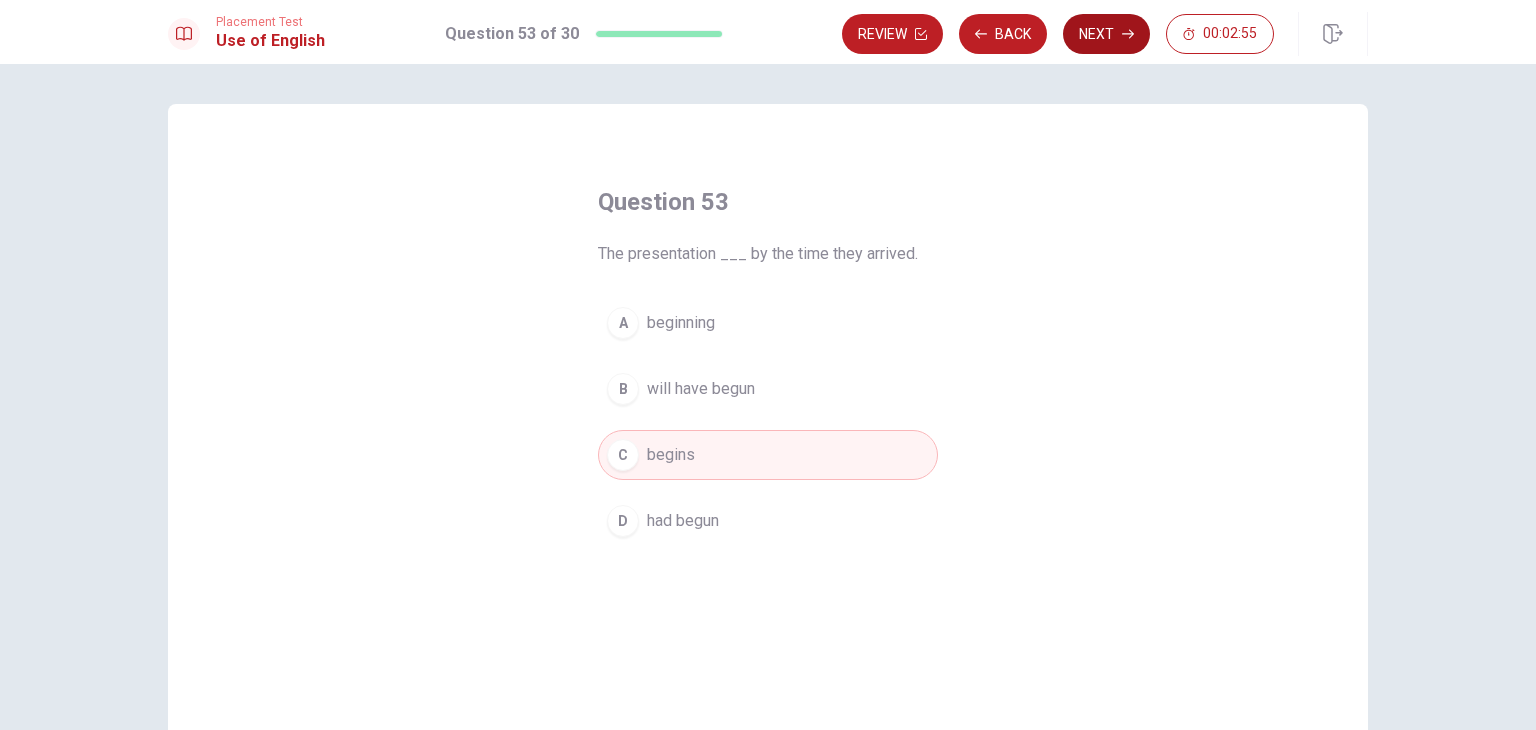 click on "Next" at bounding box center (1106, 34) 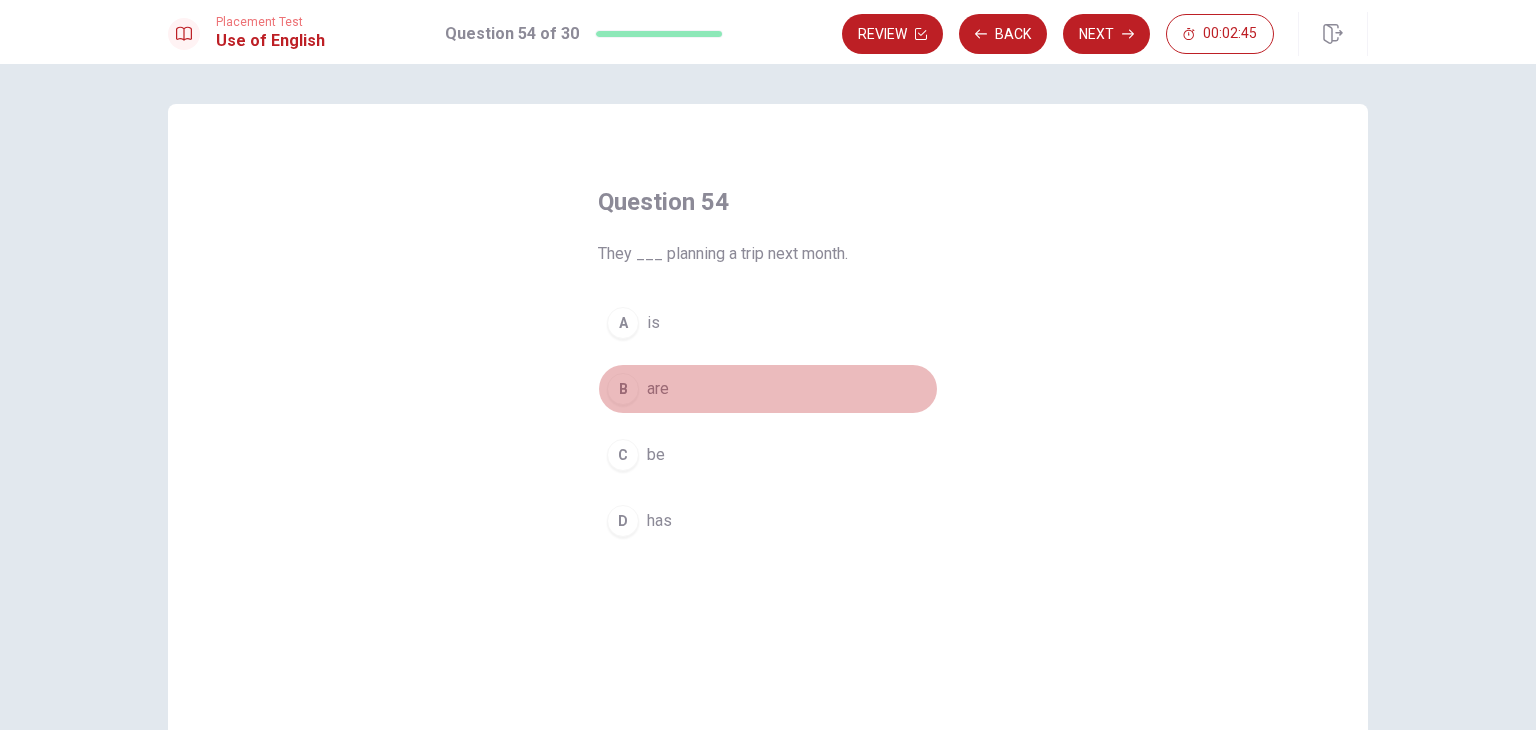 click on "B are" at bounding box center (768, 389) 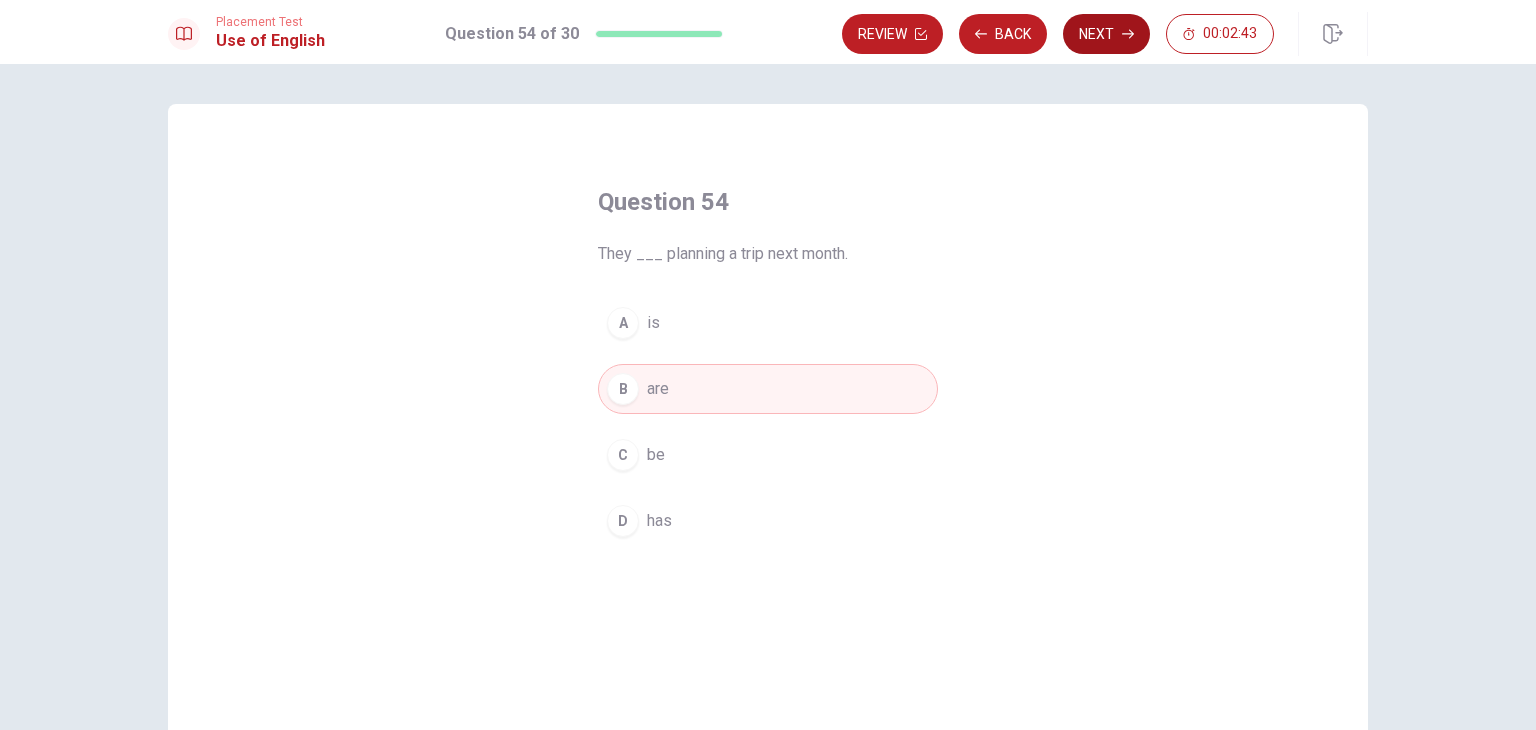 click on "Next" at bounding box center (1106, 34) 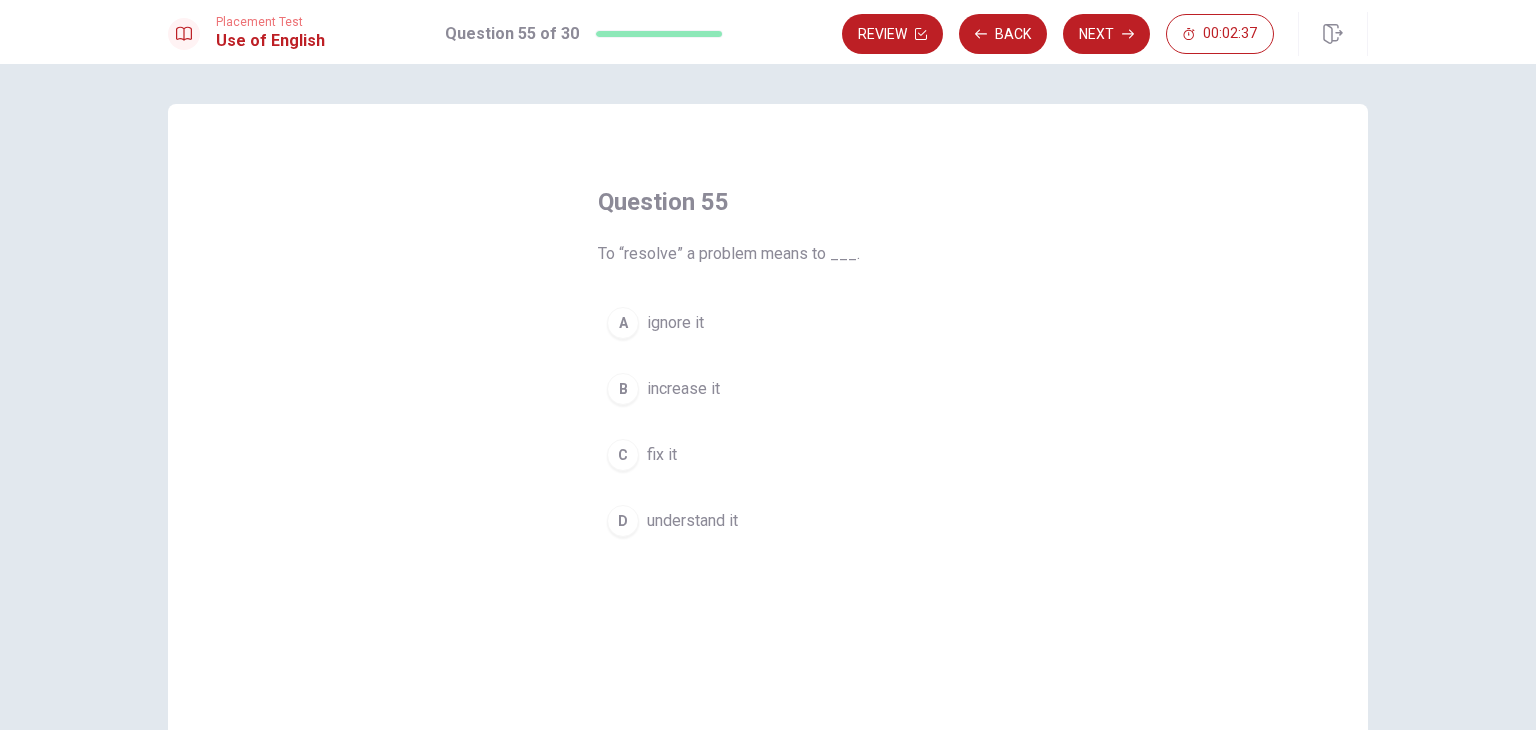 click on "C fix it" at bounding box center [768, 455] 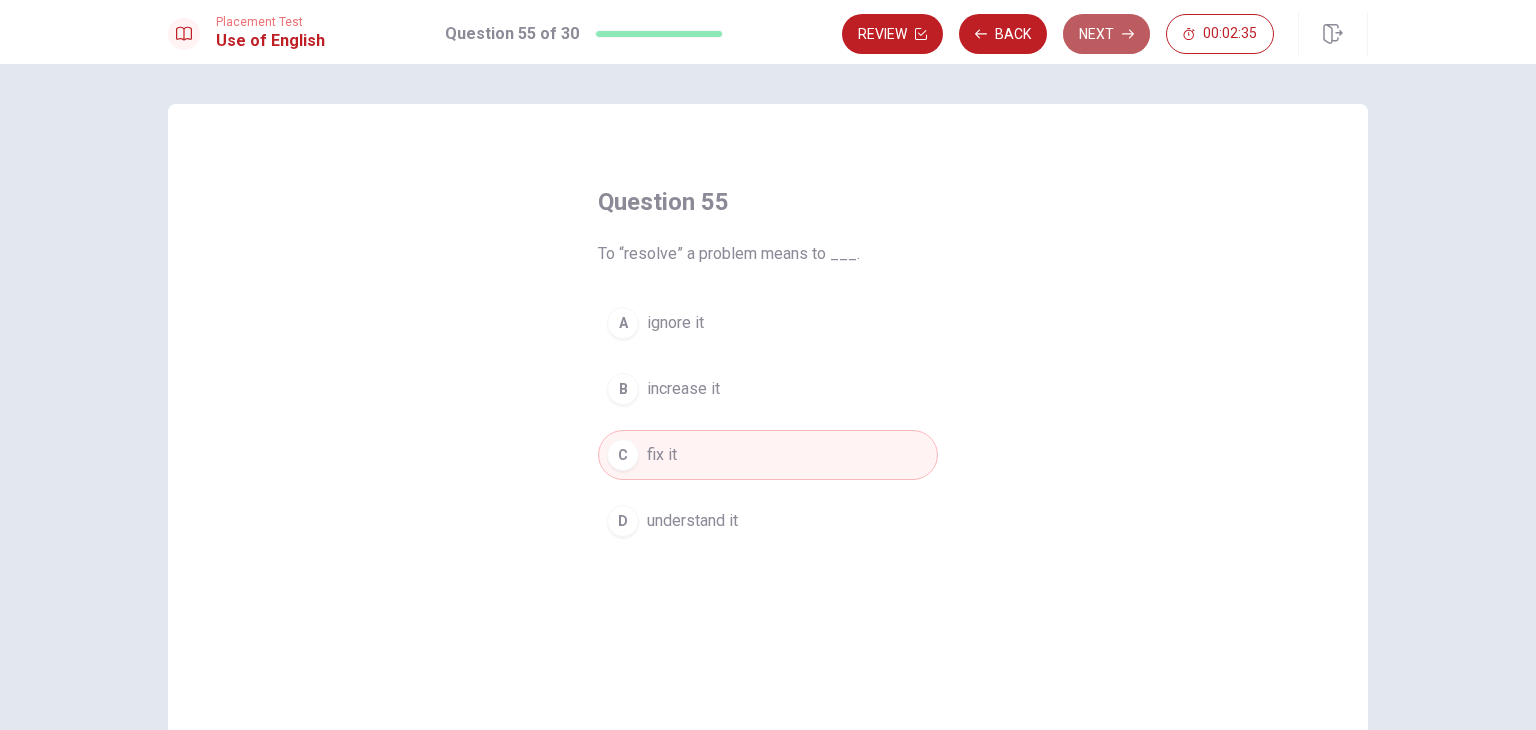 click on "Next" at bounding box center [1106, 34] 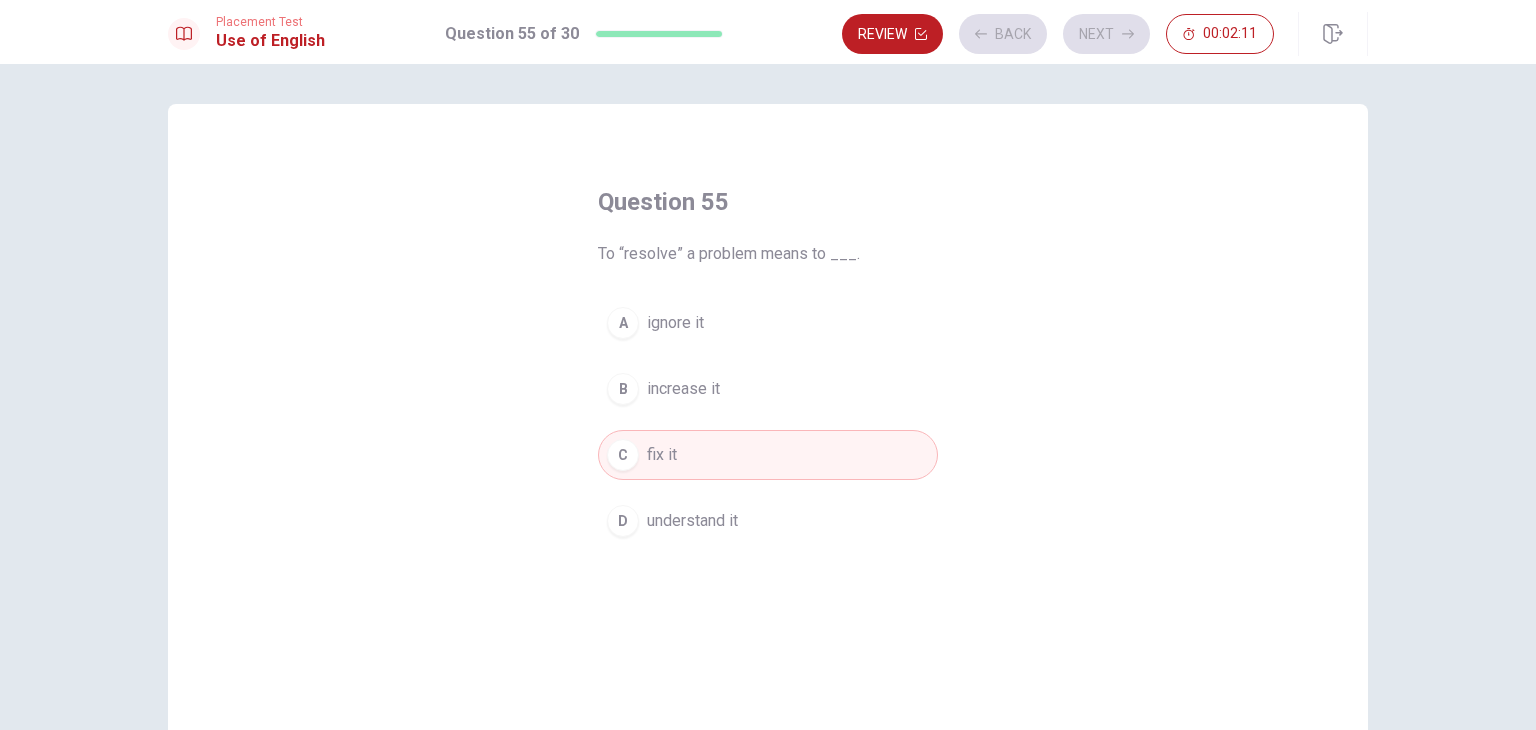 click on "C fix it" at bounding box center [768, 455] 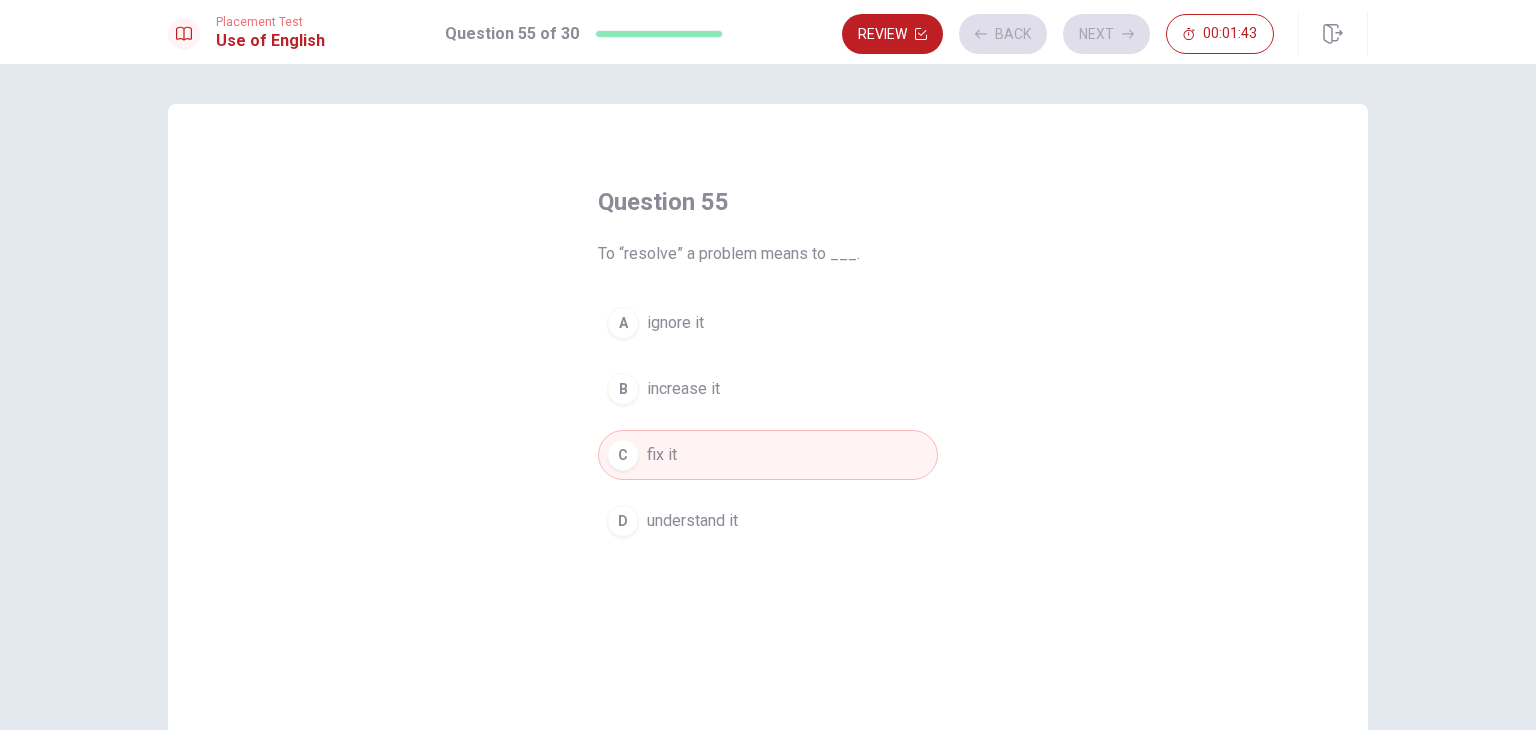 click on "Review Back Next 00:01:43" at bounding box center [1058, 34] 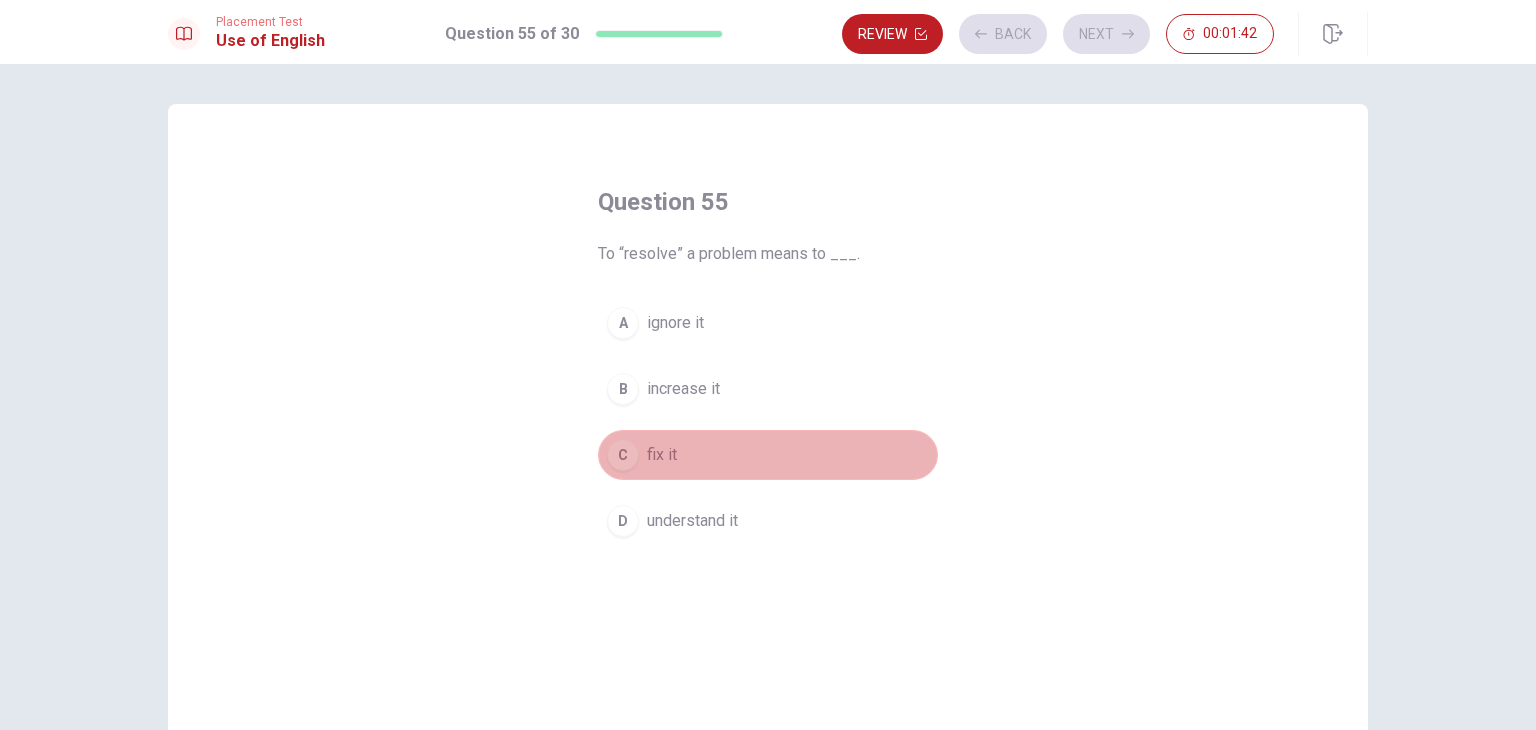 click on "C fix it" at bounding box center [768, 455] 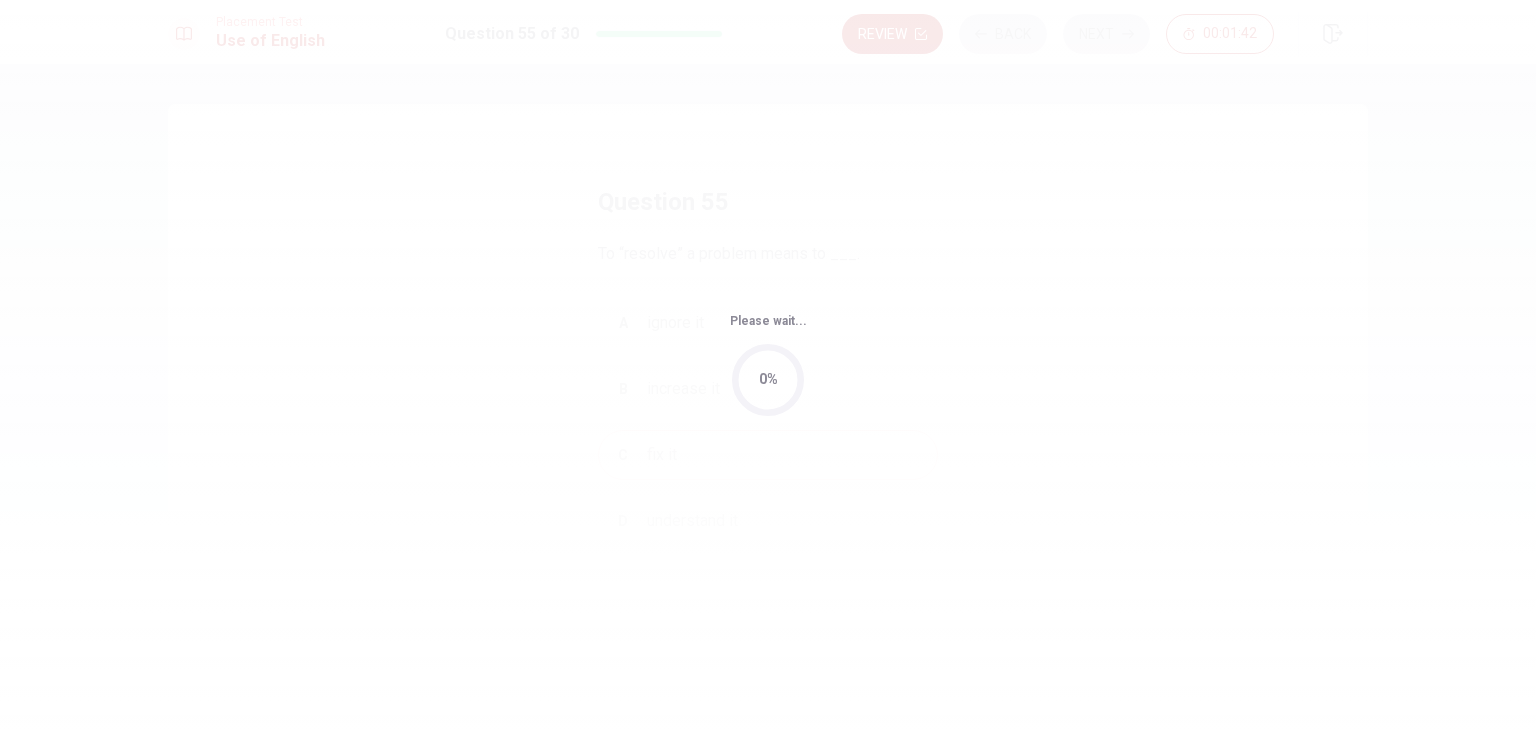 click on "Please wait... 0%" at bounding box center [768, 365] 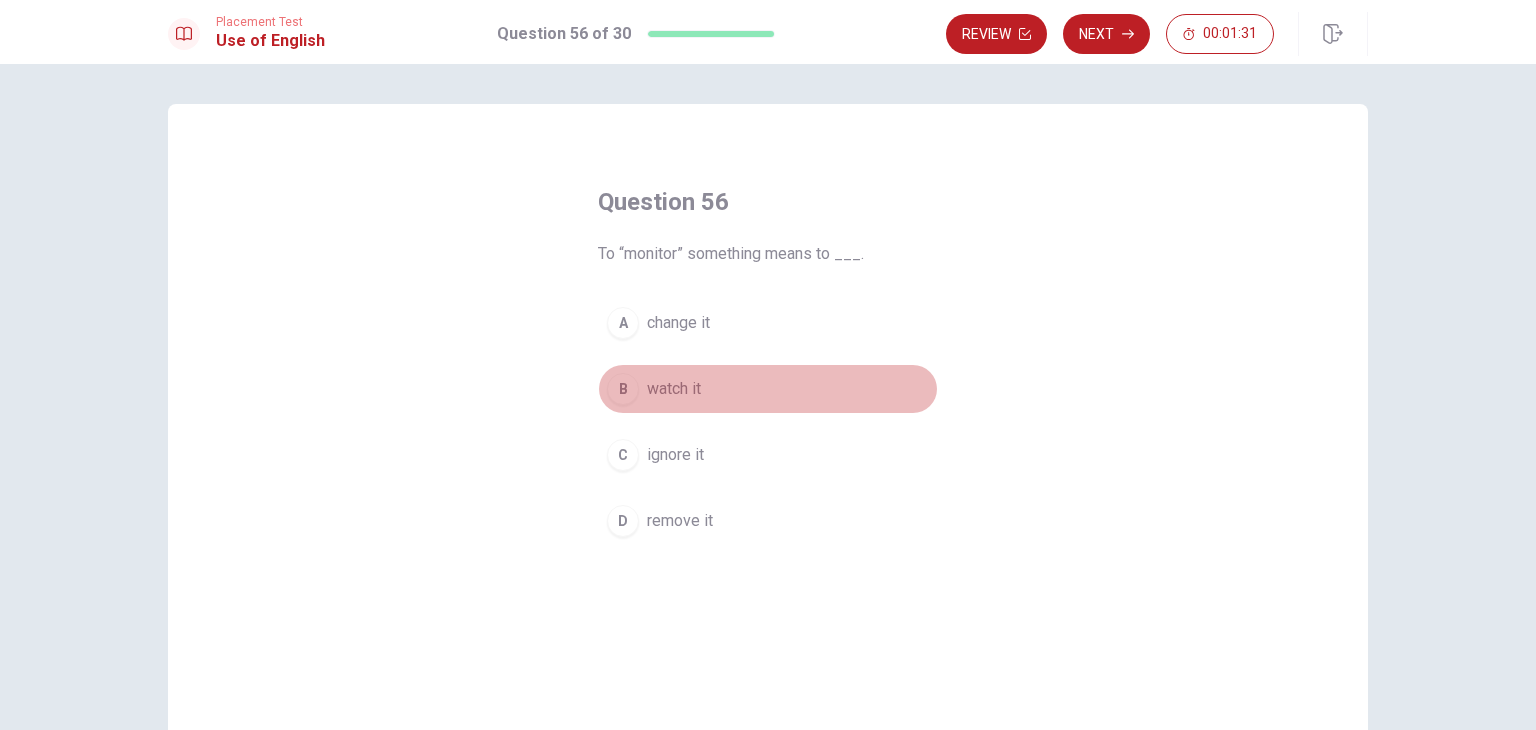 click on "B watch it" at bounding box center [768, 389] 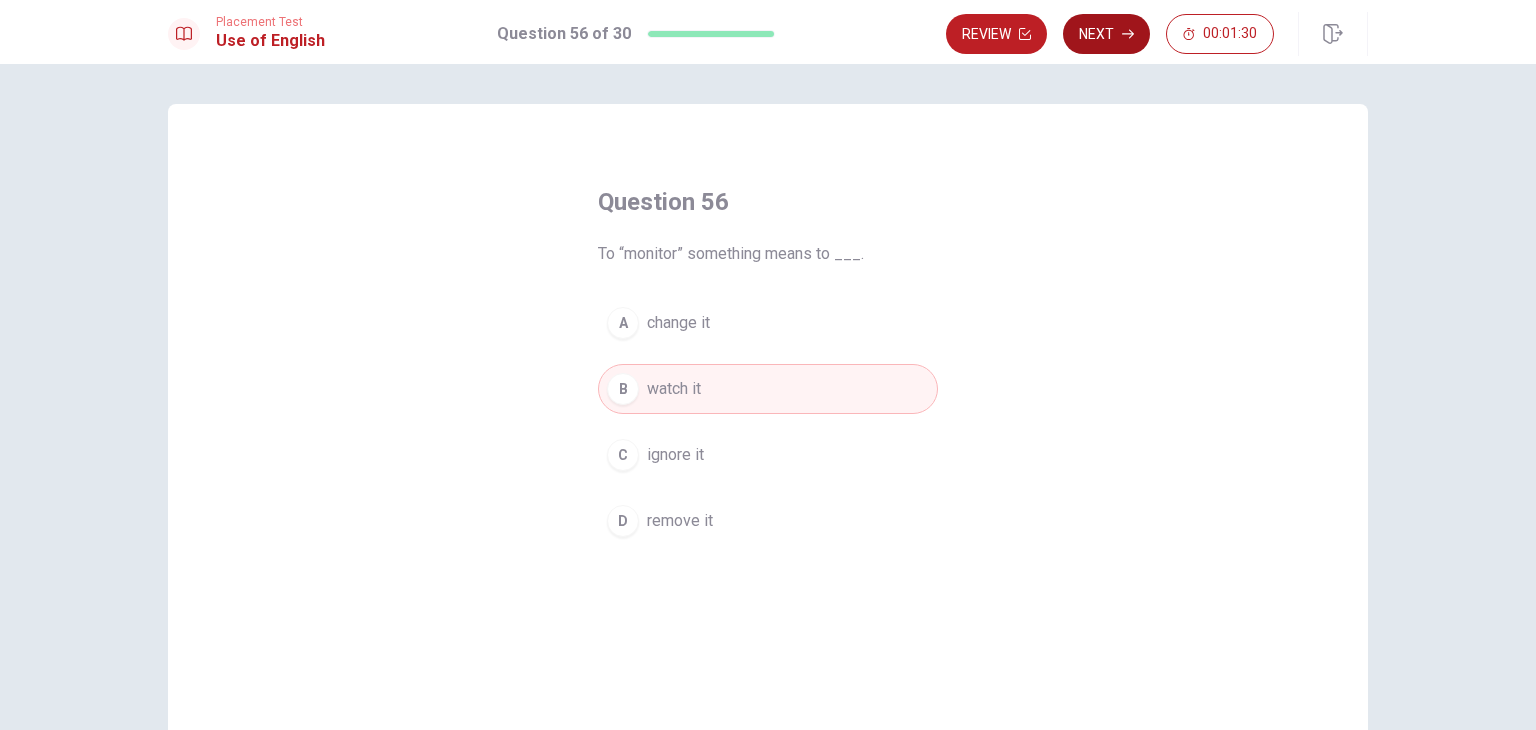 click on "Next" at bounding box center (1106, 34) 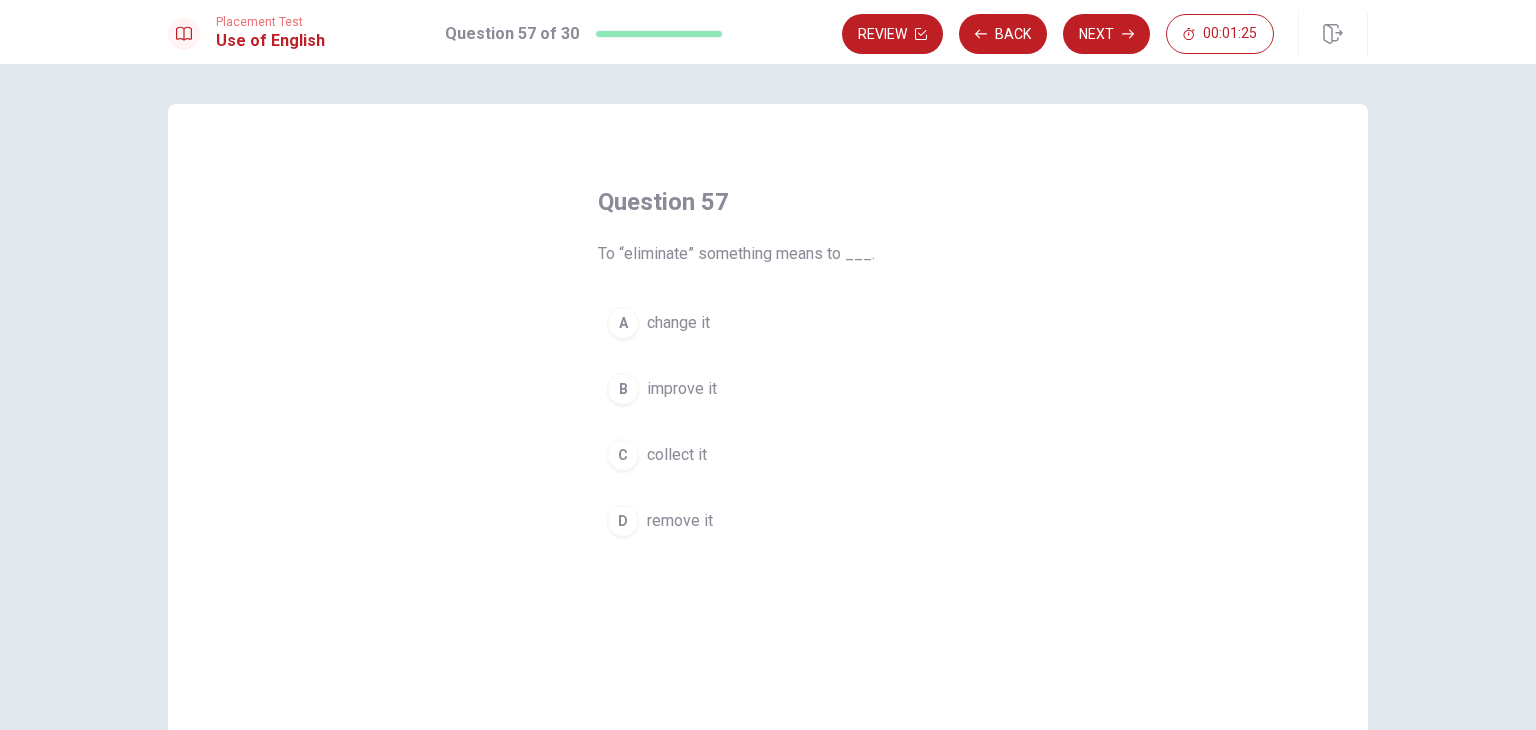 click on "remove it" at bounding box center [680, 521] 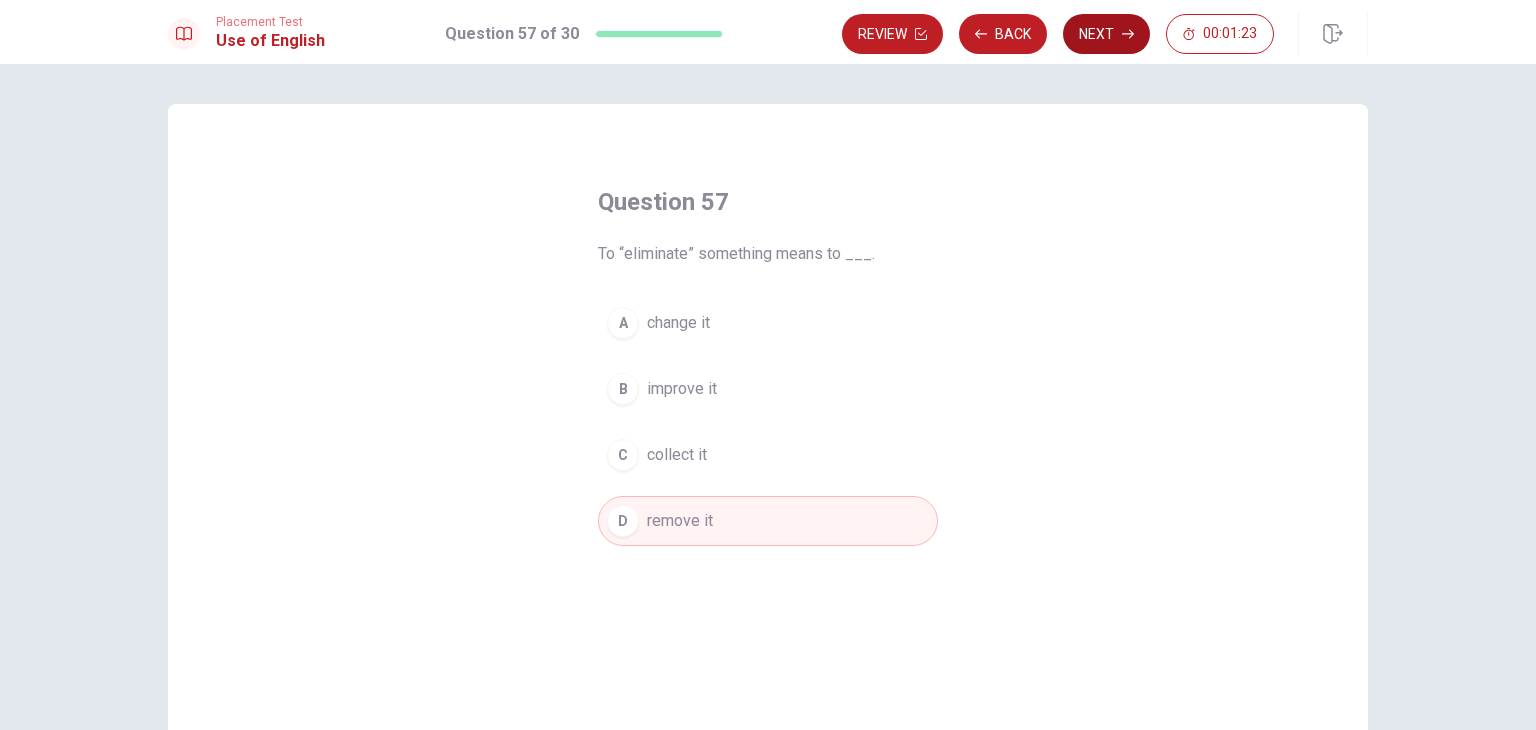 click on "Next" at bounding box center [1106, 34] 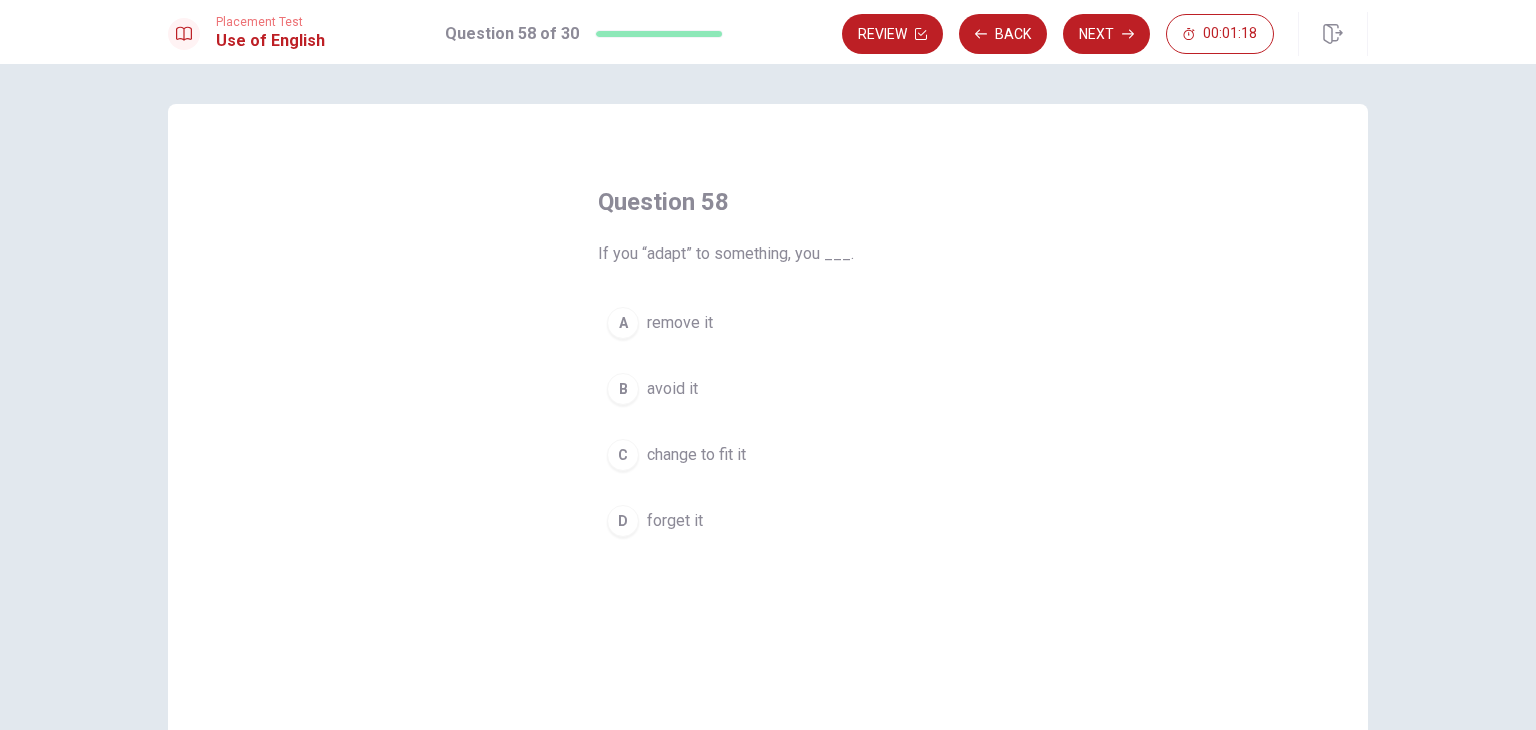 click on "C change to fit it" at bounding box center (768, 455) 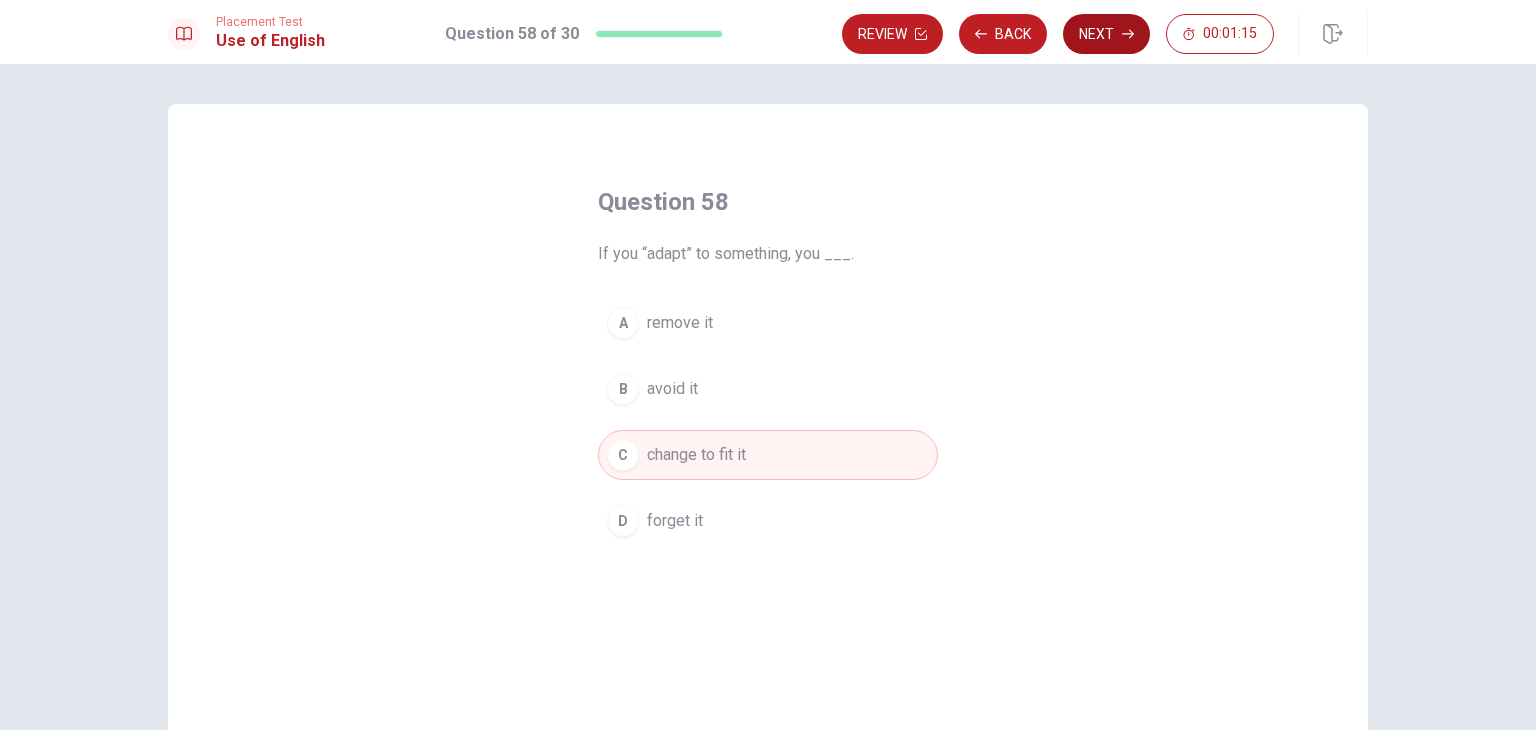 click on "Next" at bounding box center (1106, 34) 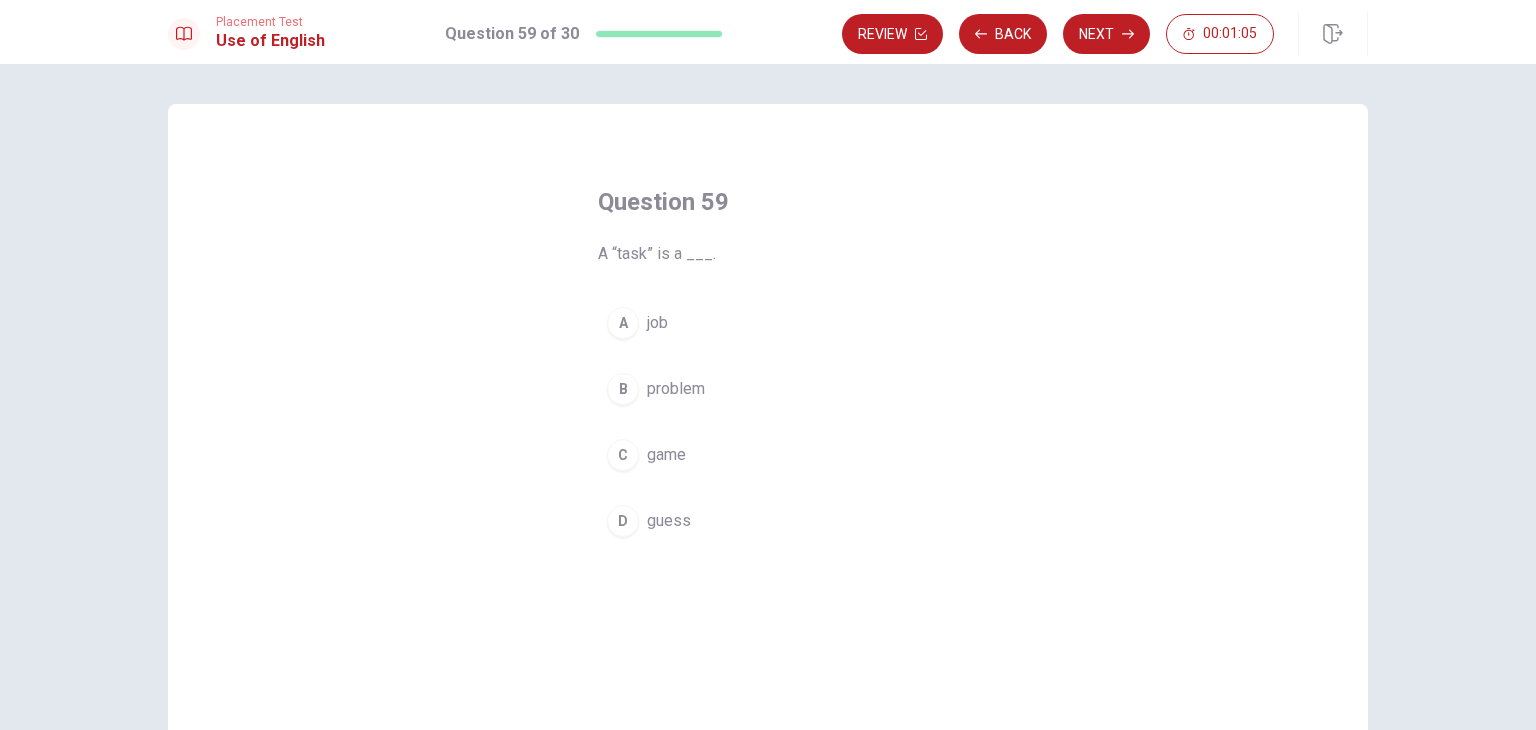 click on "D guess" at bounding box center (768, 521) 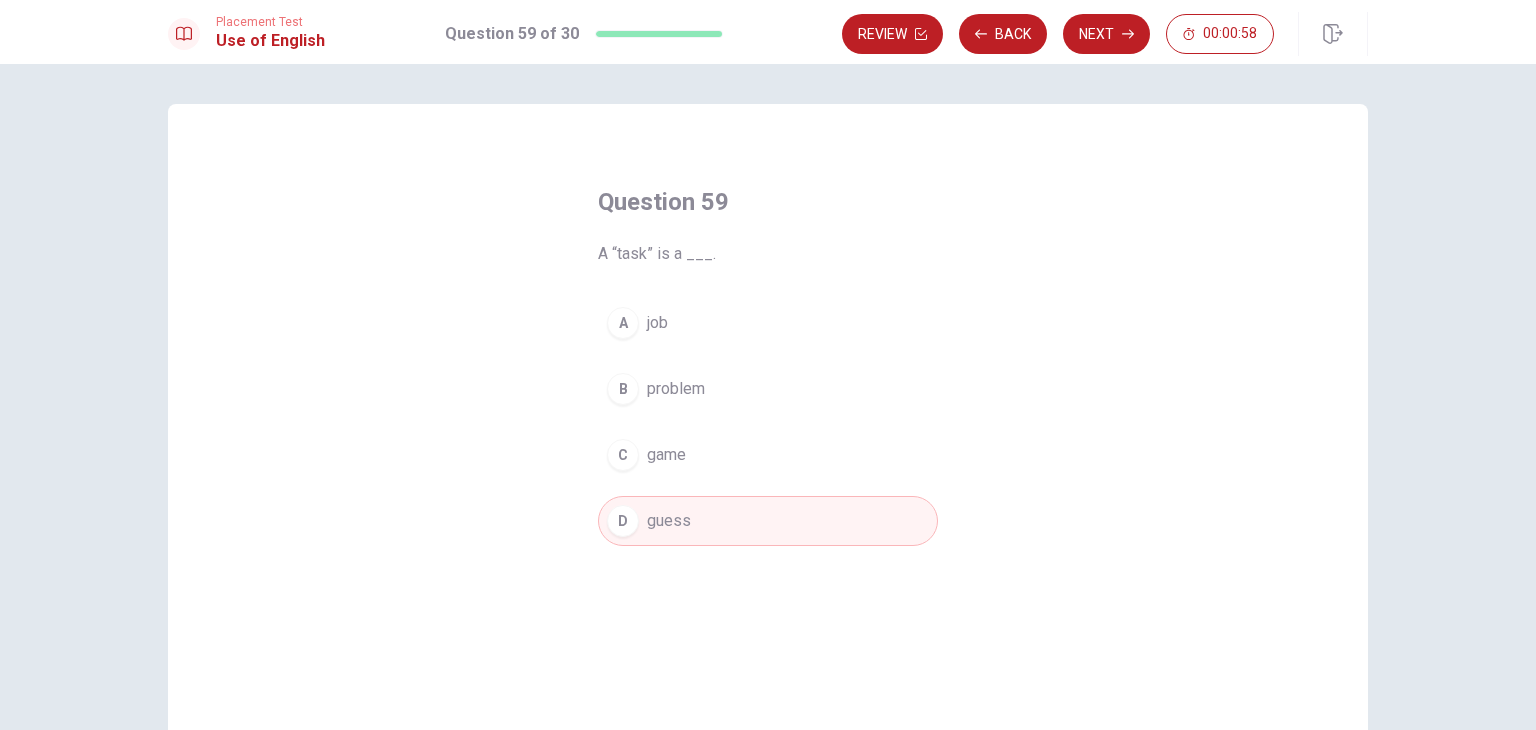 click on "B problem" at bounding box center [768, 389] 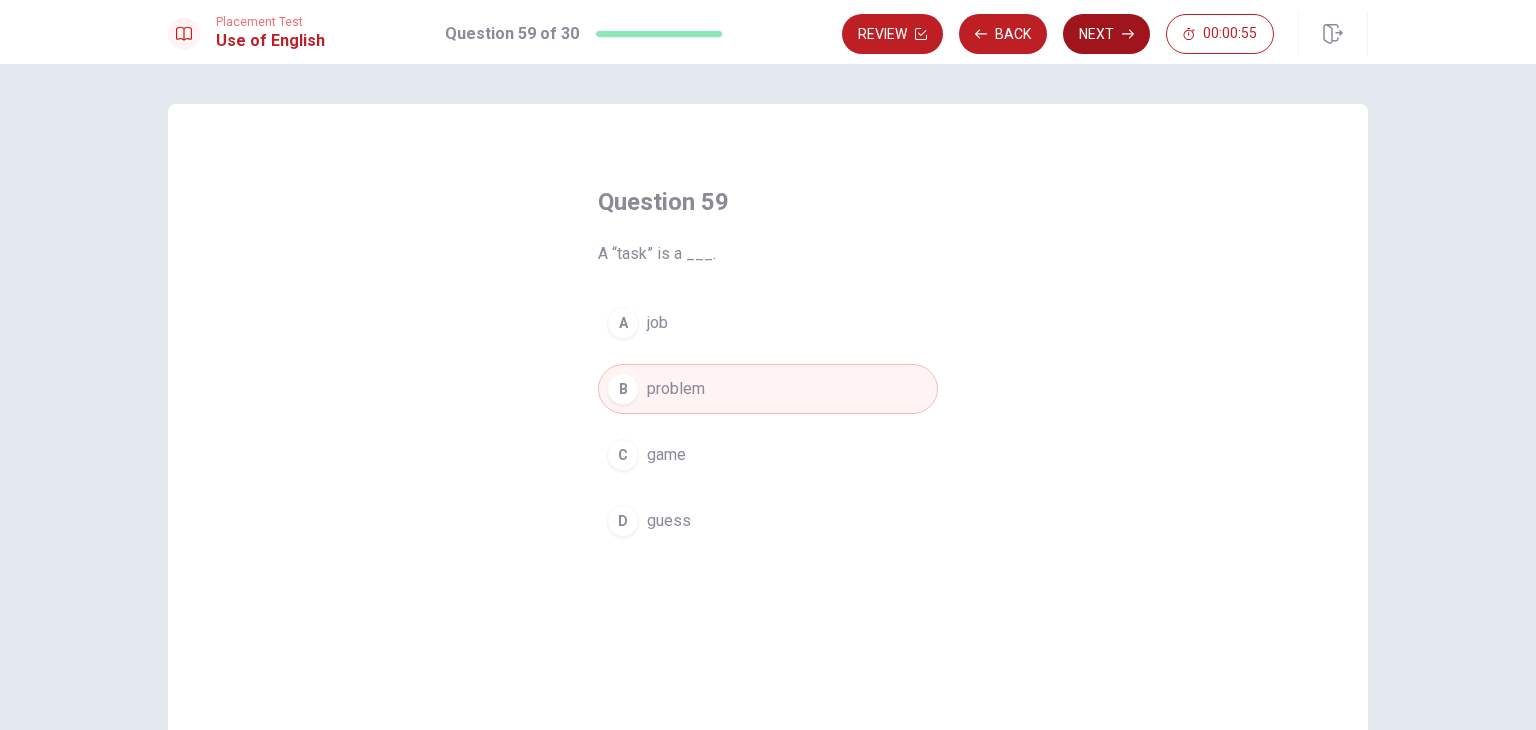 click on "Next" at bounding box center (1106, 34) 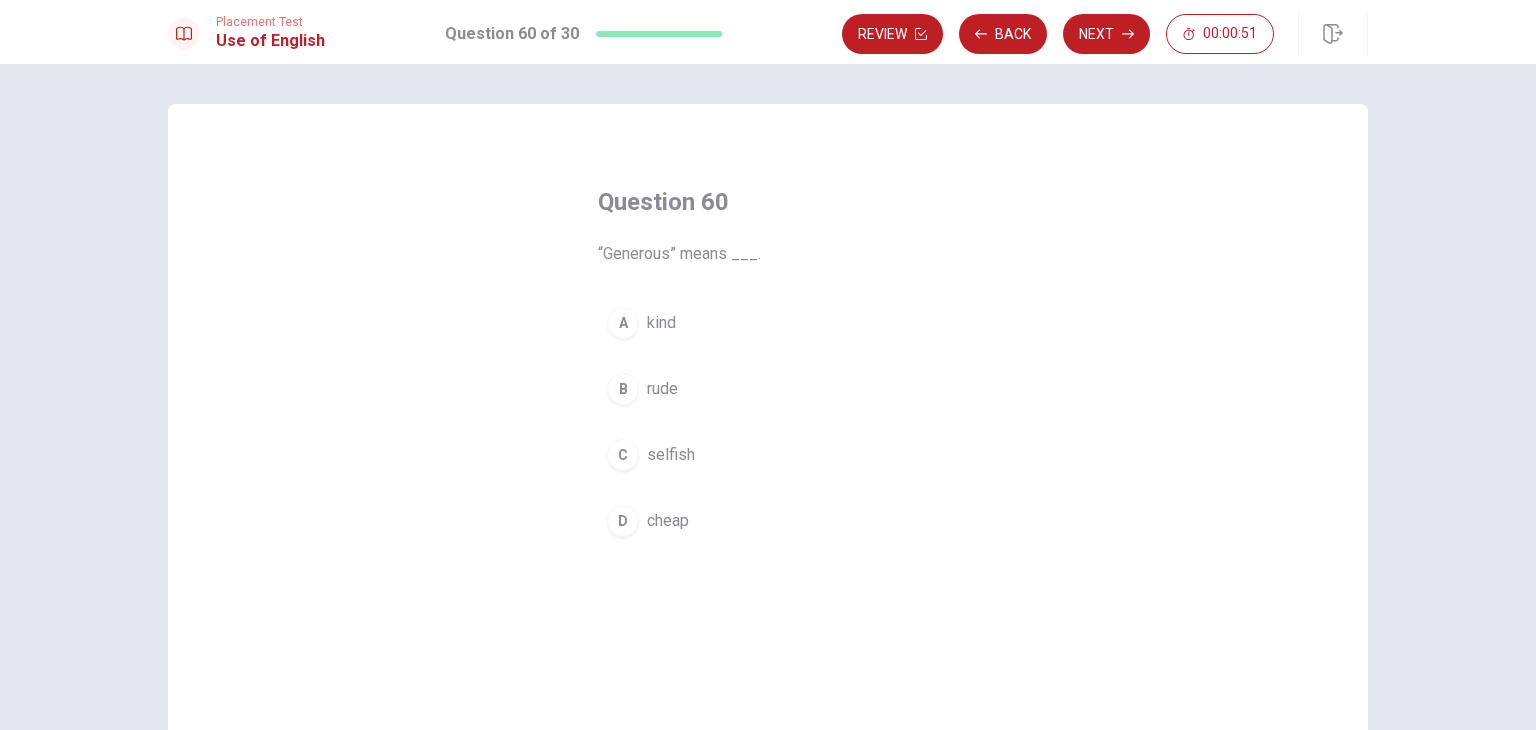 click on "A kind" at bounding box center [768, 323] 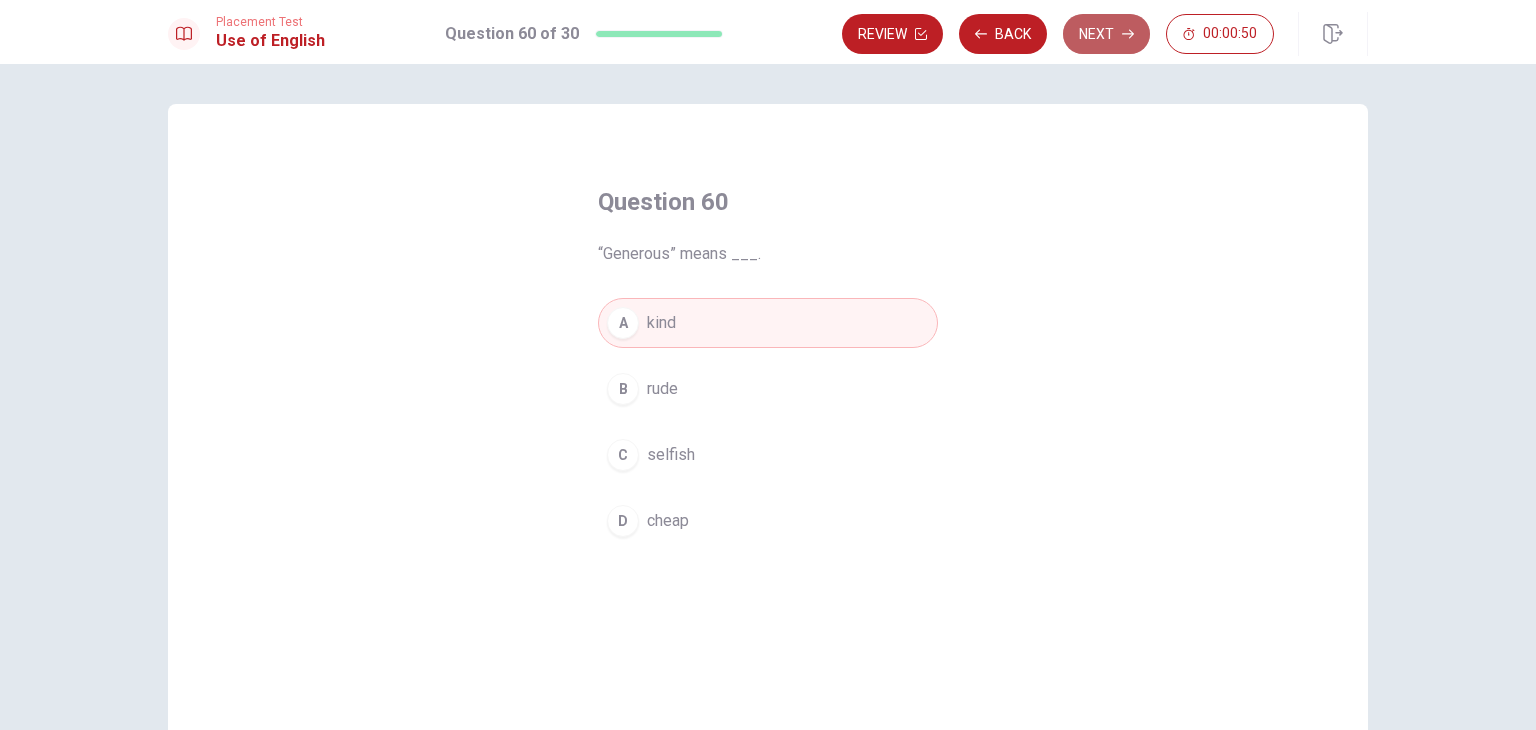 click on "Next" at bounding box center [1106, 34] 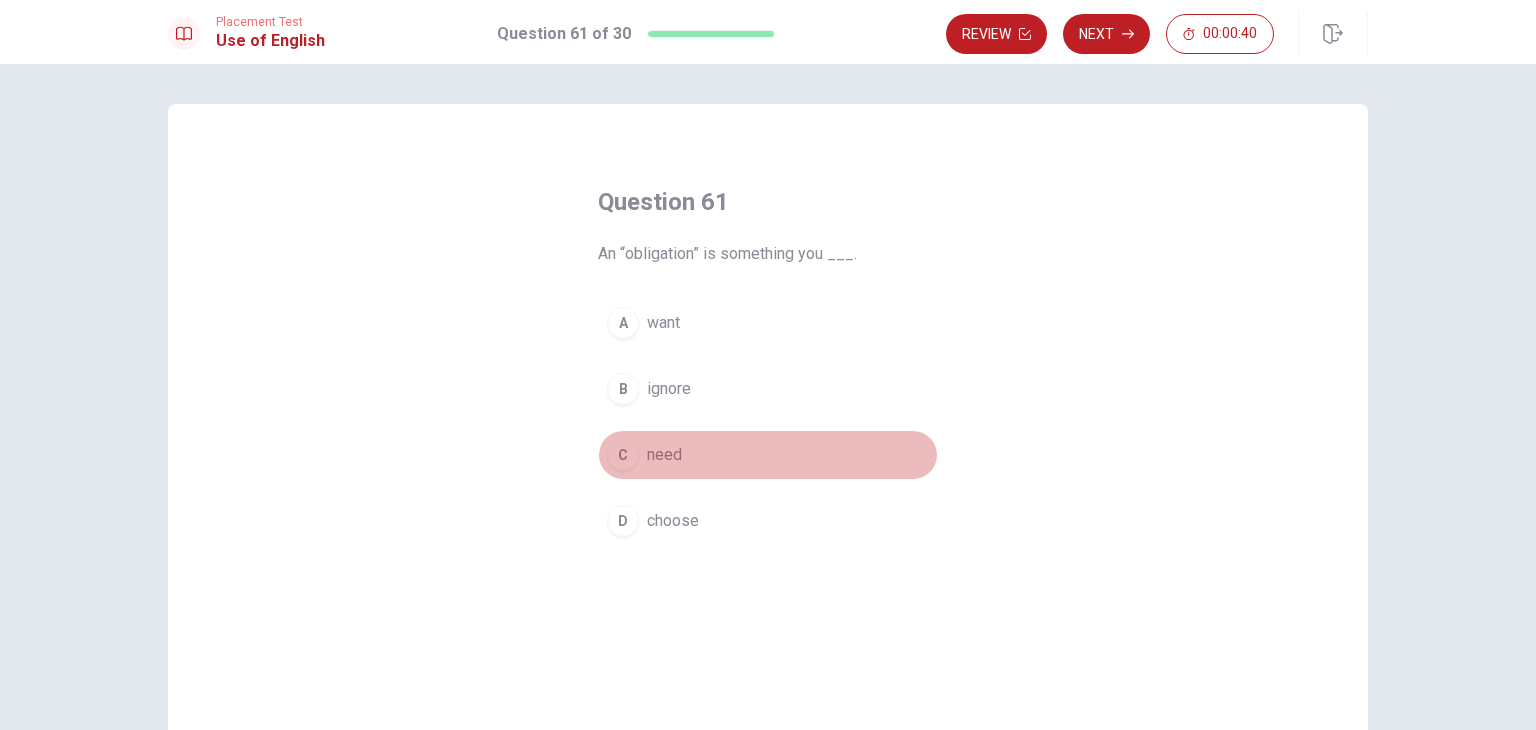 click on "C need" at bounding box center [768, 455] 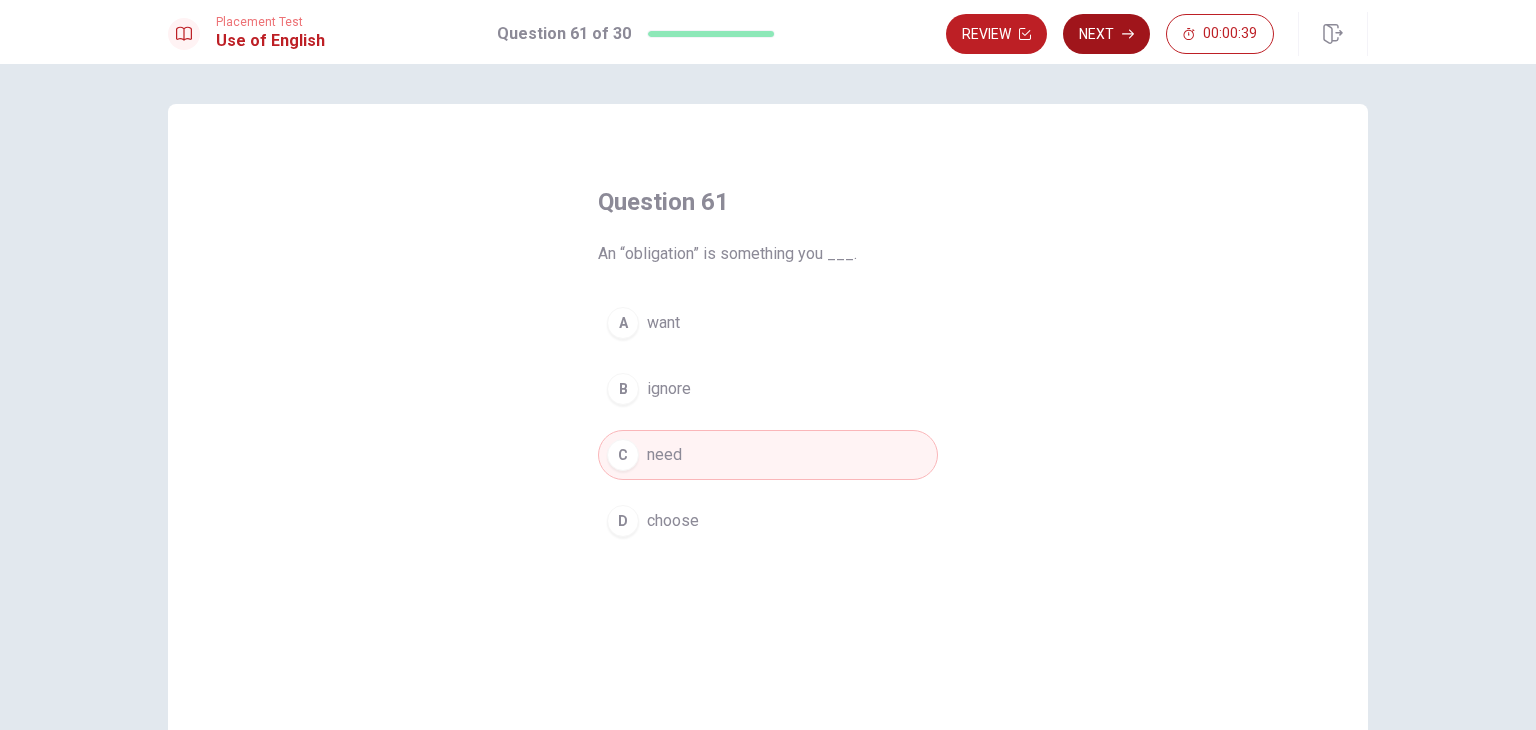 click on "Next" at bounding box center (1106, 34) 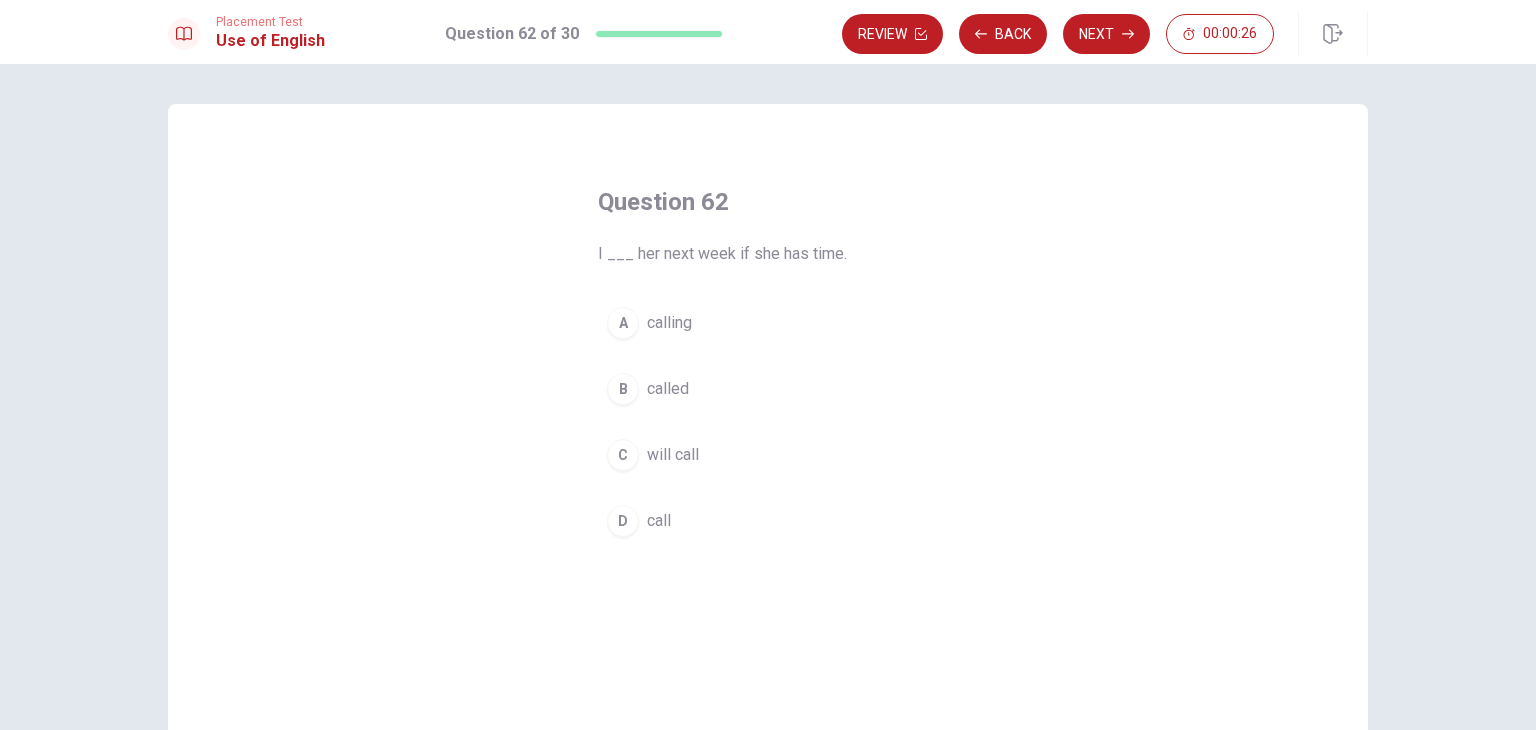 click on "C will call" at bounding box center [768, 455] 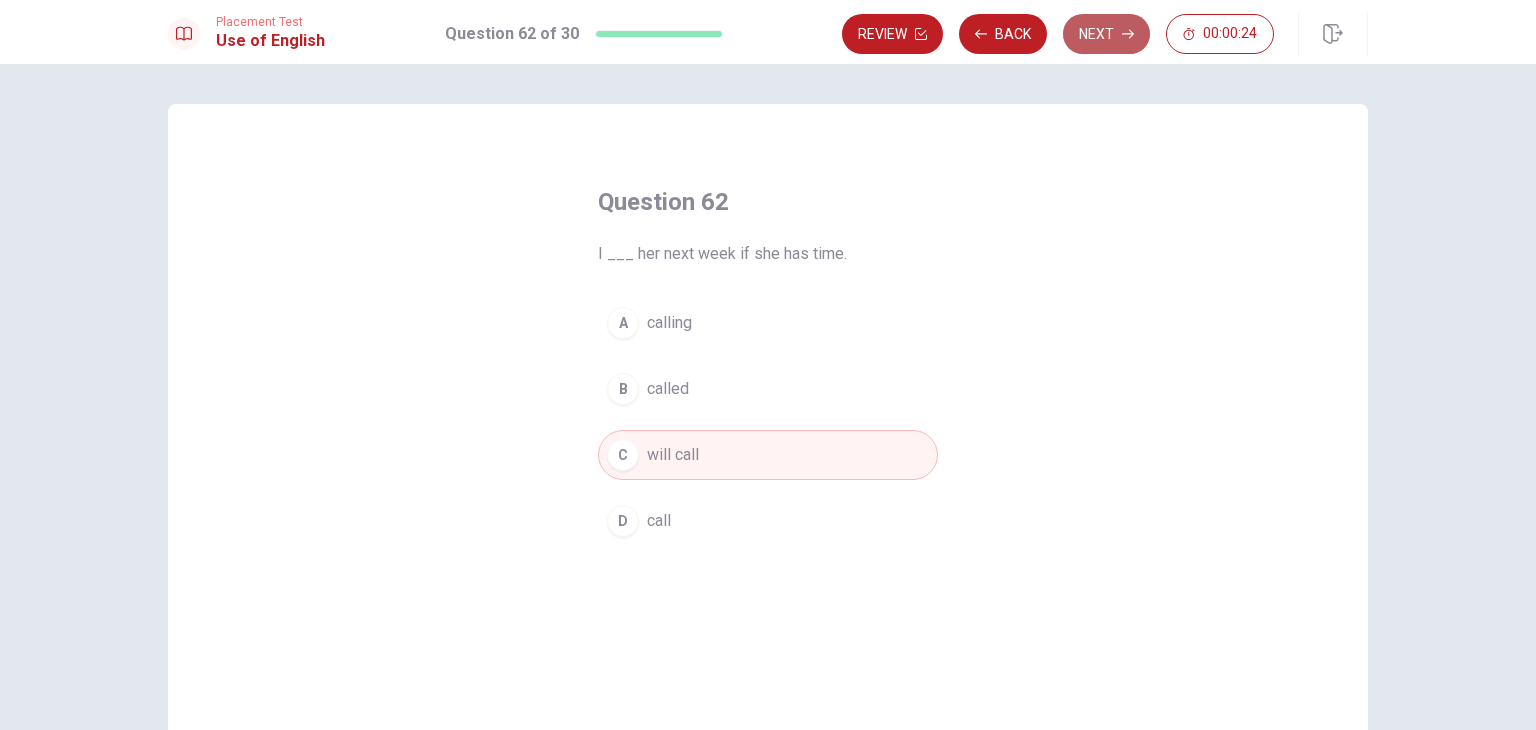 click on "Next" at bounding box center [1106, 34] 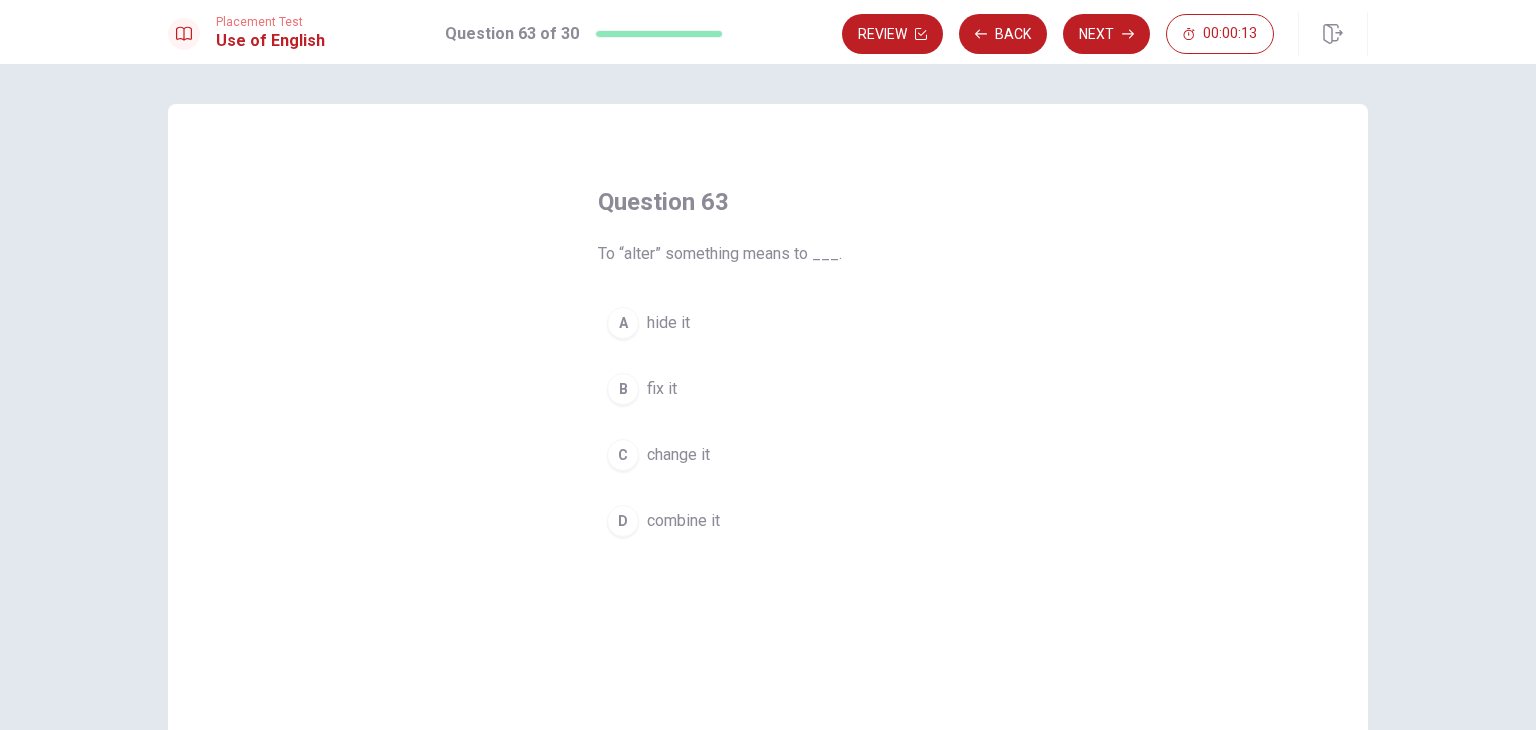 click on "D combine it" at bounding box center (768, 521) 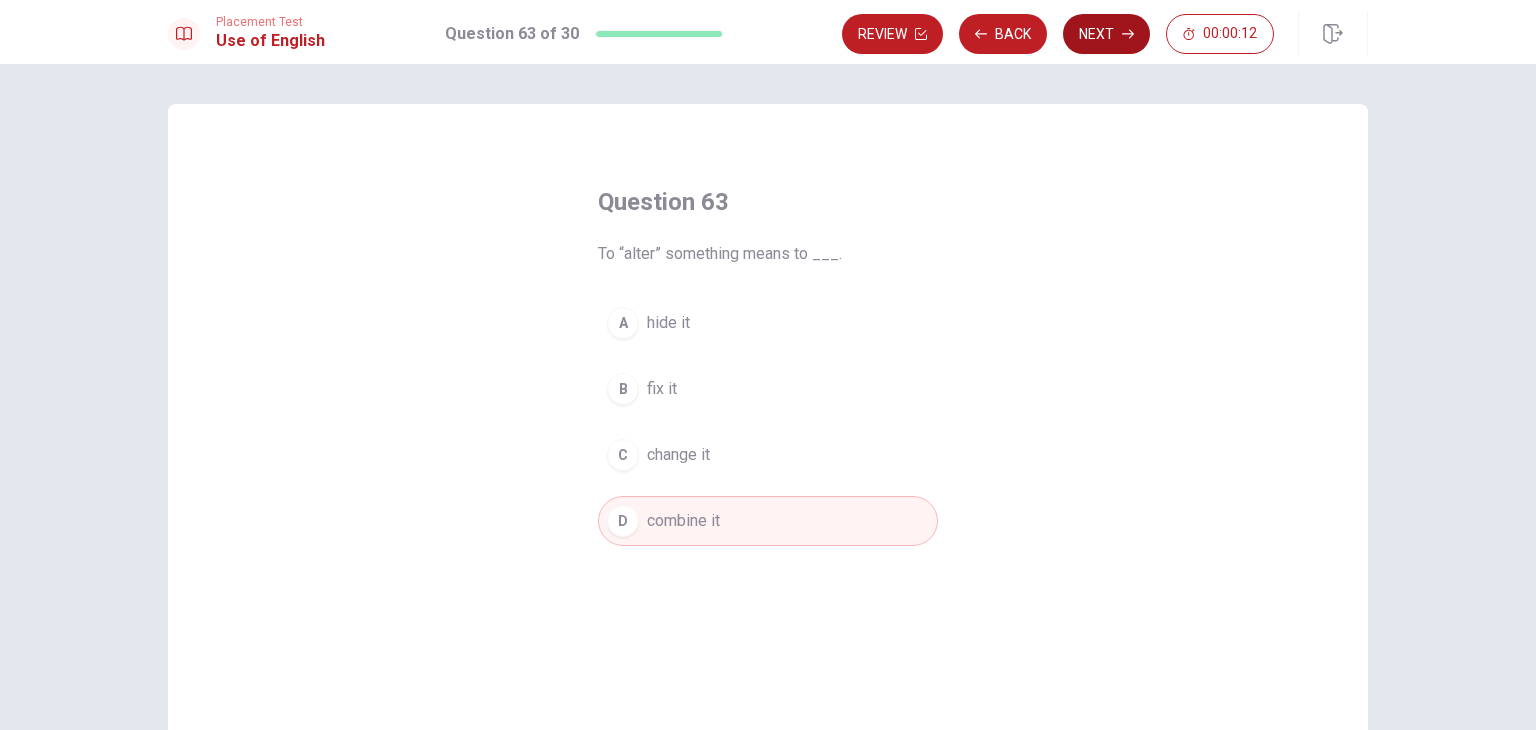 click on "Next" at bounding box center [1106, 34] 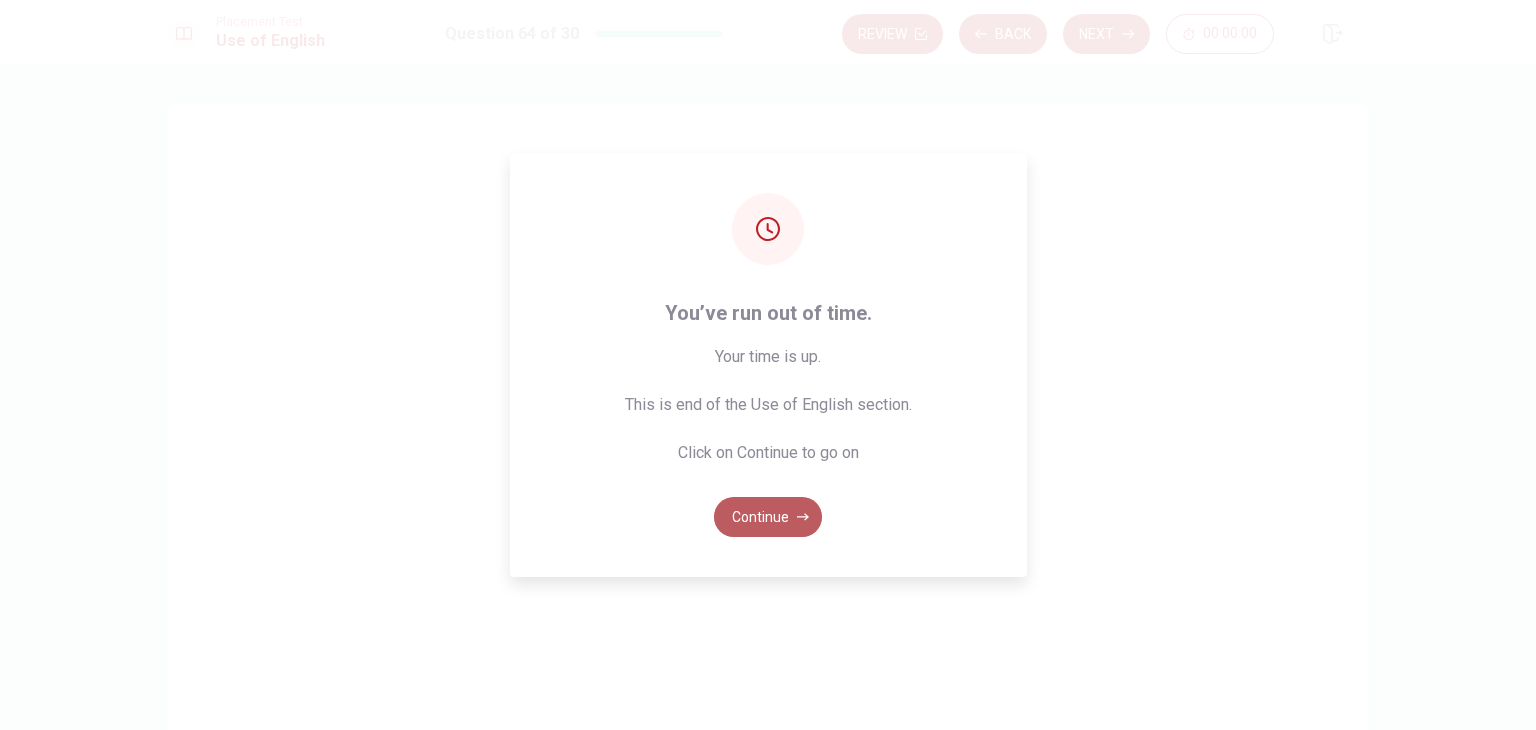 click on "Continue" at bounding box center (768, 517) 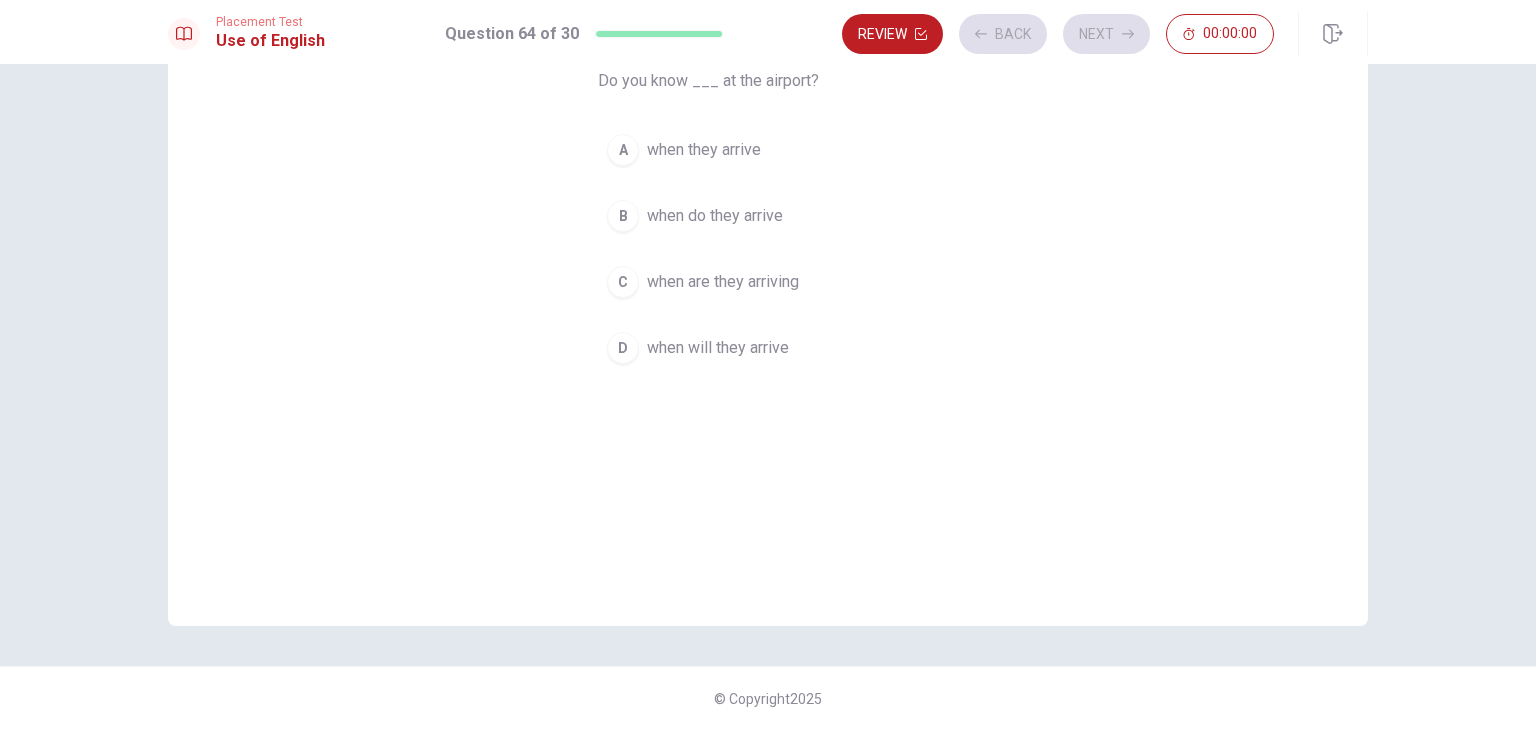 scroll, scrollTop: 0, scrollLeft: 0, axis: both 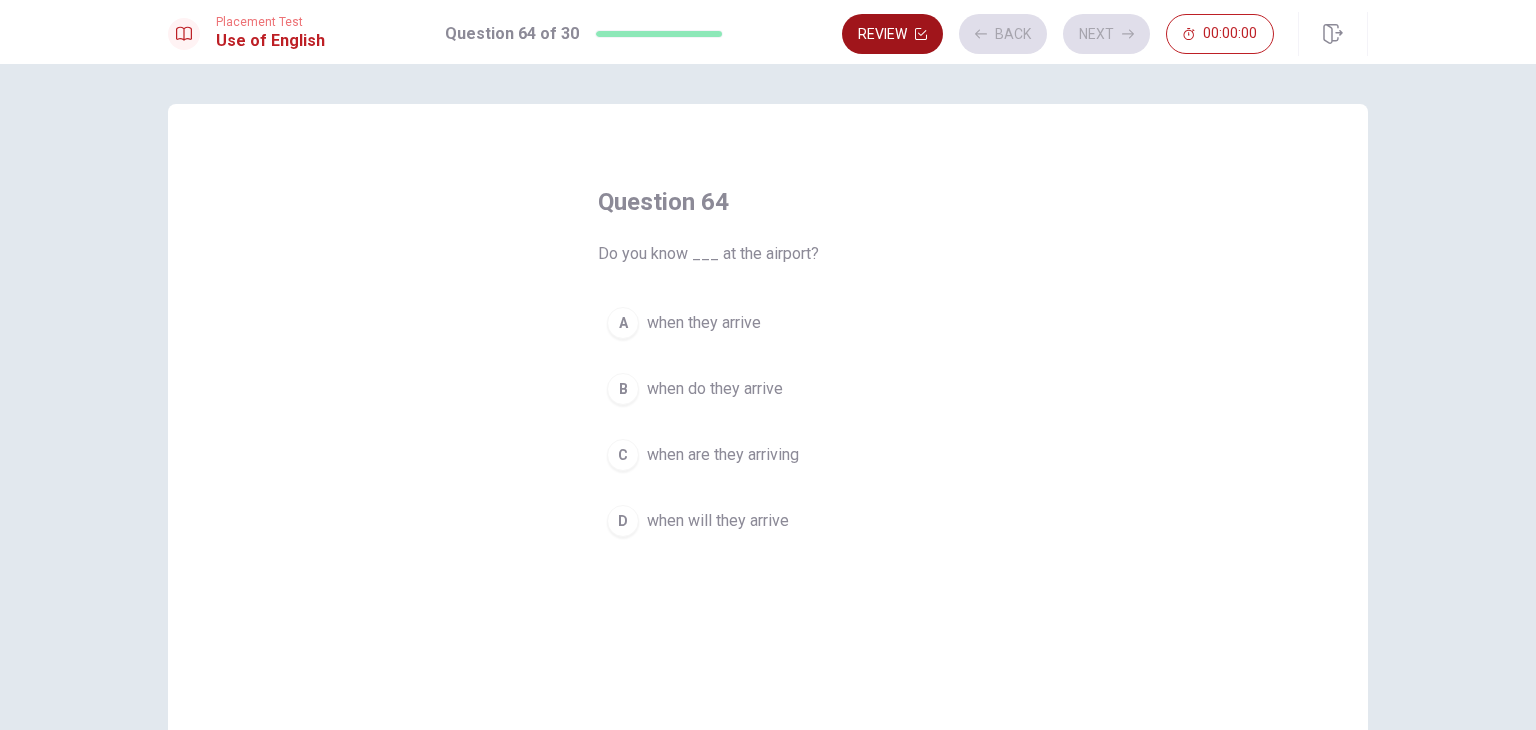 click on "Review" at bounding box center (892, 34) 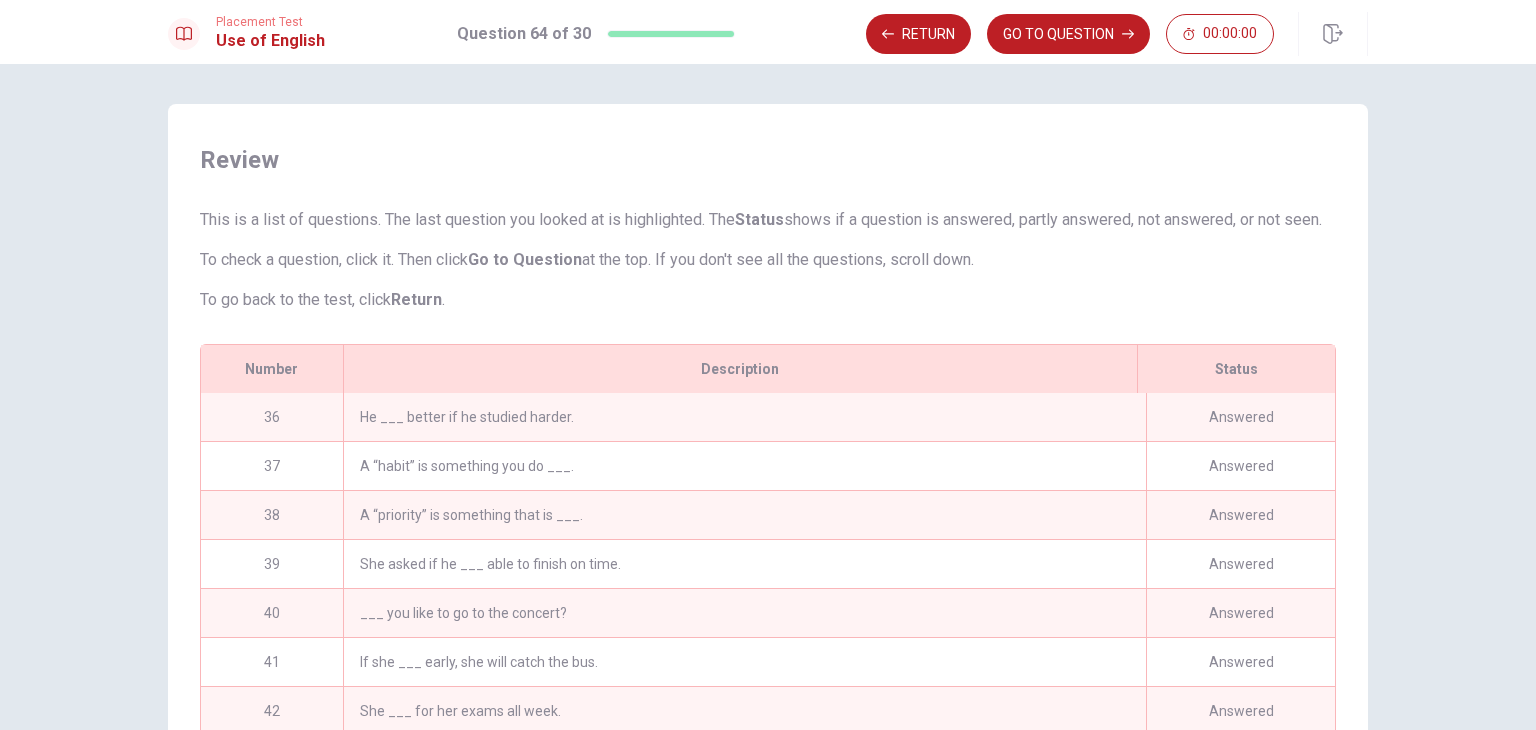 scroll, scrollTop: 156, scrollLeft: 0, axis: vertical 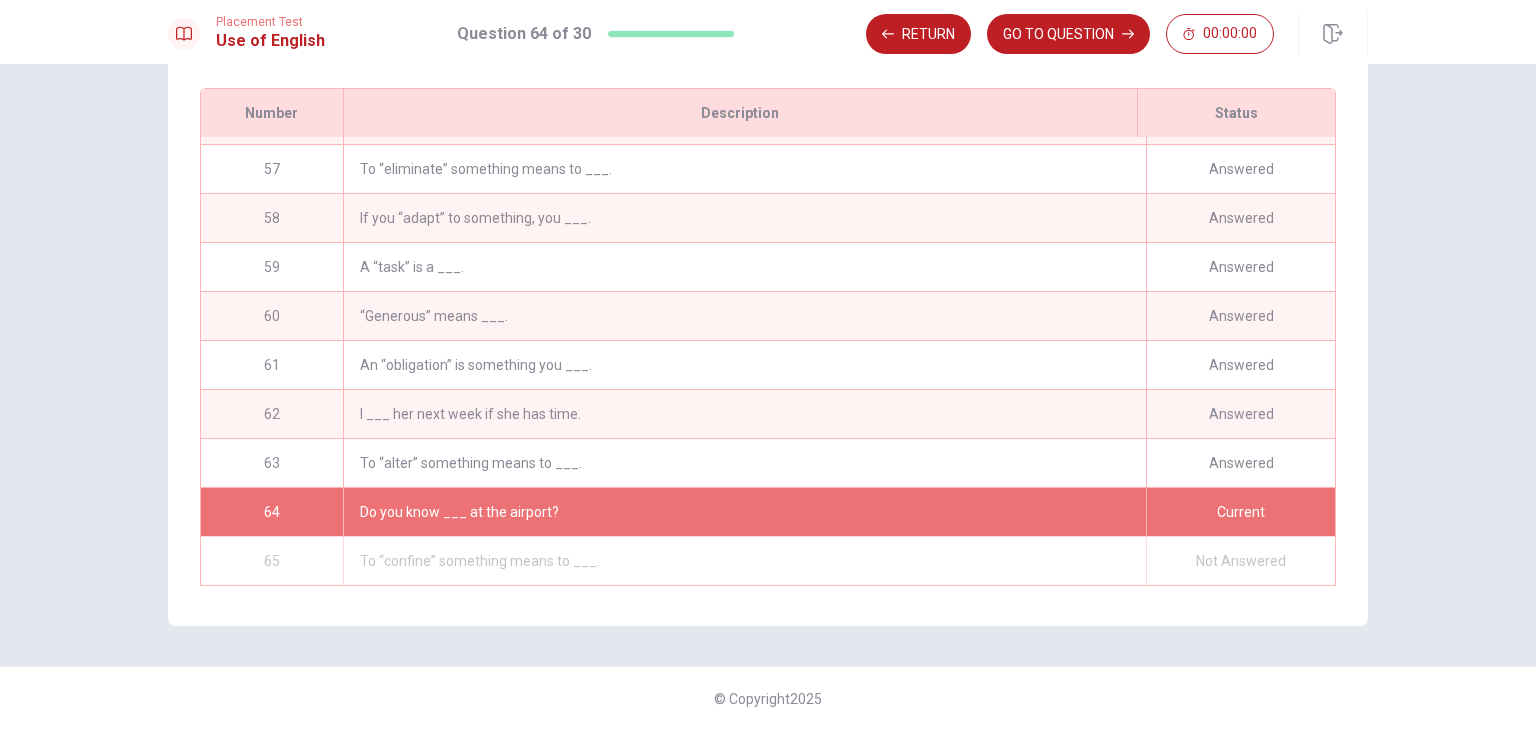 click on "Review This is a list of questions. The last question you looked at is highlighted. The  Status  shows if a question is answered, partly answered, not answered, or not seen. To check a question, click it. Then click  Go to Question  at the top. If you don't see all the questions, scroll down. To go back to the test, click  Return . # 36 Status Answered Description He ___ better if he studied harder. # 37 Status Answered Description A “habit” is something you do ___. # 38 Status Answered Description A “priority” is something that is ___. # 39 Status Answered Description She asked if he ___ able to finish on time. # 40 Status Answered Description ___ you like to go to the concert? # 41 Status Answered Description If she ___ early, she will catch the bus. # 42 Status Answered Description She ___ for her exams all week. # 43 Status Answered Description To “acquire” something means to ___. # 44 Status Answered Description He said, ‘I can speak Spanish'. # 45 Status Answered Description # 46 Status #" at bounding box center (768, 397) 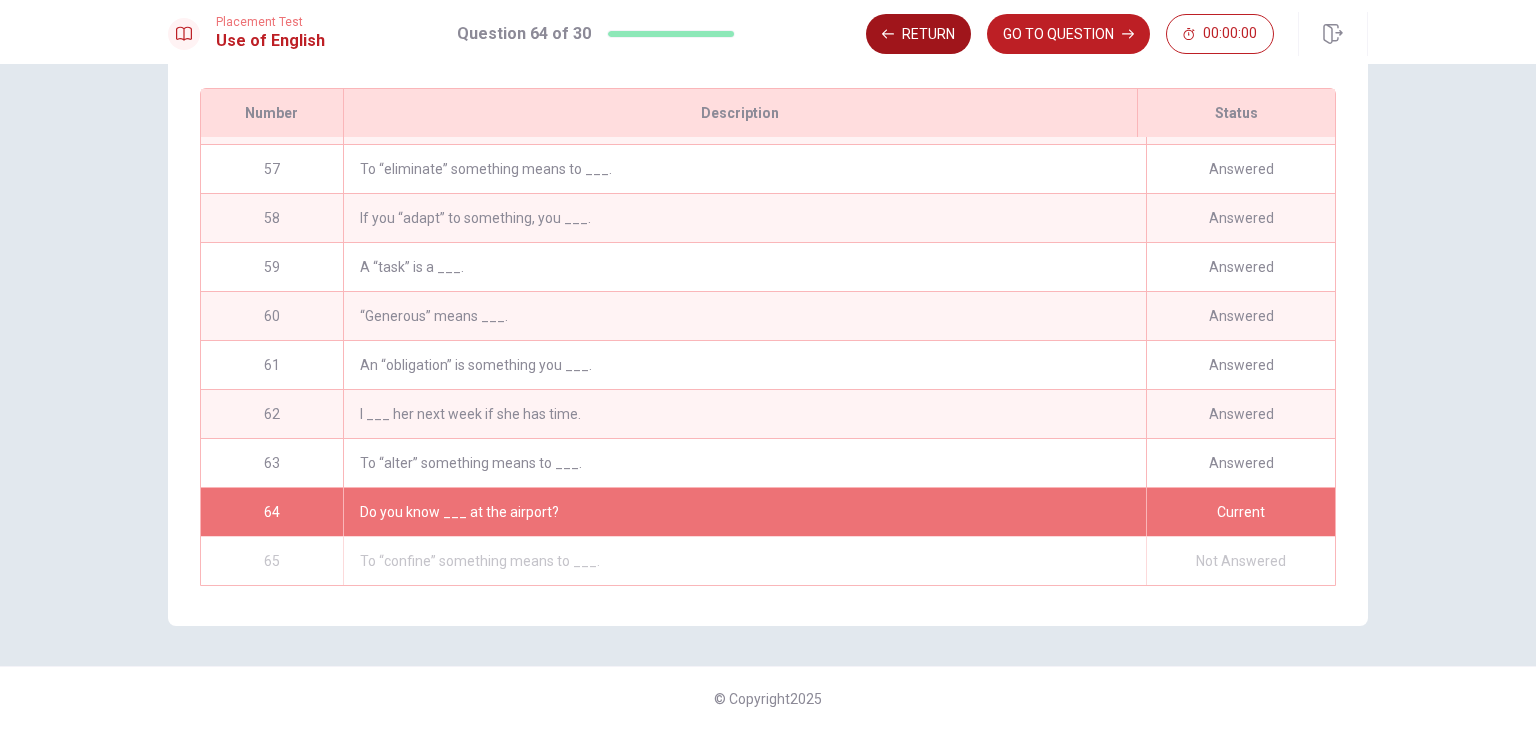 click on "Return" at bounding box center (918, 34) 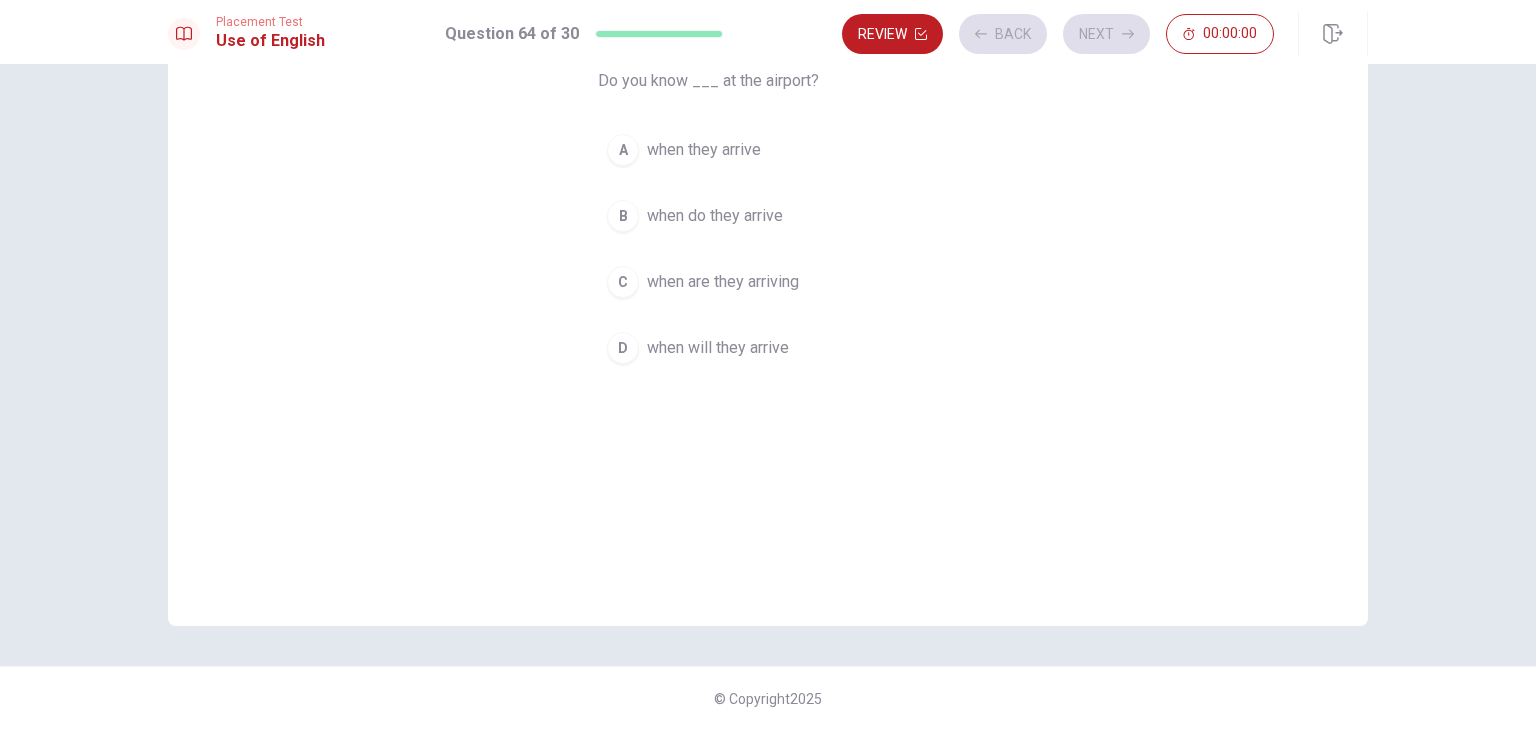 scroll, scrollTop: 173, scrollLeft: 0, axis: vertical 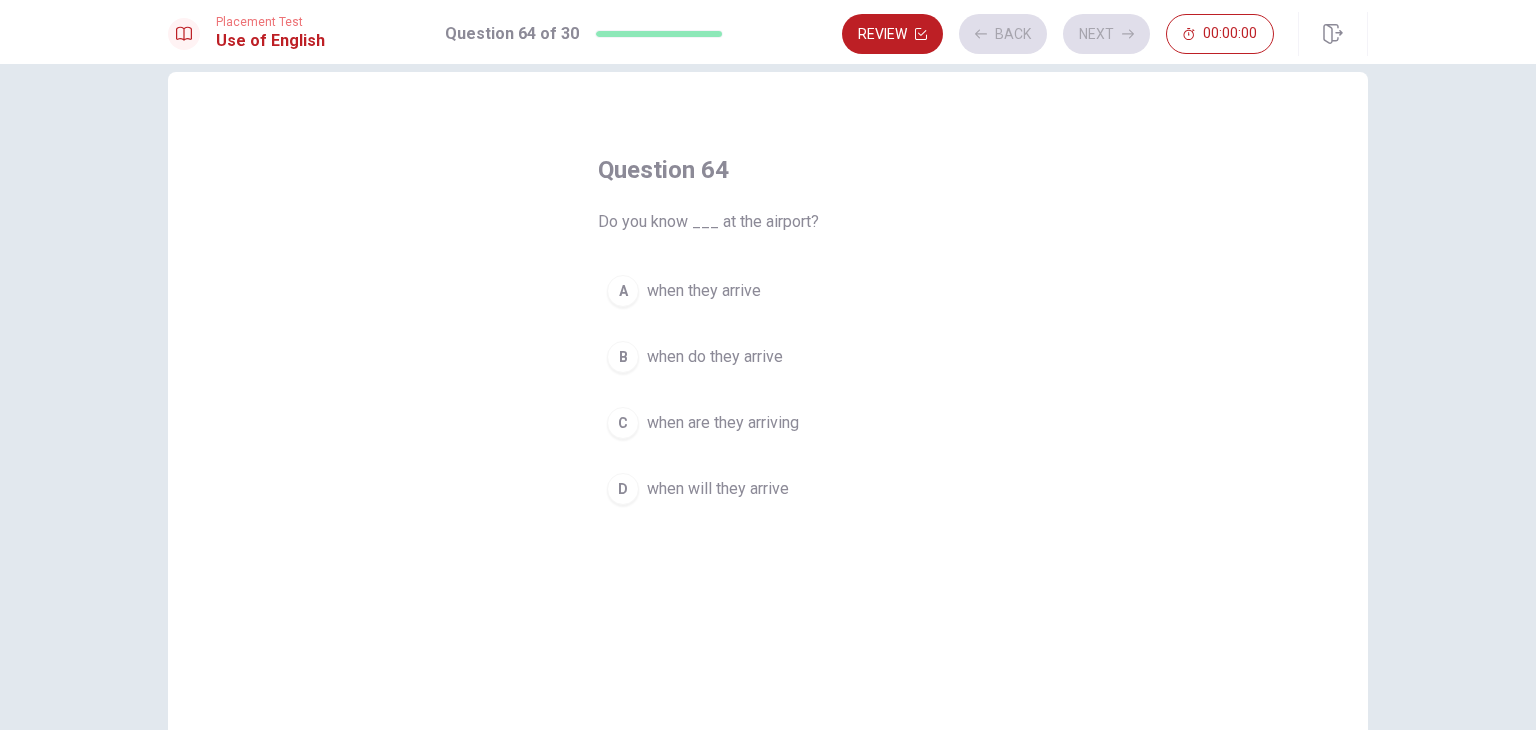 click on "Review Back Next 00:00:00" at bounding box center (1058, 34) 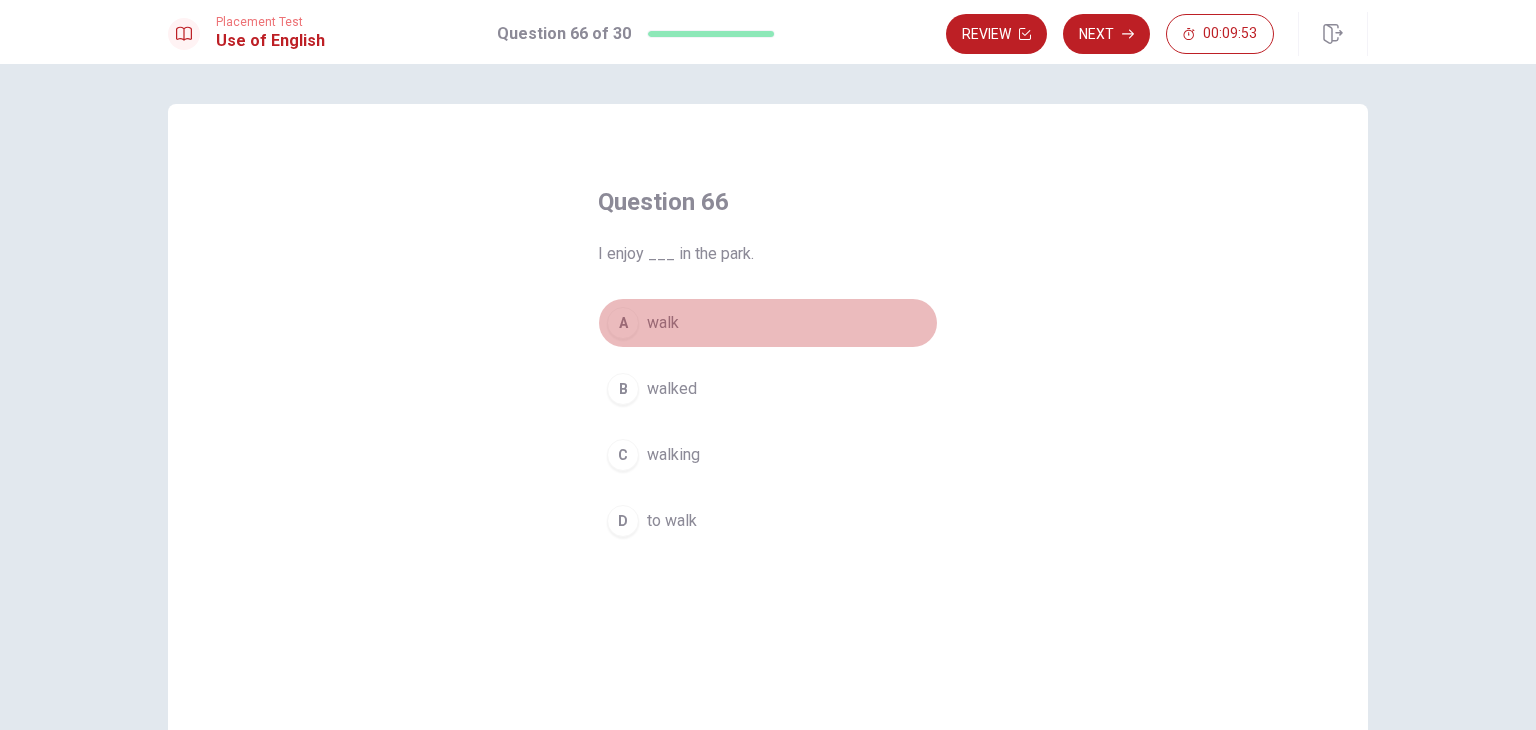 click on "A walk" at bounding box center [768, 323] 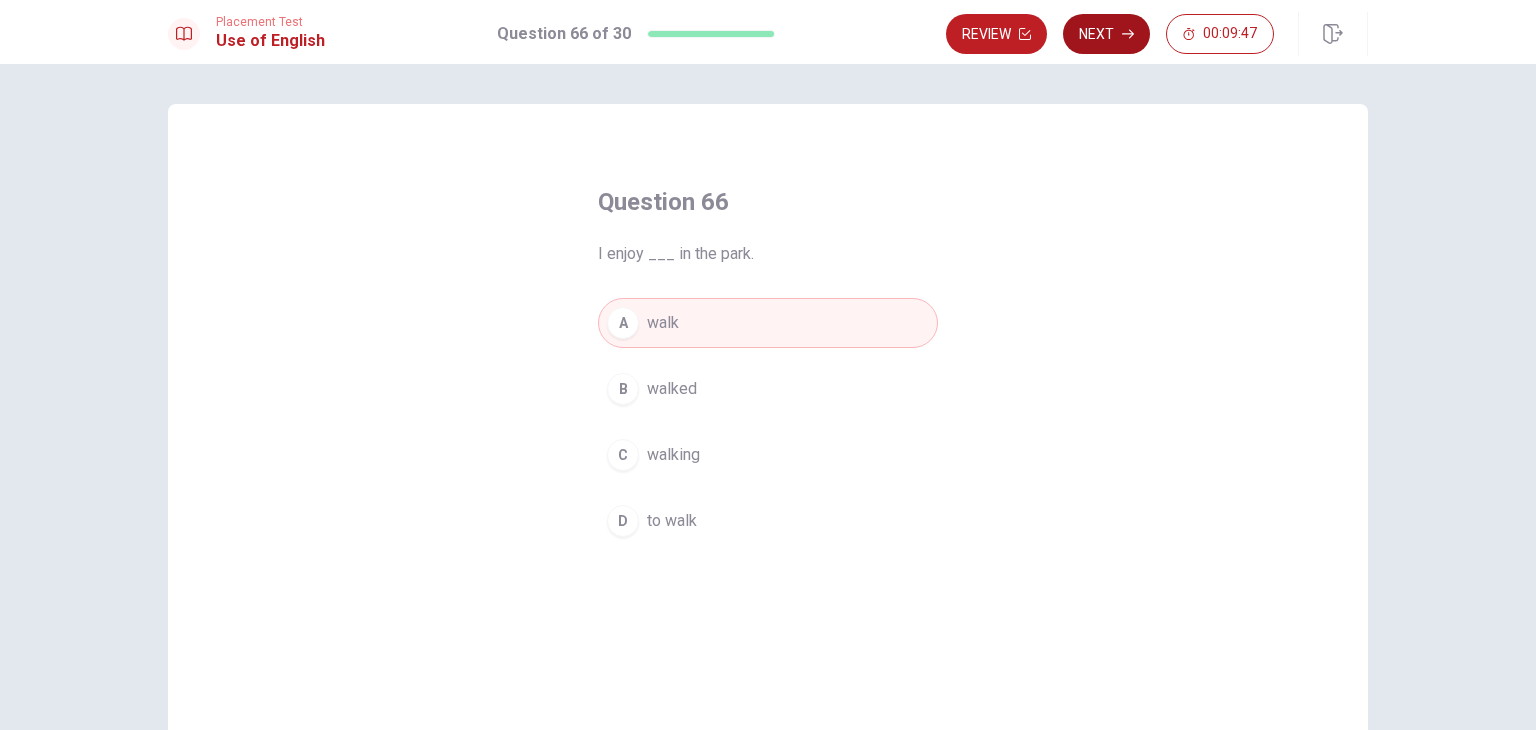 click on "Next" at bounding box center [1106, 34] 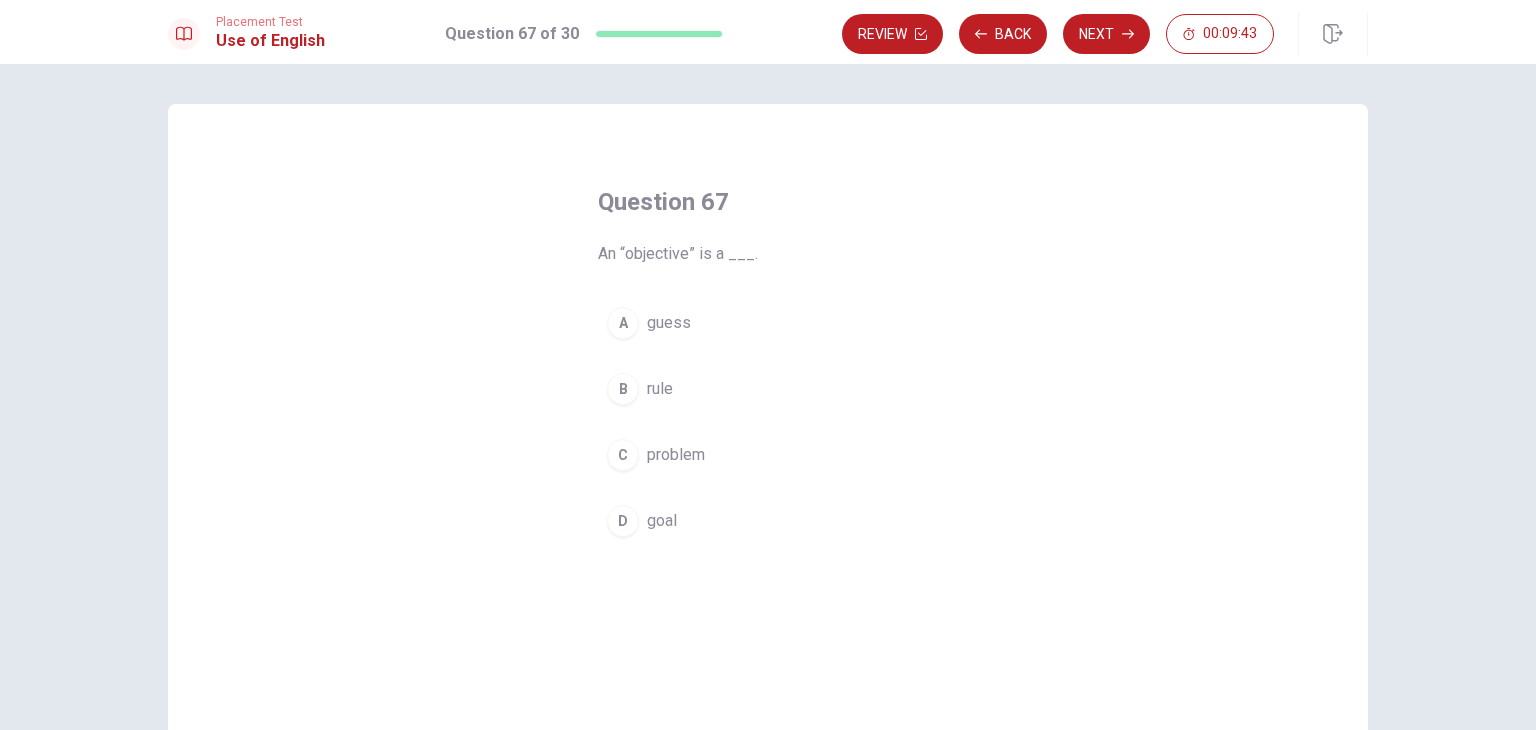click on "D goal" at bounding box center (768, 521) 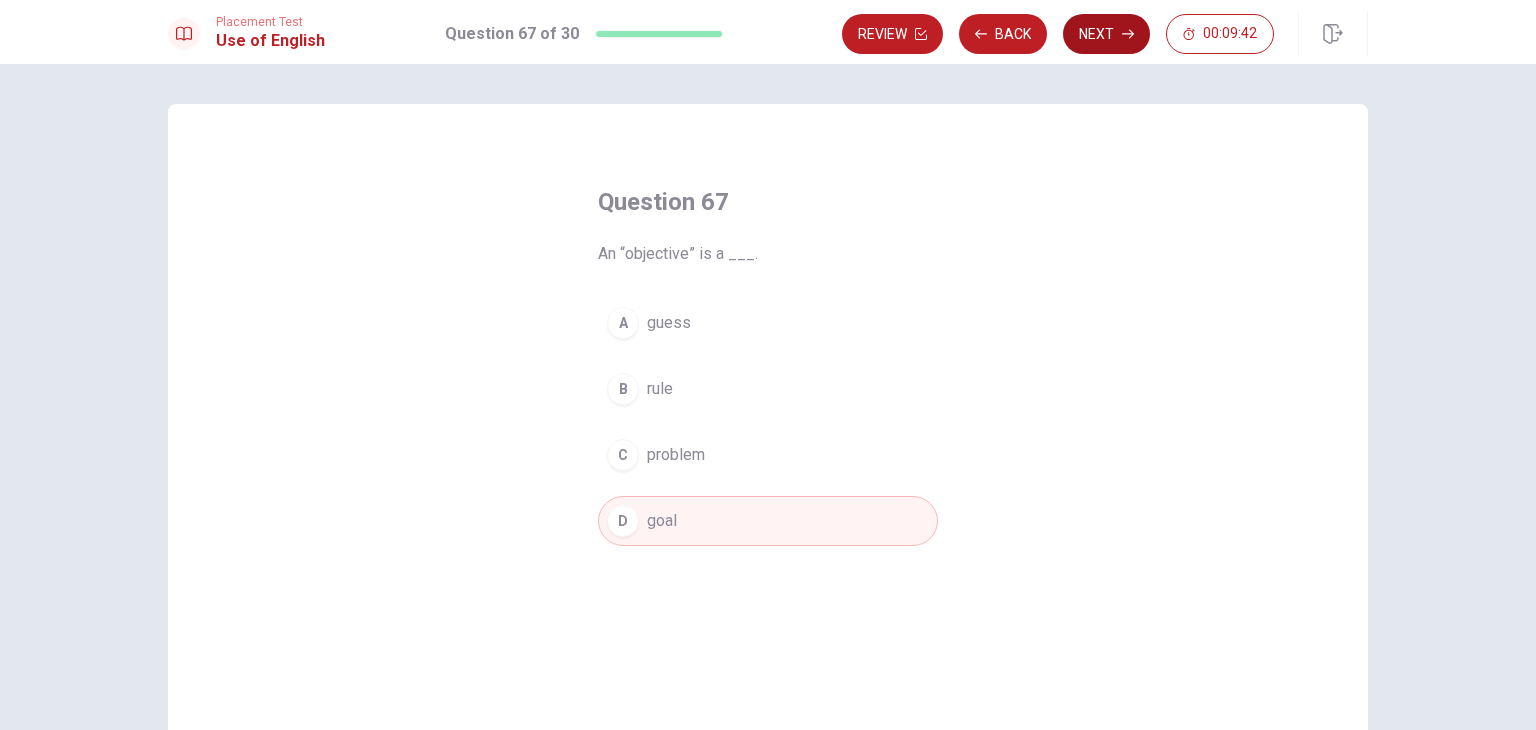 click on "Next" at bounding box center (1106, 34) 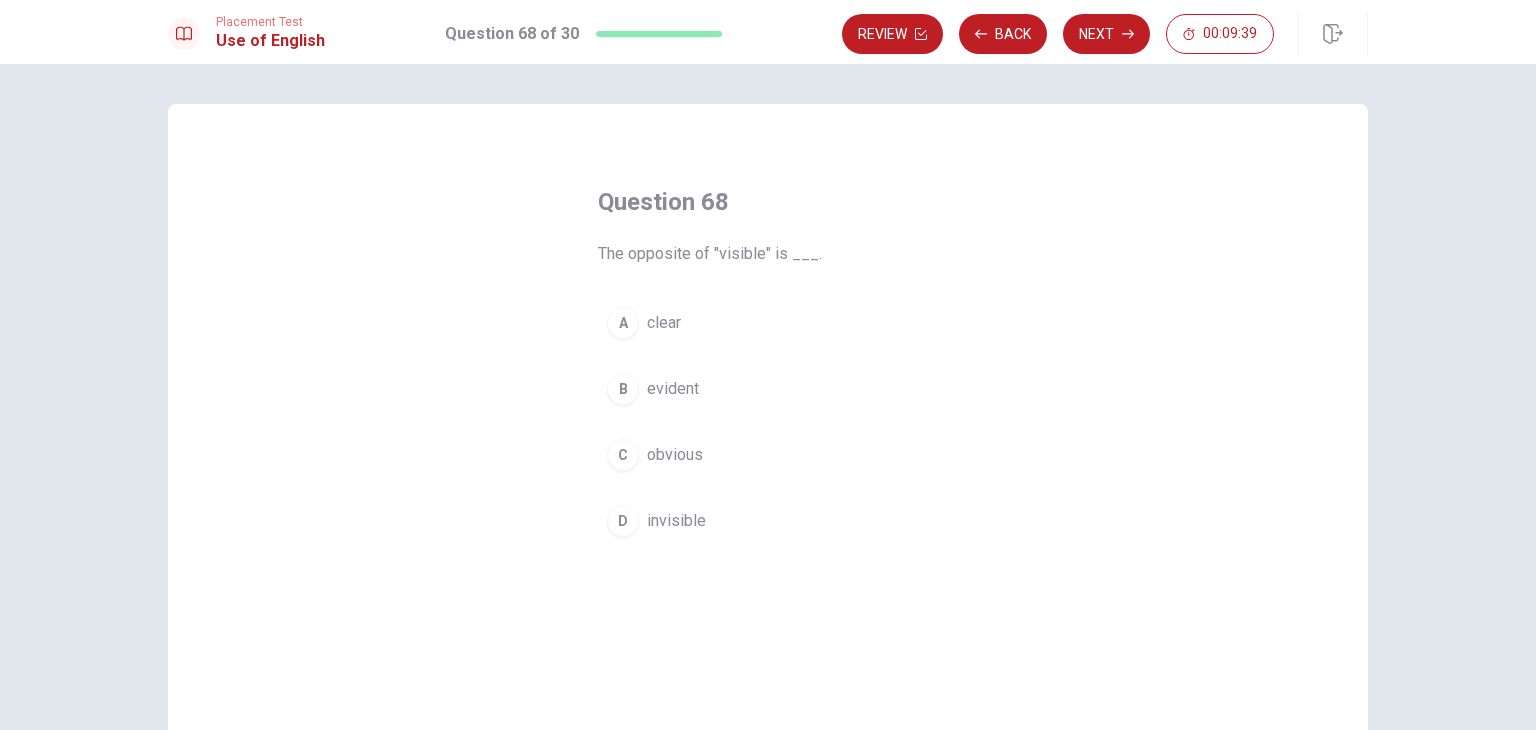 click on "D invisible" at bounding box center (768, 521) 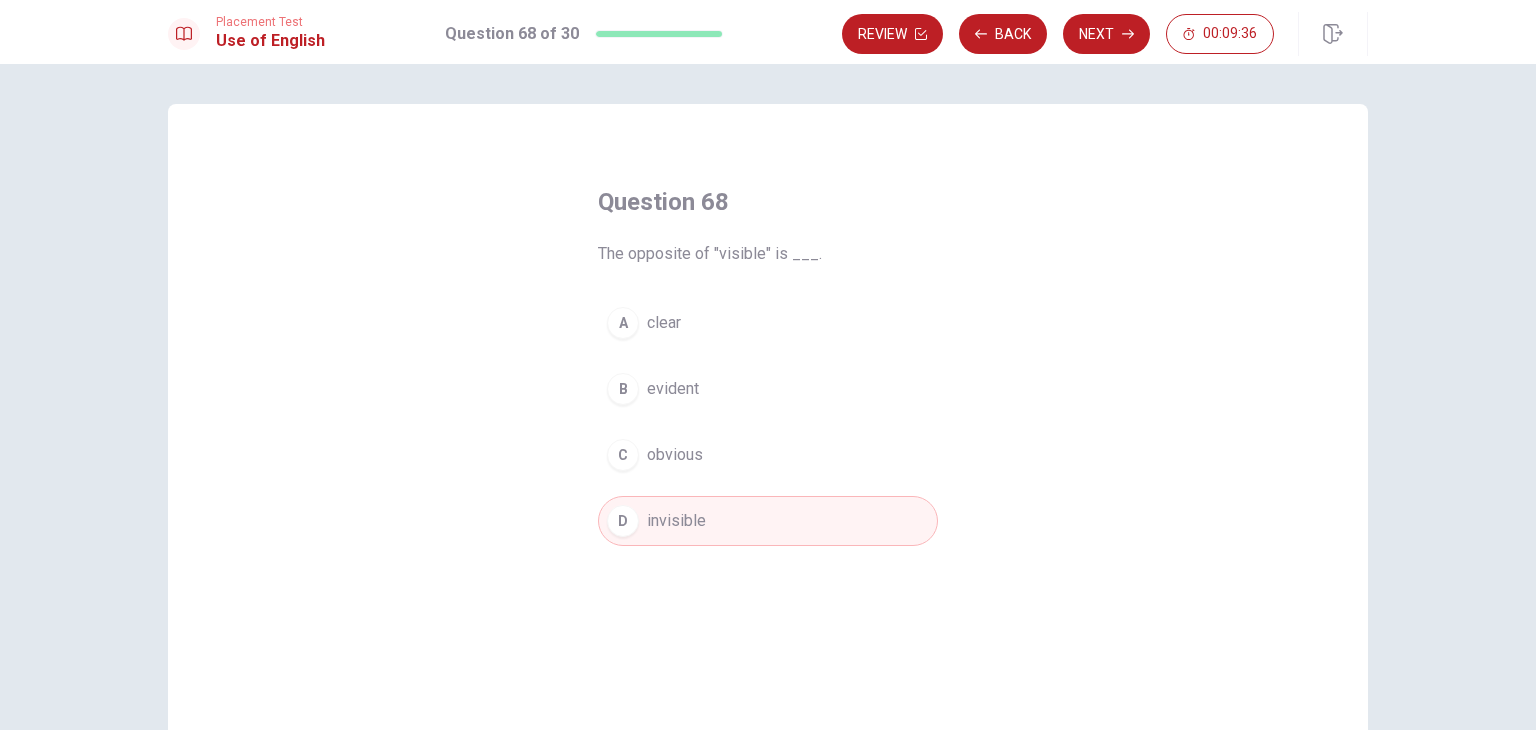 click on "D invisible" at bounding box center (768, 521) 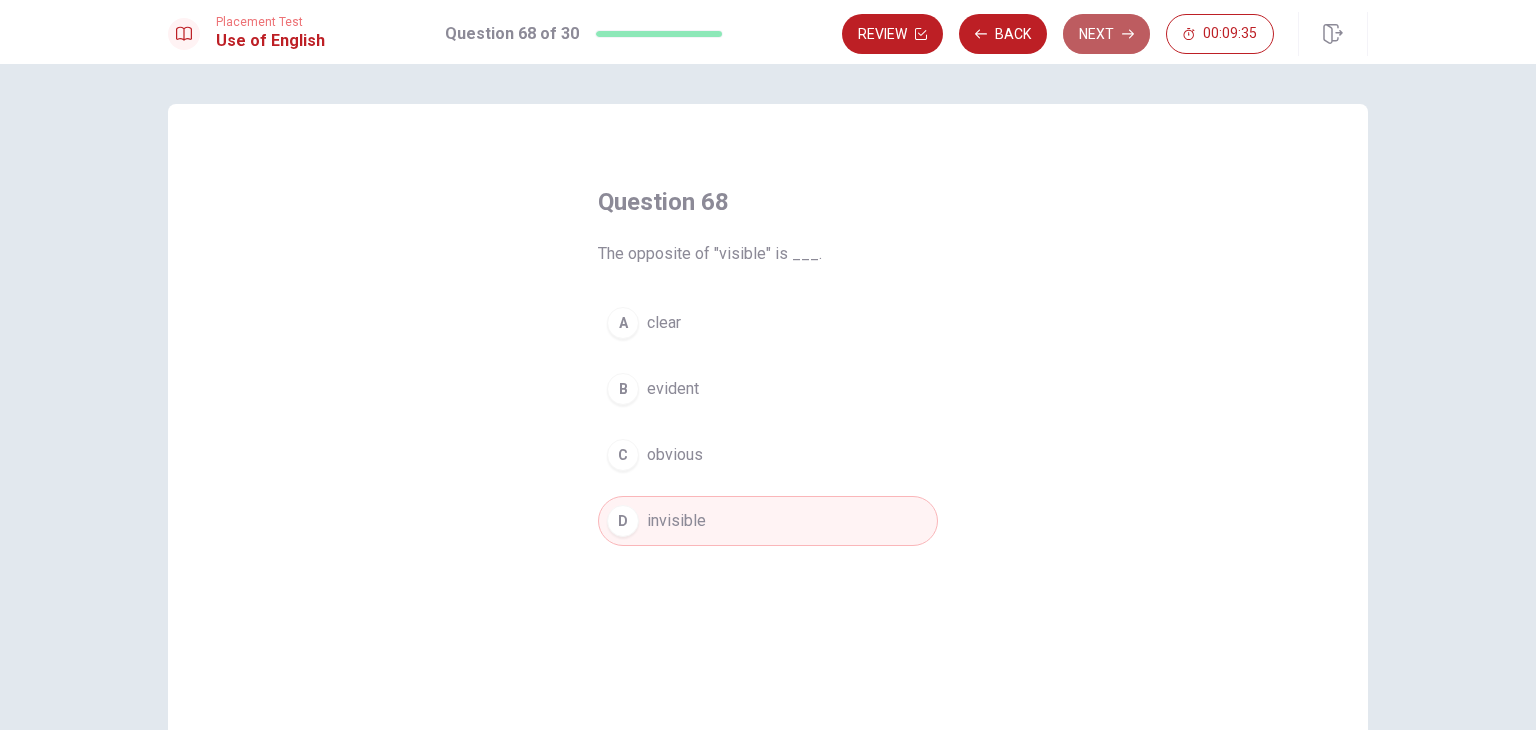 click 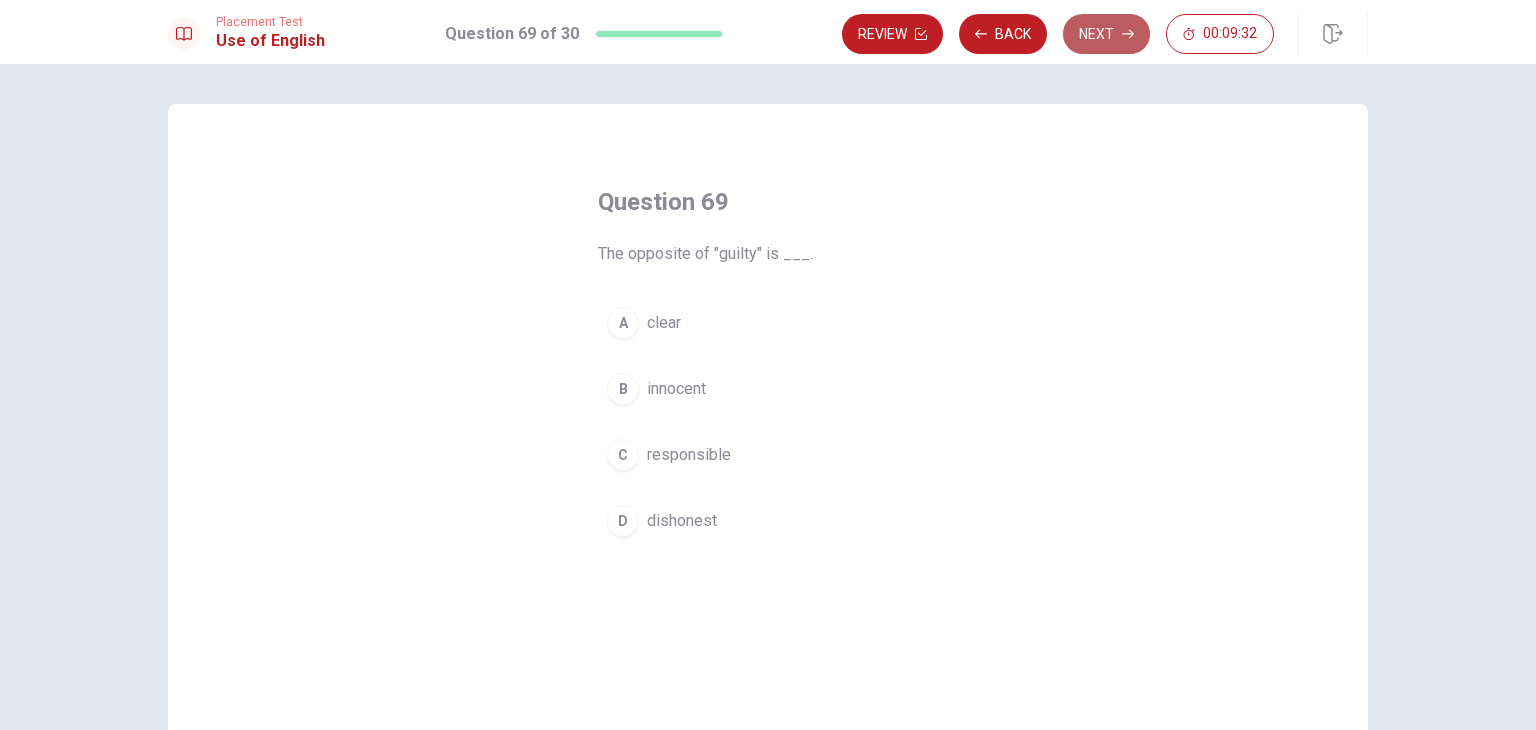 click on "Next" at bounding box center [1106, 34] 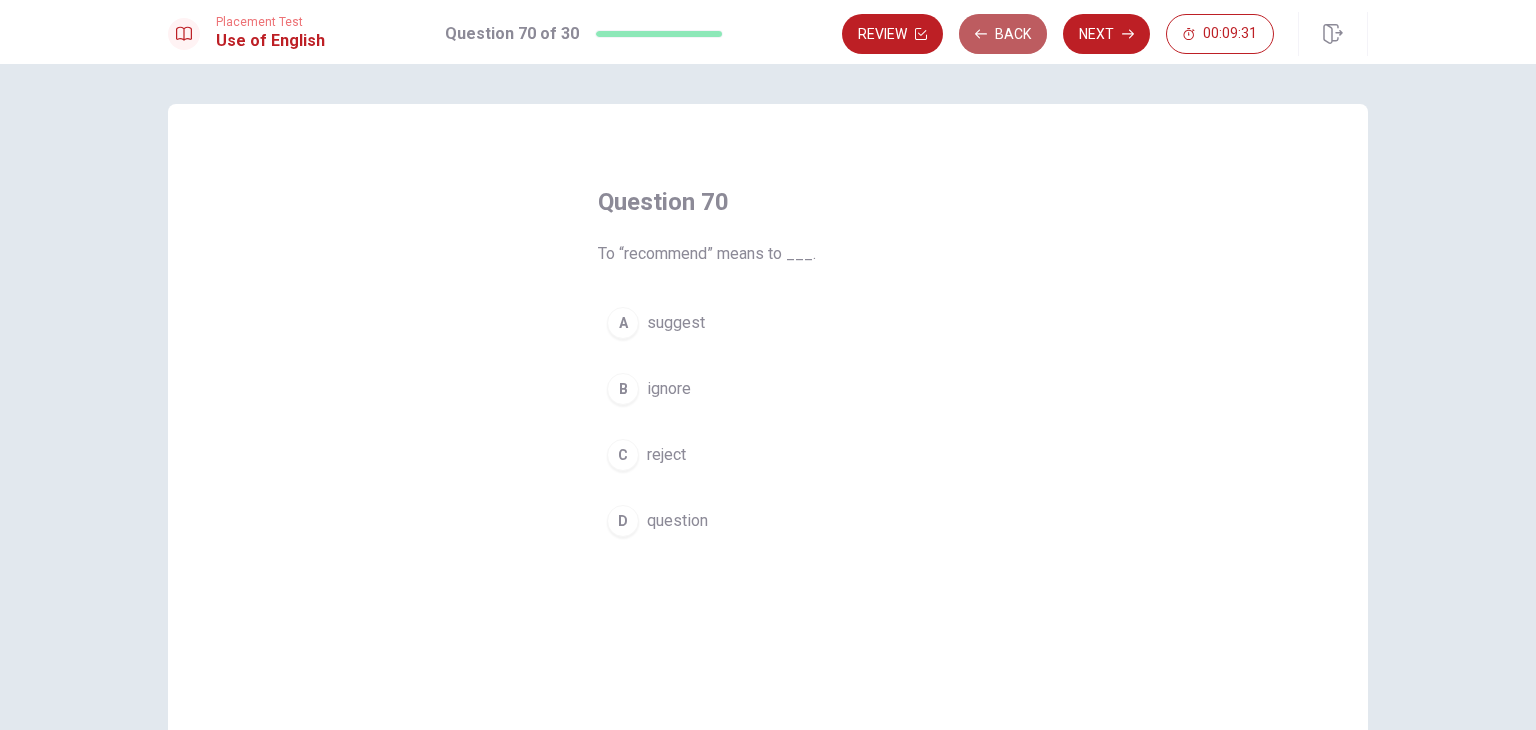 click on "Back" at bounding box center [1003, 34] 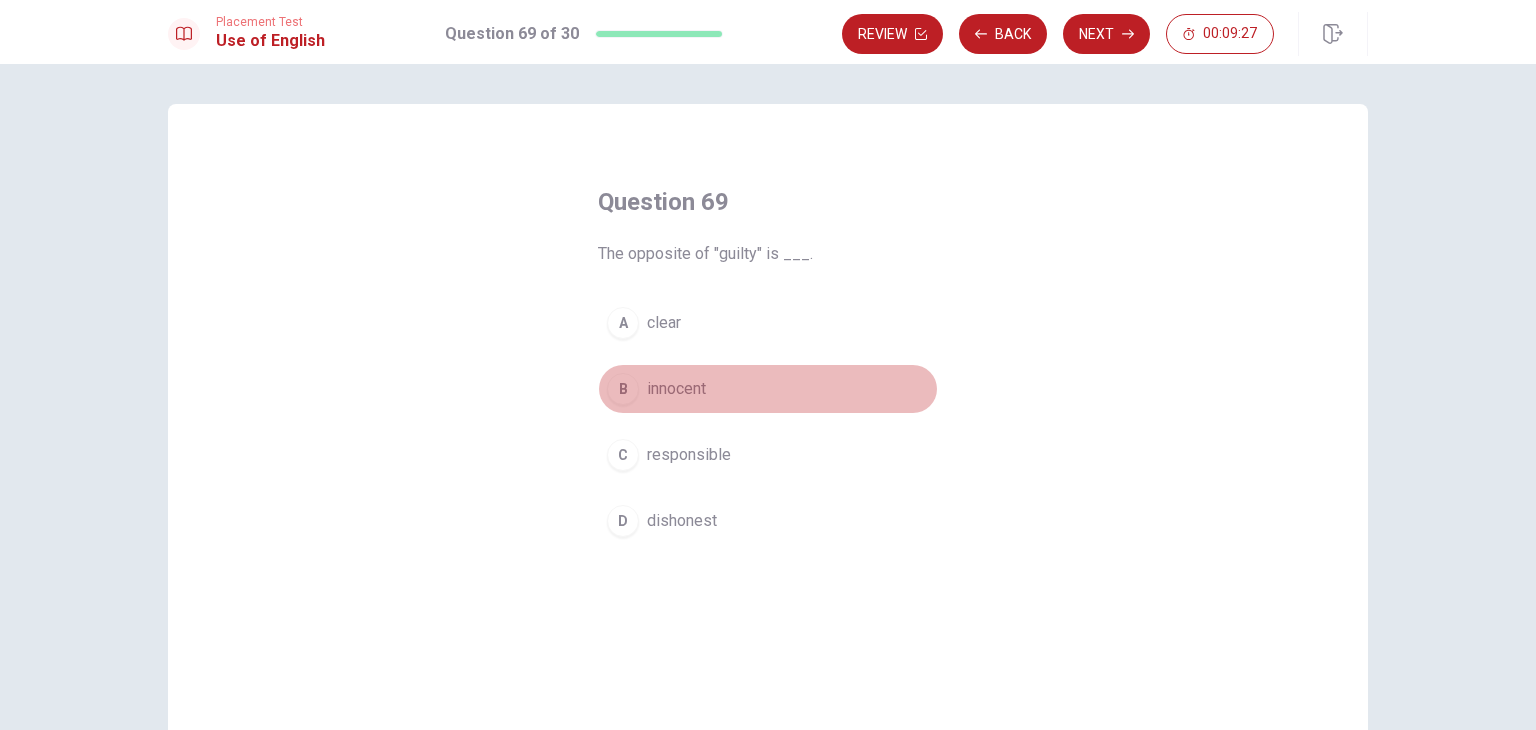 click on "B innocent" at bounding box center [768, 389] 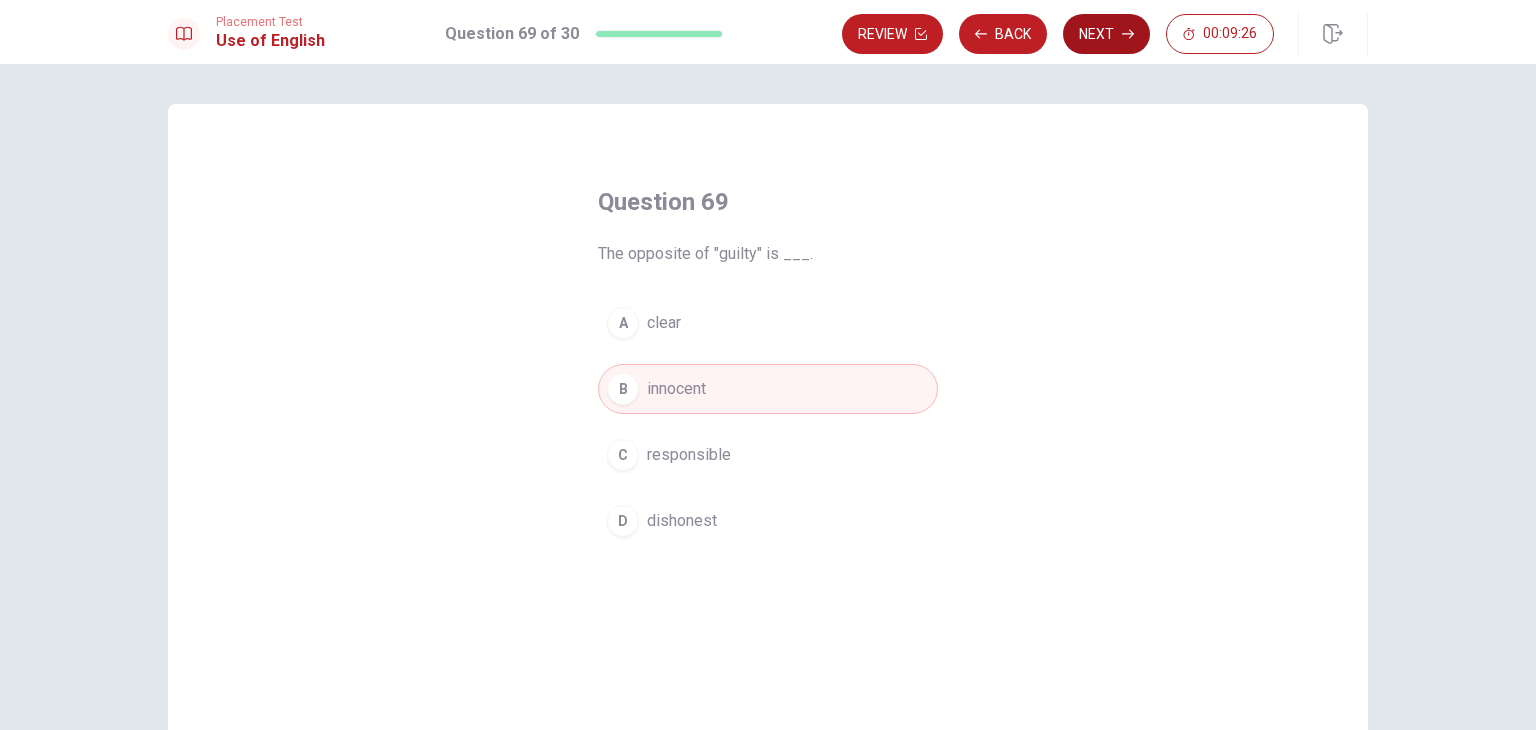 click on "Next" at bounding box center (1106, 34) 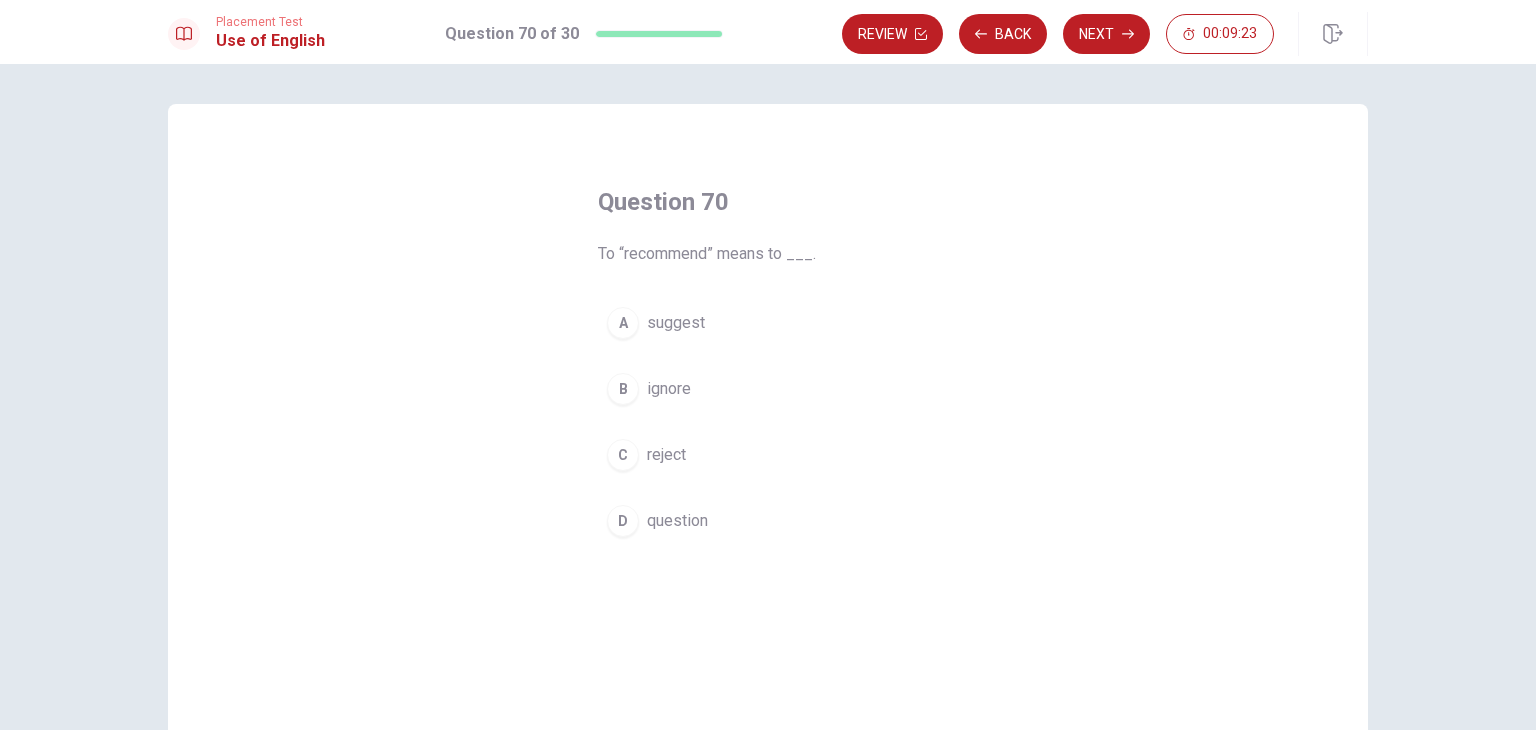 click on "suggest" at bounding box center [676, 323] 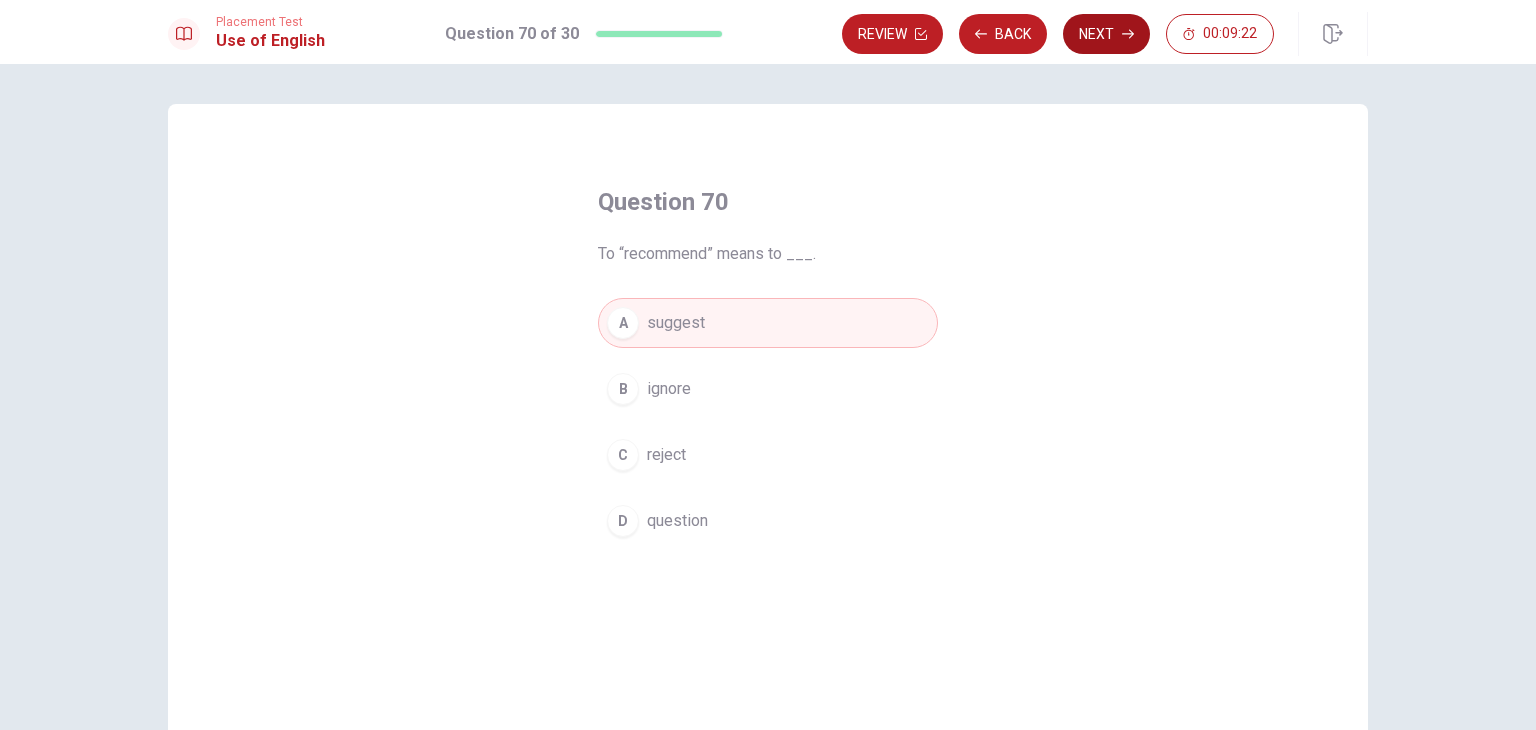 click on "Next" at bounding box center [1106, 34] 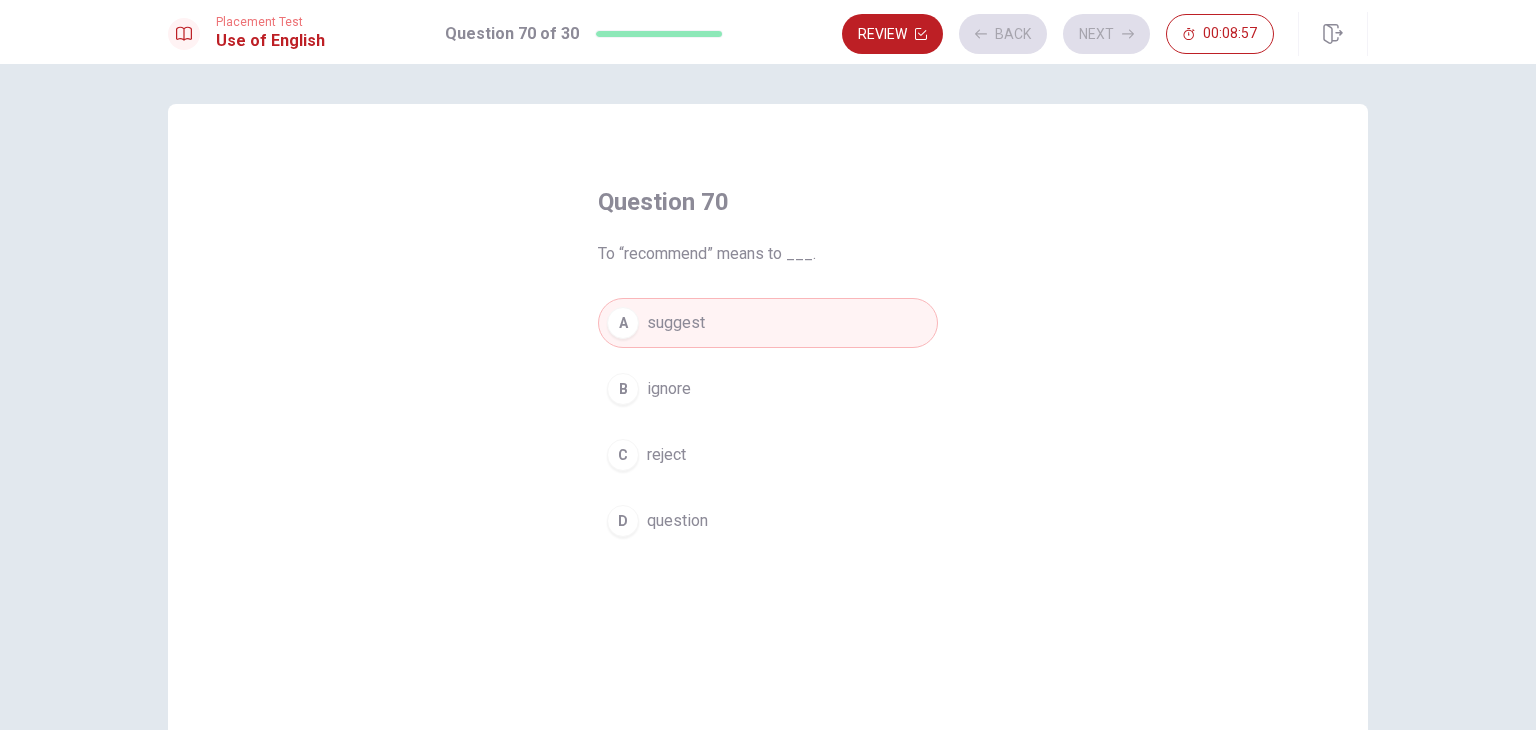 click on "A suggest" at bounding box center [768, 323] 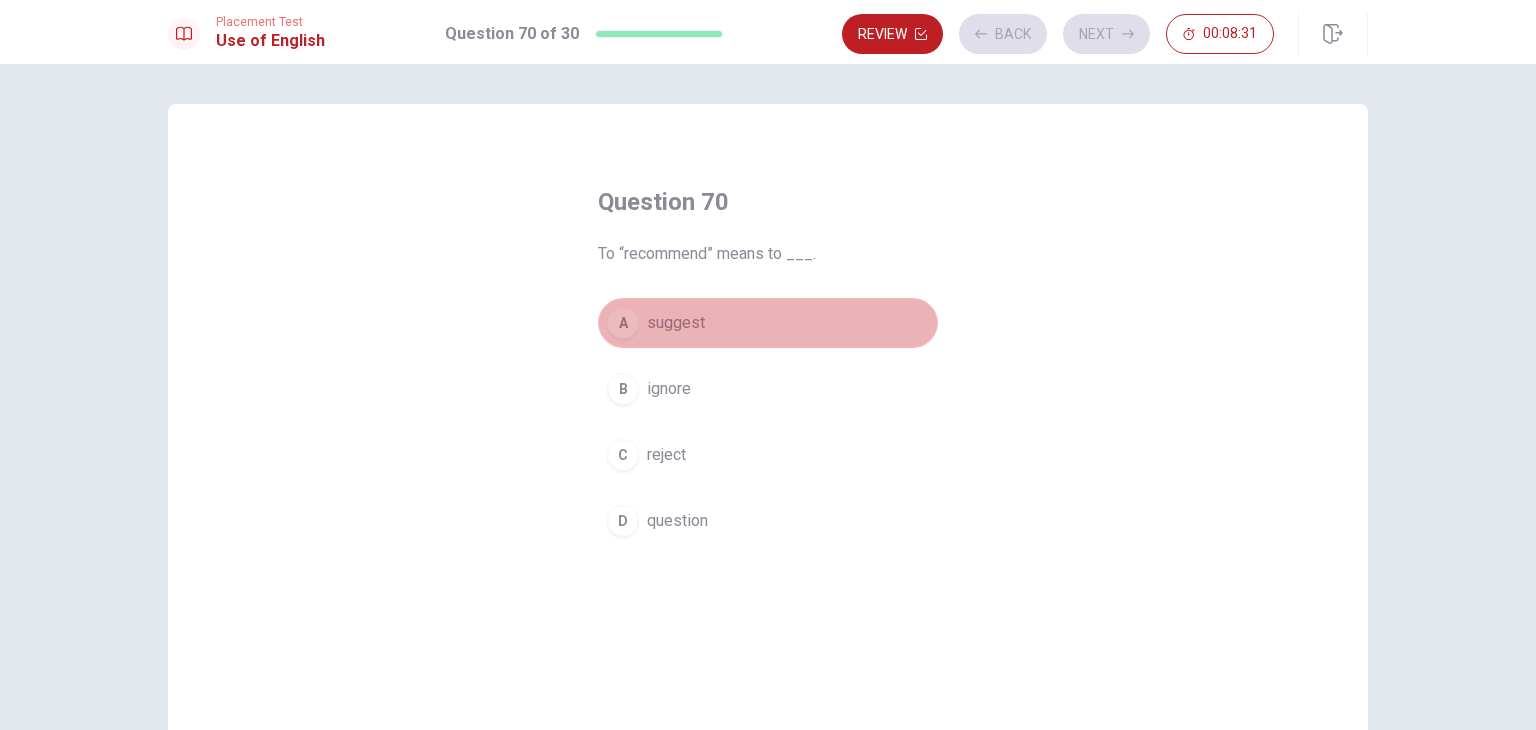 click on "A suggest" at bounding box center [768, 323] 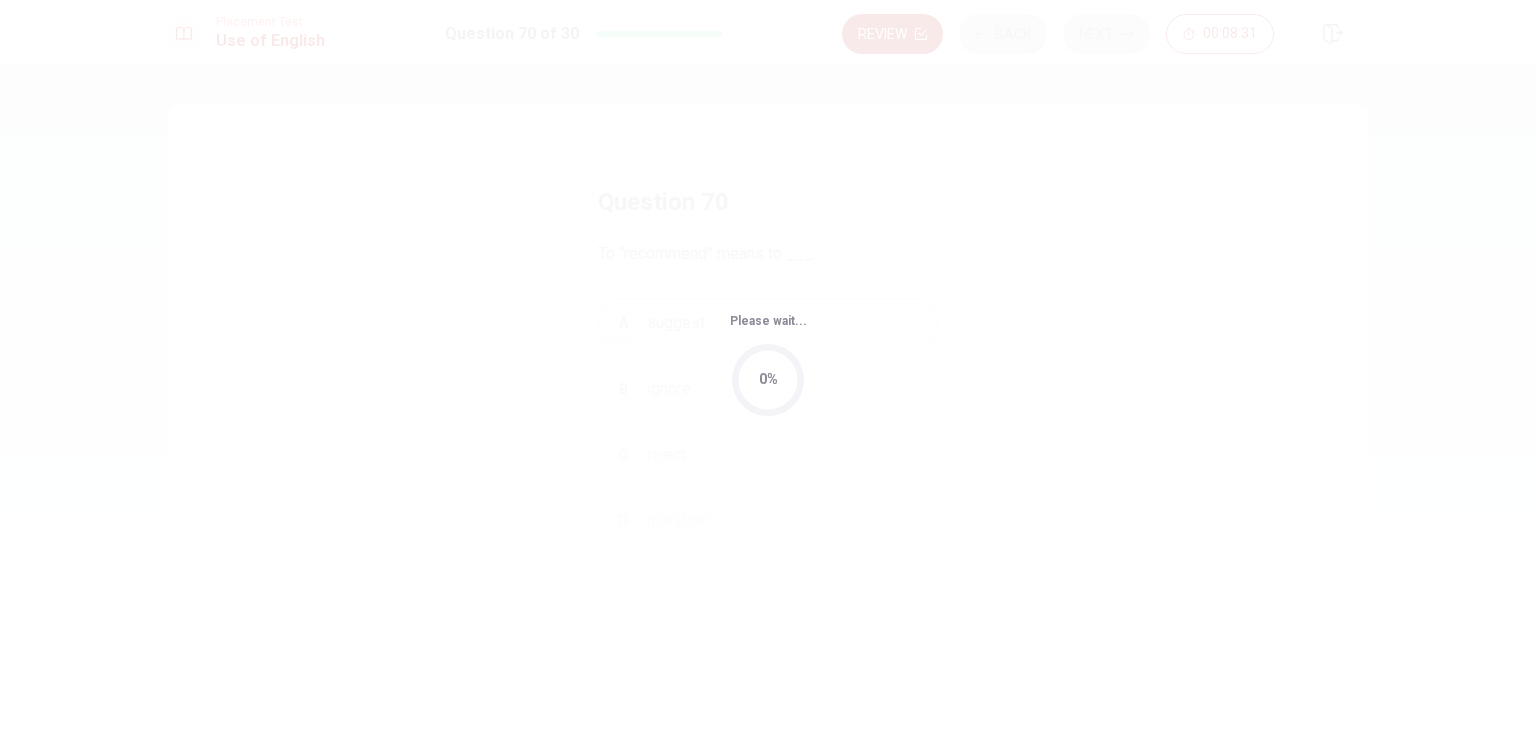 click on "Please wait... 0%" at bounding box center [768, 365] 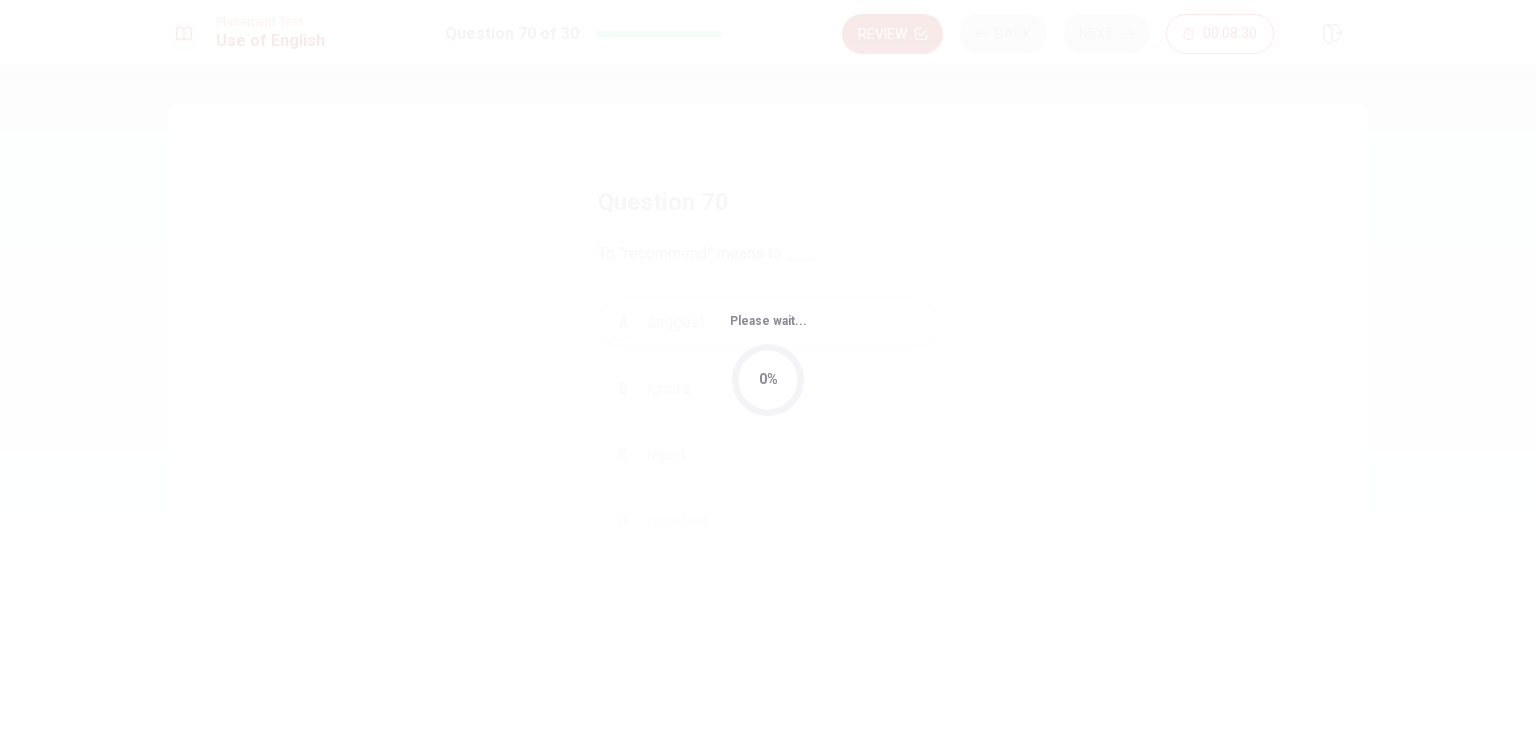 click on "Please wait... 0%" at bounding box center [768, 365] 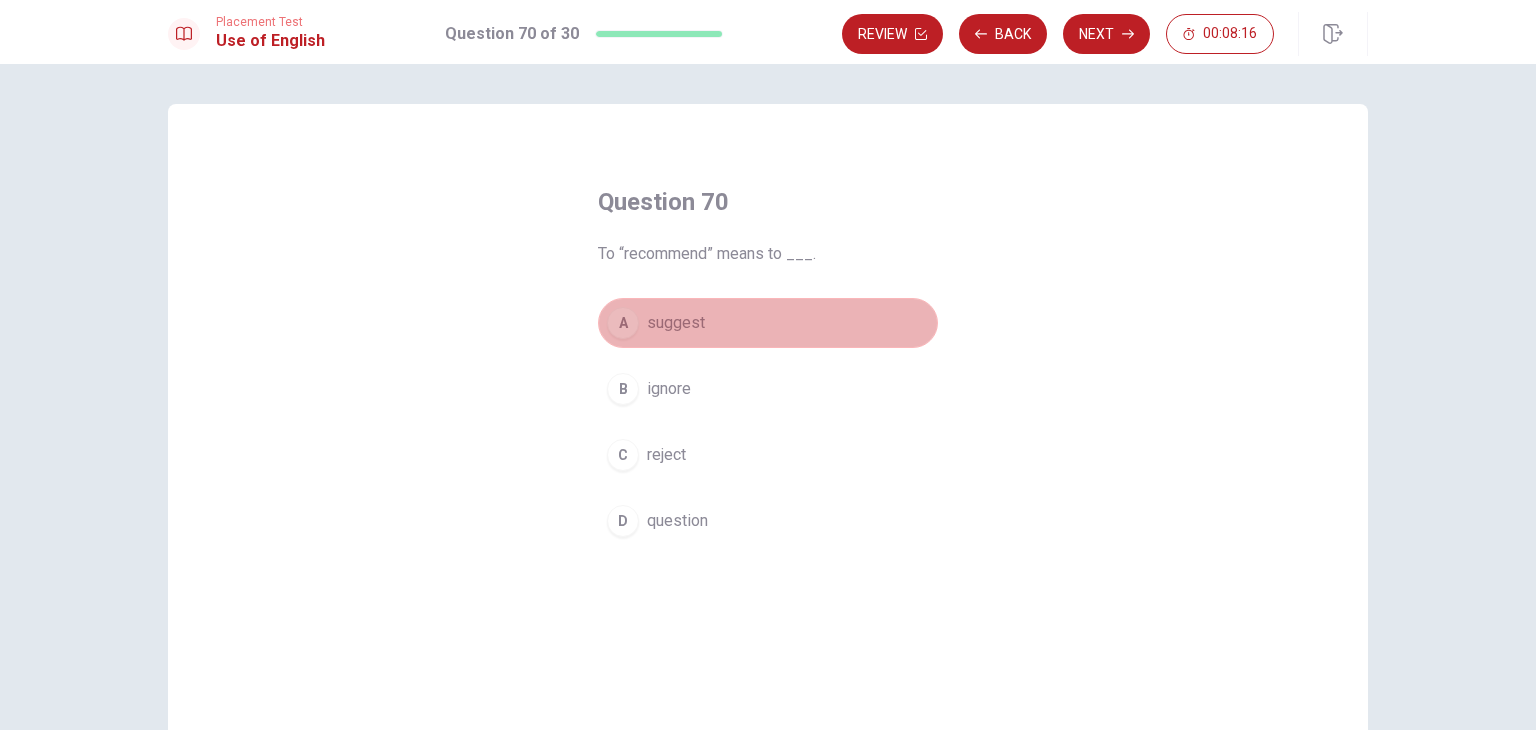 click on "A suggest" at bounding box center [768, 323] 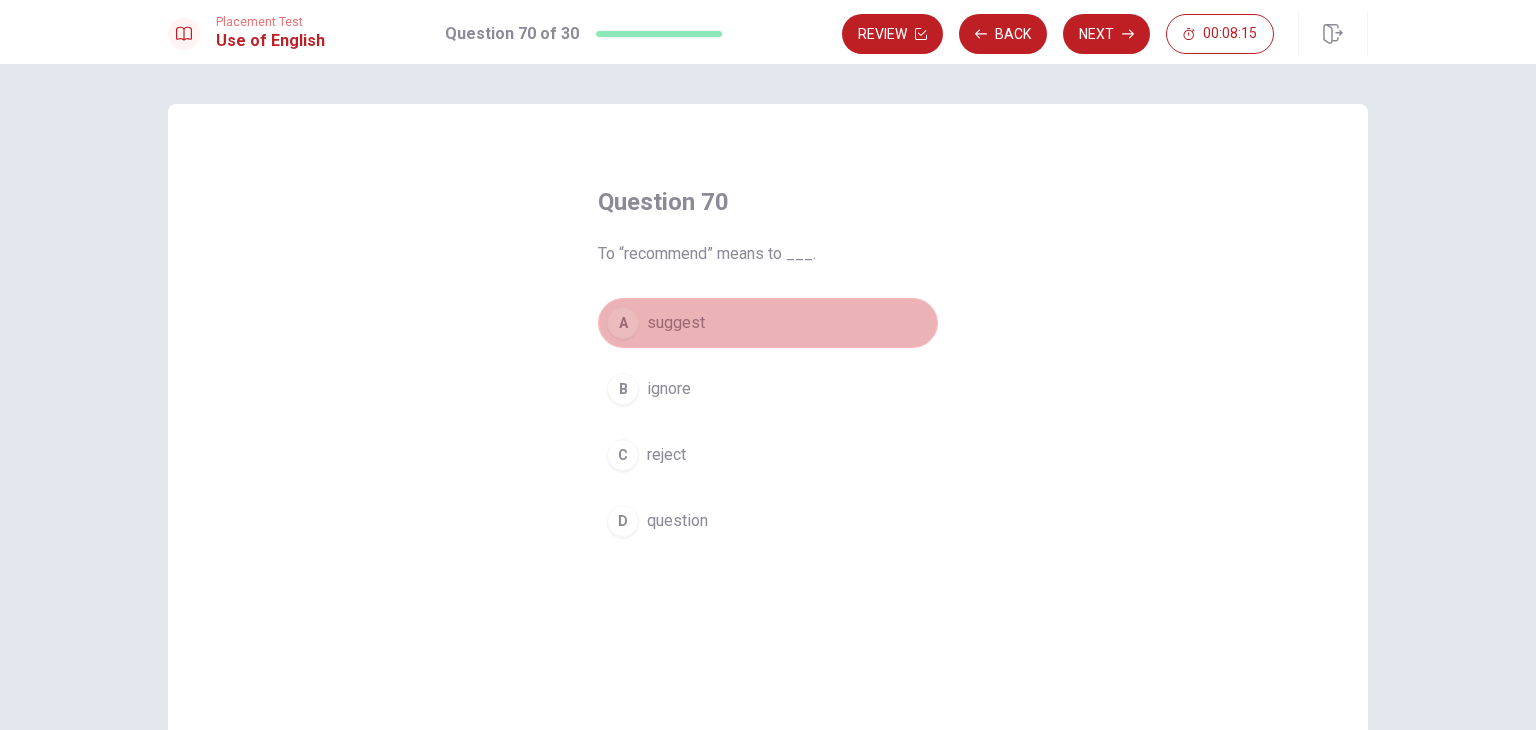 click on "A suggest" at bounding box center (768, 323) 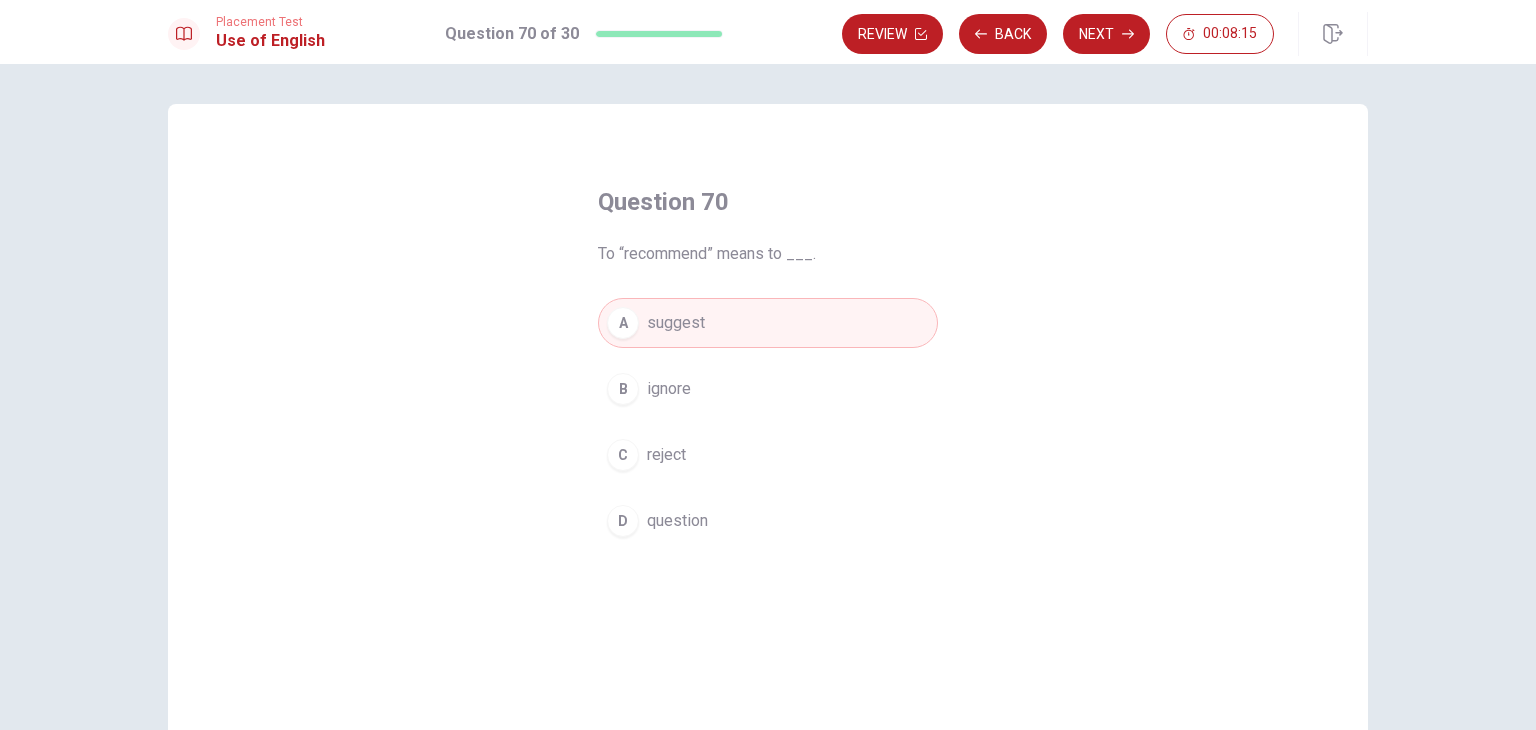 click on "A suggest" at bounding box center (768, 323) 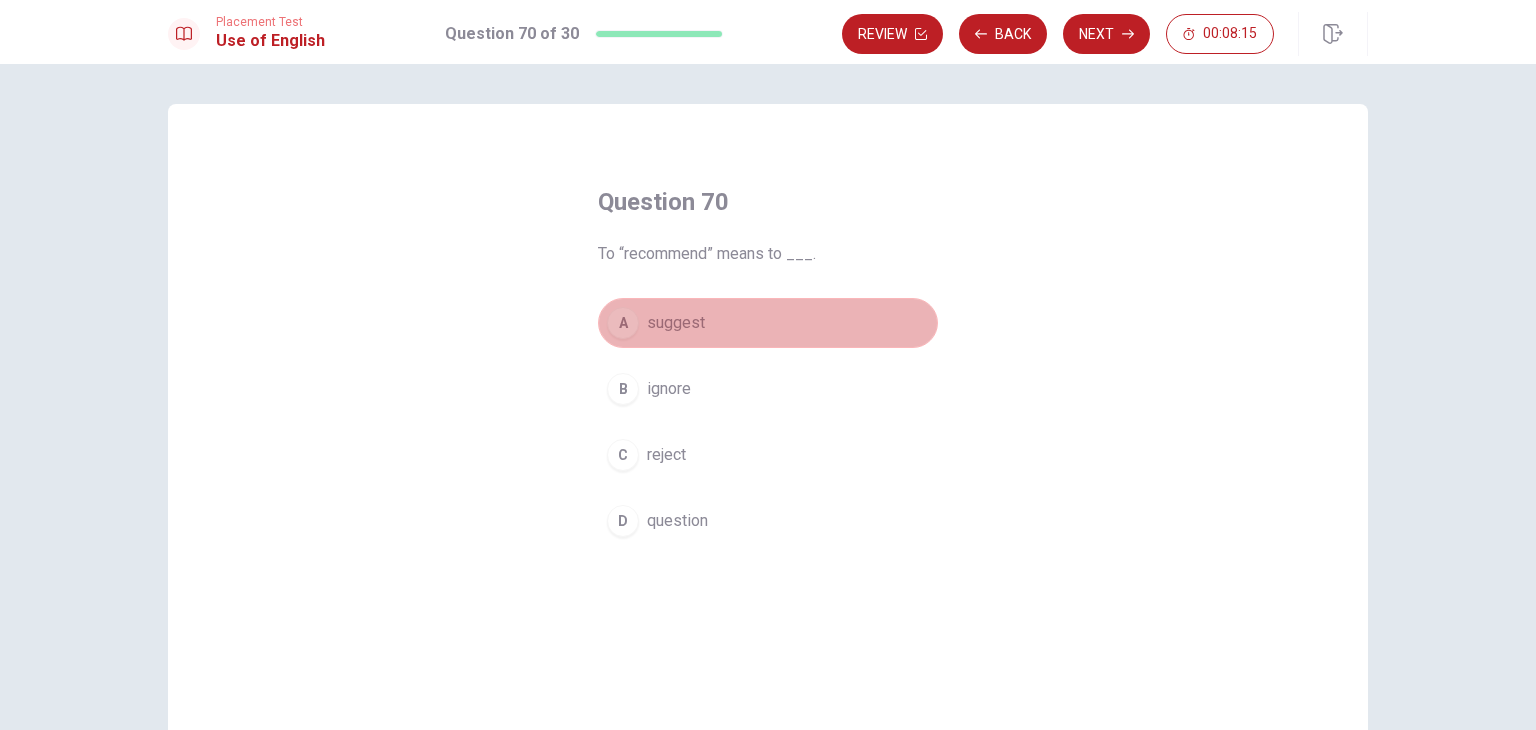 click on "A suggest" at bounding box center (768, 323) 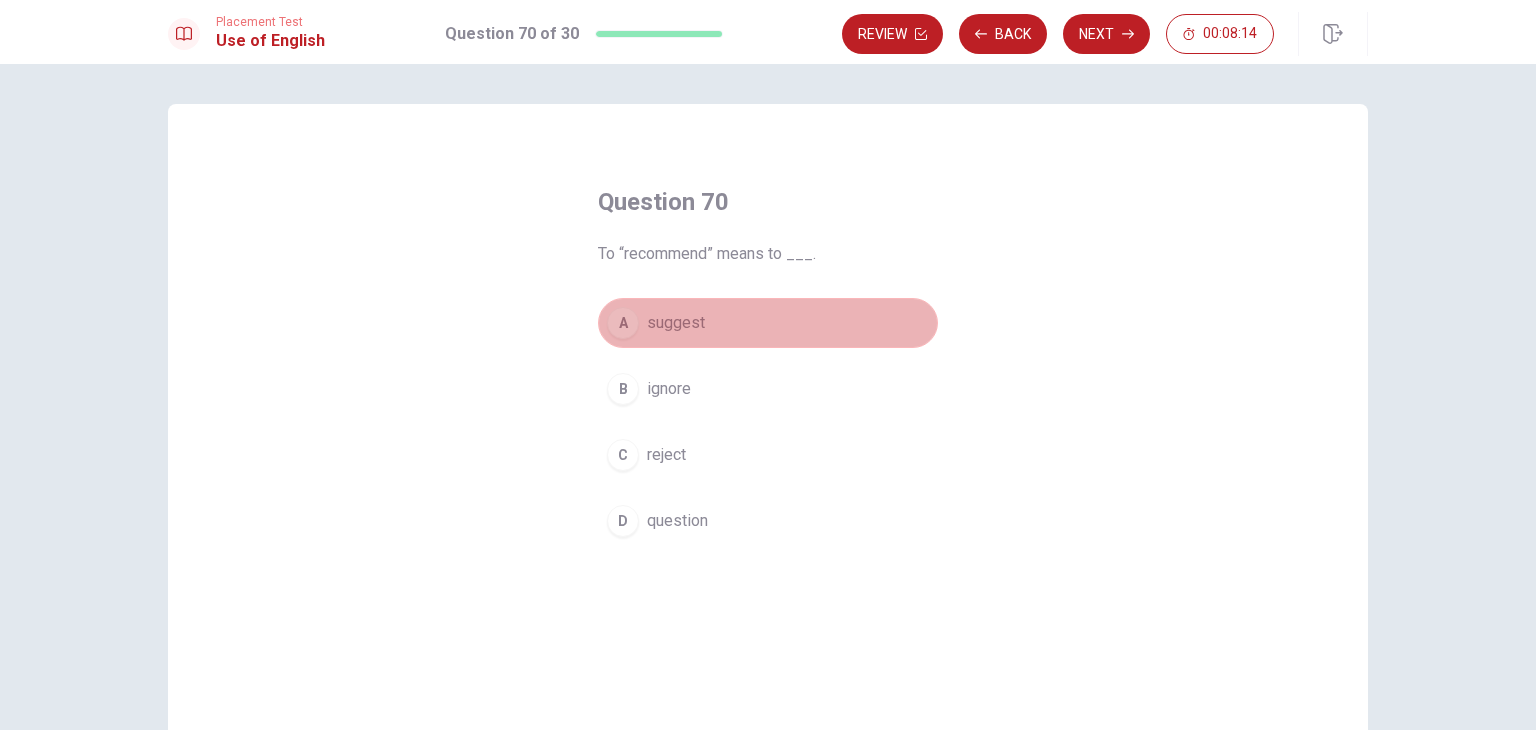 click on "A suggest" at bounding box center (768, 323) 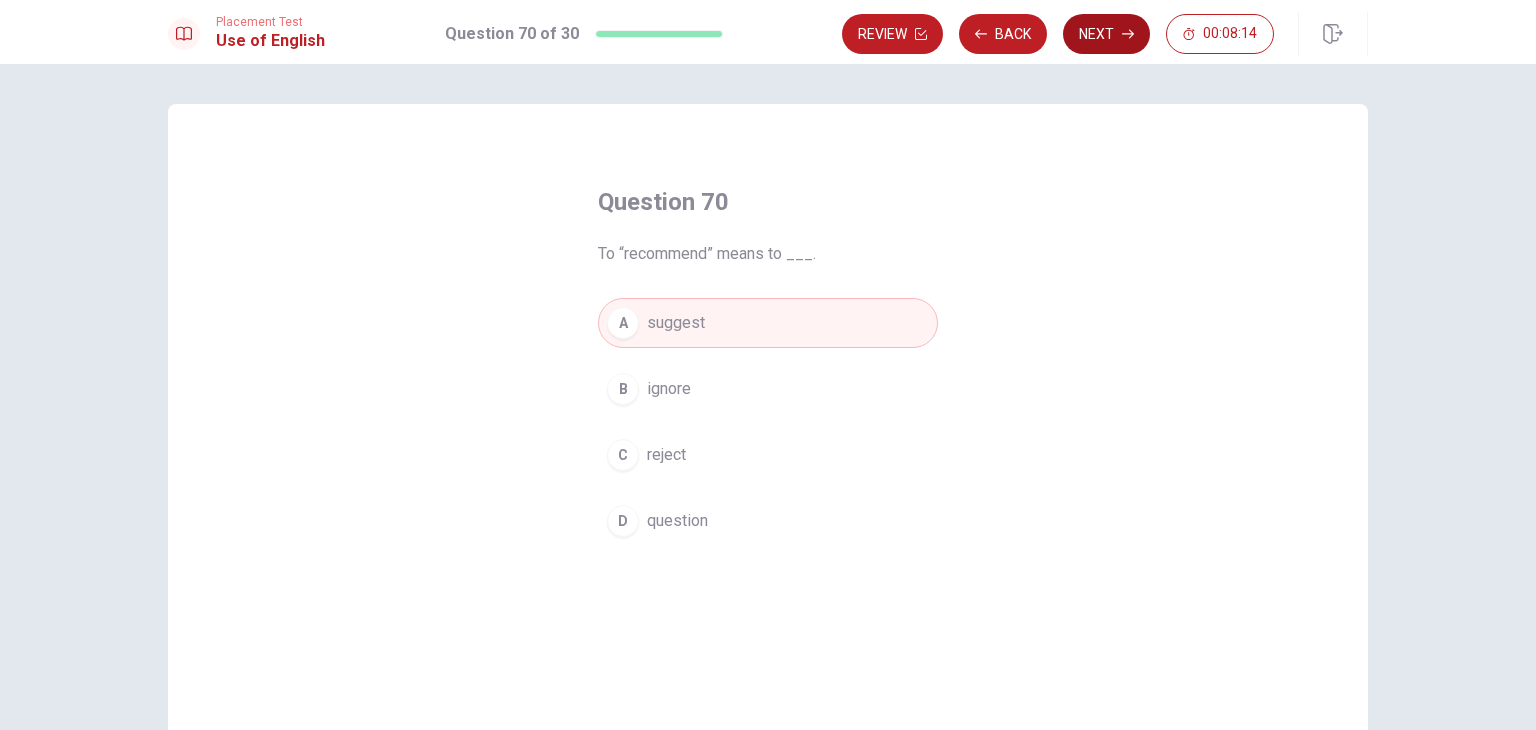 click on "Next" at bounding box center [1106, 34] 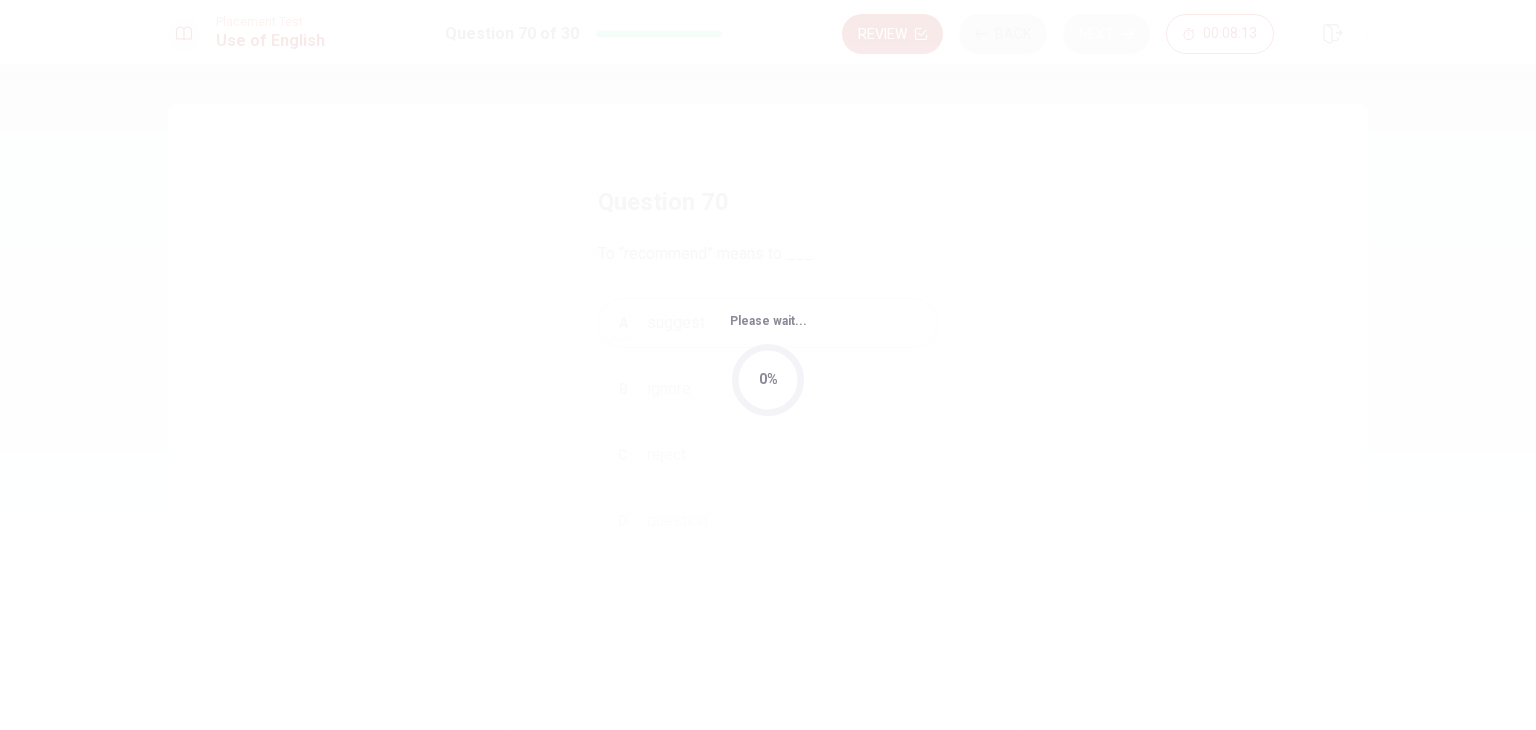 click on "Please wait... 0%" at bounding box center [768, 365] 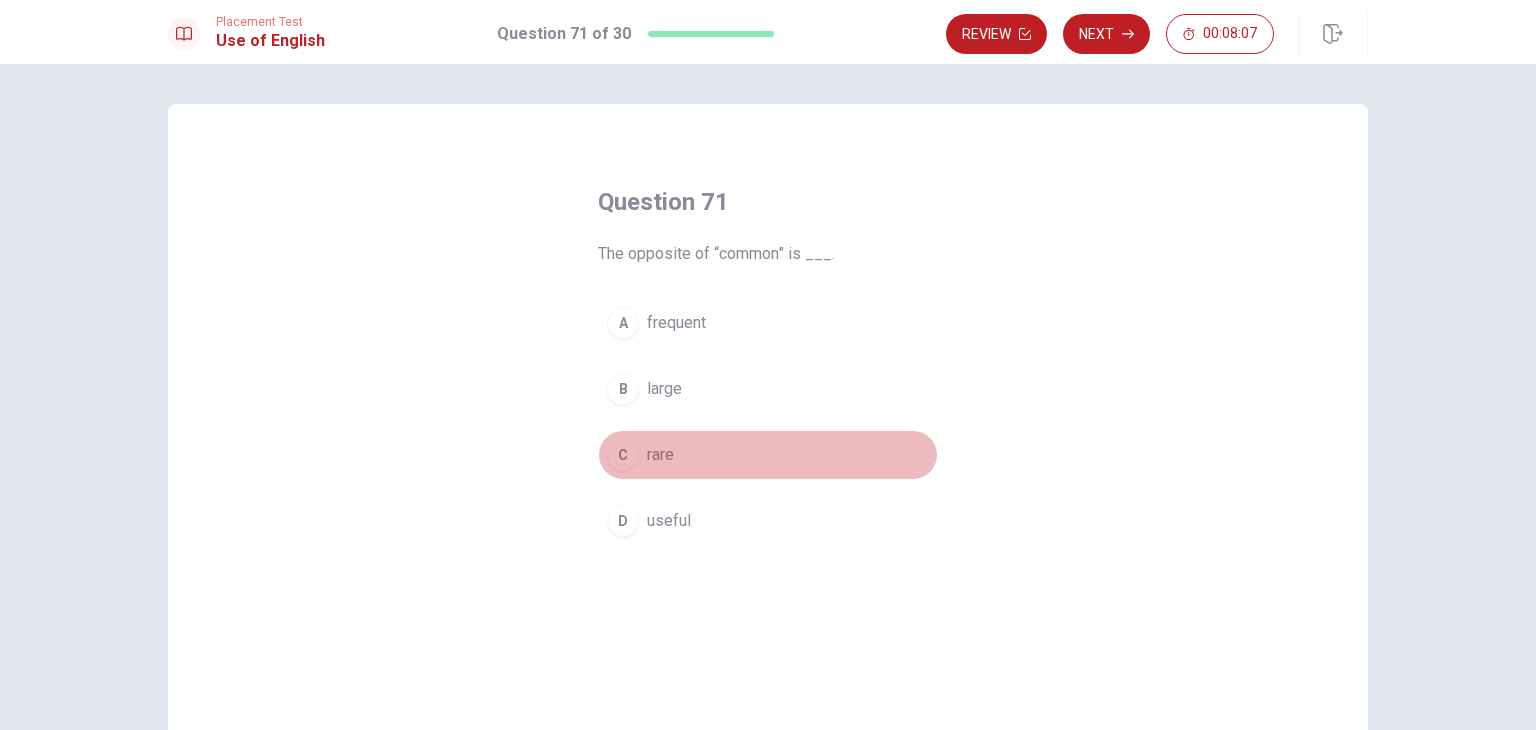 click on "C" at bounding box center [623, 455] 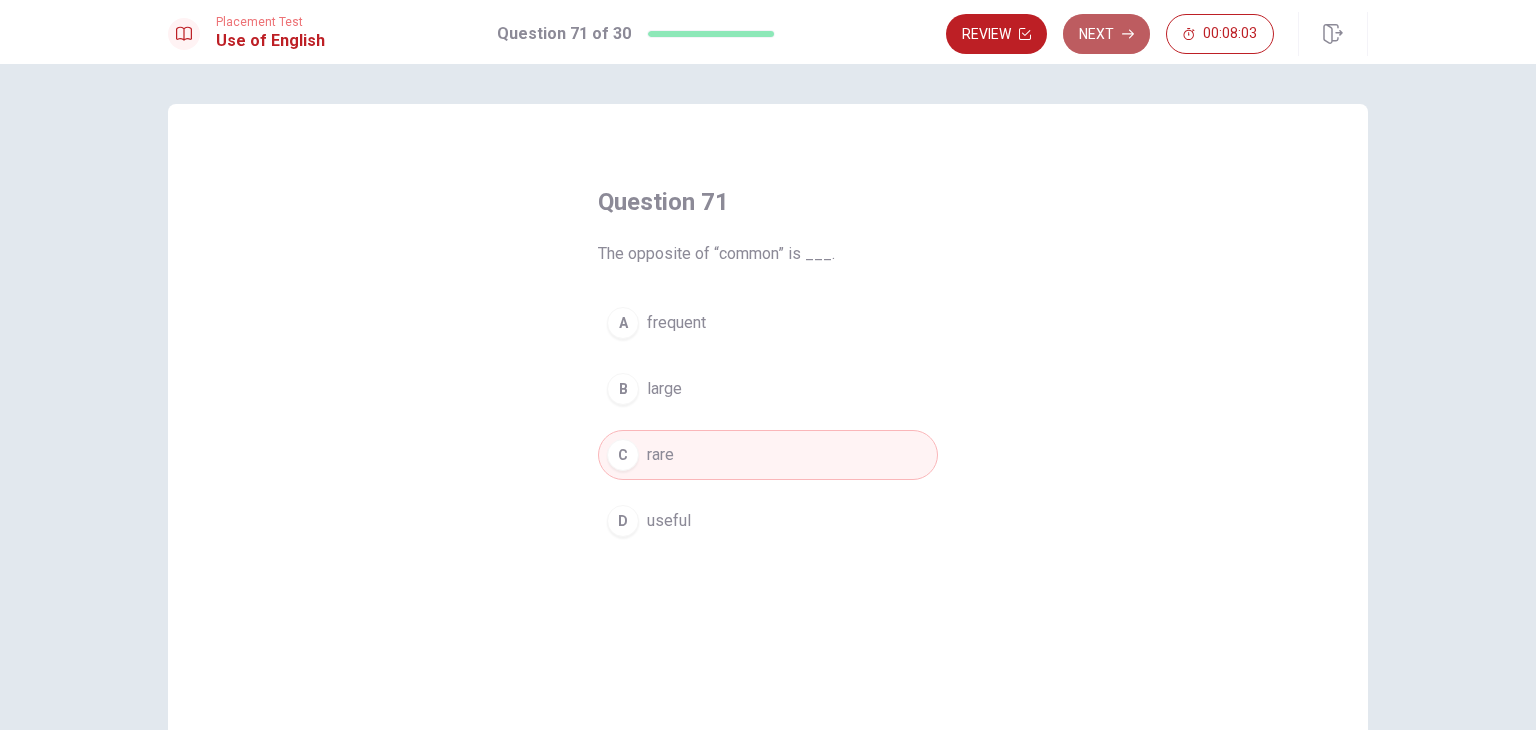 click on "Next" at bounding box center (1106, 34) 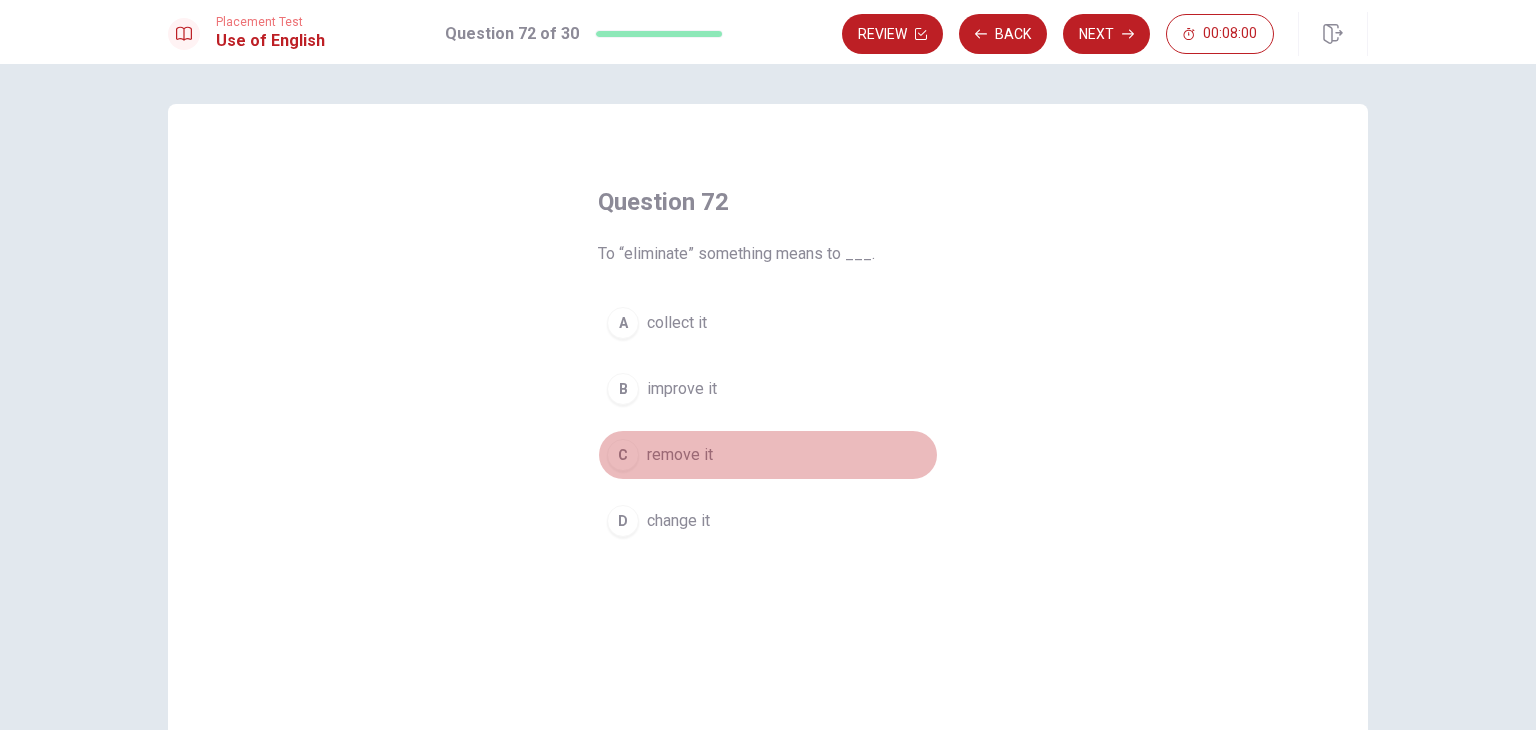 click on "C" at bounding box center (623, 455) 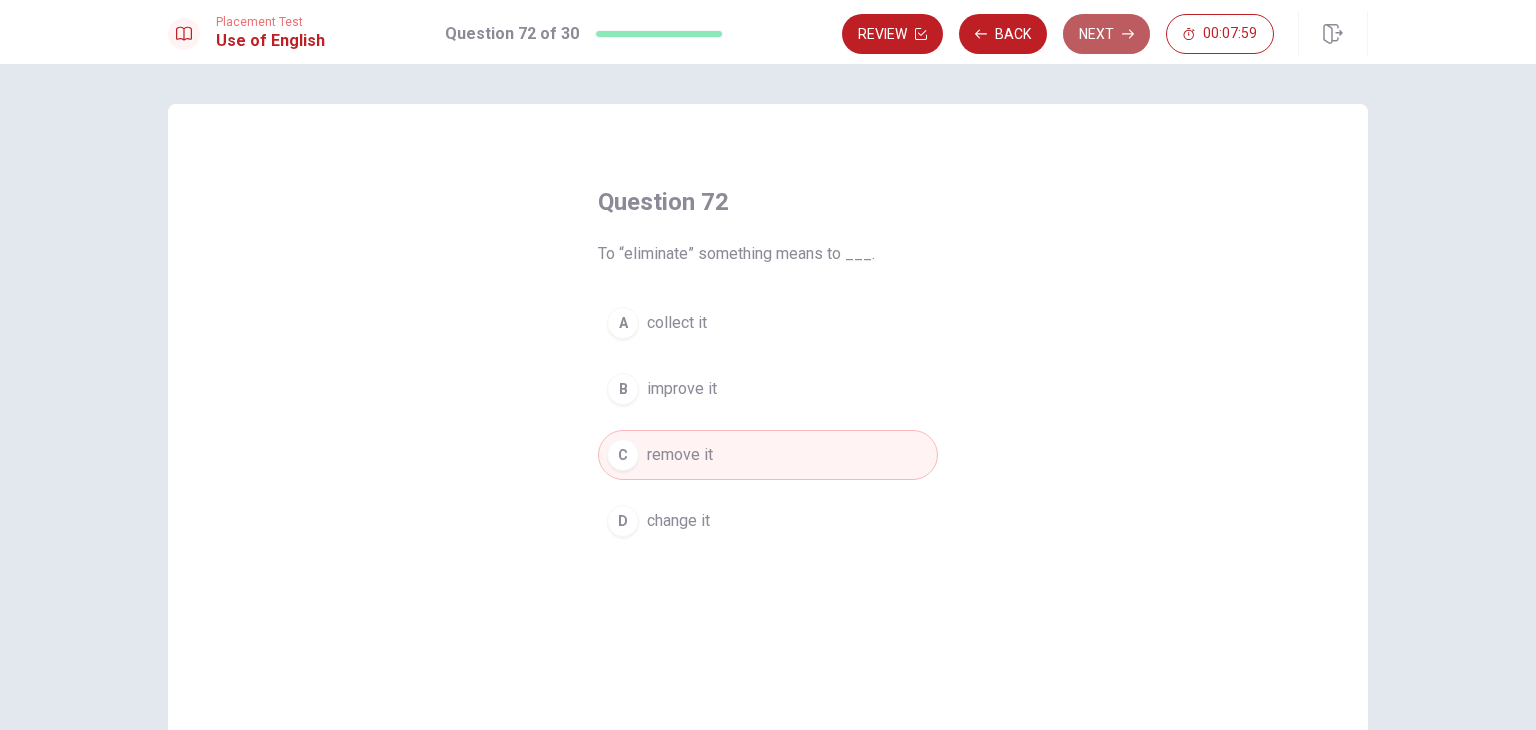 click on "Next" at bounding box center [1106, 34] 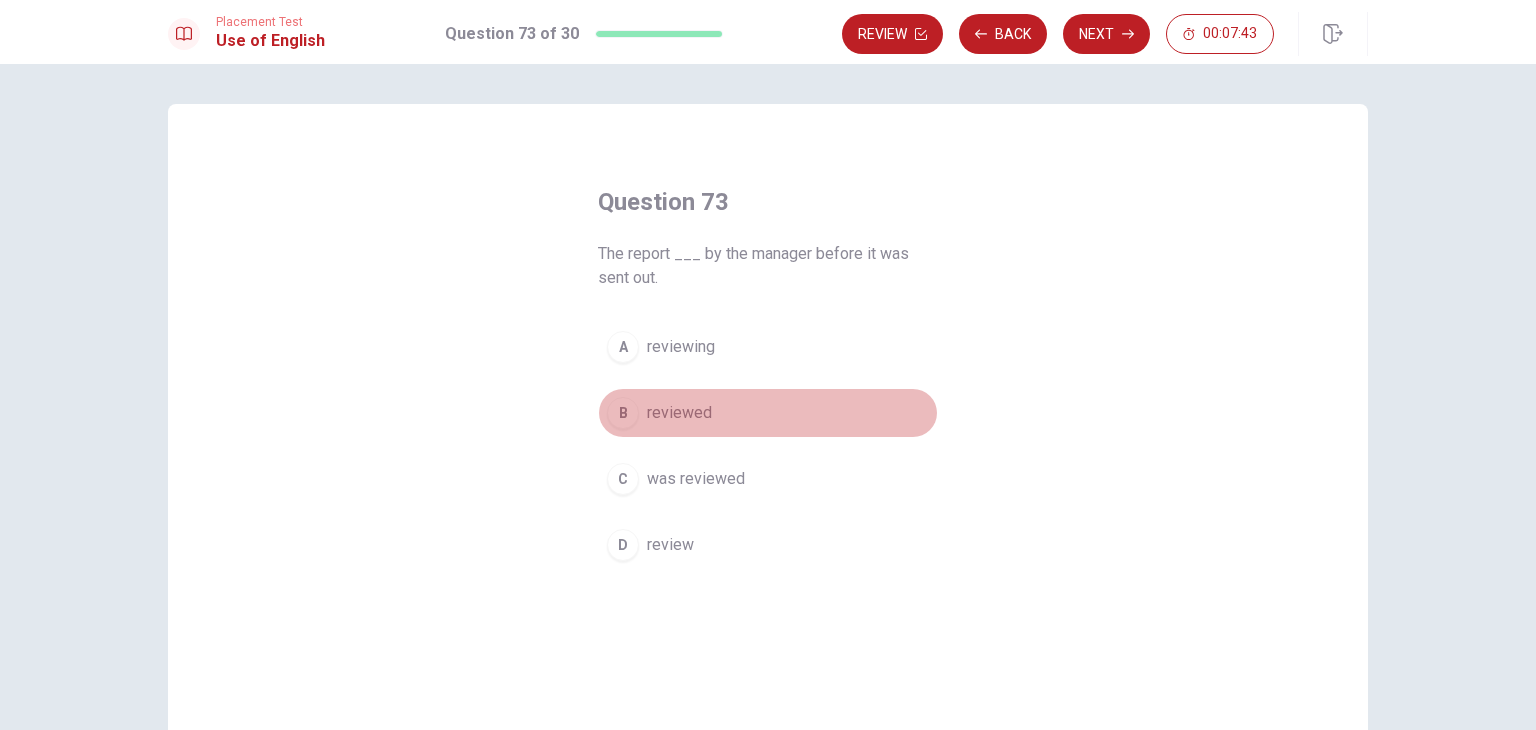 click on "B reviewed" at bounding box center [768, 413] 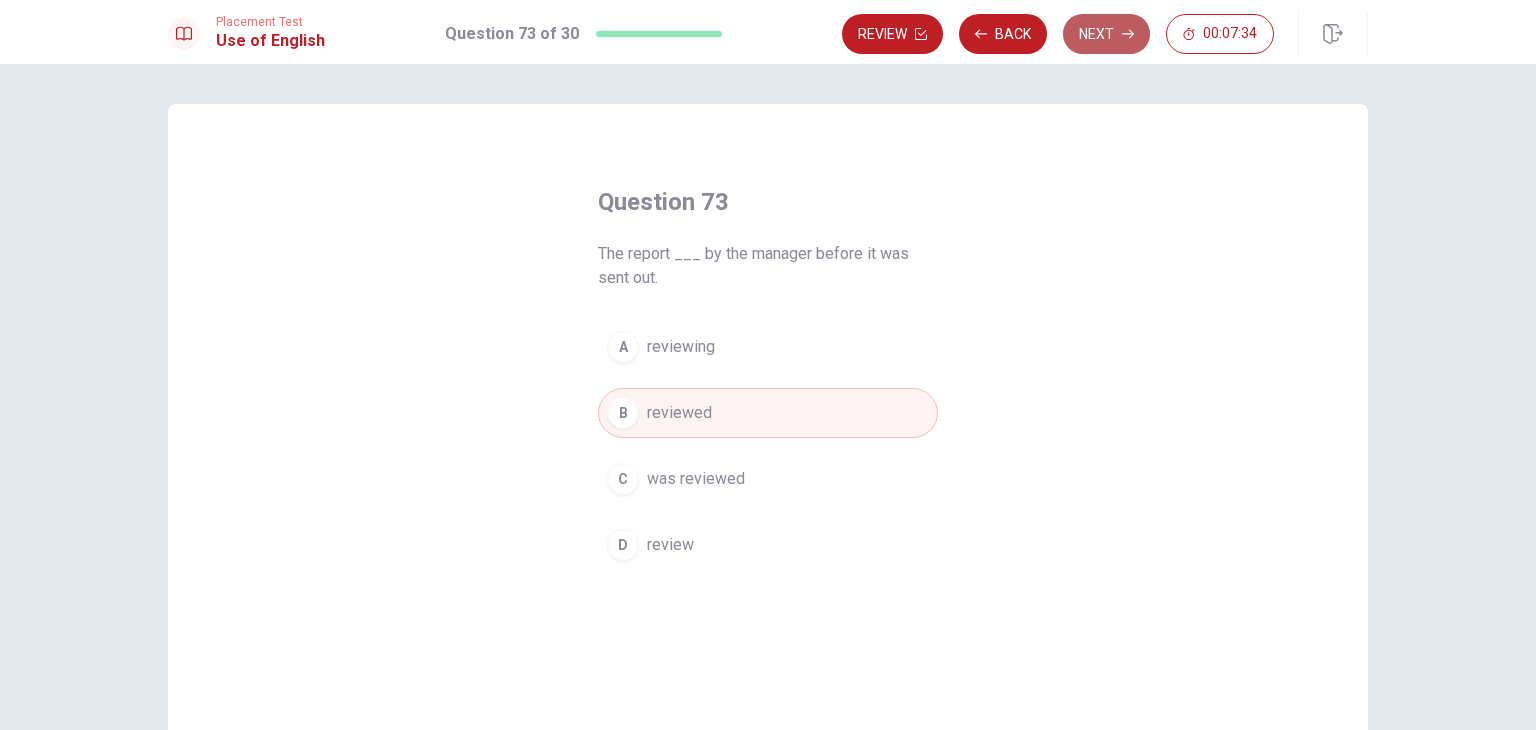 click on "Next" at bounding box center [1106, 34] 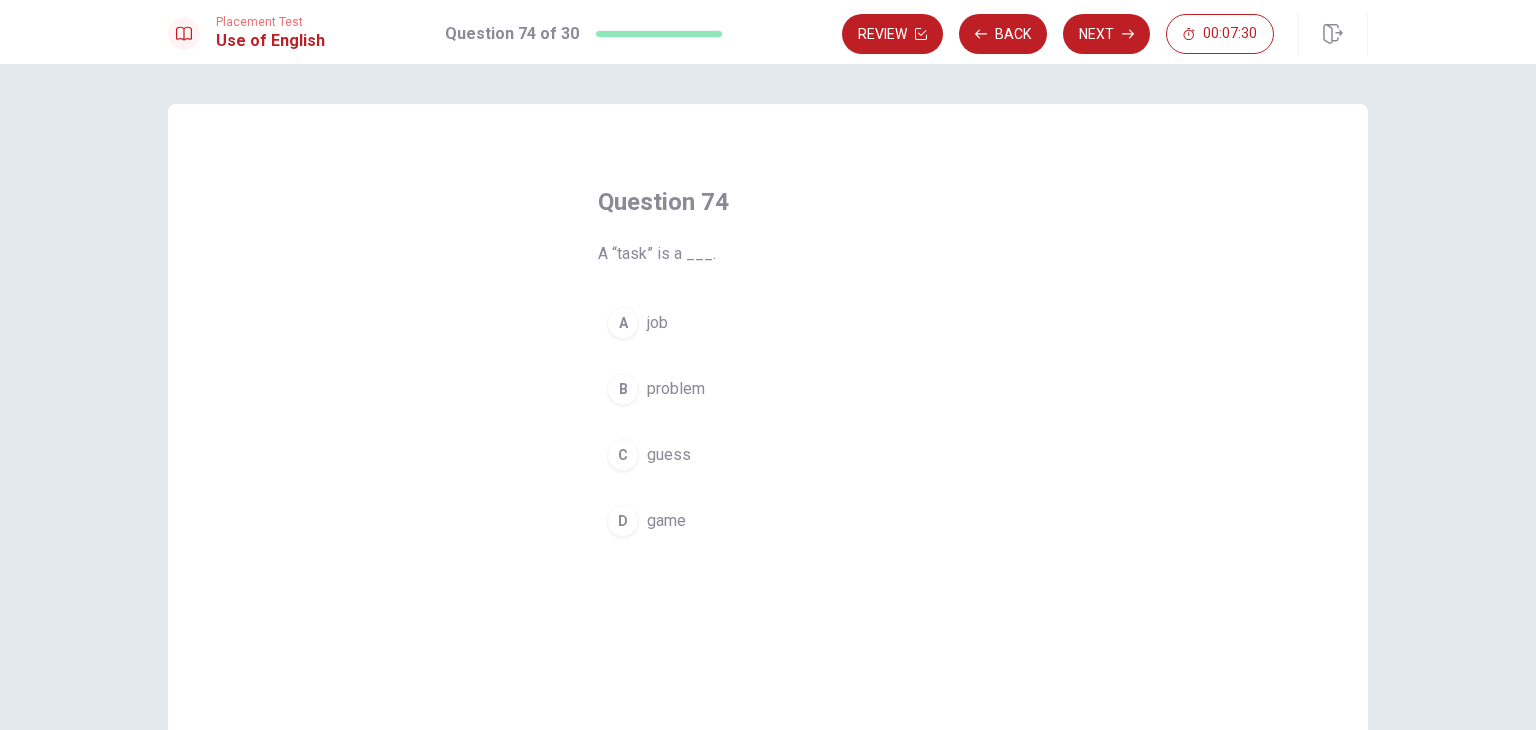click on "B" at bounding box center (623, 389) 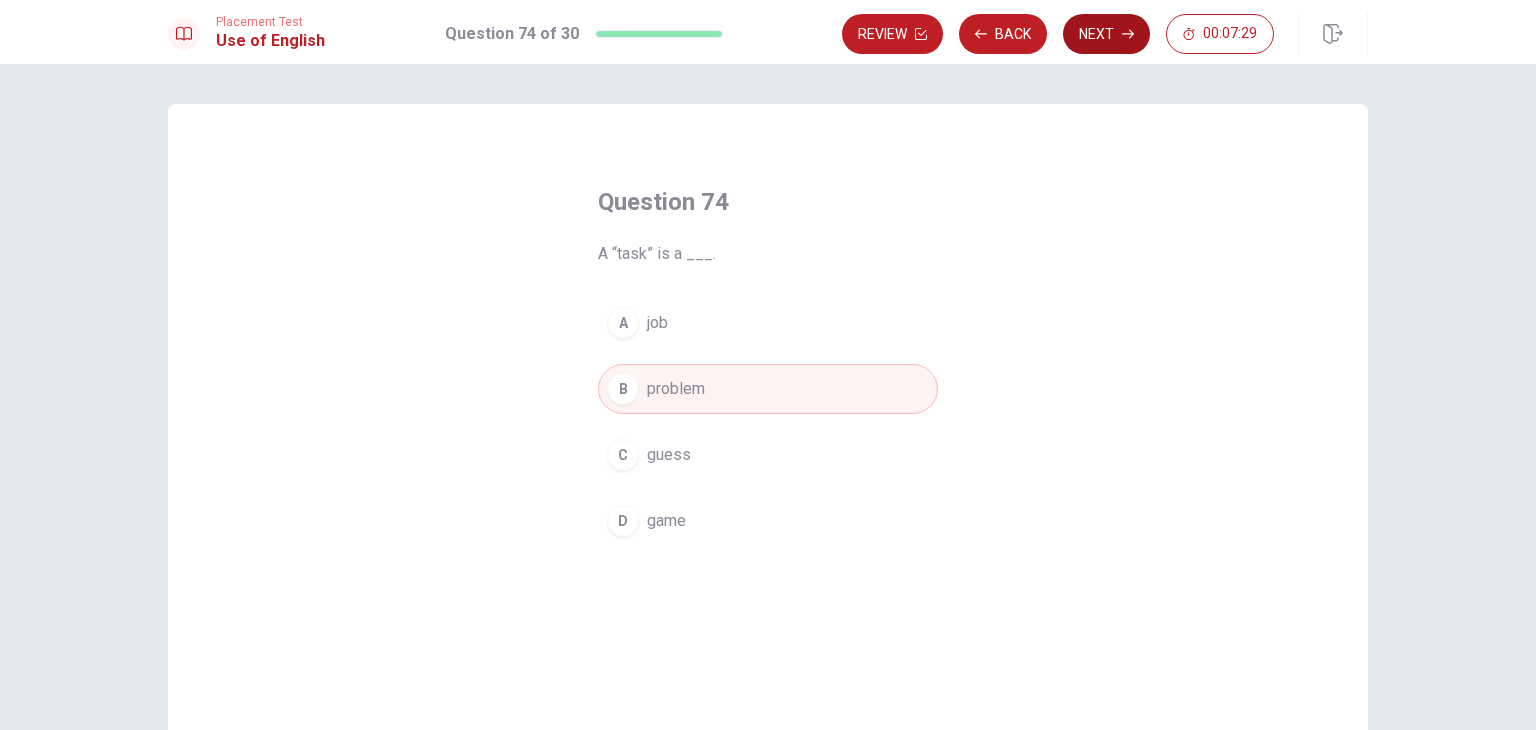 click on "Next" at bounding box center (1106, 34) 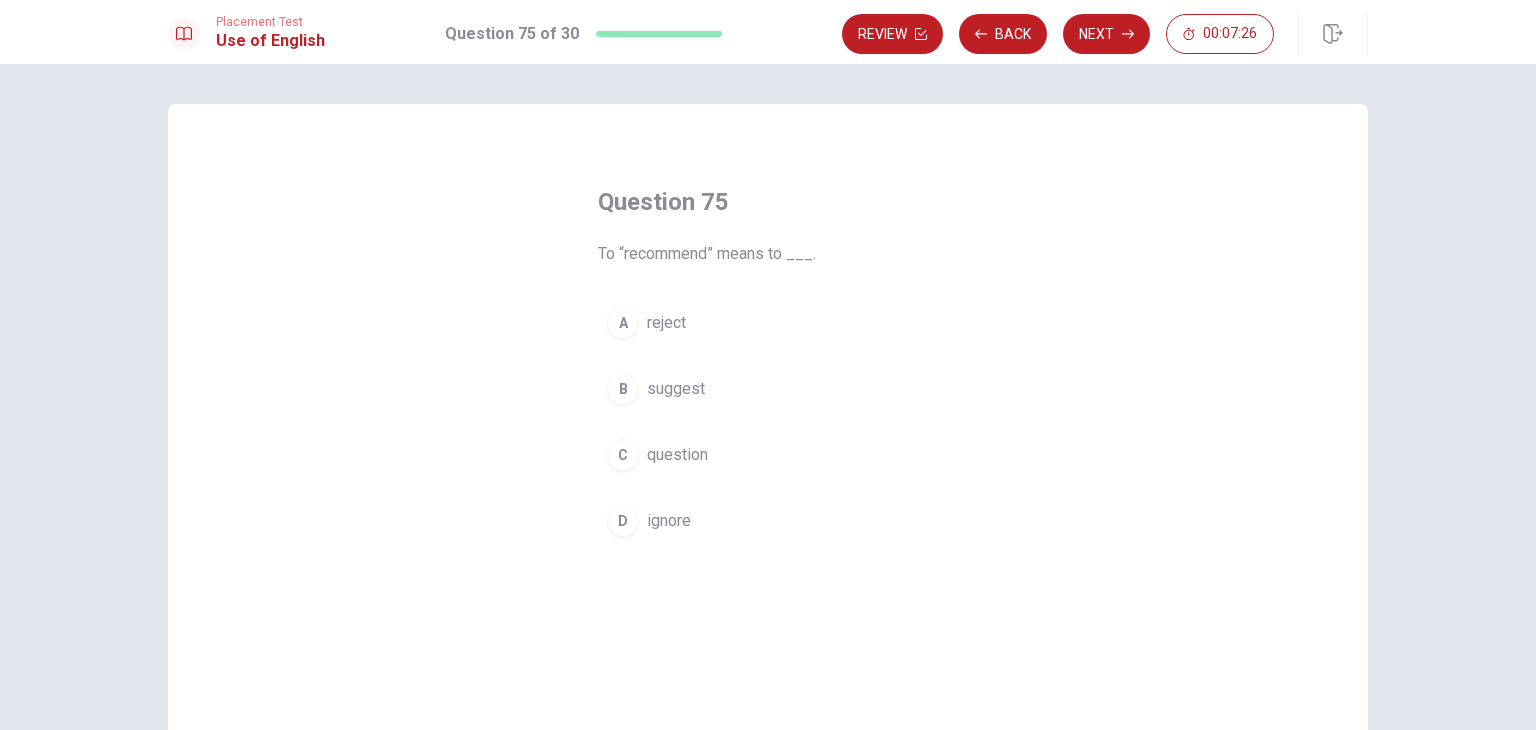 click on "B" at bounding box center [623, 389] 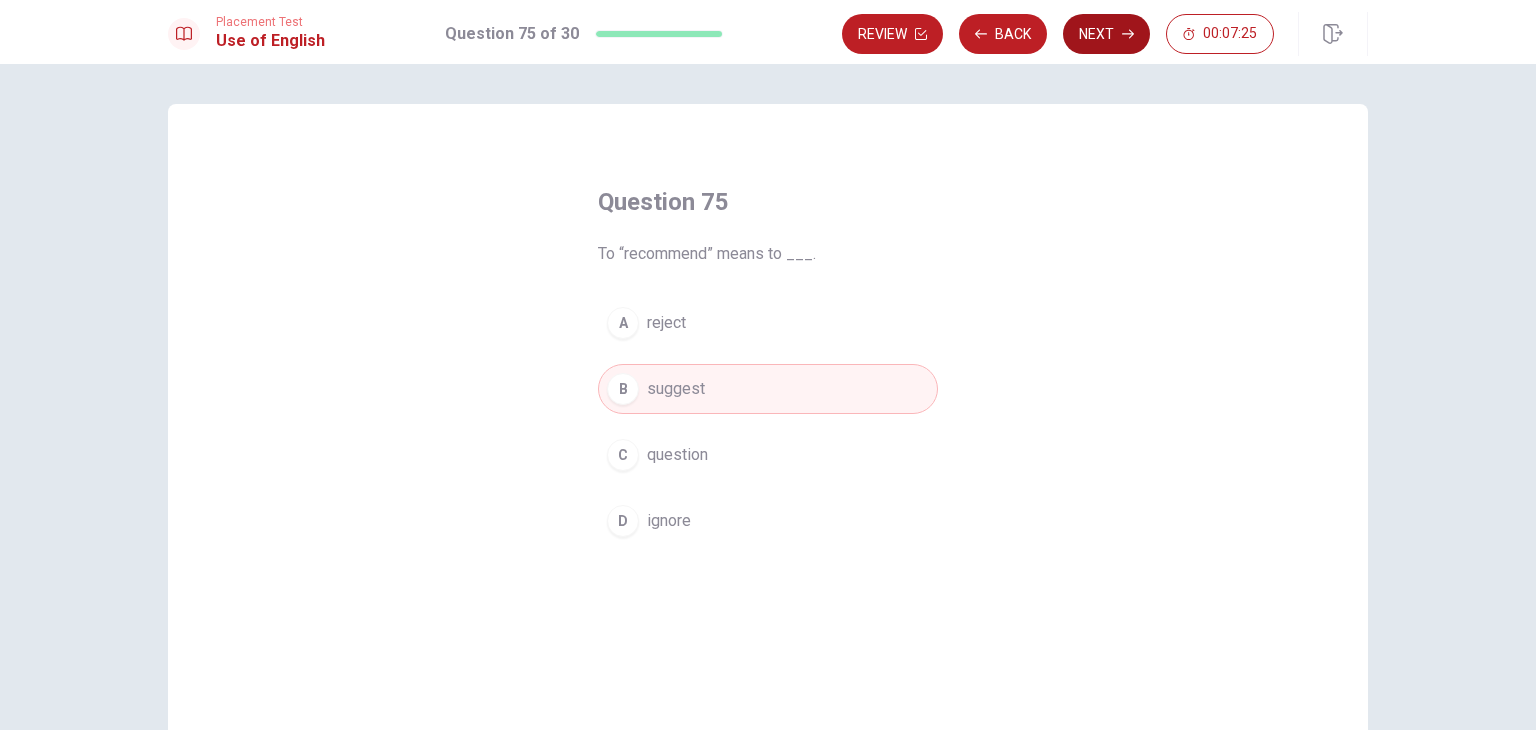 click on "Next" at bounding box center (1106, 34) 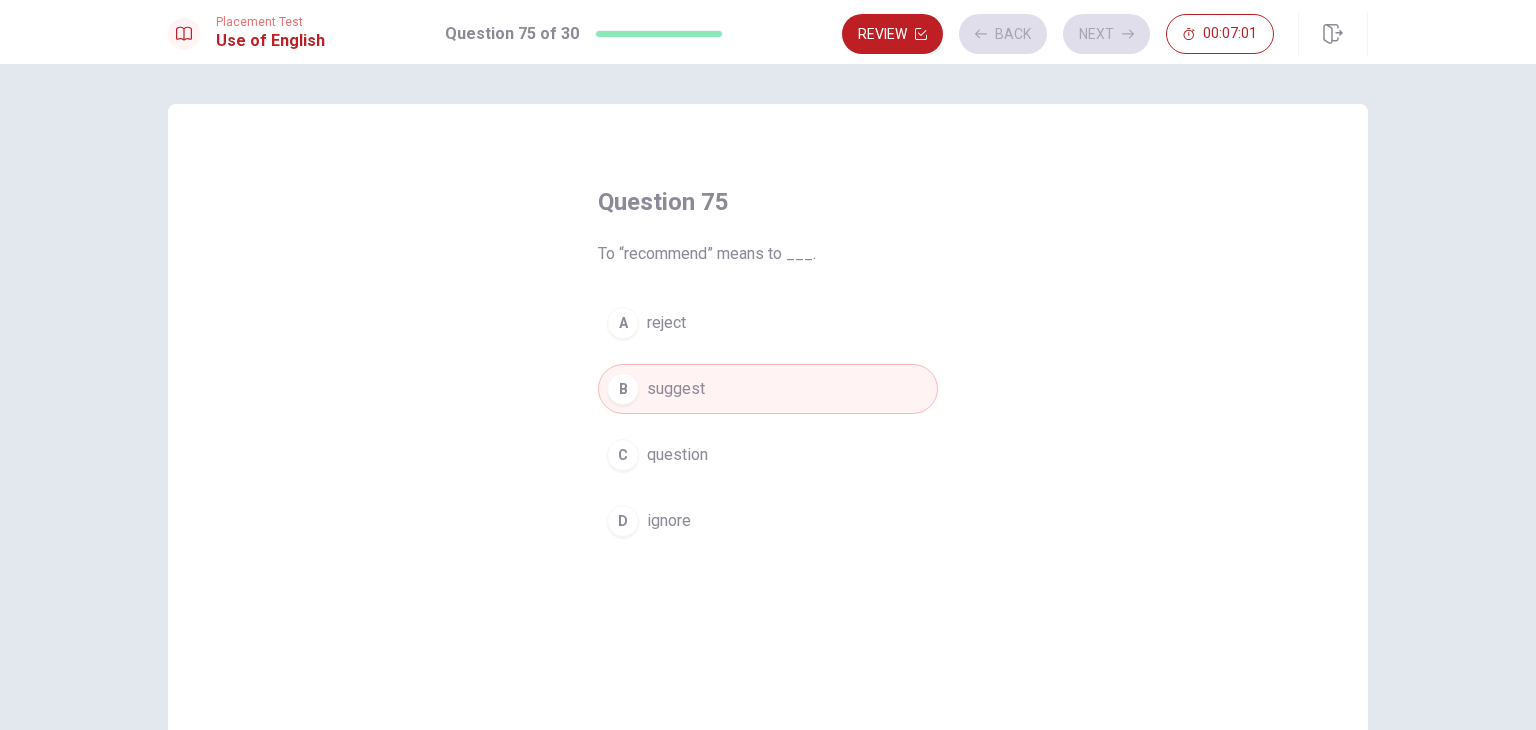 click on "Question 75 To “recommend” means to ___. A reject B suggest C question D ignore" at bounding box center [768, 451] 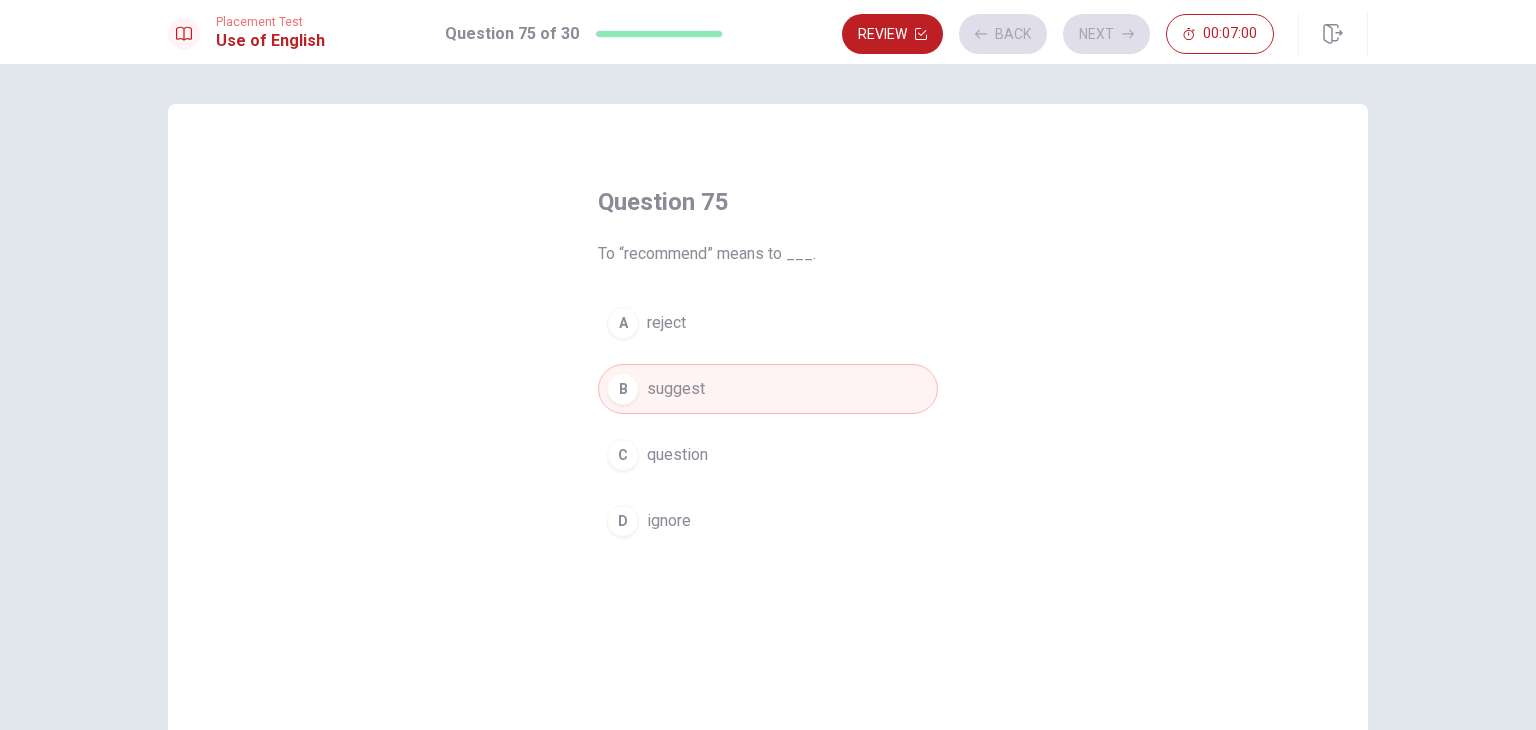 drag, startPoint x: 1043, startPoint y: 156, endPoint x: 891, endPoint y: 249, distance: 178.19371 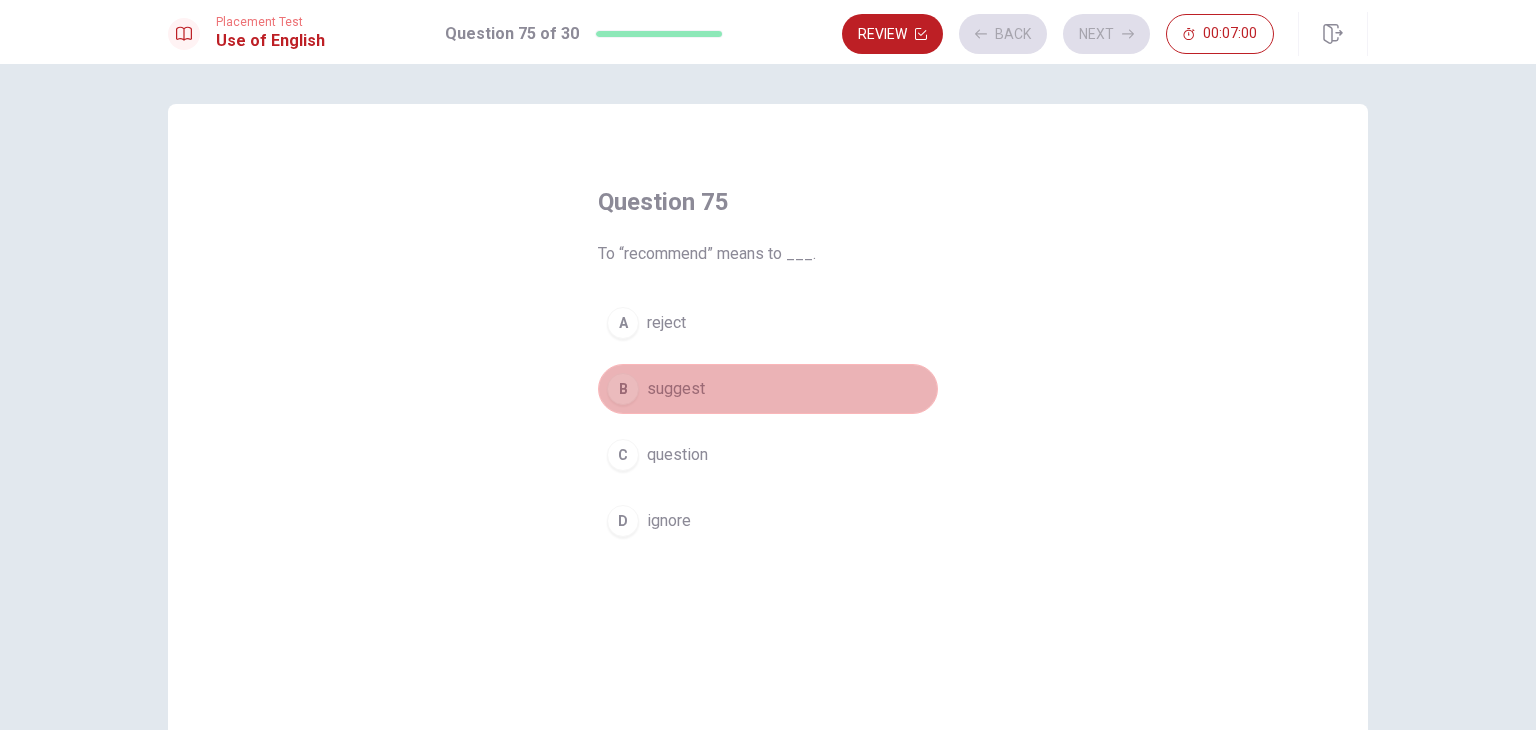 click on "B suggest" at bounding box center [768, 389] 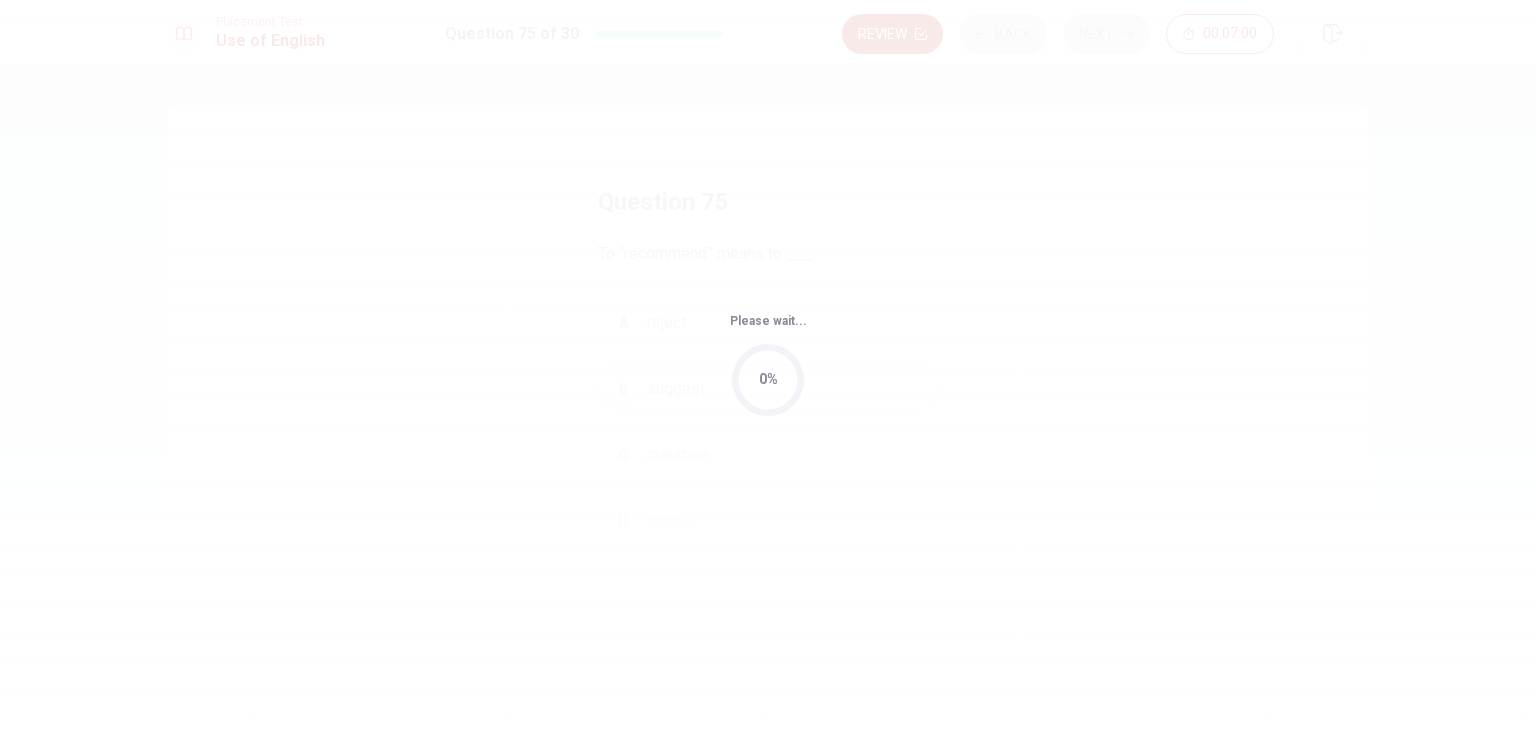 click on "0%" at bounding box center (768, 380) 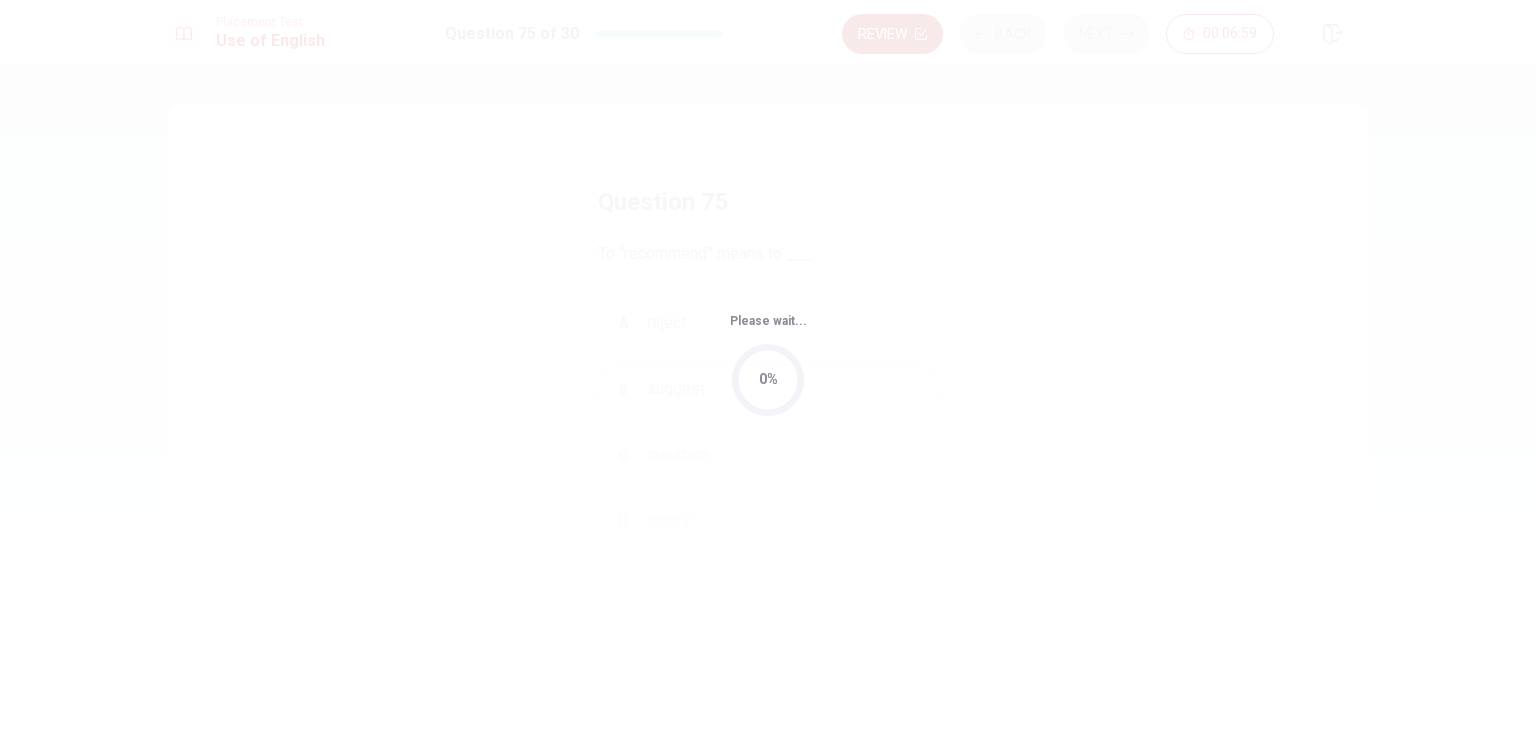 click on "0%" at bounding box center [768, 380] 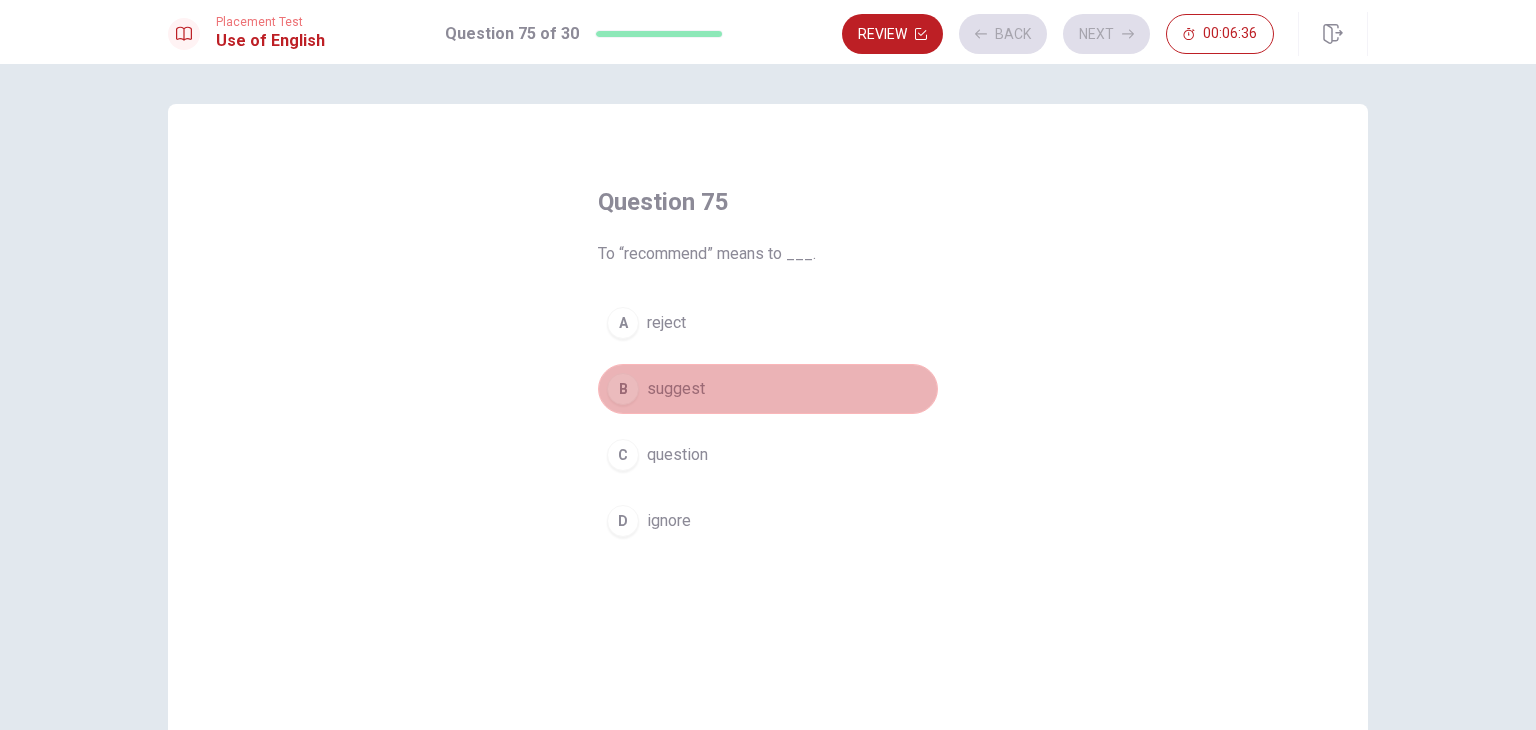 click on "B suggest" at bounding box center [768, 389] 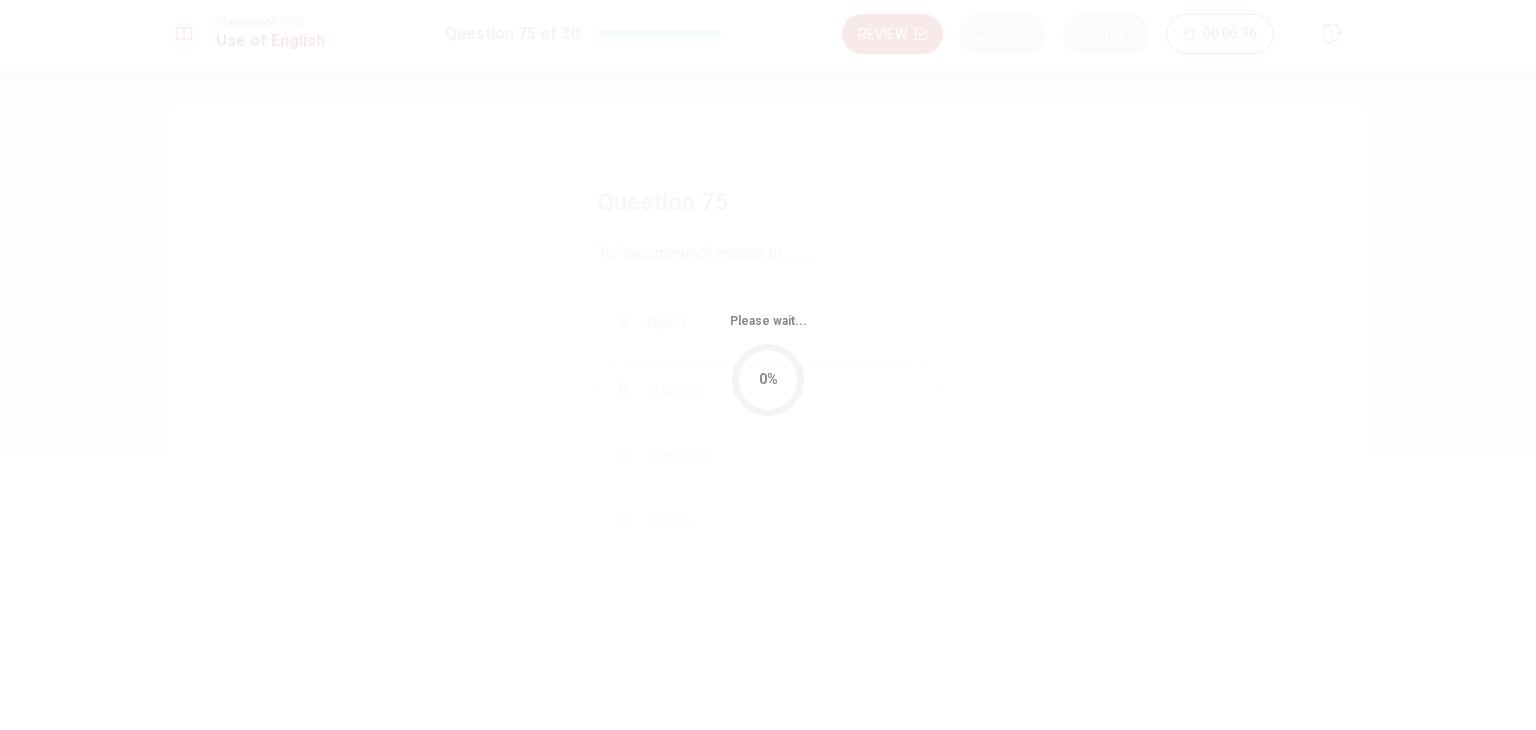 click on "Please wait... 0%" at bounding box center [768, 365] 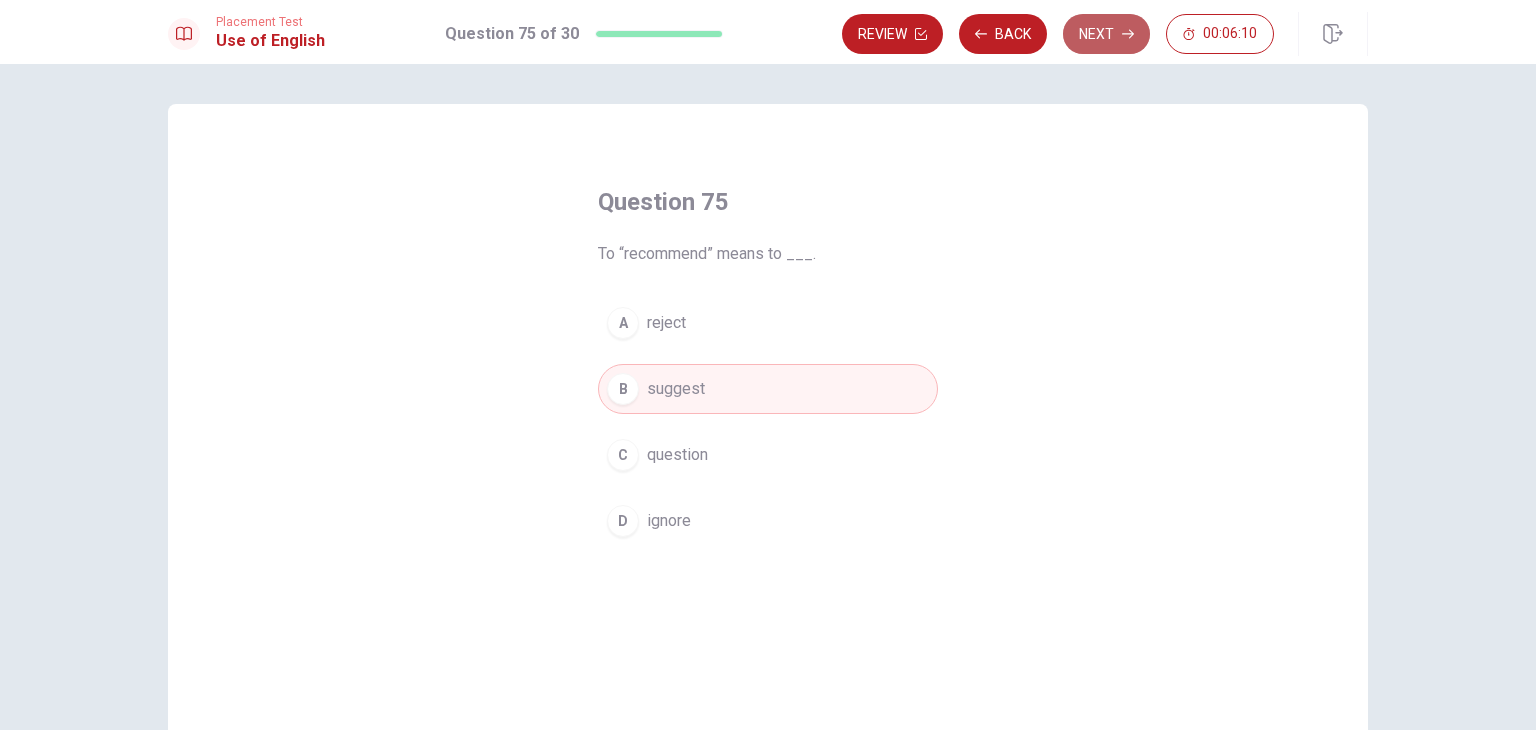 click on "Next" at bounding box center (1106, 34) 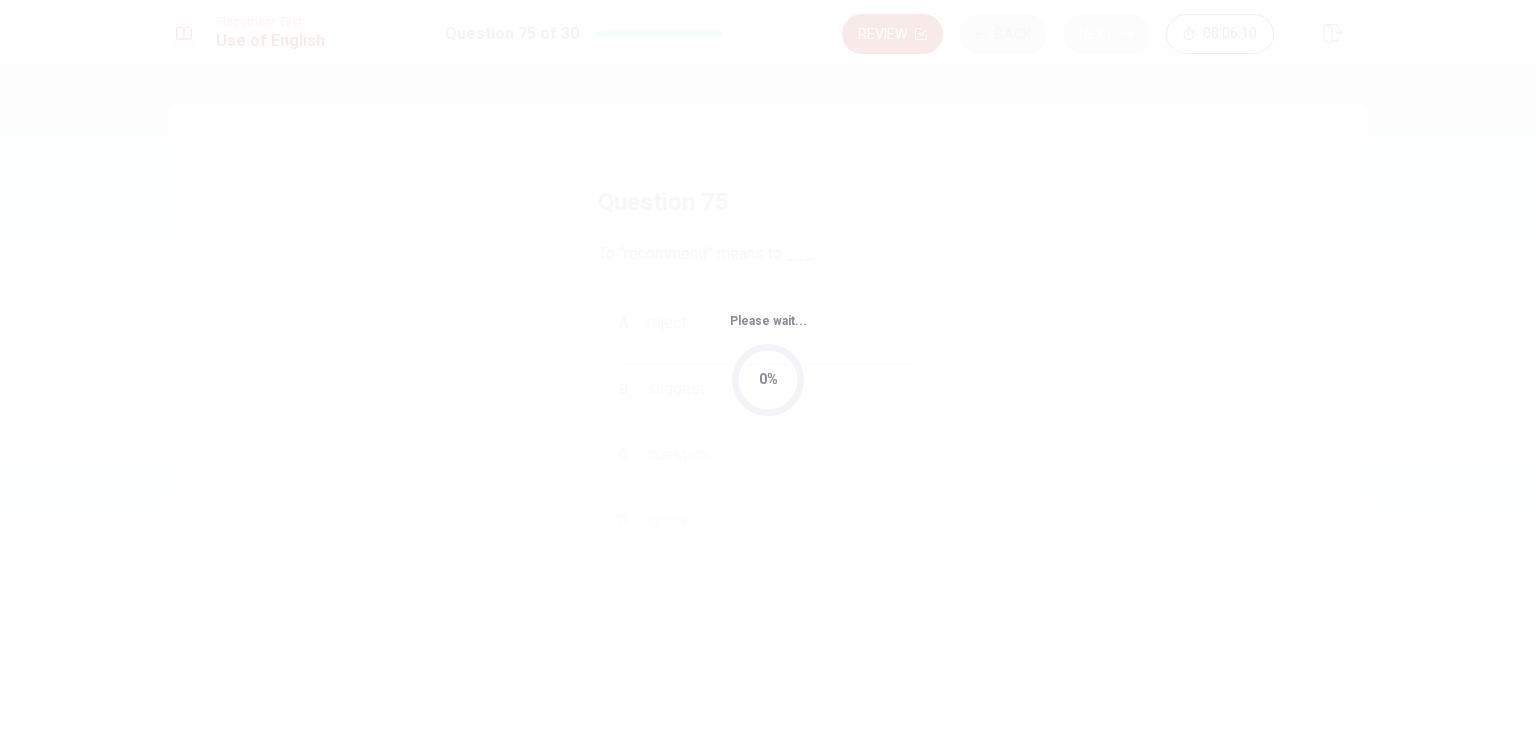 click on "Please wait... 0%" at bounding box center [768, 365] 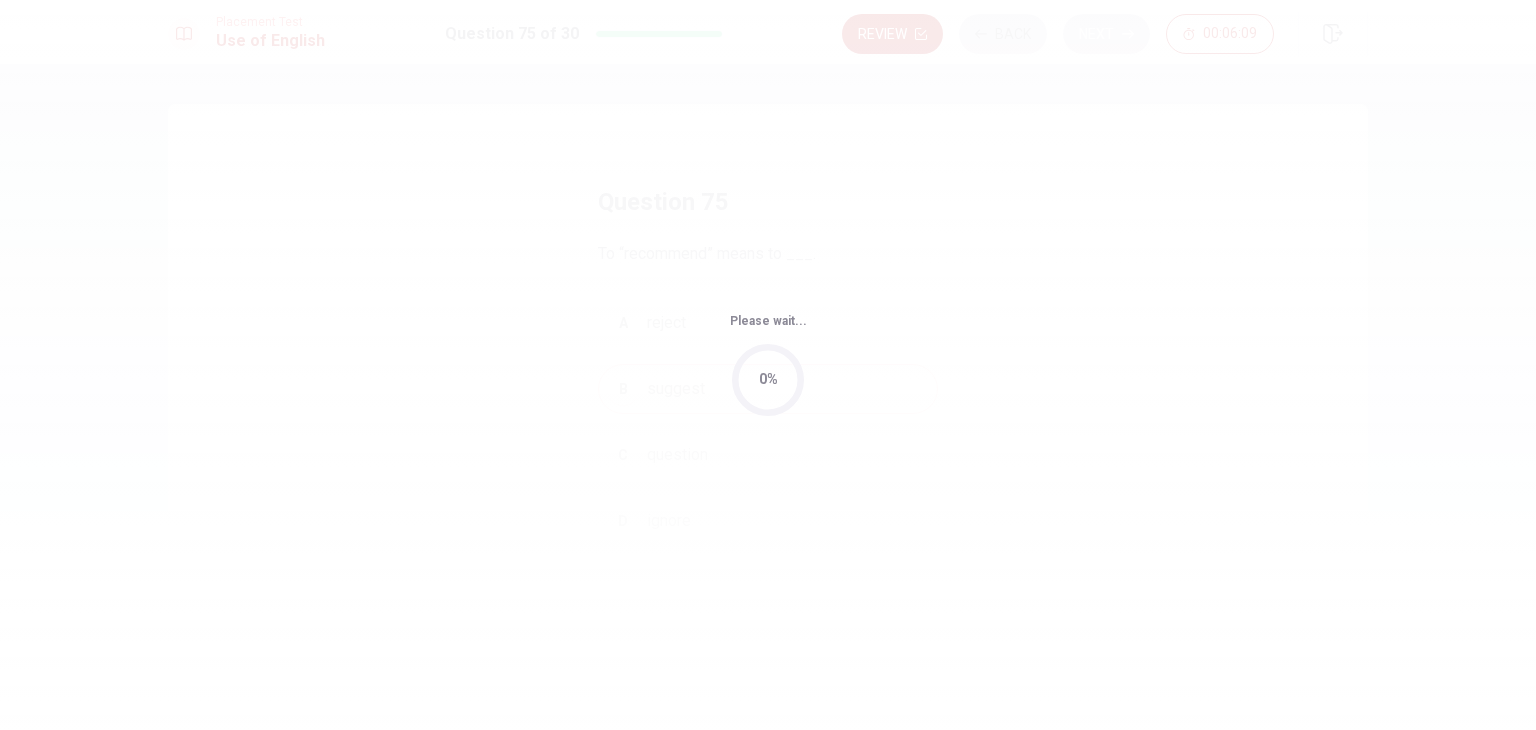 click on "Please wait... 0%" at bounding box center [768, 365] 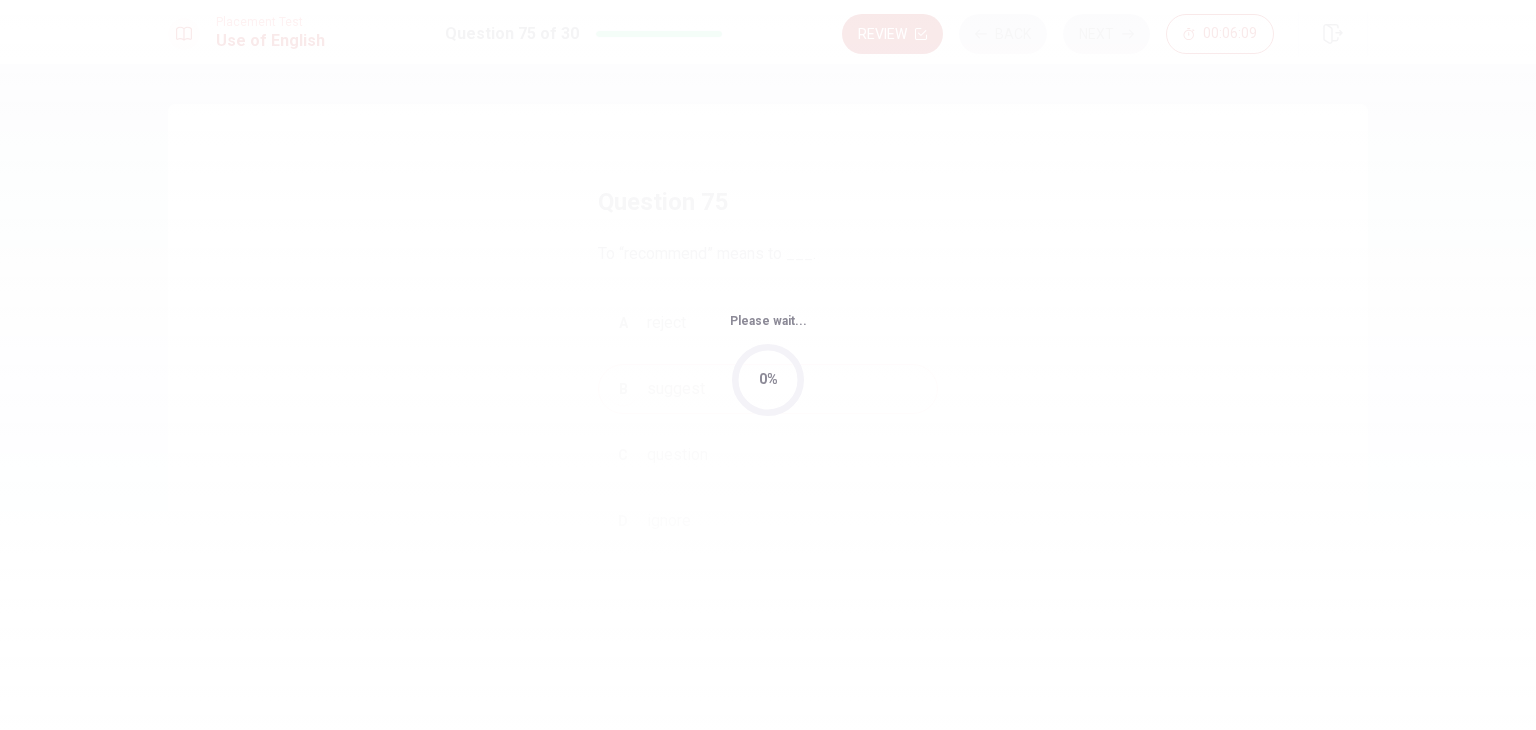 click on "Please wait... 0%" at bounding box center (768, 365) 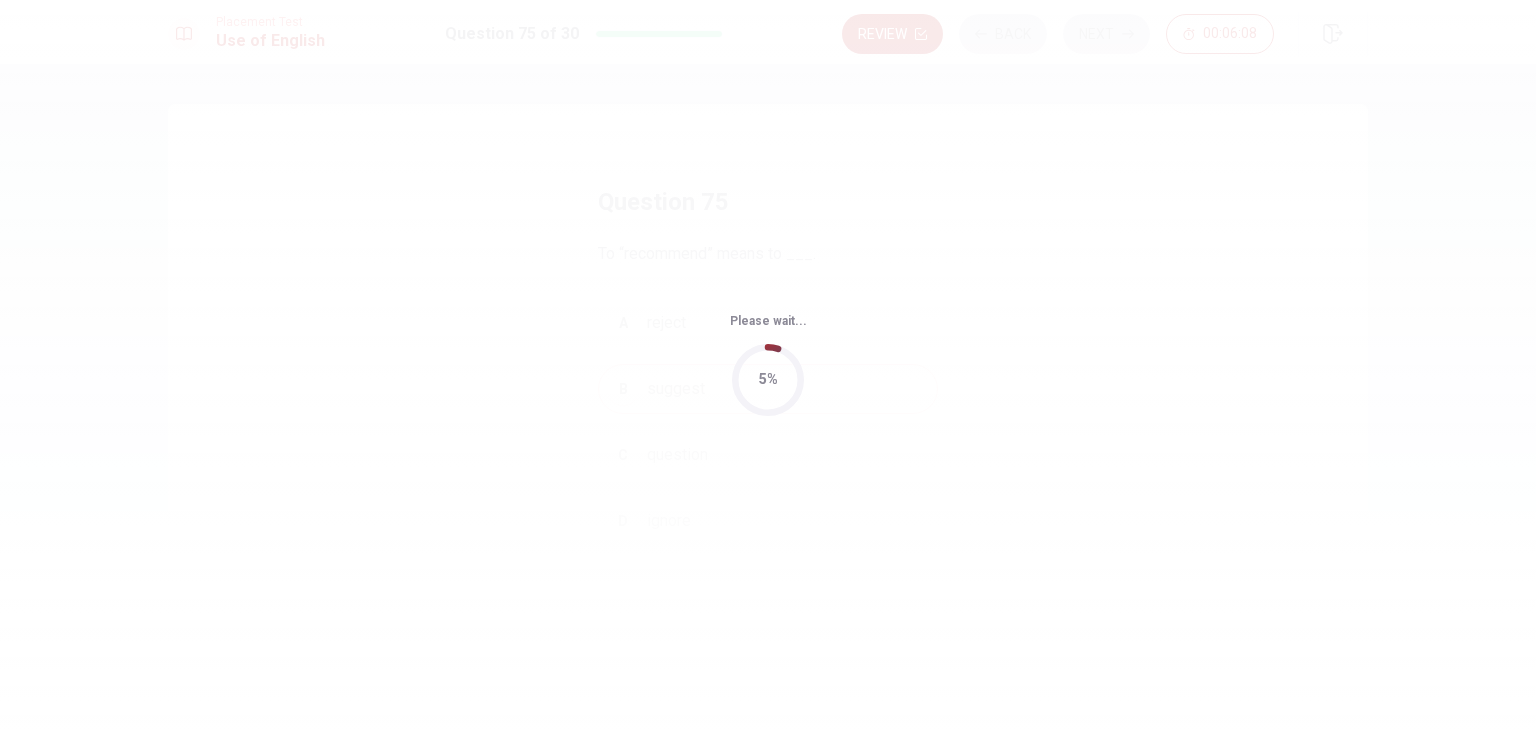 click on "5%" at bounding box center (768, 380) 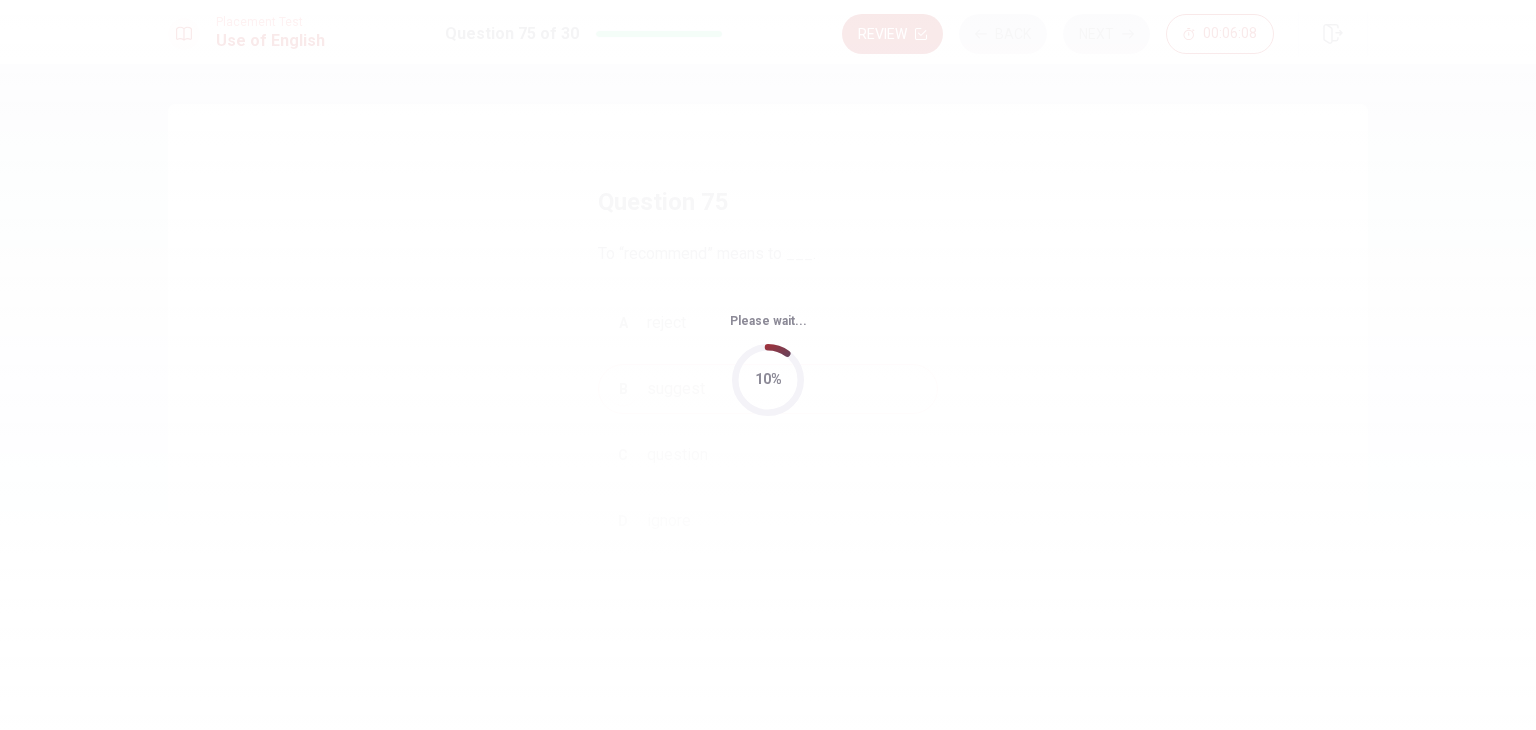 click on "10%" at bounding box center (768, 380) 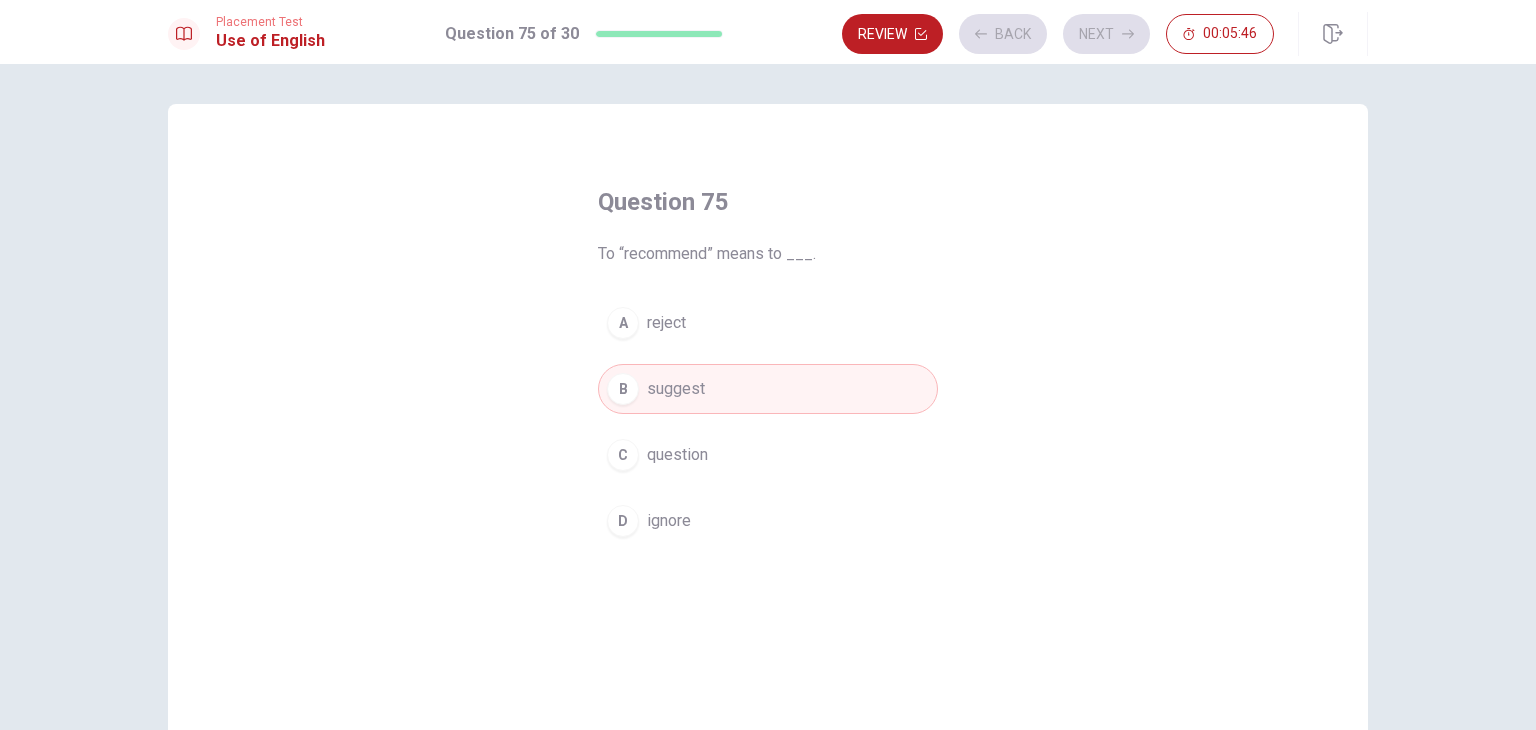 click on "A reject" at bounding box center (768, 323) 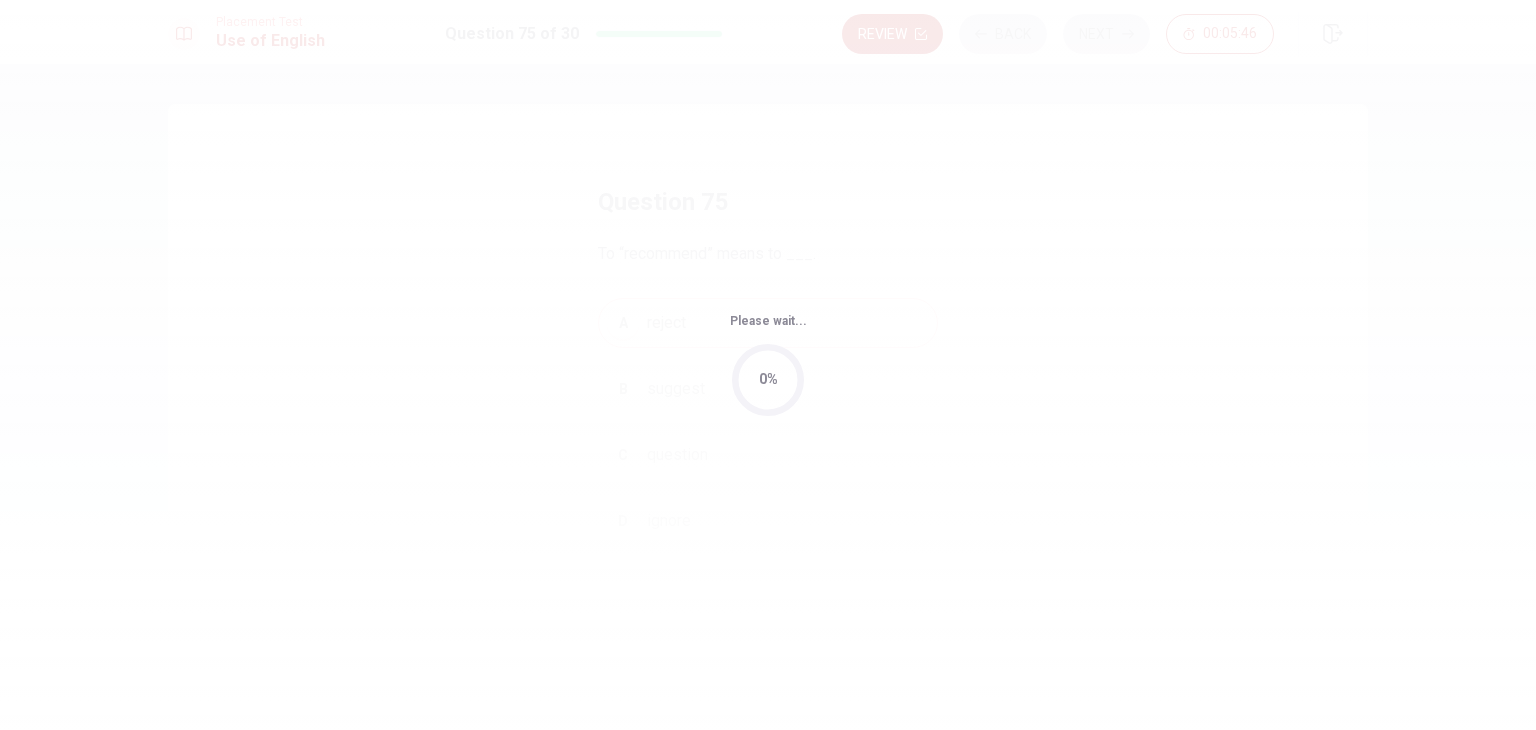 click on "0%" at bounding box center [768, 380] 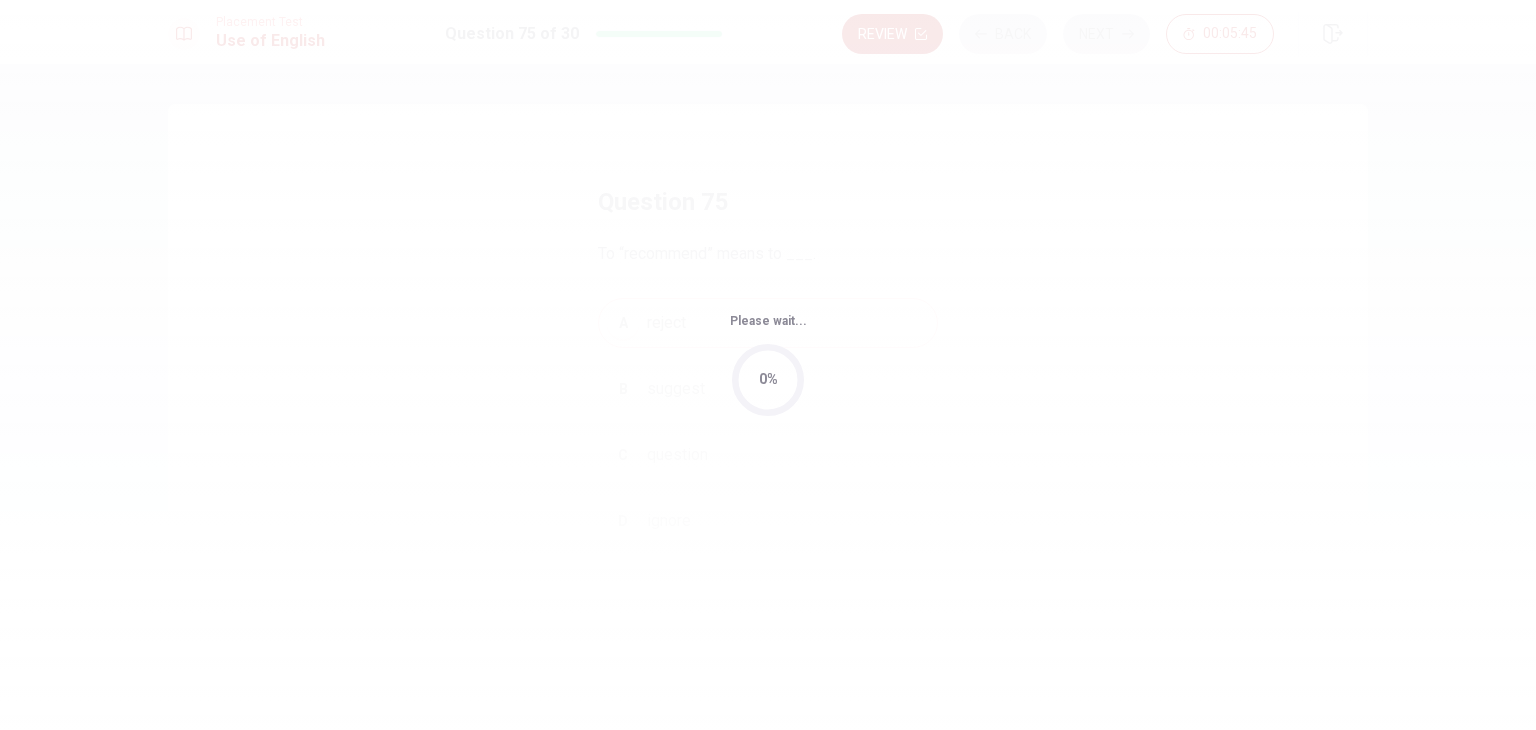 click on "0%" at bounding box center [768, 380] 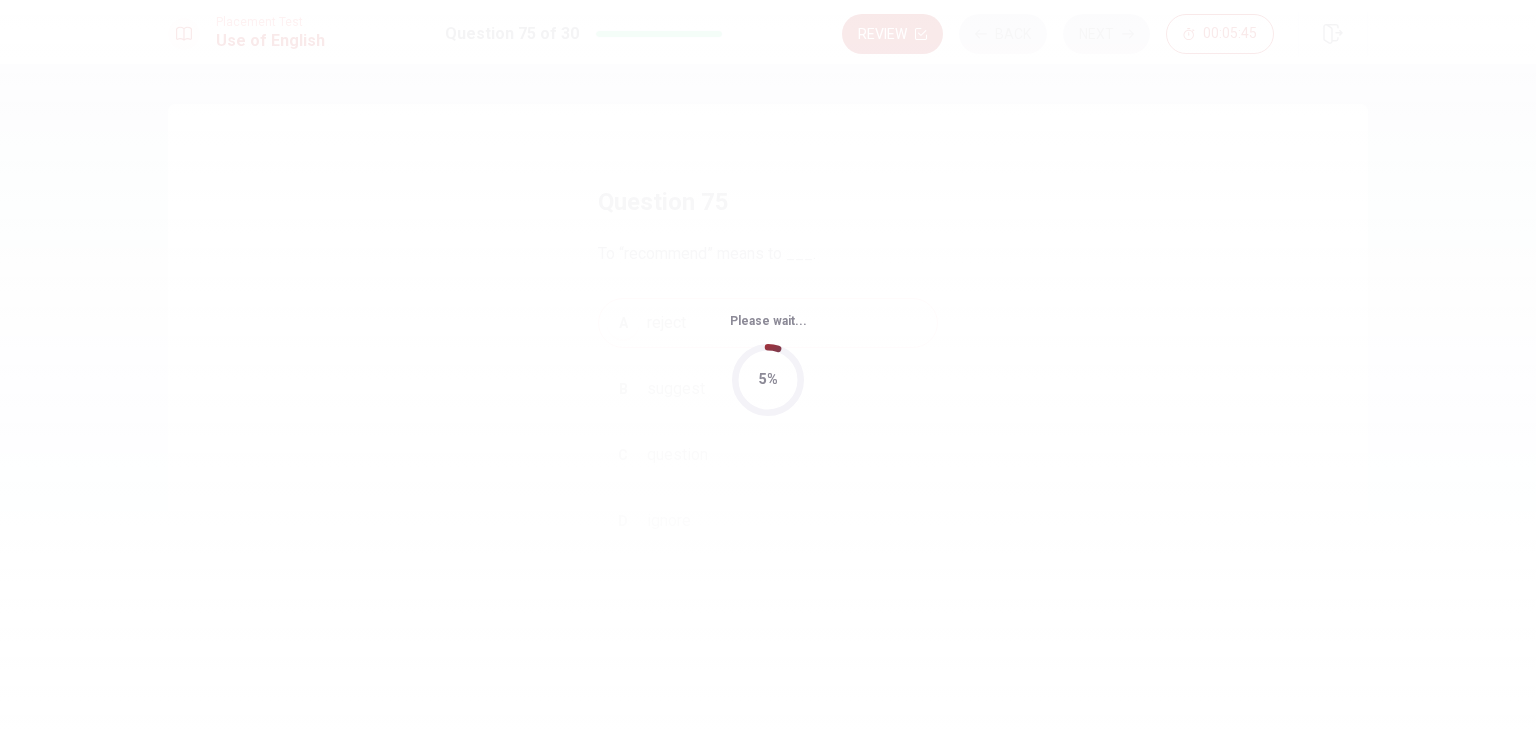 click on "5%" at bounding box center [768, 380] 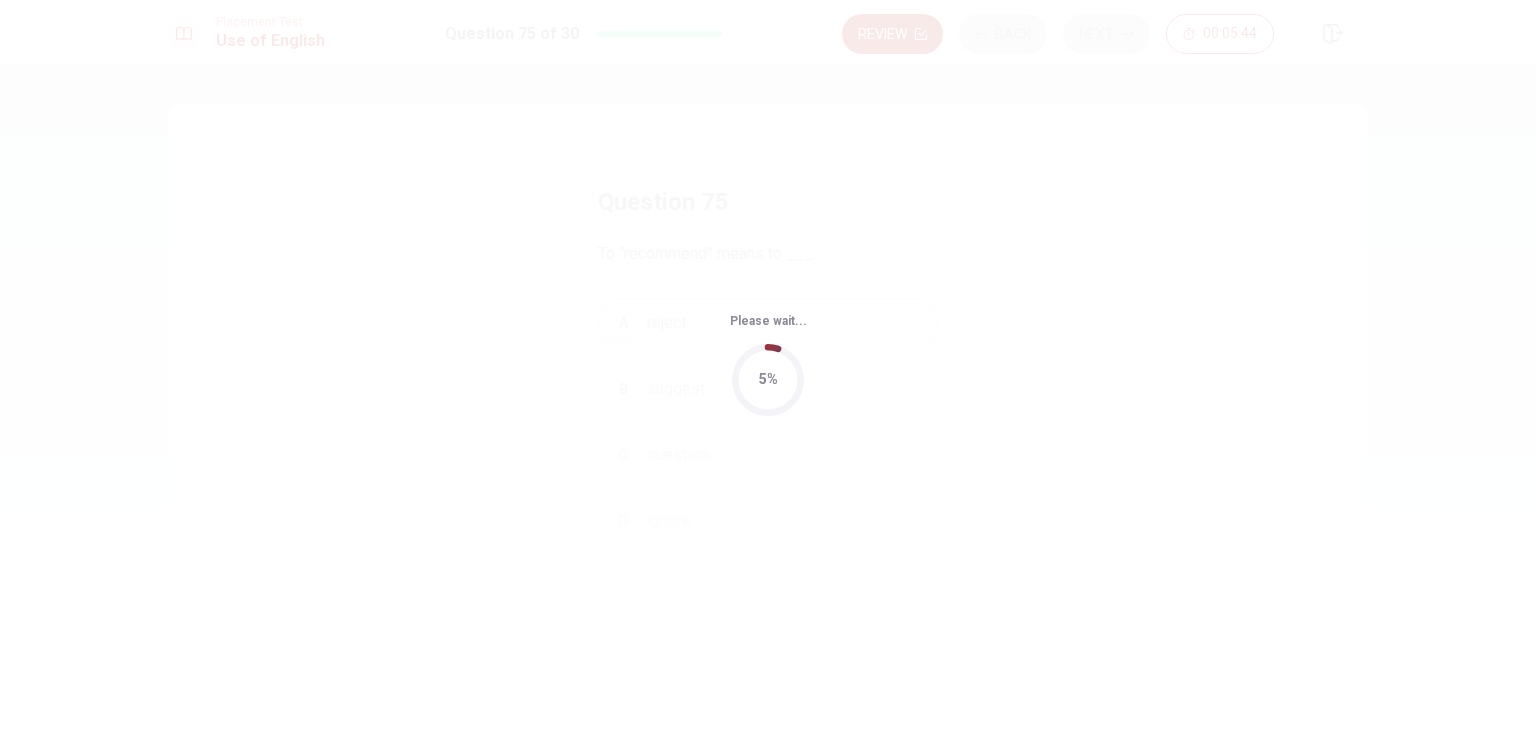 click on "5%" at bounding box center [768, 380] 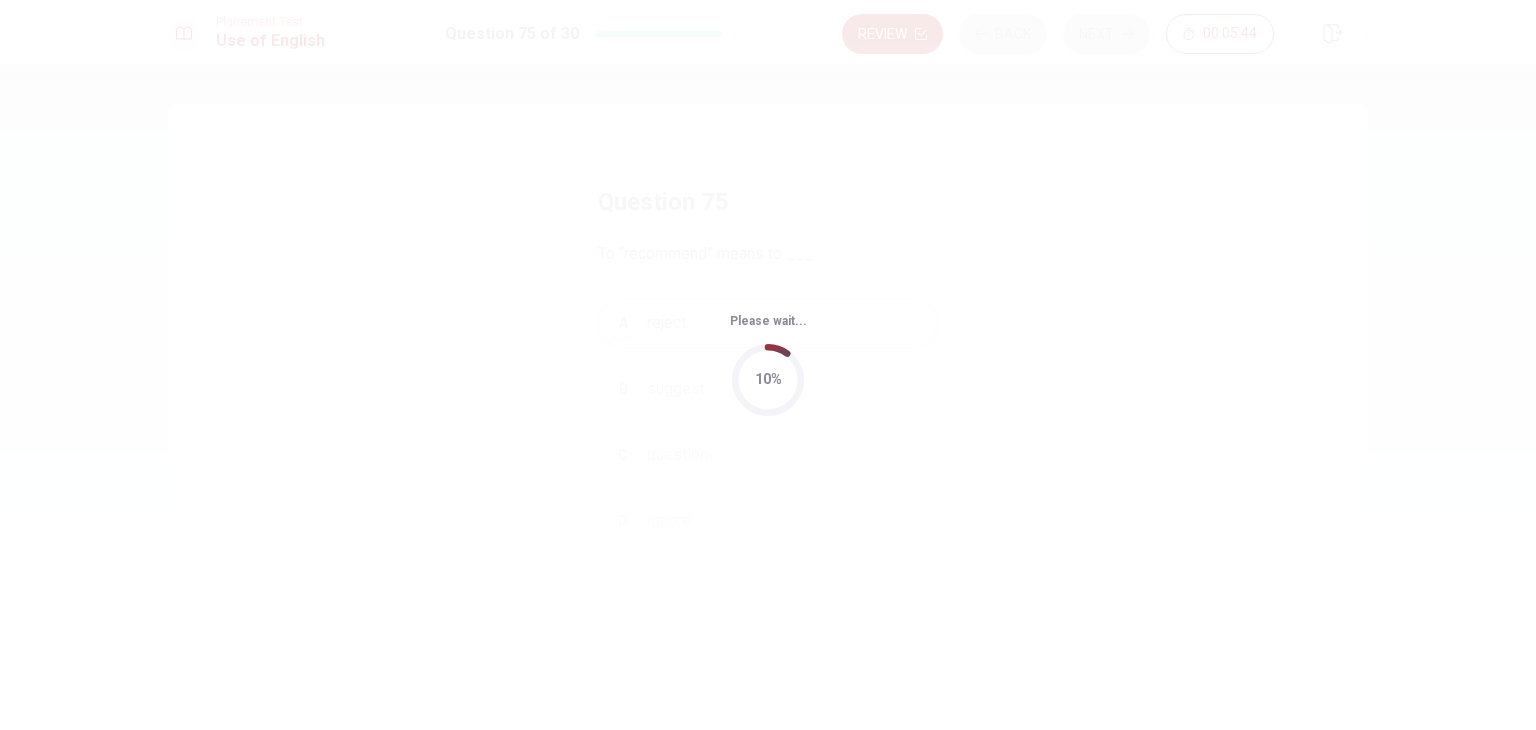 click on "10%" at bounding box center [768, 380] 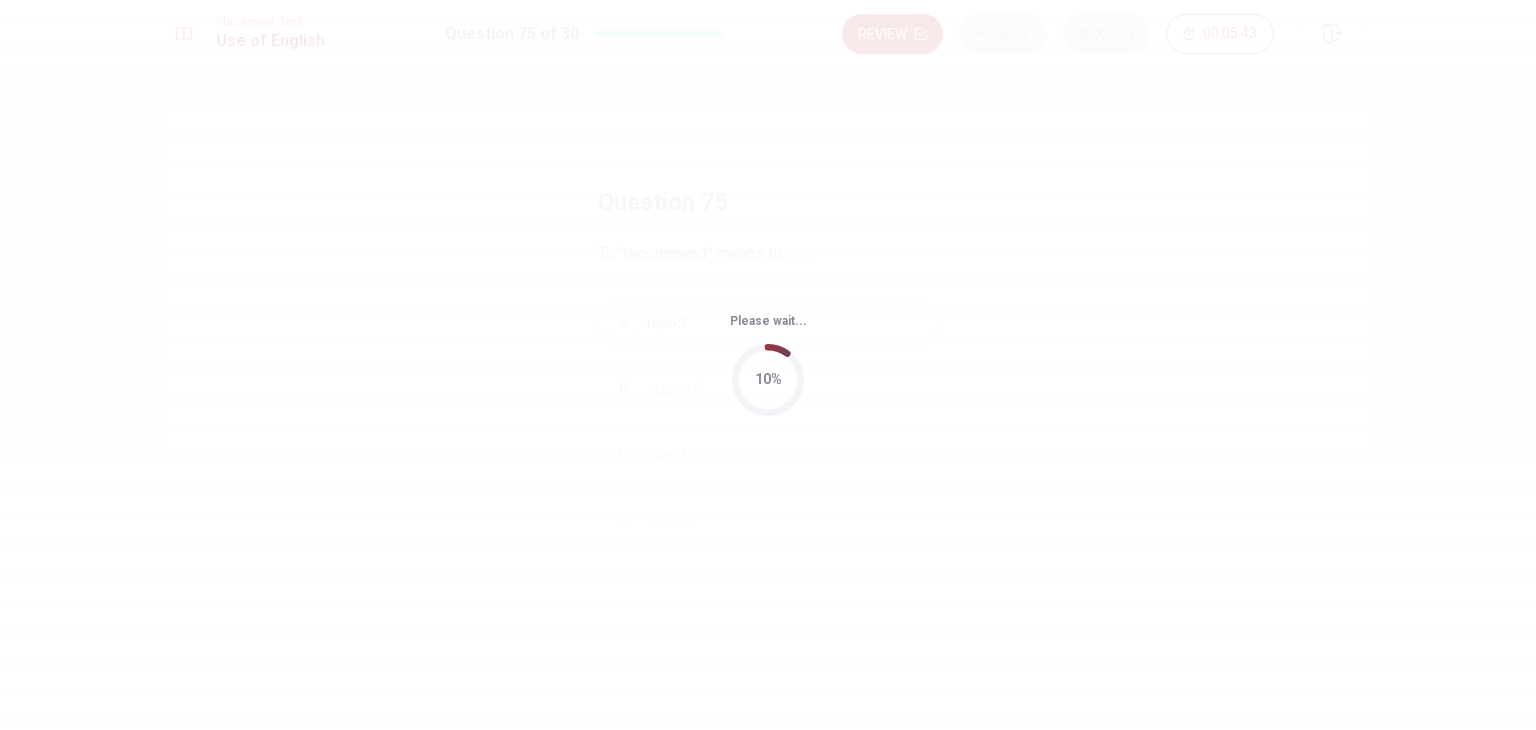 click on "10%" at bounding box center [768, 380] 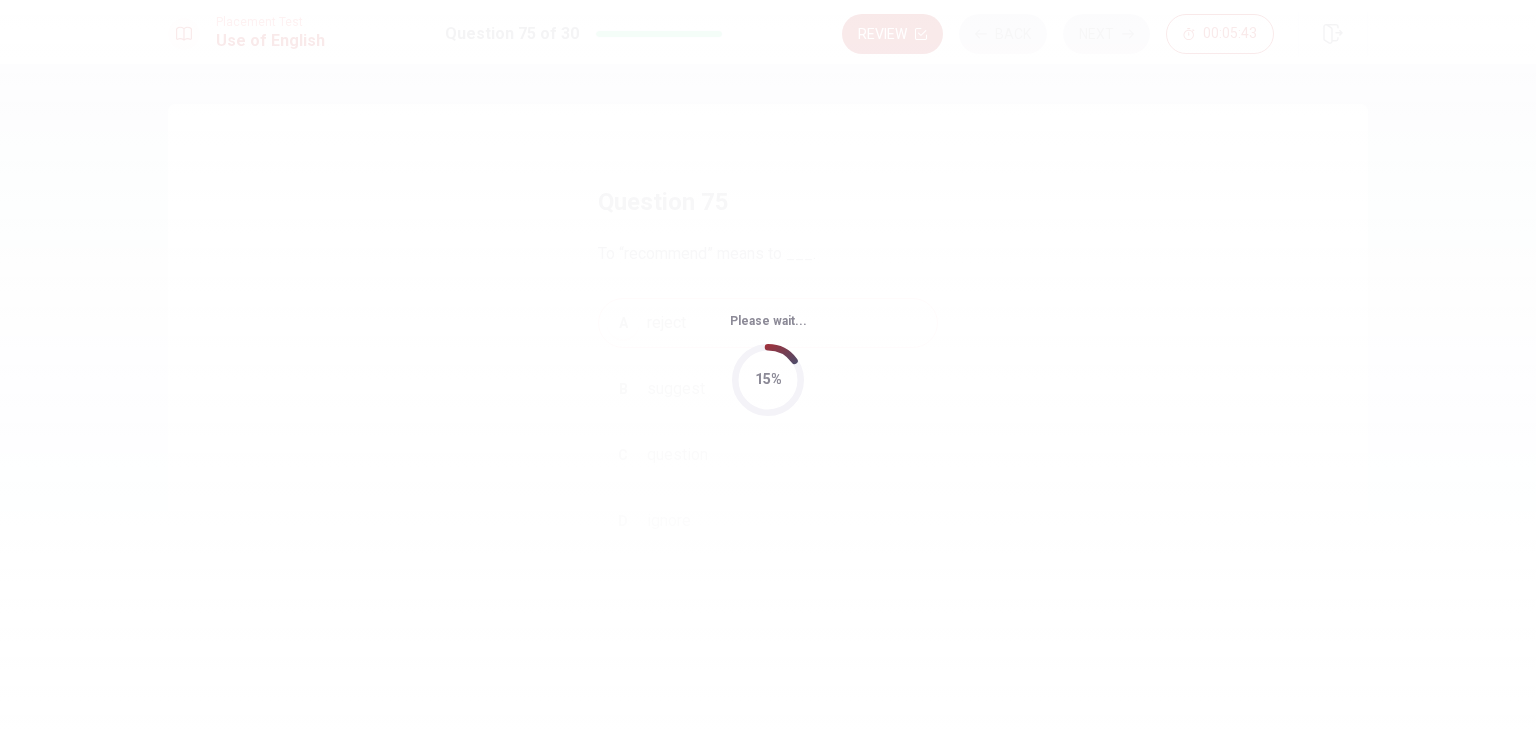 click on "15%" at bounding box center [768, 380] 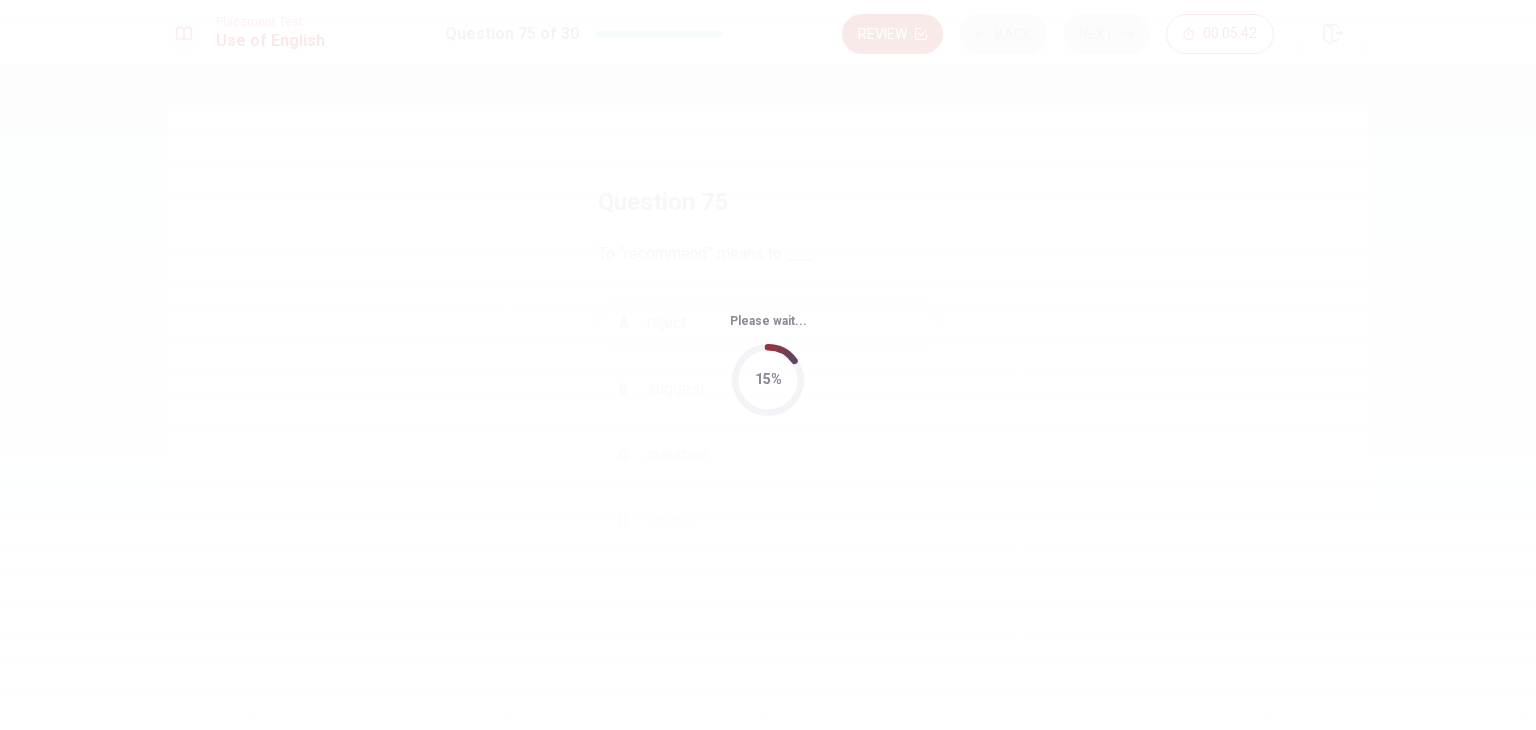 click on "15%" at bounding box center [768, 380] 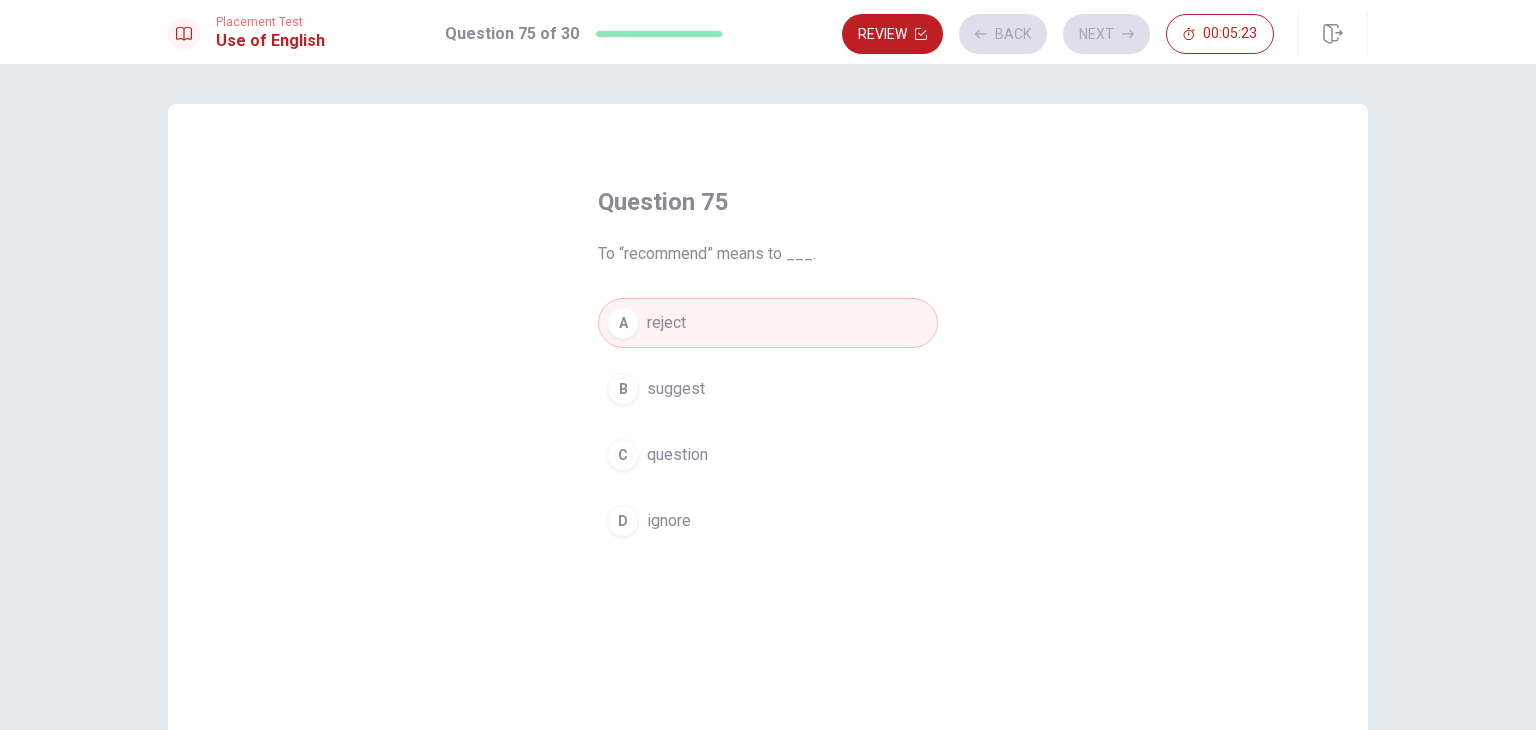 click on "B suggest" at bounding box center [768, 389] 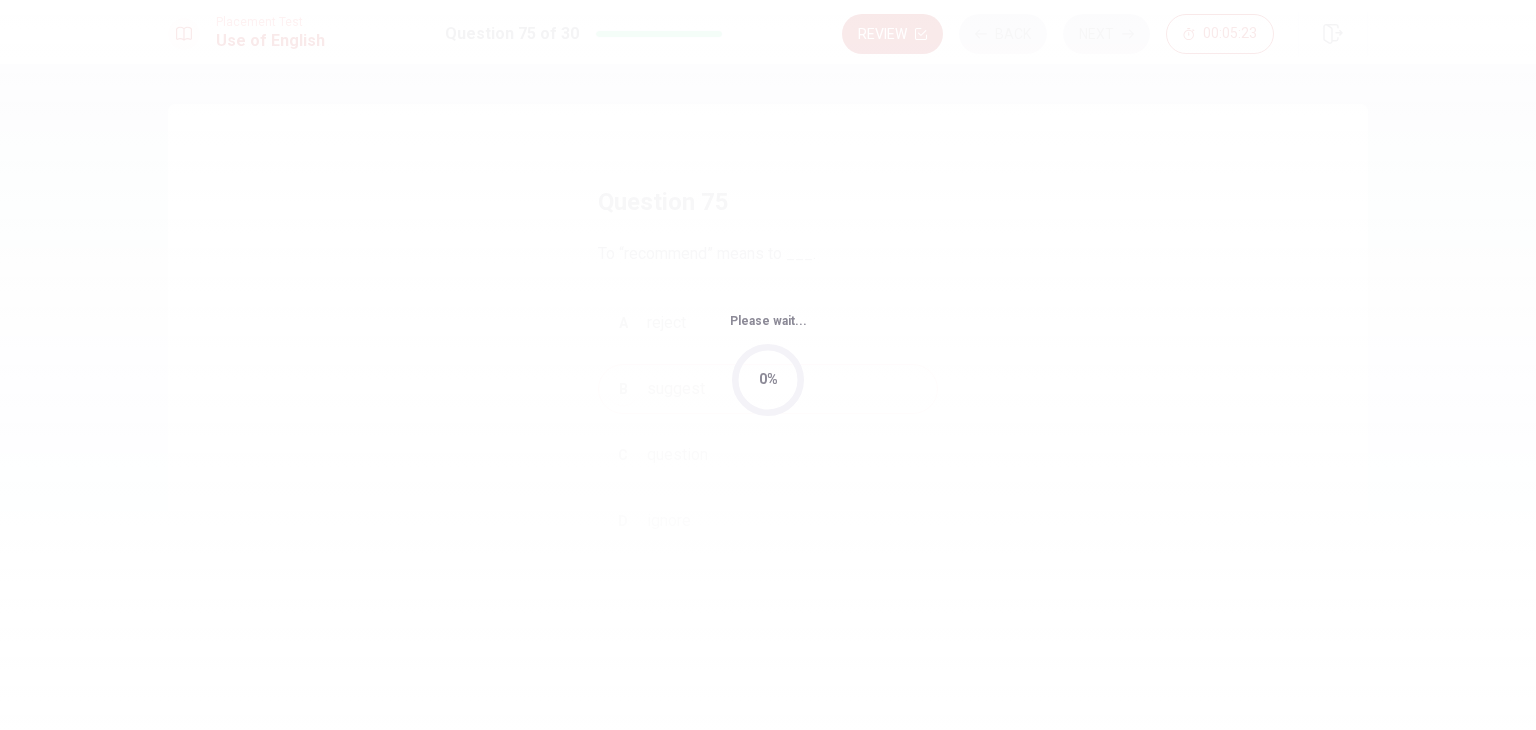 click on "0%" at bounding box center [768, 380] 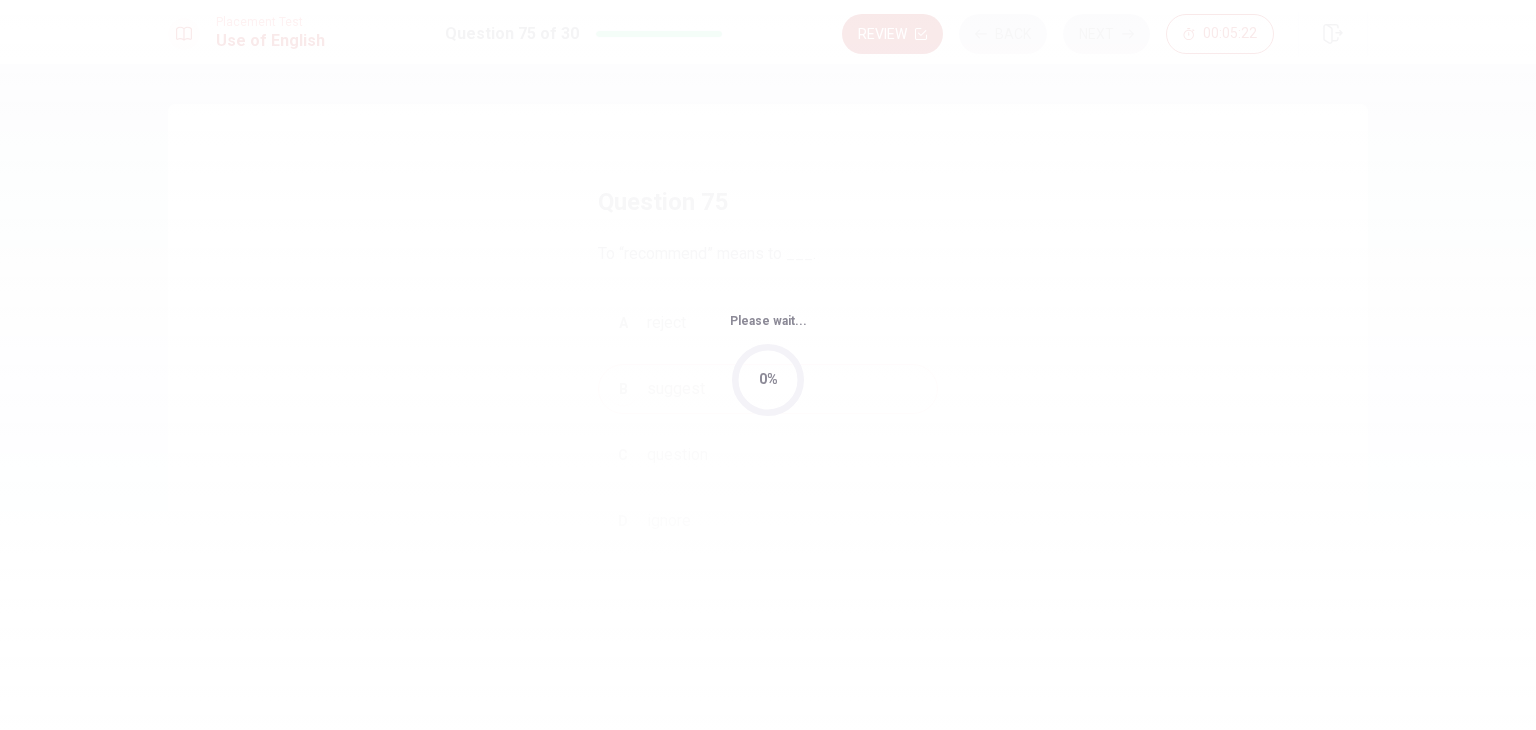 click on "0%" at bounding box center (768, 380) 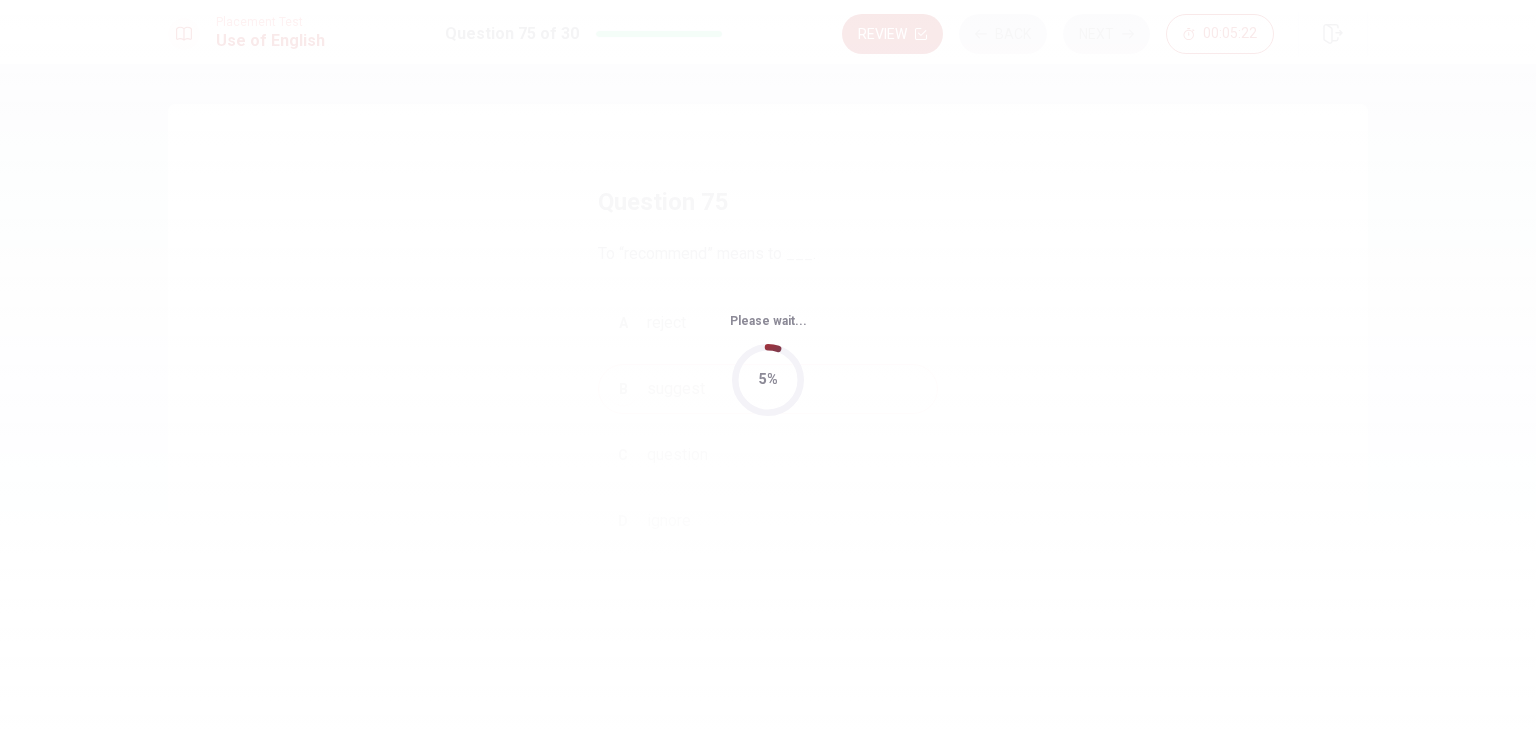 click on "5%" at bounding box center (768, 380) 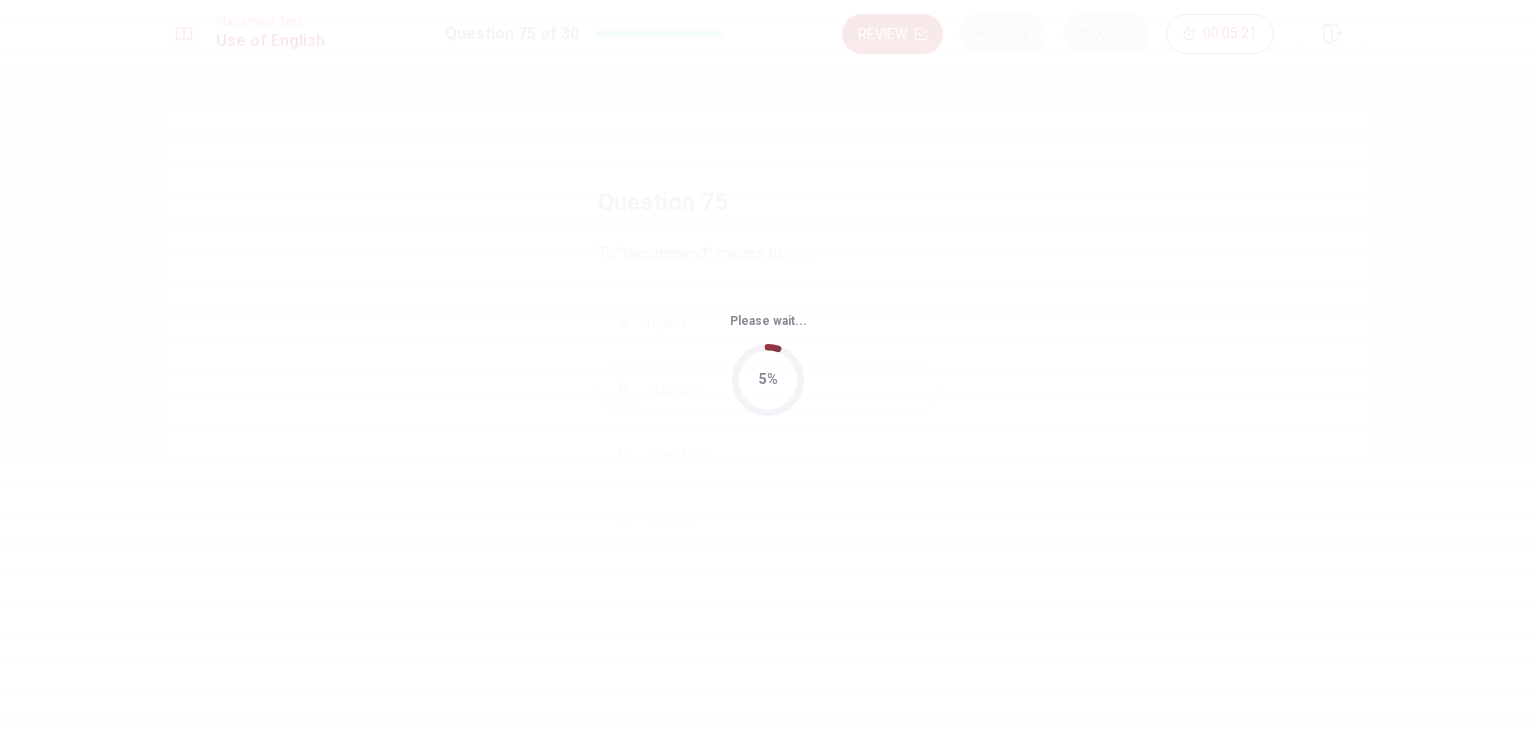 click on "5%" at bounding box center (768, 380) 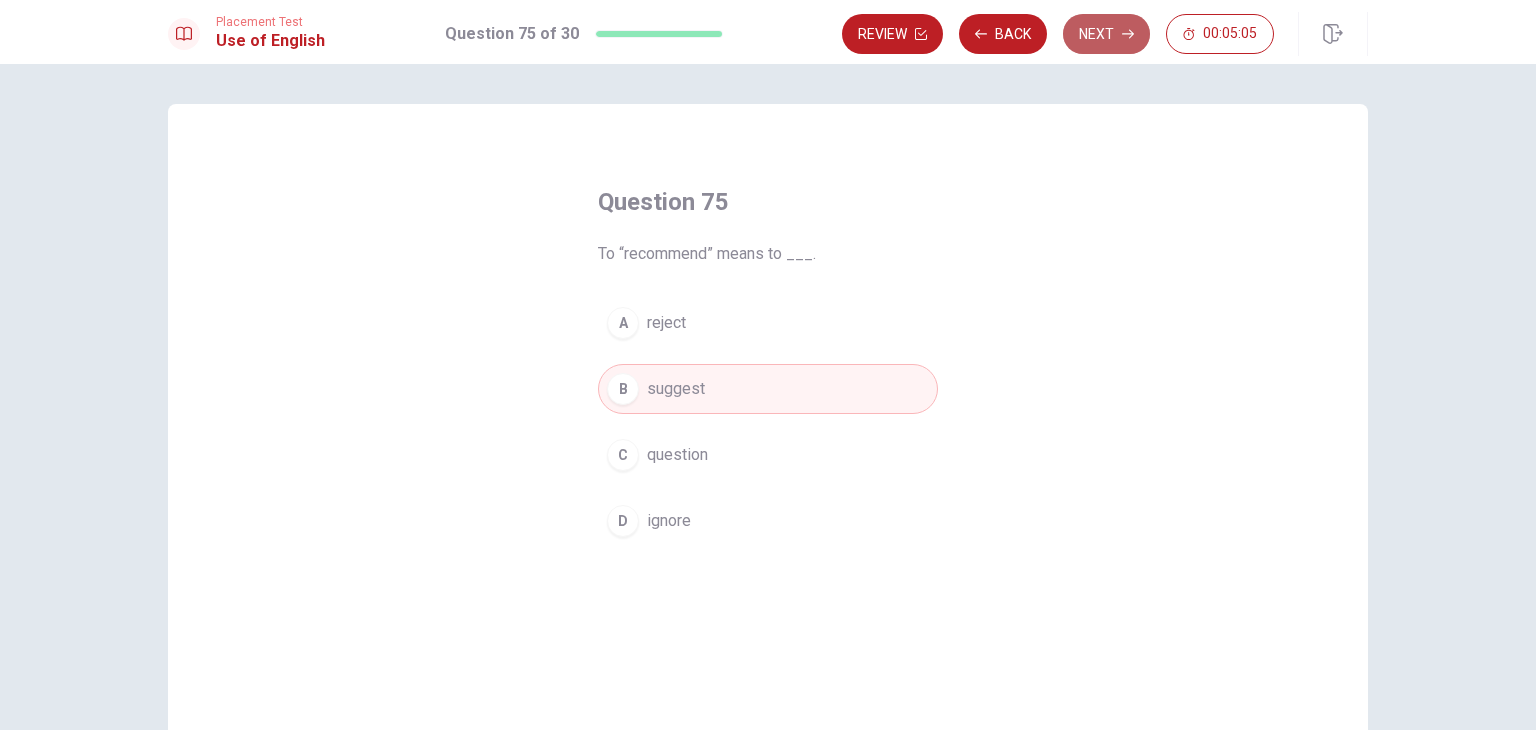 click on "Next" at bounding box center [1106, 34] 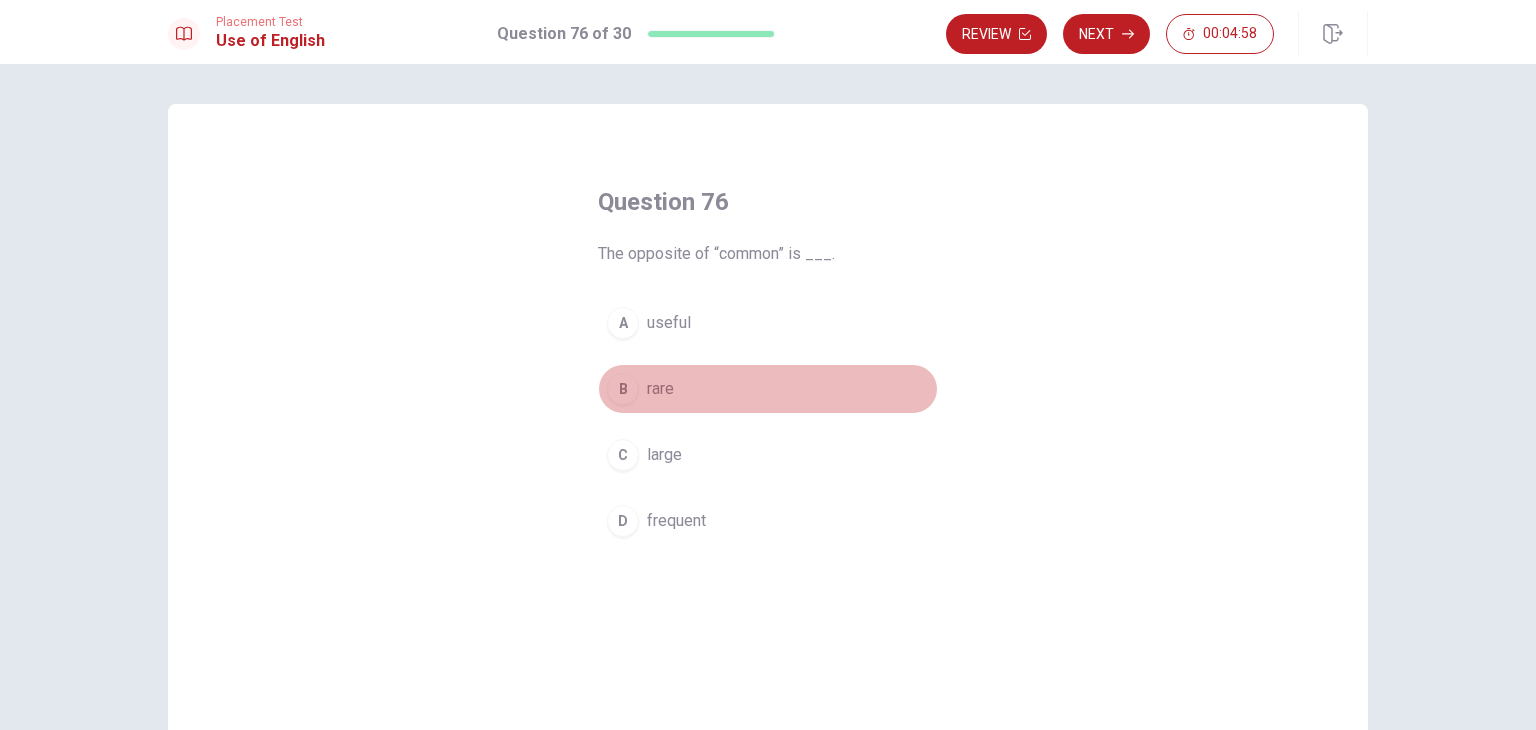 click on "rare" at bounding box center [660, 389] 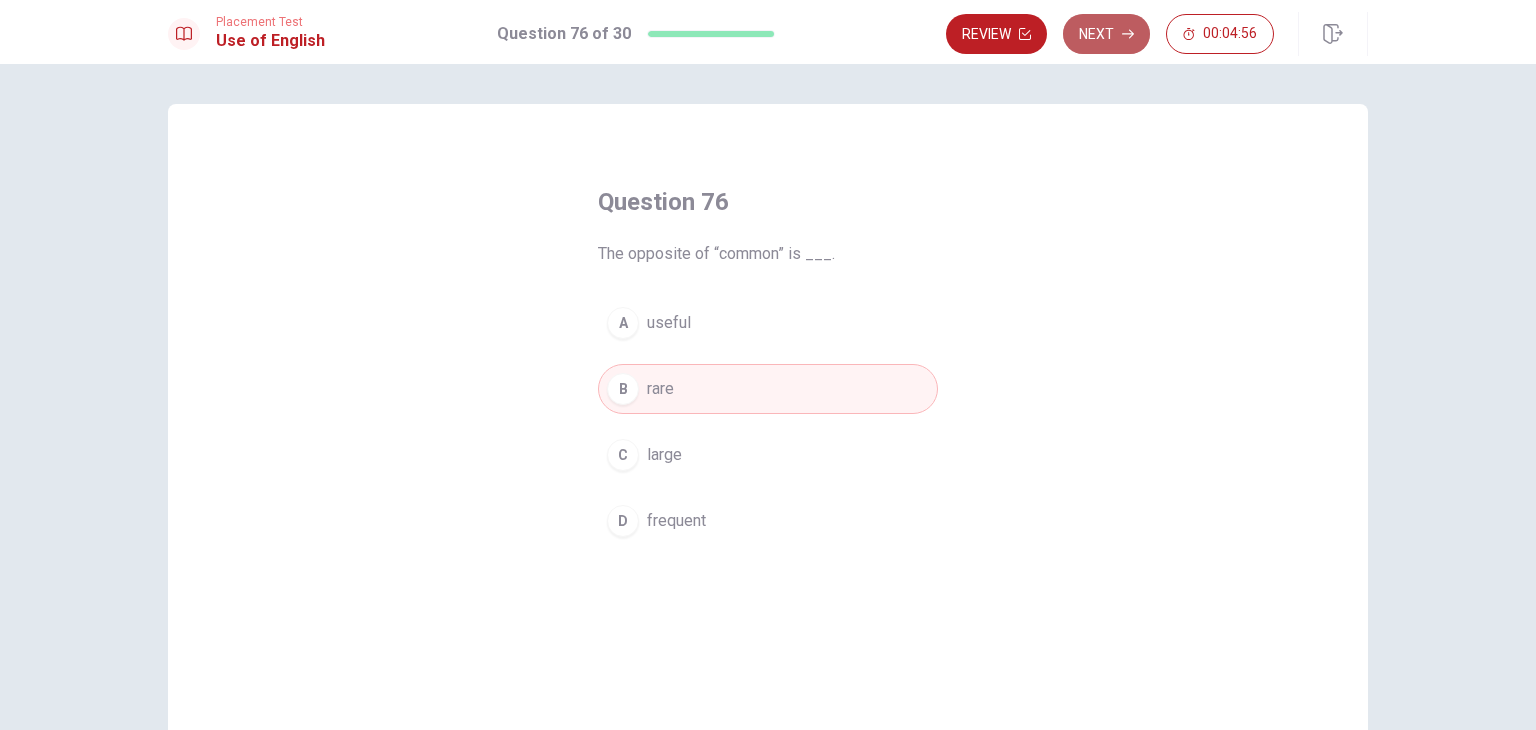 click on "Next" at bounding box center (1106, 34) 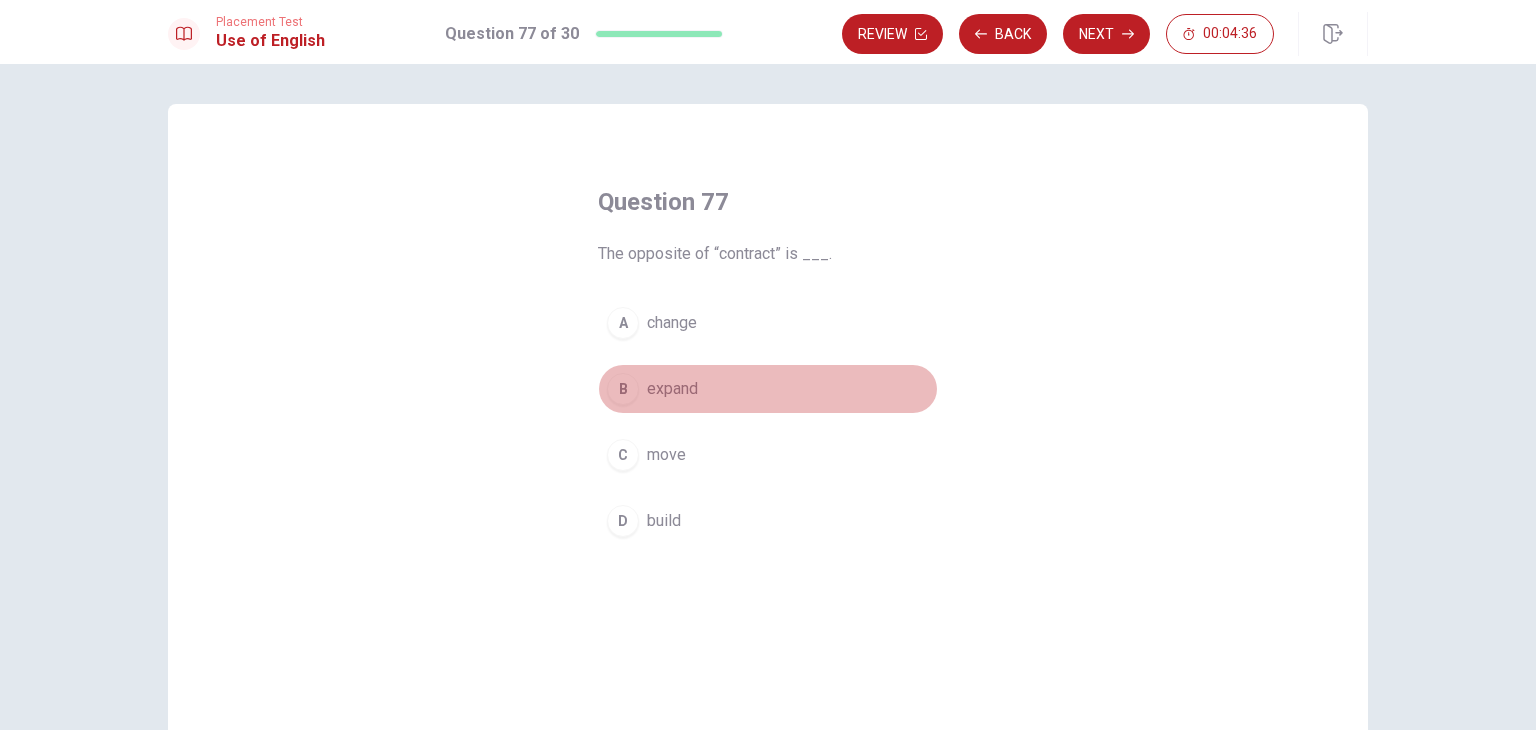 click on "B" at bounding box center (623, 389) 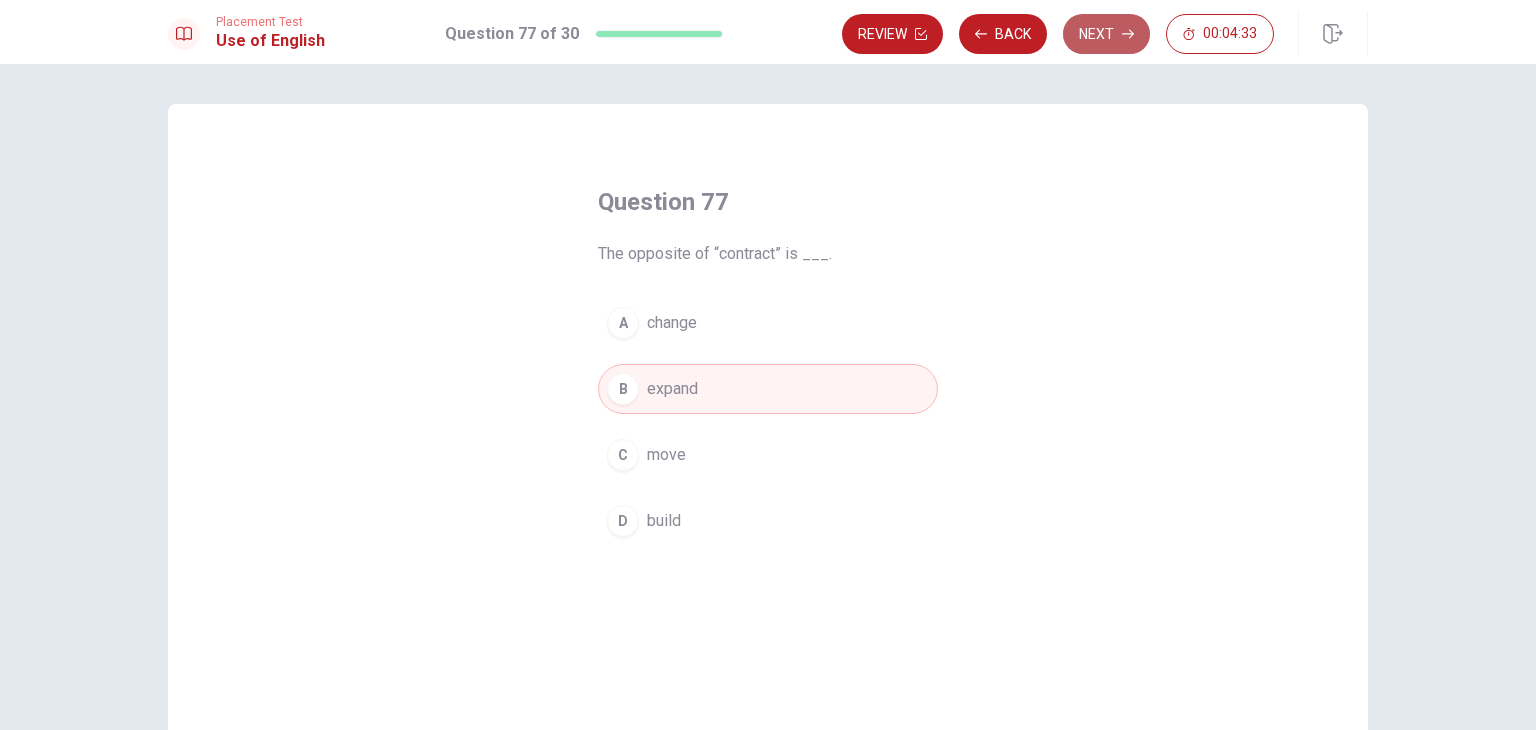 click on "Next" at bounding box center [1106, 34] 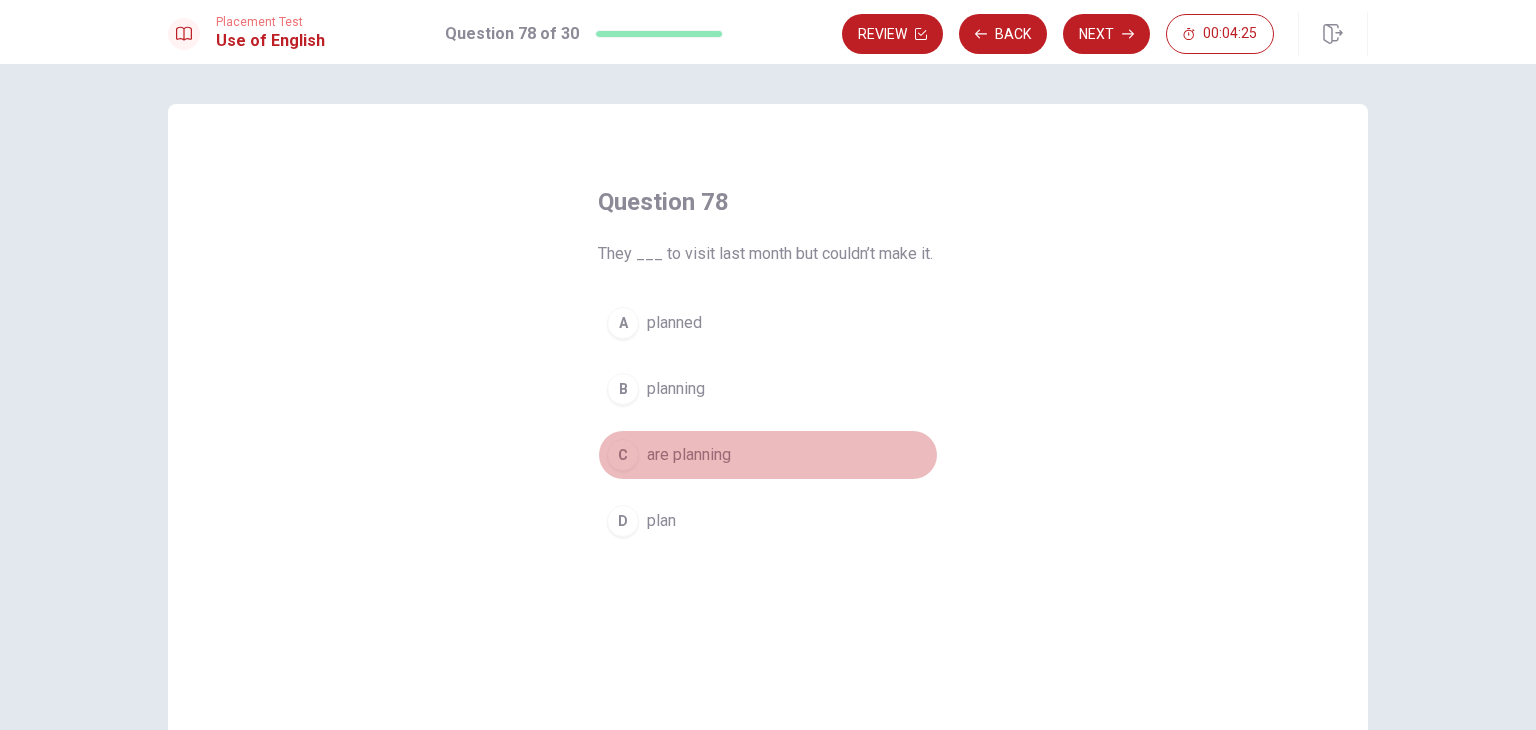click on "are planning" at bounding box center (689, 455) 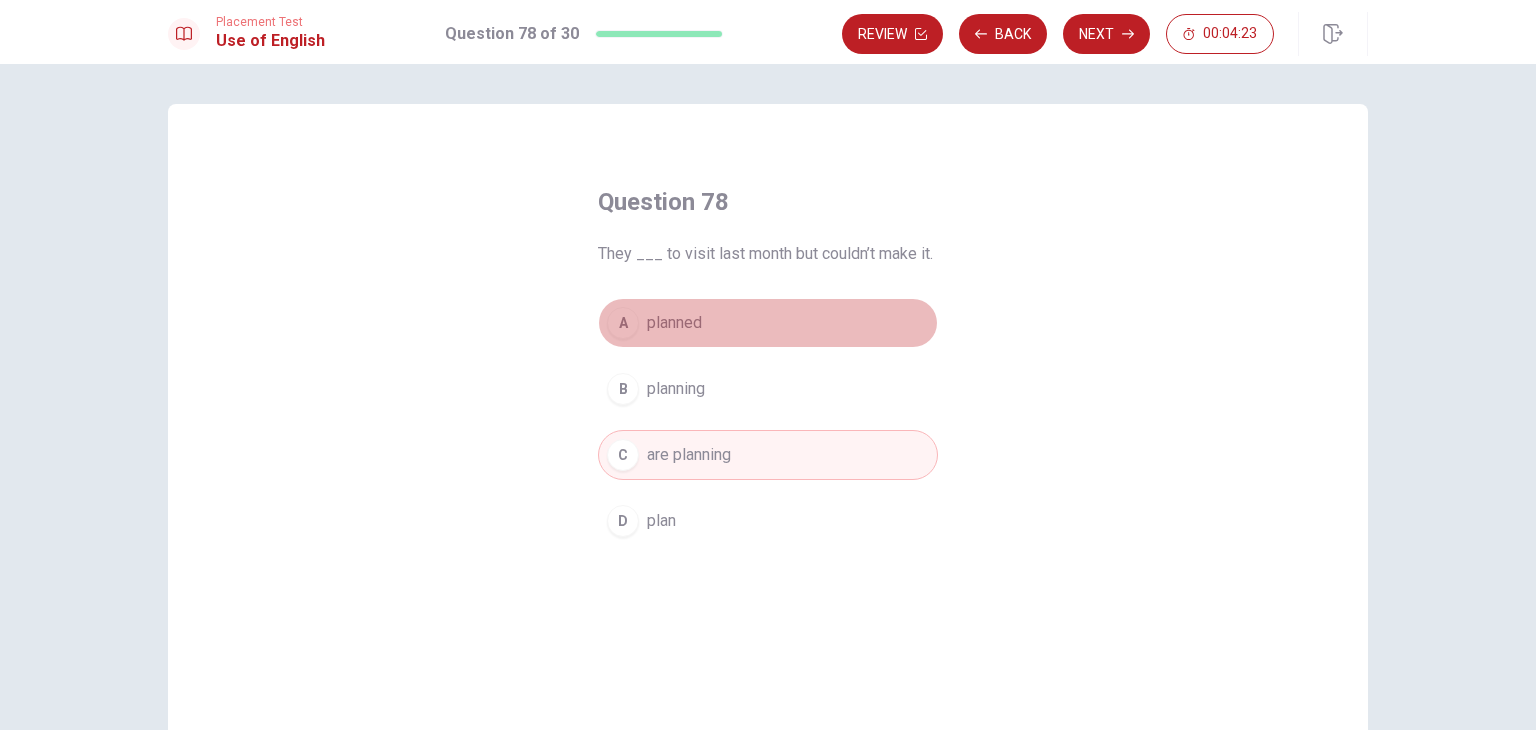 click on "planned" at bounding box center (674, 323) 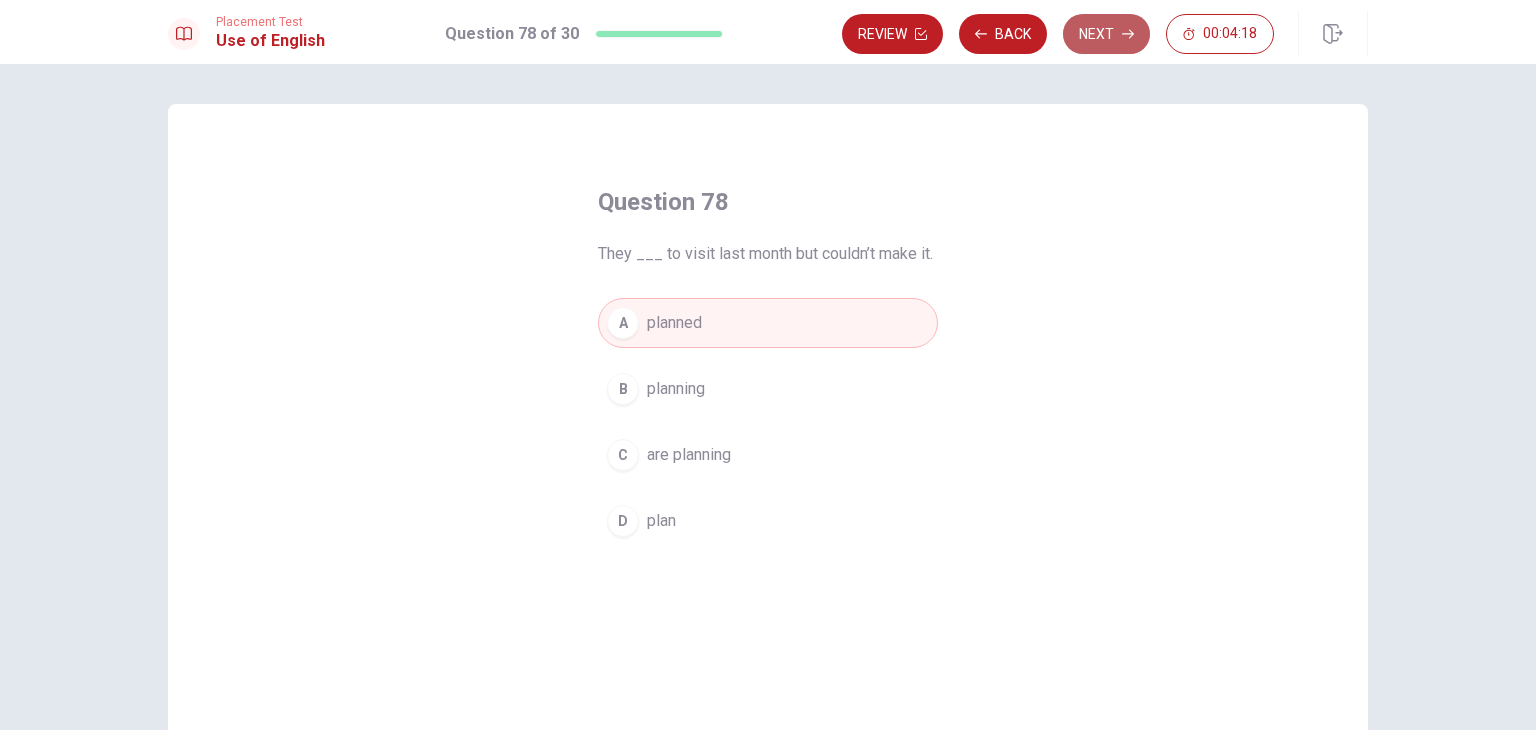 click on "Next" at bounding box center (1106, 34) 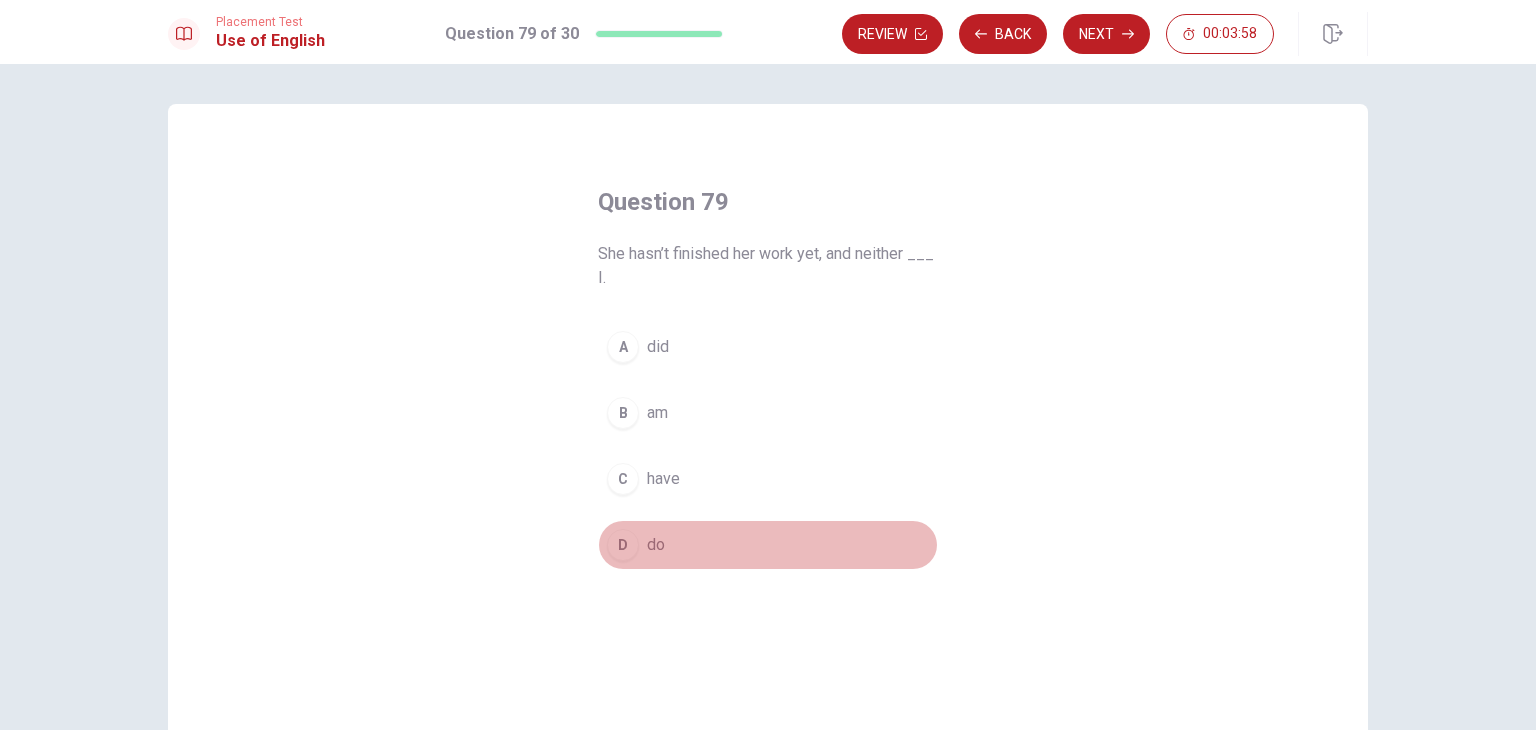 click on "do" at bounding box center (656, 545) 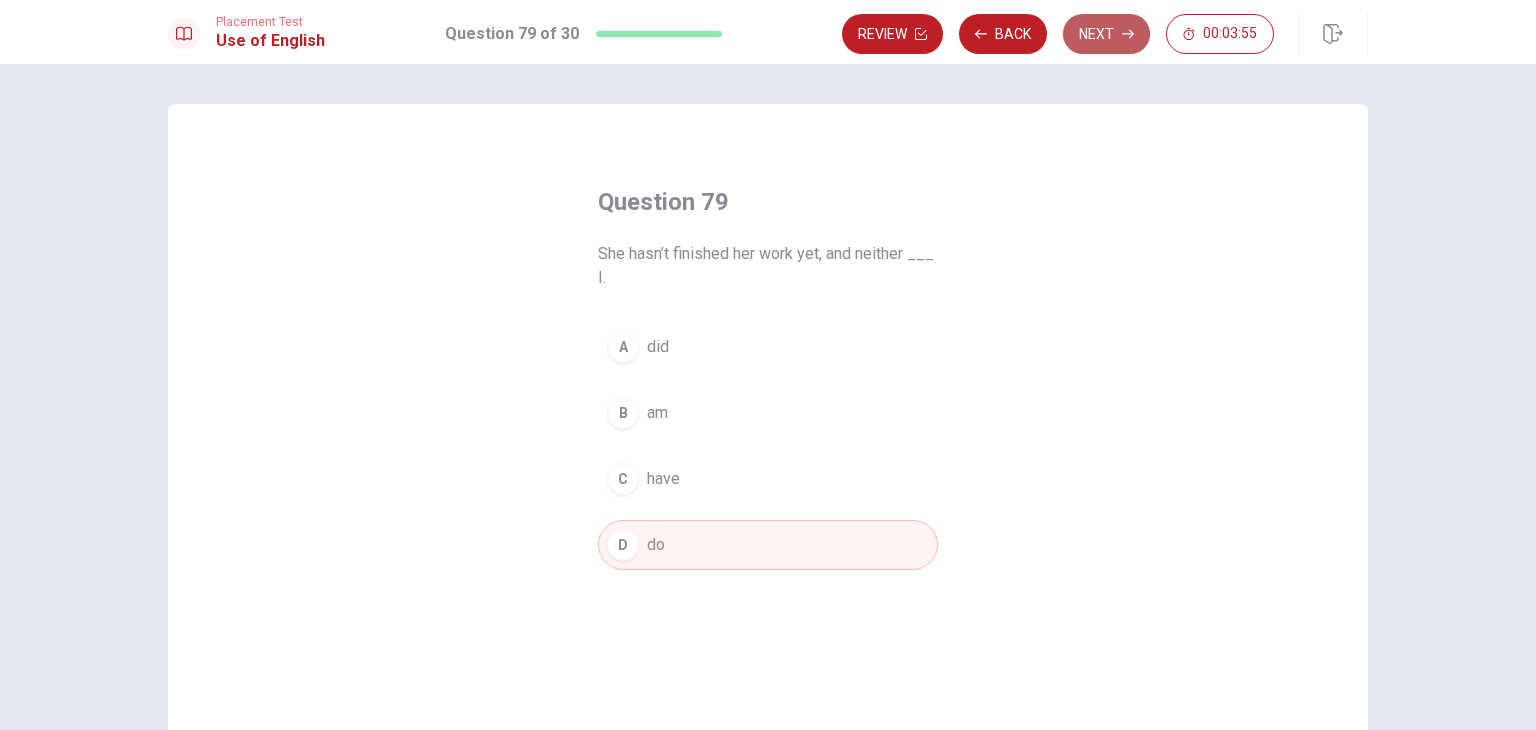 click on "Next" at bounding box center (1106, 34) 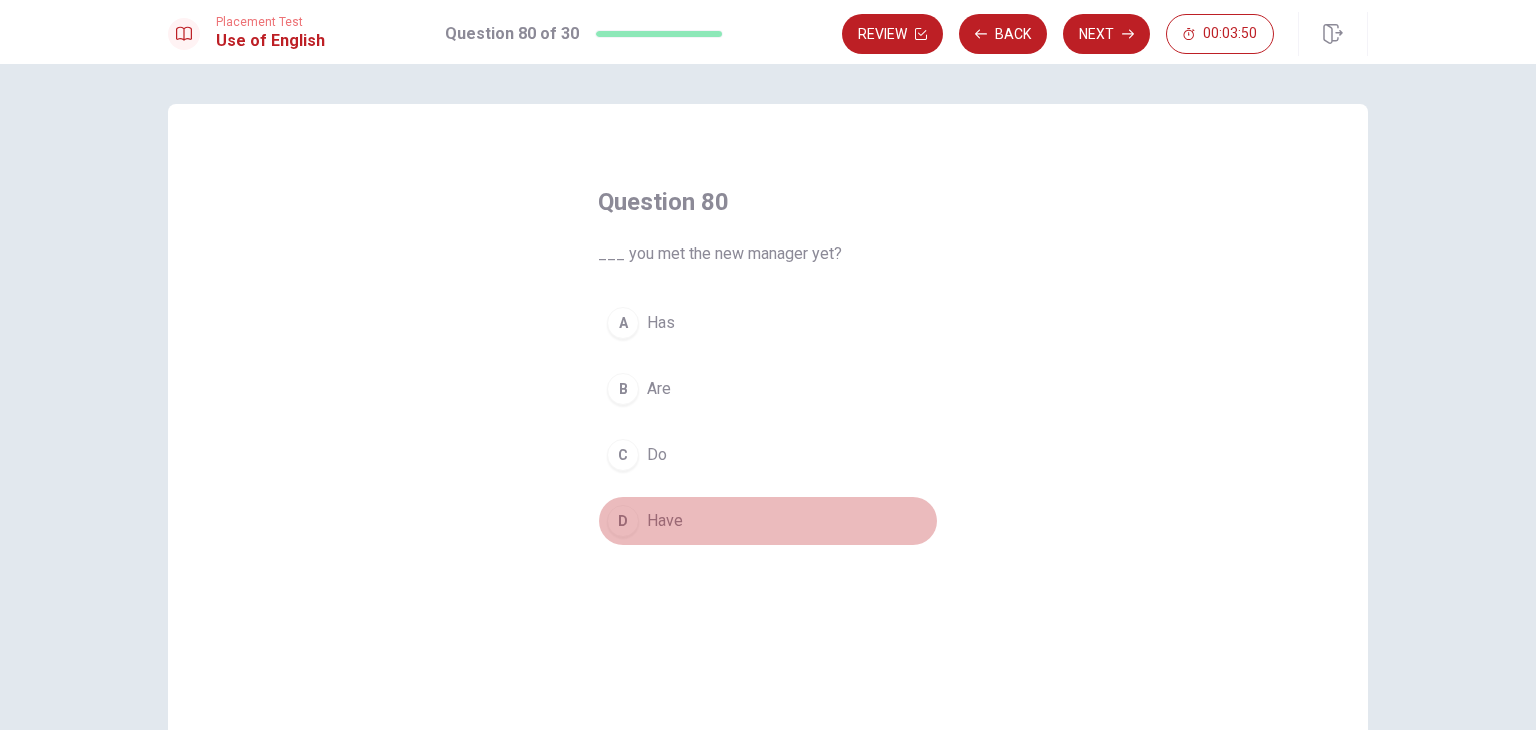 click on "D" at bounding box center [623, 521] 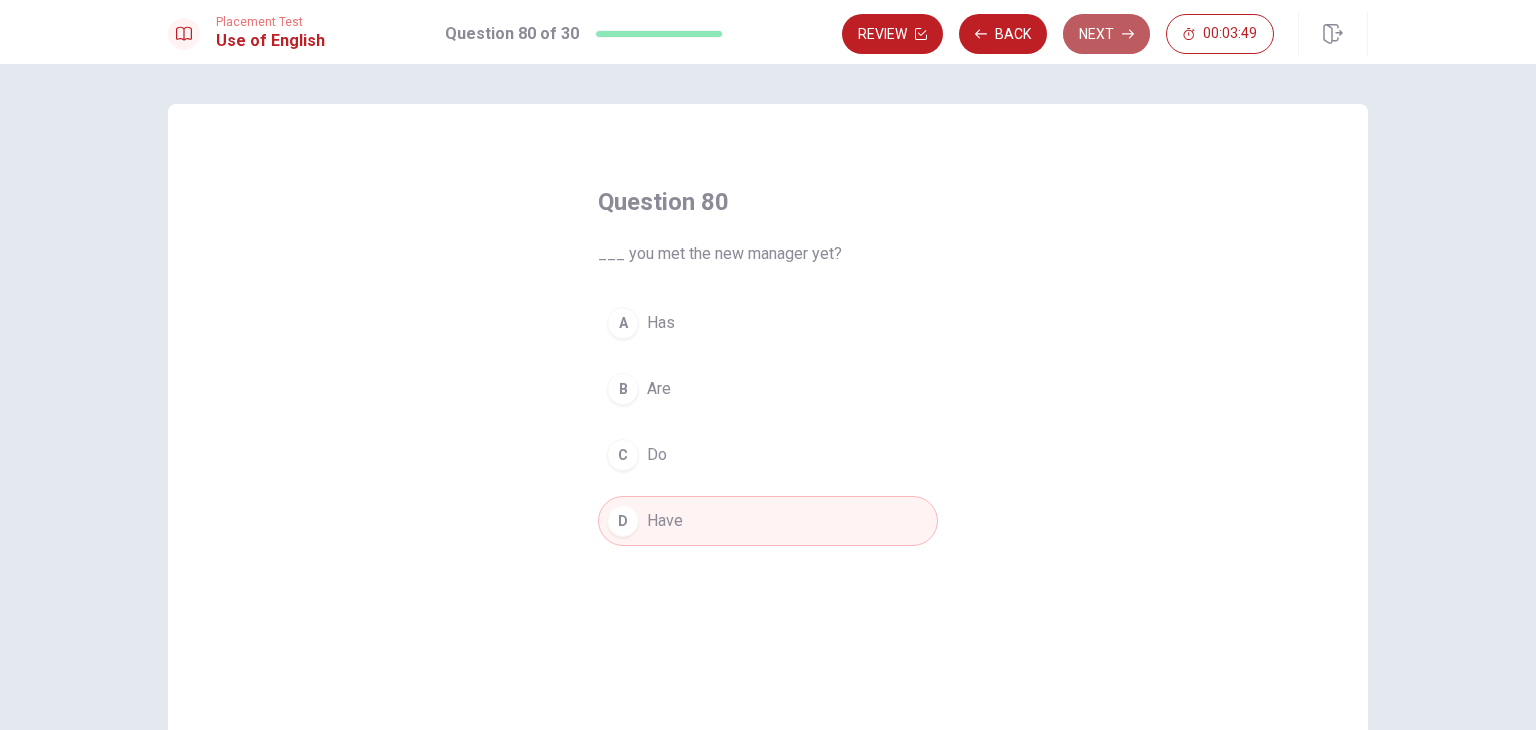 click on "Next" at bounding box center (1106, 34) 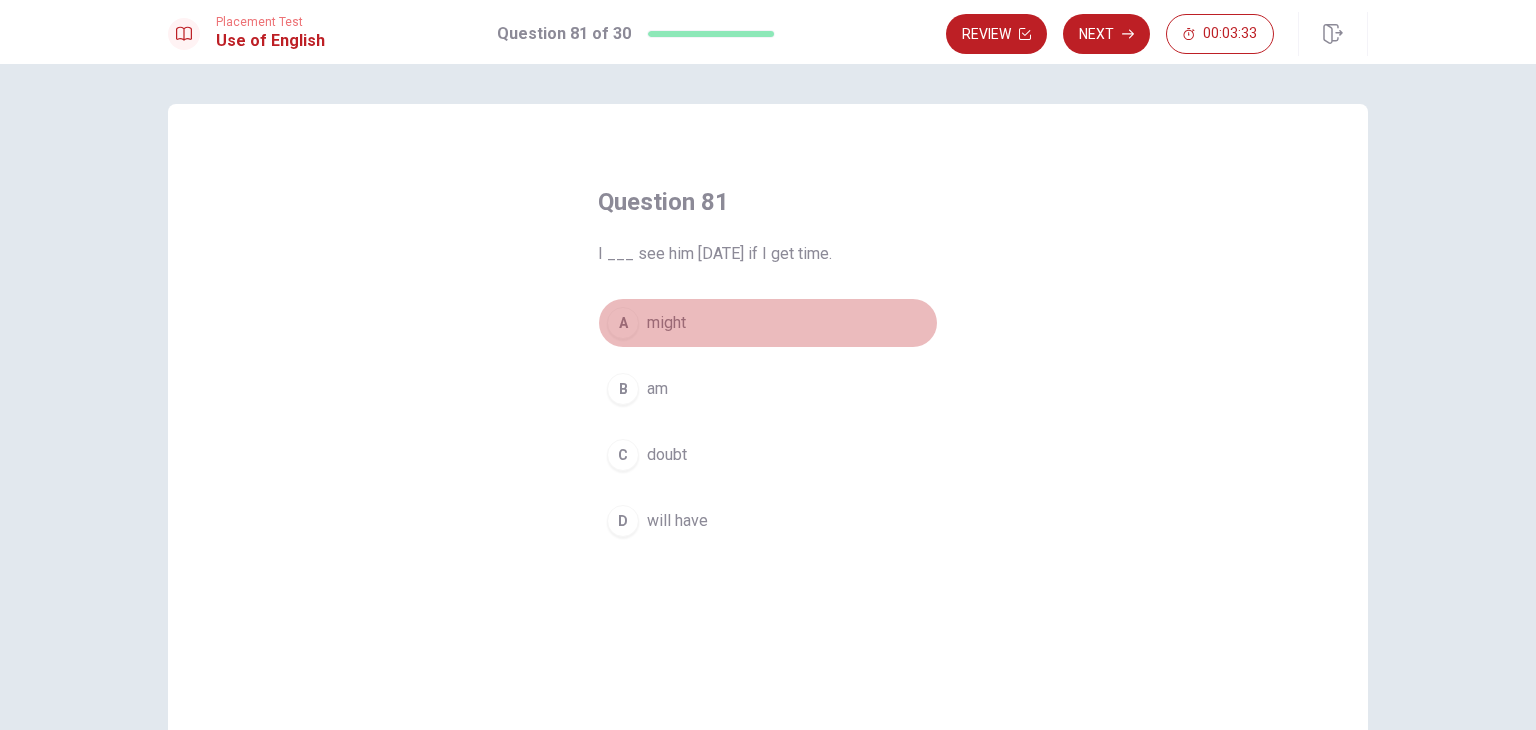 click on "A" at bounding box center [623, 323] 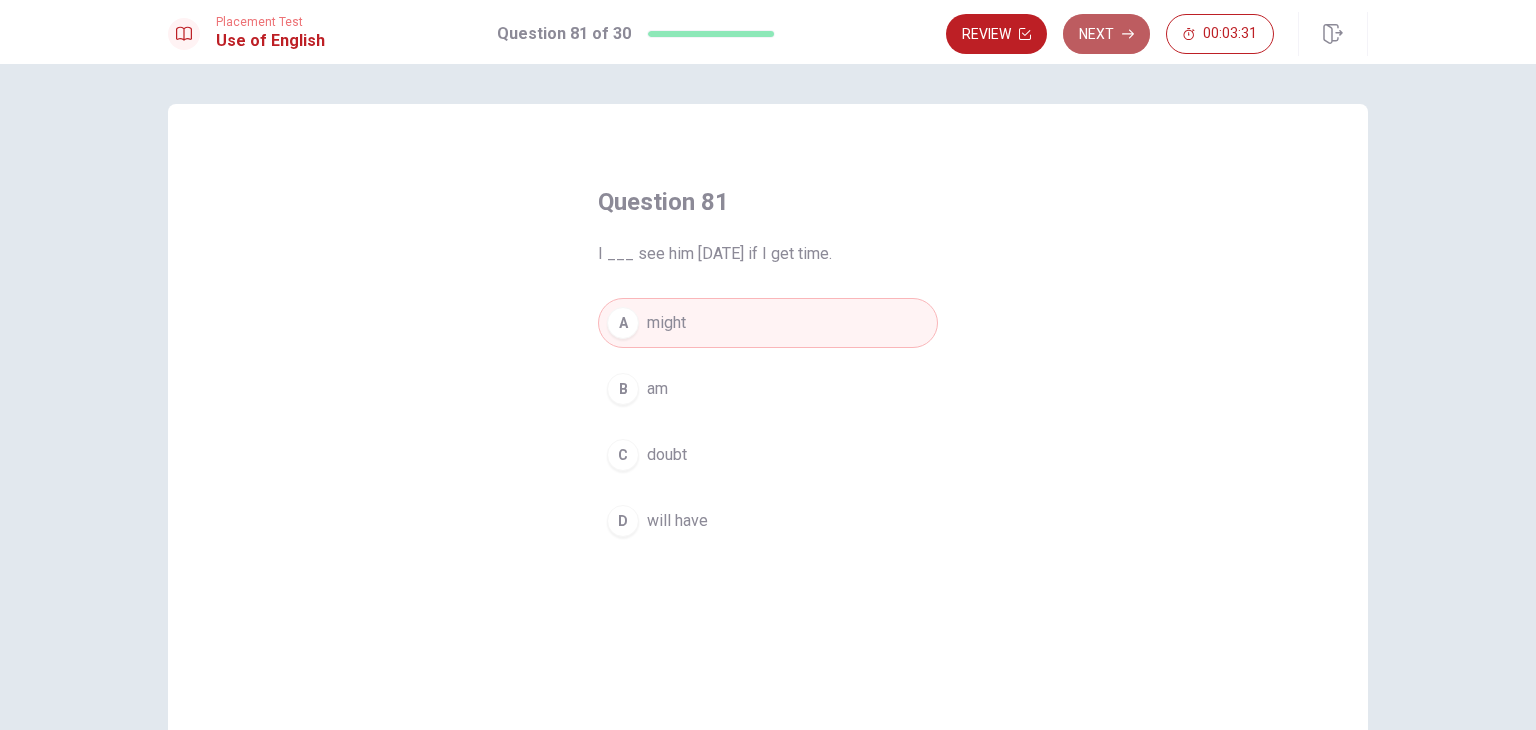 click on "Next" at bounding box center [1106, 34] 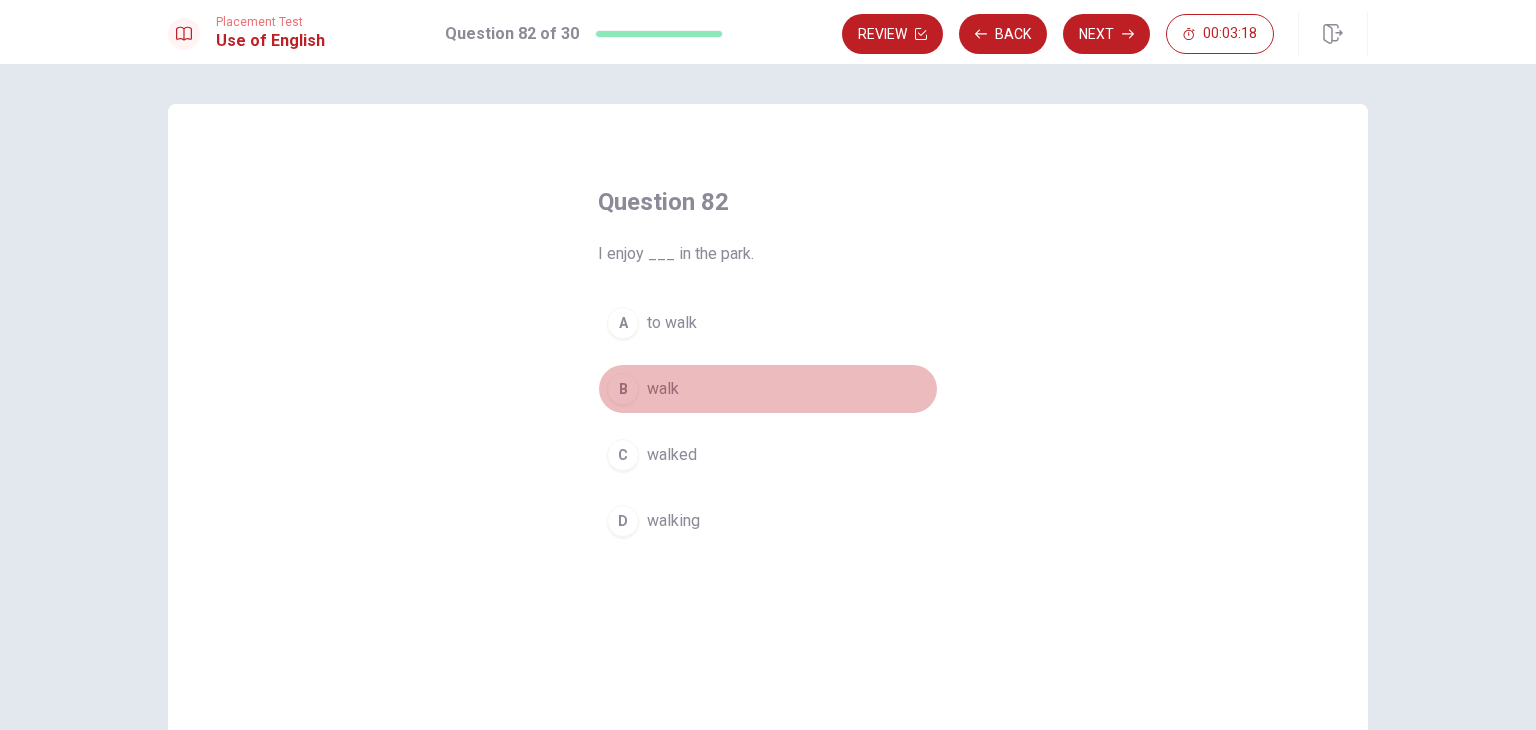 click on "B" at bounding box center (623, 389) 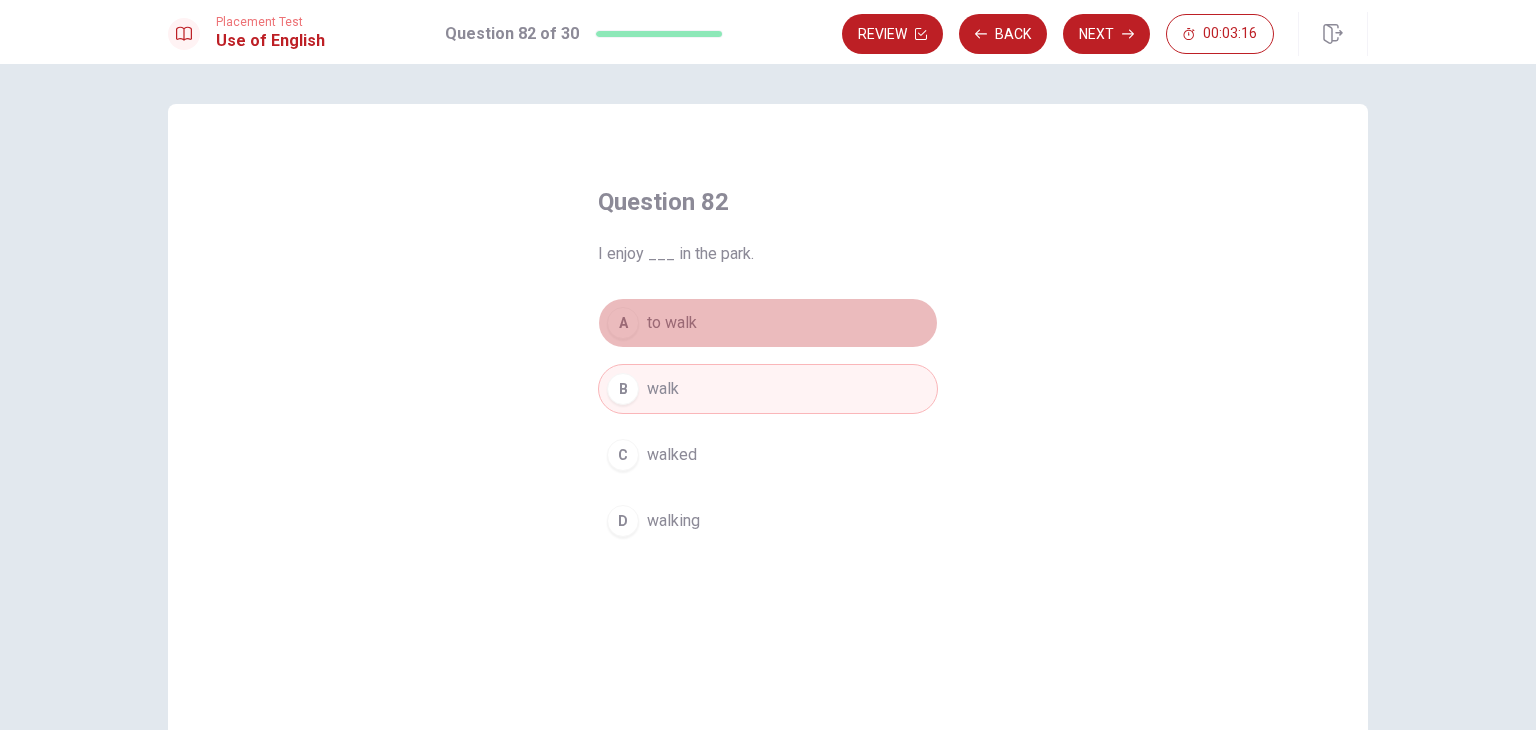 click on "A to walk" at bounding box center [768, 323] 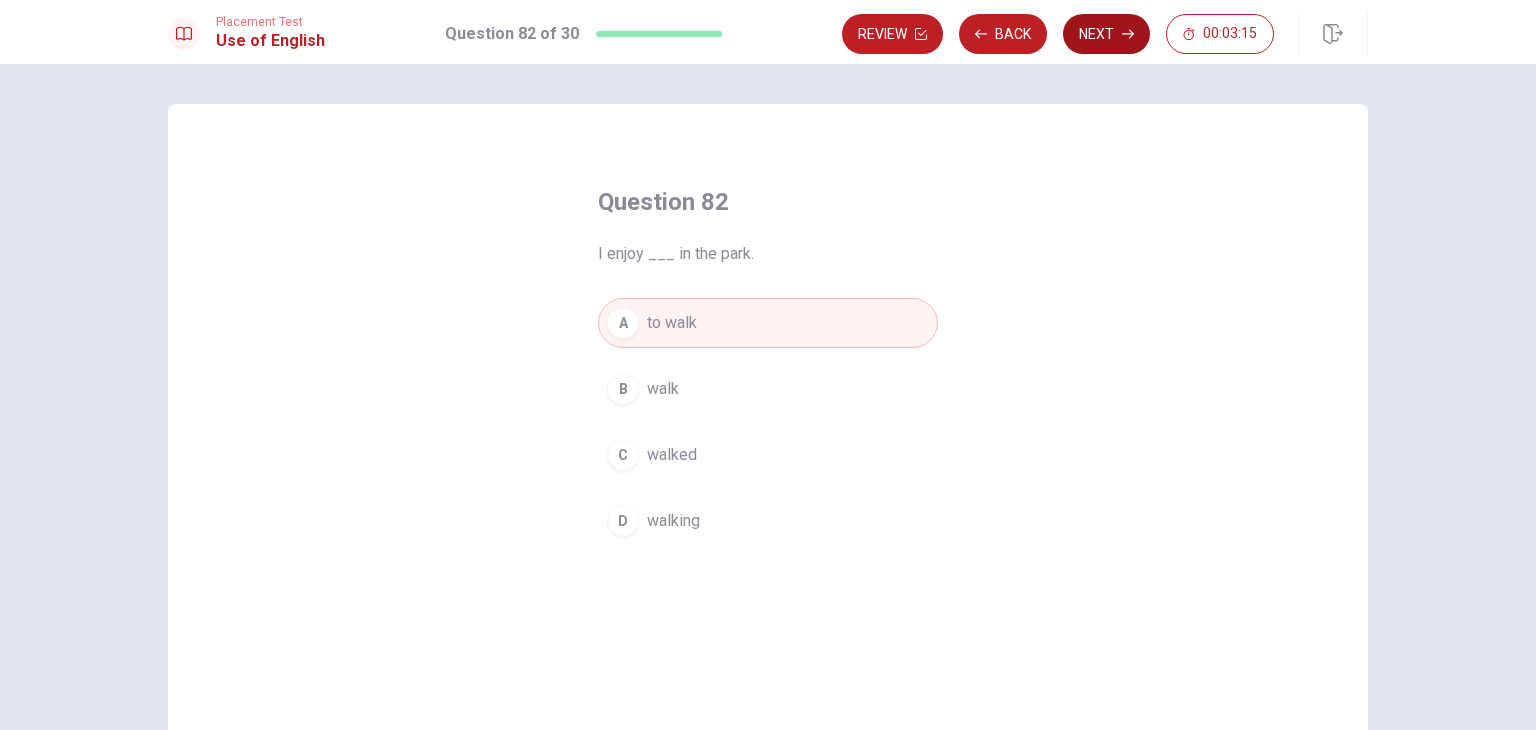 click on "Next" at bounding box center [1106, 34] 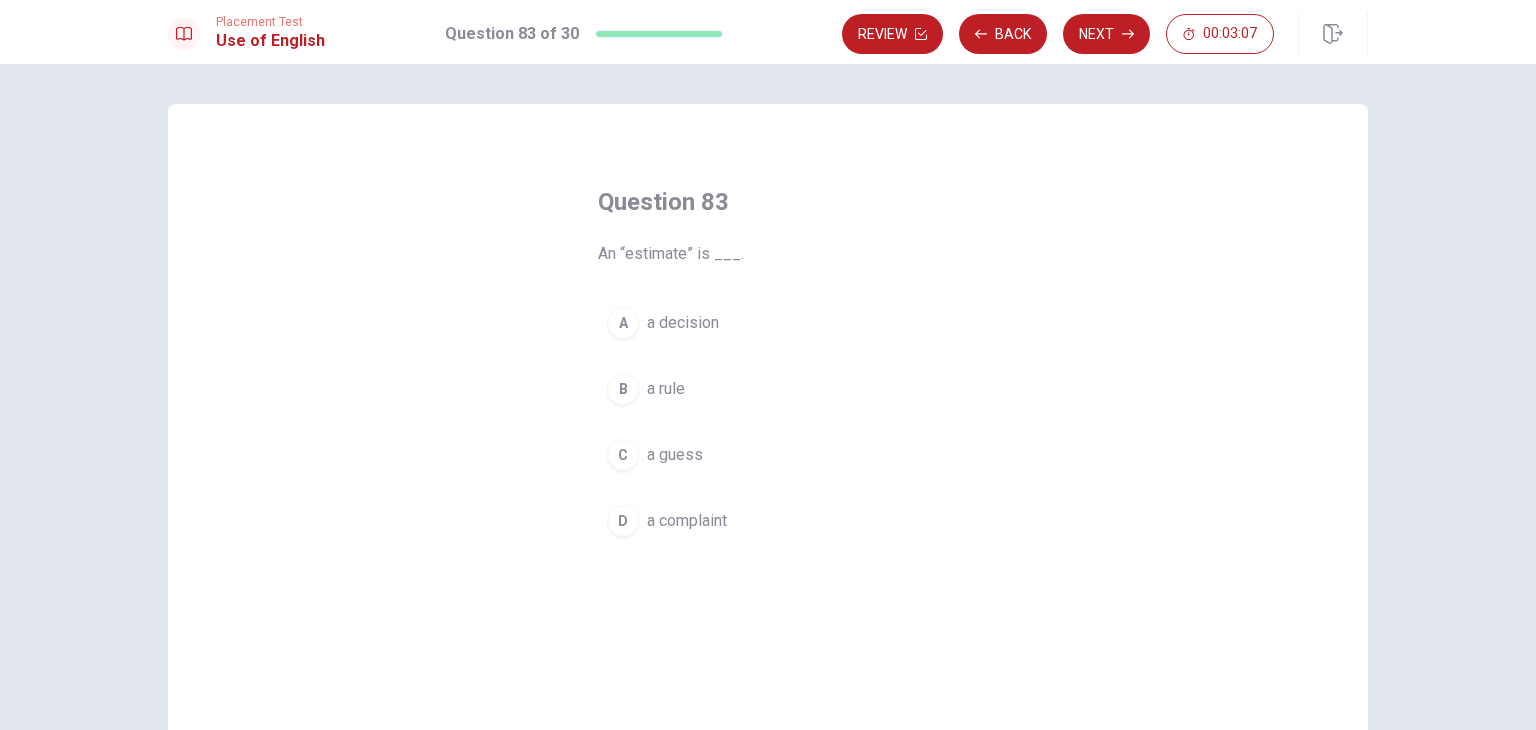 click on "a guess" at bounding box center (675, 455) 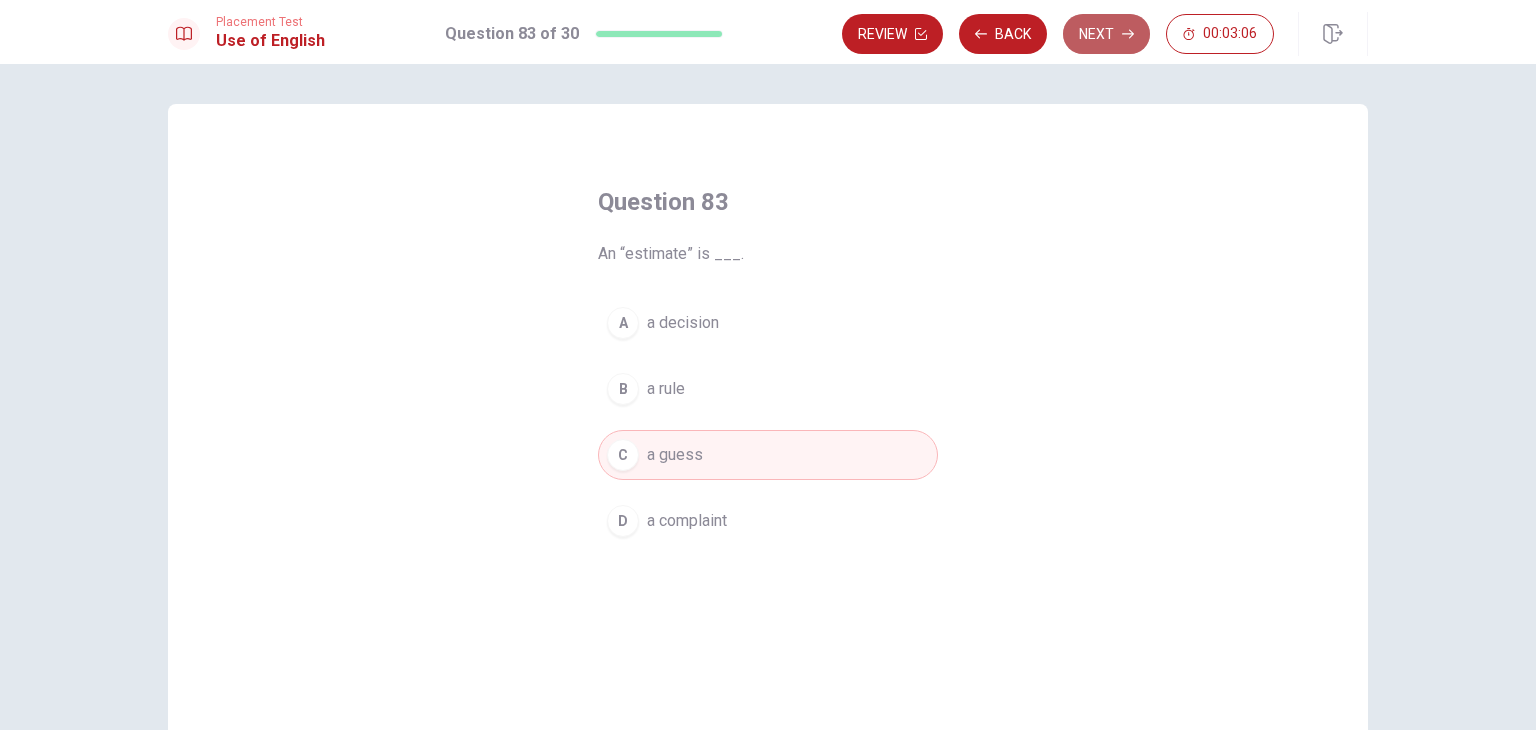 click on "Next" at bounding box center [1106, 34] 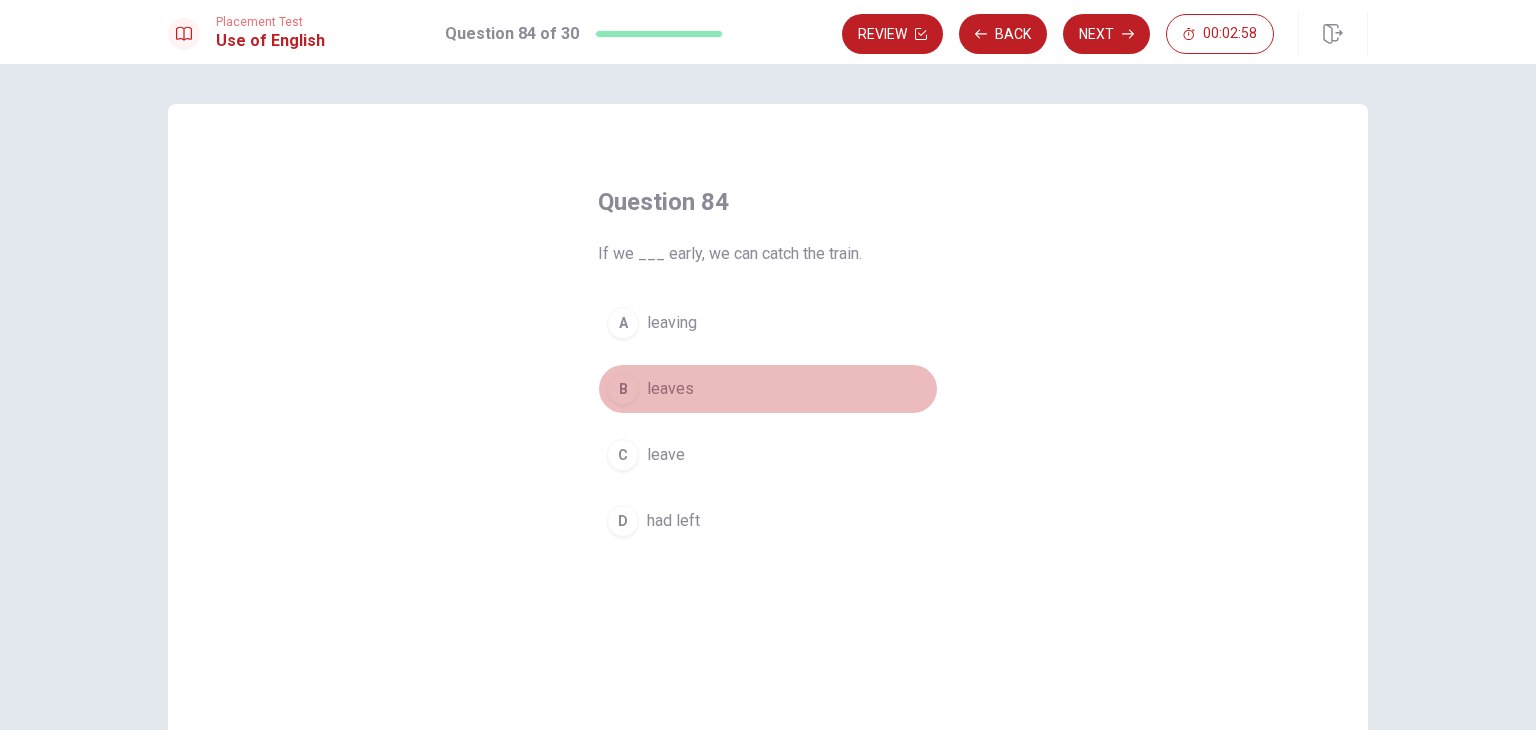 click on "B leaves" at bounding box center (768, 389) 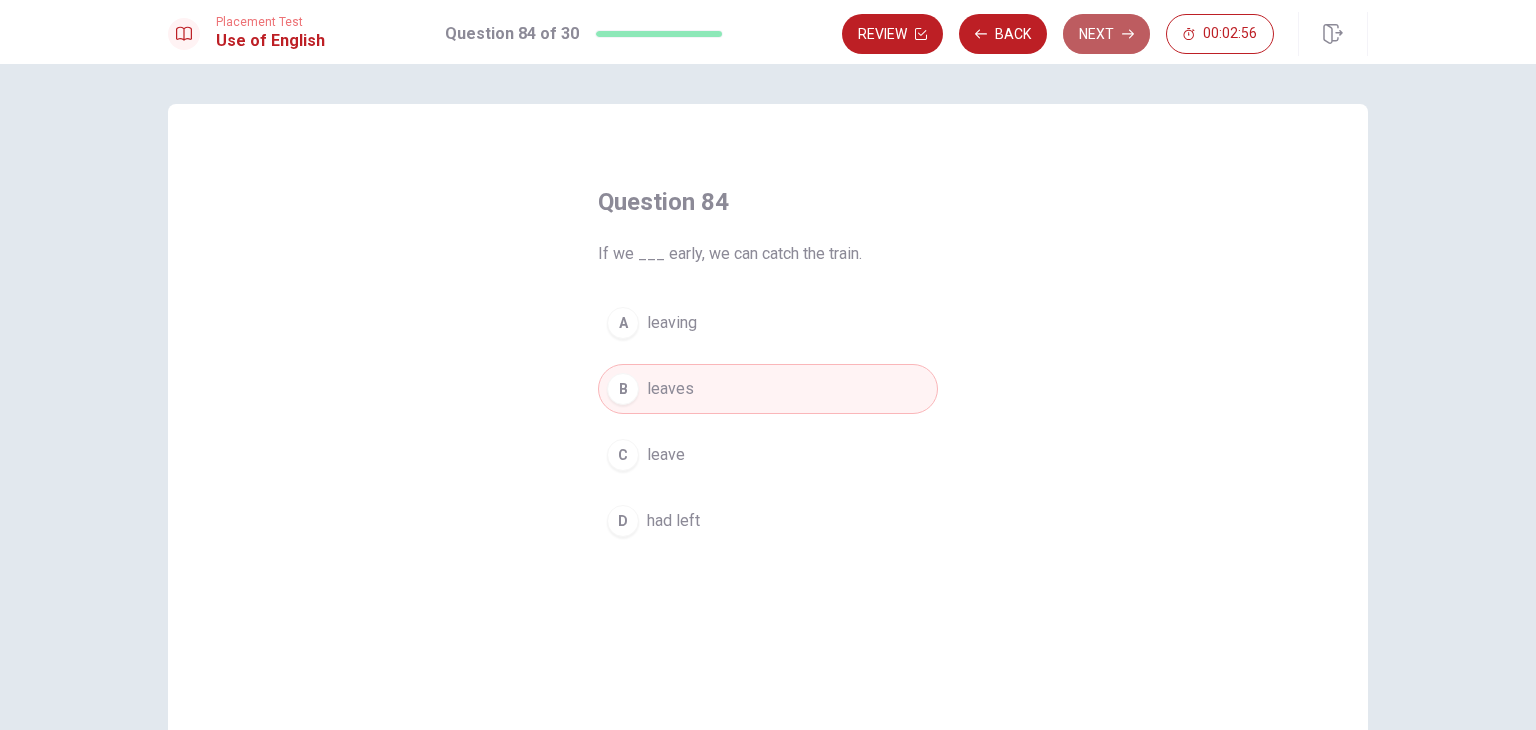 click on "Next" at bounding box center (1106, 34) 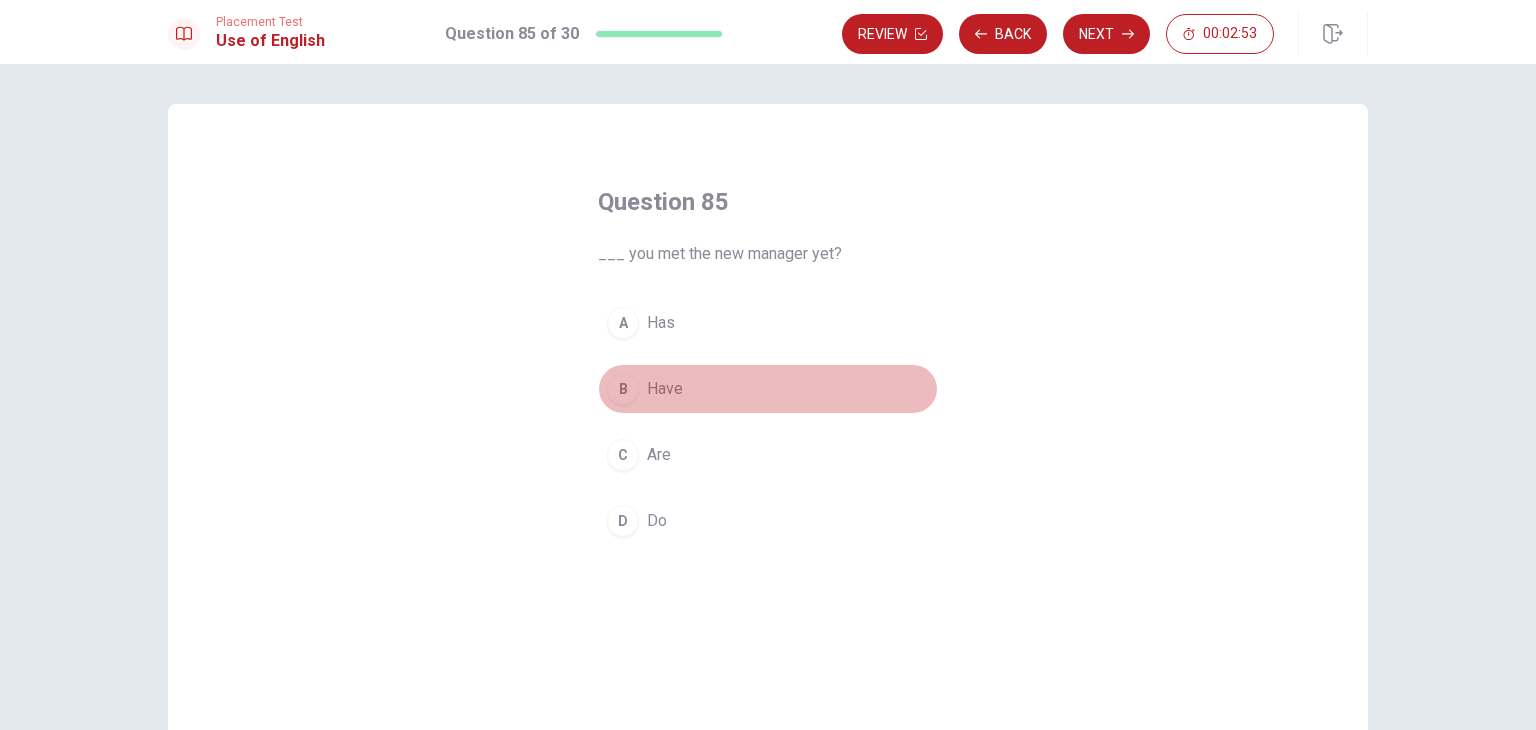 click on "B" at bounding box center [623, 389] 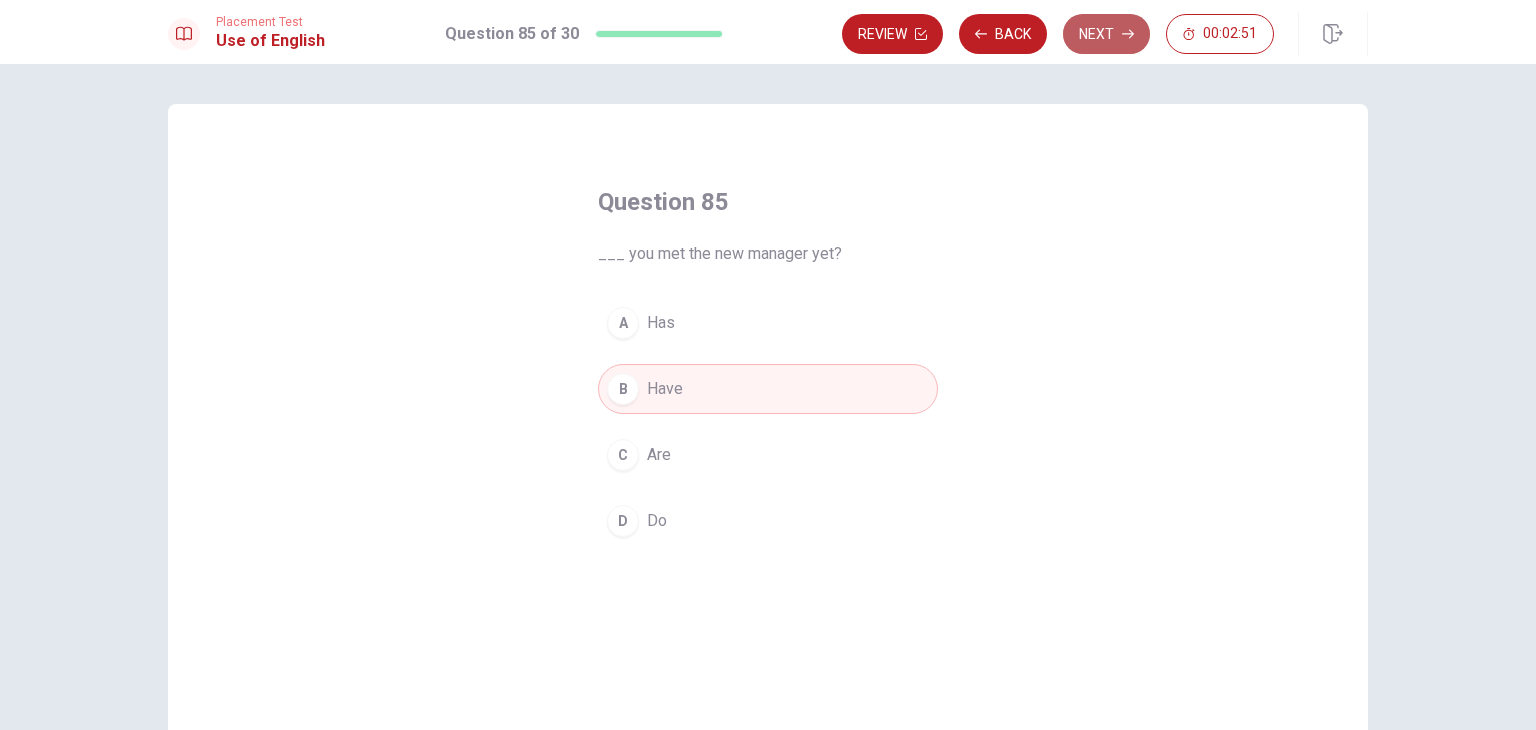 click on "Next" at bounding box center [1106, 34] 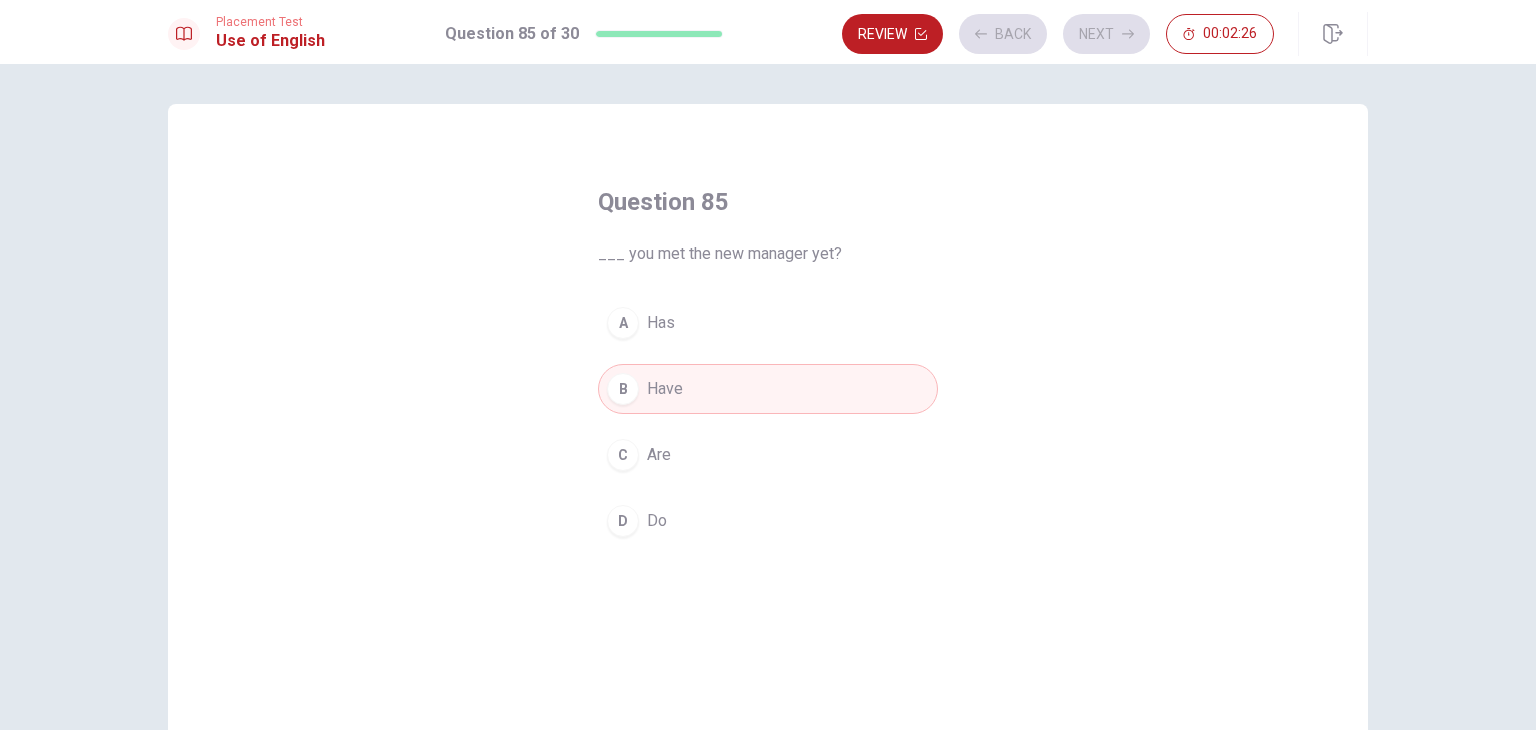 click on "B Have" at bounding box center (768, 389) 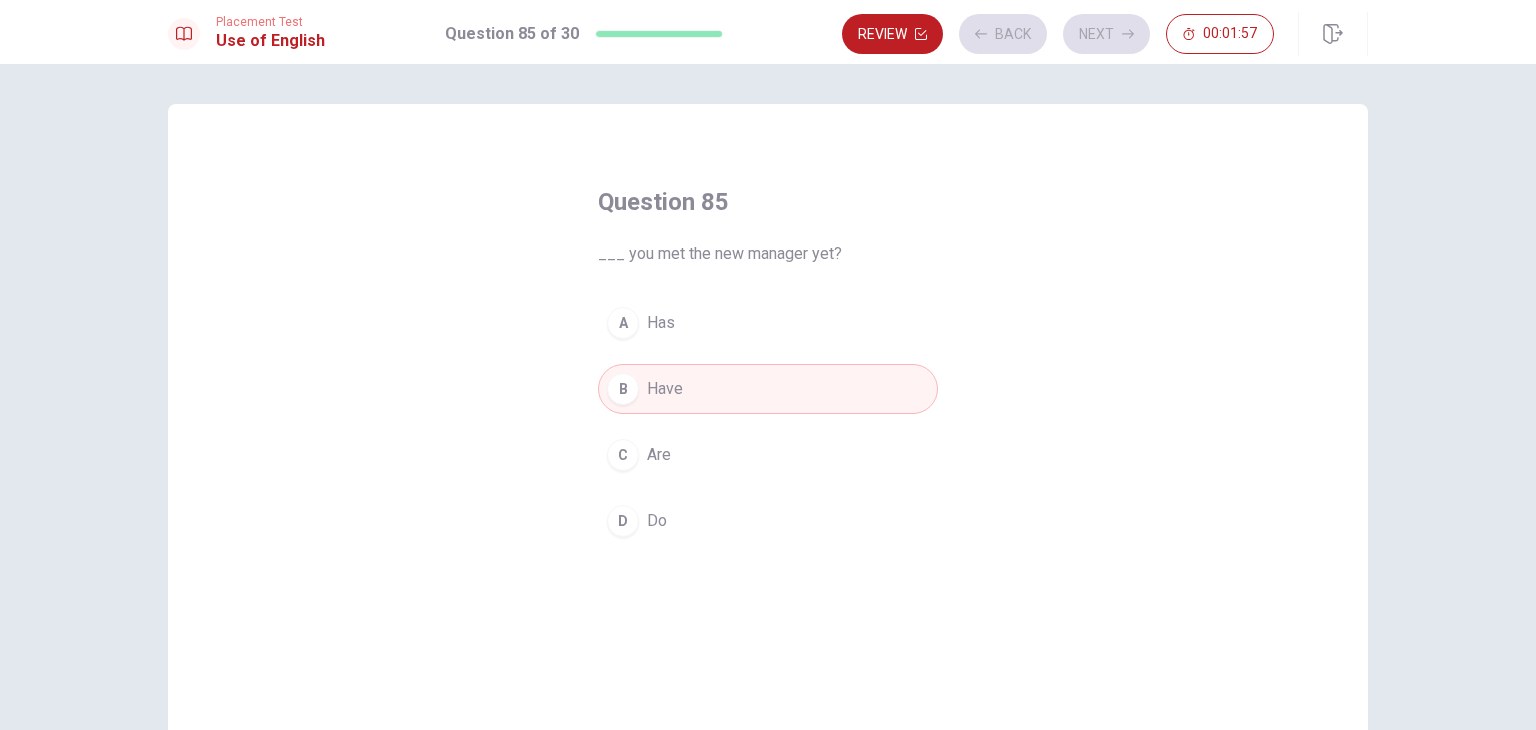 drag, startPoint x: 958, startPoint y: 358, endPoint x: 882, endPoint y: 393, distance: 83.67198 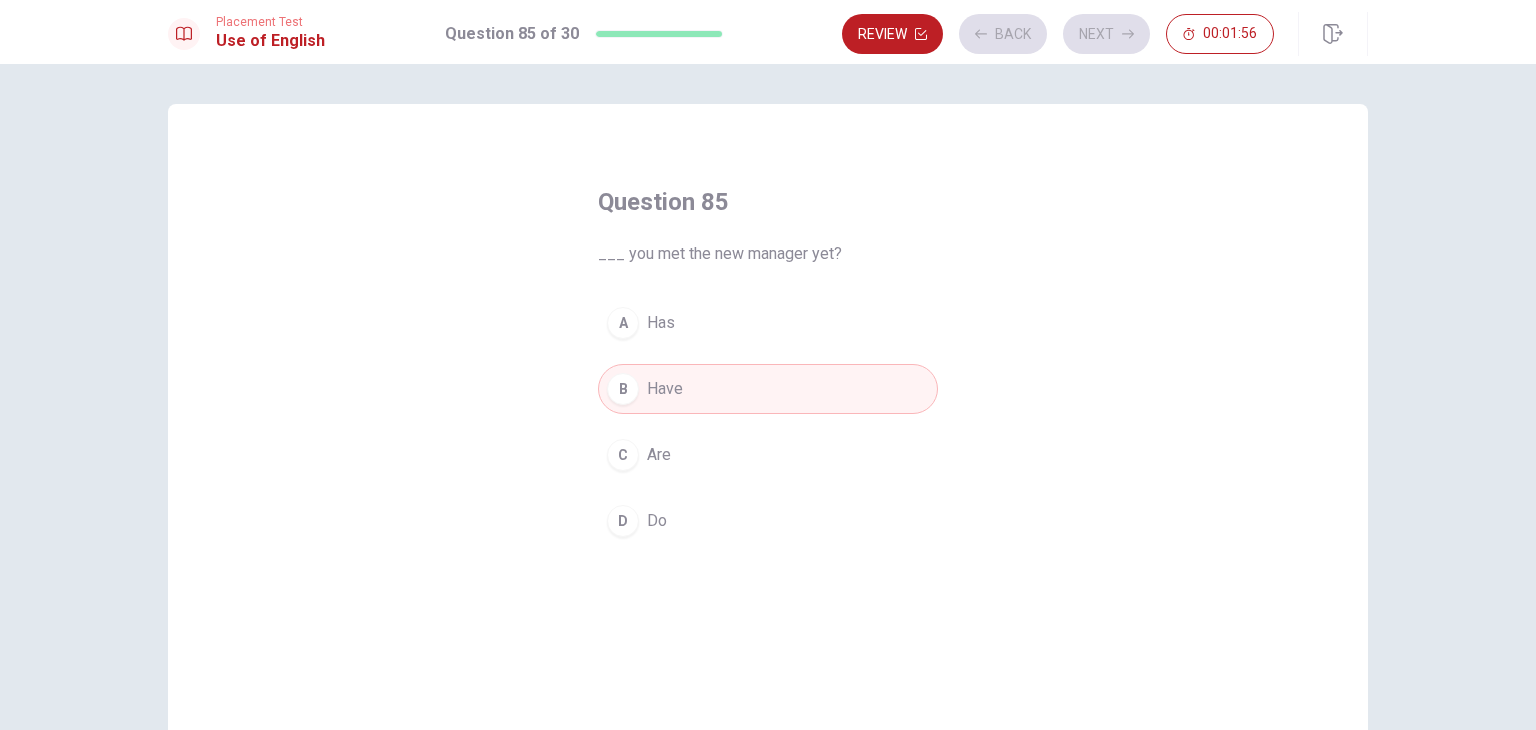 click on "B Have" at bounding box center [768, 389] 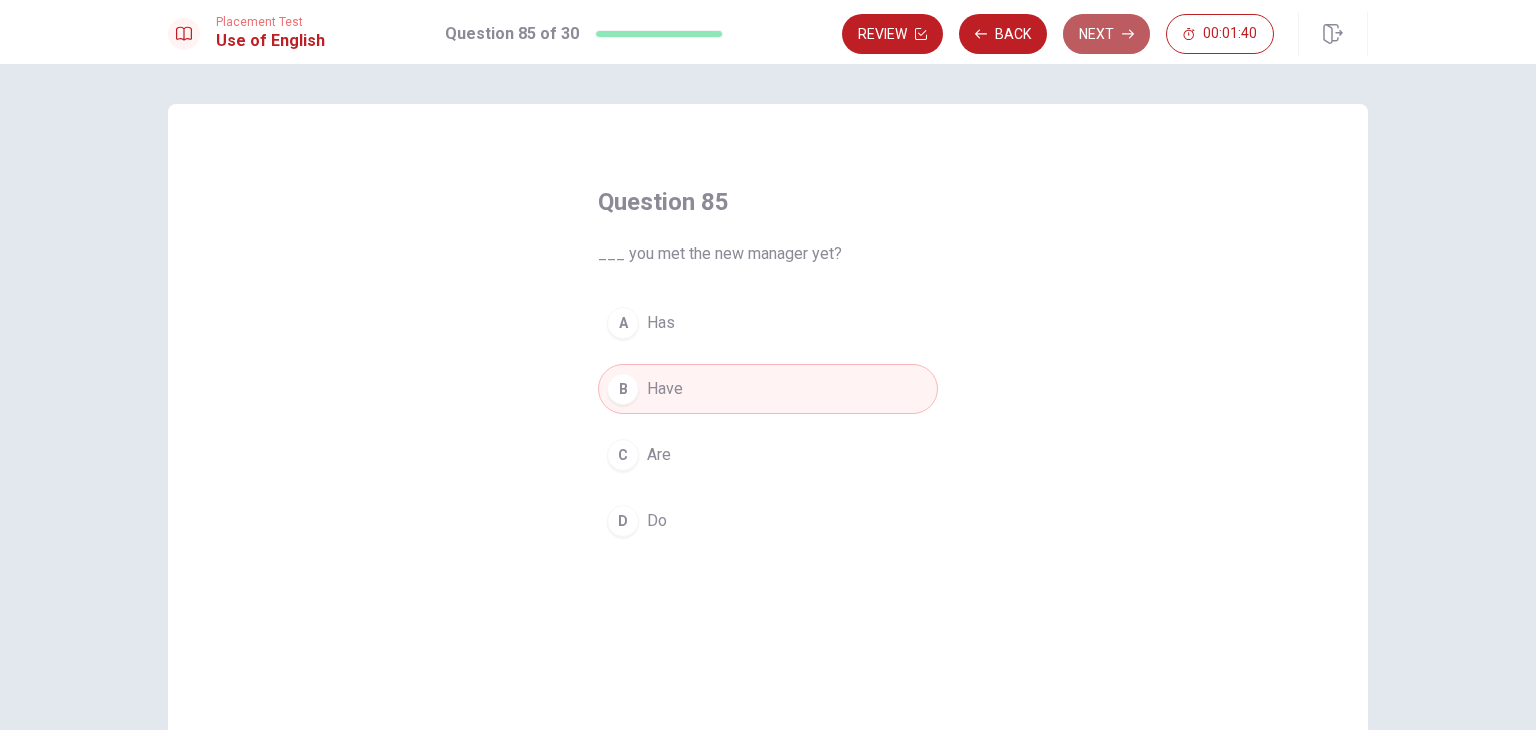 click on "Next" at bounding box center (1106, 34) 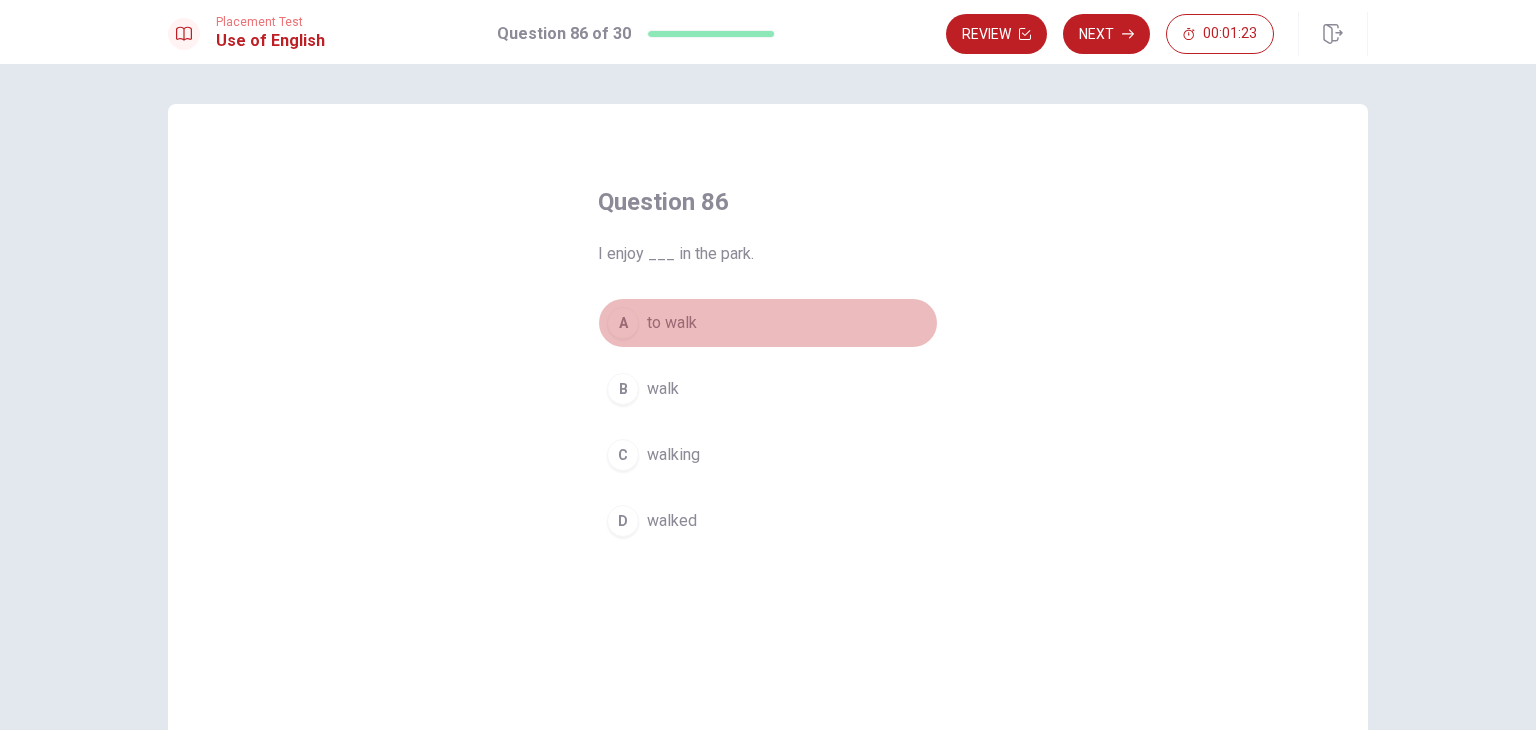click on "A" at bounding box center [623, 323] 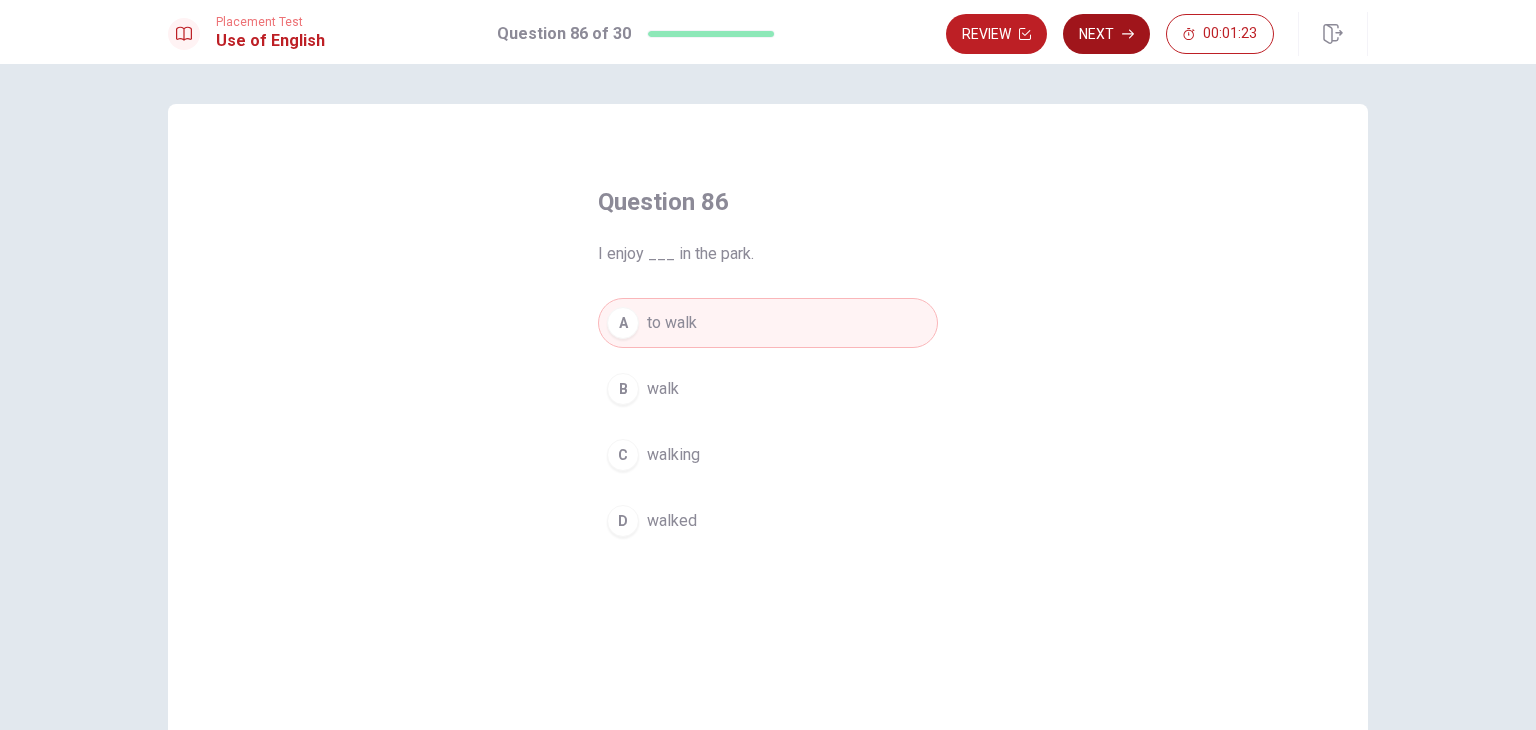 click on "Next" at bounding box center (1106, 34) 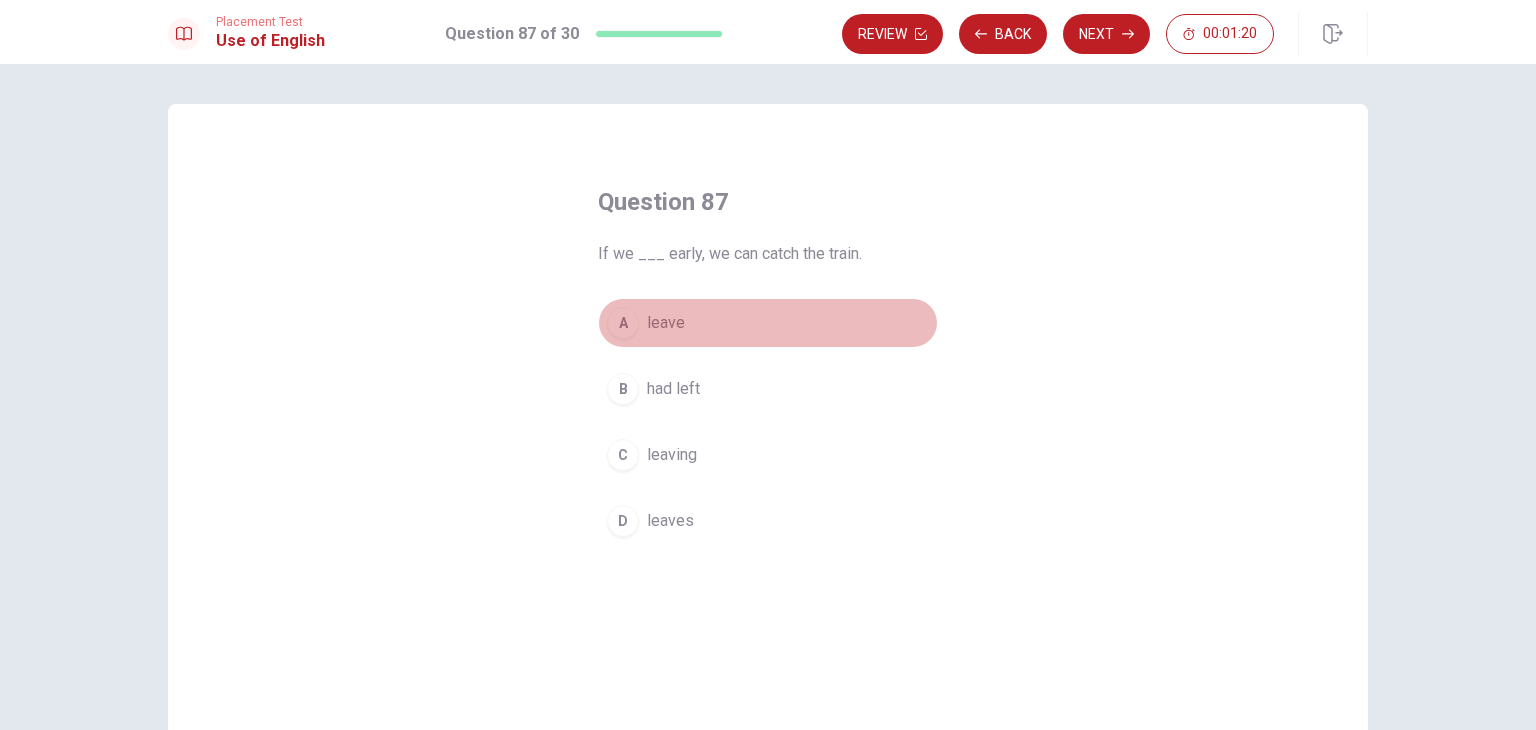 click on "A leave" at bounding box center (768, 323) 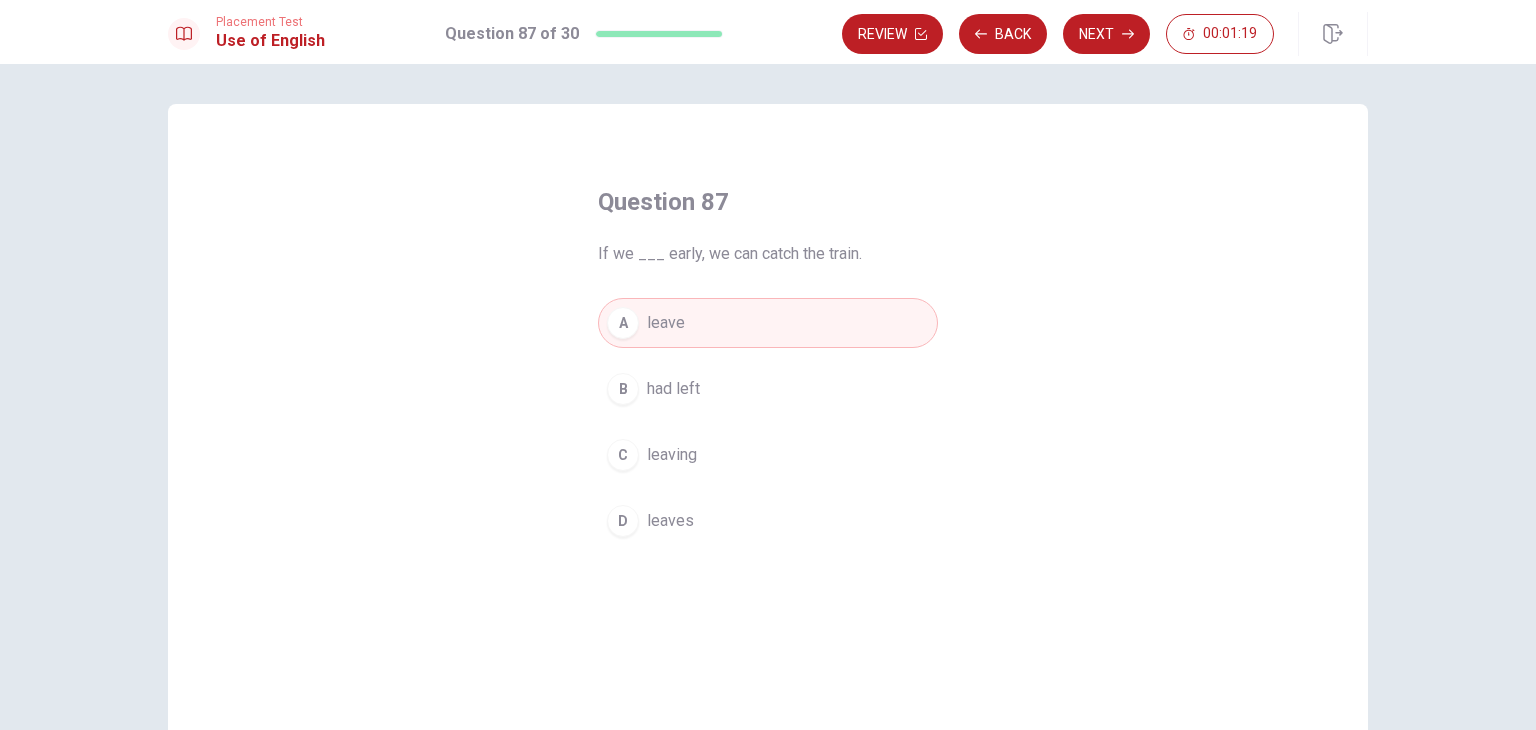 click on "D" at bounding box center [623, 521] 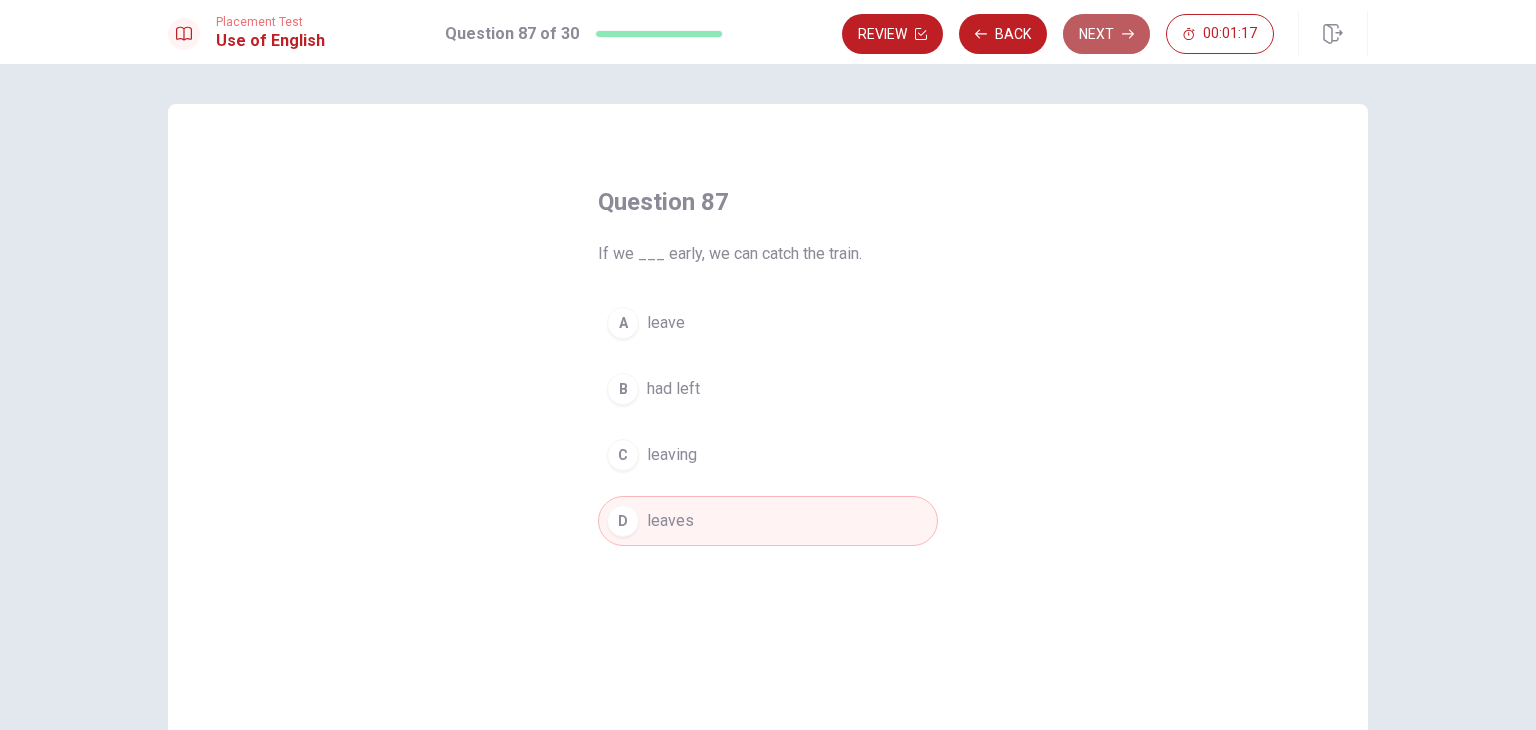 click on "Next" at bounding box center (1106, 34) 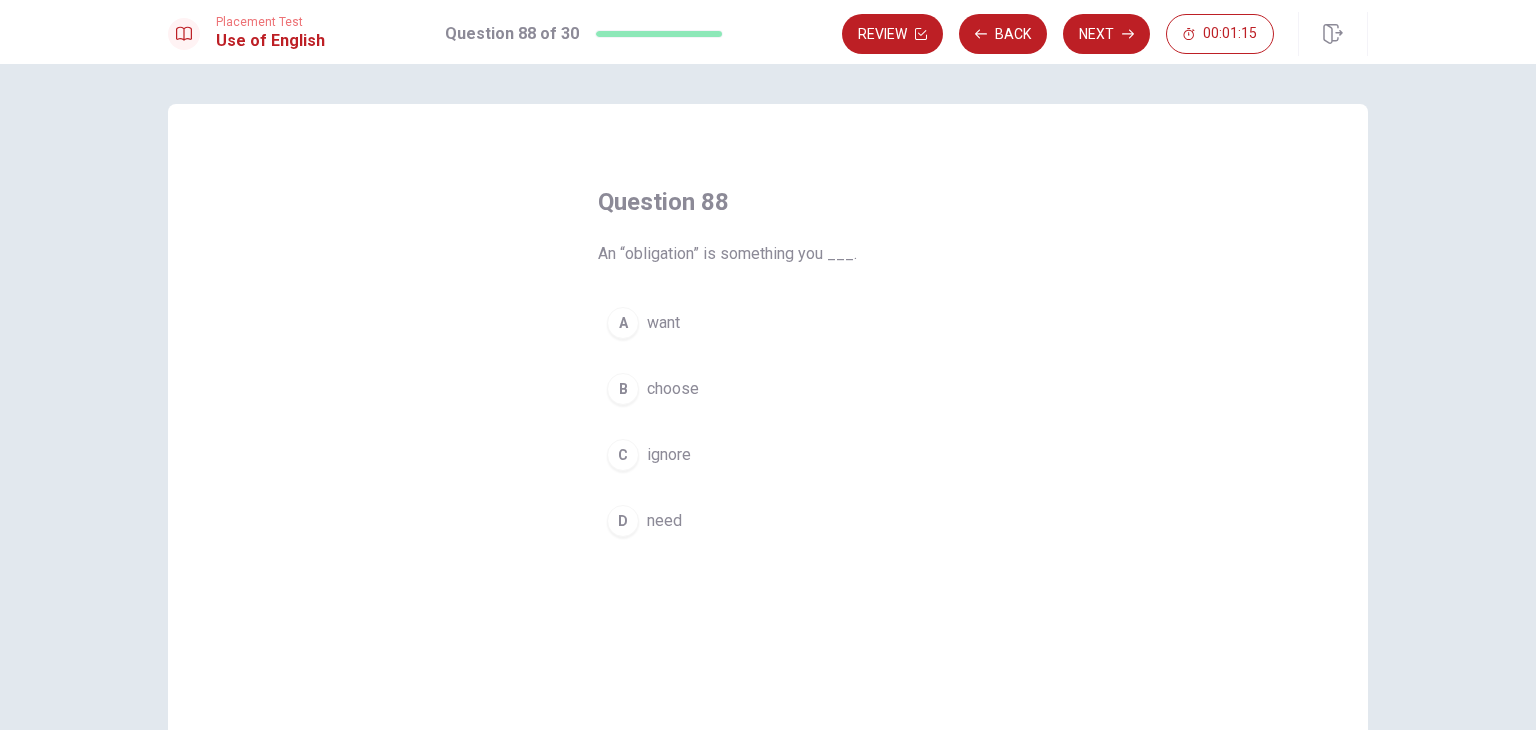click on "Next" at bounding box center (1106, 34) 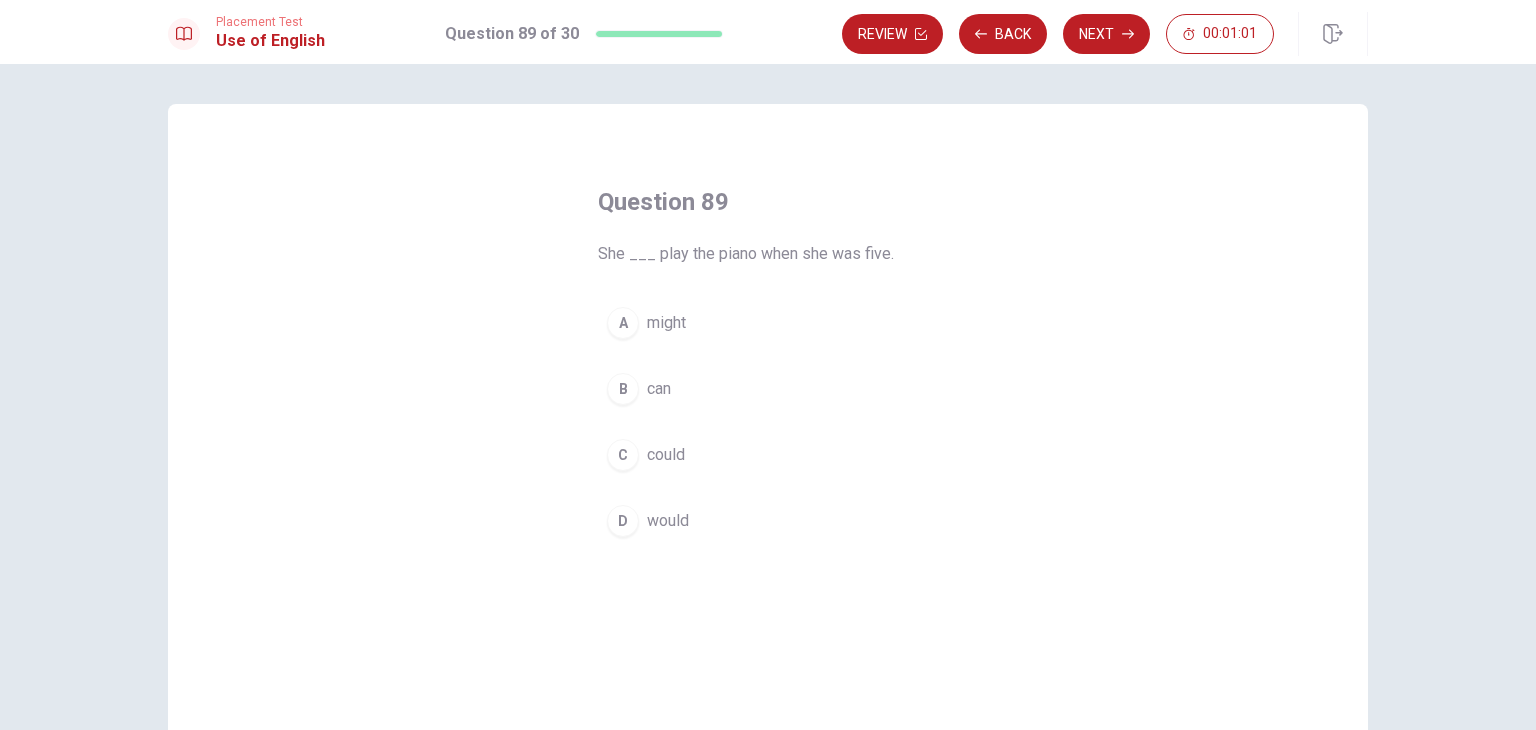 click on "B" at bounding box center [623, 389] 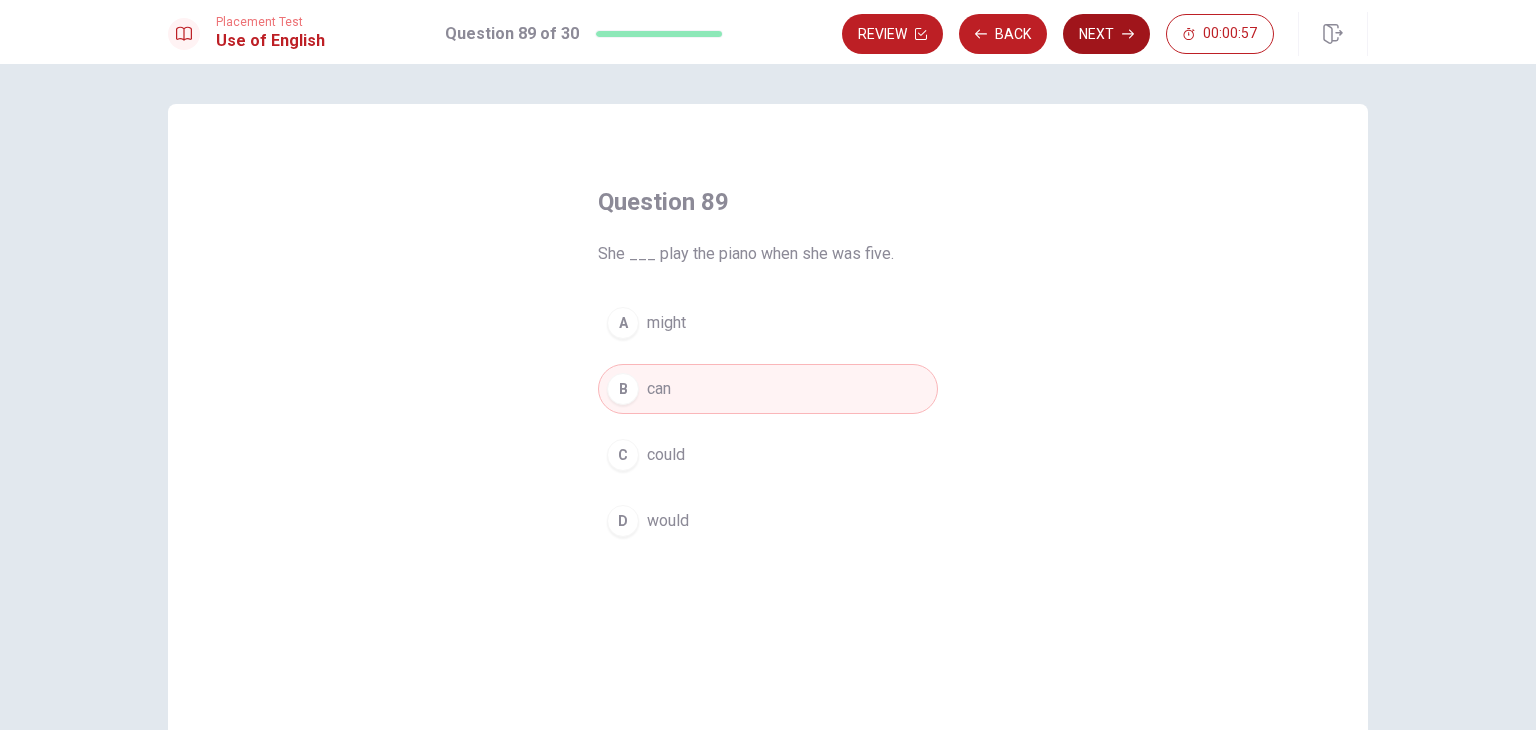 click on "Next" at bounding box center [1106, 34] 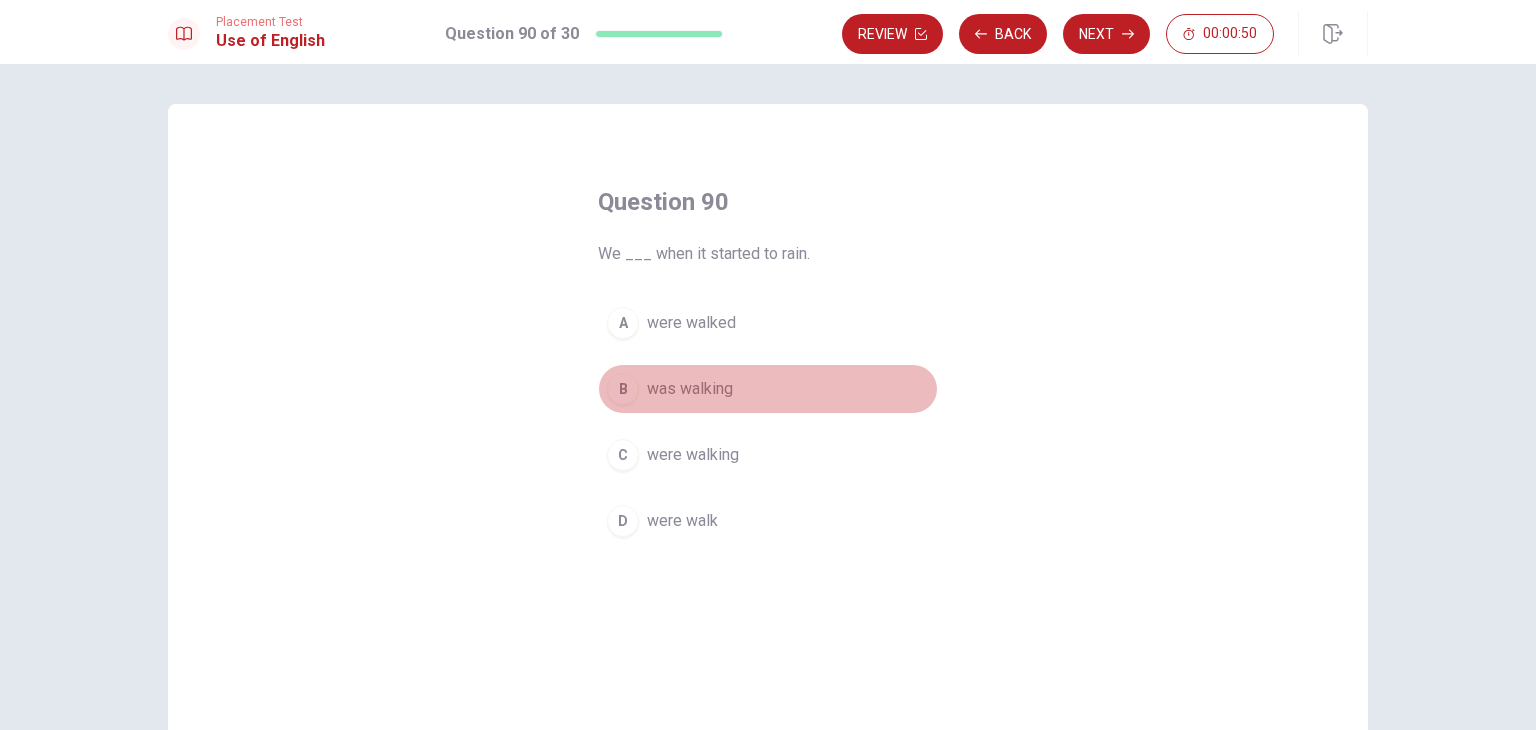 click on "B" at bounding box center [623, 389] 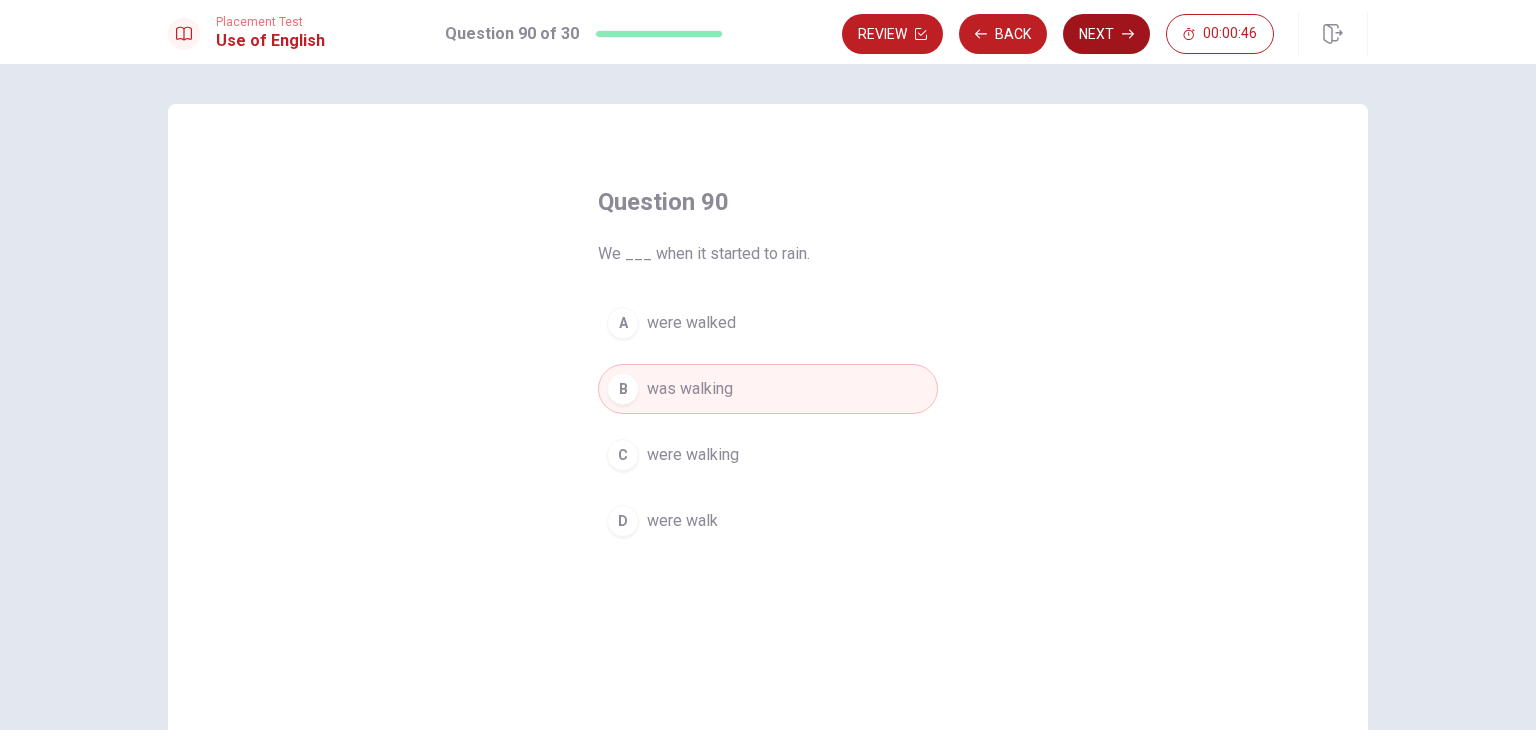 click on "Next" at bounding box center [1106, 34] 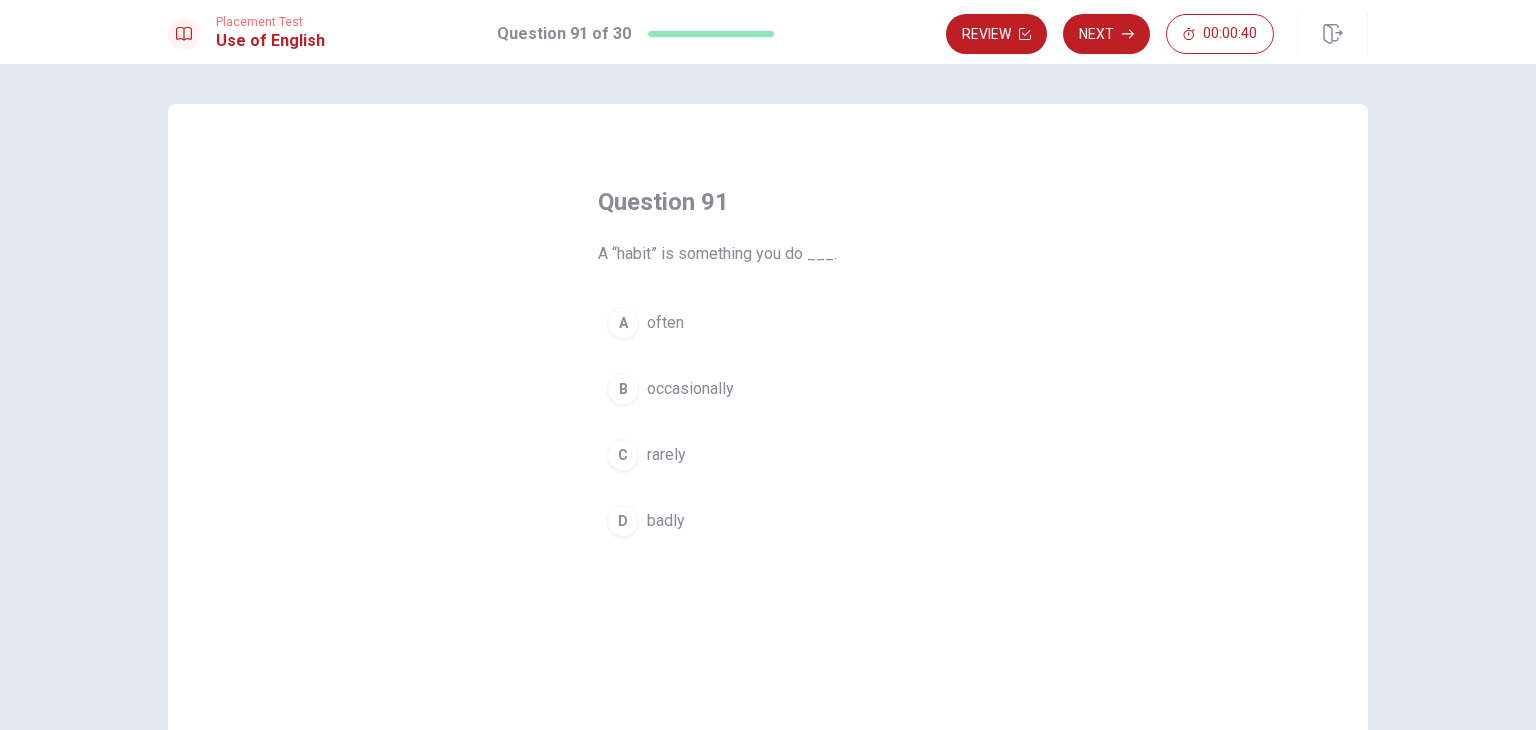 click on "B" at bounding box center (623, 389) 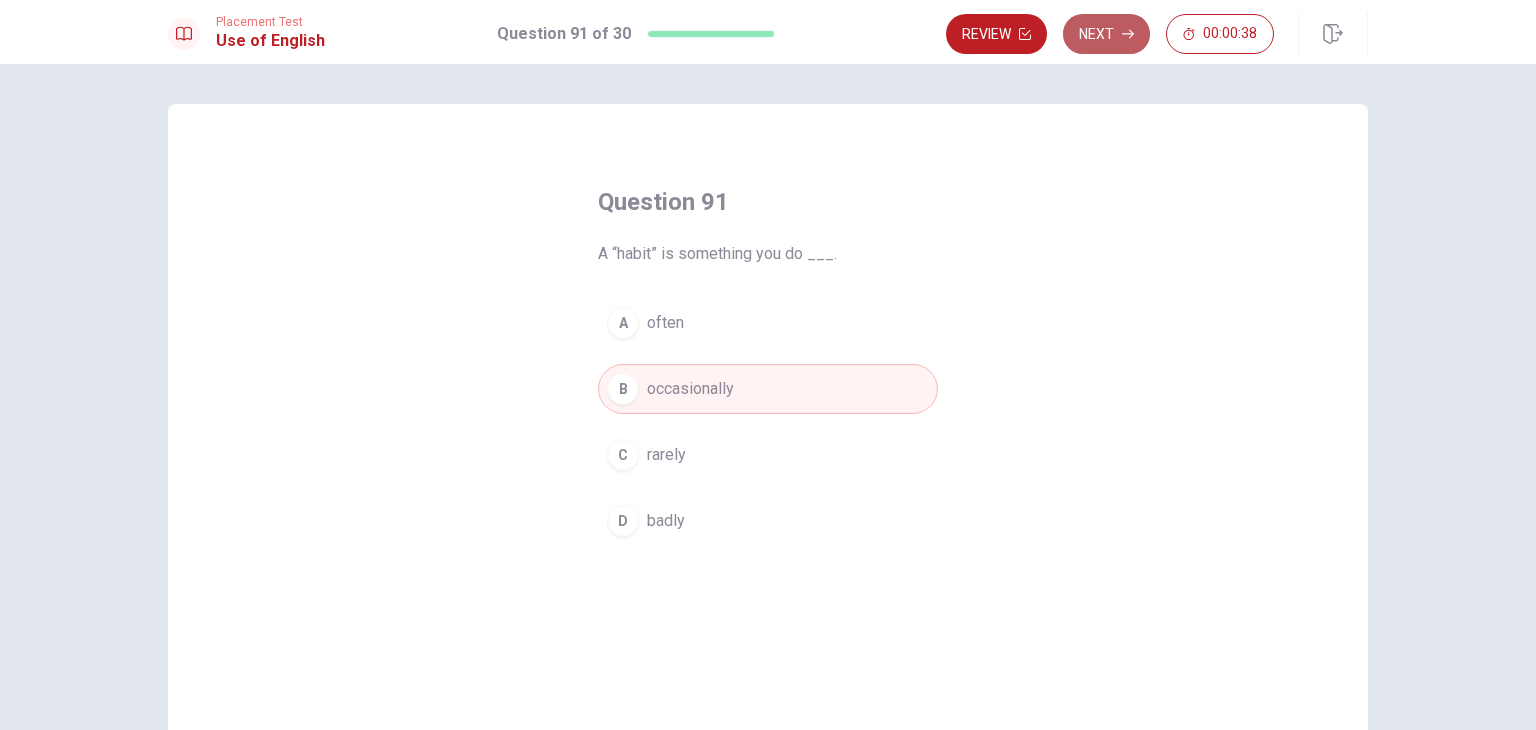 click 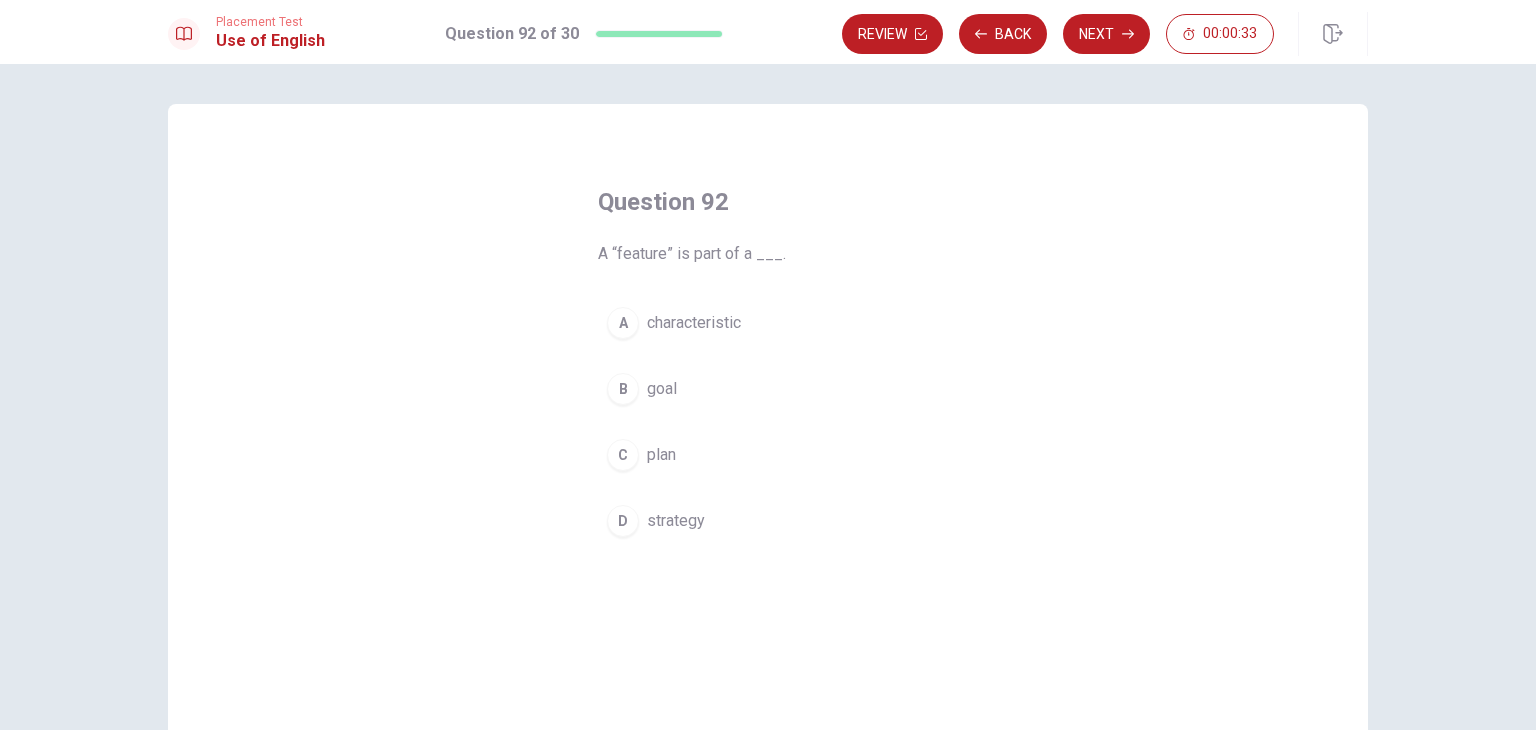 click on "C" at bounding box center (623, 455) 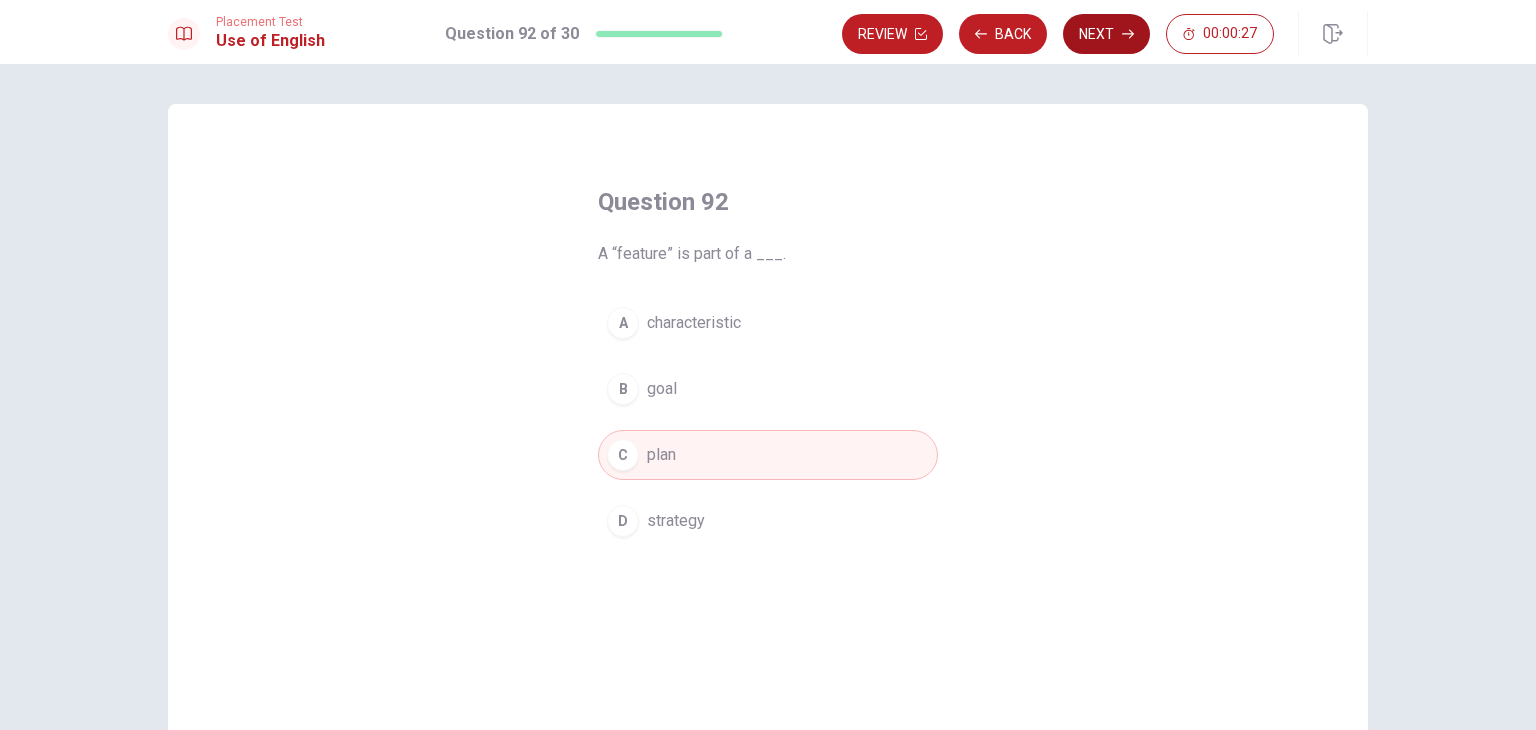click on "Next" at bounding box center (1106, 34) 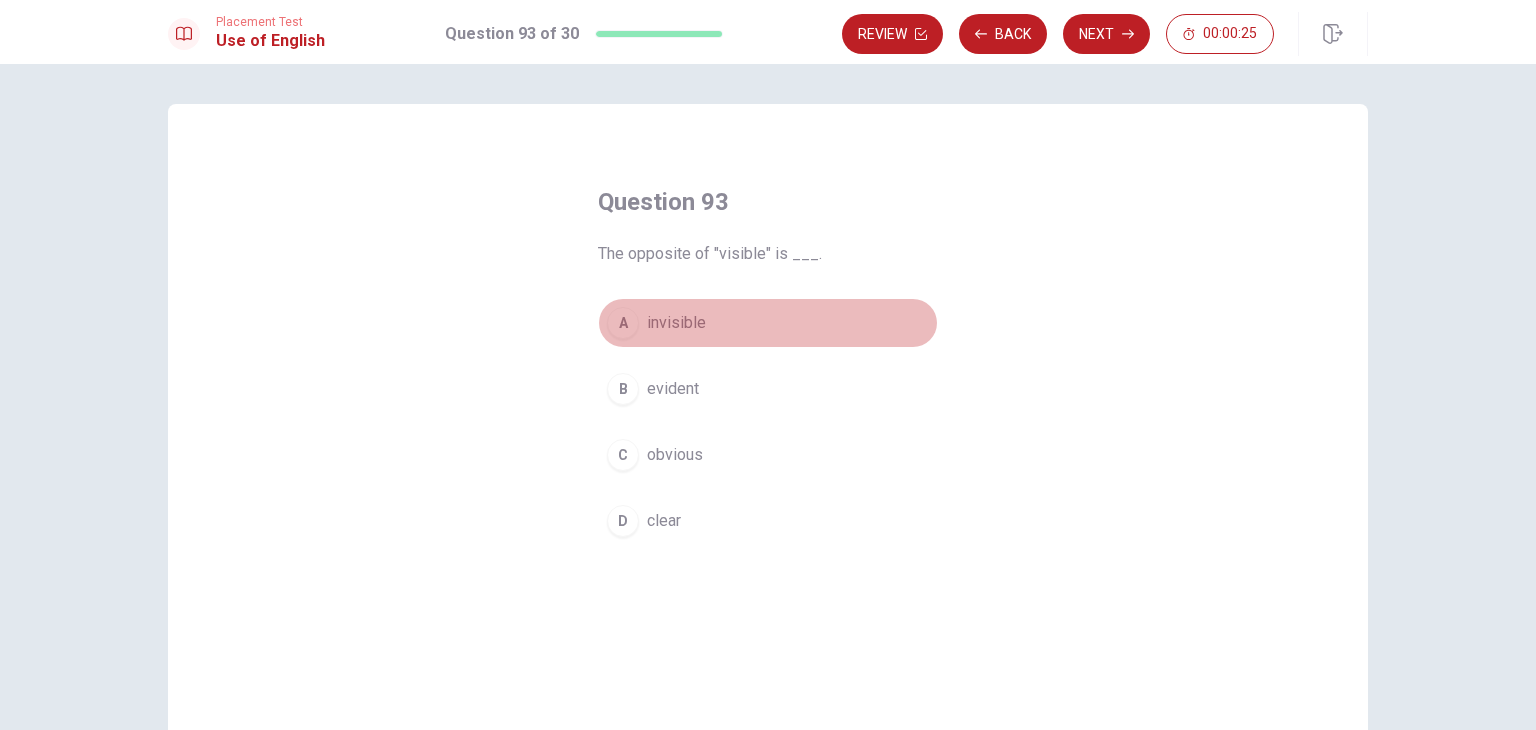 click on "A" at bounding box center [623, 323] 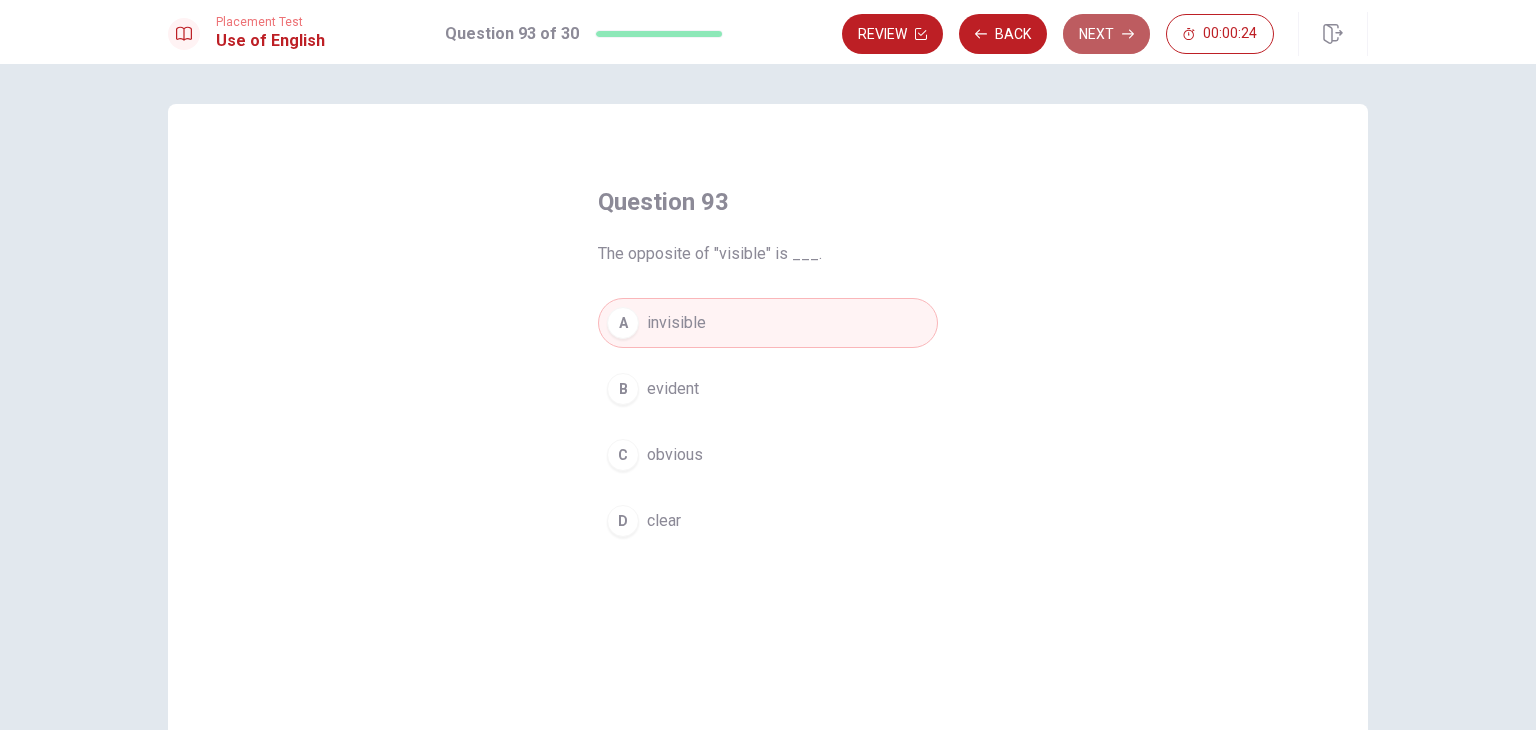 click on "Next" at bounding box center (1106, 34) 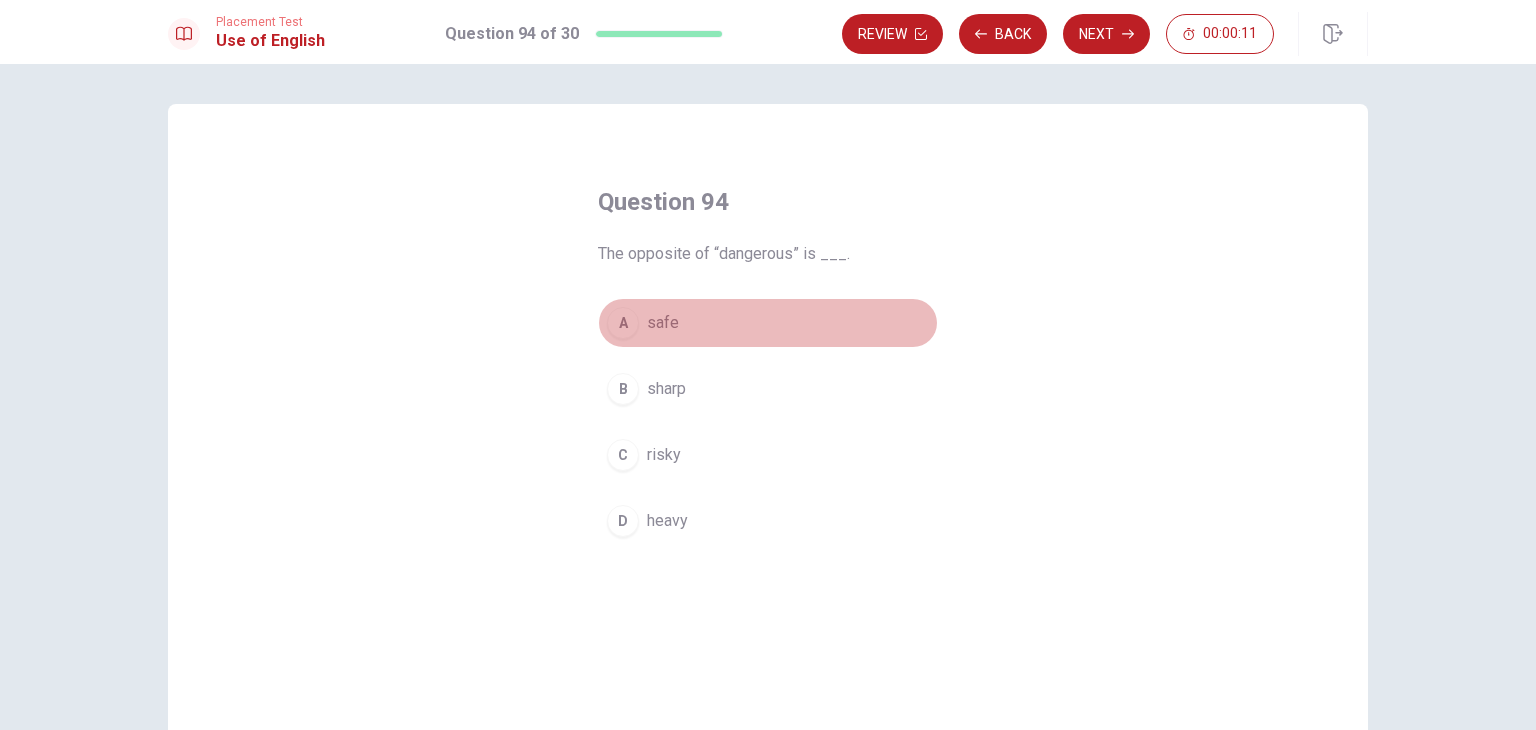 click on "A" at bounding box center [623, 323] 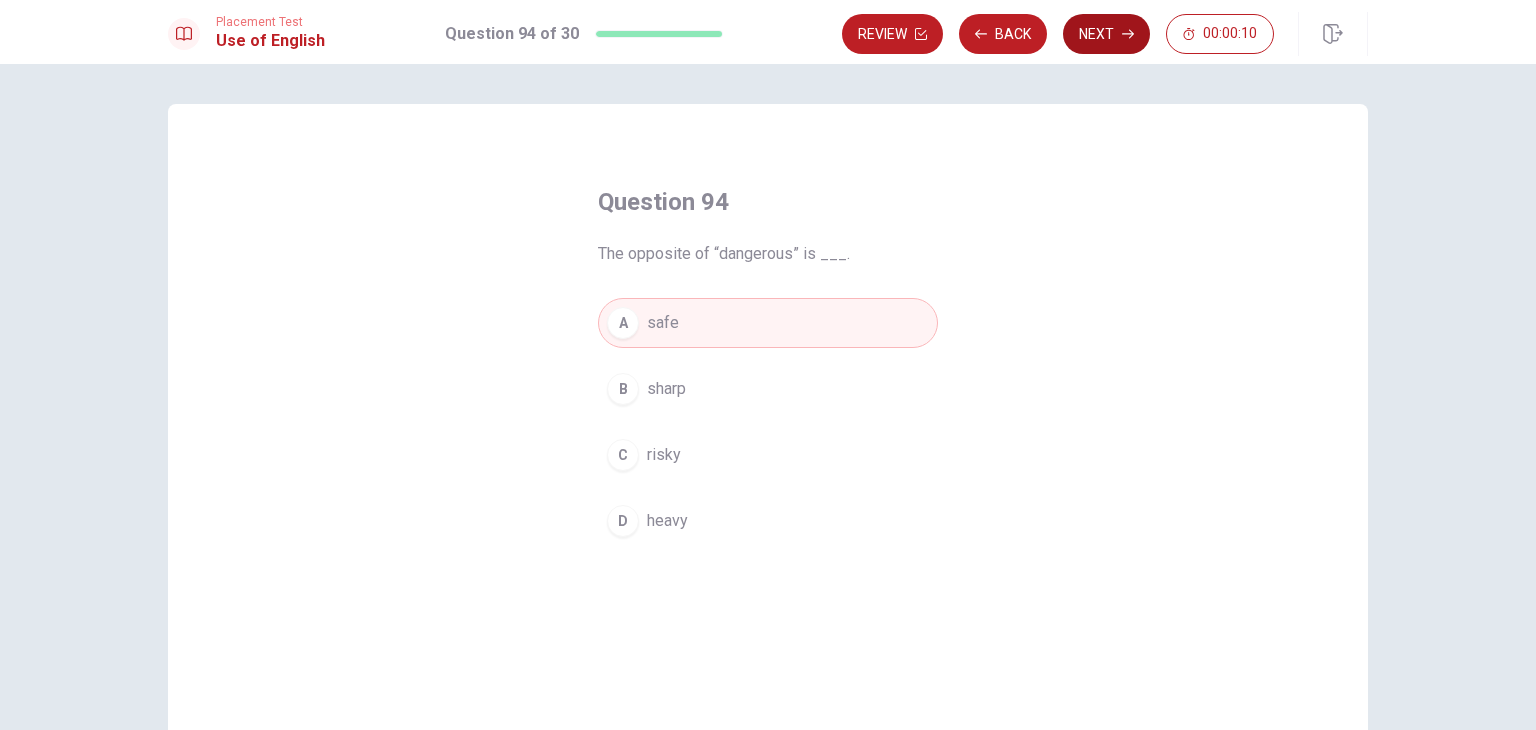 click on "Next" at bounding box center (1106, 34) 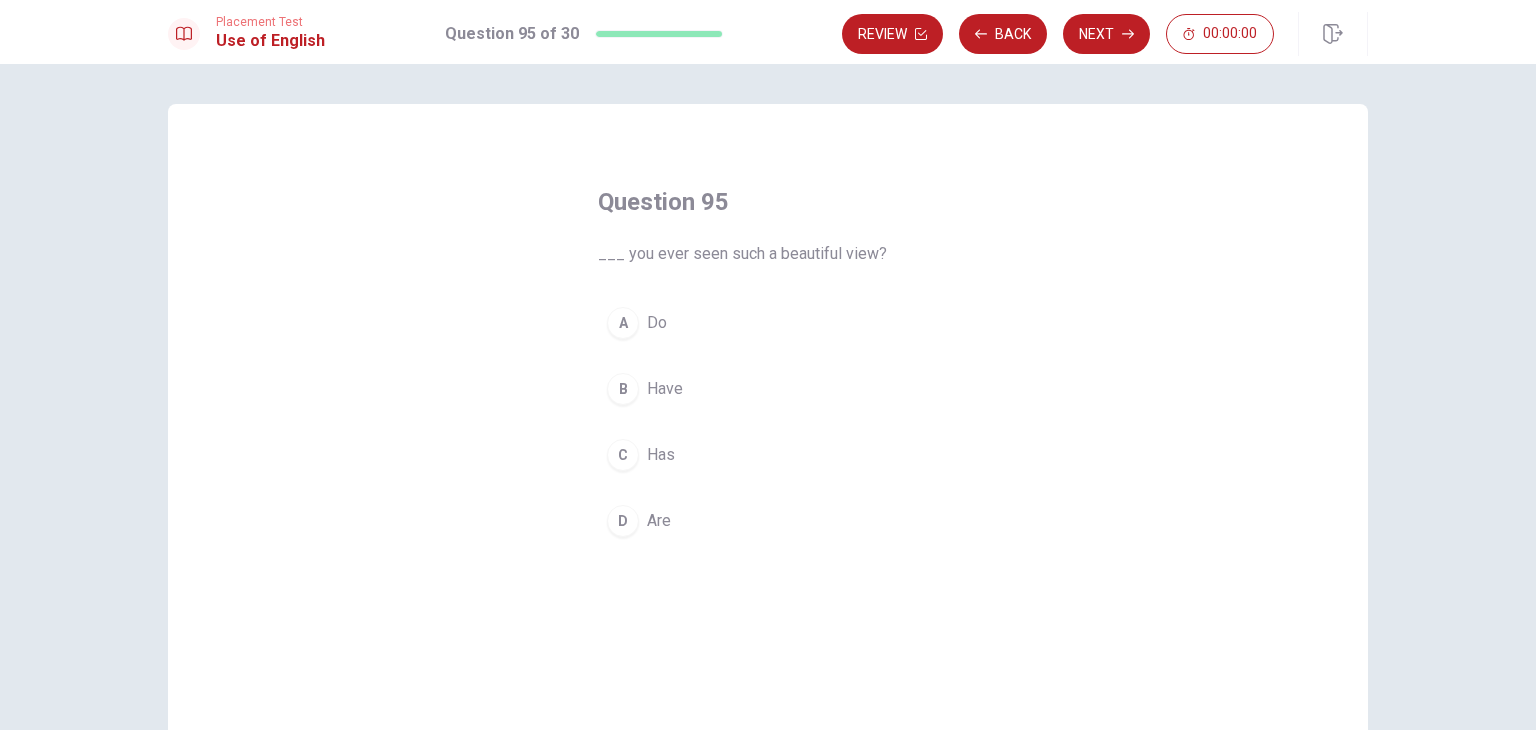 click on "B" at bounding box center (623, 389) 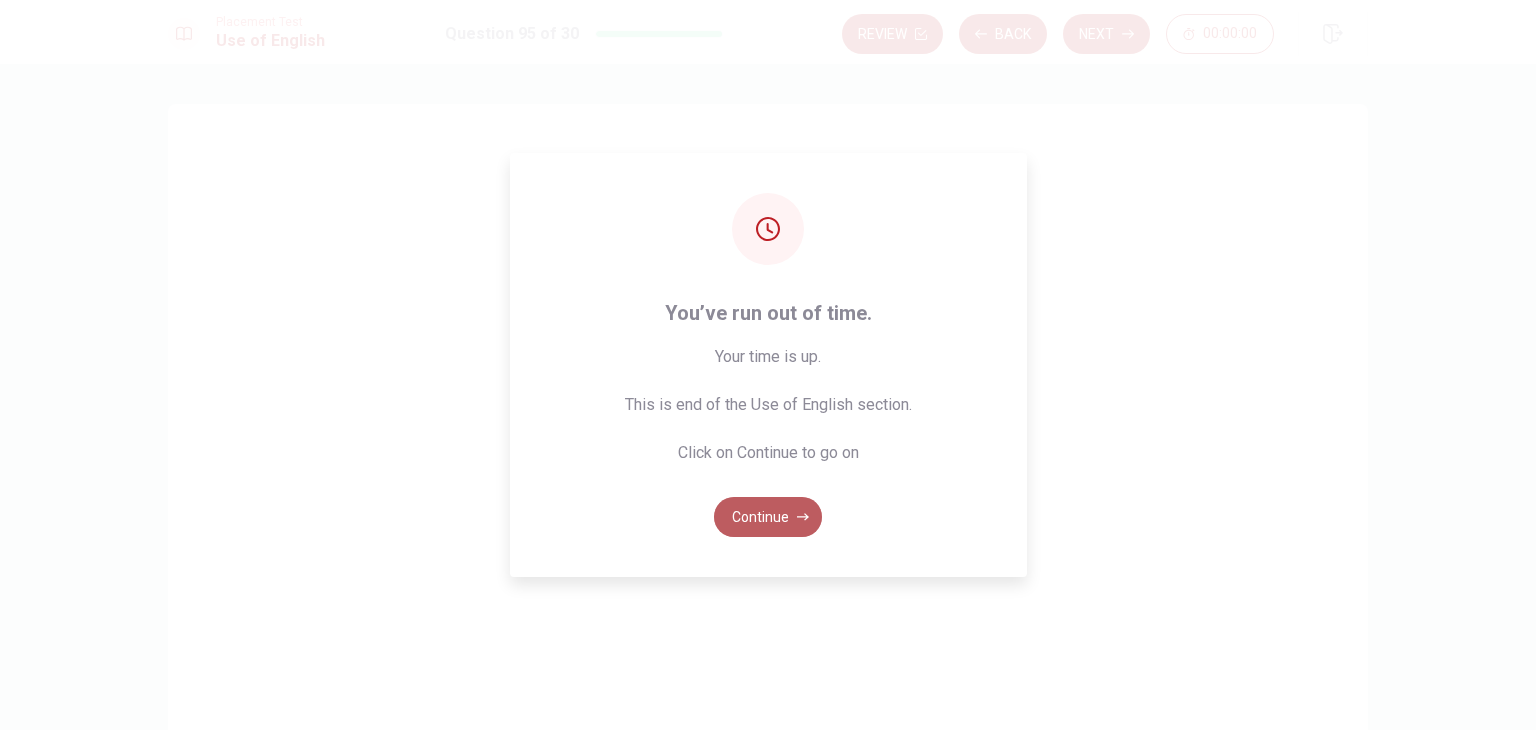 click on "Continue" at bounding box center (768, 517) 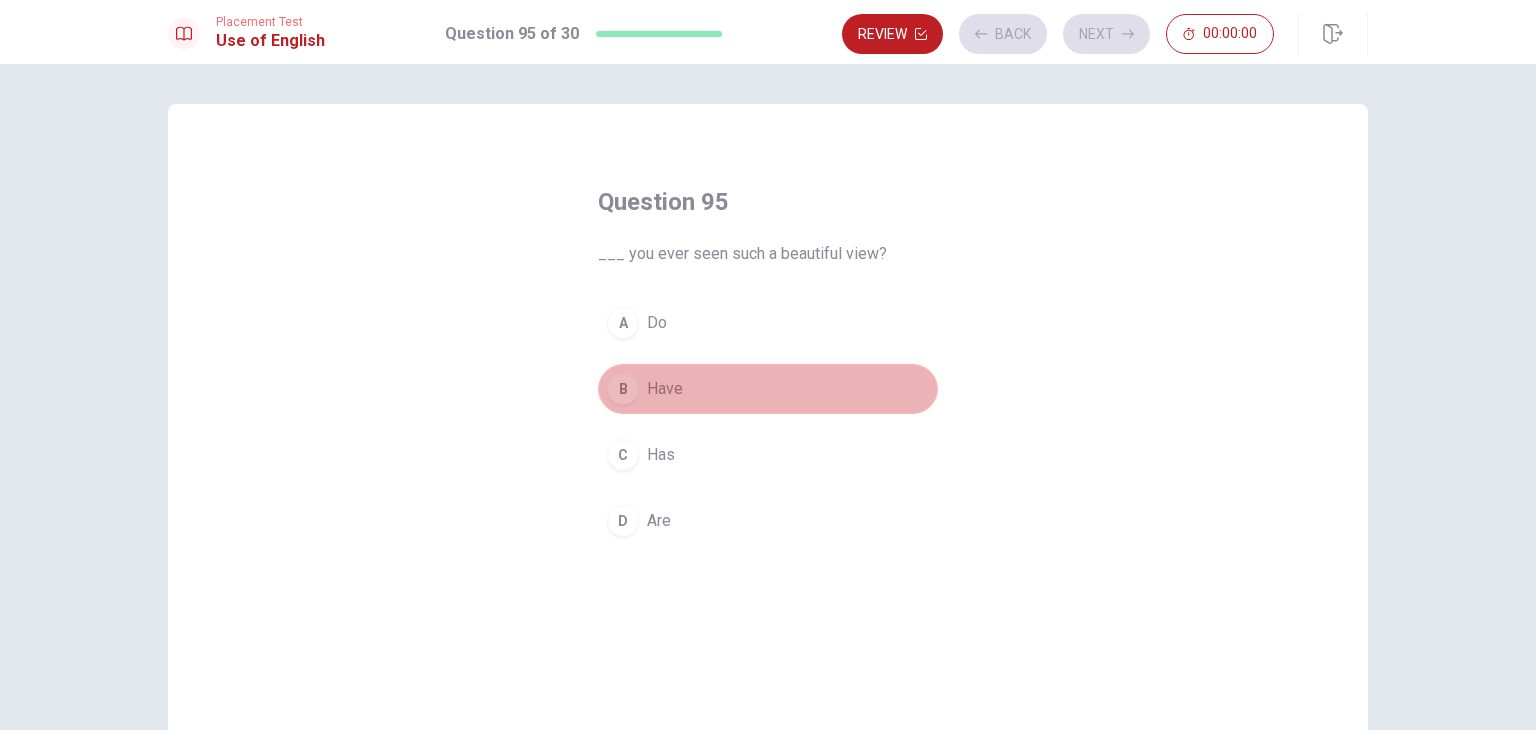 click on "B Have" at bounding box center [768, 389] 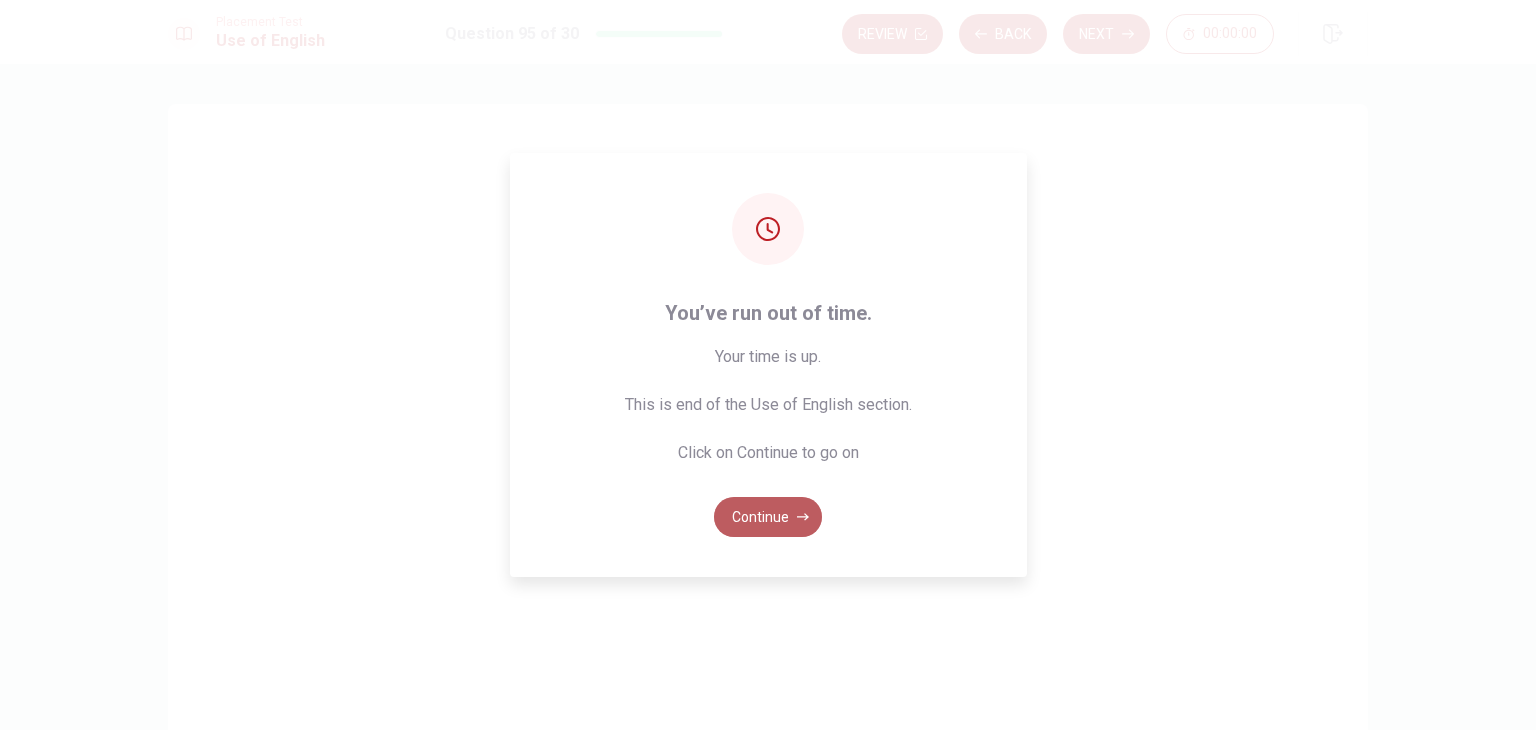 click on "Continue" at bounding box center (768, 517) 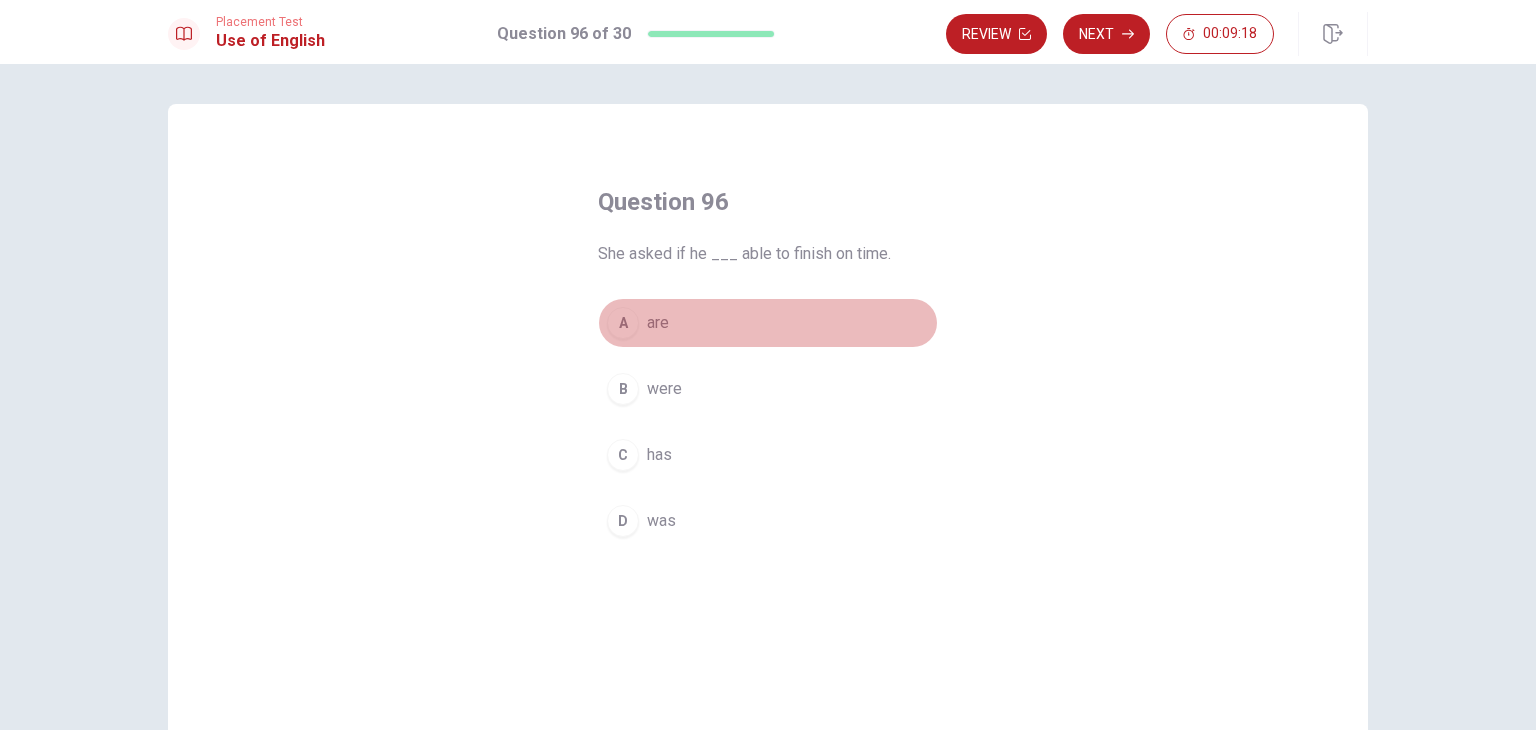 click on "A are" at bounding box center (768, 323) 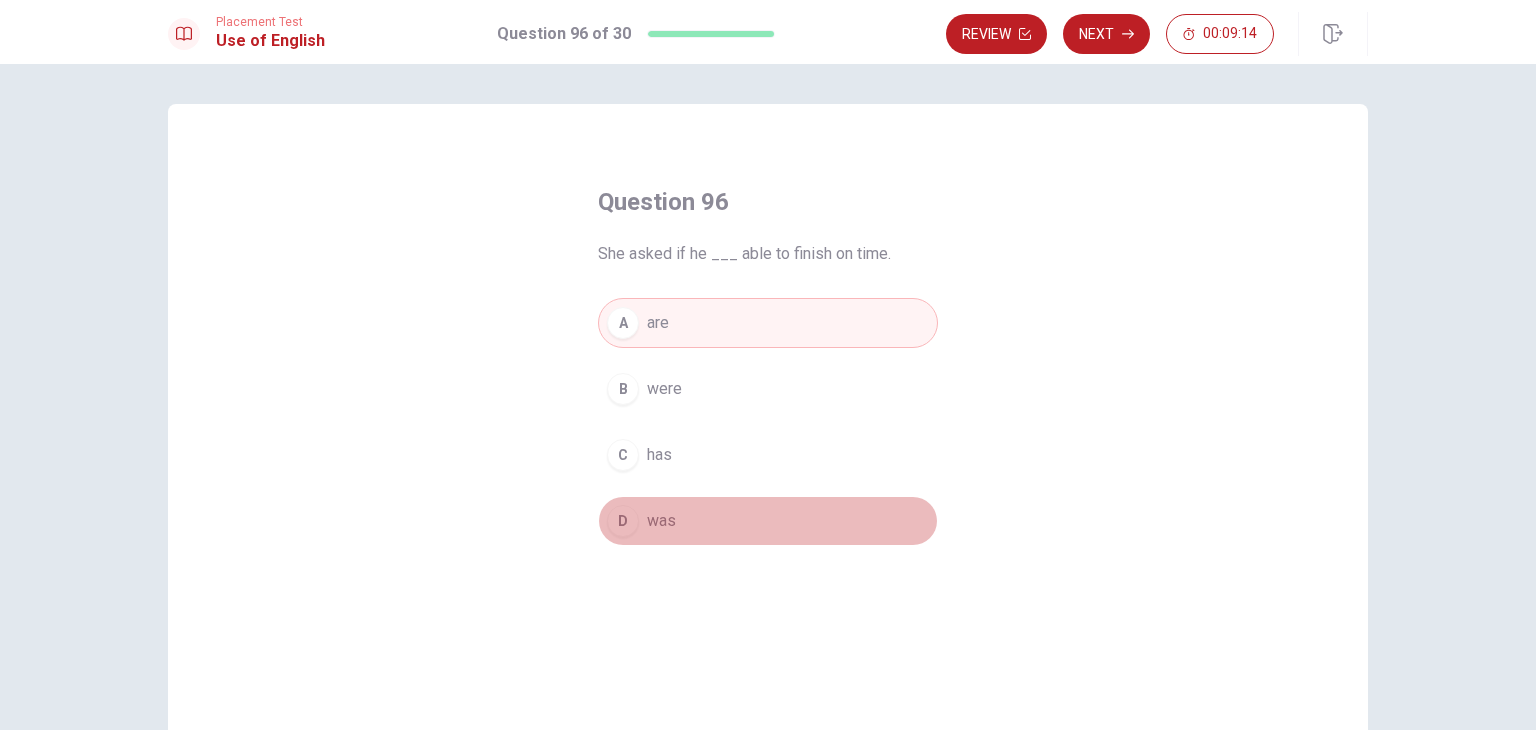 click on "was" at bounding box center [661, 521] 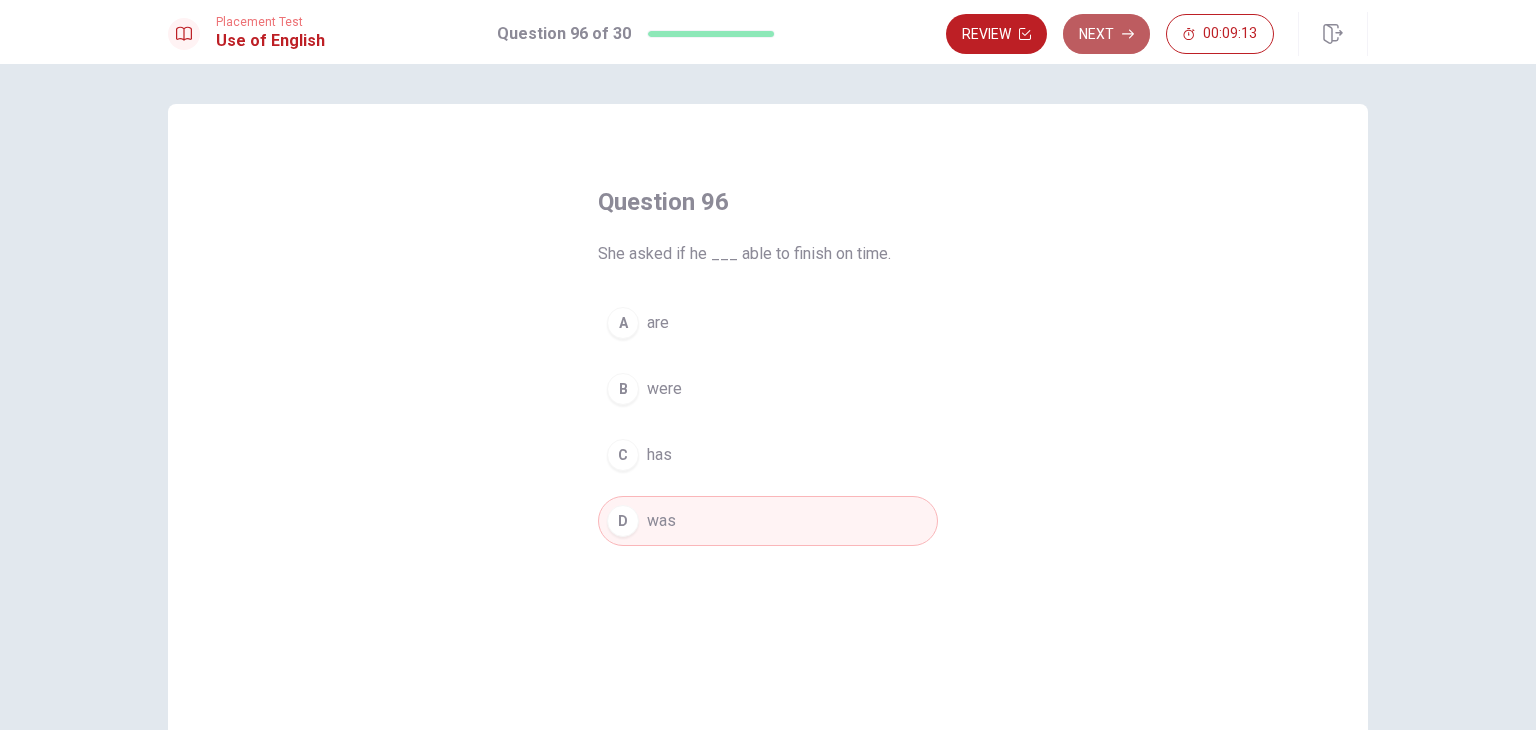 click on "Next" at bounding box center [1106, 34] 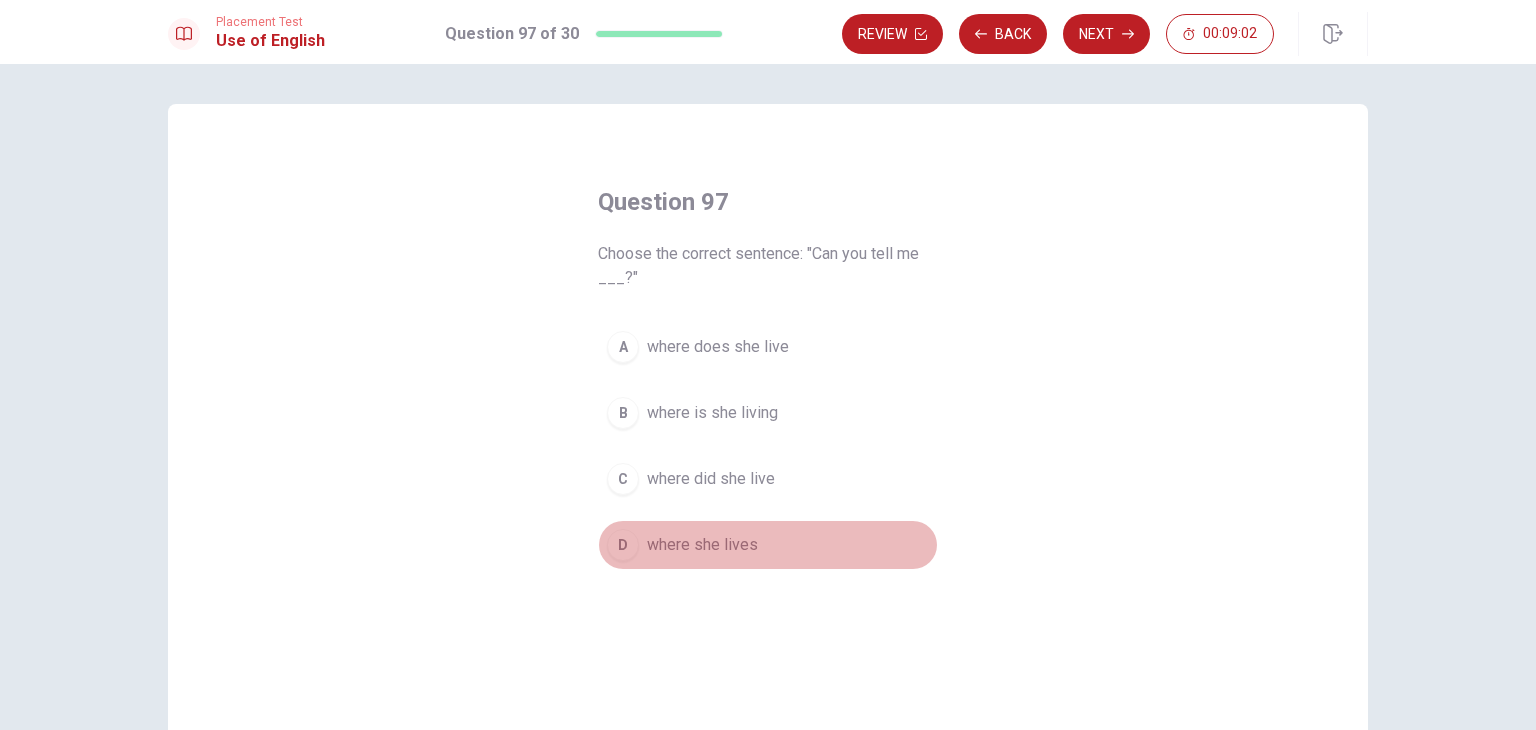 click on "where she lives" at bounding box center (702, 545) 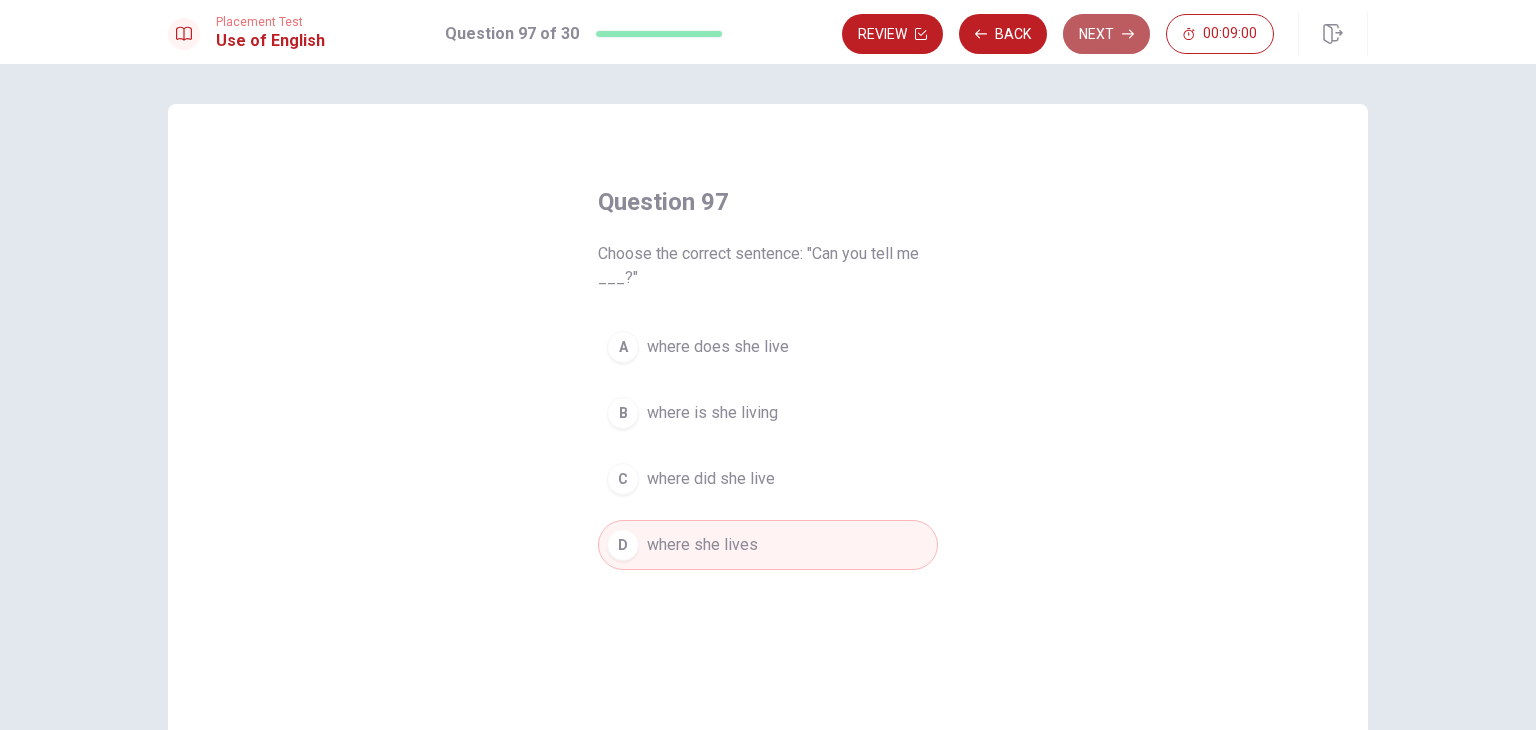 click on "Next" at bounding box center (1106, 34) 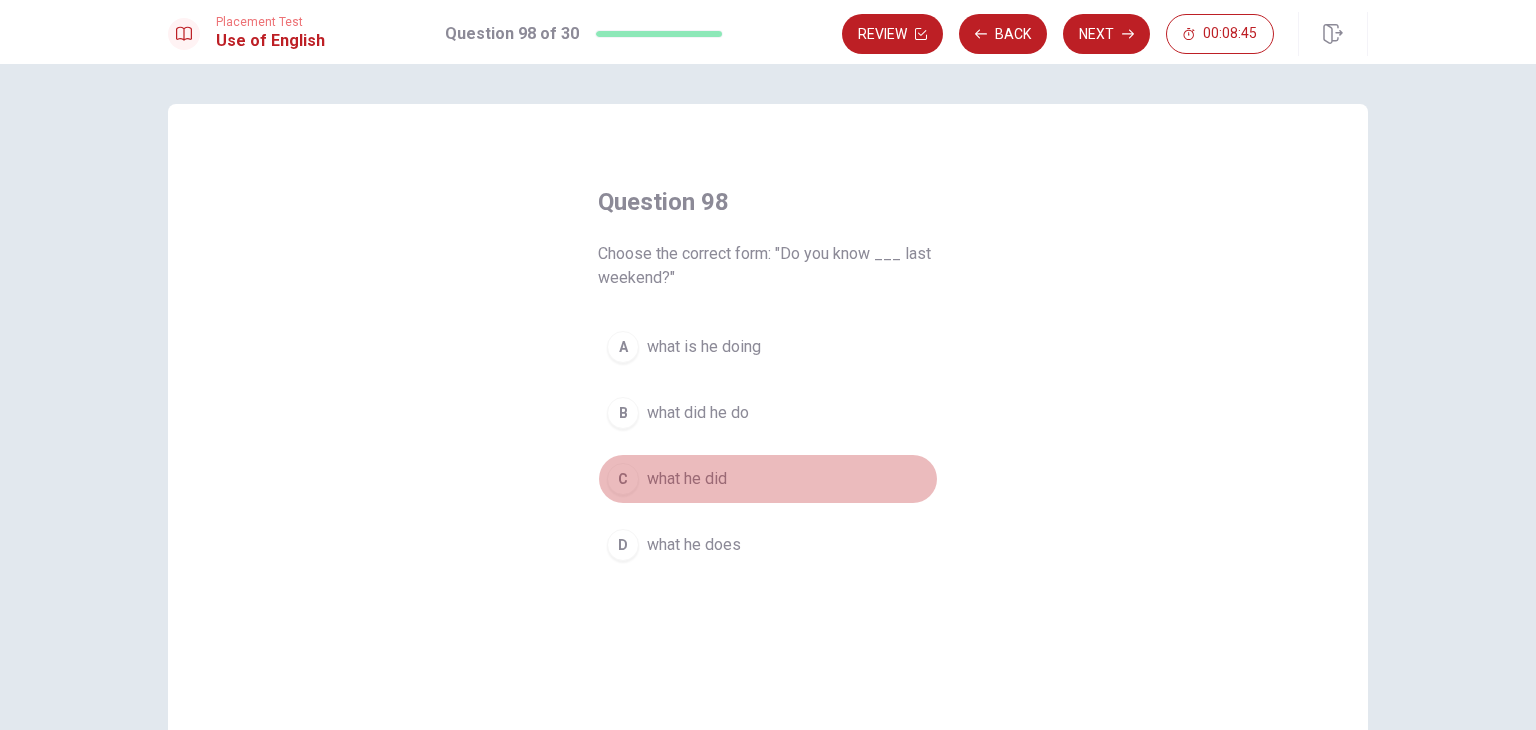 click on "what he did" at bounding box center (687, 479) 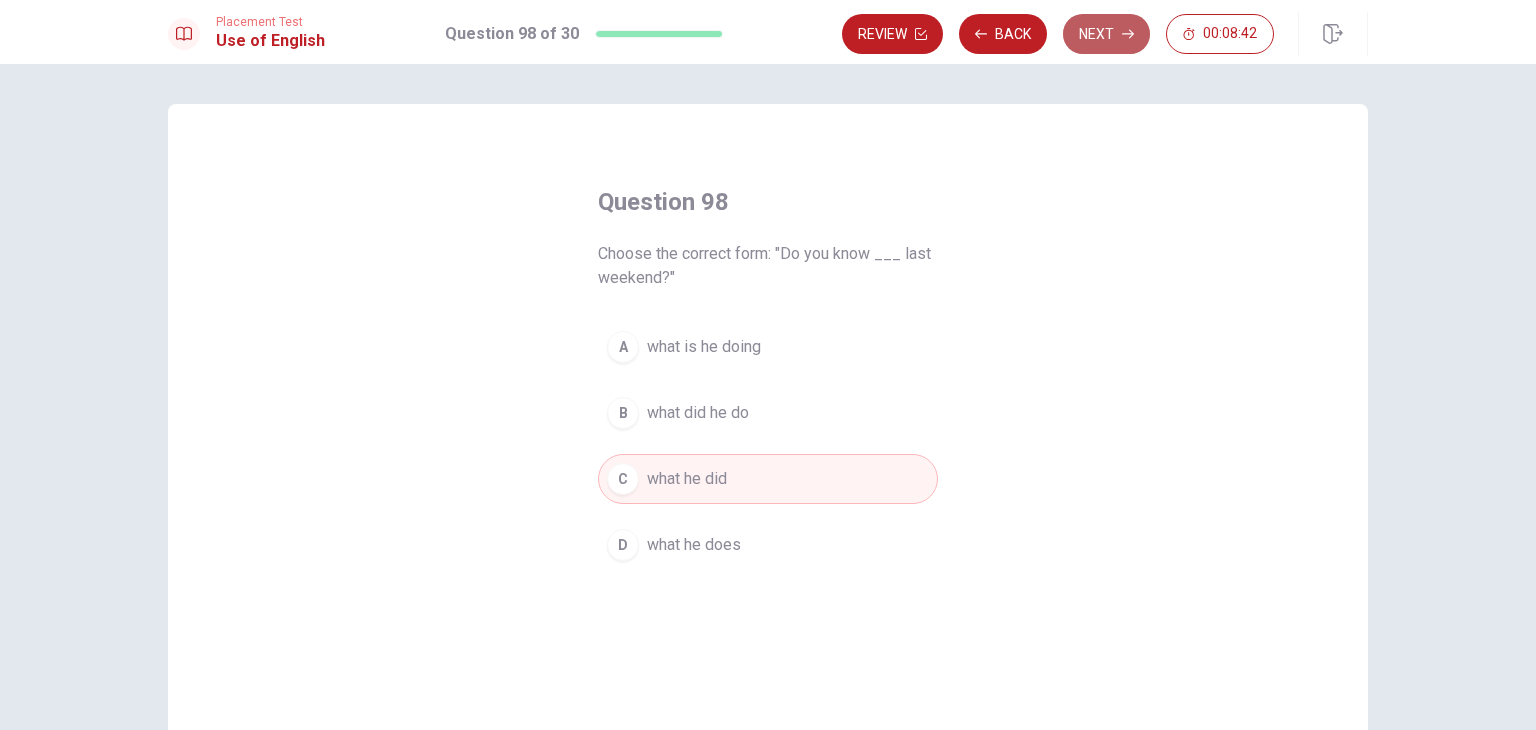 click on "Next" at bounding box center (1106, 34) 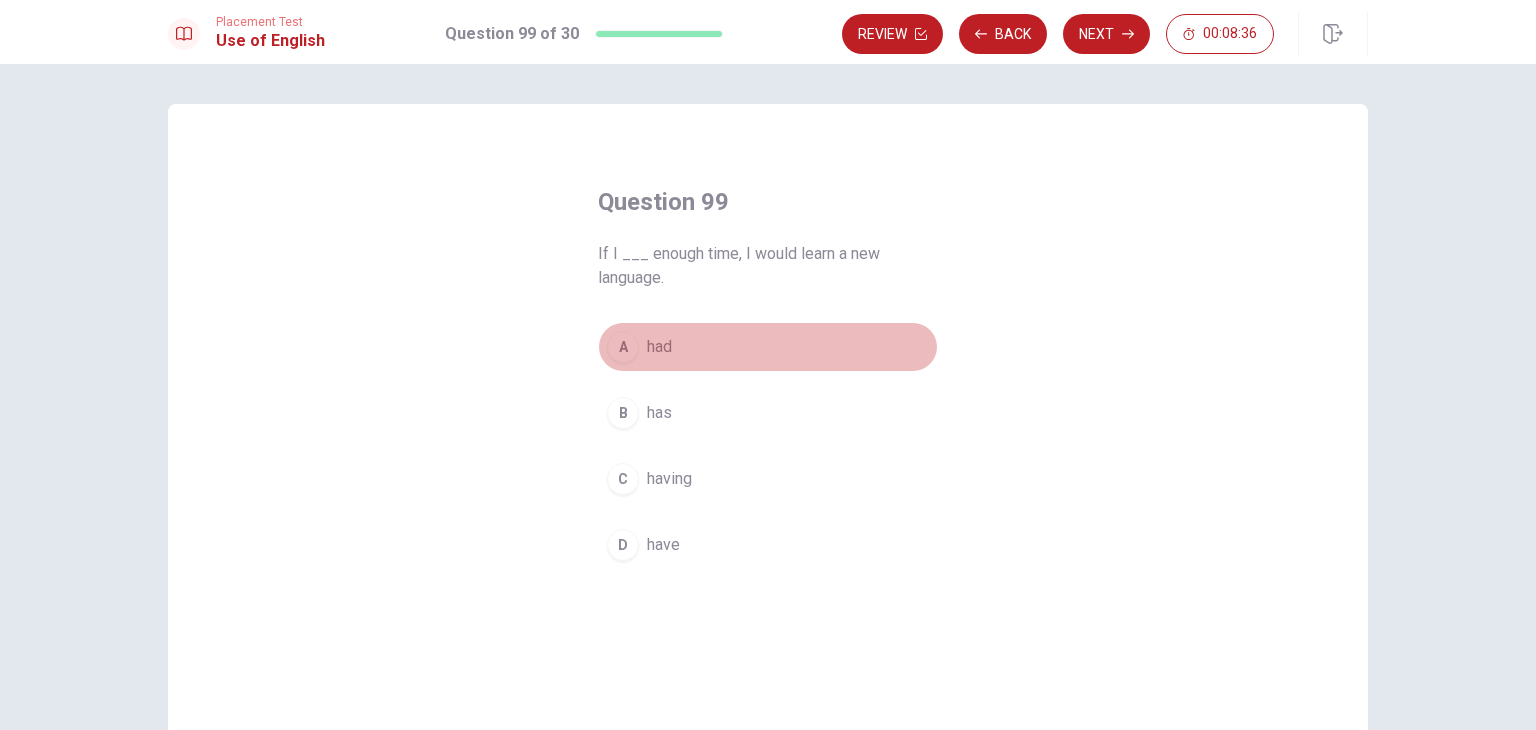 click on "A had" at bounding box center [768, 347] 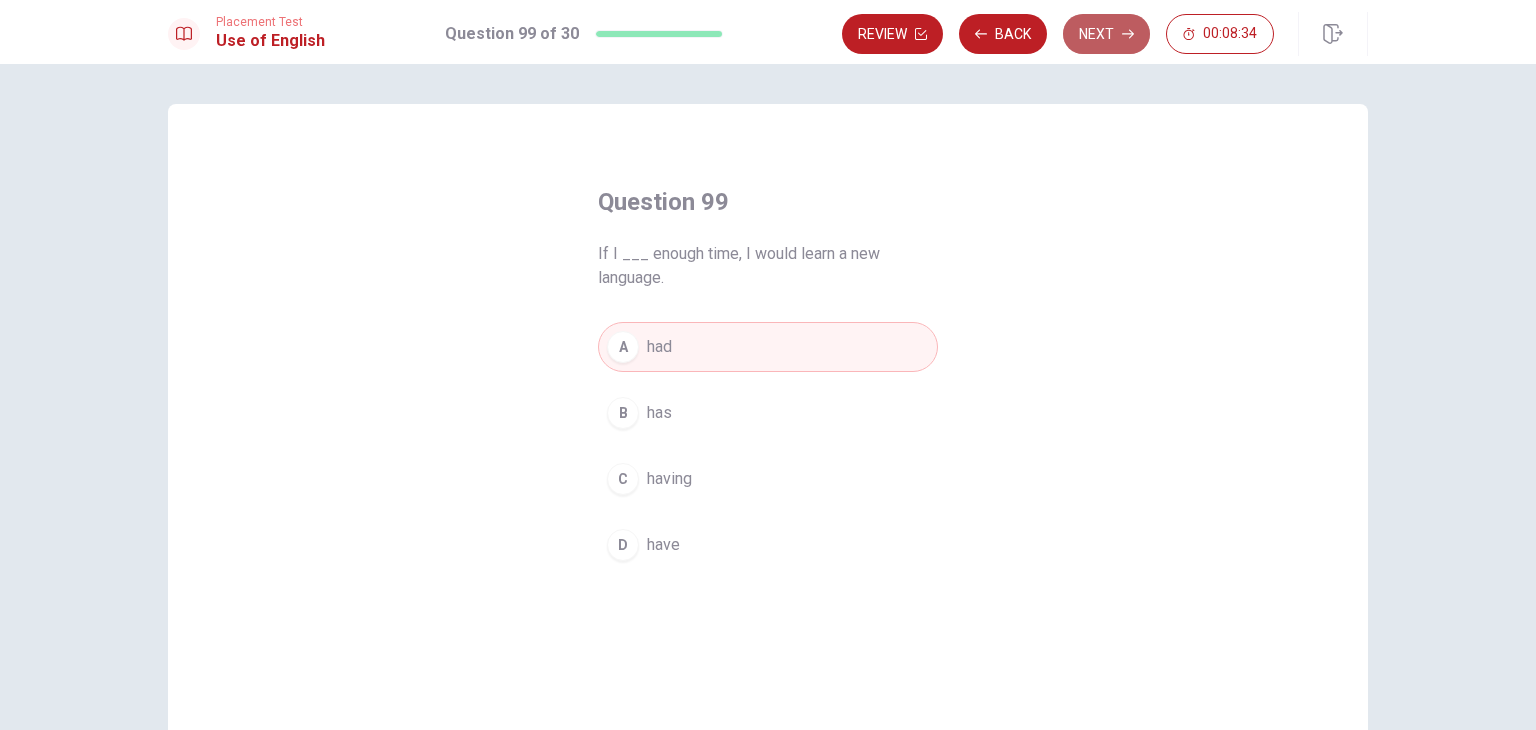 click on "Next" at bounding box center (1106, 34) 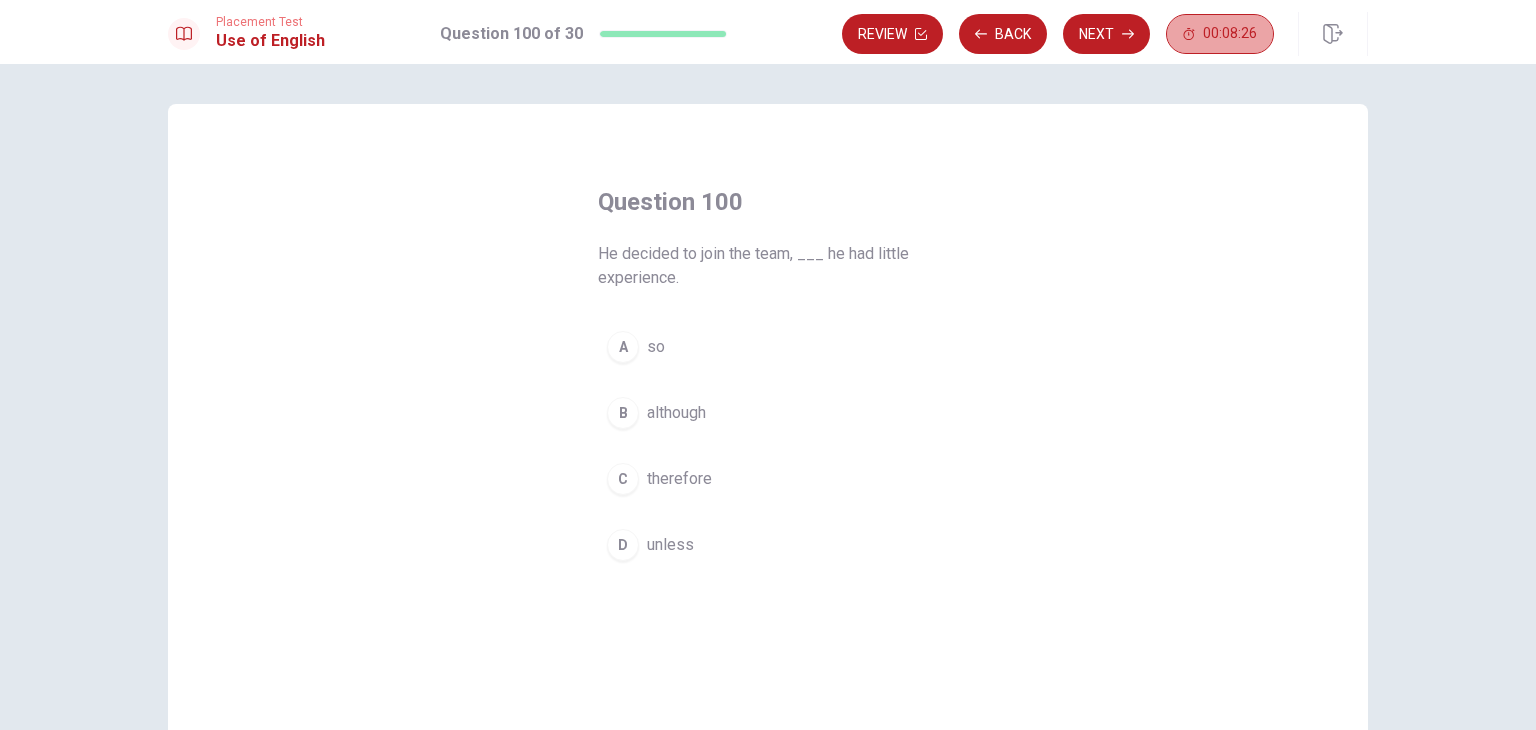 click on "00:08:26" at bounding box center [1230, 34] 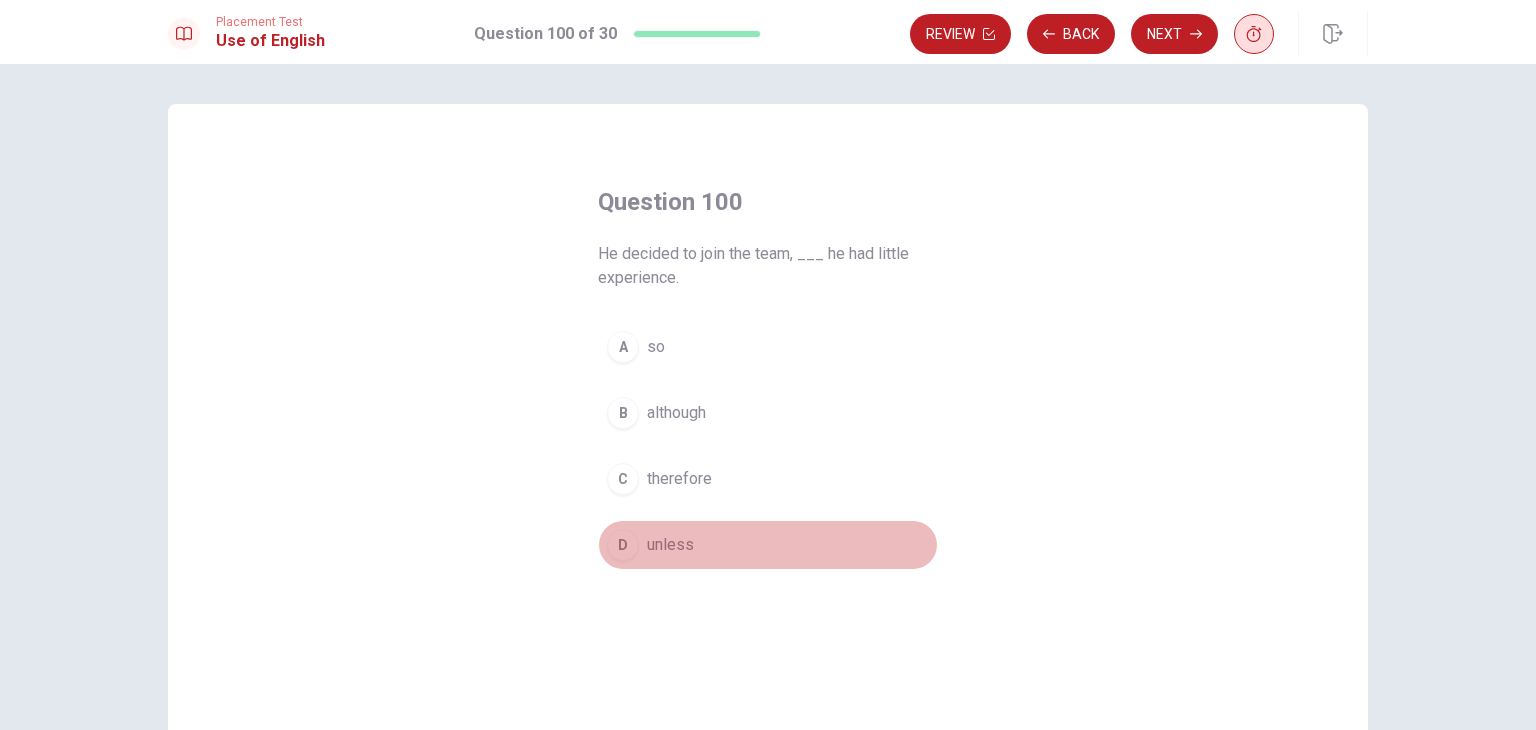 click on "D unless" at bounding box center [768, 545] 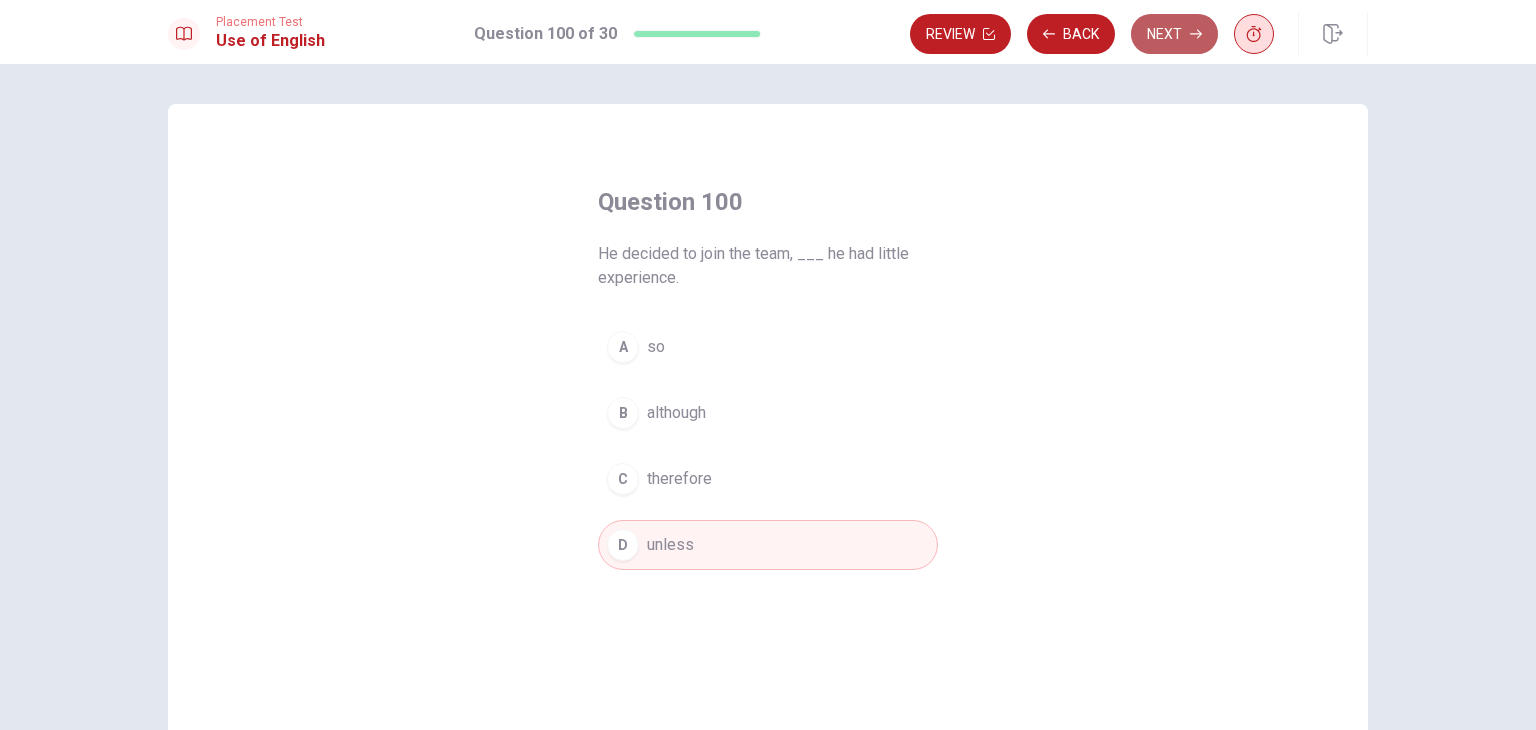 click on "Next" at bounding box center (1174, 34) 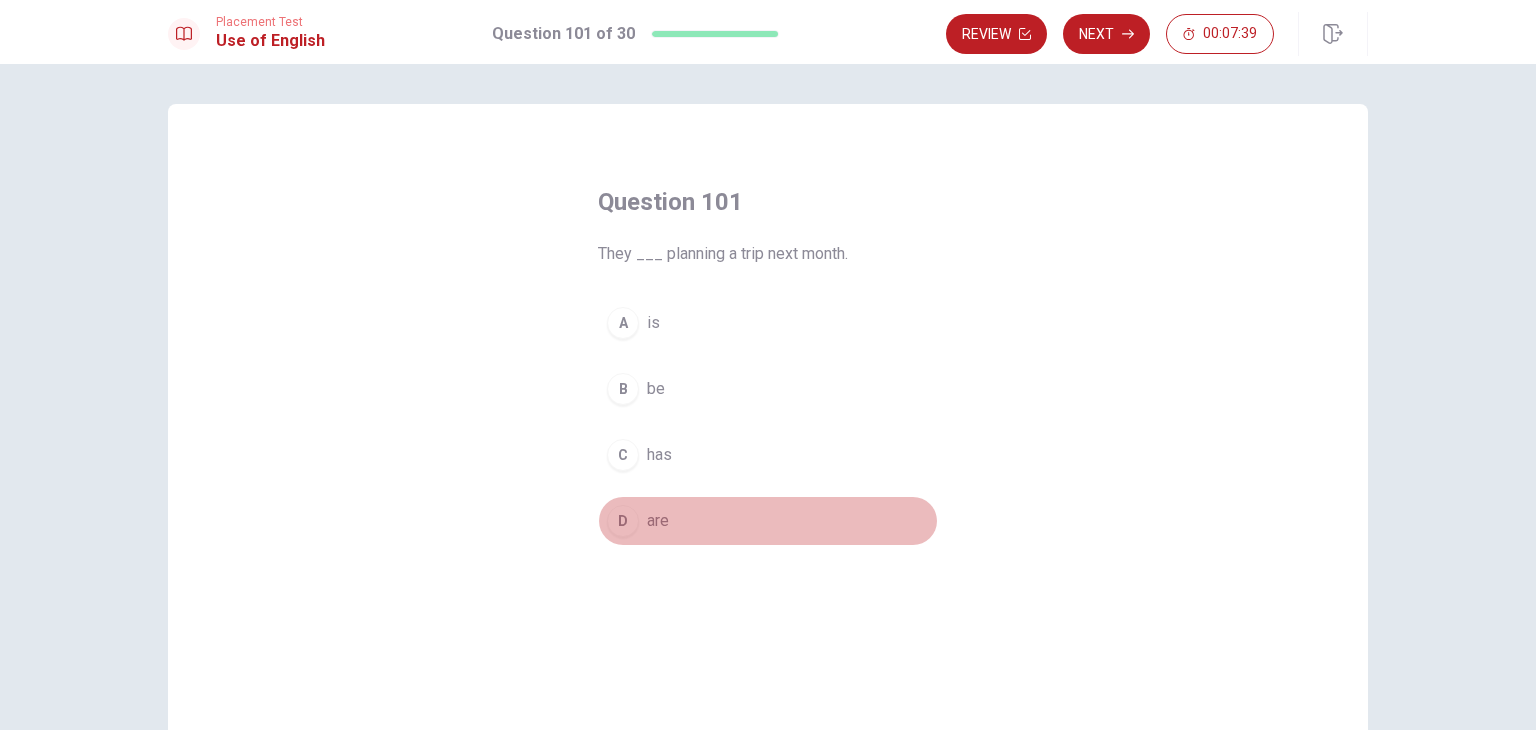click on "D" at bounding box center (623, 521) 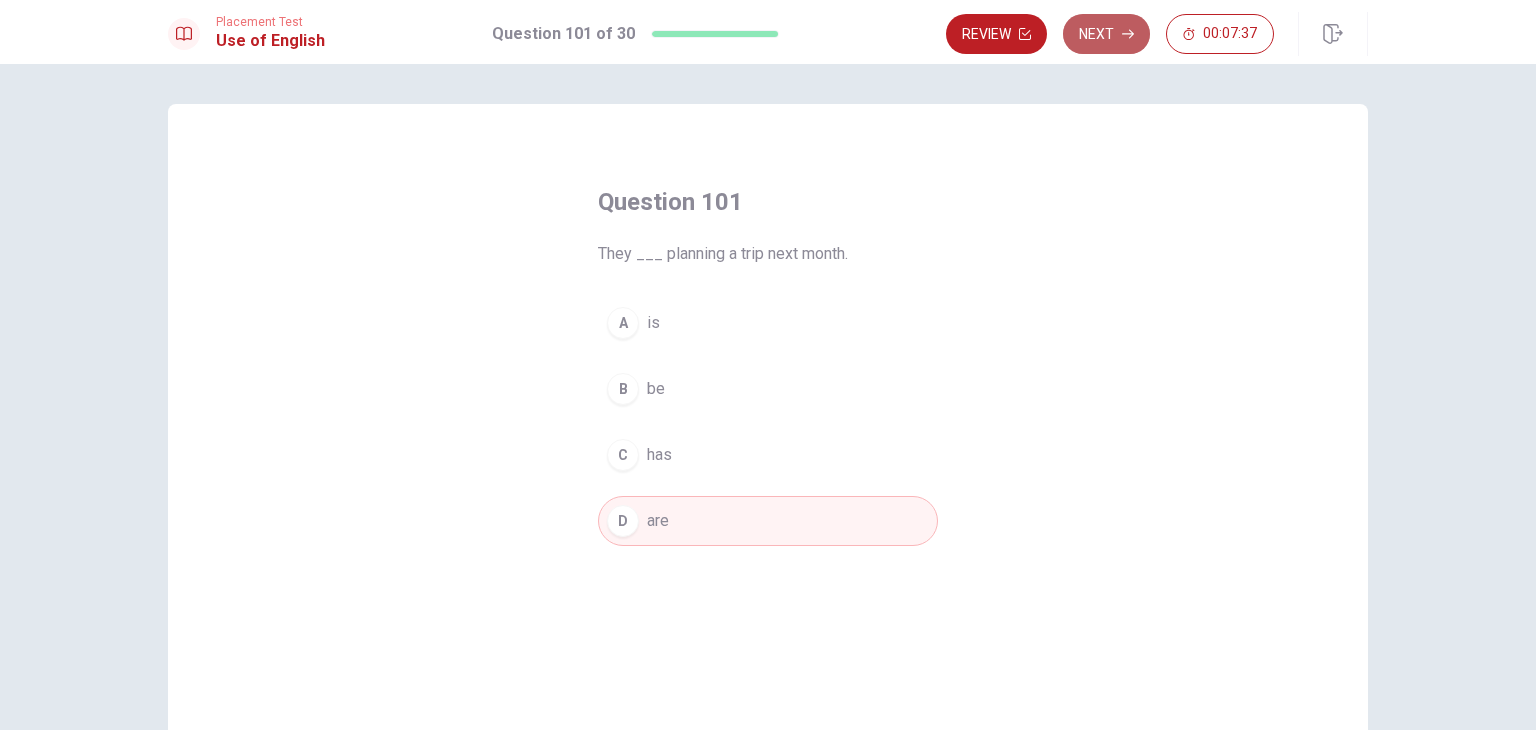click on "Next" at bounding box center (1106, 34) 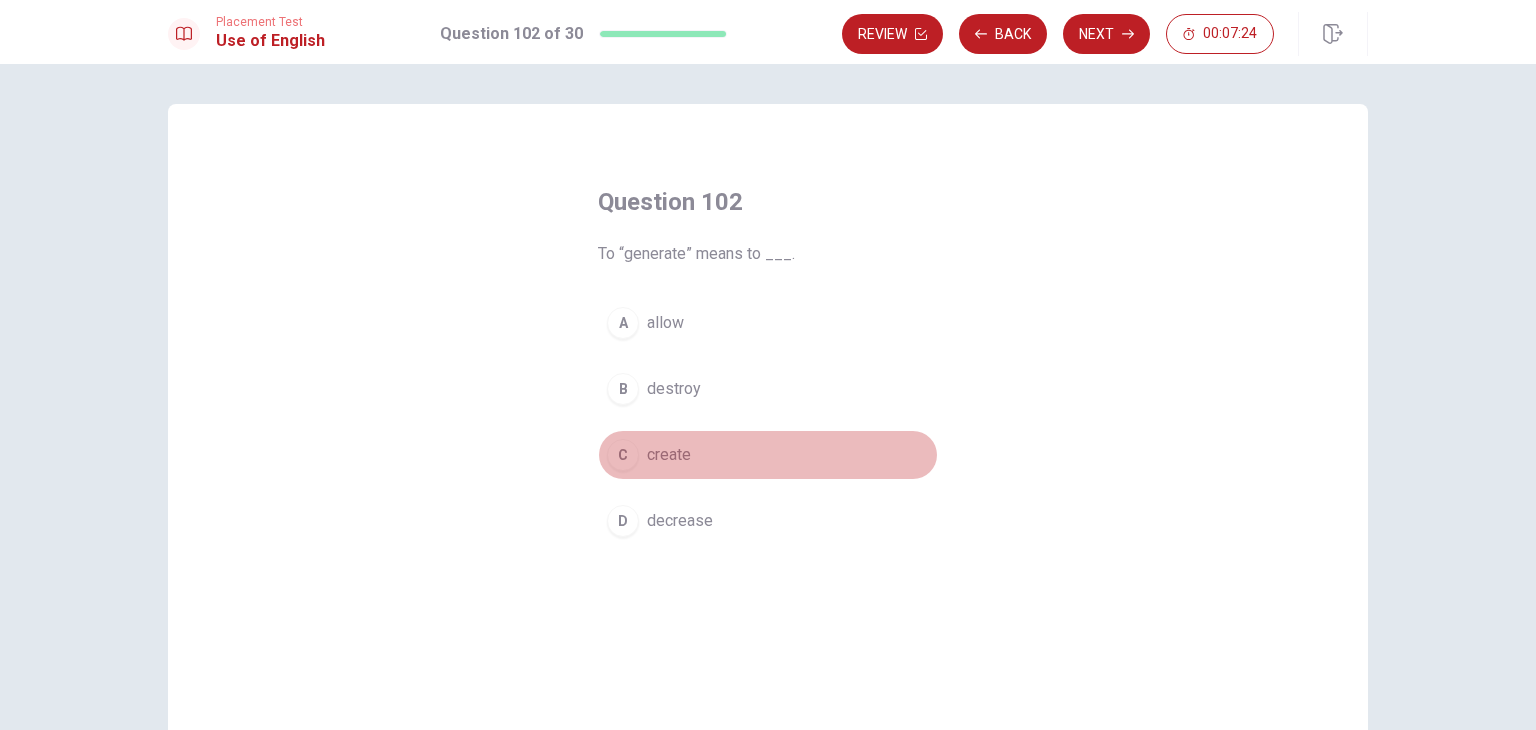 click on "C create" at bounding box center (768, 455) 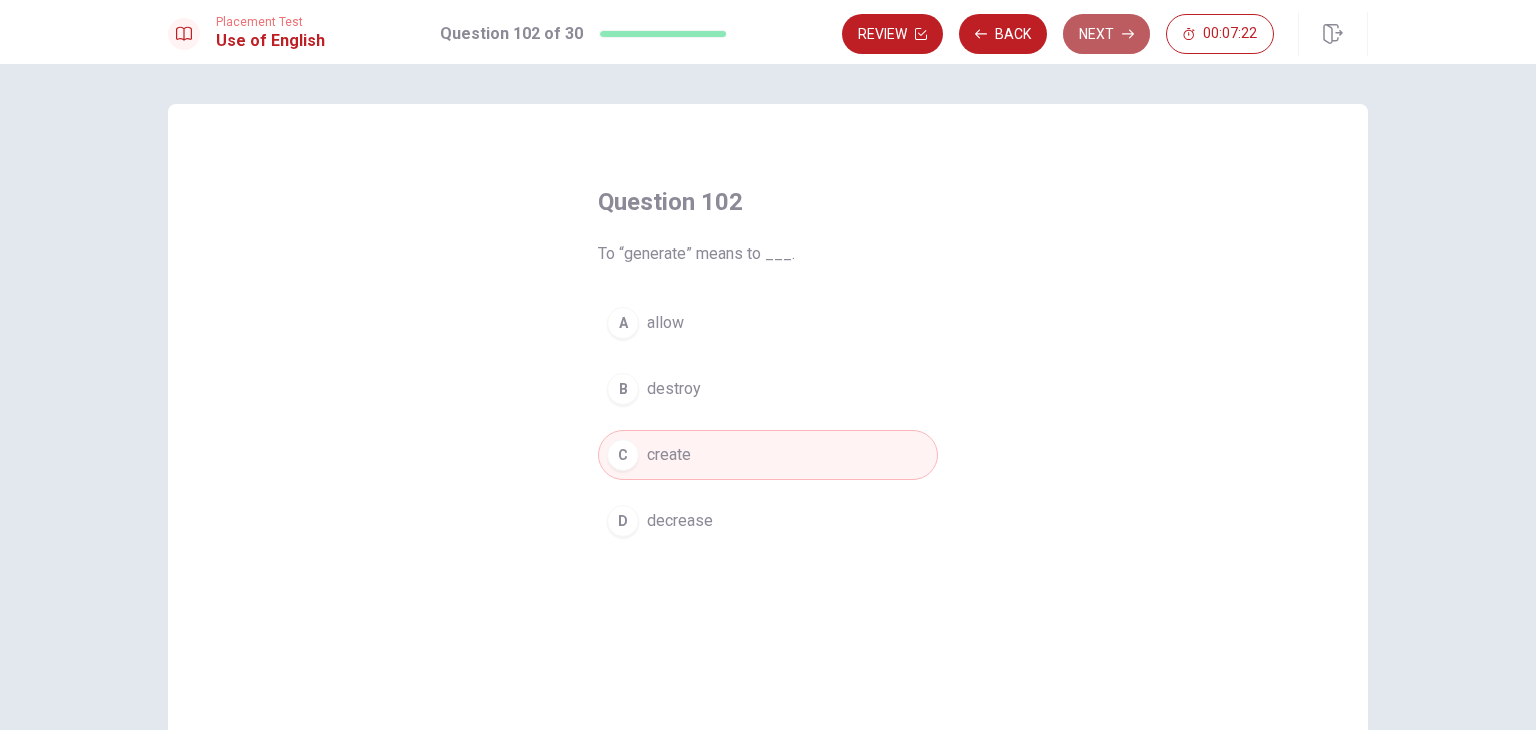 click on "Next" at bounding box center (1106, 34) 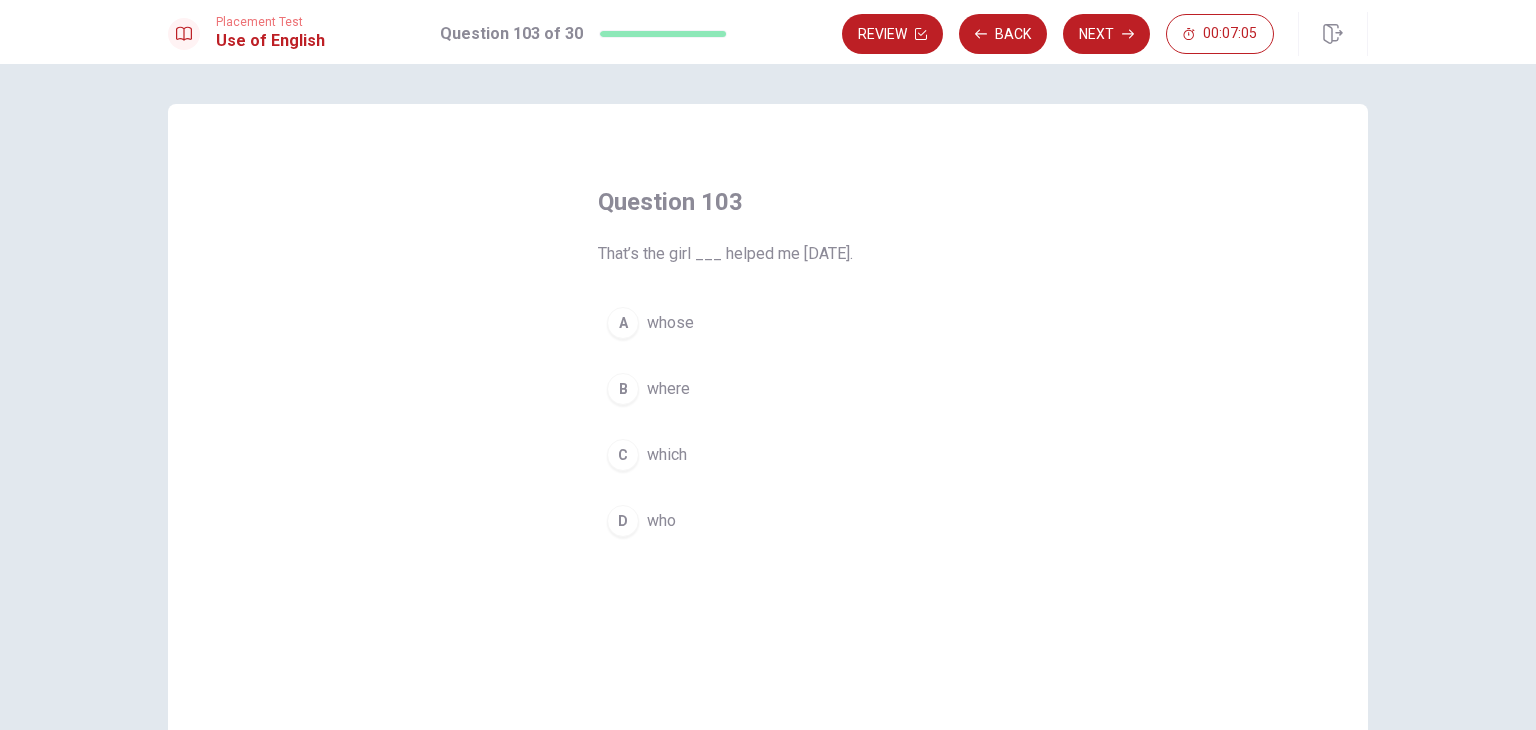 click on "C" at bounding box center (623, 455) 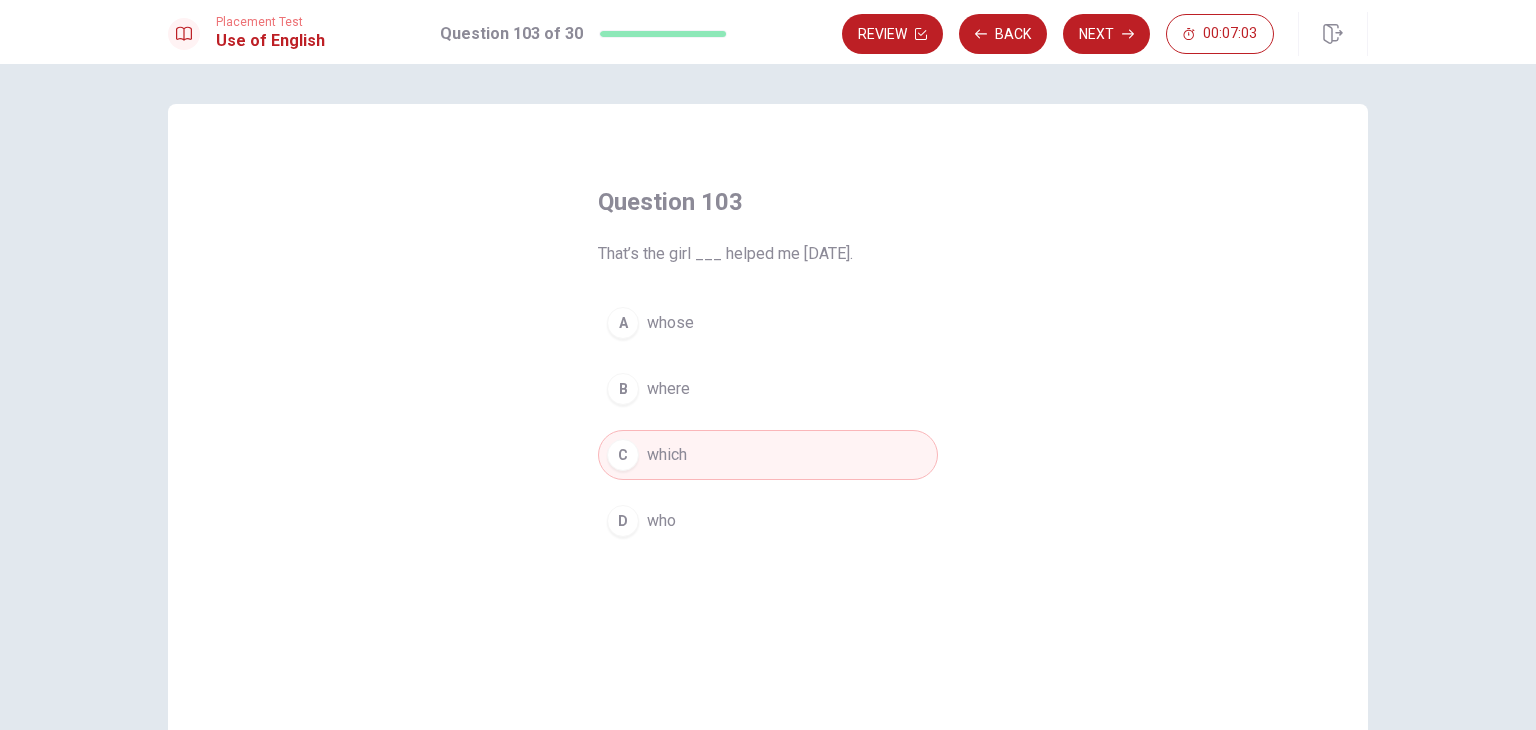 click on "D who" at bounding box center [768, 521] 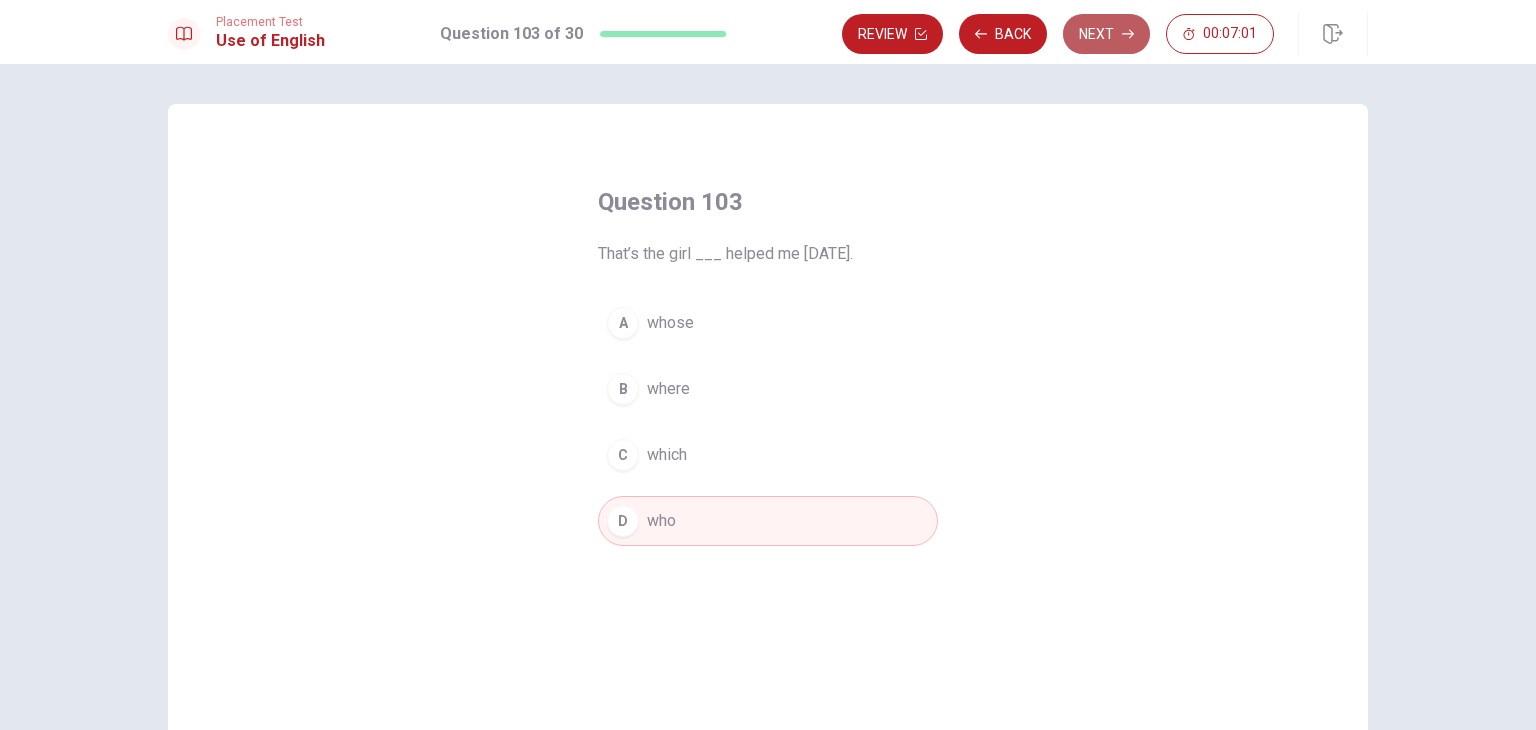 click on "Next" at bounding box center (1106, 34) 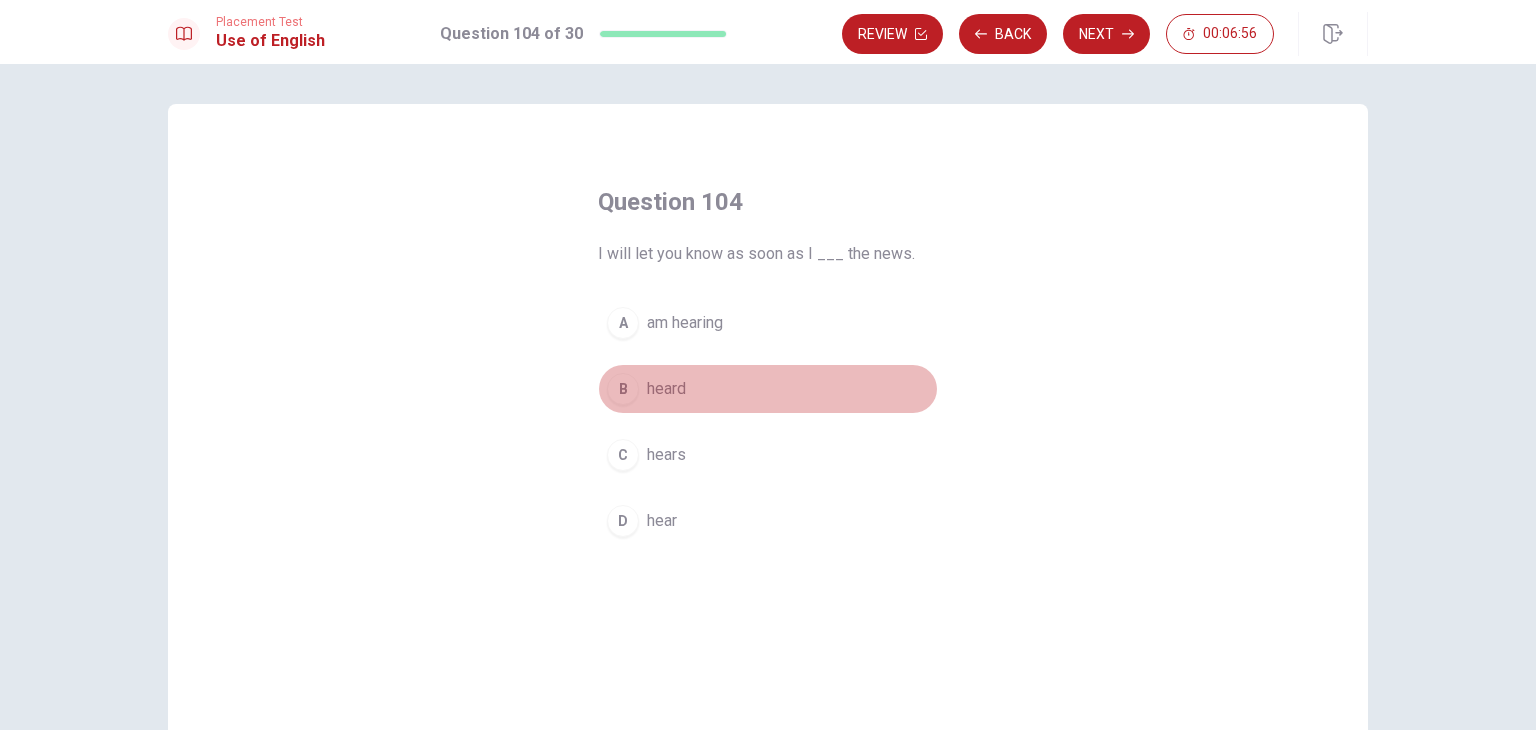 click on "B" at bounding box center (623, 389) 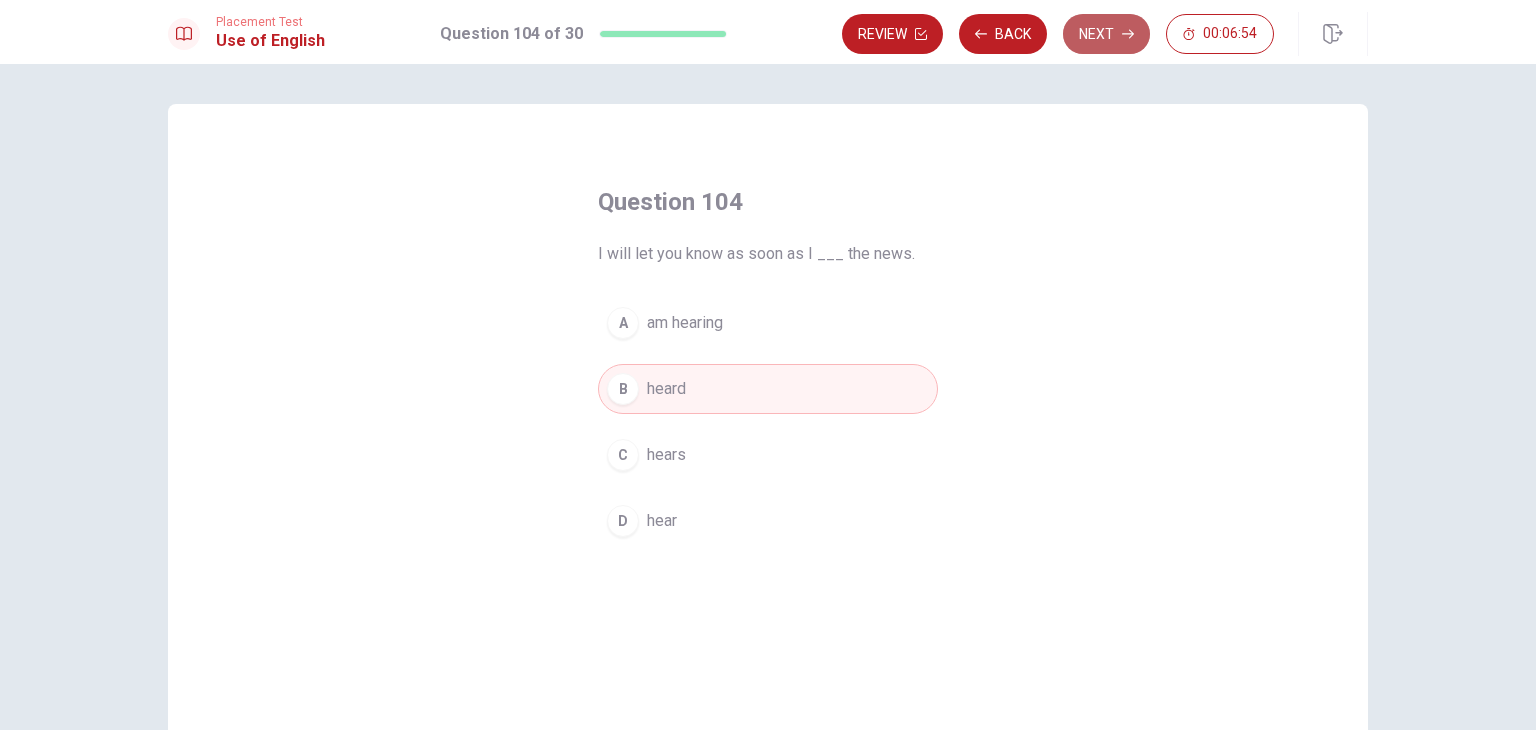 click on "Next" at bounding box center [1106, 34] 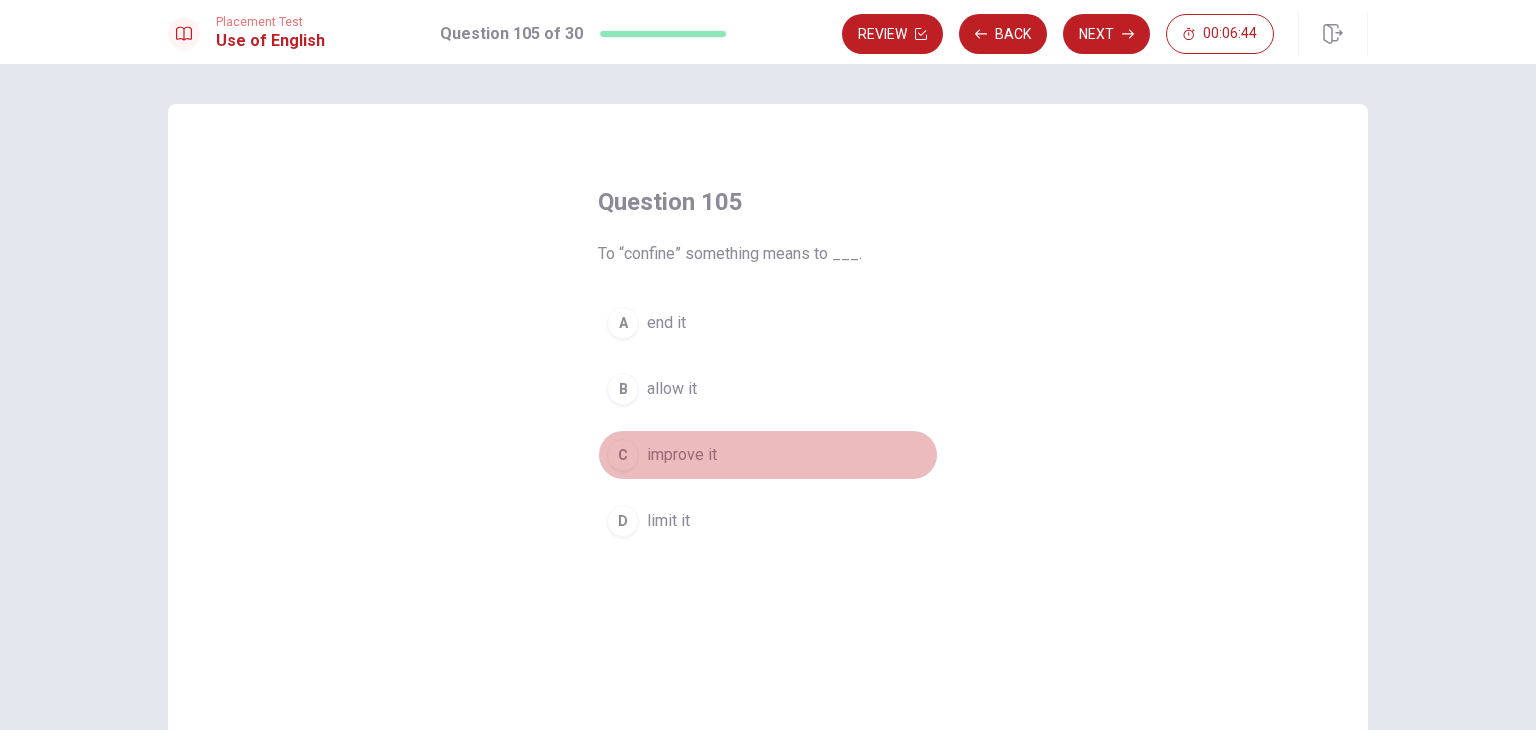 click on "C improve it" at bounding box center (768, 455) 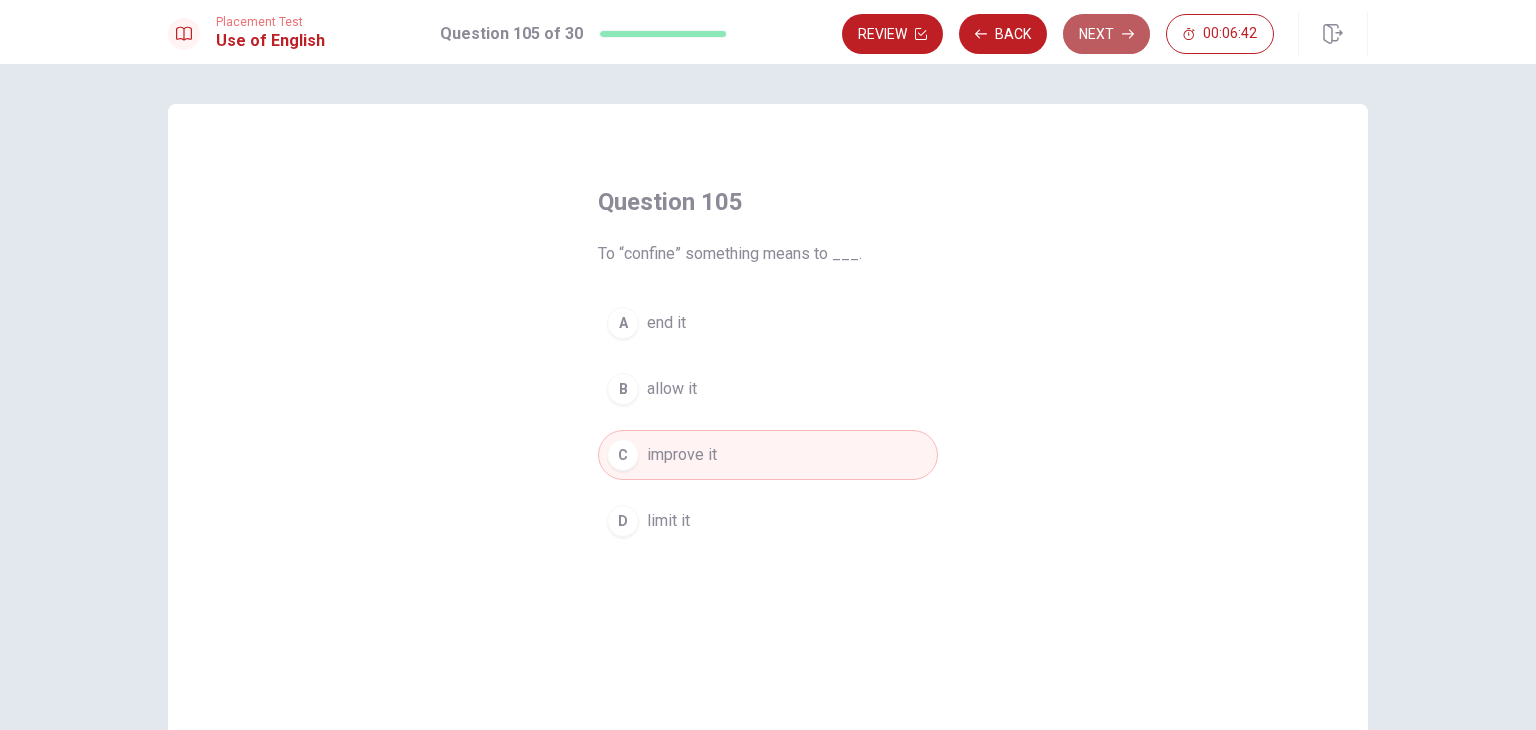 click on "Next" at bounding box center (1106, 34) 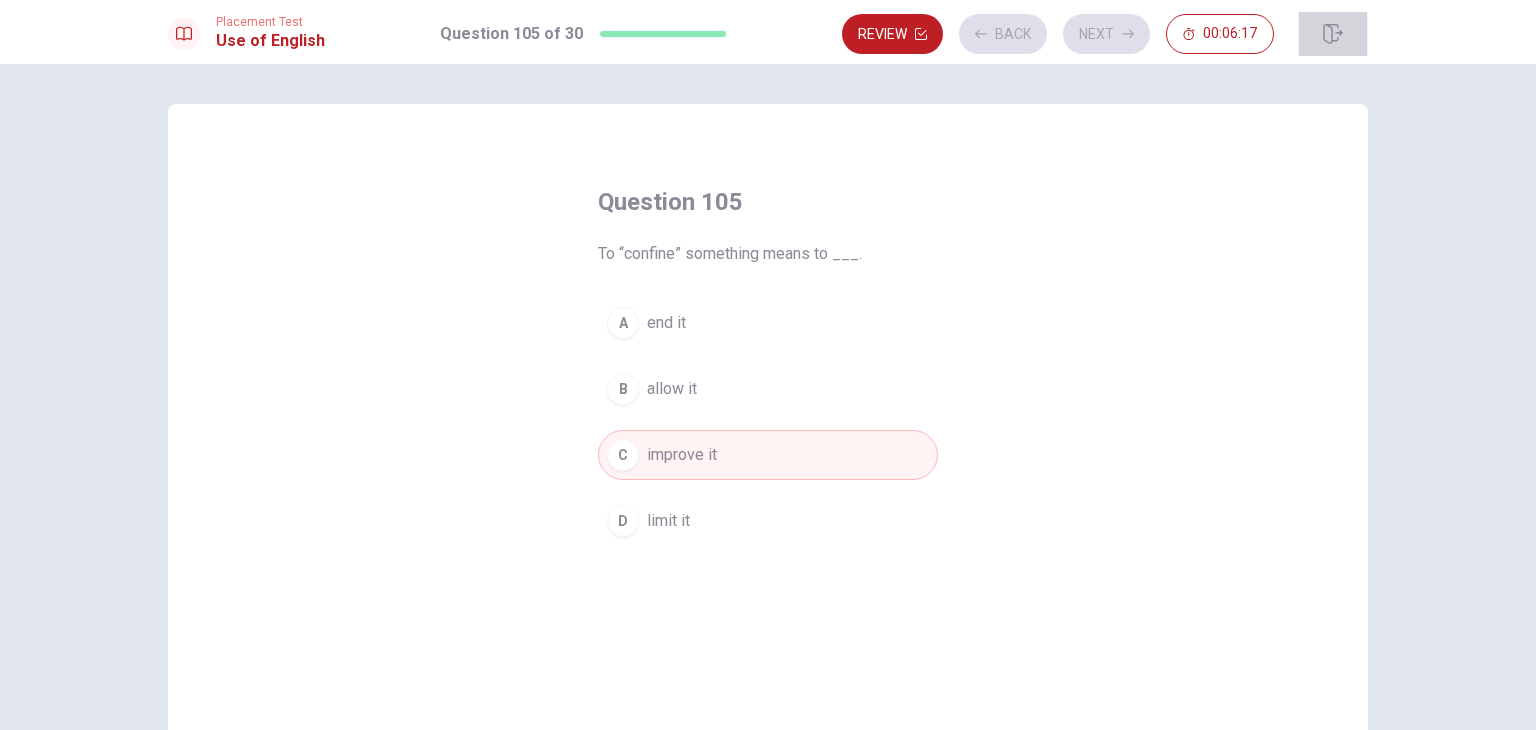 click at bounding box center (1333, 34) 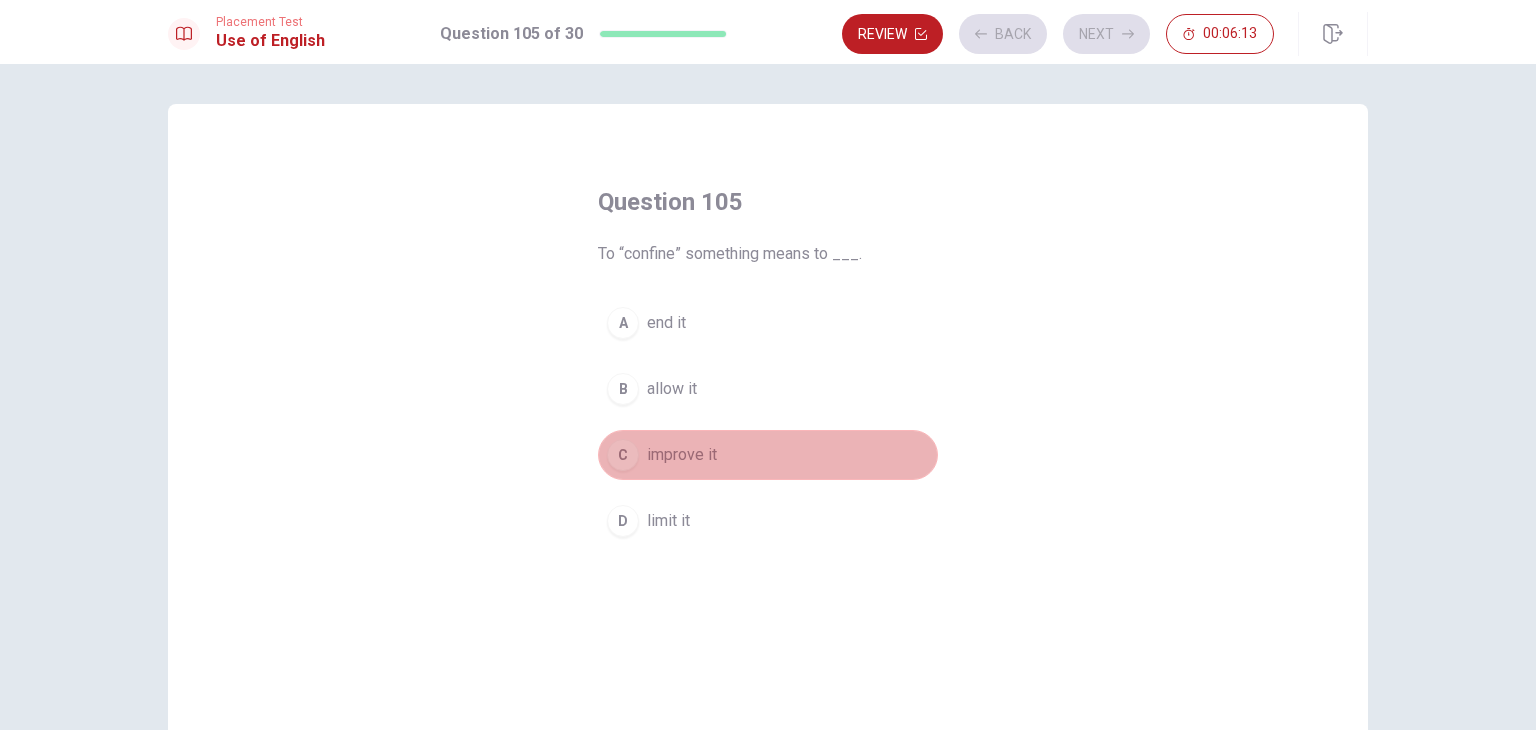 click on "C improve it" at bounding box center (768, 455) 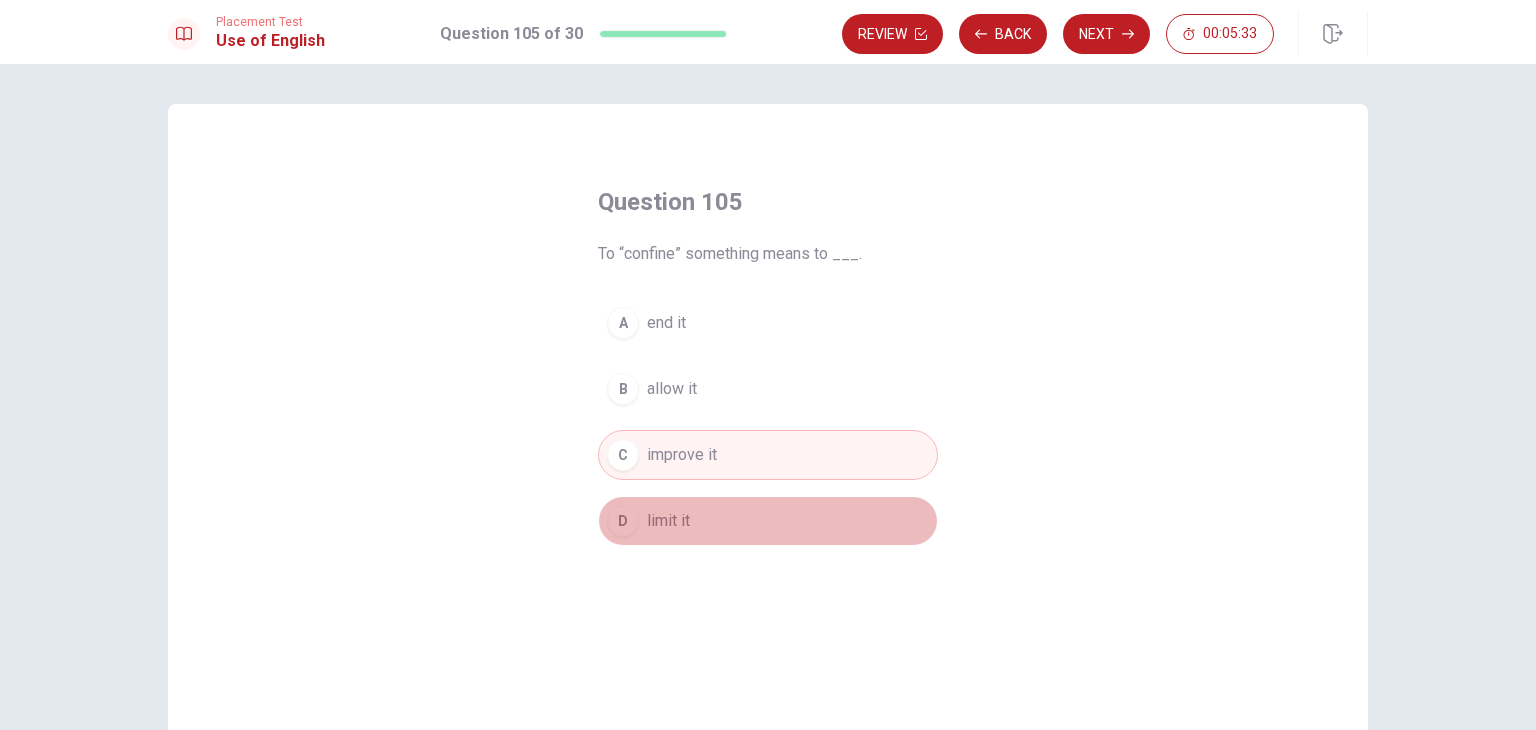 click on "D limit it" at bounding box center (768, 521) 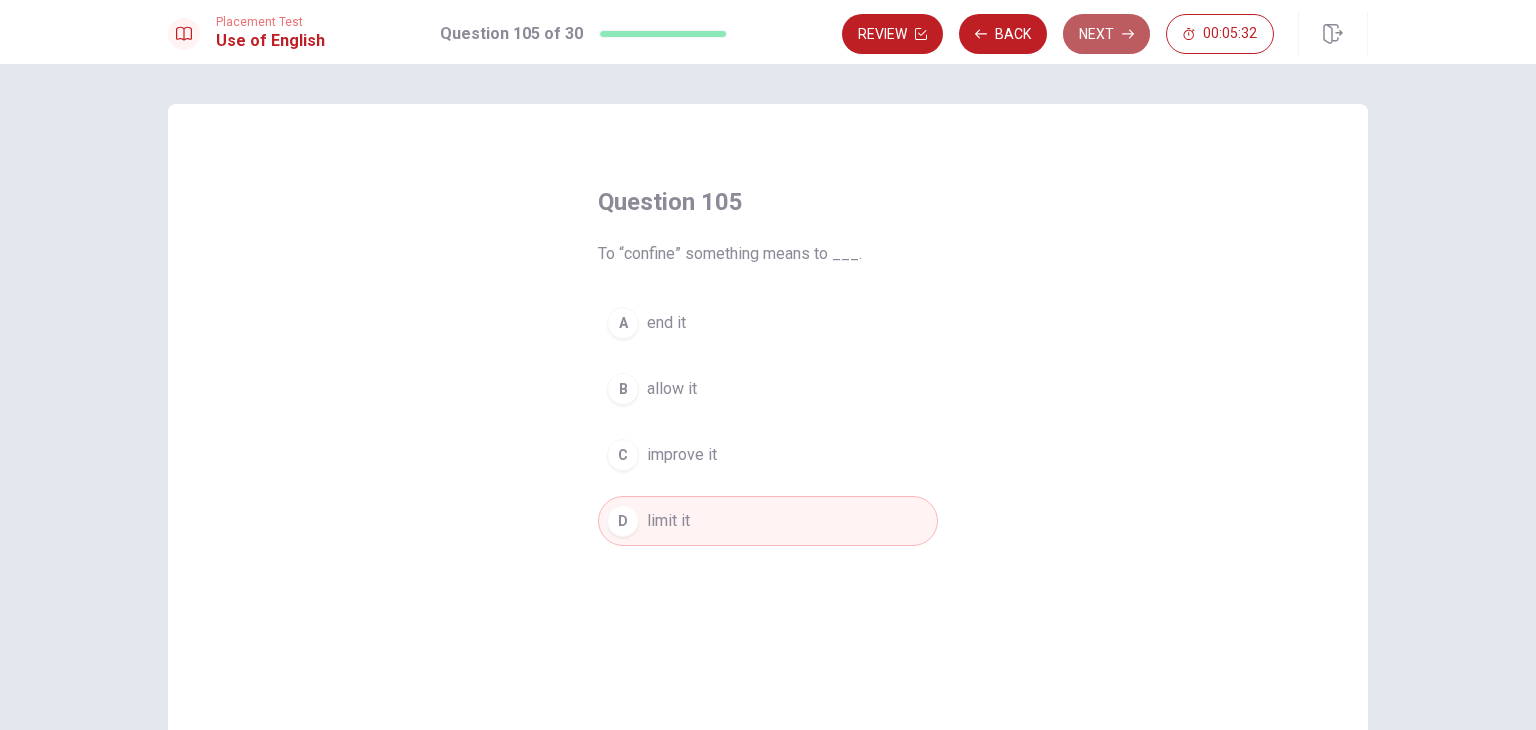 click on "Next" at bounding box center (1106, 34) 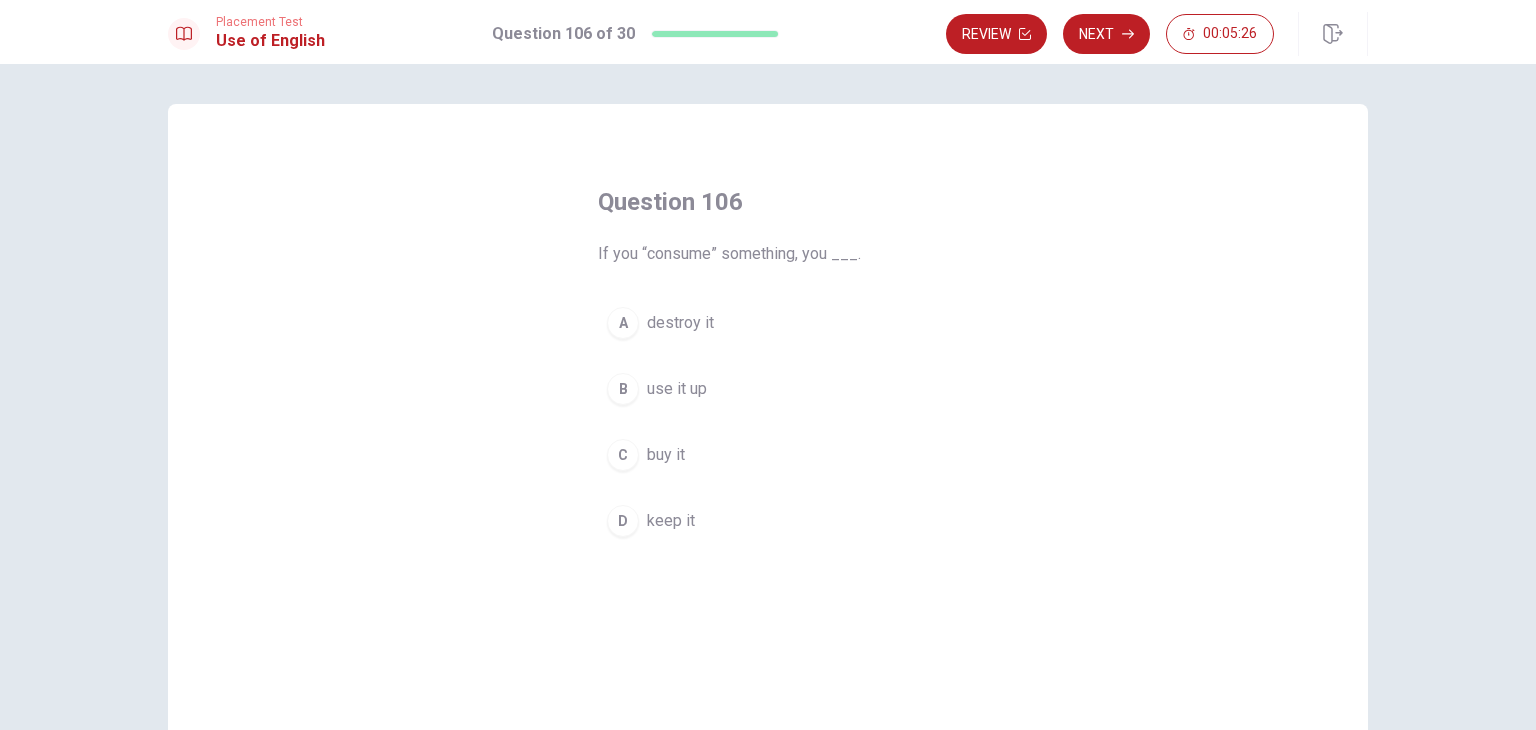 click on "B use it up" at bounding box center (768, 389) 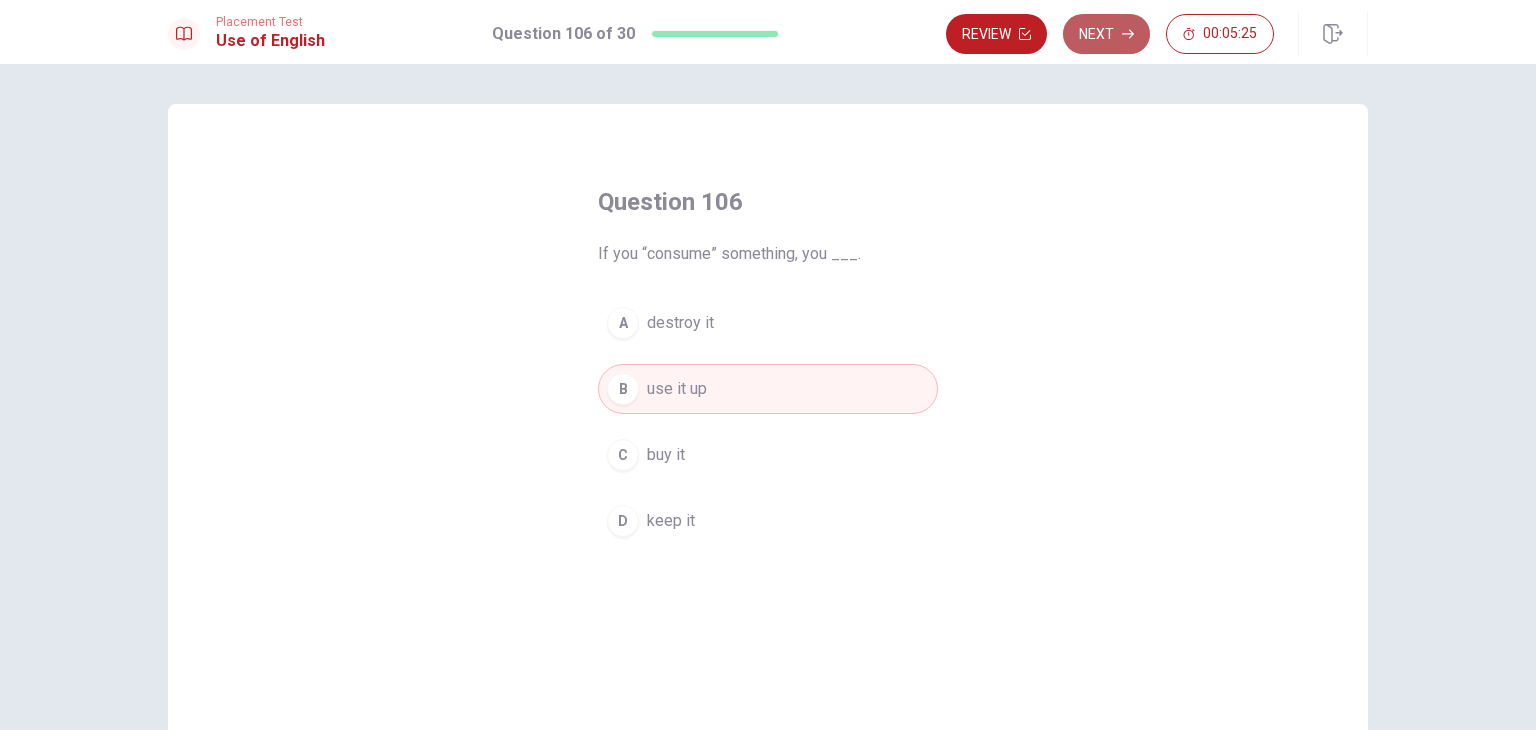 click on "Next" at bounding box center (1106, 34) 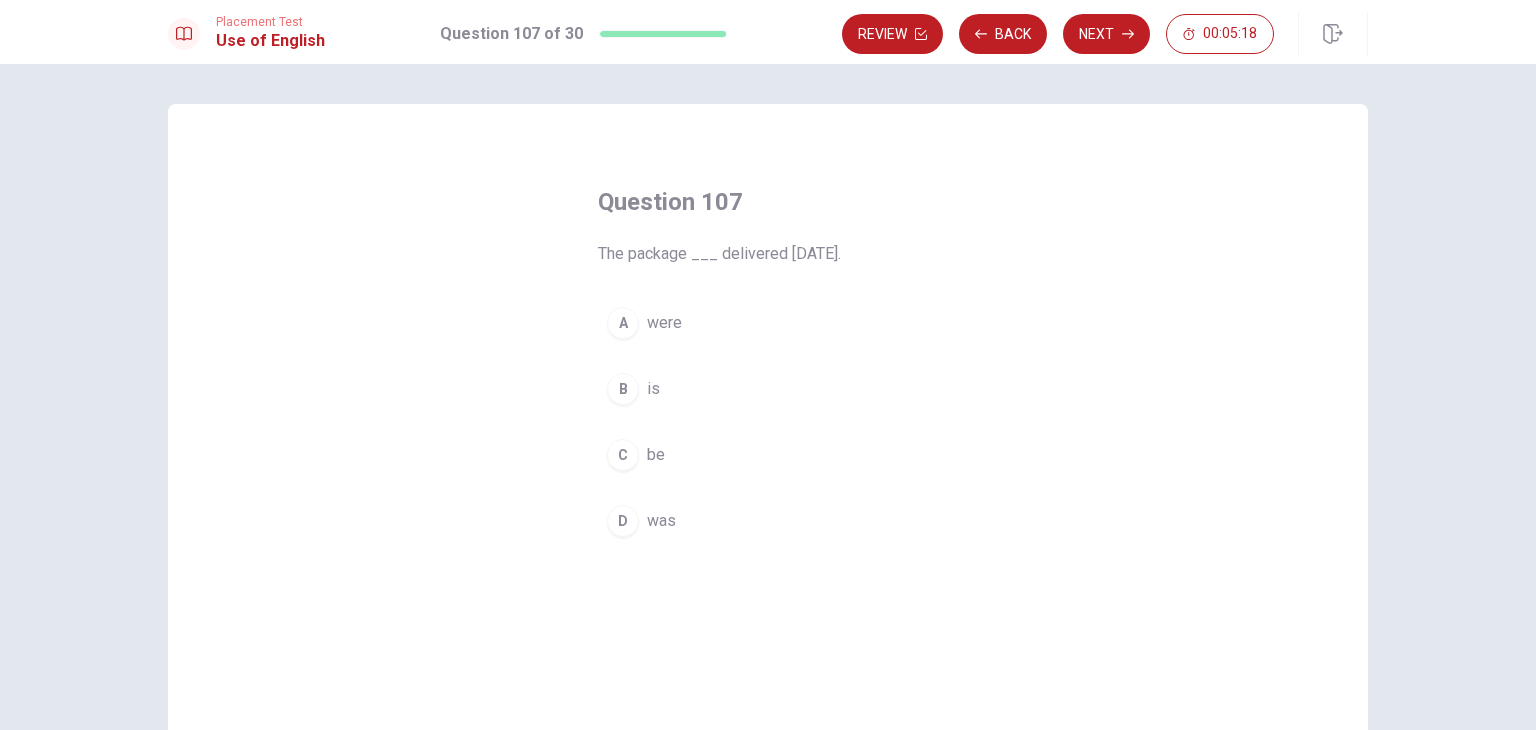 click on "D was" at bounding box center (768, 521) 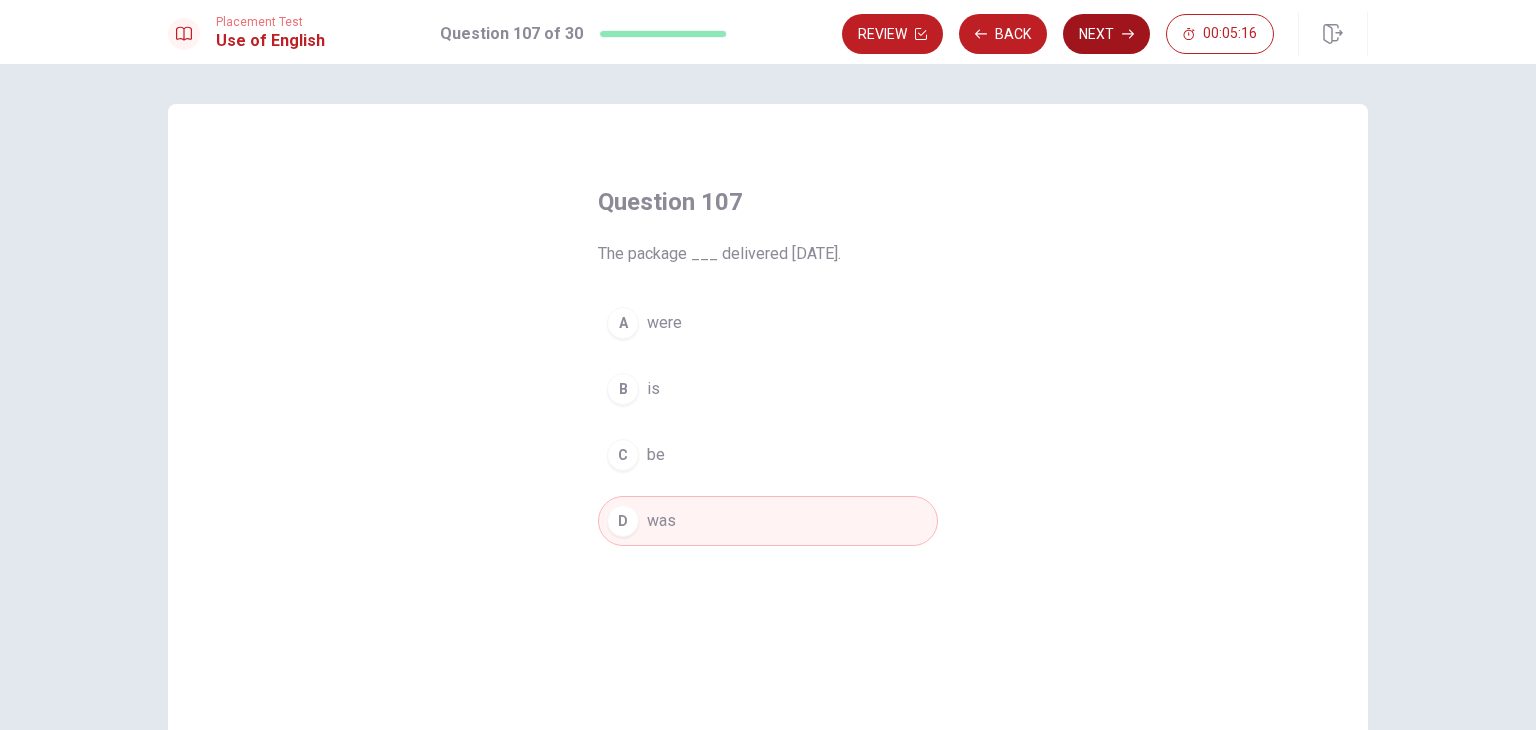 click on "Next" at bounding box center (1106, 34) 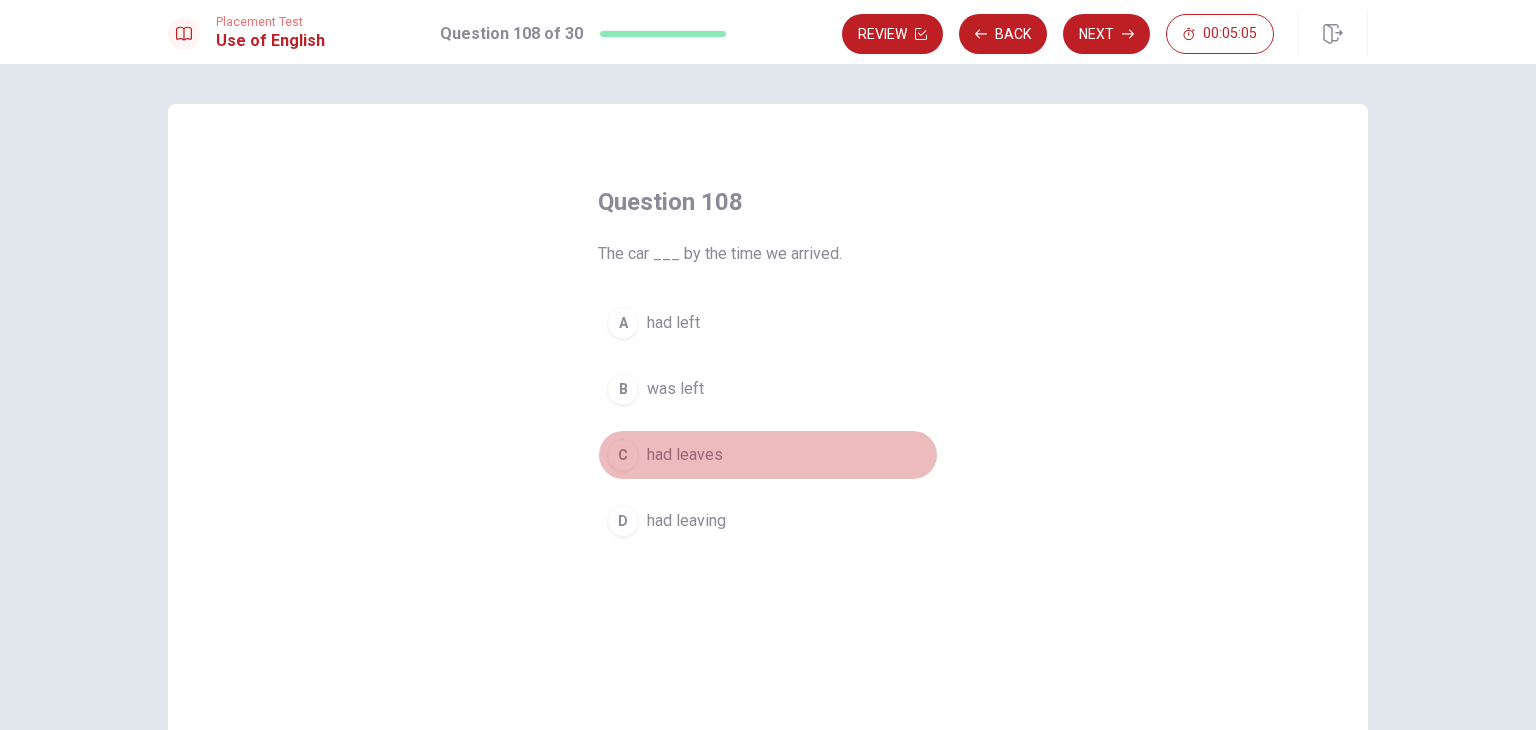 click on "had leaves" at bounding box center (685, 455) 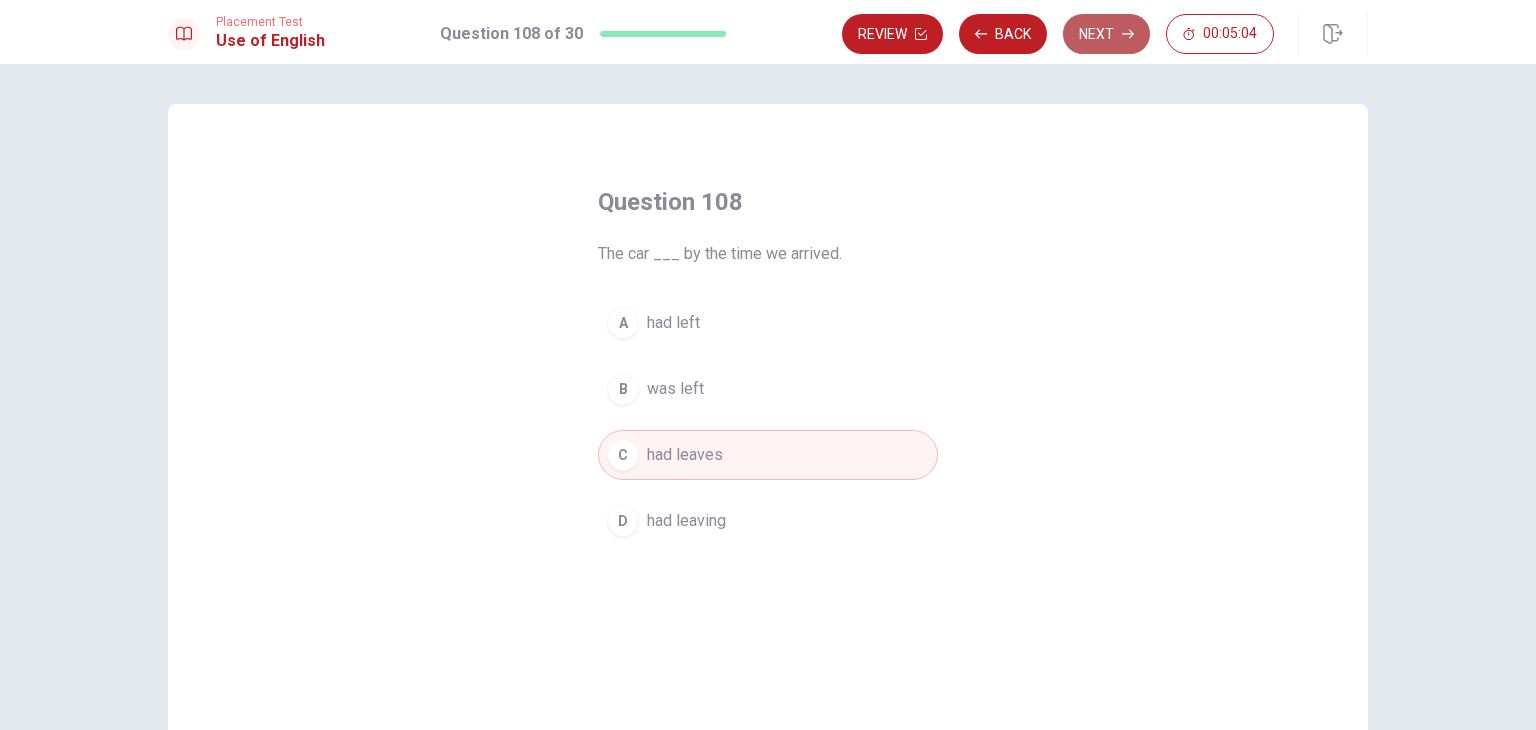 click on "Next" at bounding box center [1106, 34] 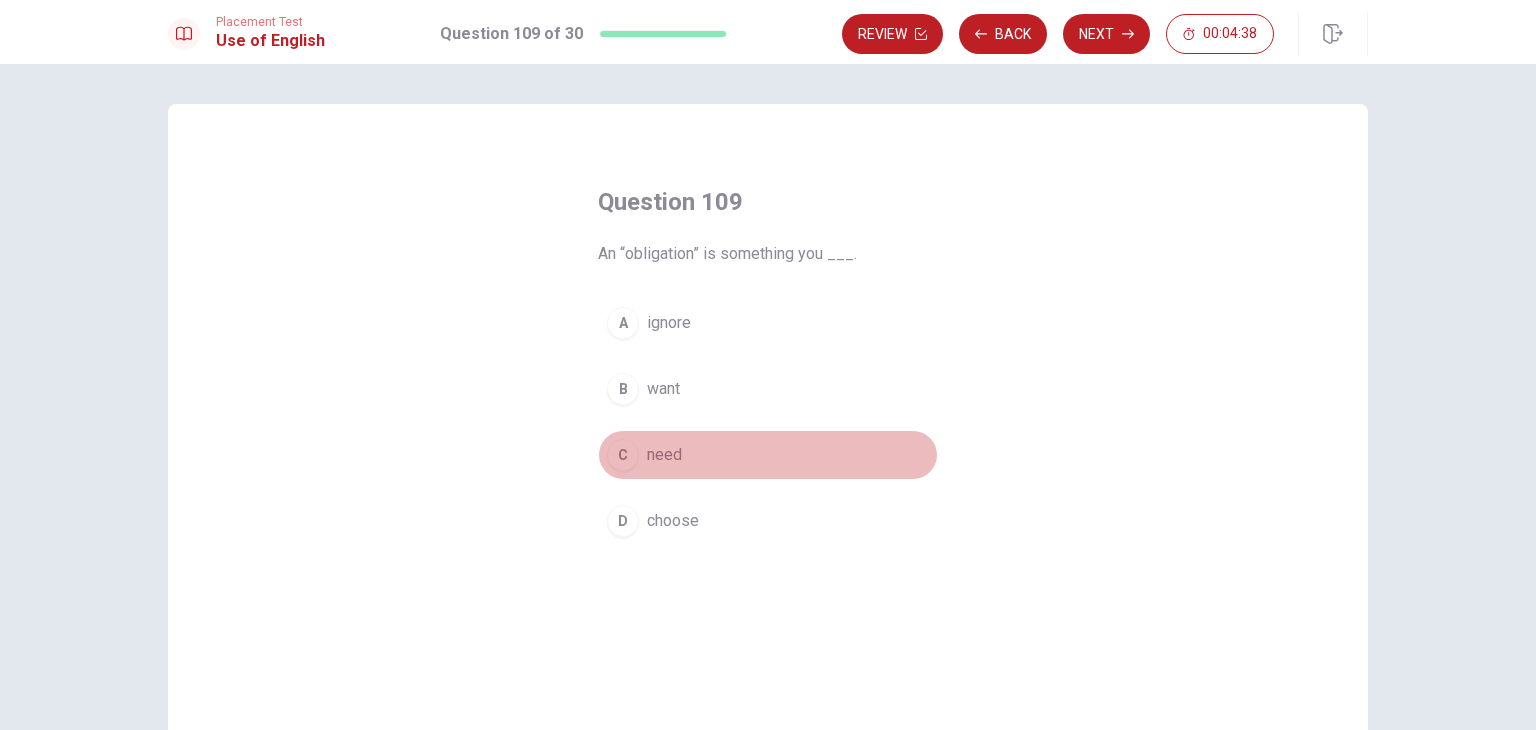 click on "C need" at bounding box center [768, 455] 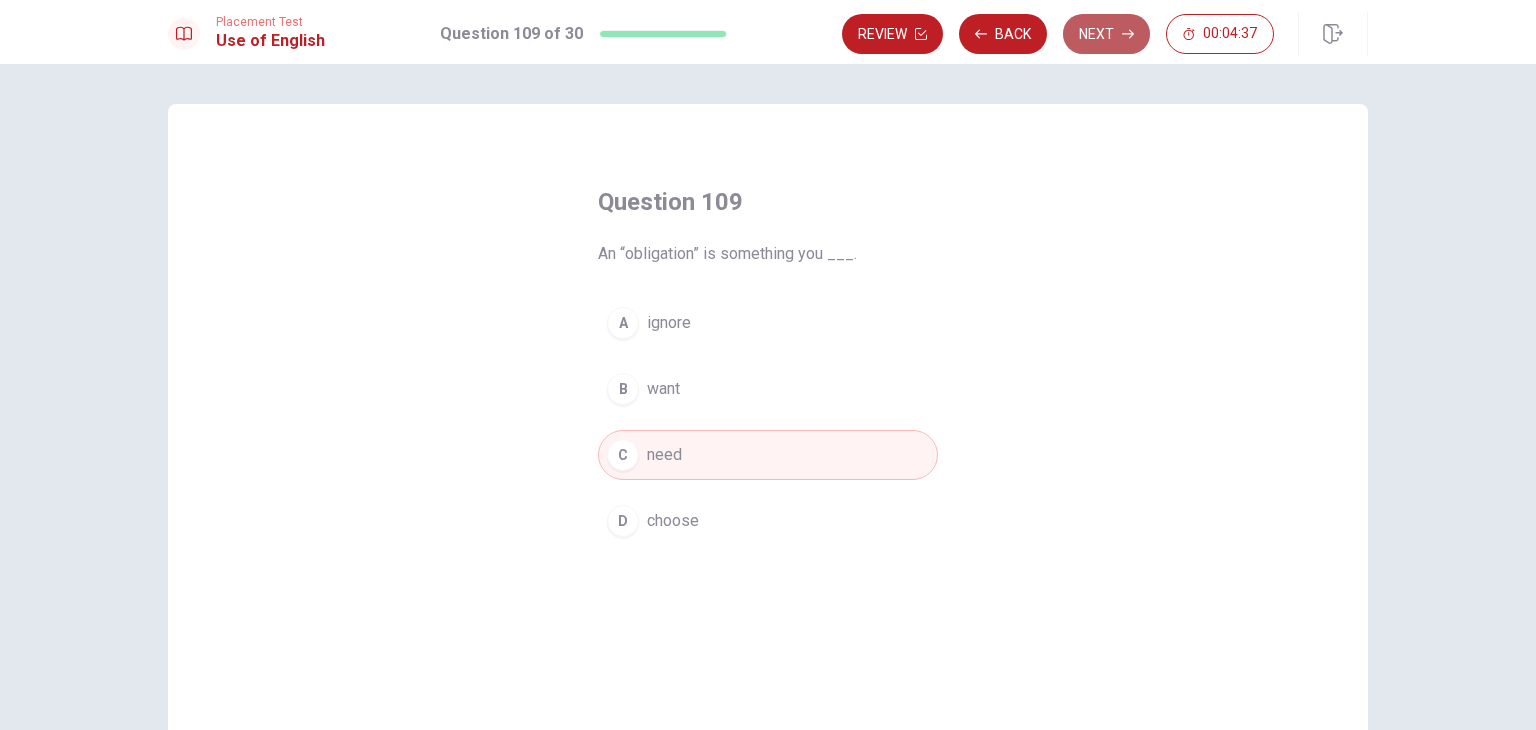 click on "Next" at bounding box center (1106, 34) 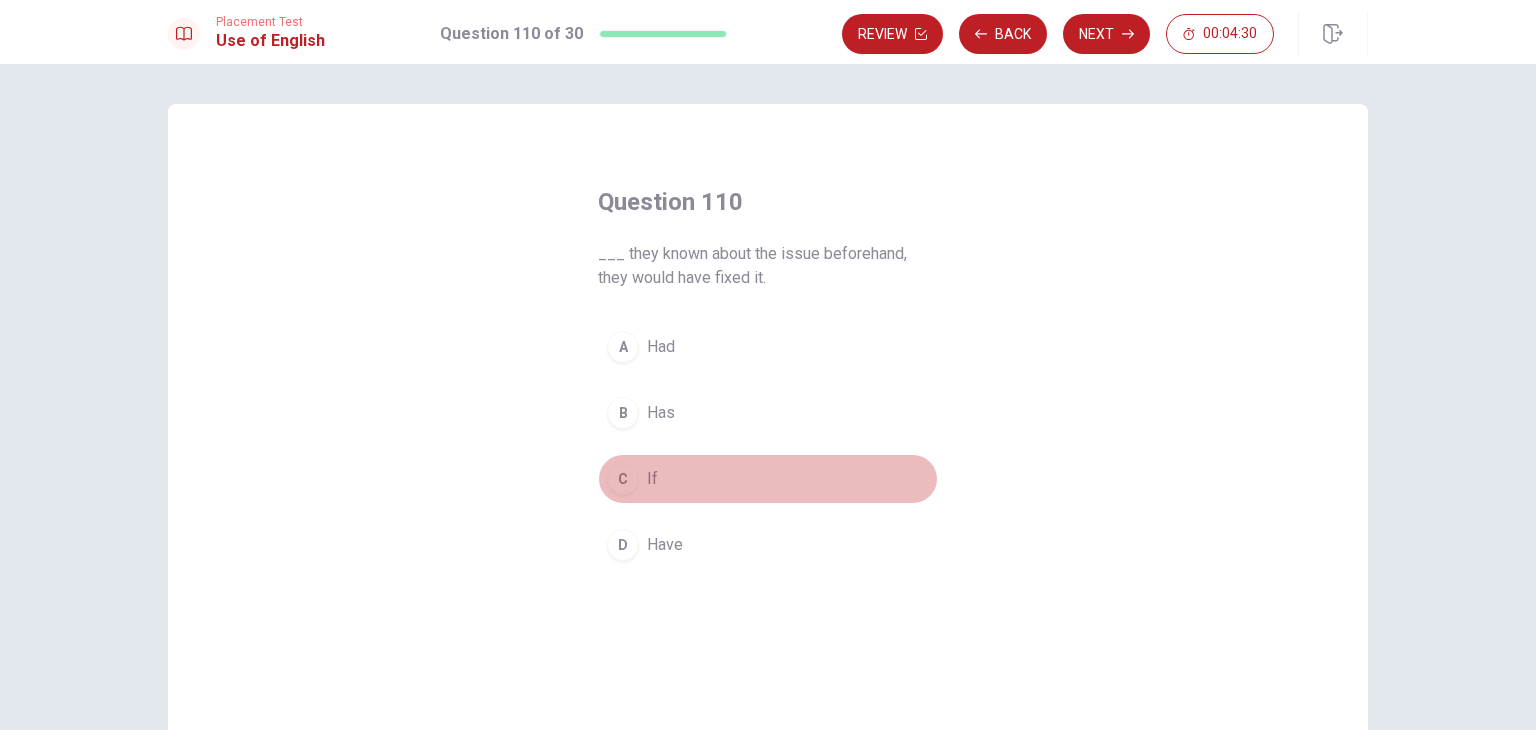 click on "C If" at bounding box center (768, 479) 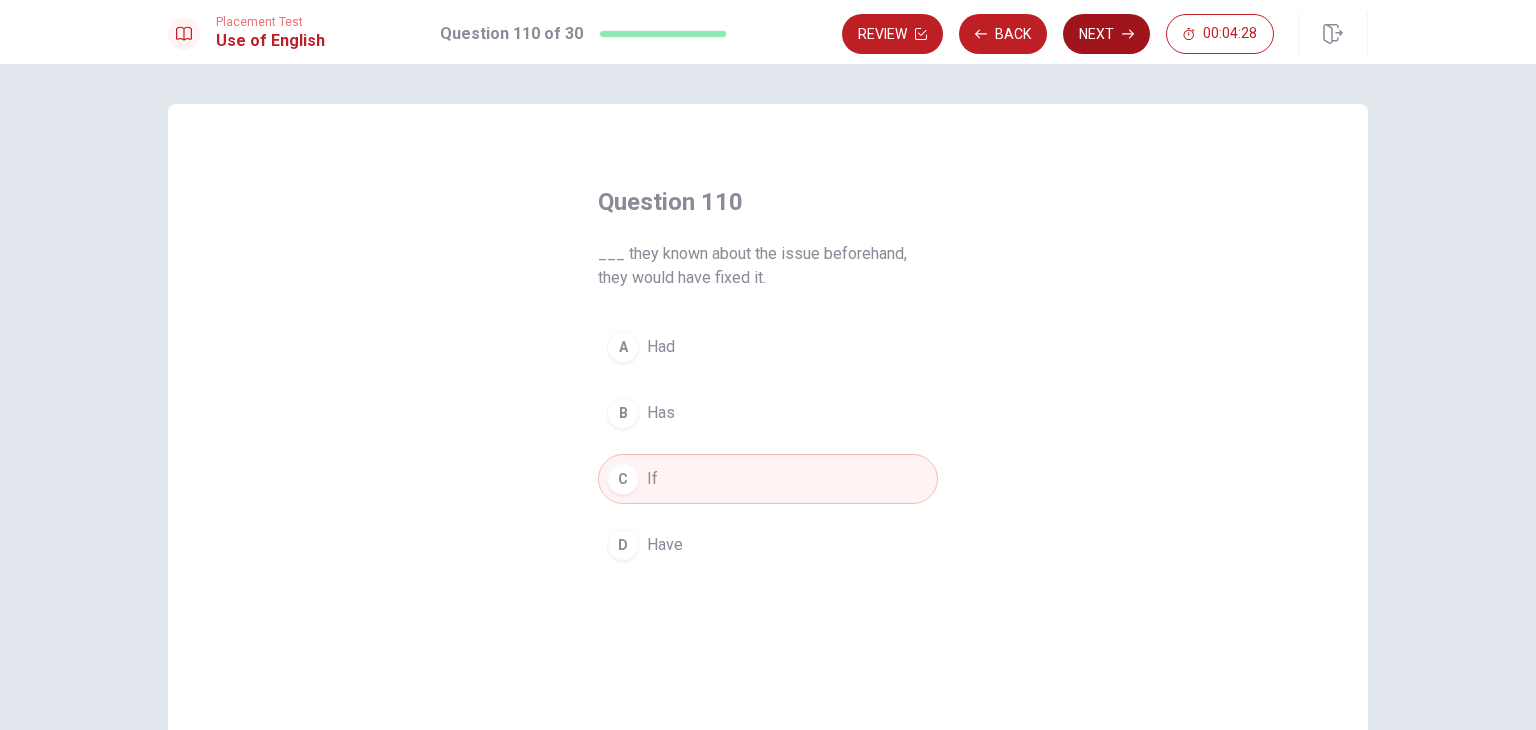 click 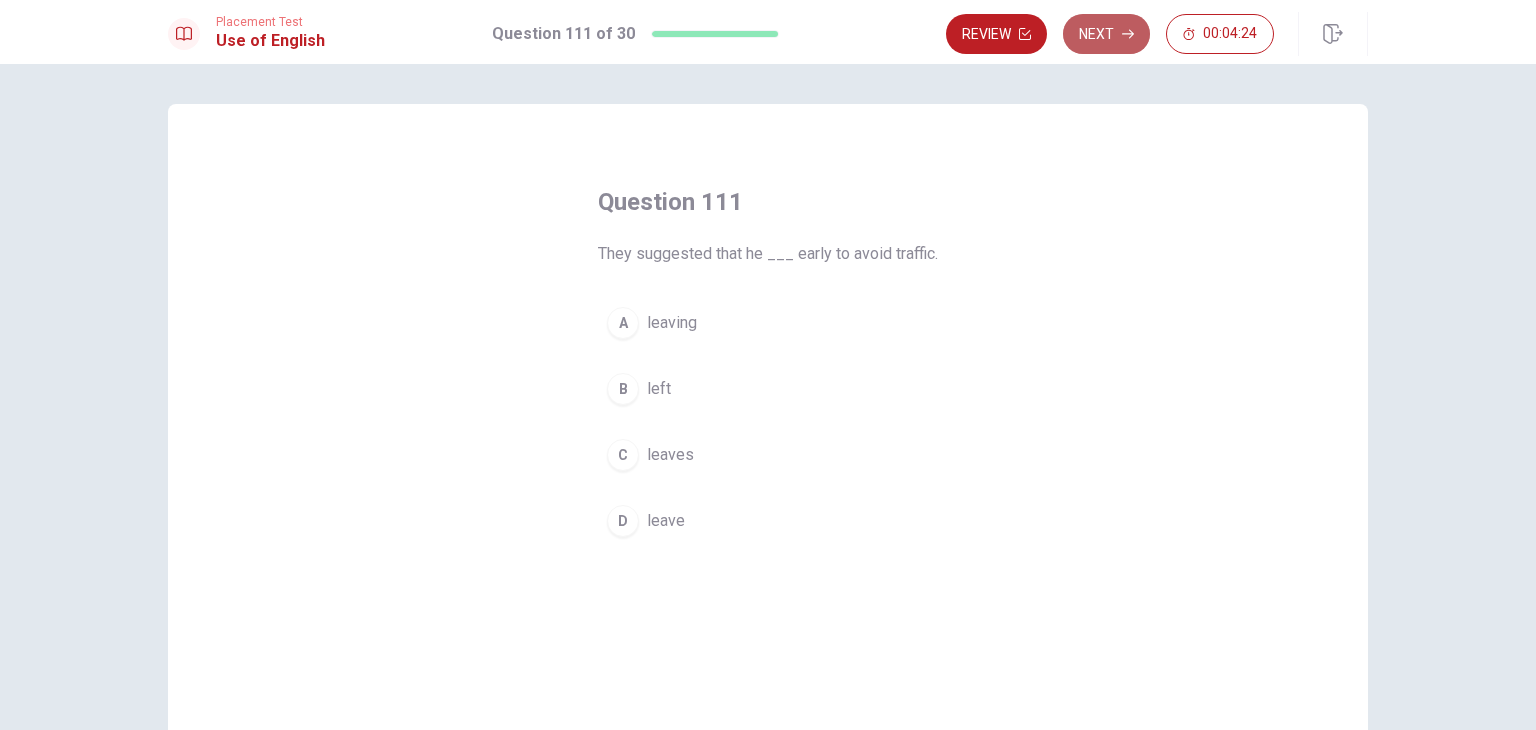click on "Next" at bounding box center (1106, 34) 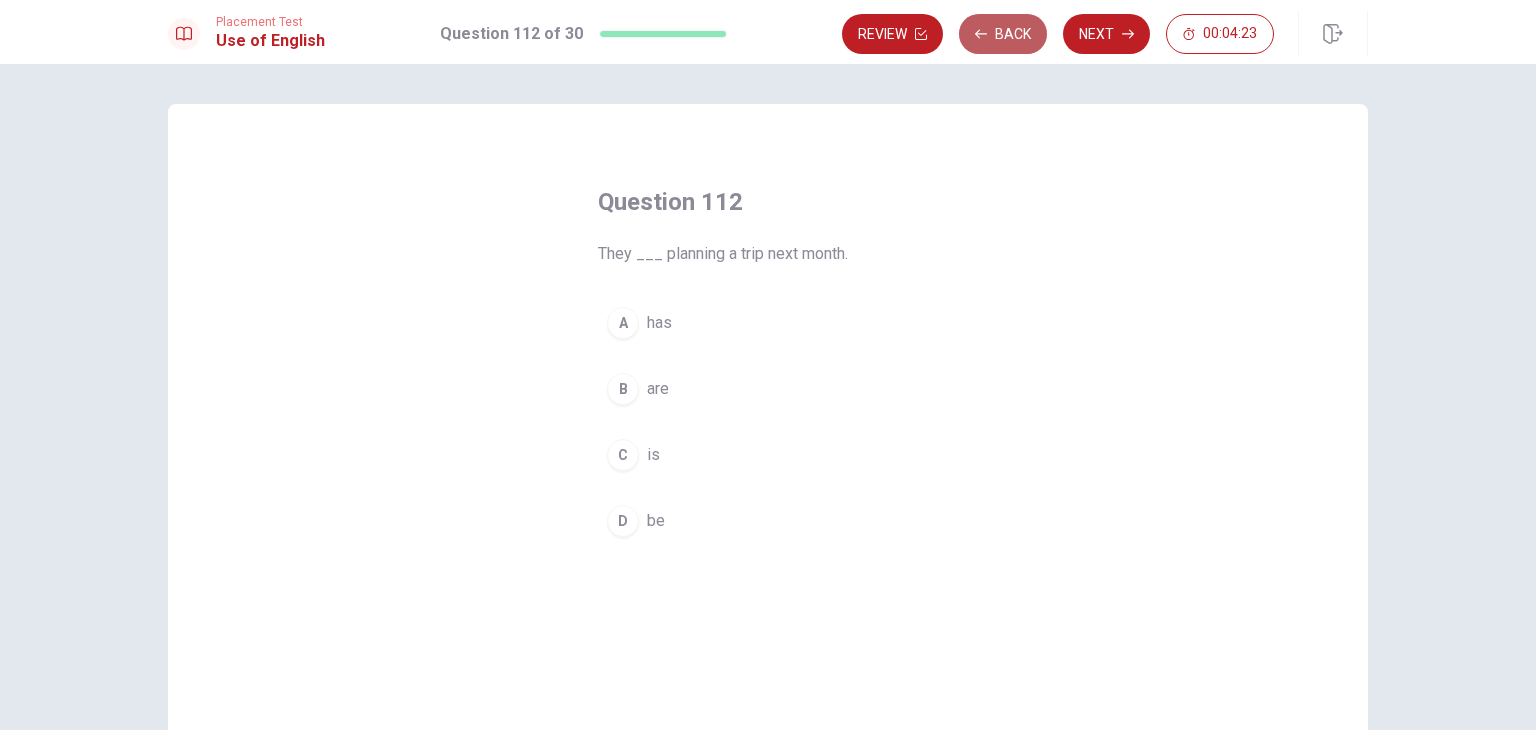 click on "Back" at bounding box center [1003, 34] 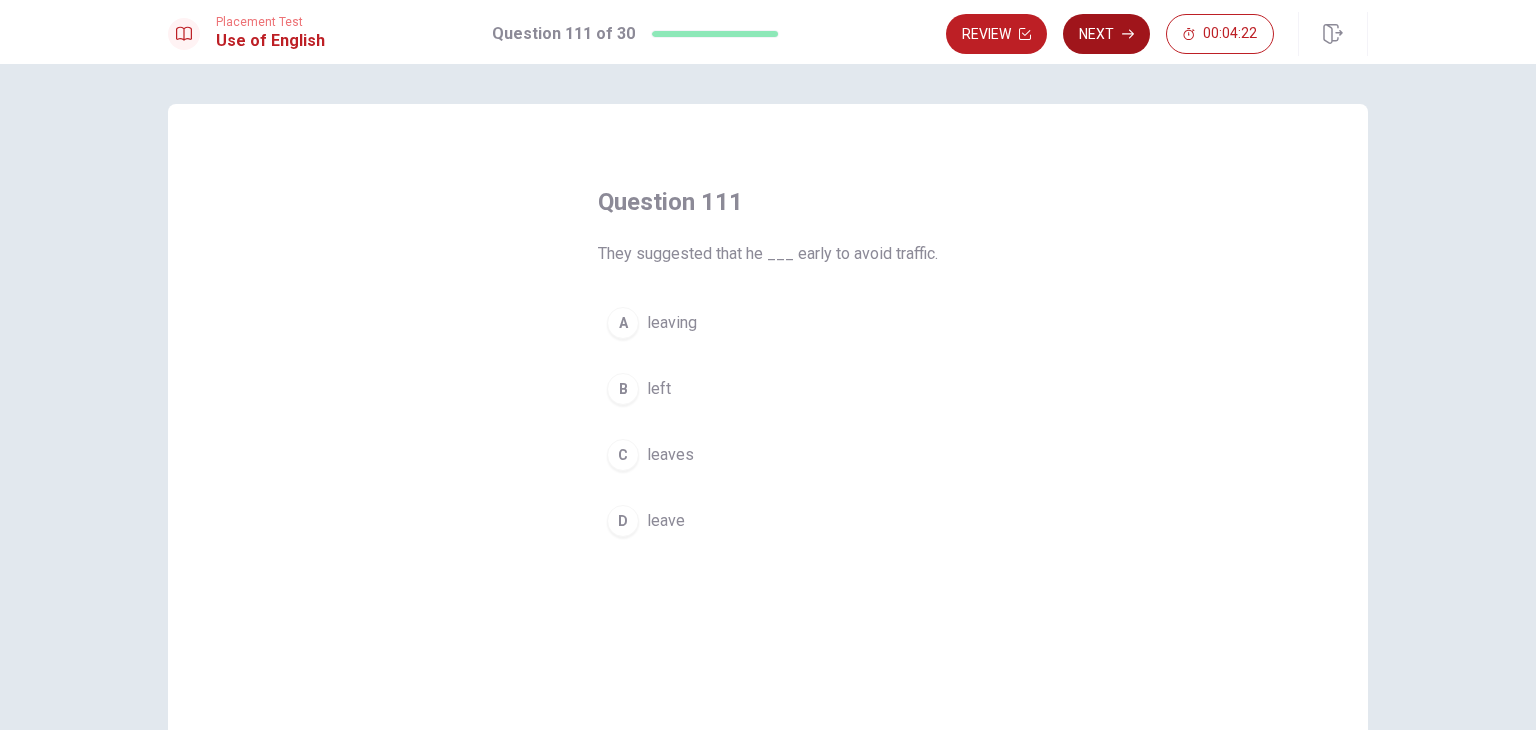 click 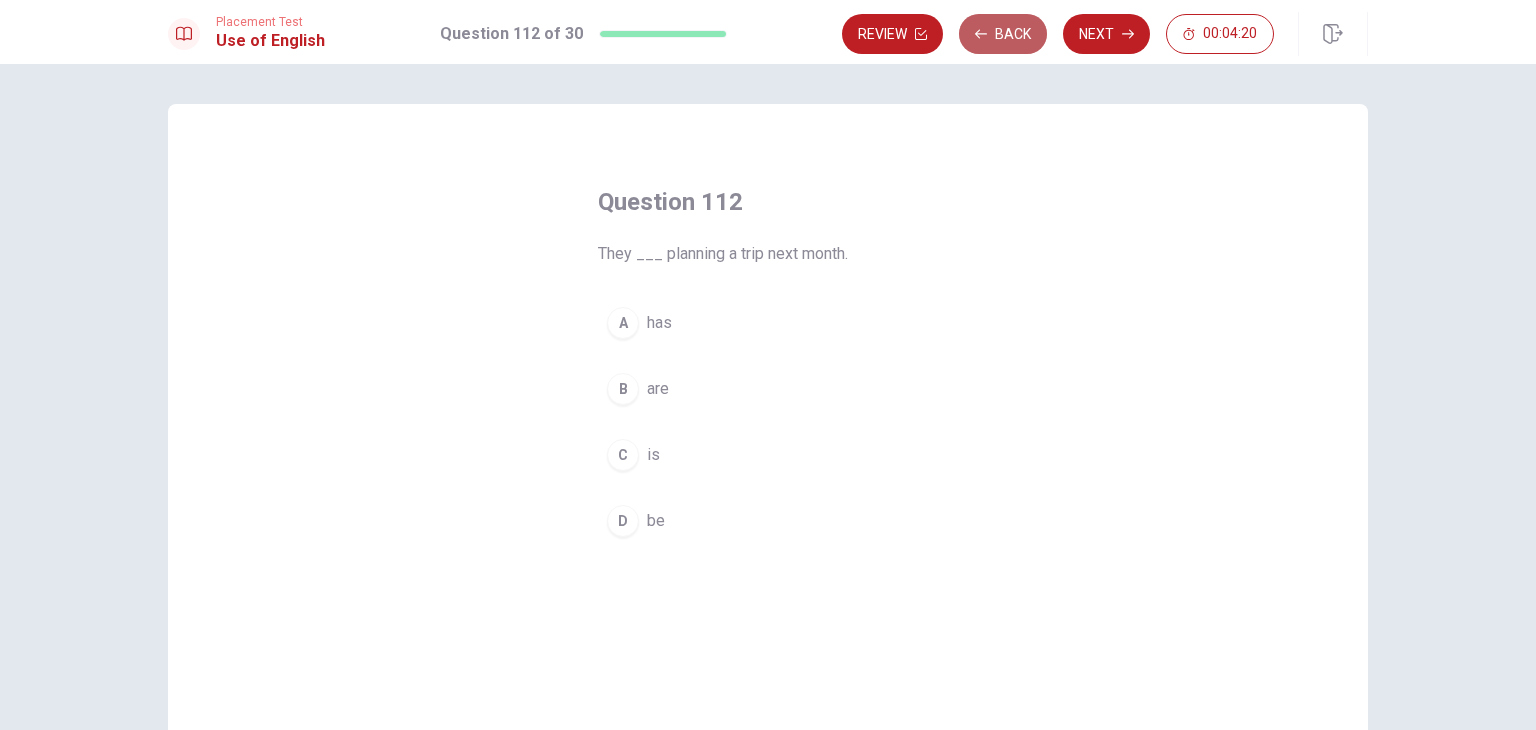 click on "Back" at bounding box center (1003, 34) 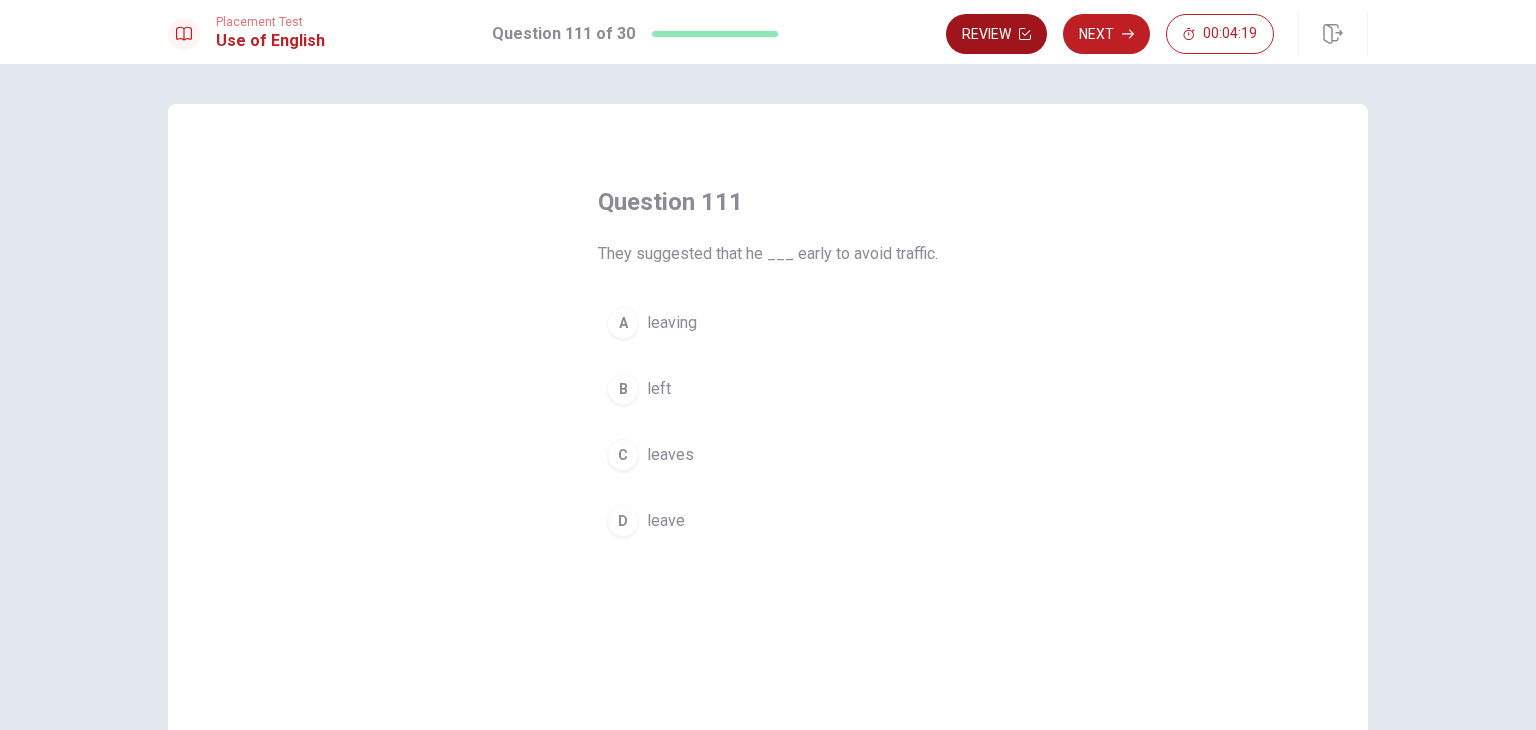 click on "Review" at bounding box center (996, 34) 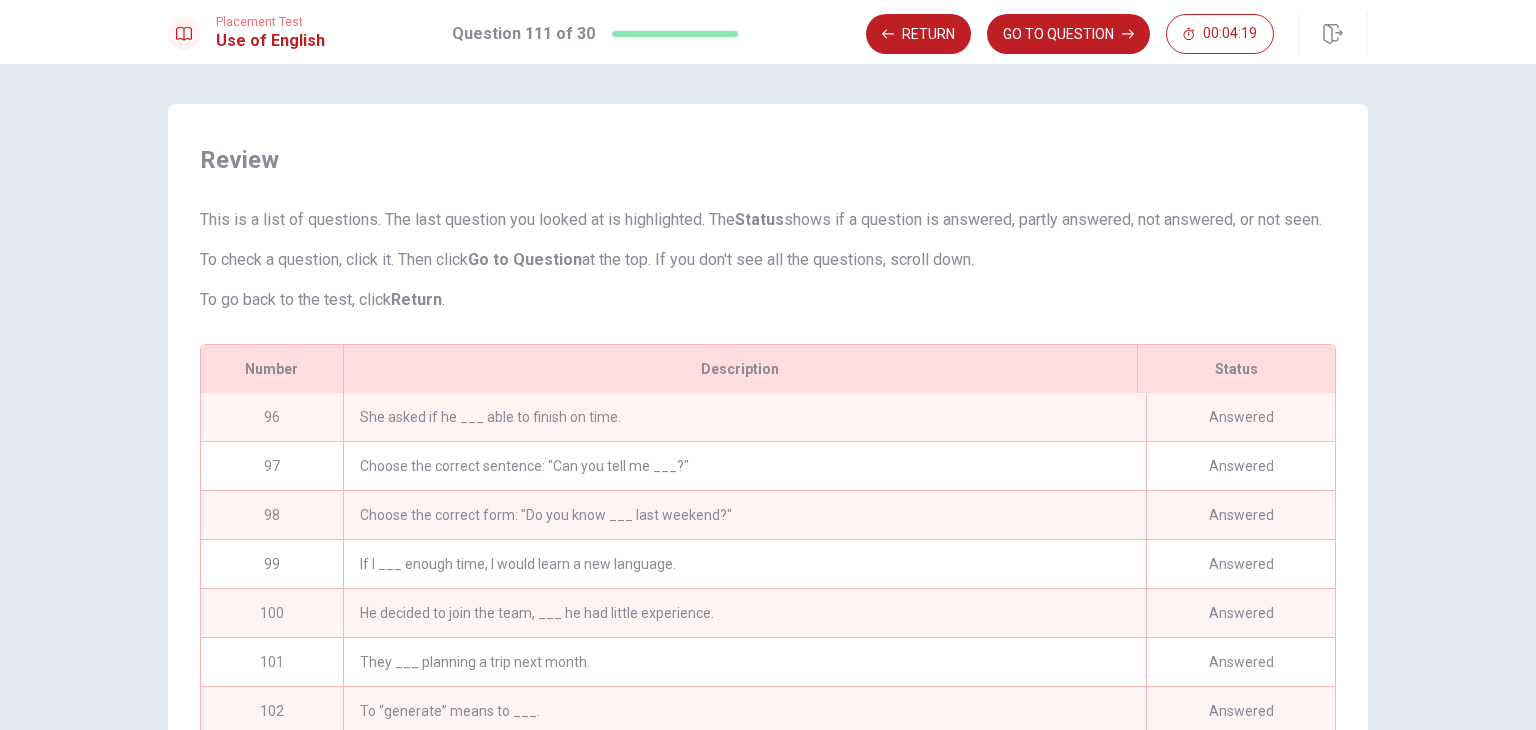 scroll, scrollTop: 156, scrollLeft: 0, axis: vertical 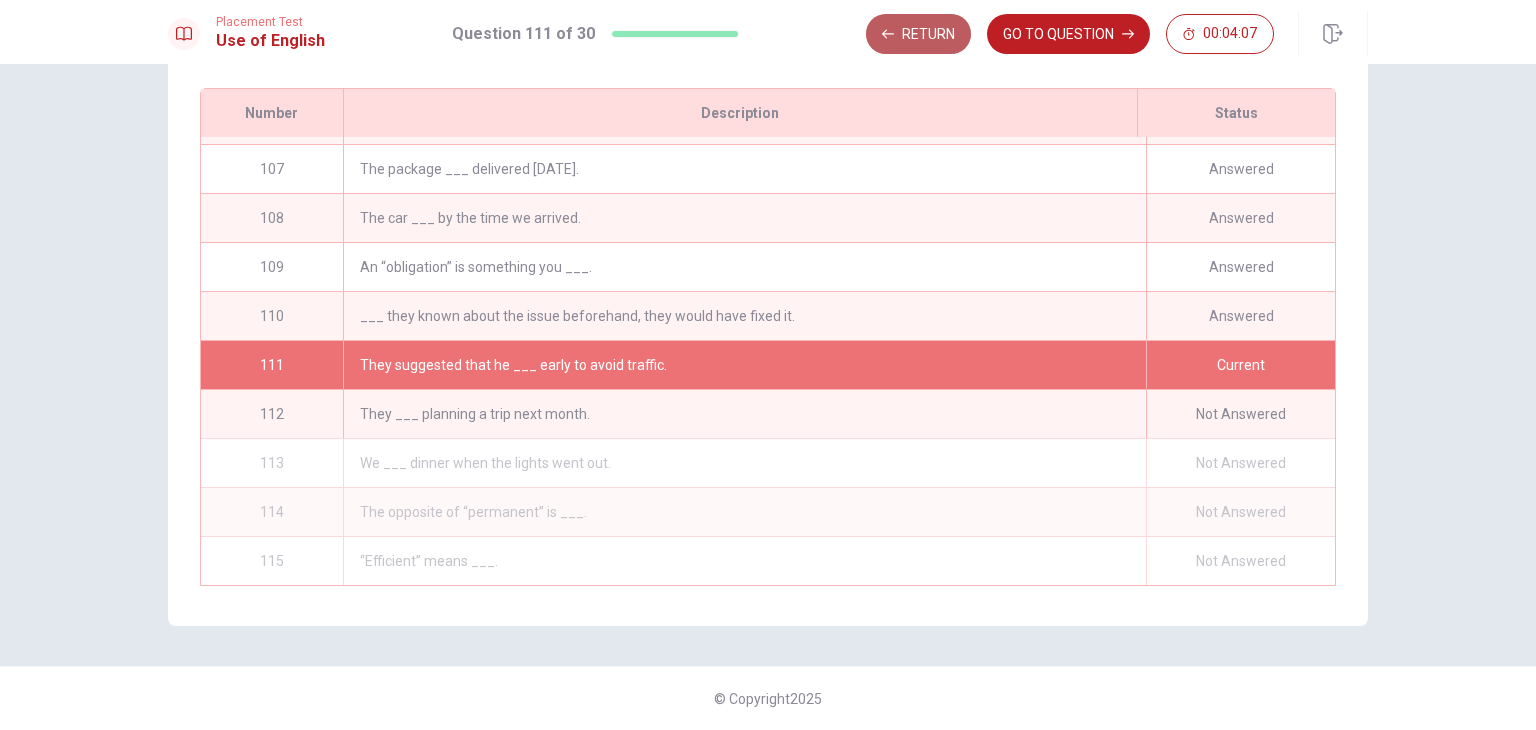 click on "Return" at bounding box center (918, 34) 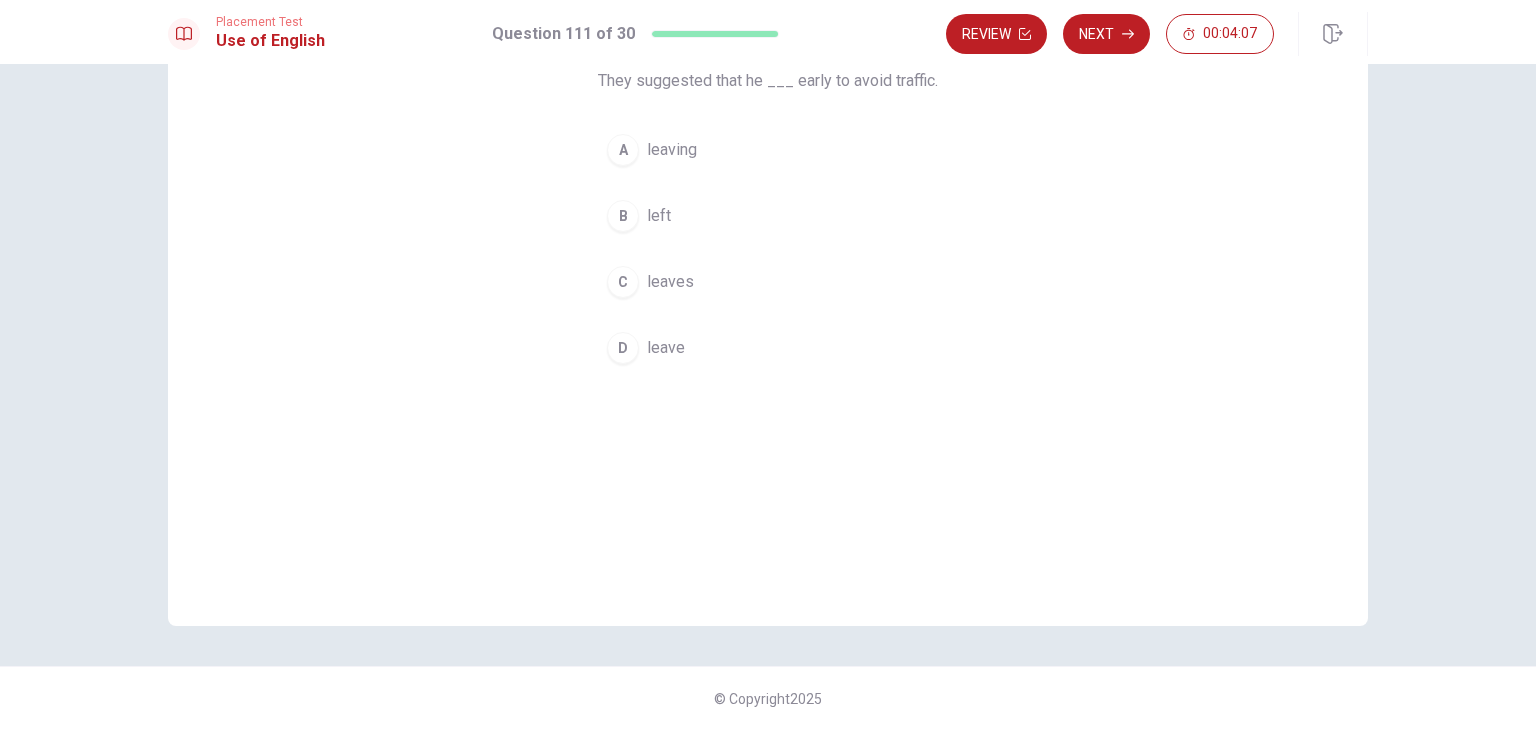 scroll, scrollTop: 173, scrollLeft: 0, axis: vertical 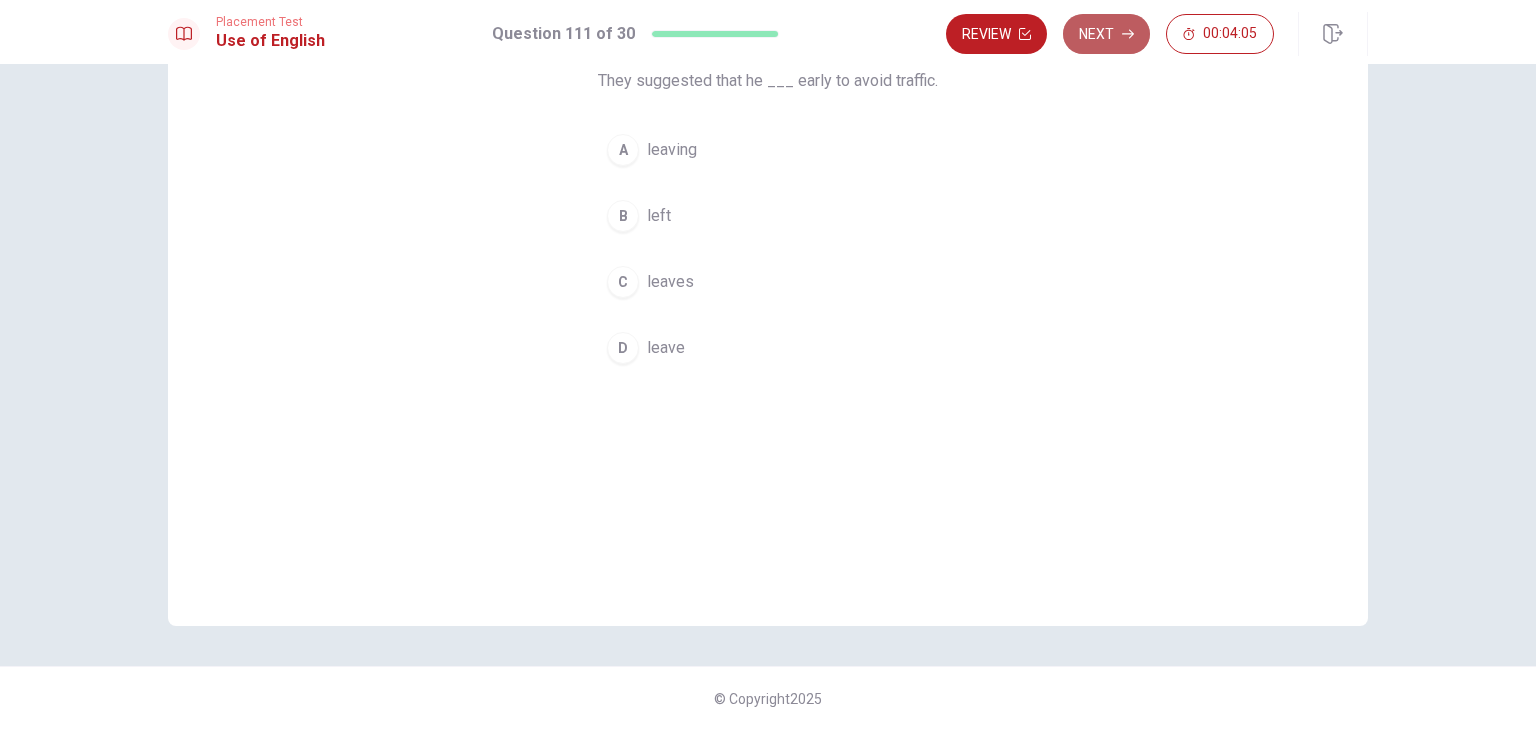 click on "Next" at bounding box center [1106, 34] 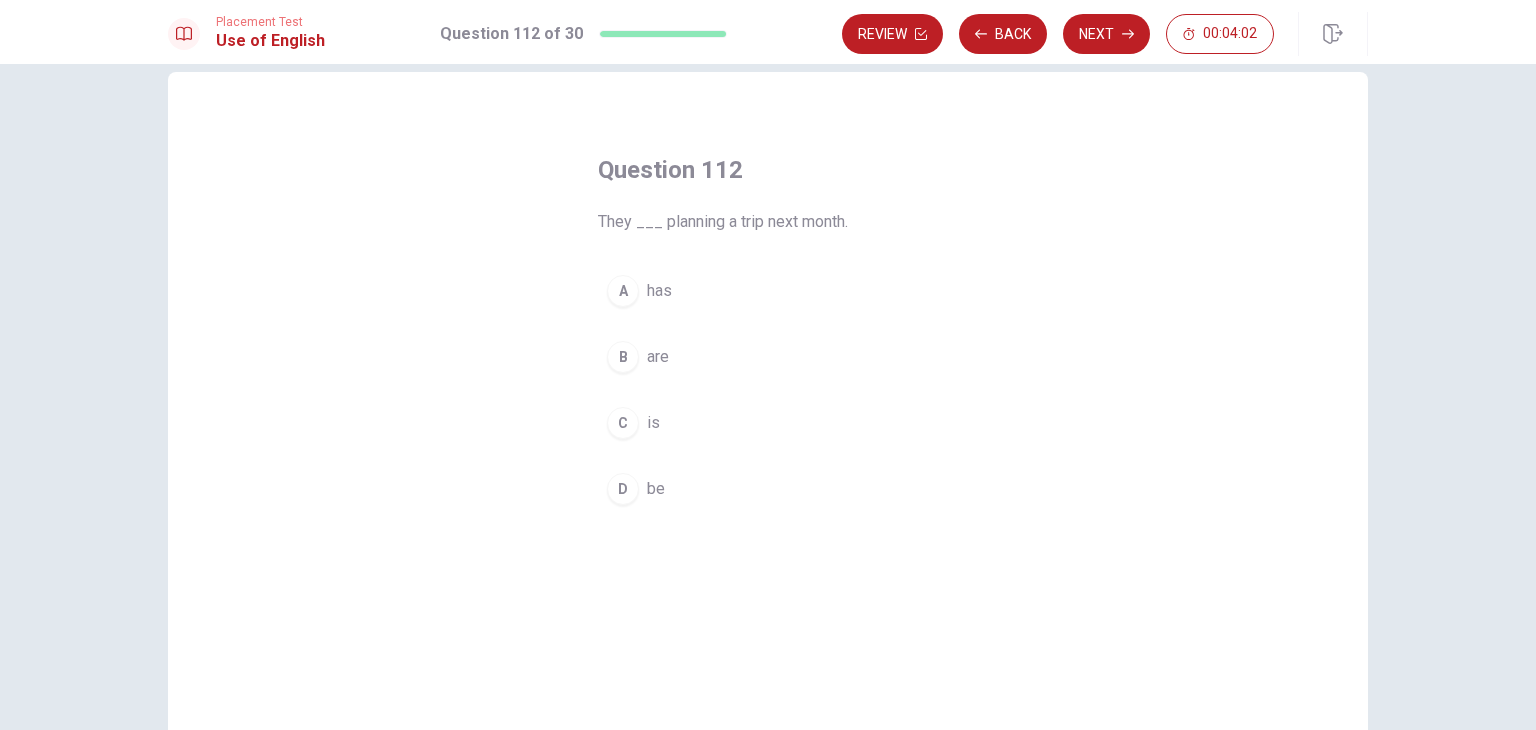 scroll, scrollTop: 28, scrollLeft: 0, axis: vertical 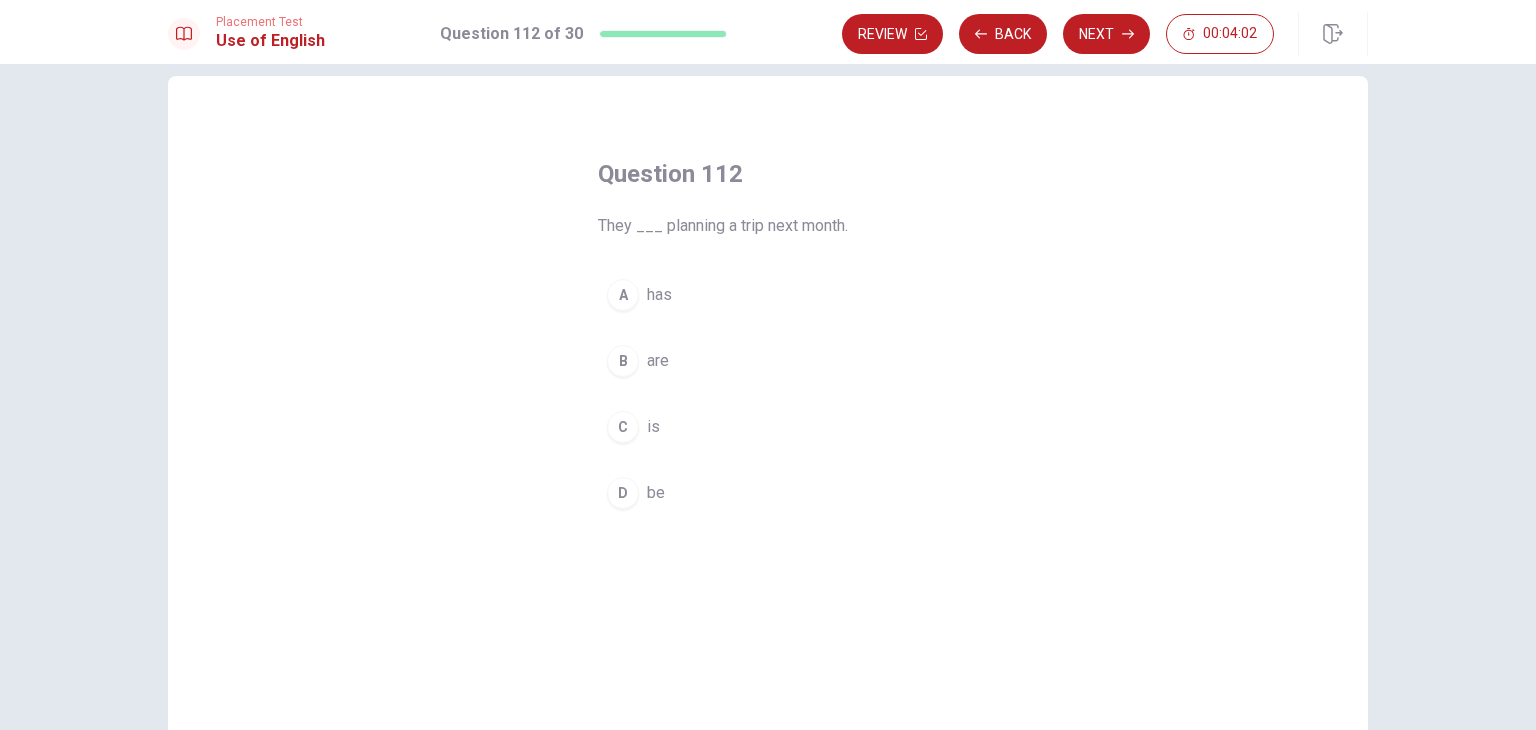click on "Question 112 They ___ planning a trip next month. A has B are C is D be © Copyright  2025" at bounding box center (768, 397) 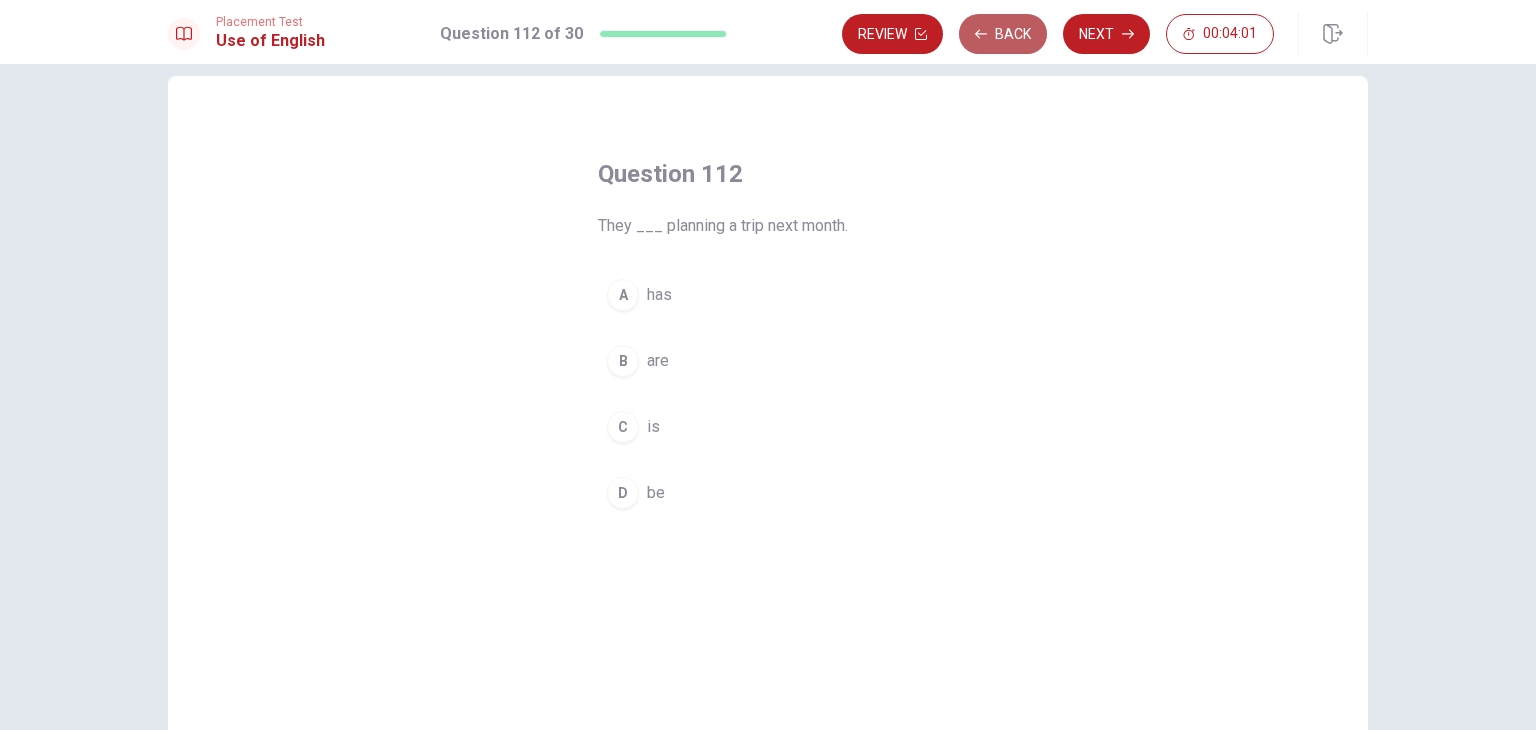 click on "Back" at bounding box center (1003, 34) 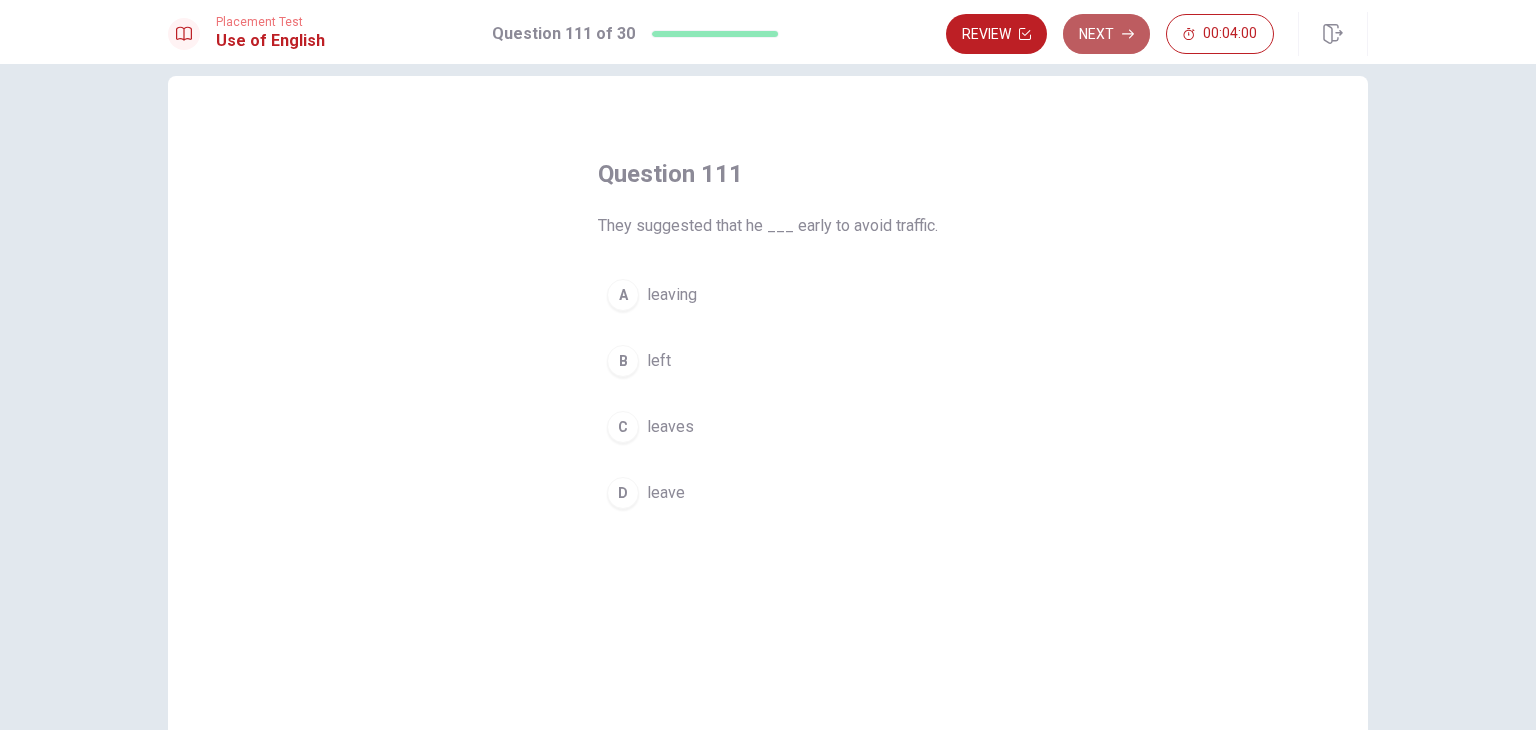 click on "Next" at bounding box center (1106, 34) 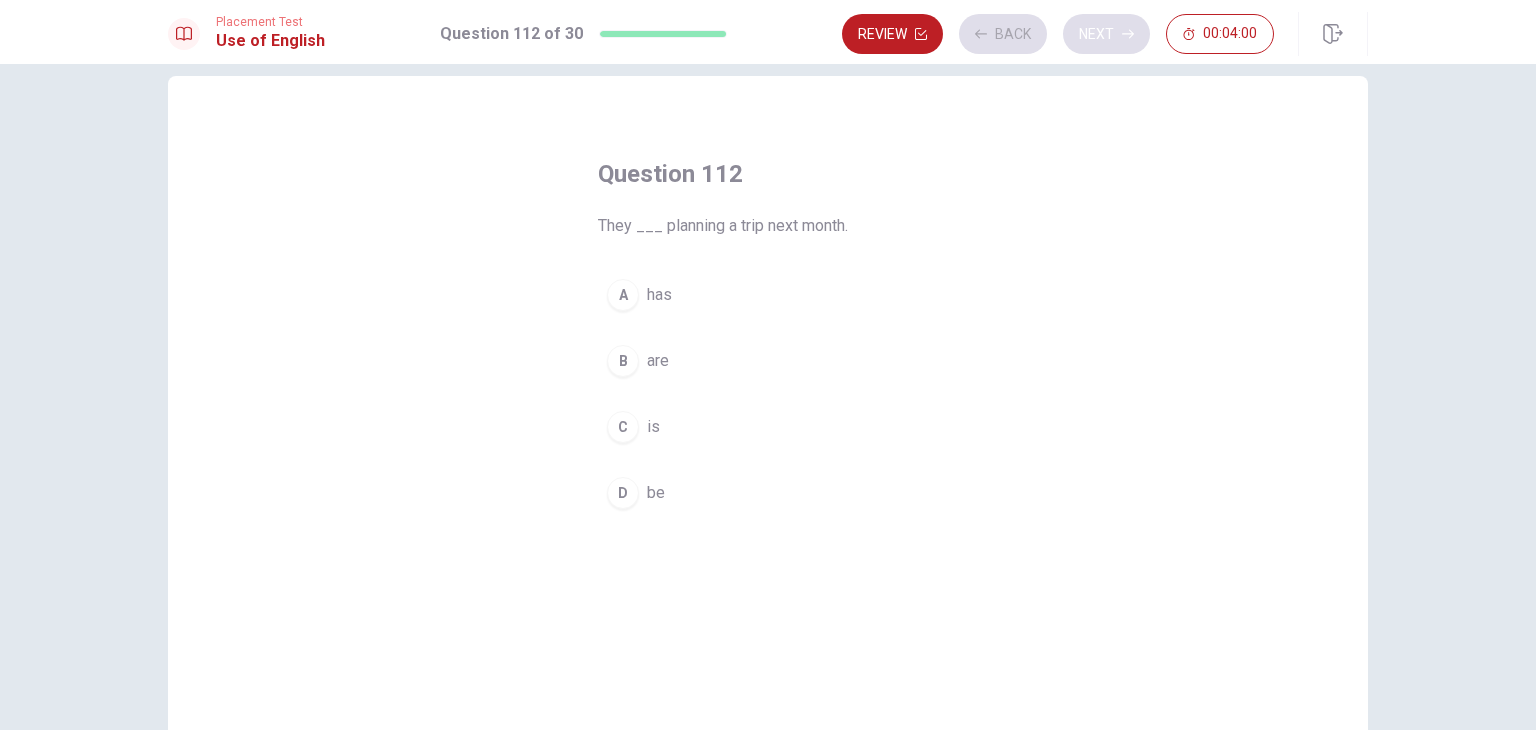 click on "Review Back Next 00:04:00" at bounding box center [1058, 34] 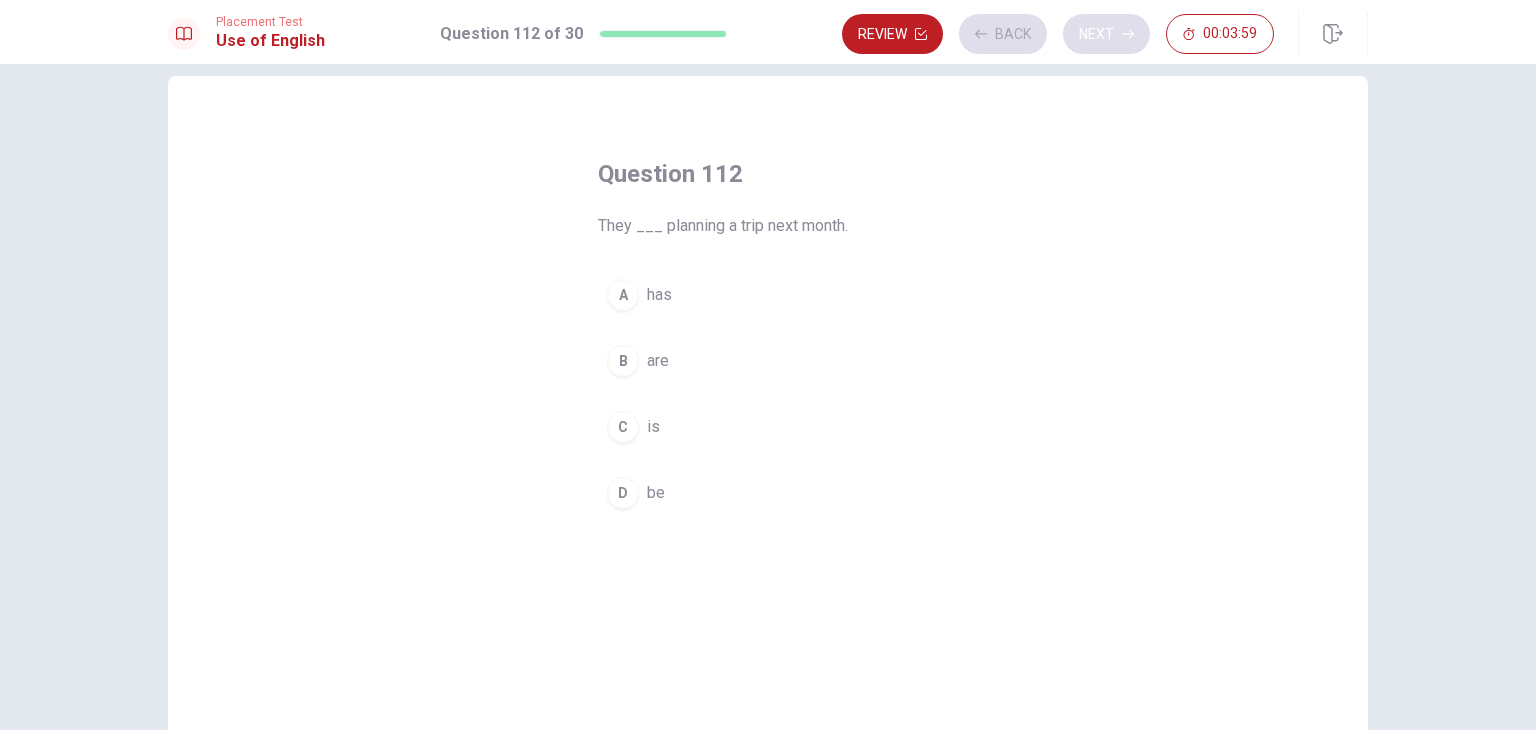 click on "Review Back Next 00:03:59" at bounding box center (1058, 34) 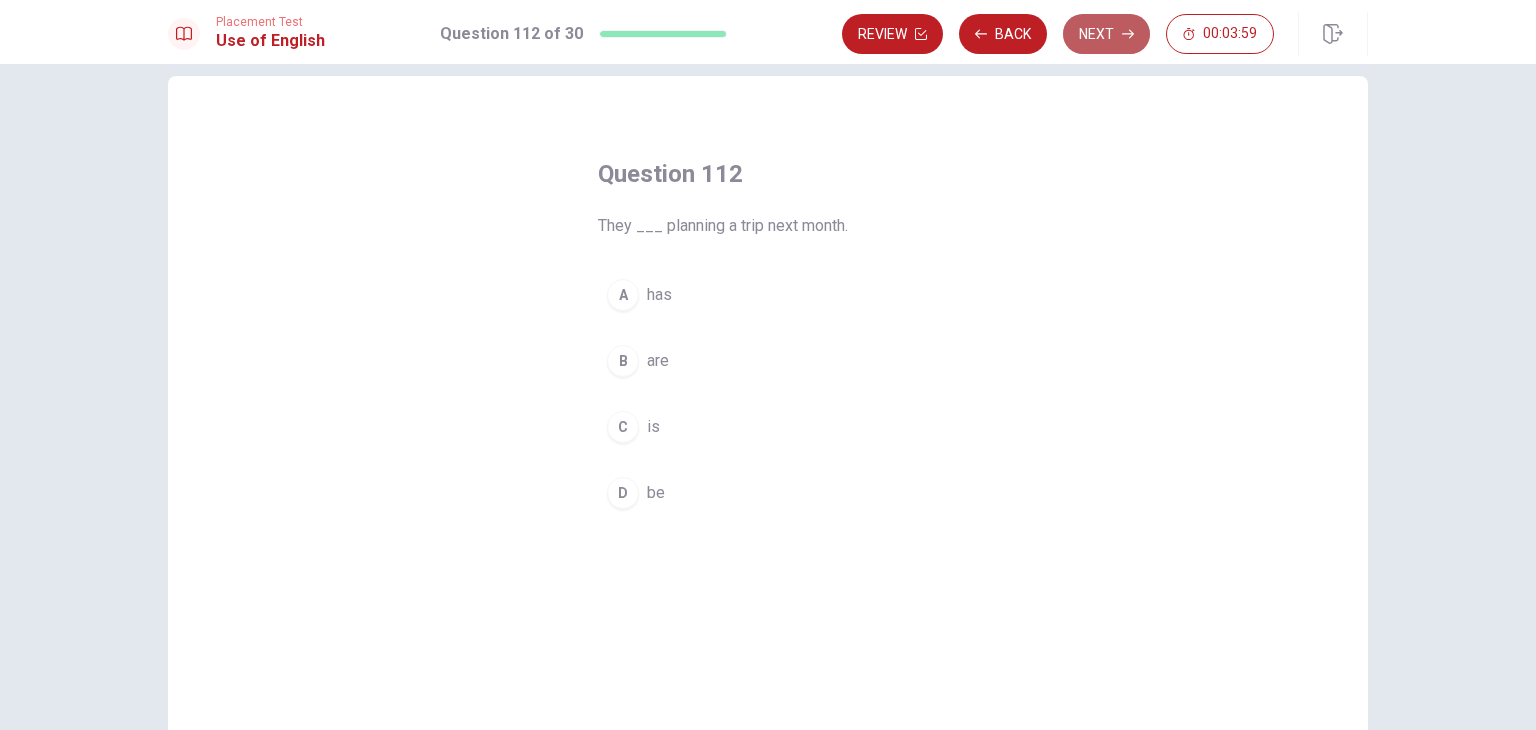 click on "Next" at bounding box center [1106, 34] 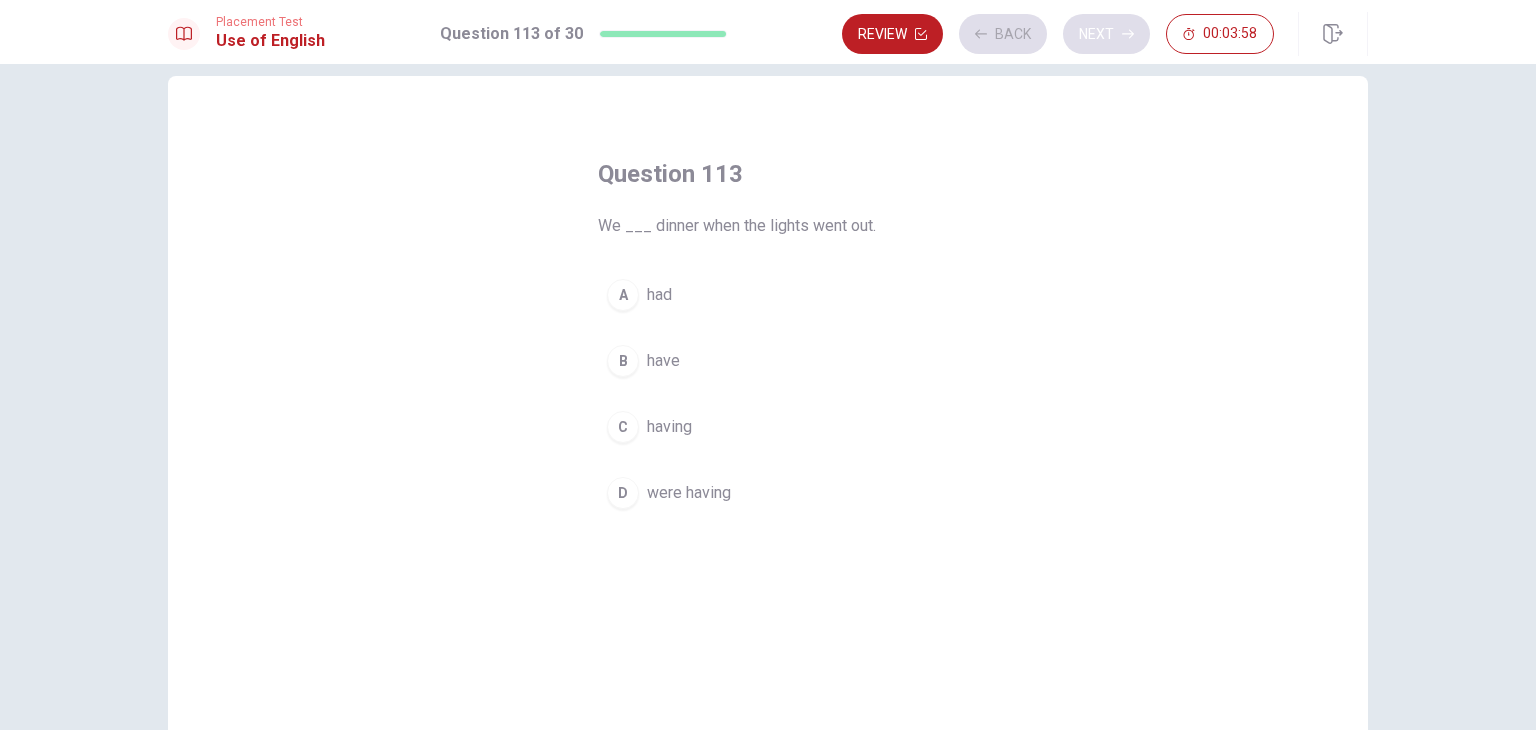 click on "Review Back Next 00:03:58" at bounding box center (1058, 34) 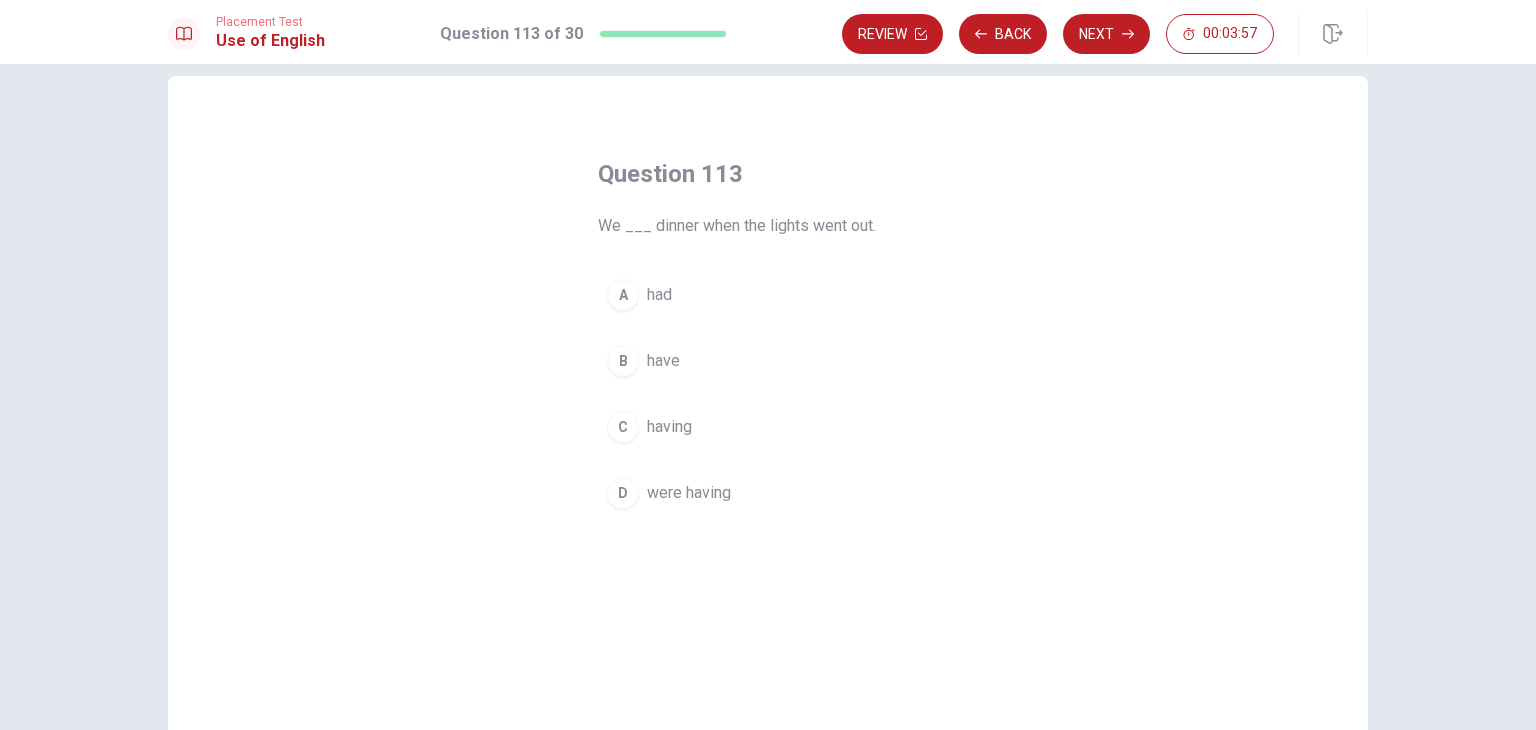 click on "Placement Test   Use of English Question 113 of 30 Review Back Next 00:03:57" at bounding box center (768, 32) 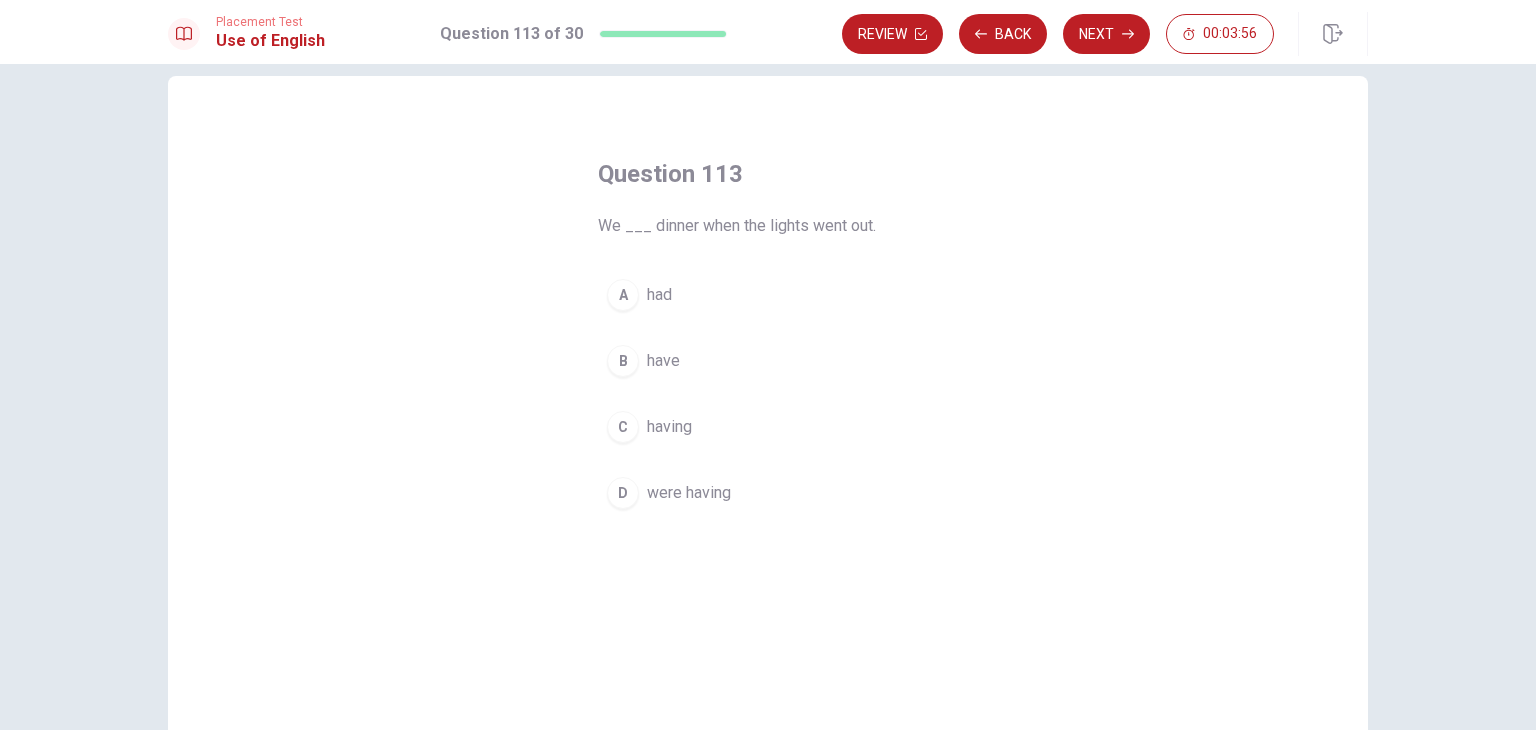 click on "Placement Test   Use of English Question 113 of 30 Review Back Next 00:03:56" at bounding box center (768, 32) 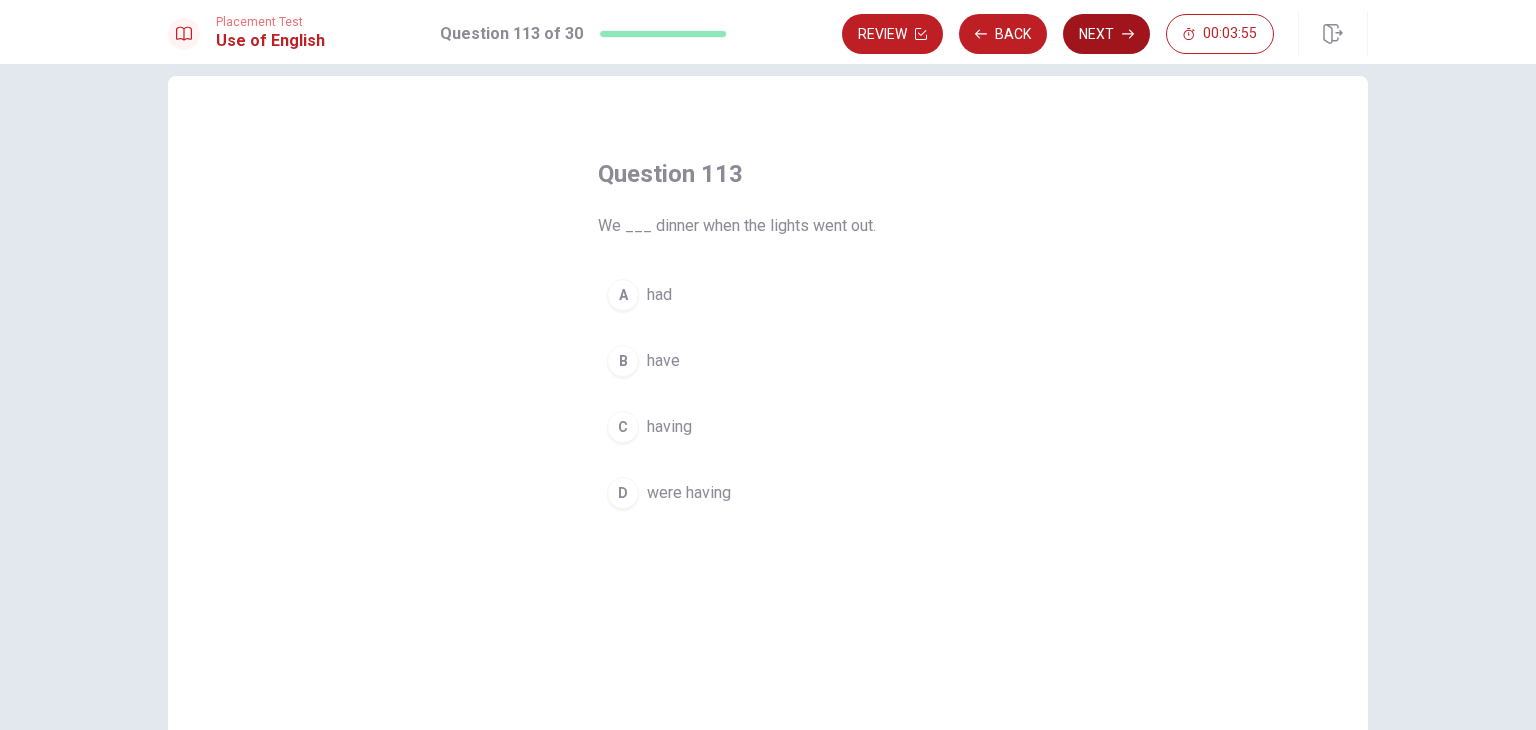 click on "Next" at bounding box center (1106, 34) 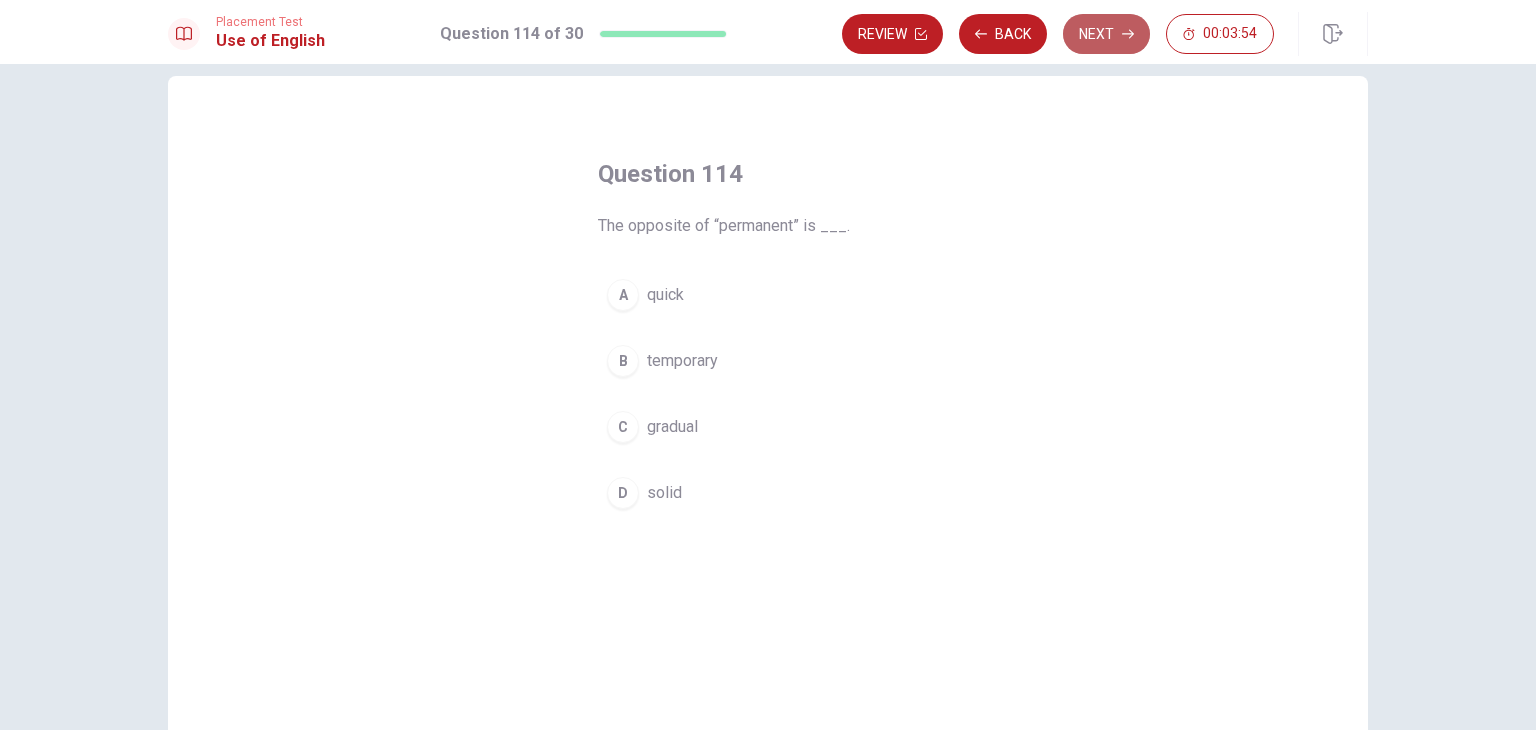click on "Next" at bounding box center (1106, 34) 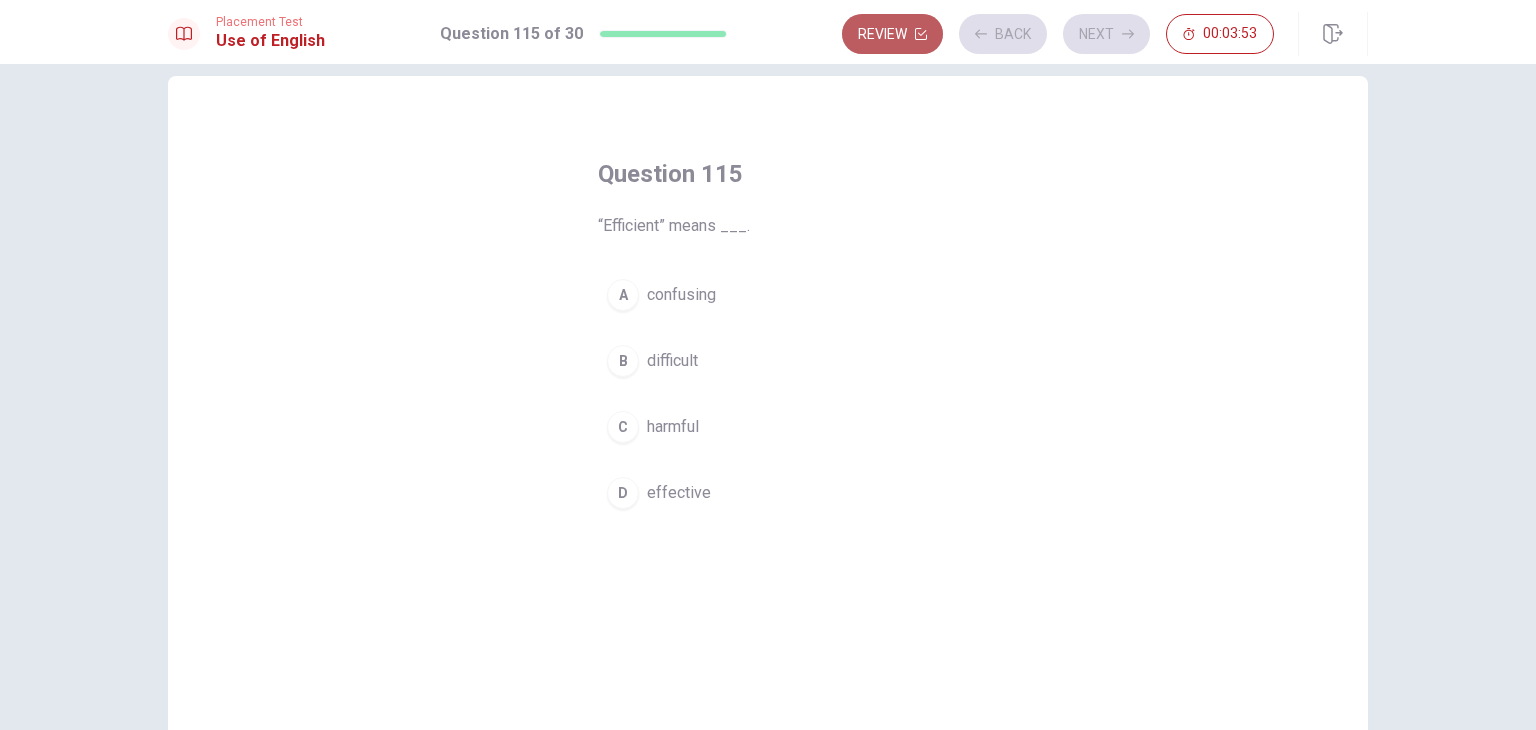 click on "Review" at bounding box center (892, 34) 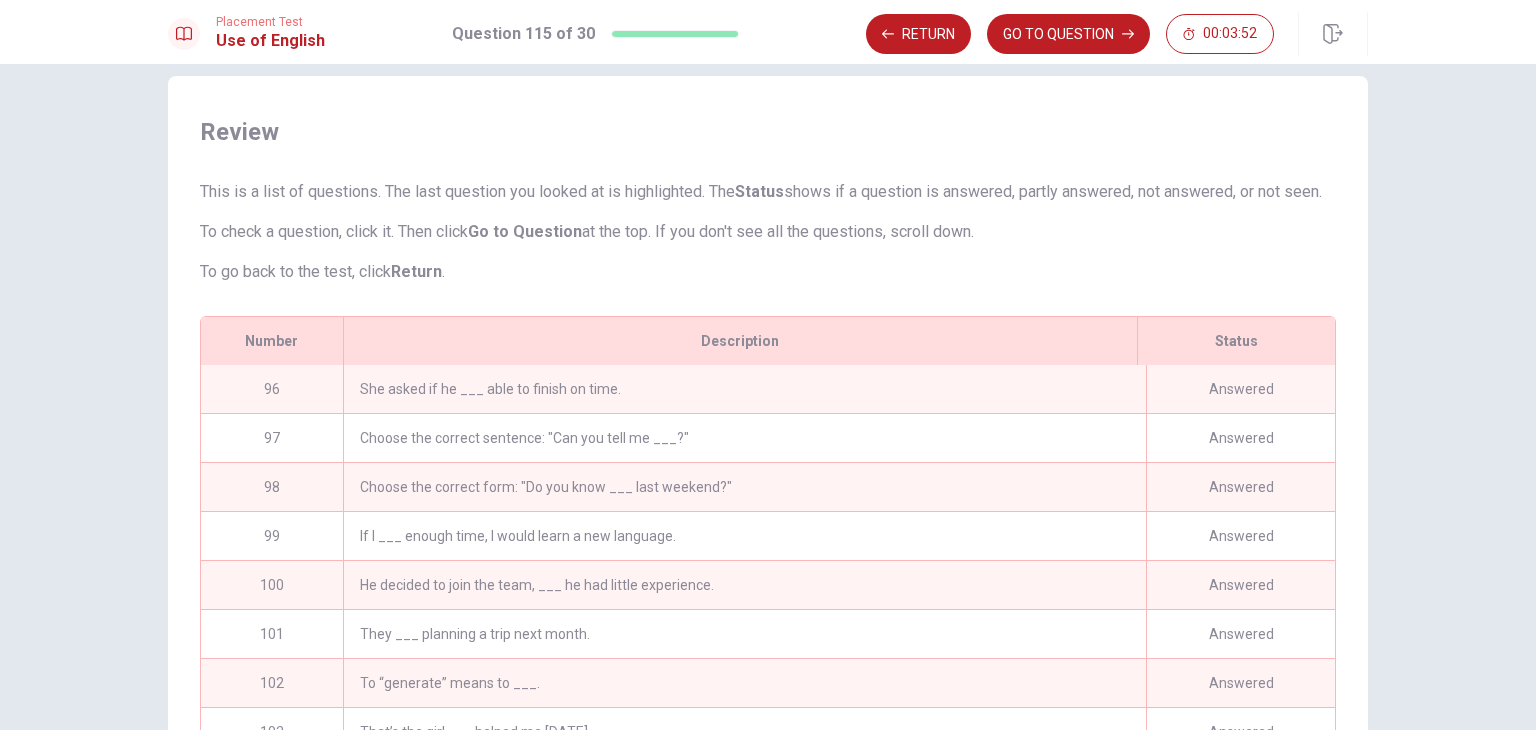 scroll, scrollTop: 279, scrollLeft: 0, axis: vertical 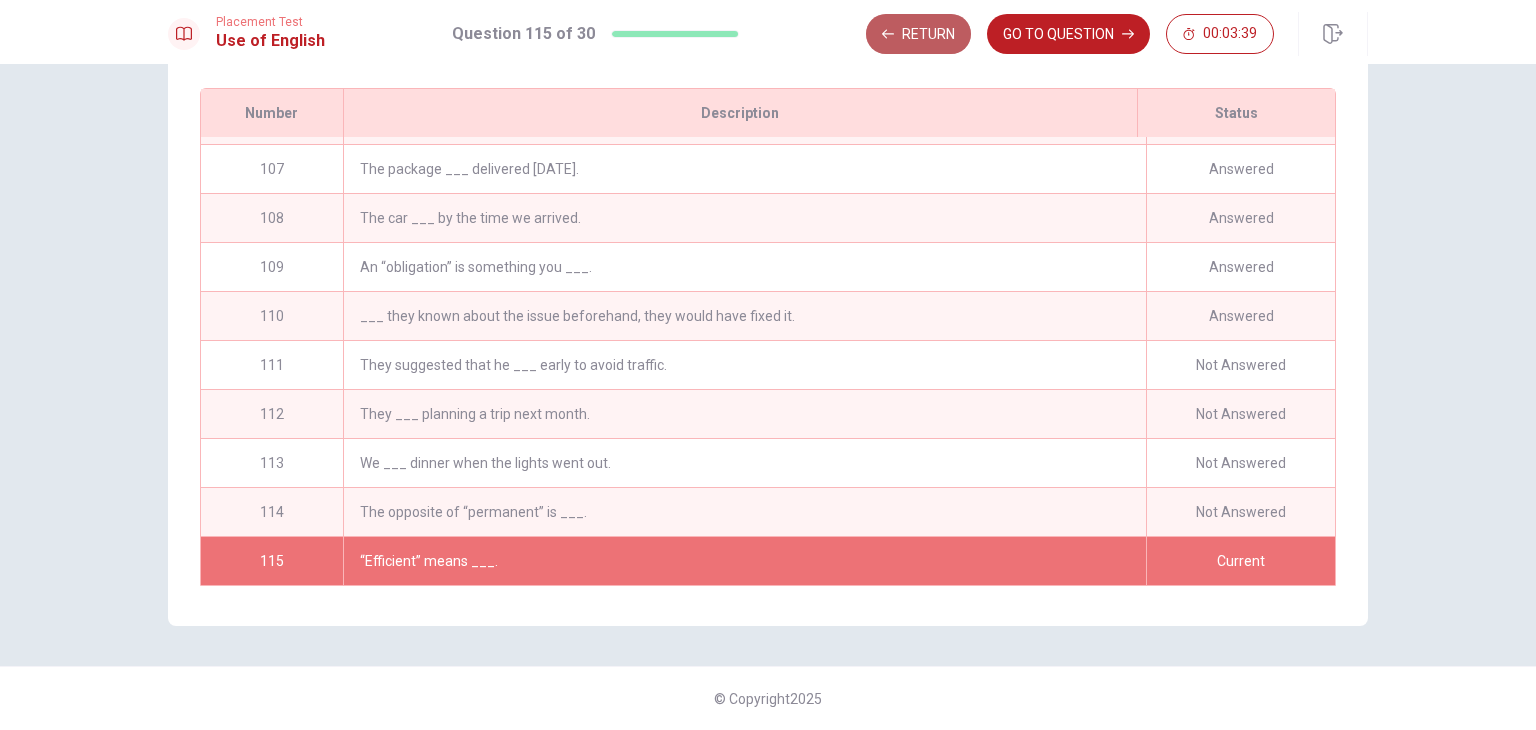 click on "Return" at bounding box center (918, 34) 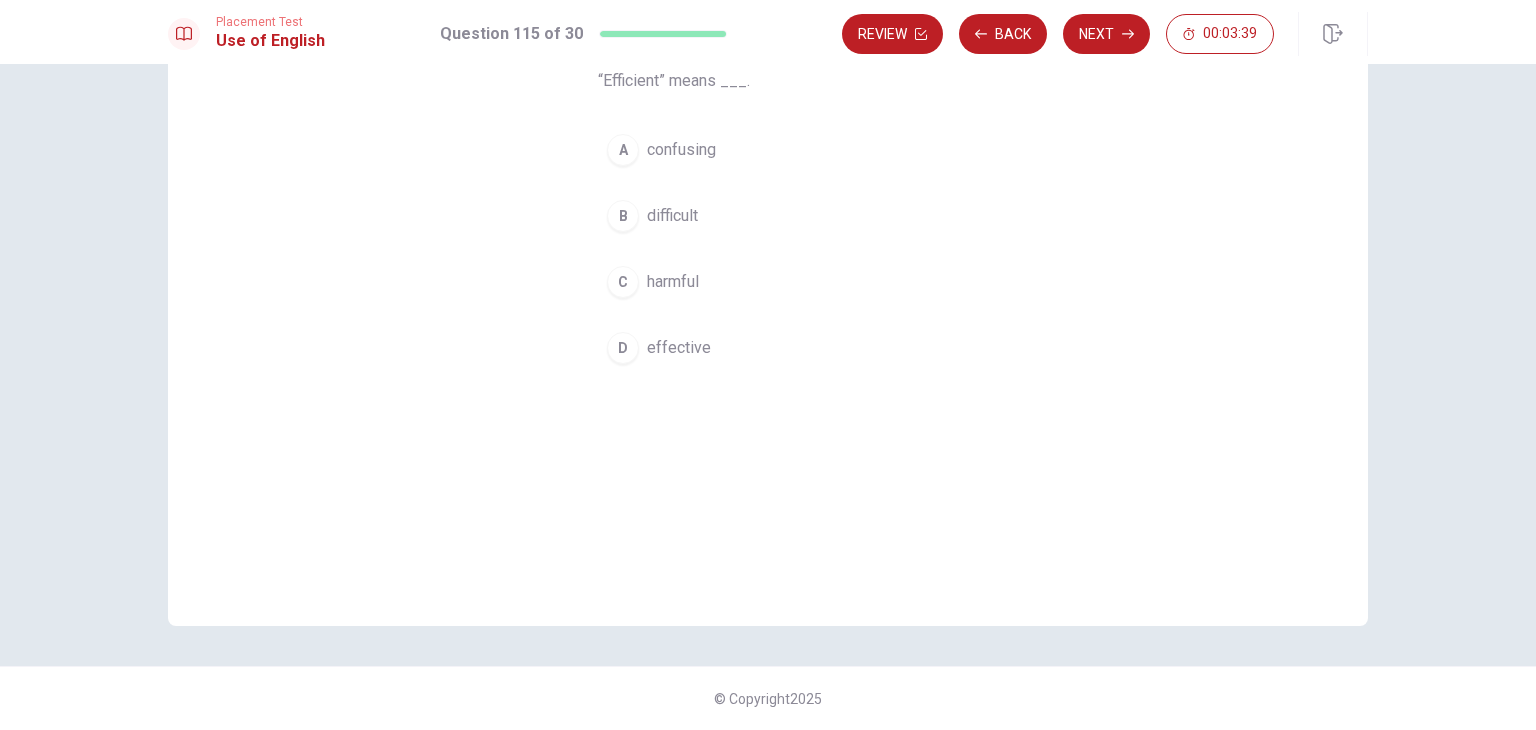 scroll, scrollTop: 173, scrollLeft: 0, axis: vertical 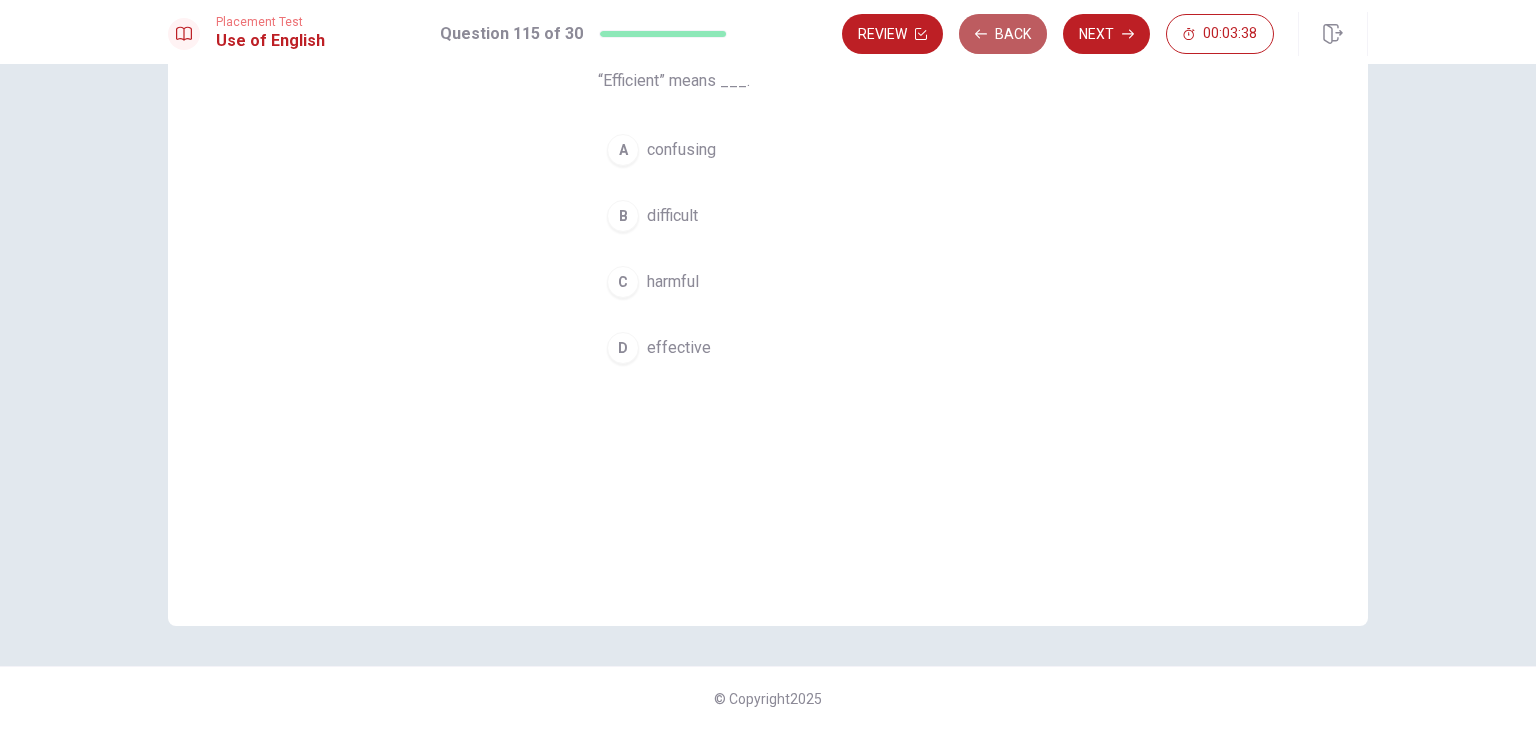 click on "Back" at bounding box center (1003, 34) 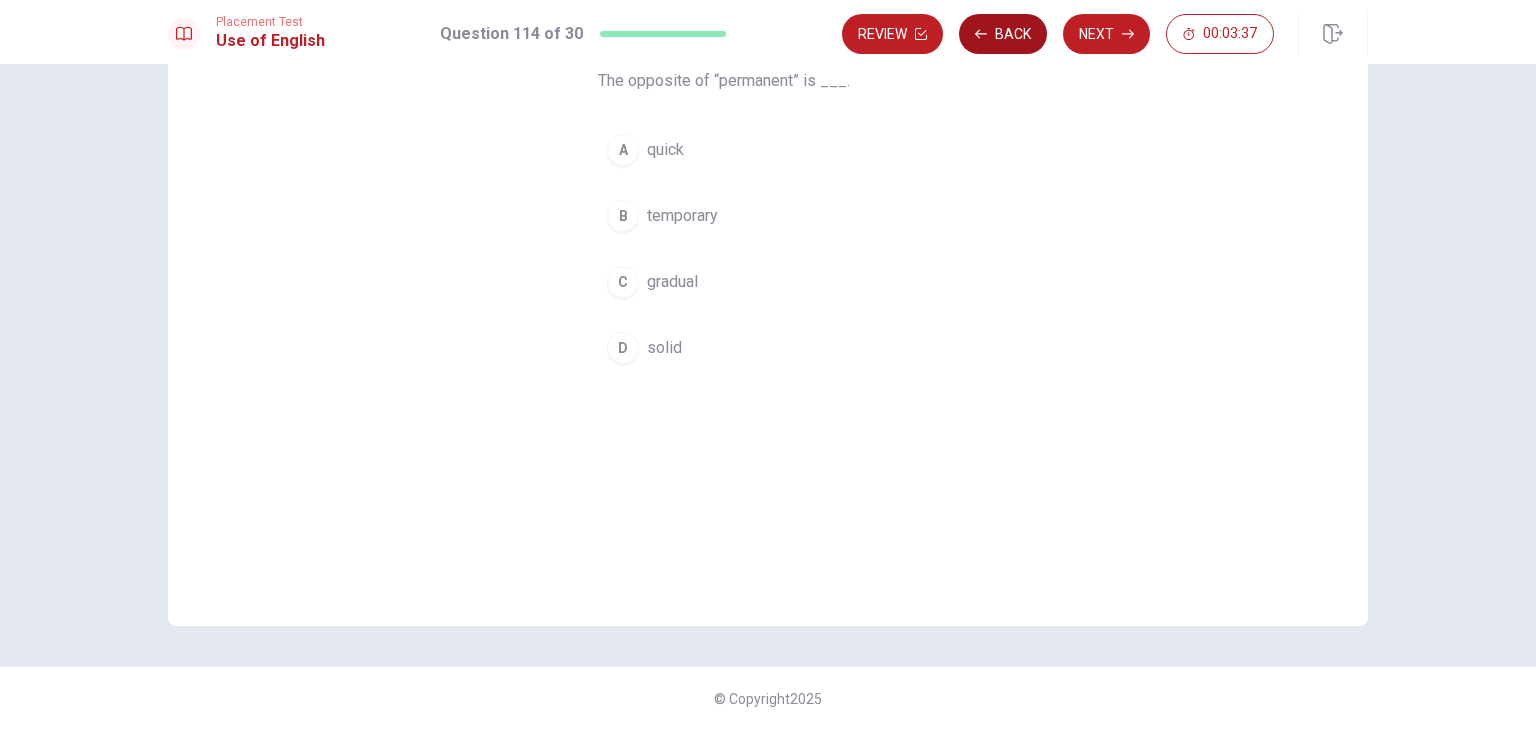click on "Back" at bounding box center (1003, 34) 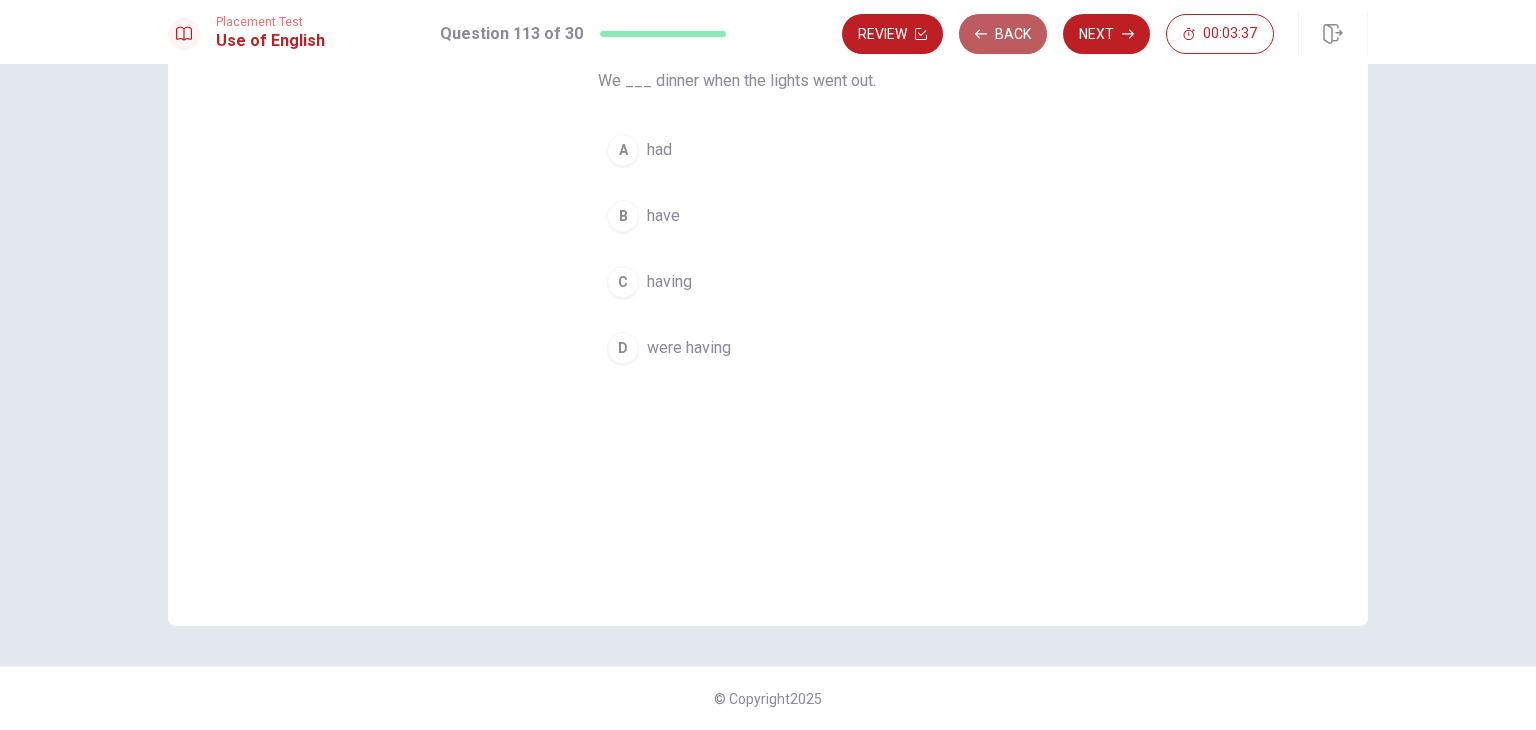 click on "Back" at bounding box center (1003, 34) 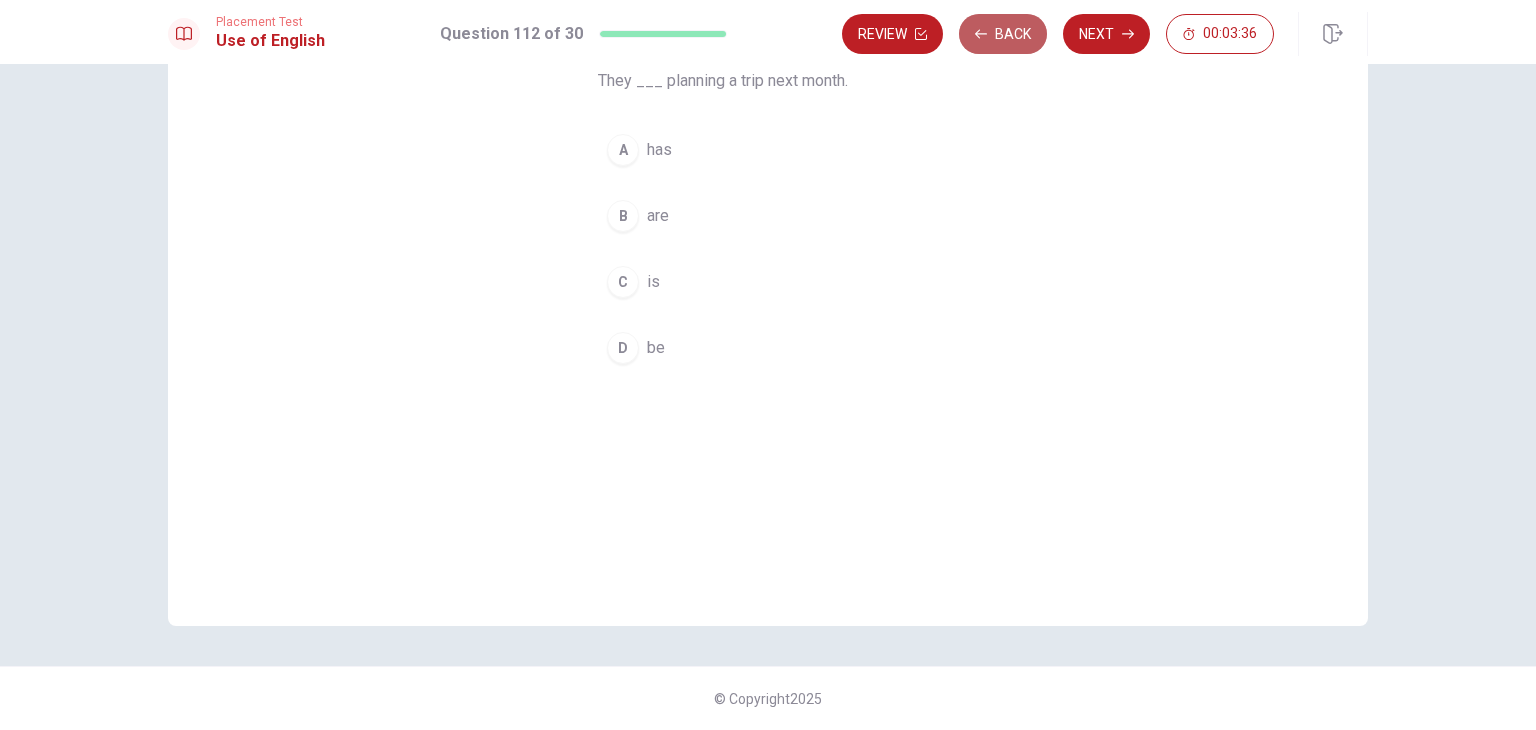 click on "Back" at bounding box center [1003, 34] 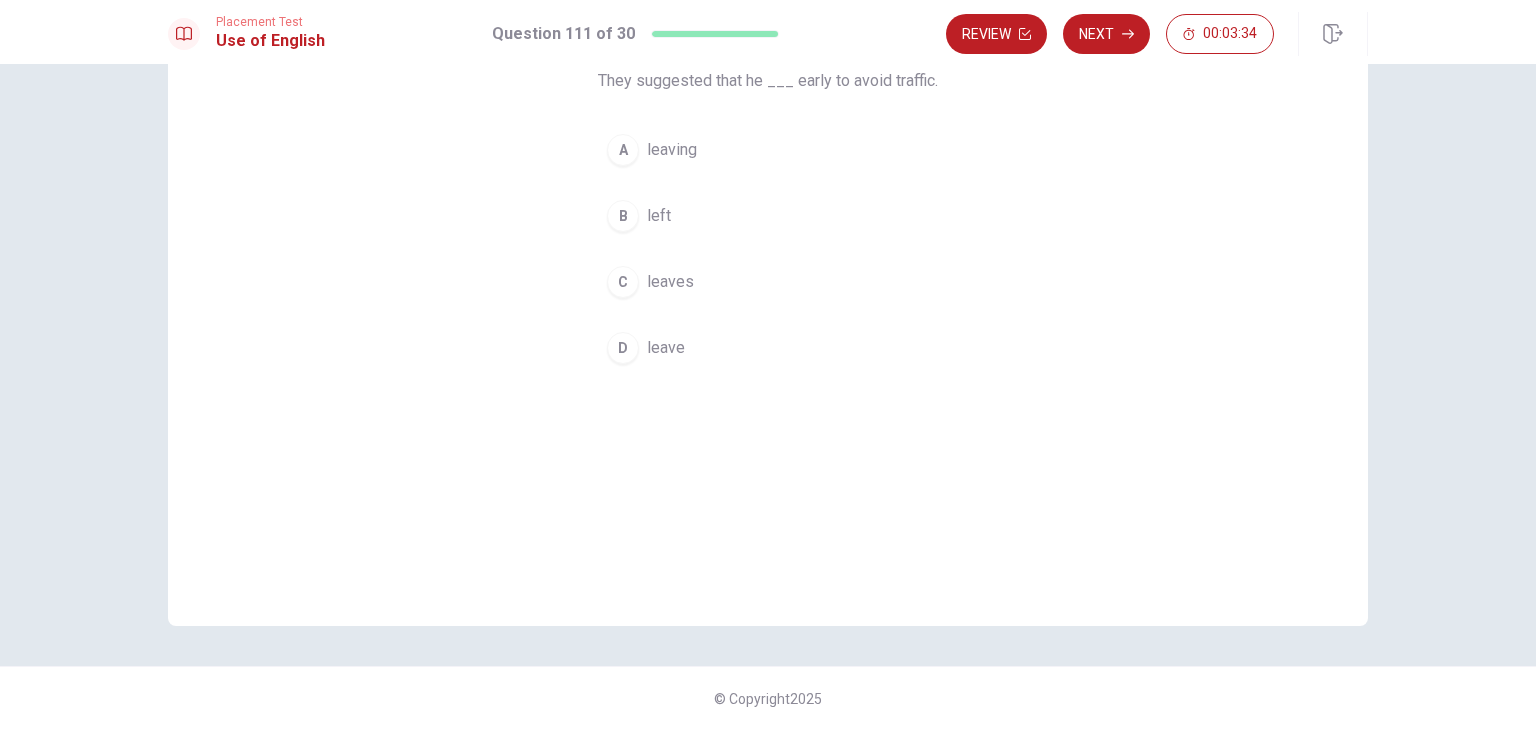 click on "Question 111 They suggested that he ___ early to avoid traffic. A leaving B left C leaves D leave" at bounding box center (768, 278) 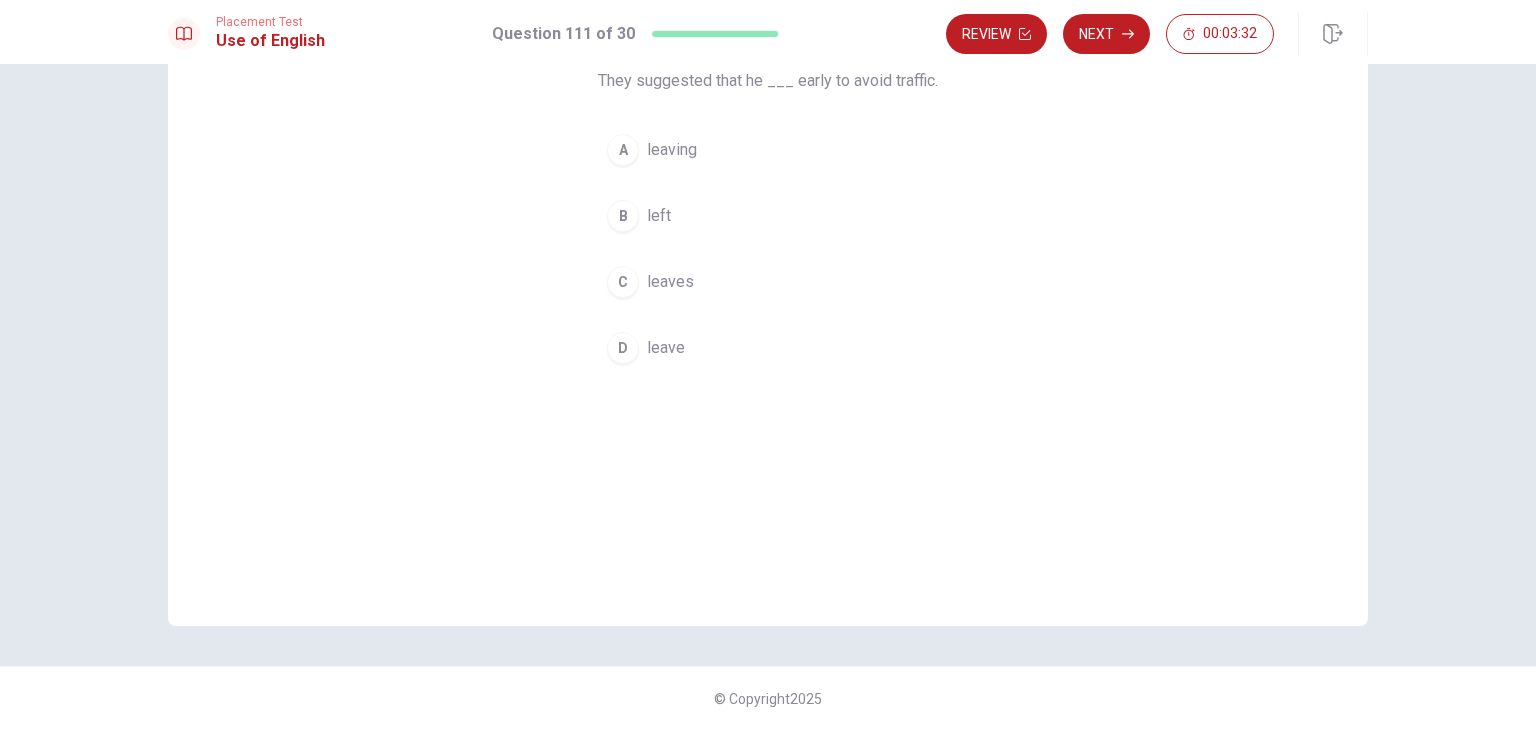 drag, startPoint x: 1523, startPoint y: 269, endPoint x: 1503, endPoint y: 209, distance: 63.245552 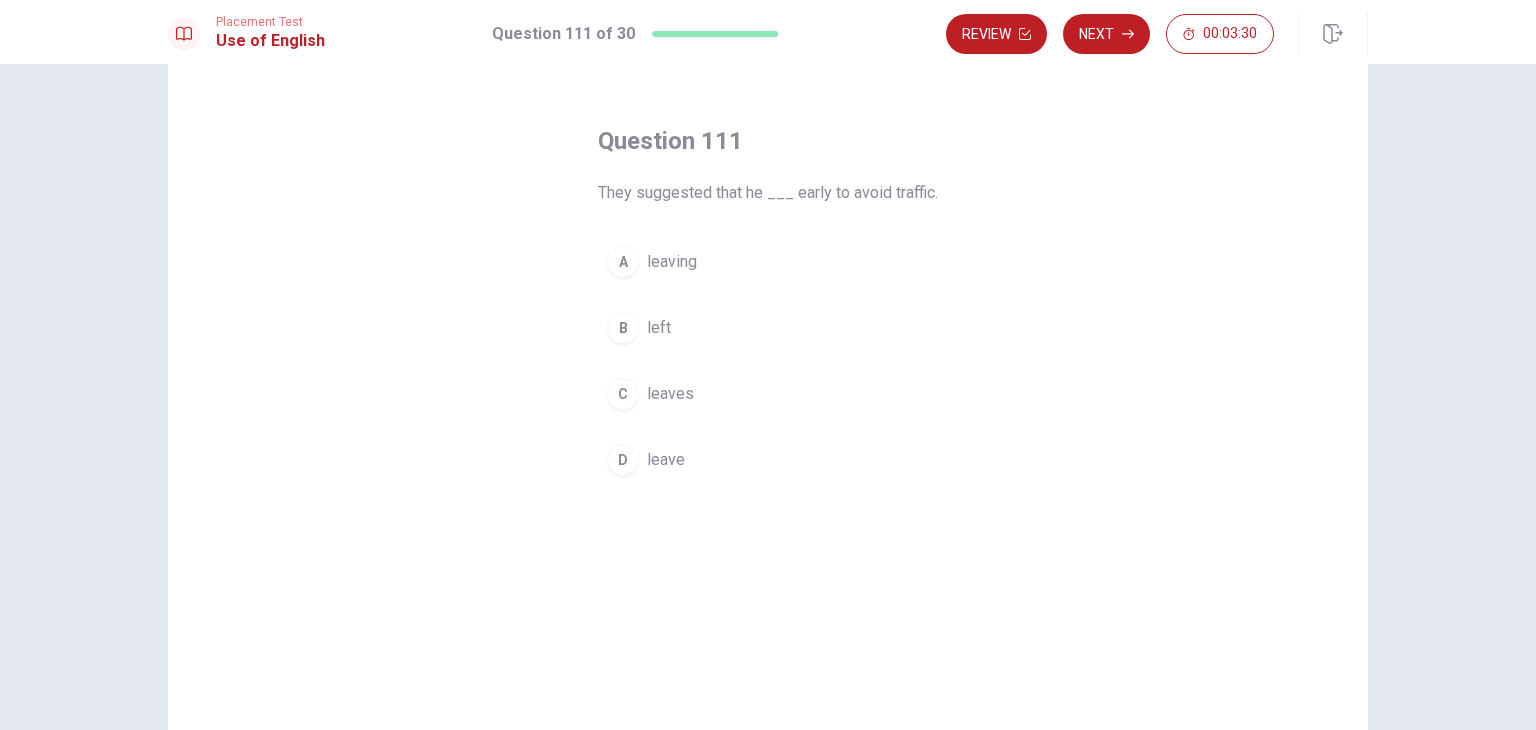 scroll, scrollTop: 54, scrollLeft: 0, axis: vertical 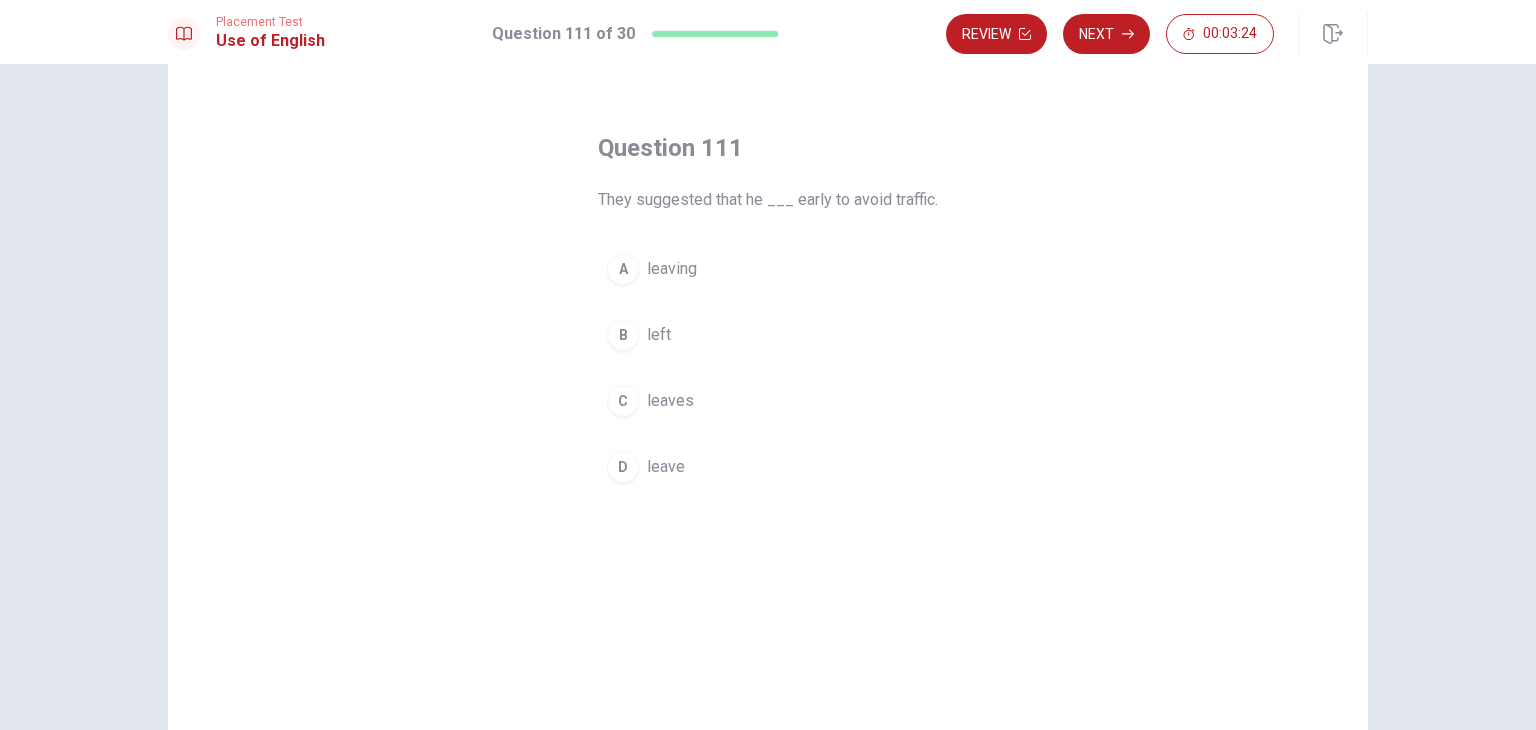 click on "leave" at bounding box center (666, 467) 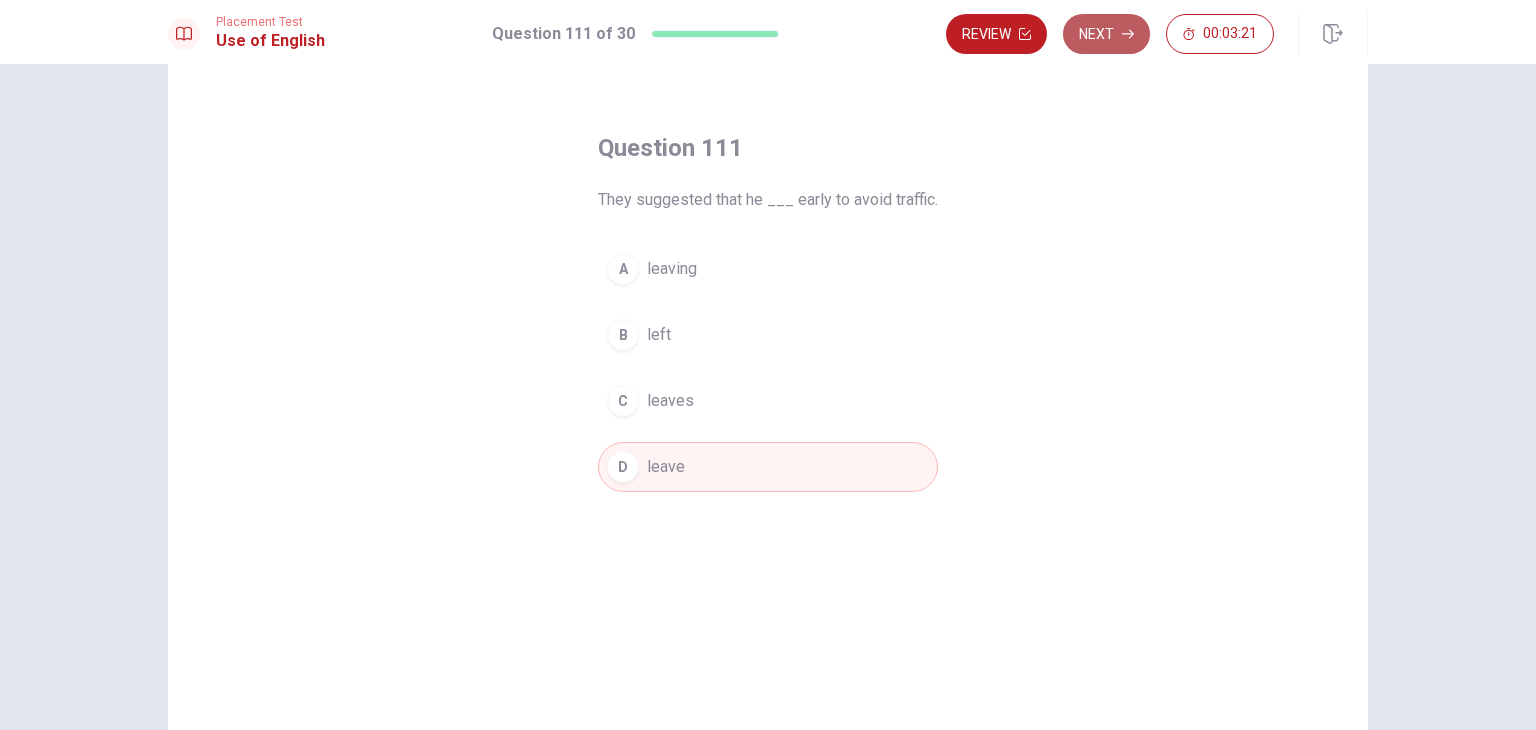 click on "Next" at bounding box center [1106, 34] 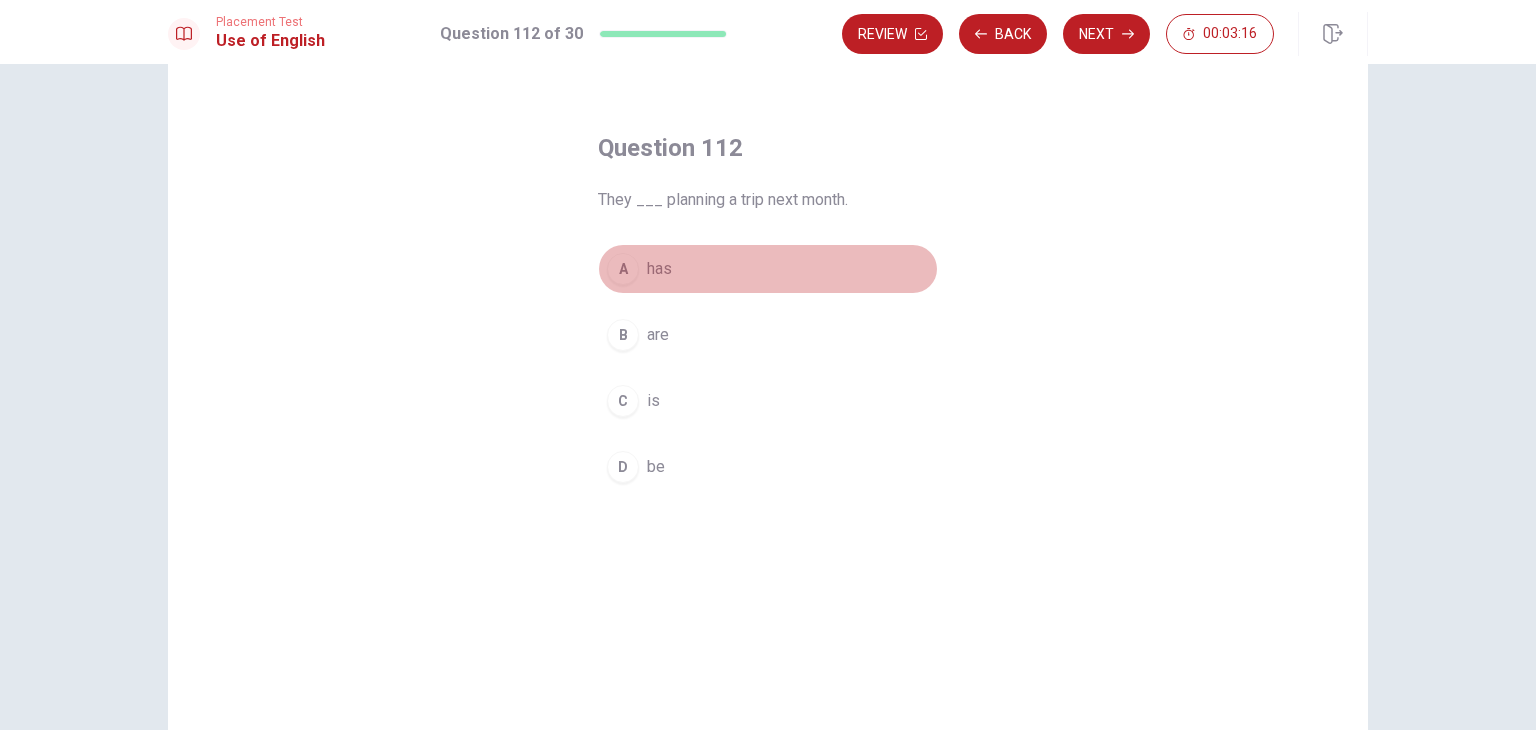 click on "A has" at bounding box center [768, 269] 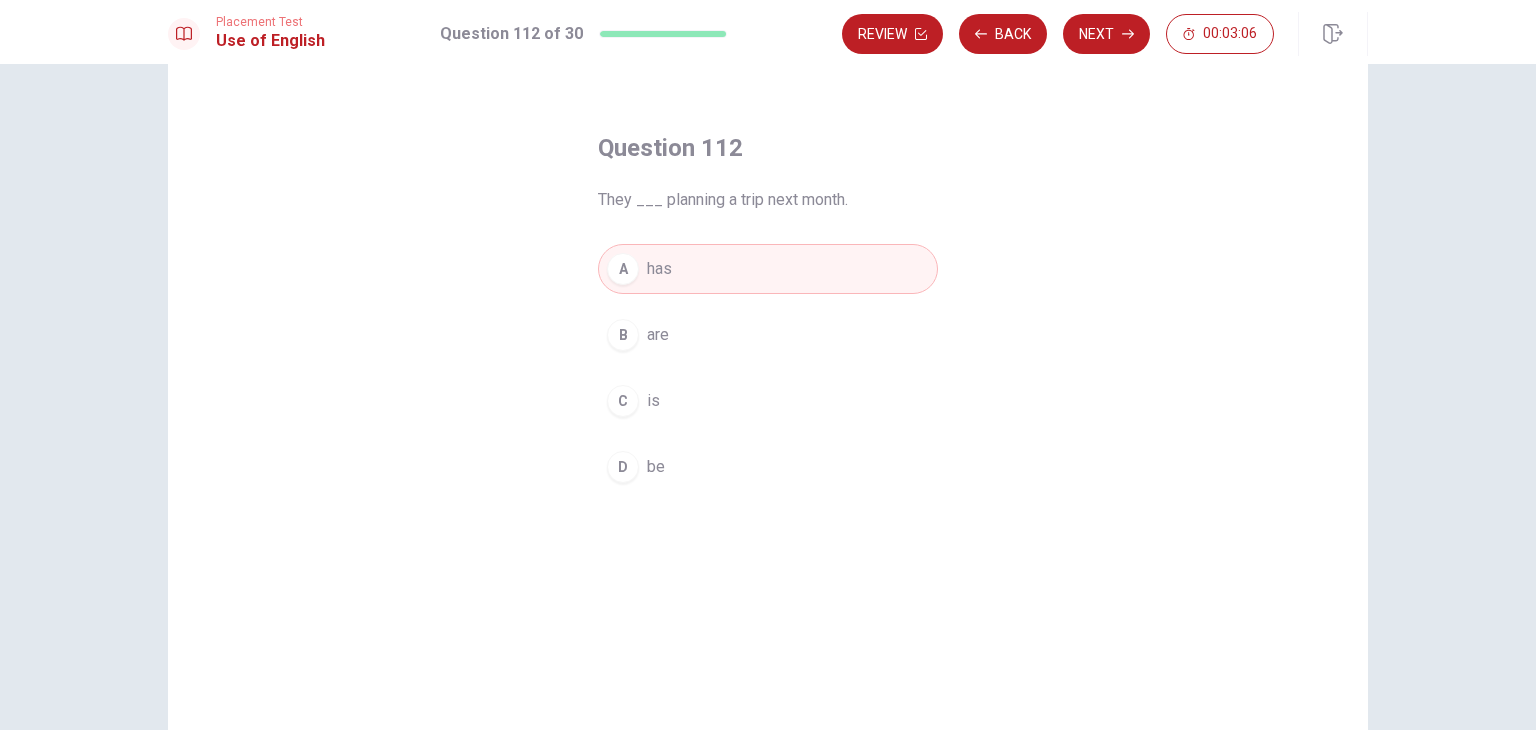 click on "B are" at bounding box center [768, 335] 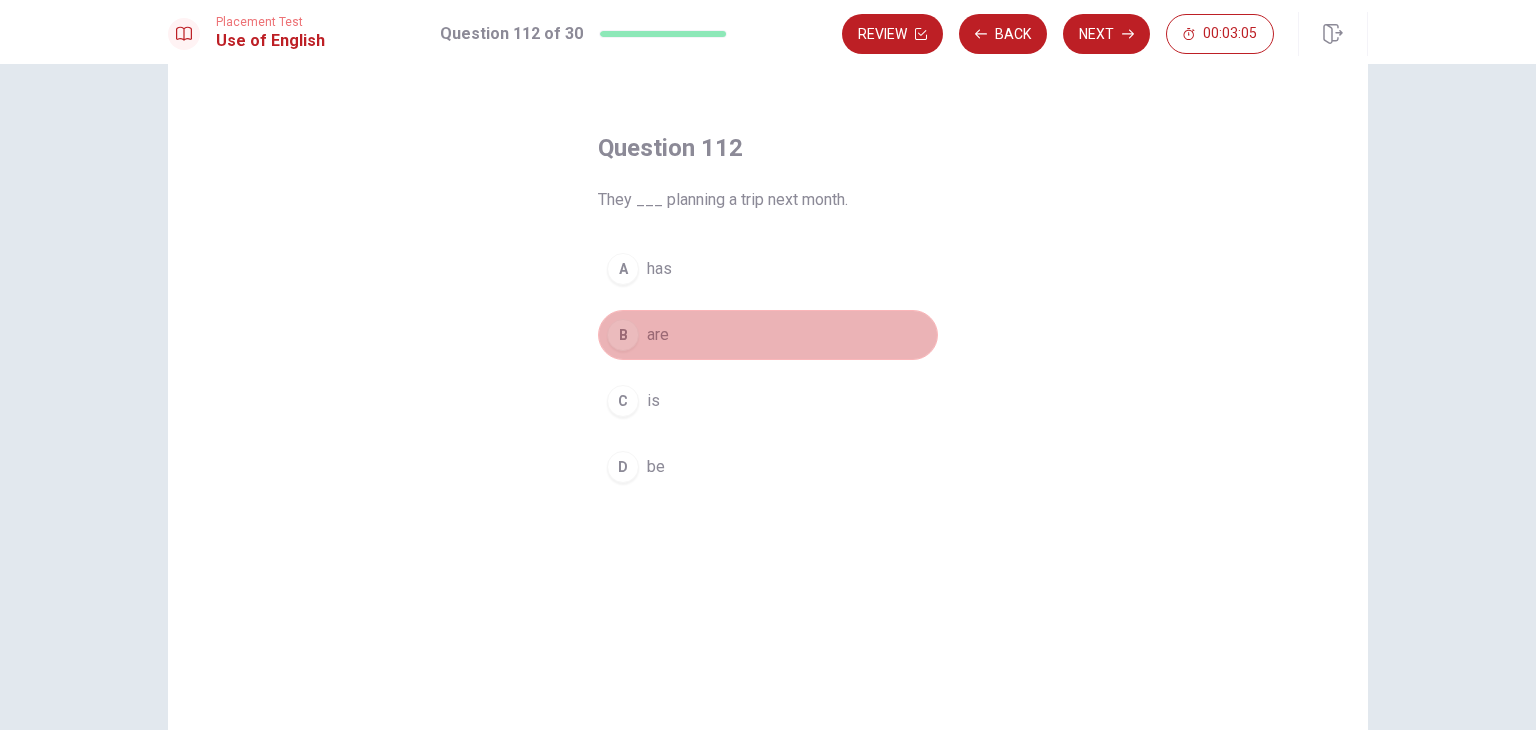 click on "B are" at bounding box center (768, 335) 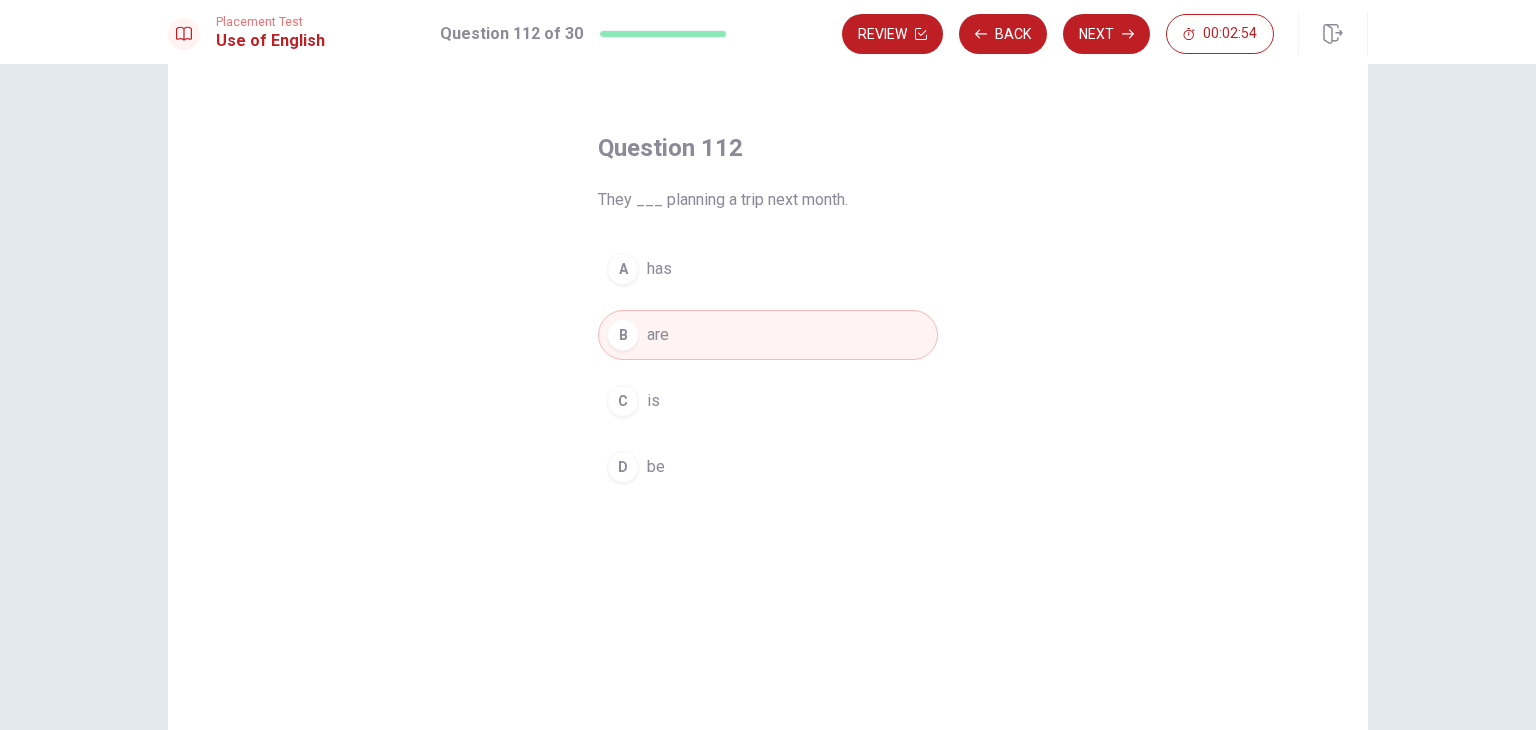 click on "A has" at bounding box center (768, 269) 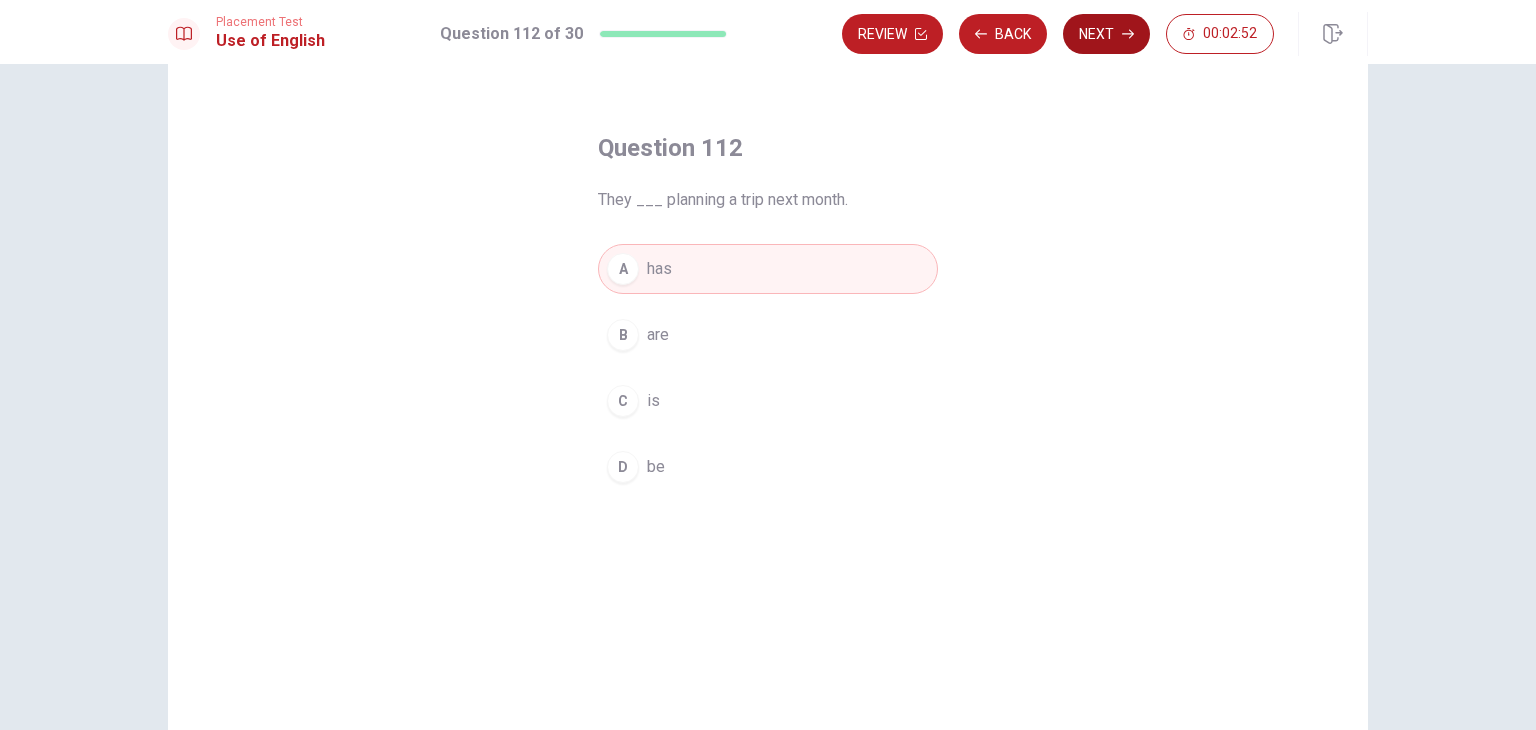click on "Next" at bounding box center [1106, 34] 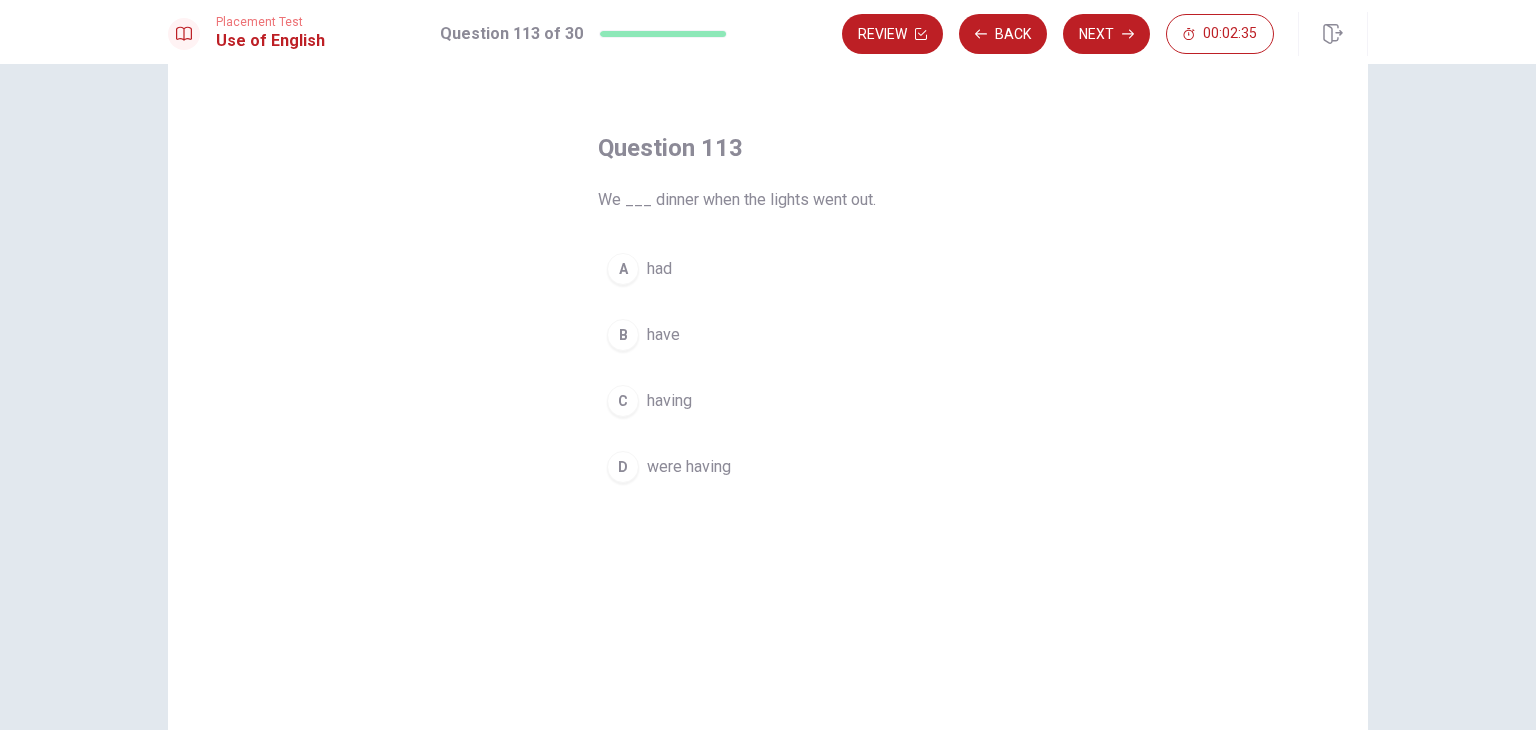 click on "were having" at bounding box center [689, 467] 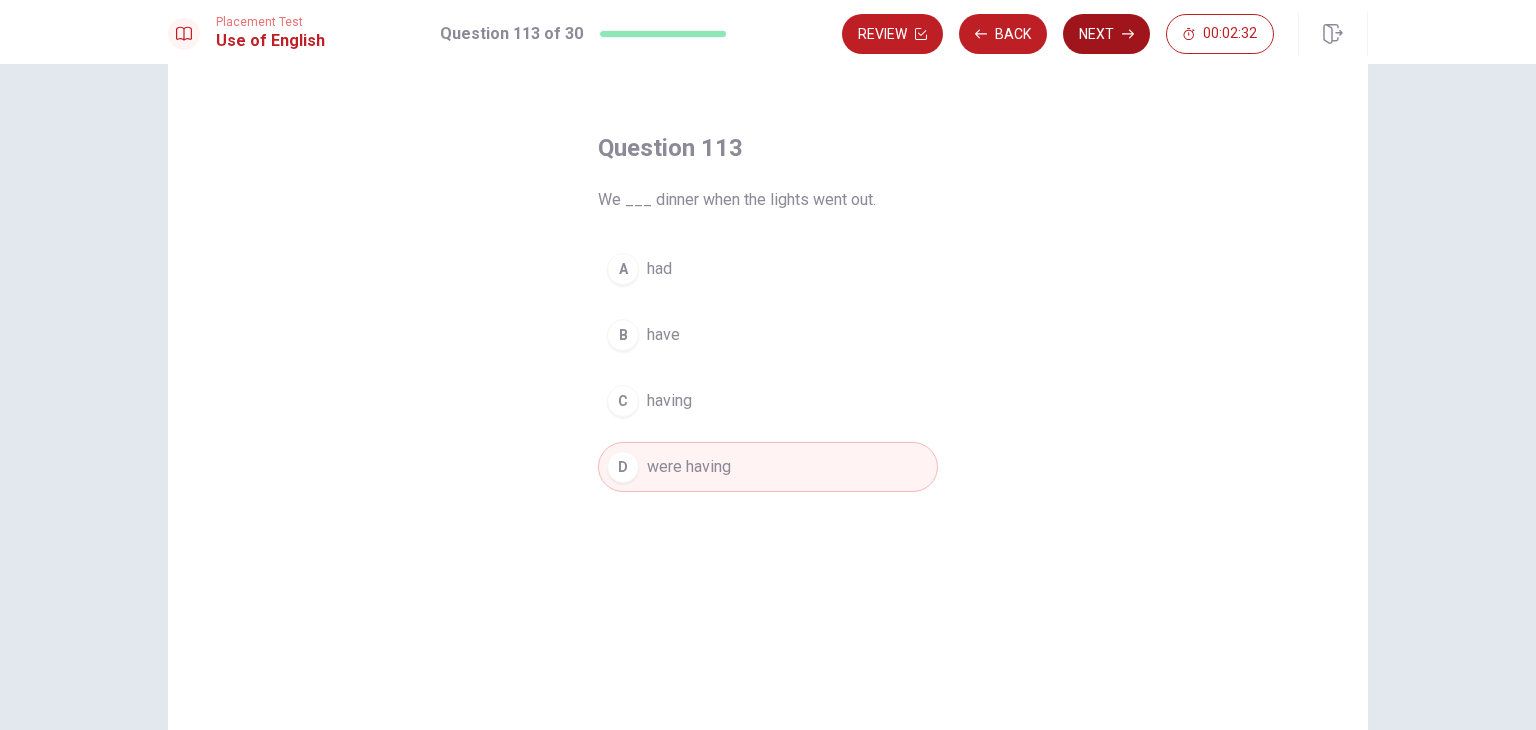 click on "Next" at bounding box center (1106, 34) 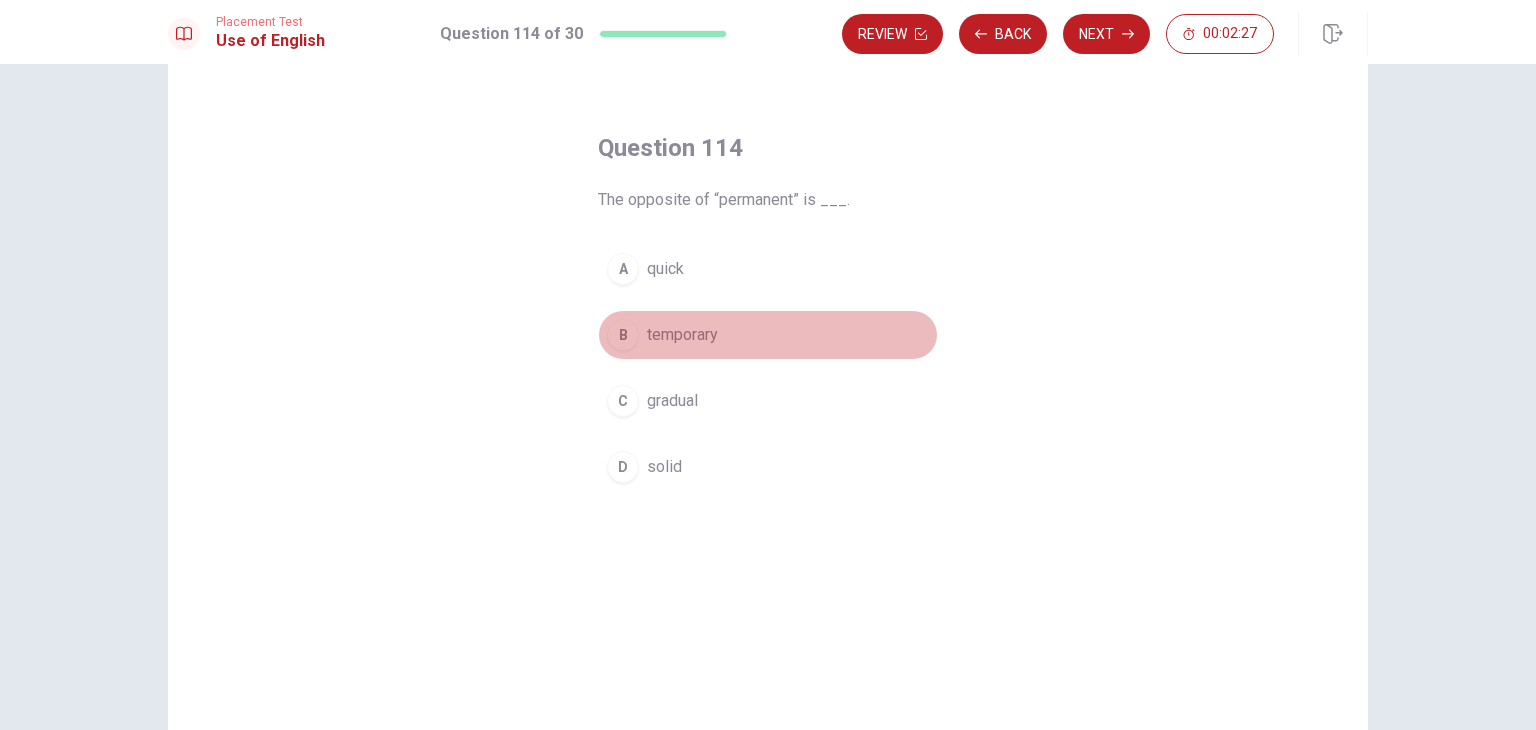 click on "B temporary" at bounding box center (768, 335) 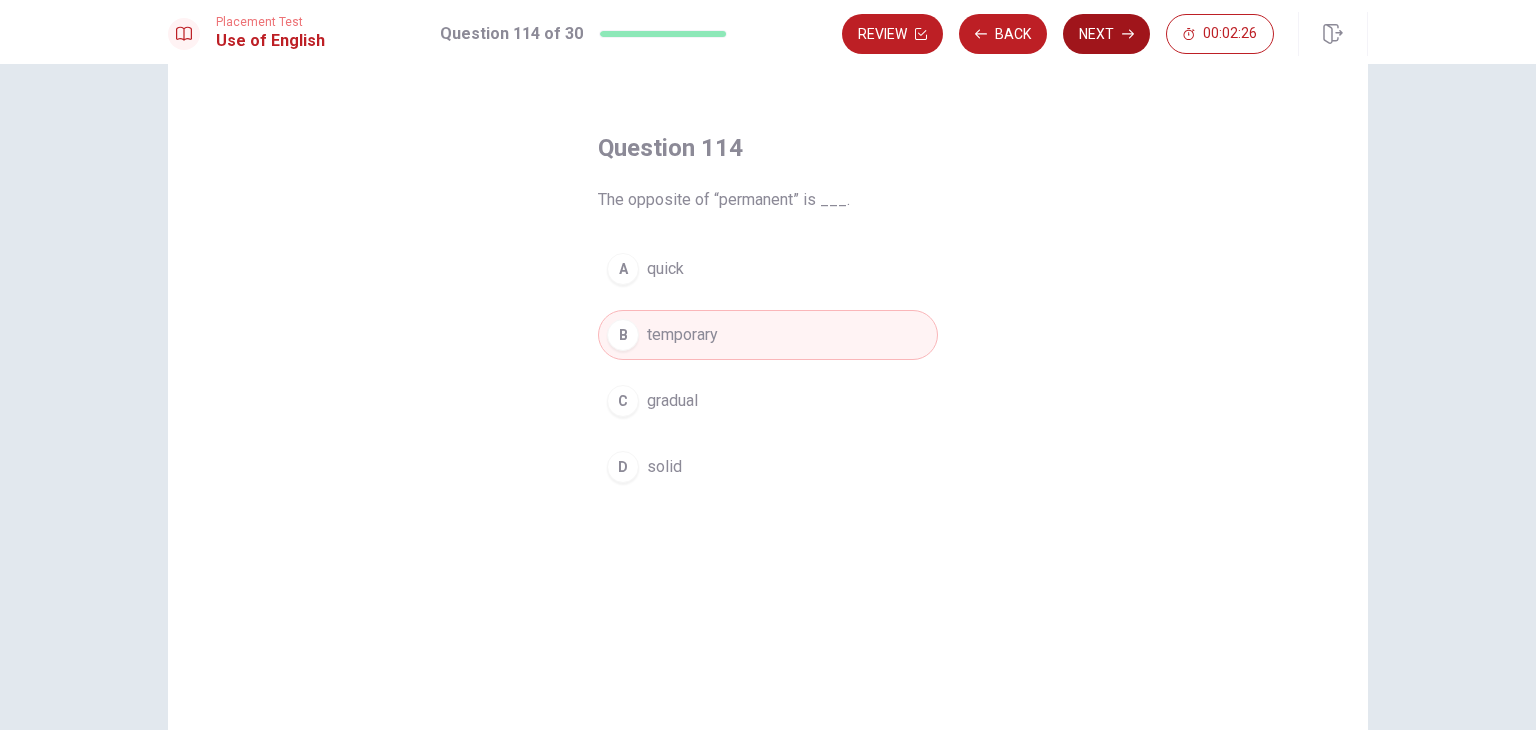 click on "Next" at bounding box center [1106, 34] 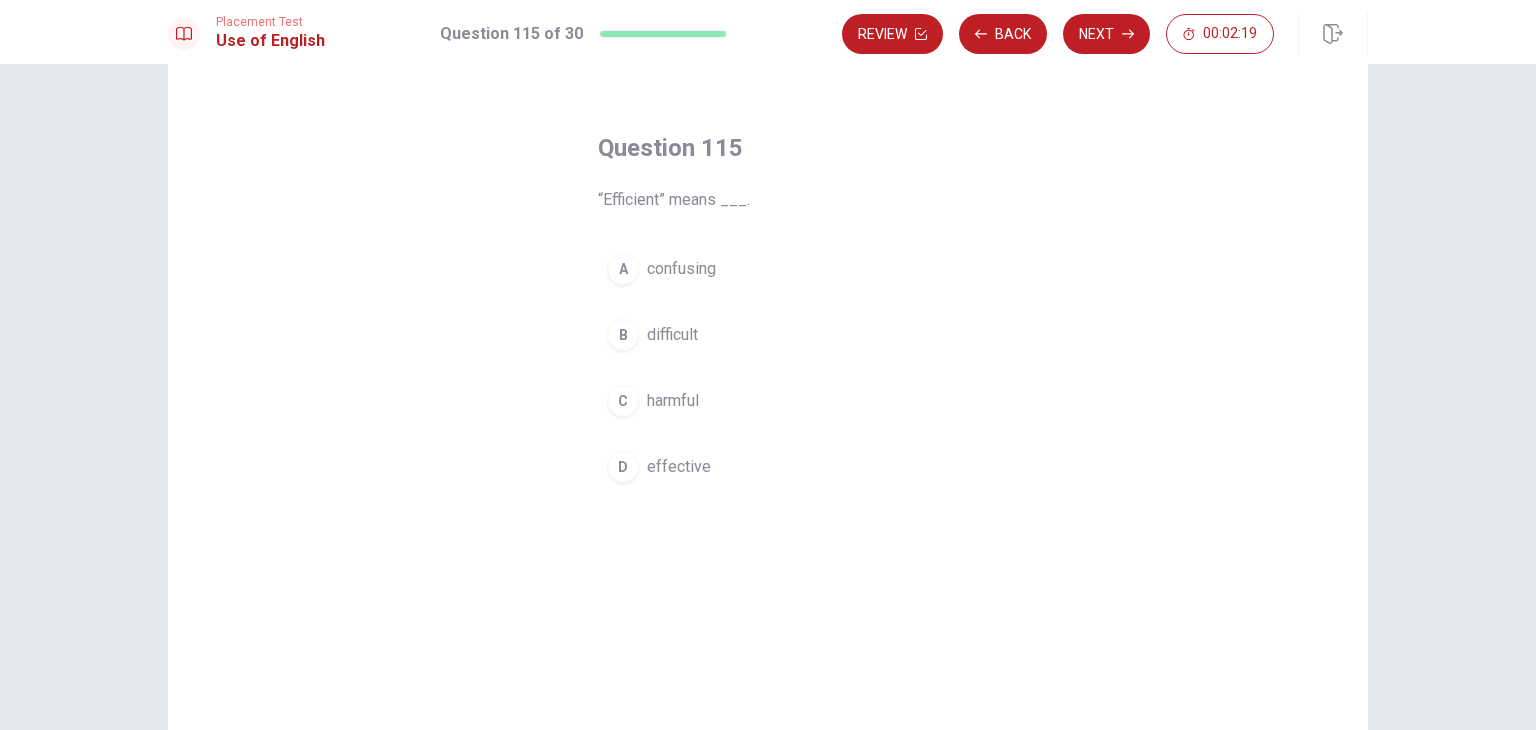click on "harmful" at bounding box center (673, 401) 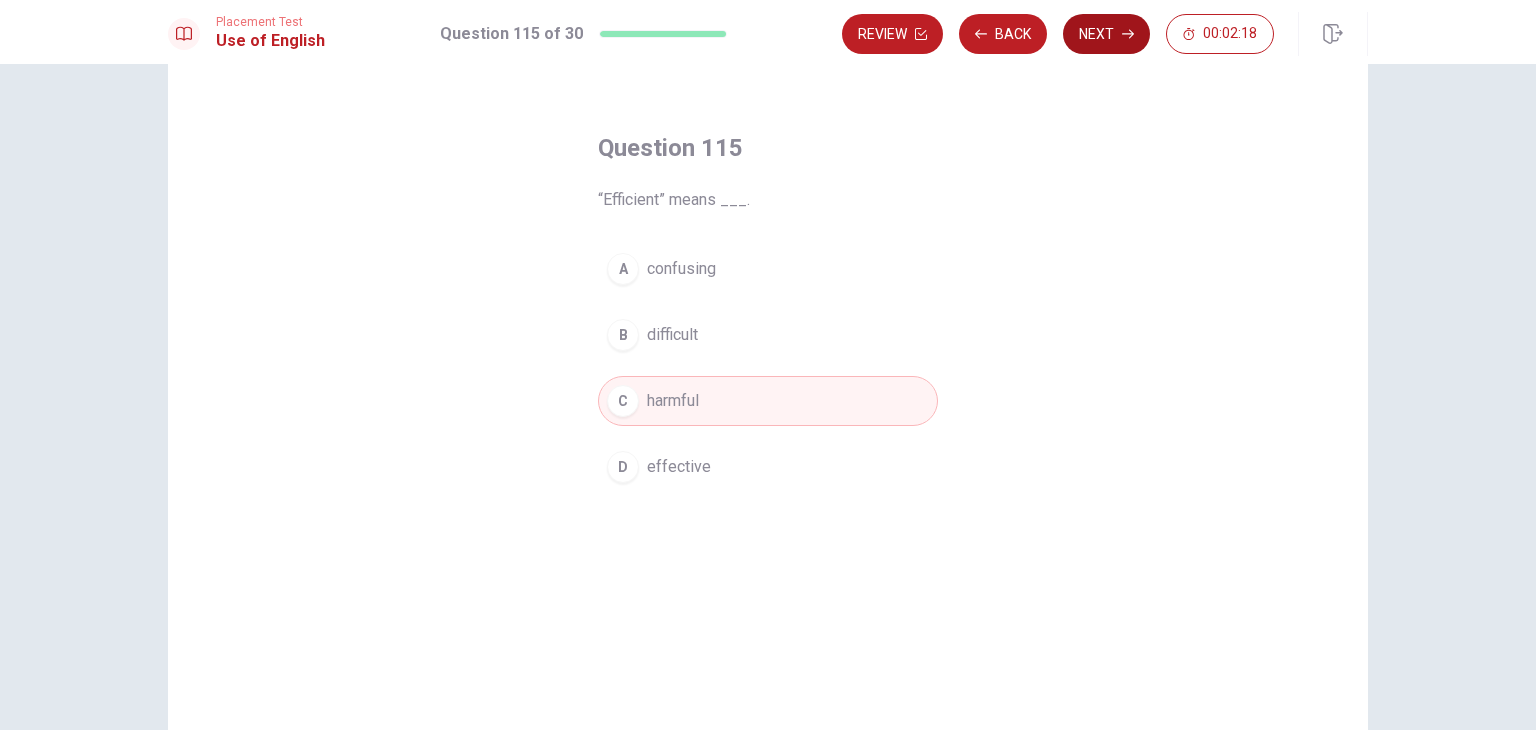 click on "Next" at bounding box center [1106, 34] 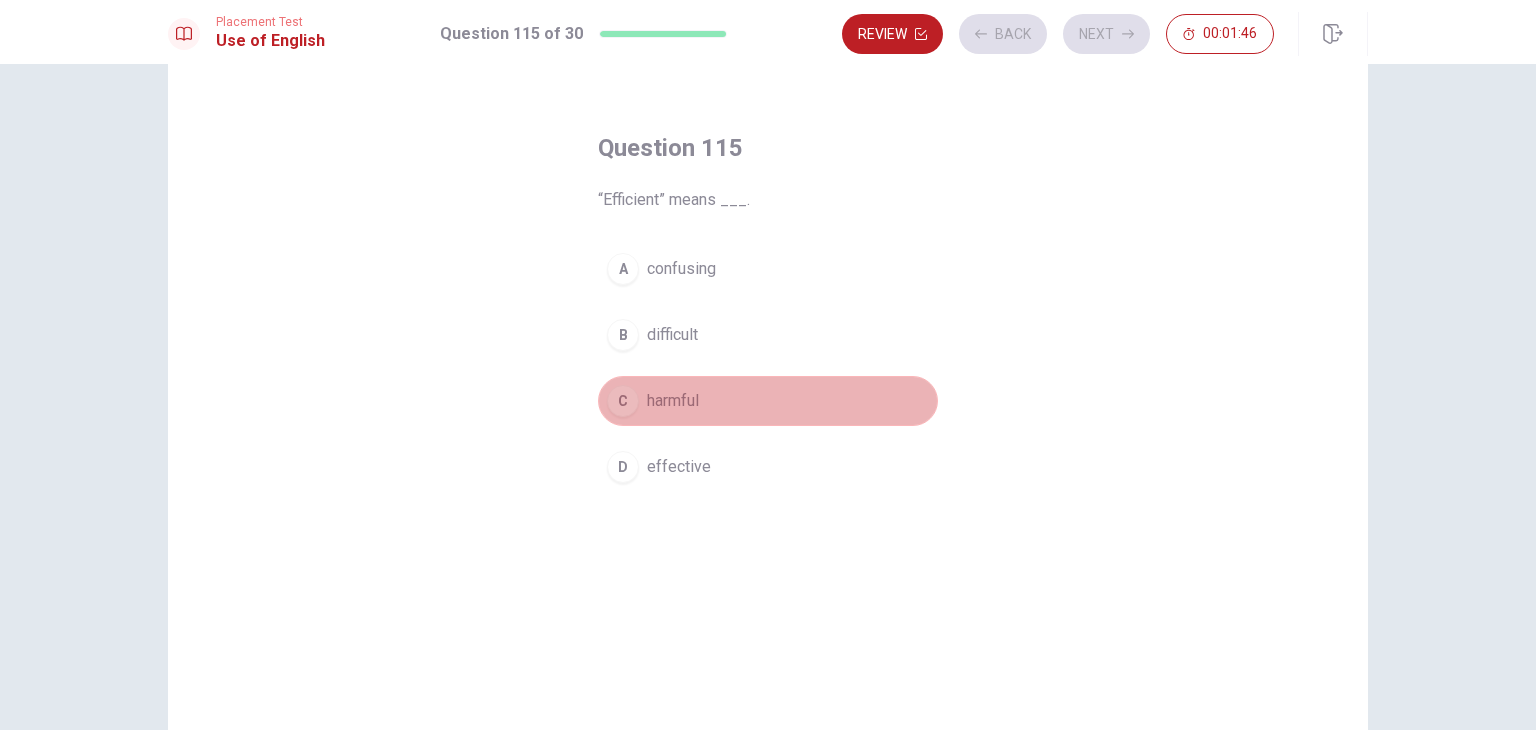 click on "C harmful" at bounding box center [768, 401] 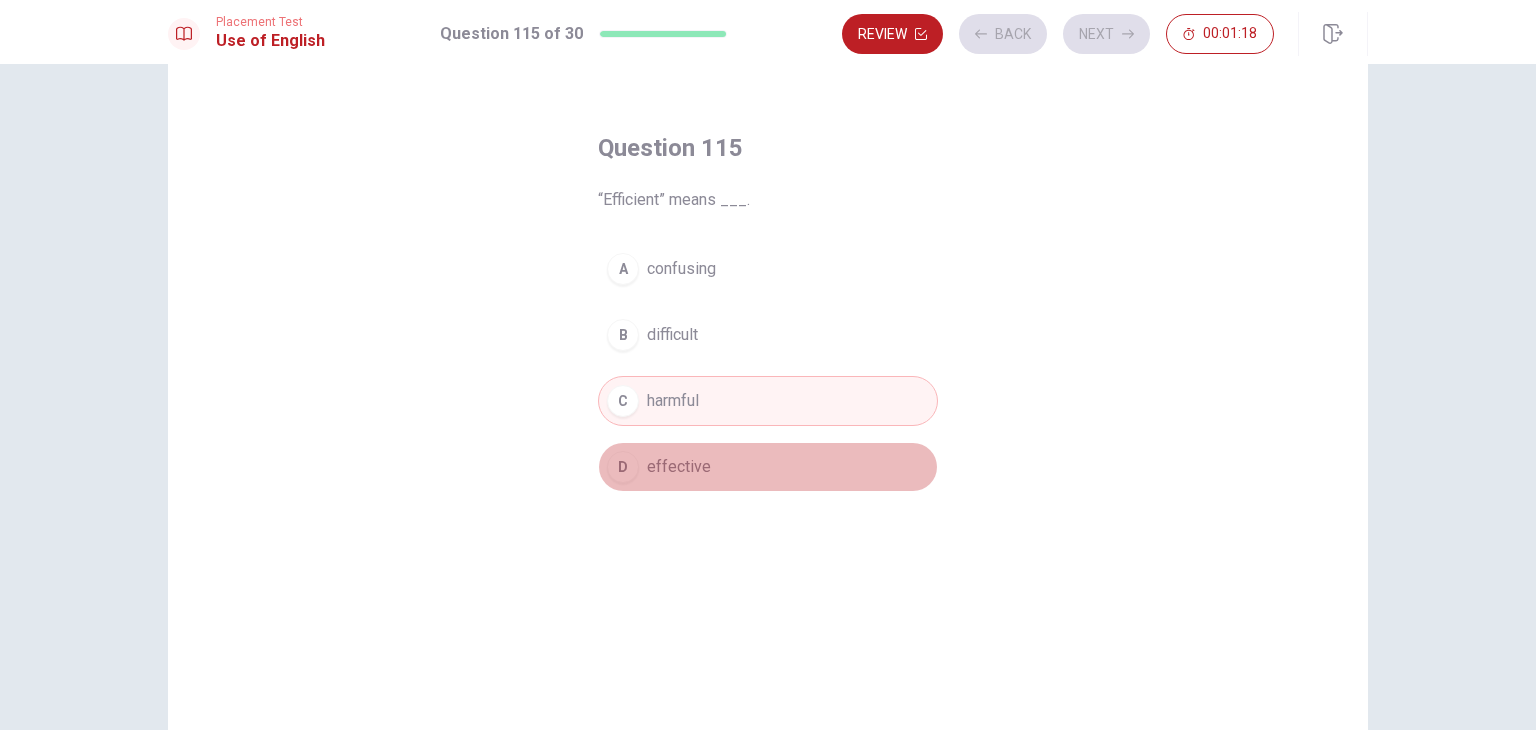 click on "D effective" at bounding box center (768, 467) 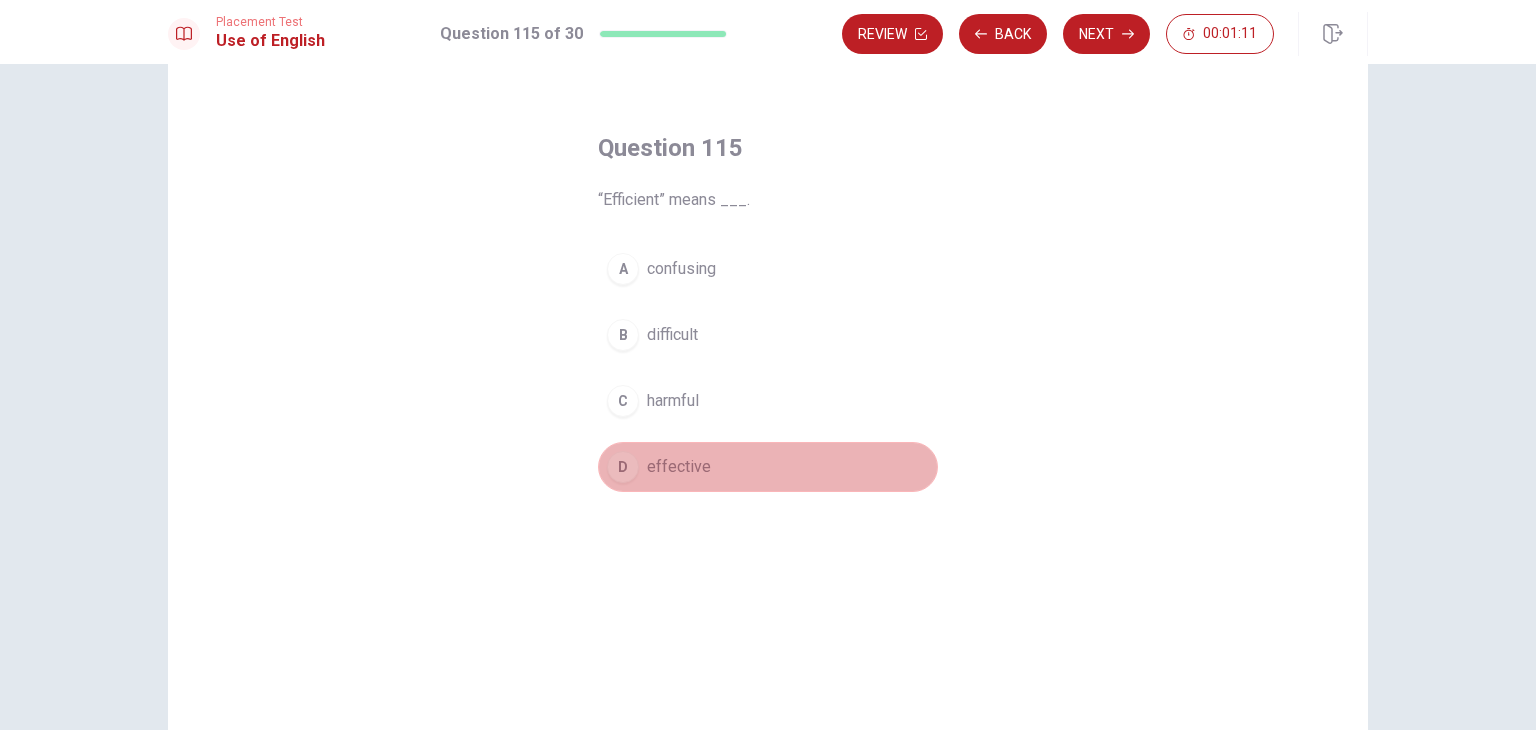 click on "D effective" at bounding box center [768, 467] 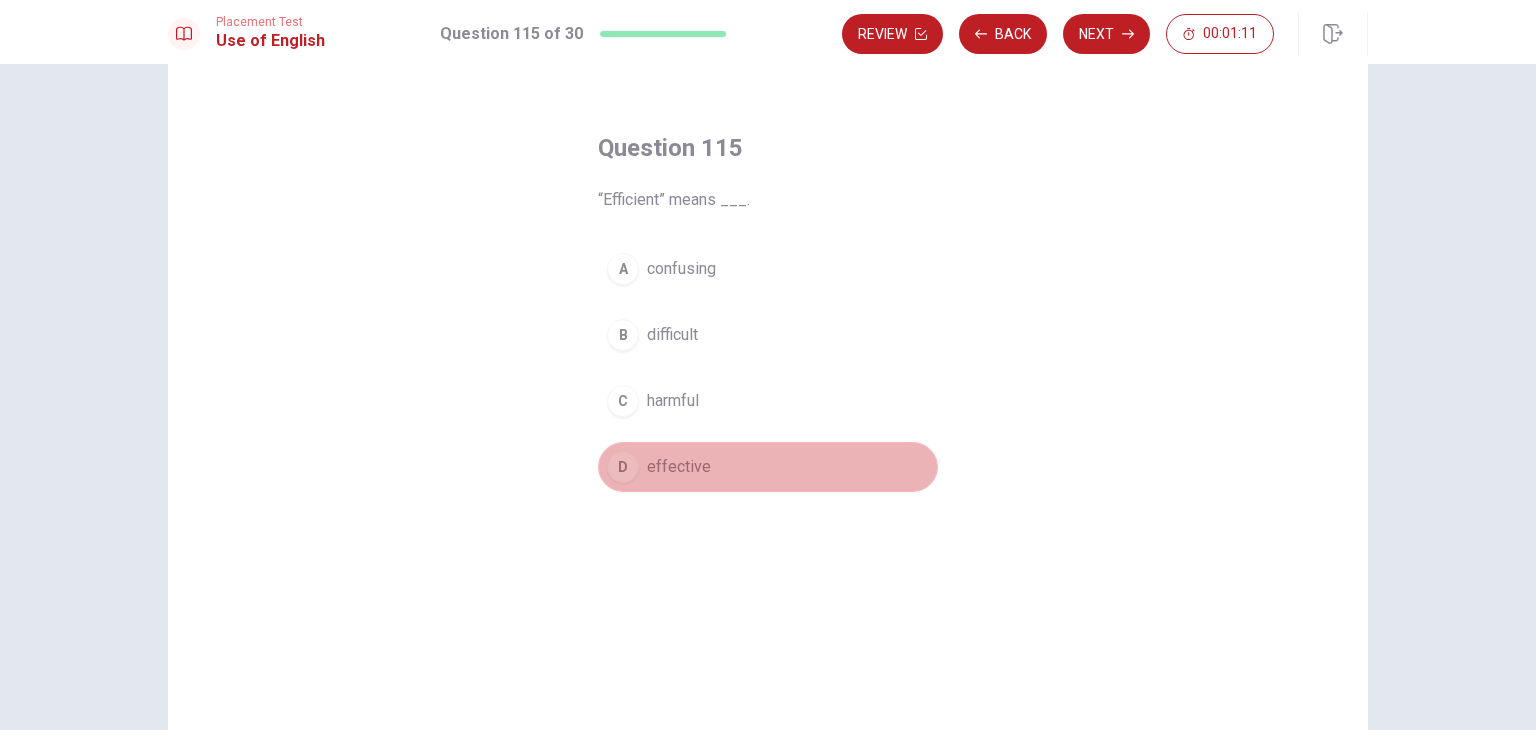 click on "D effective" at bounding box center (768, 467) 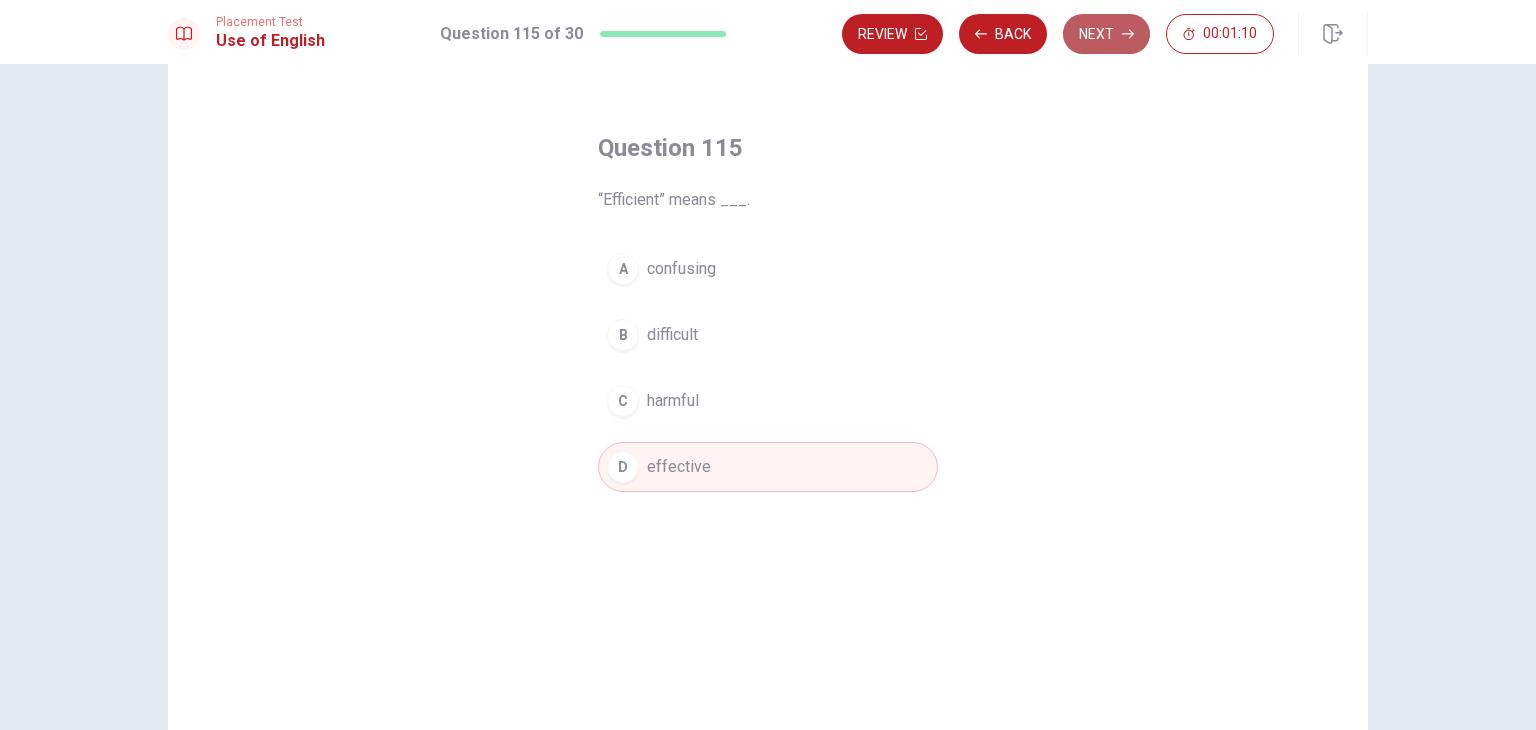 click on "Next" at bounding box center (1106, 34) 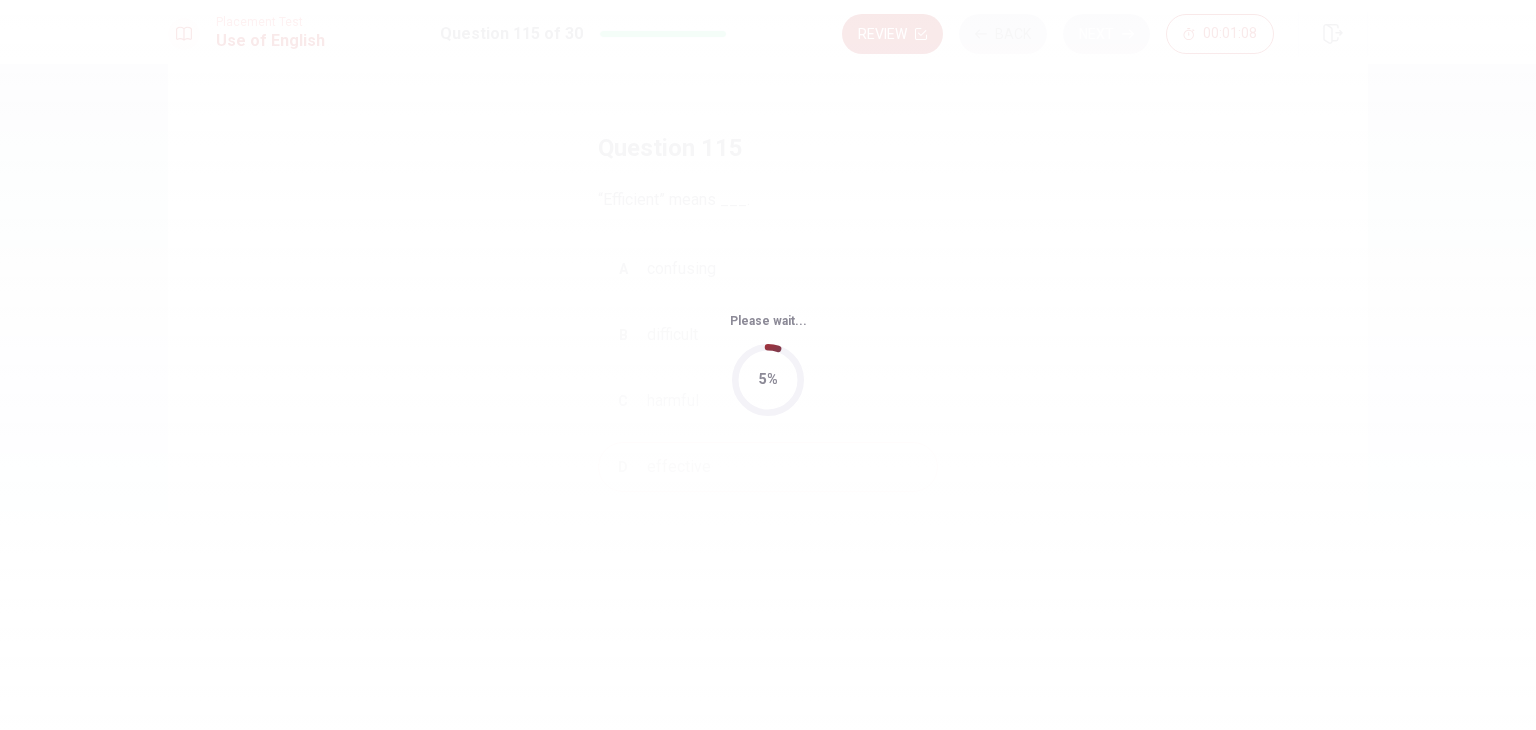 scroll, scrollTop: 0, scrollLeft: 0, axis: both 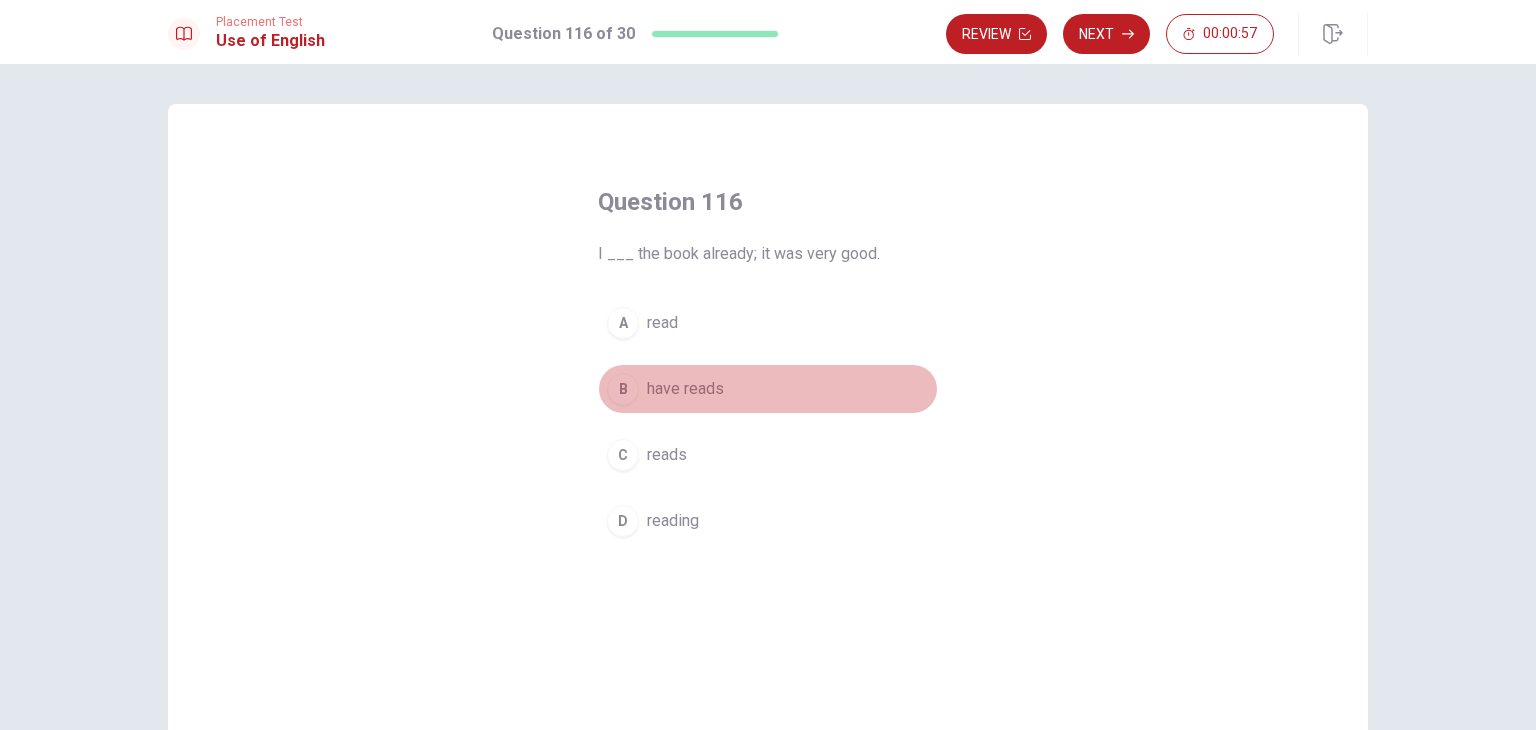 click on "B have reads" at bounding box center (768, 389) 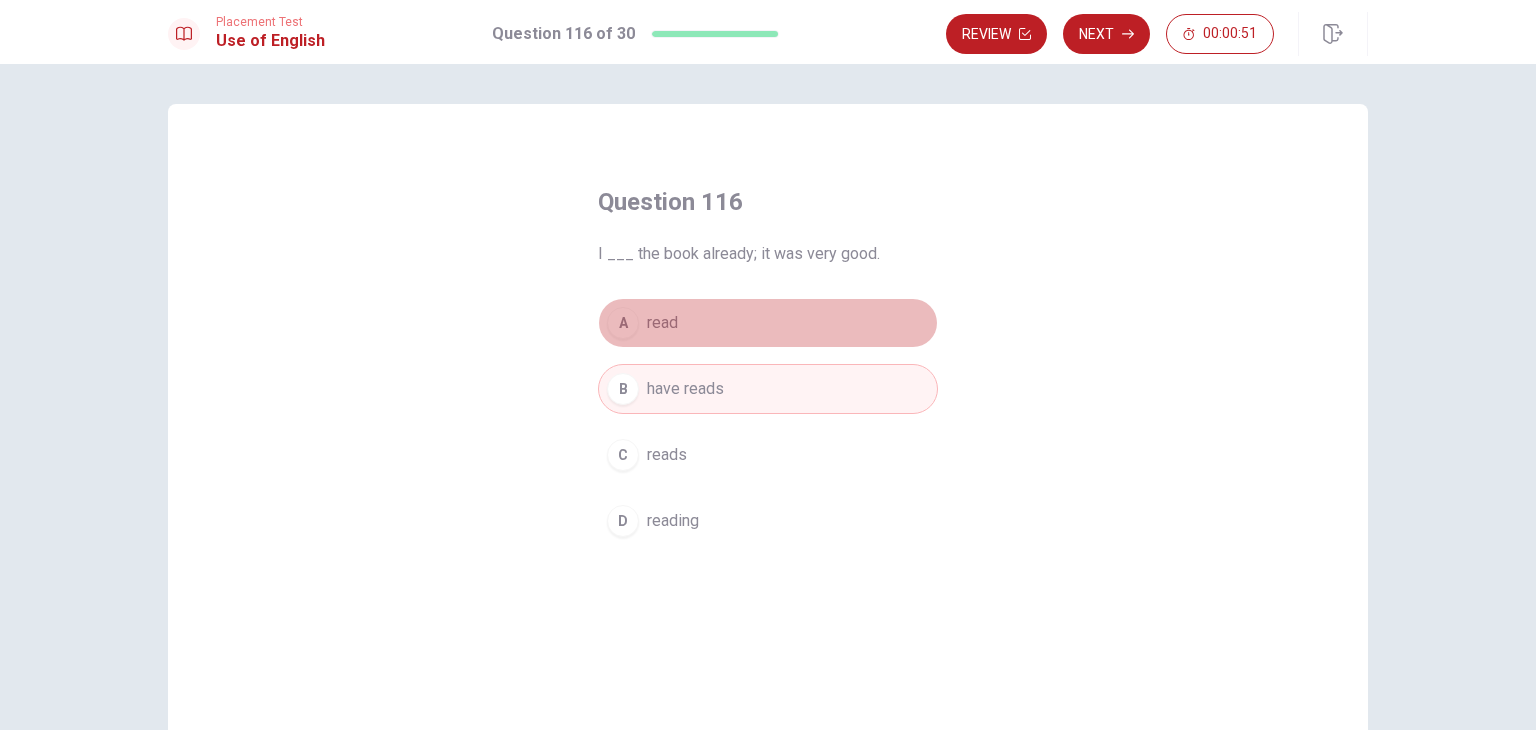 click on "A read" at bounding box center (768, 323) 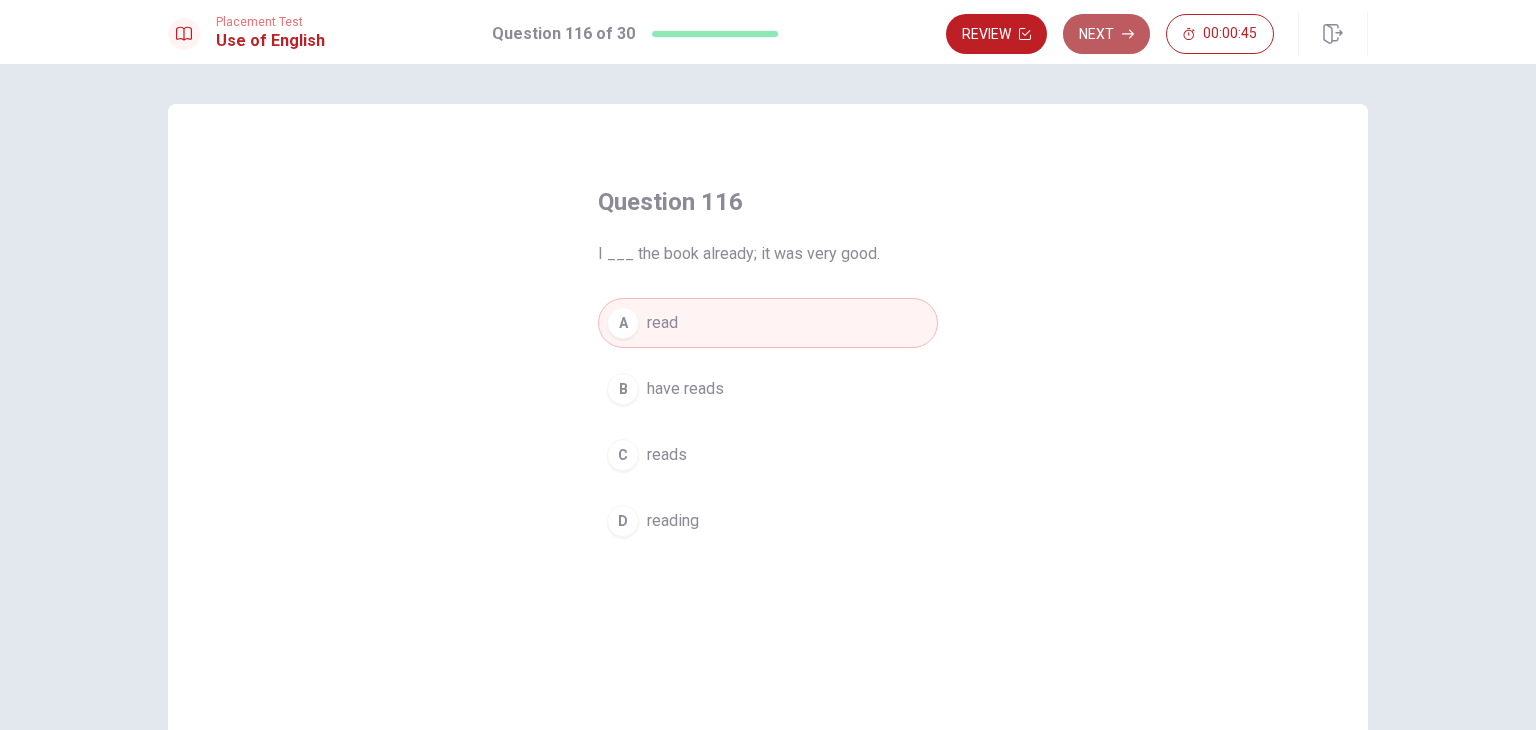 click on "Next" at bounding box center (1106, 34) 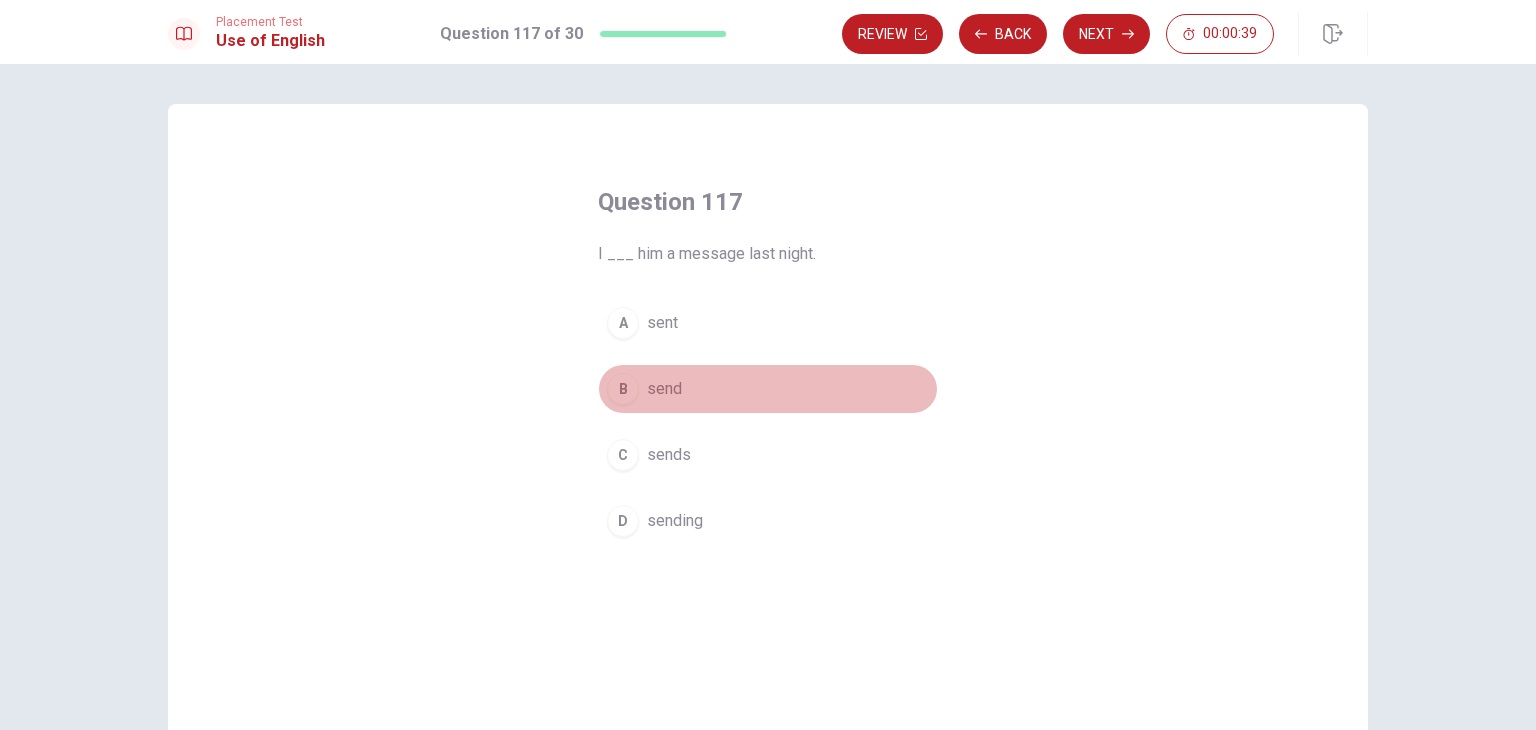 click on "B send" at bounding box center [768, 389] 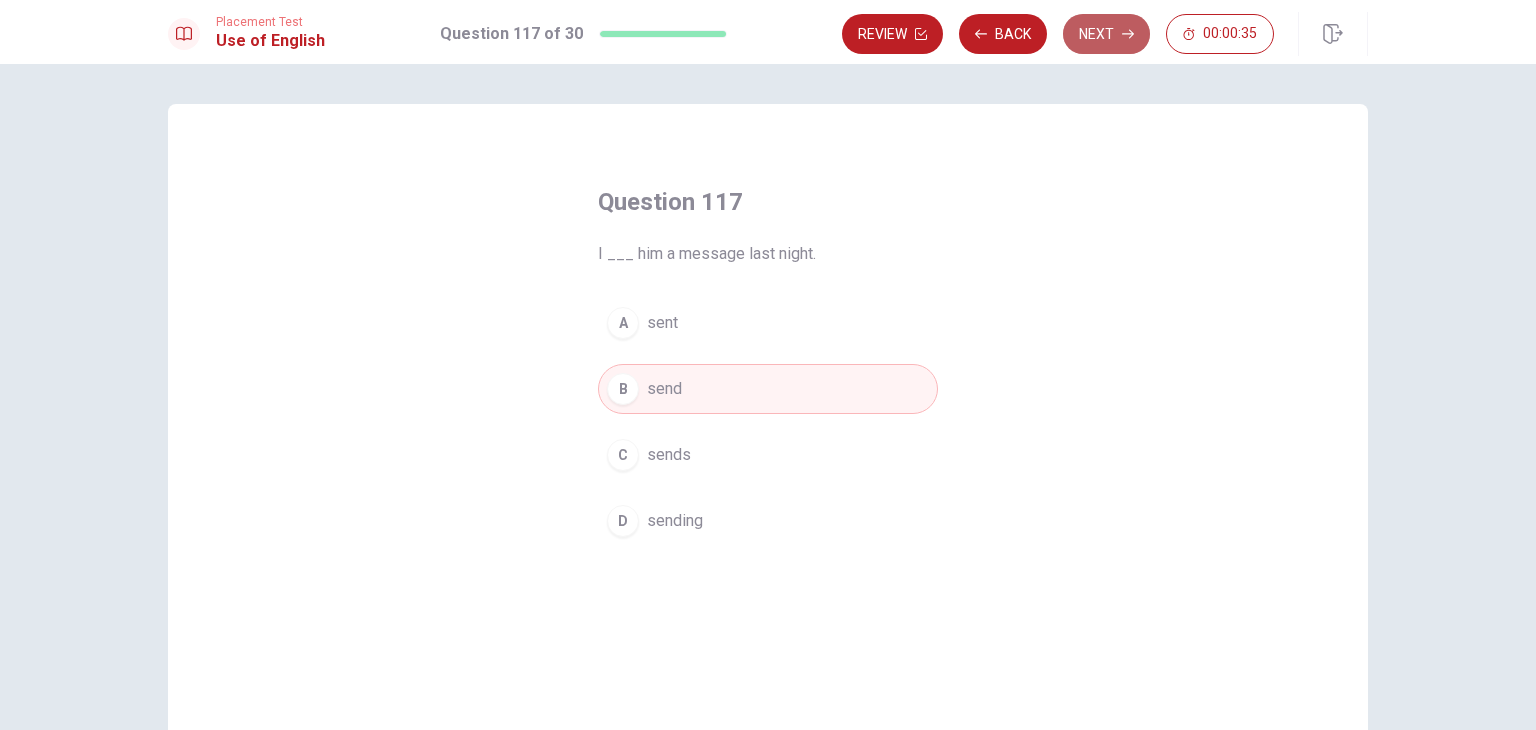 click on "Next" at bounding box center [1106, 34] 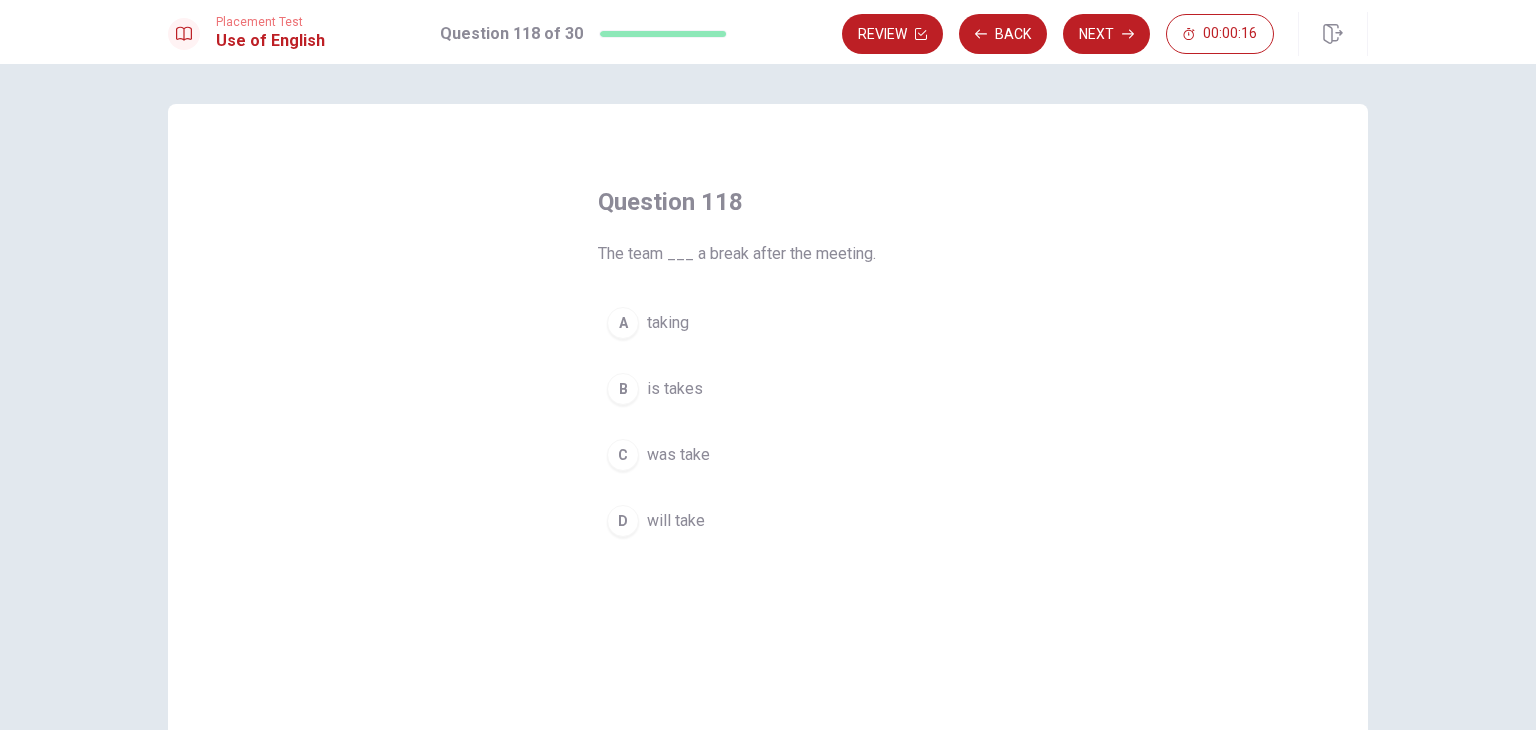 click on "B is takes" at bounding box center (768, 389) 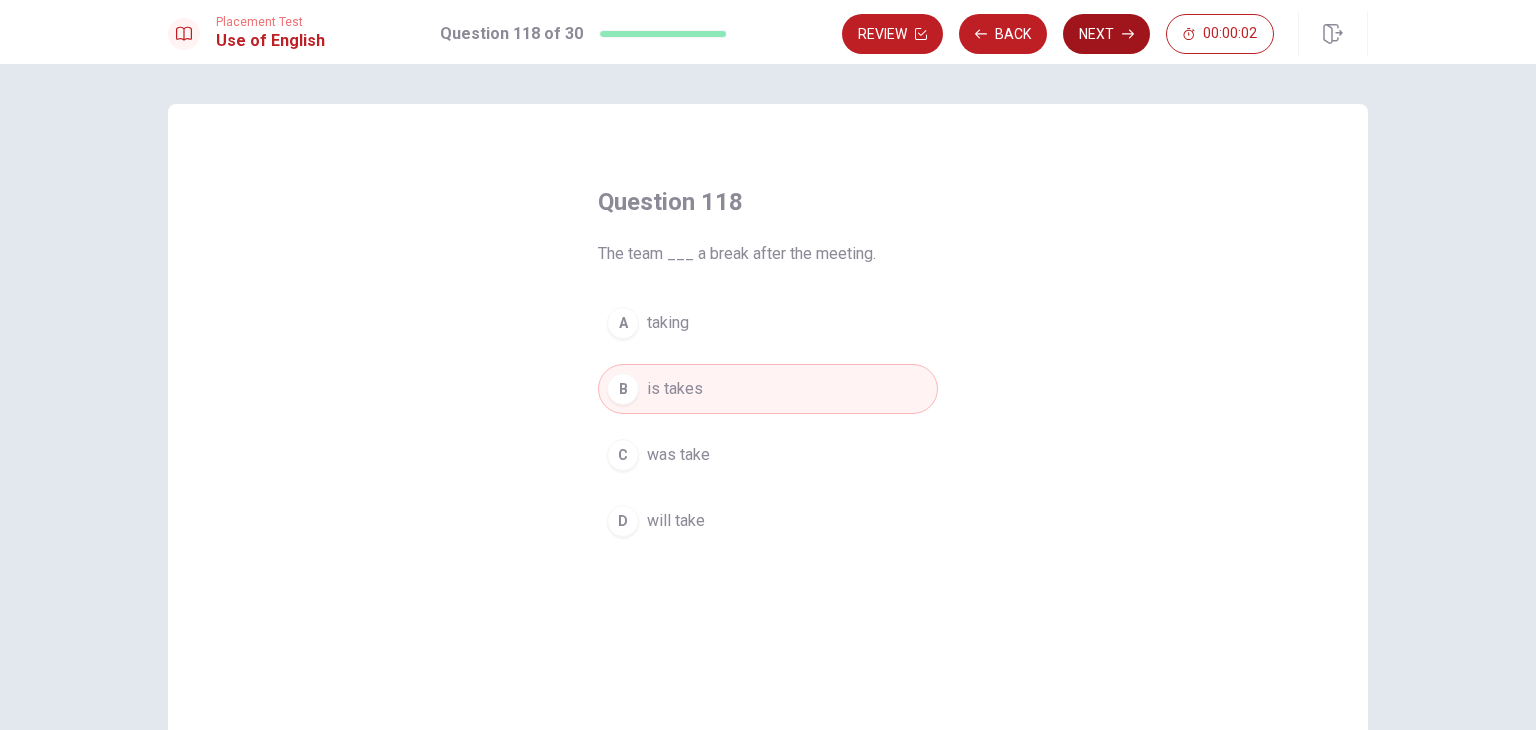 click on "Next" at bounding box center (1106, 34) 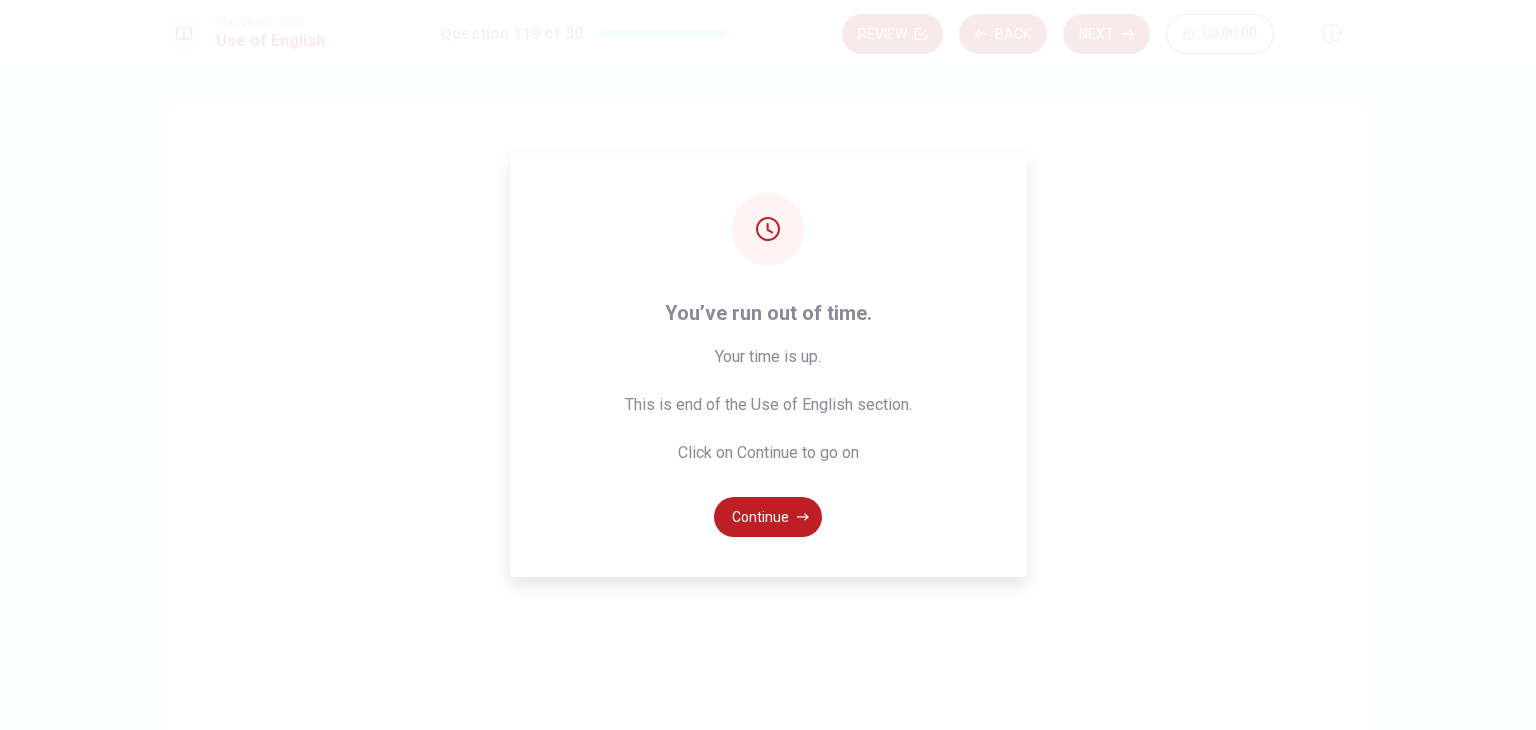 click on "Your time is up. This is end of the Use of English section. Click on Continue to go on" at bounding box center [768, 405] 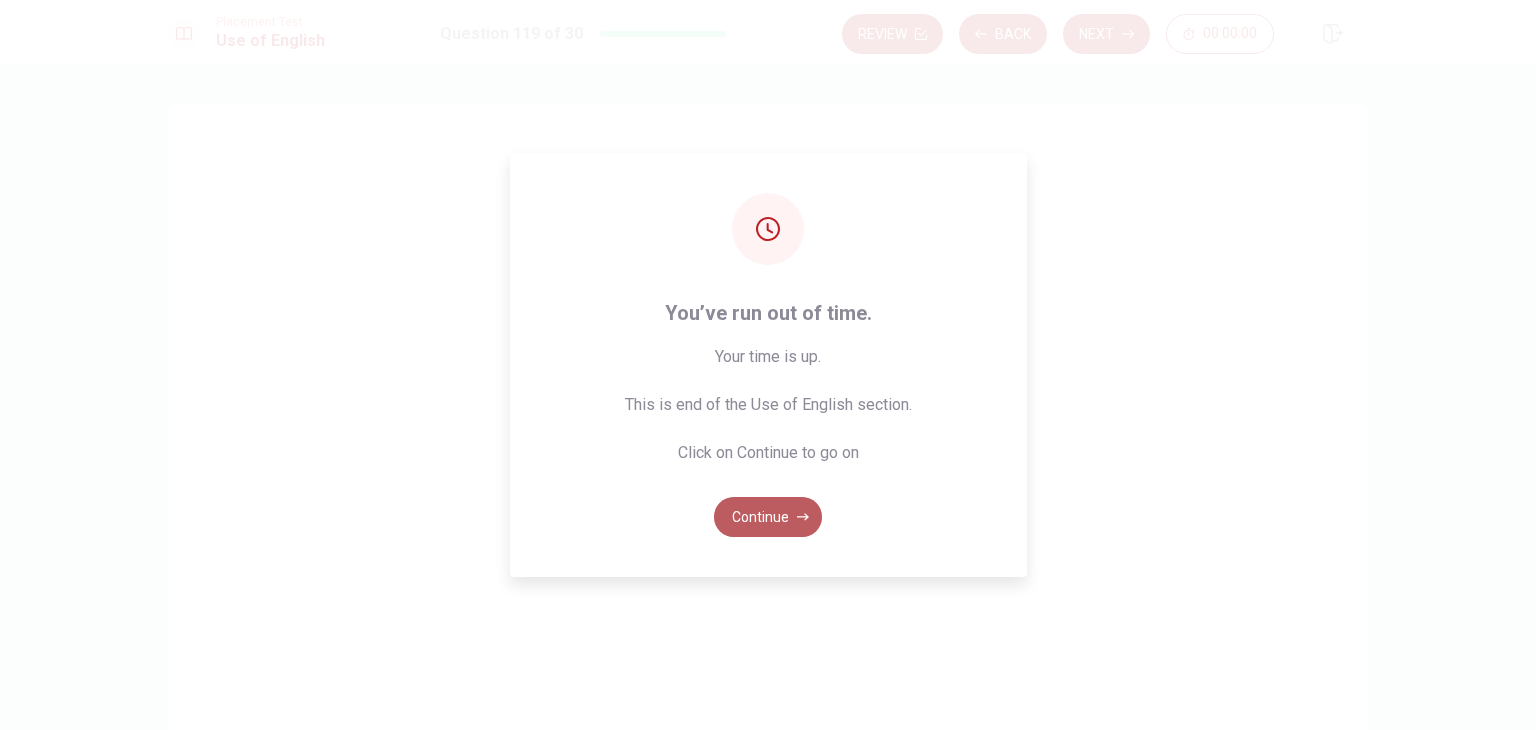 click on "Continue" at bounding box center (768, 517) 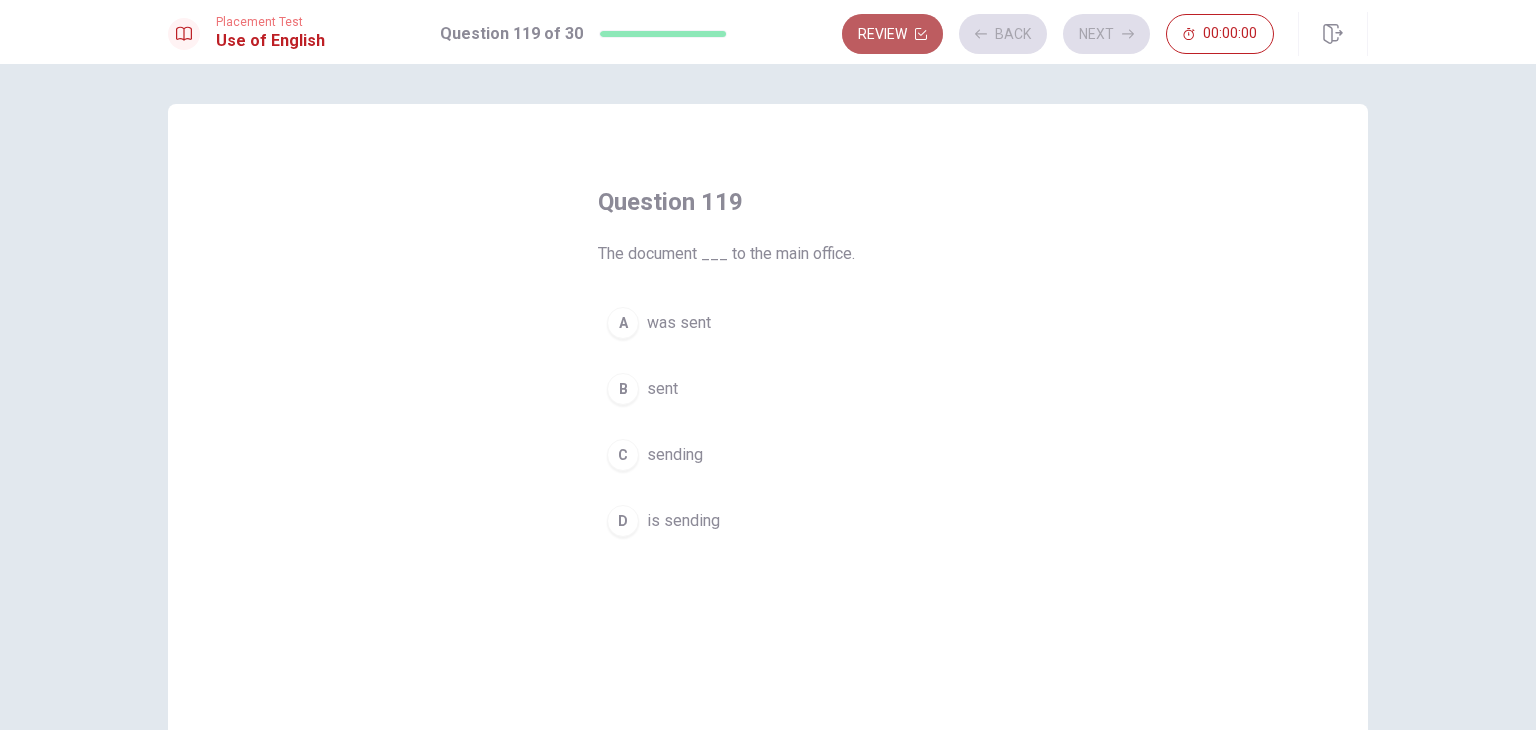 click on "Review" at bounding box center [892, 34] 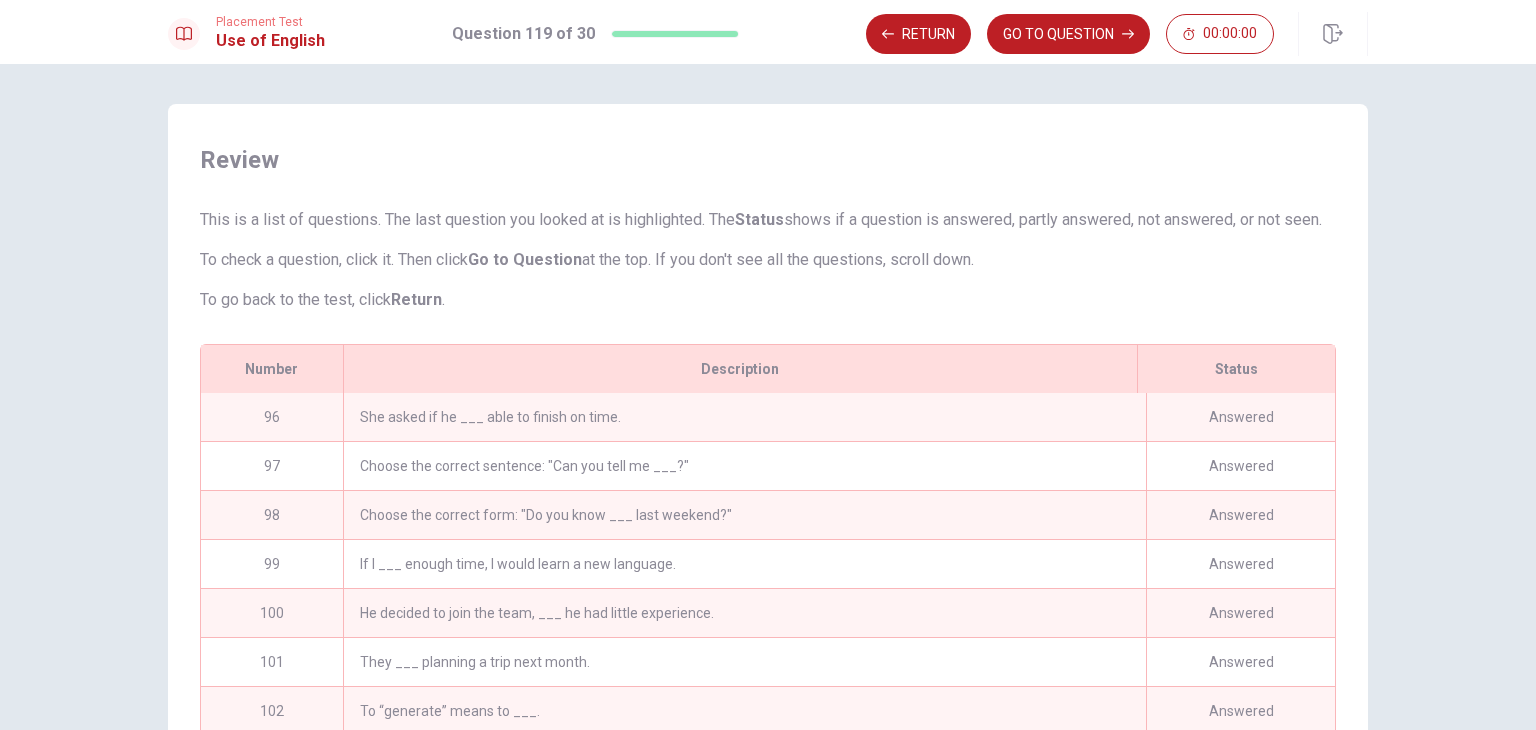 scroll, scrollTop: 181, scrollLeft: 0, axis: vertical 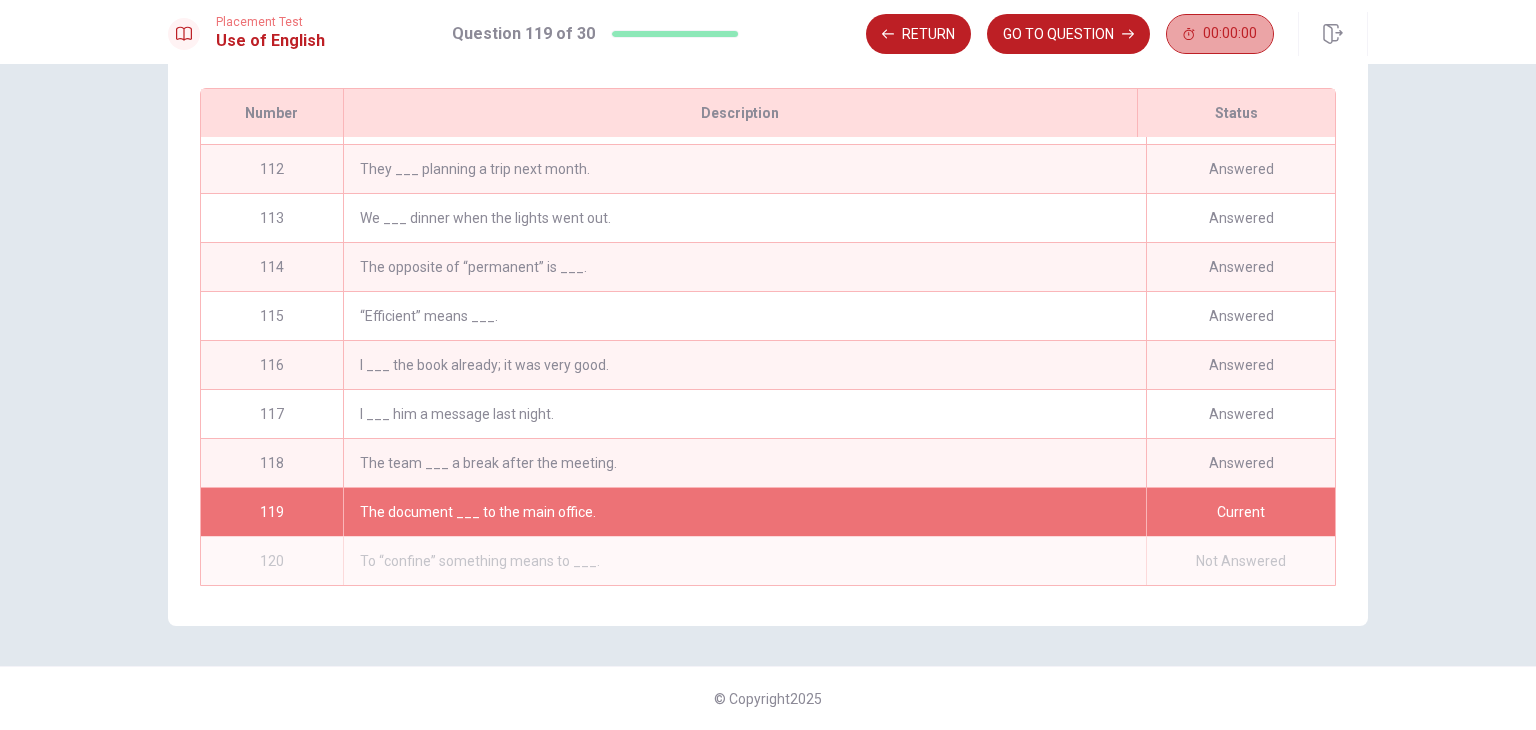 click on "00:00:00" at bounding box center (1220, 34) 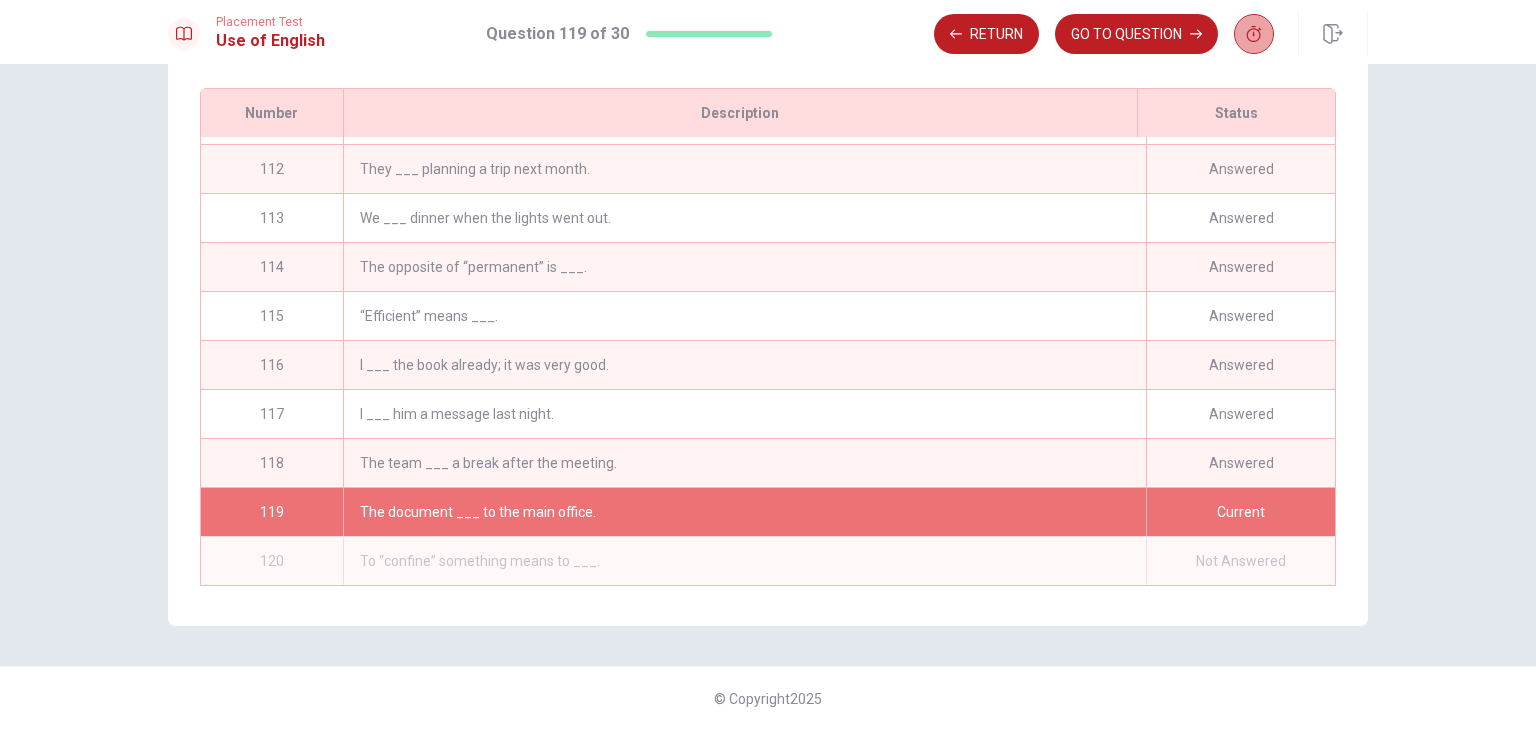 click at bounding box center [1254, 34] 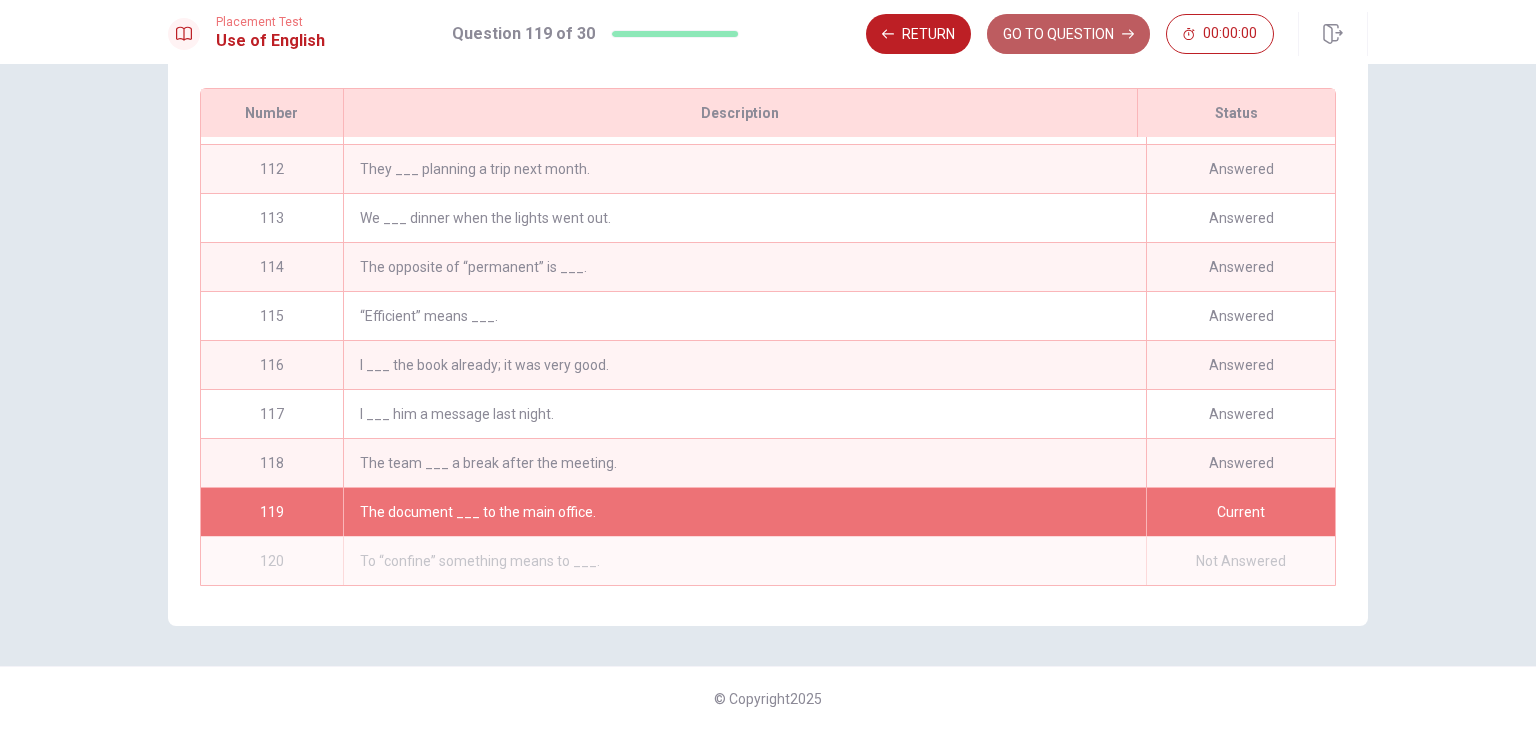 click on "GO TO QUESTION" at bounding box center (1068, 34) 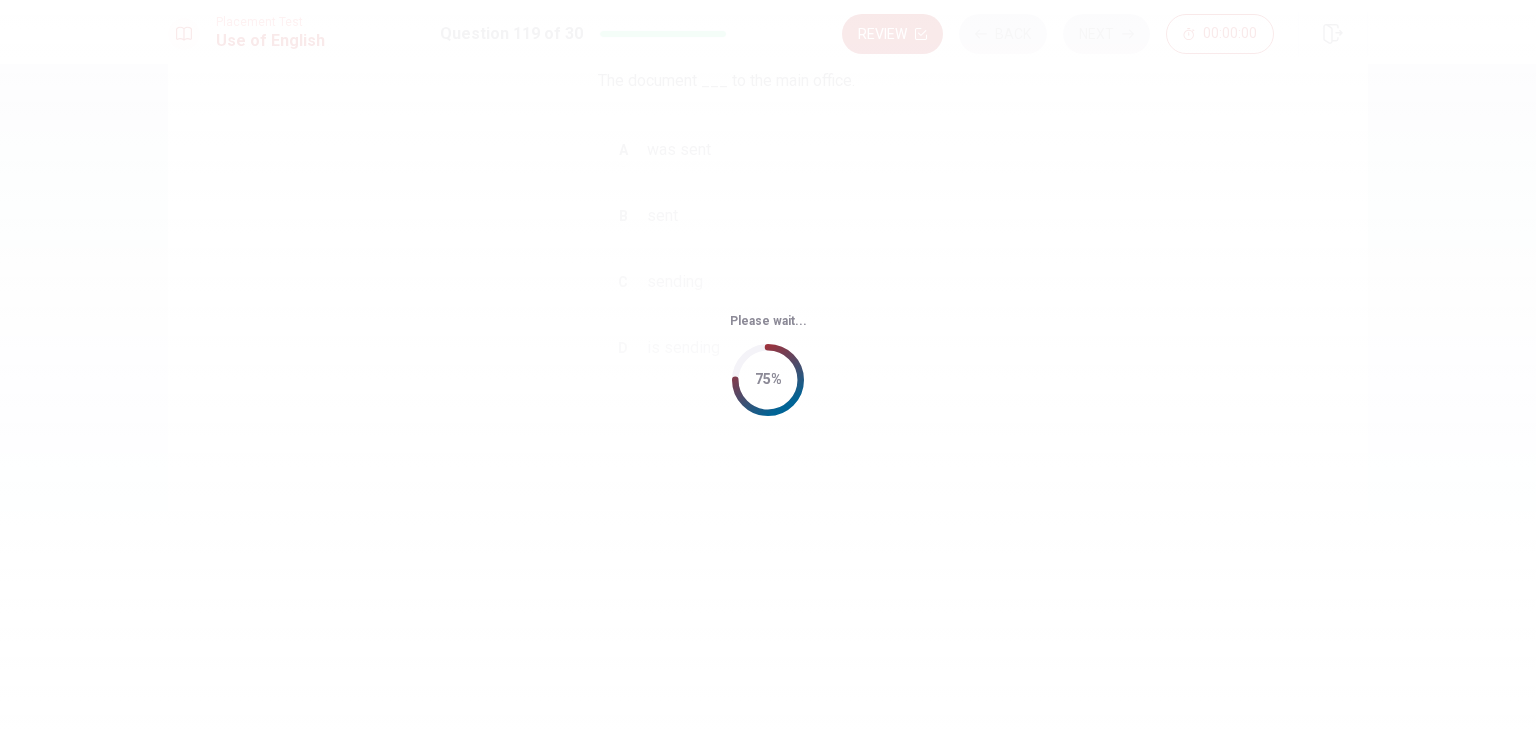 scroll, scrollTop: 0, scrollLeft: 0, axis: both 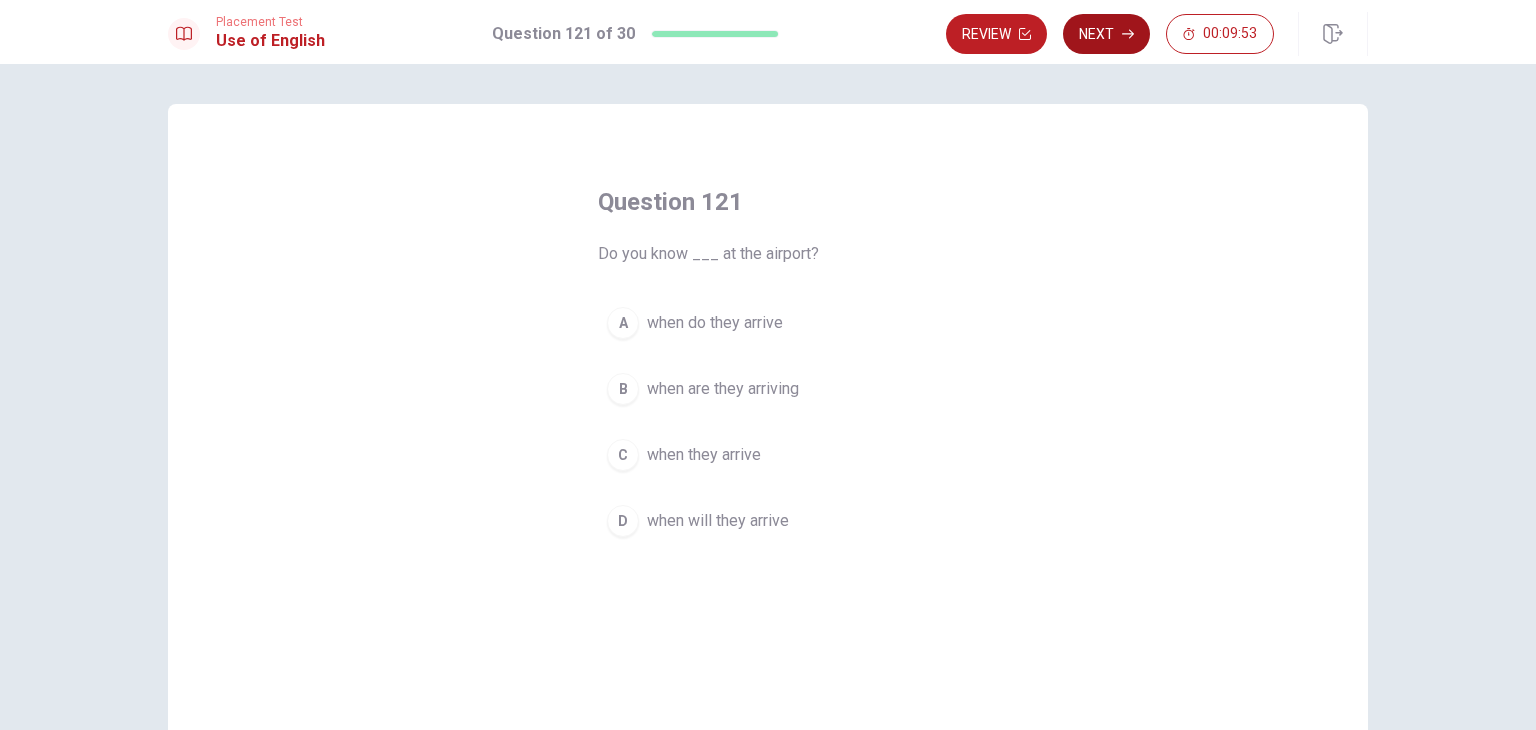 click on "Next" at bounding box center [1106, 34] 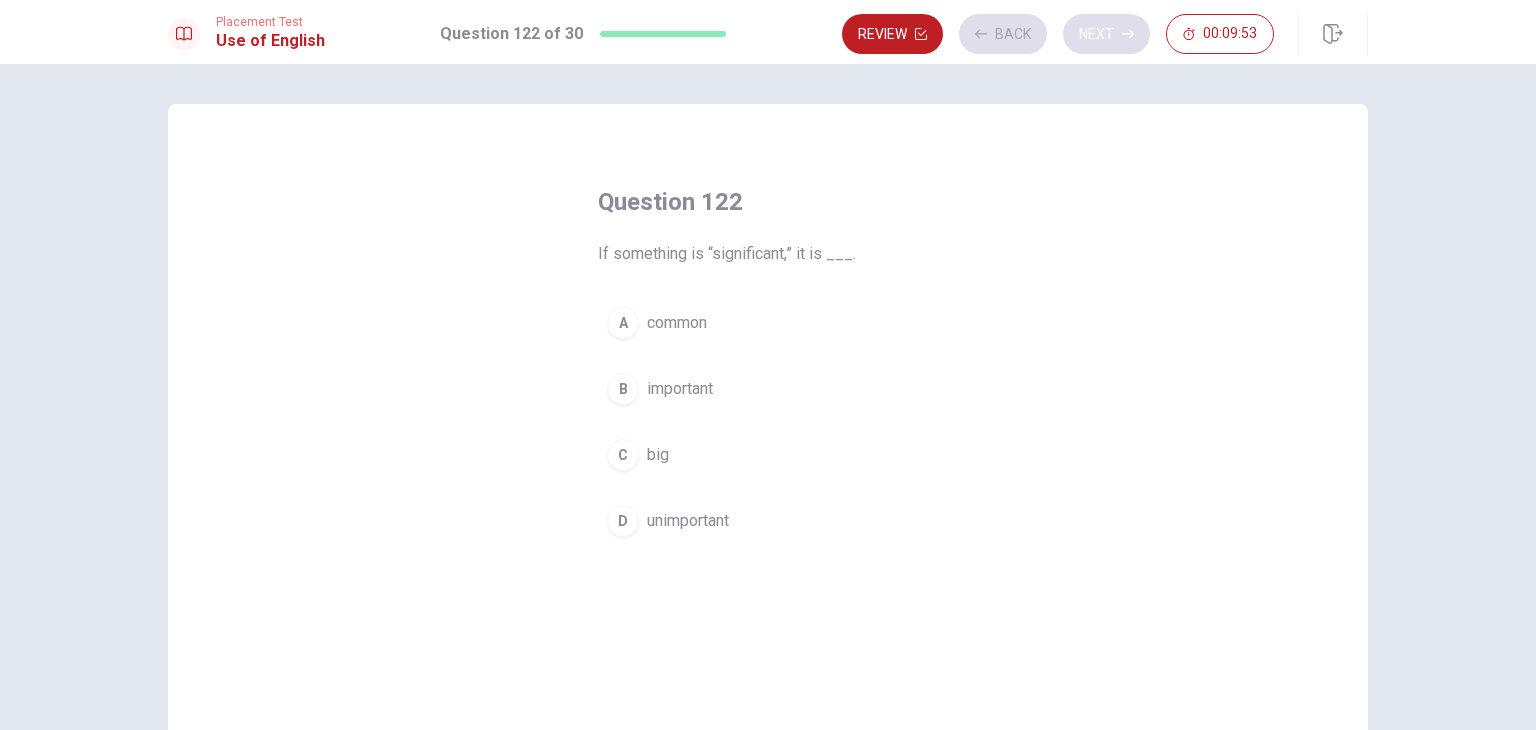 click on "Review Back Next 00:09:53" at bounding box center (1058, 34) 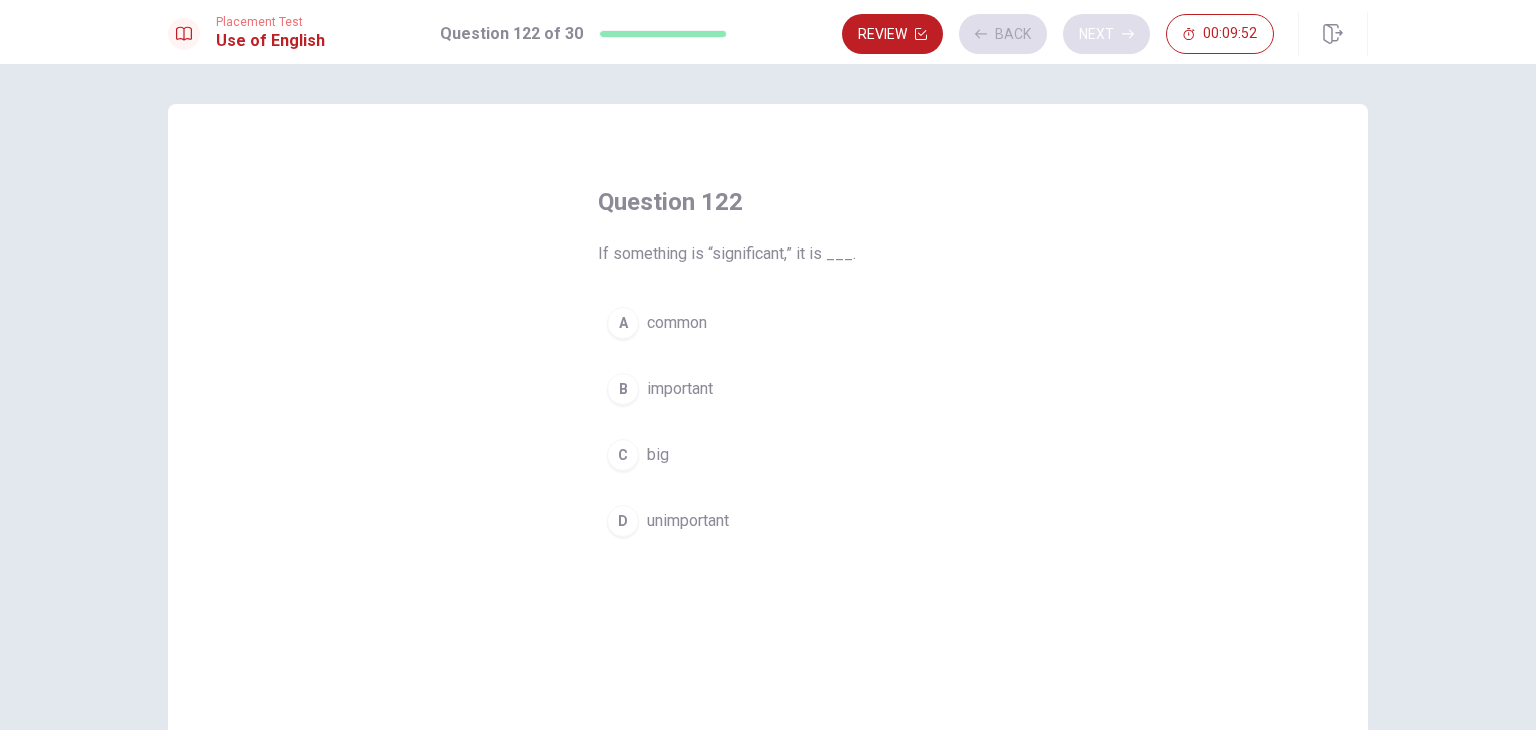click on "Review Back Next 00:09:52" at bounding box center [1058, 34] 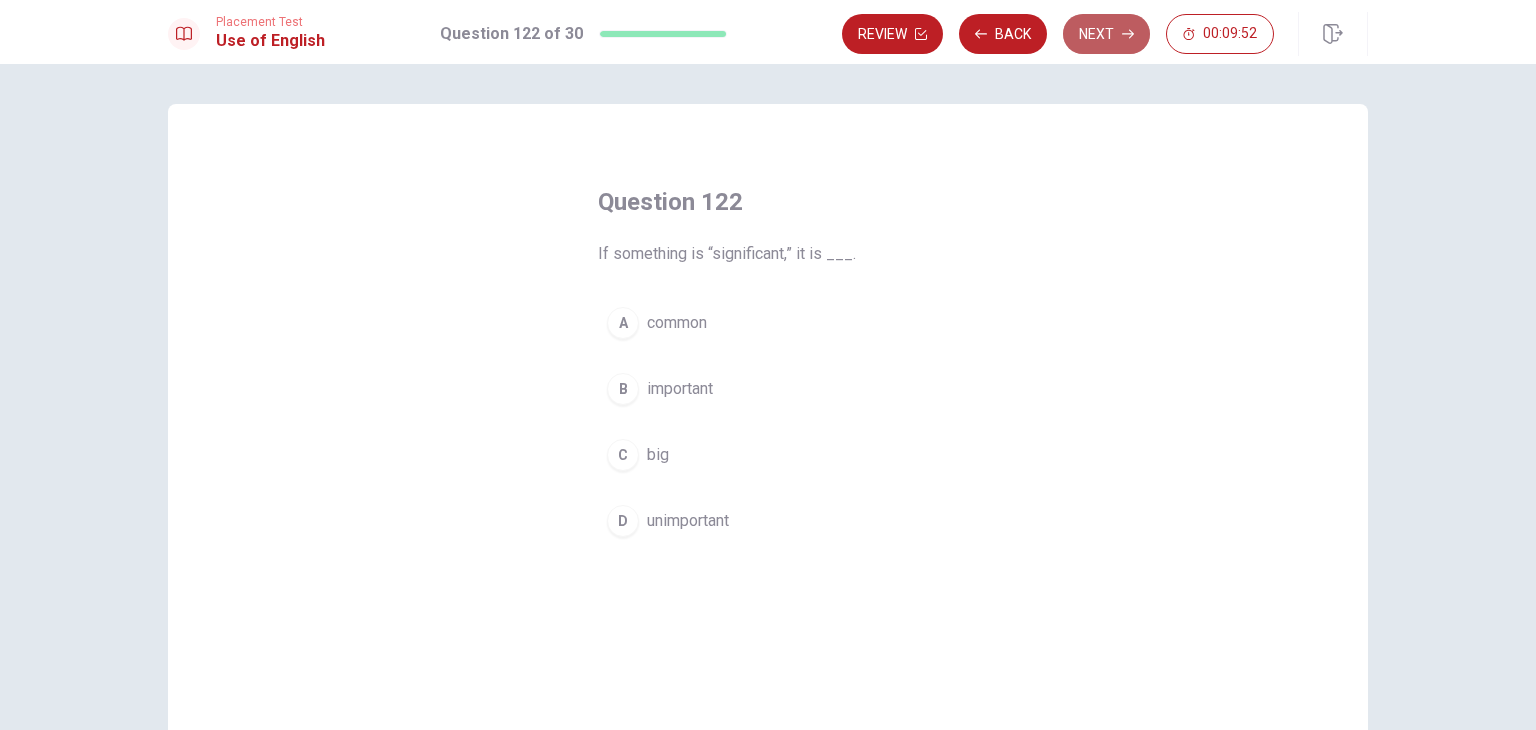 click on "Next" at bounding box center (1106, 34) 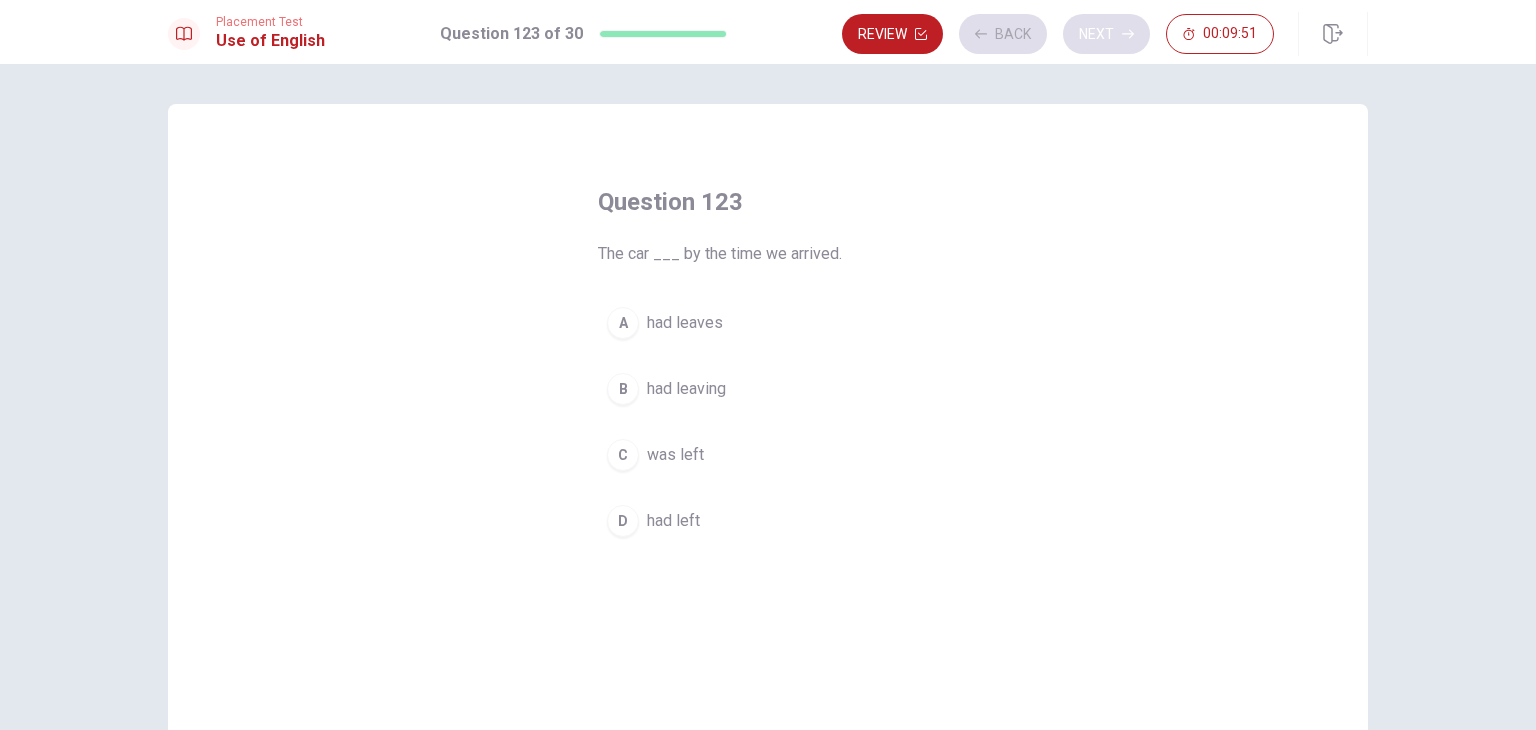 click on "Review Back Next 00:09:51" at bounding box center [1058, 34] 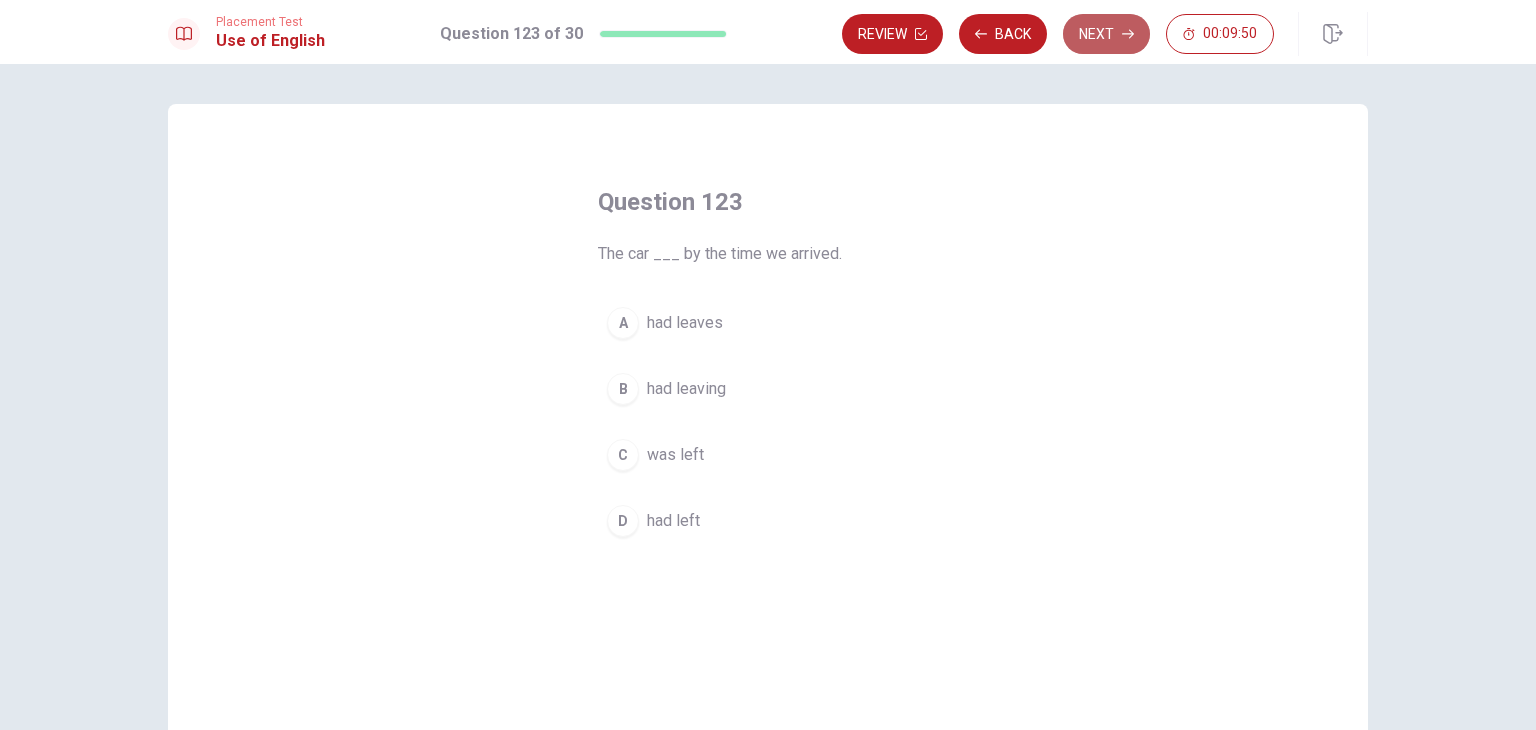 click on "Next" at bounding box center [1106, 34] 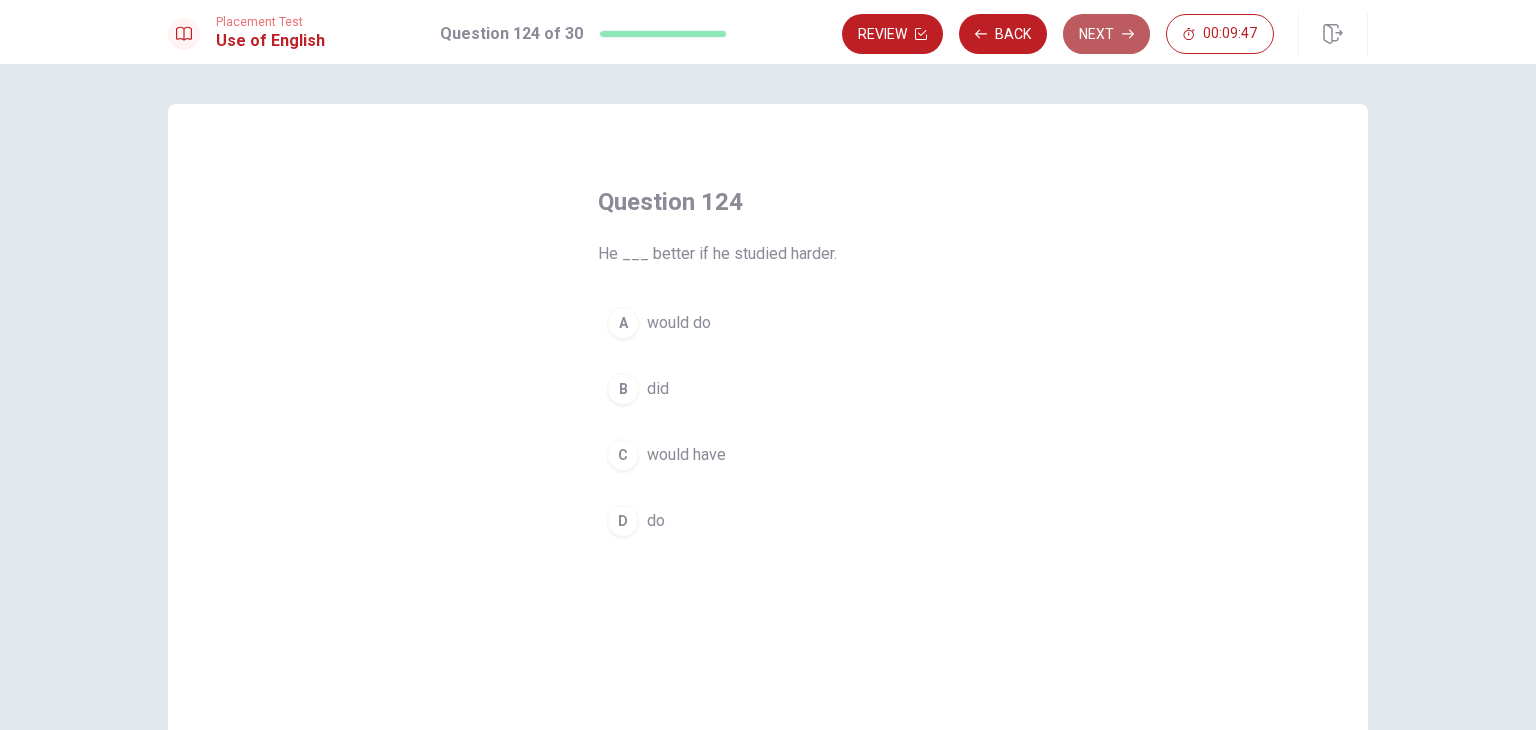 click on "Next" at bounding box center (1106, 34) 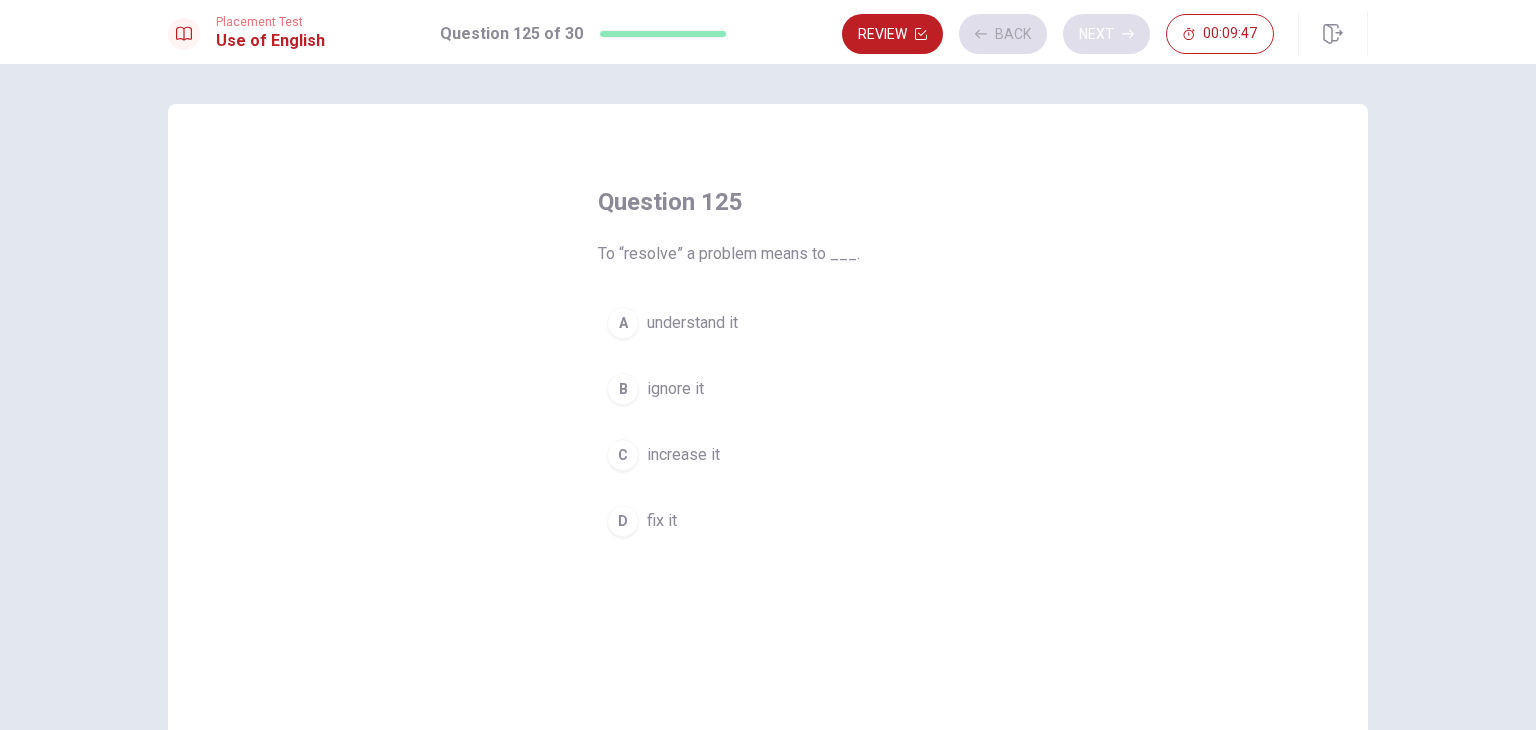 click on "Review Back Next 00:09:47" at bounding box center (1058, 34) 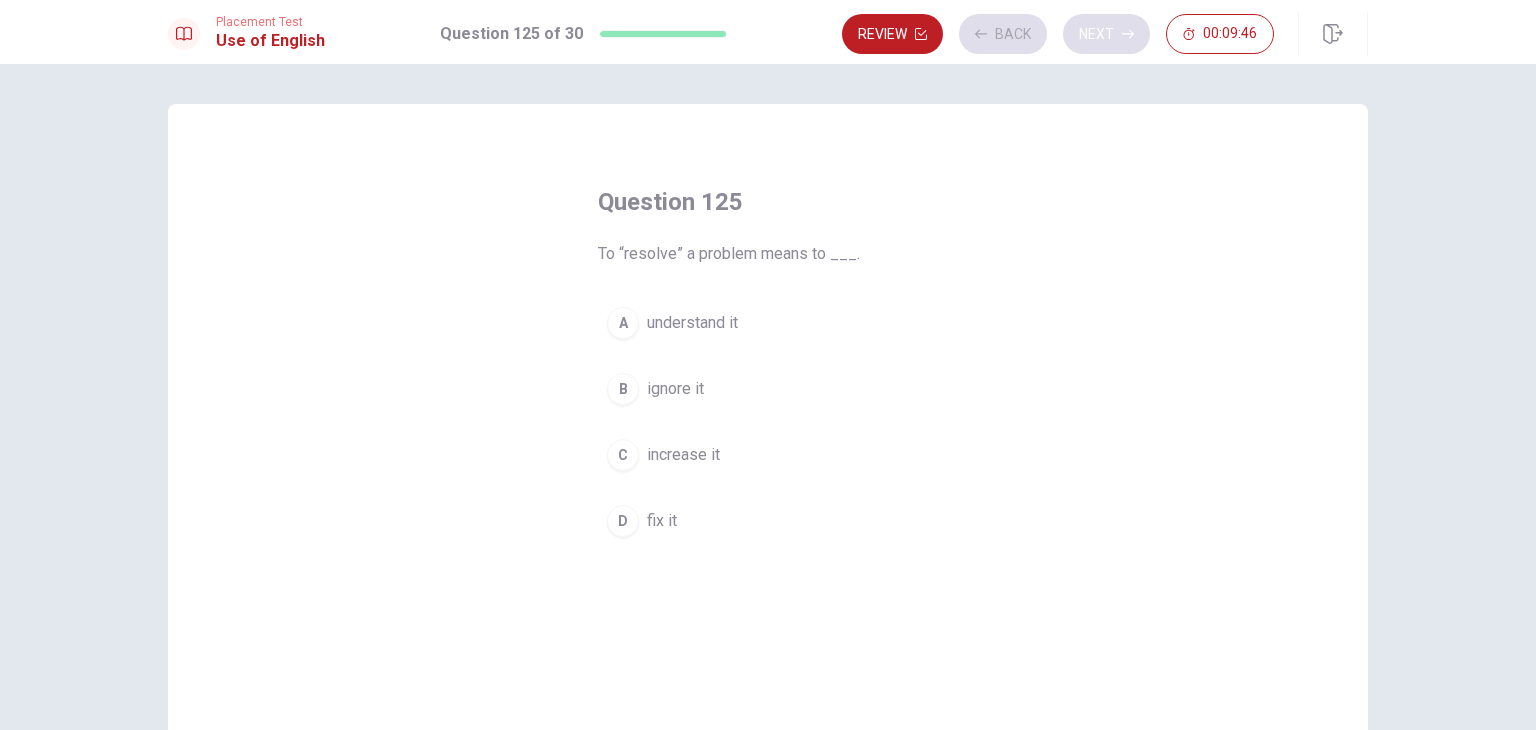 click on "Review Back Next 00:09:46" at bounding box center (1058, 34) 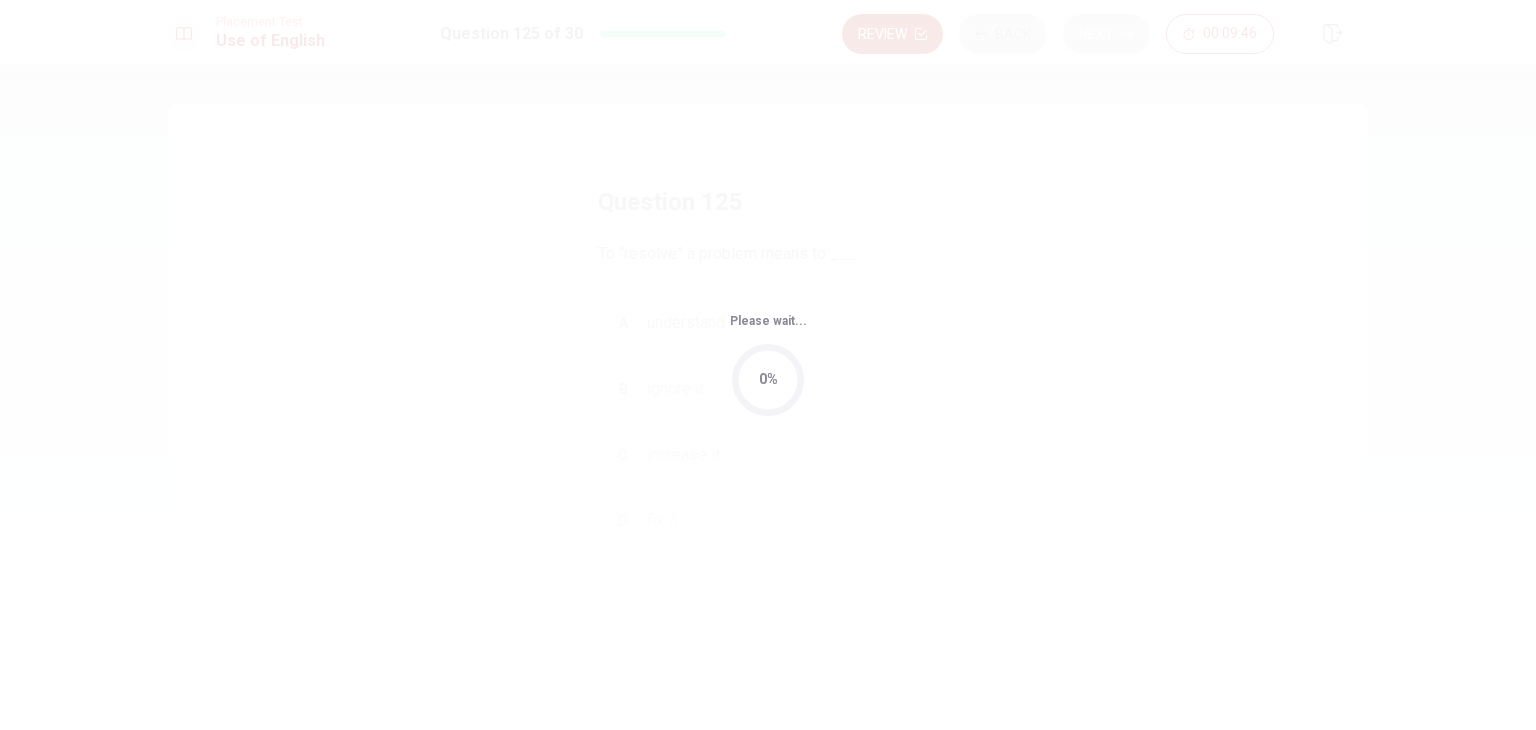 click on "Please wait... 0%" at bounding box center (768, 365) 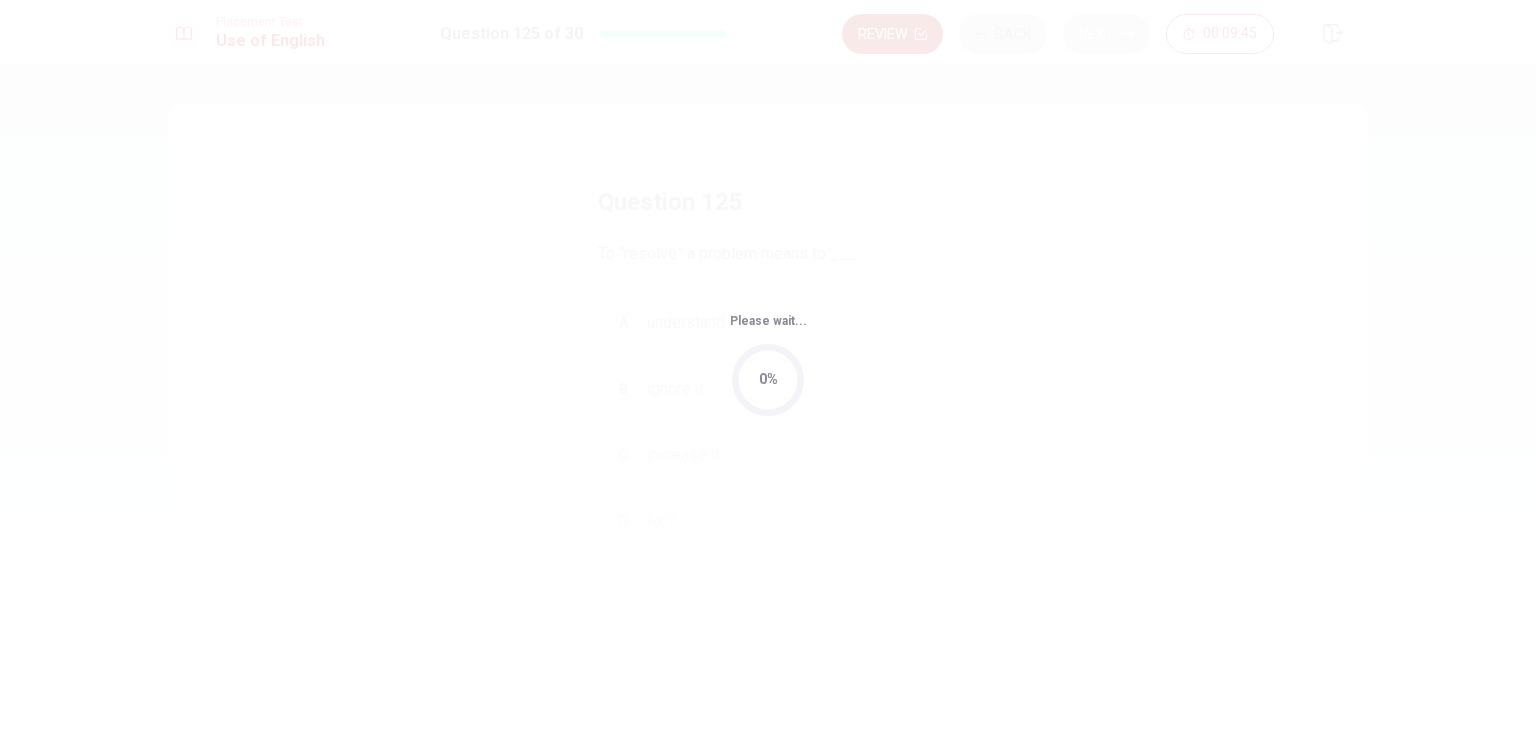 click on "Please wait... 0%" at bounding box center (768, 365) 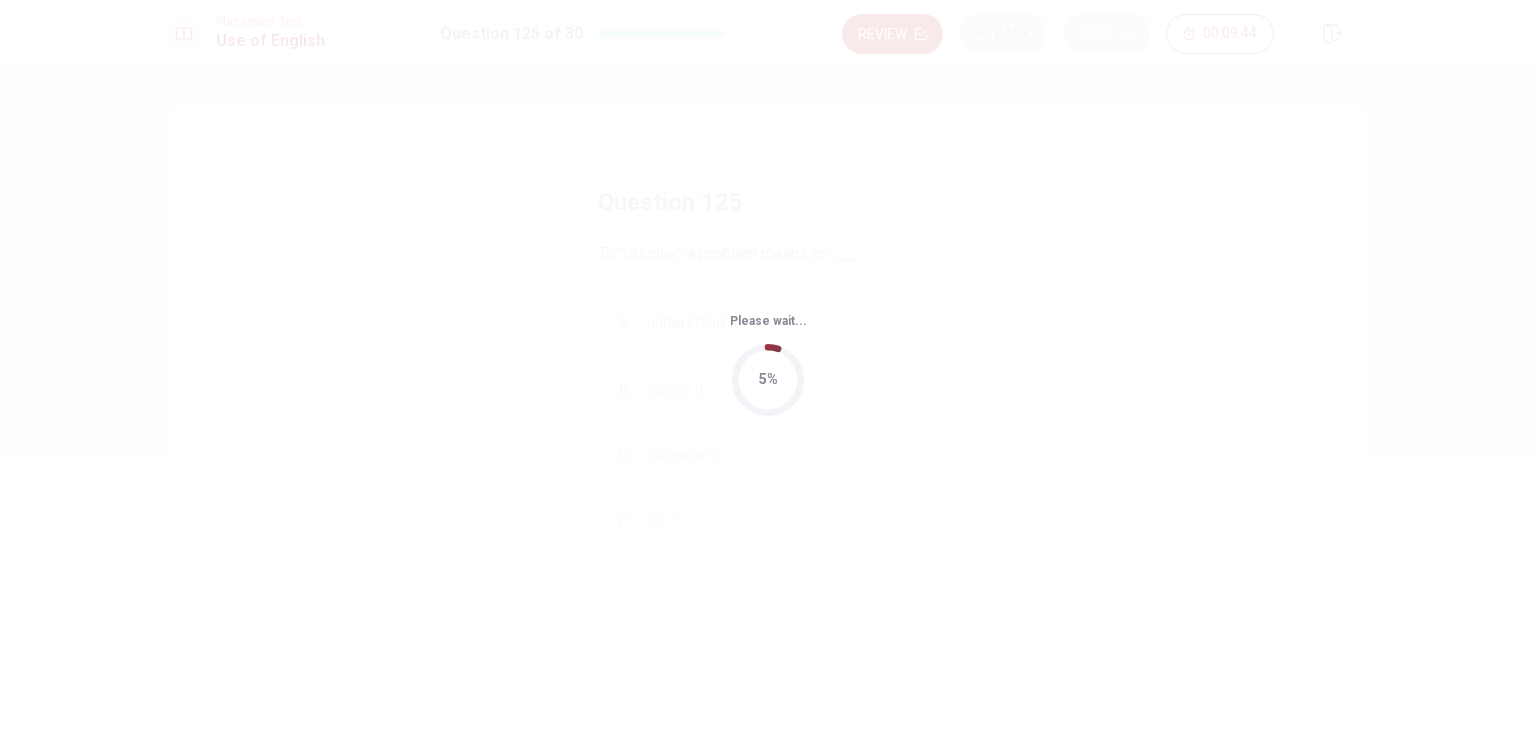 click on "Please wait... 5%" at bounding box center [768, 365] 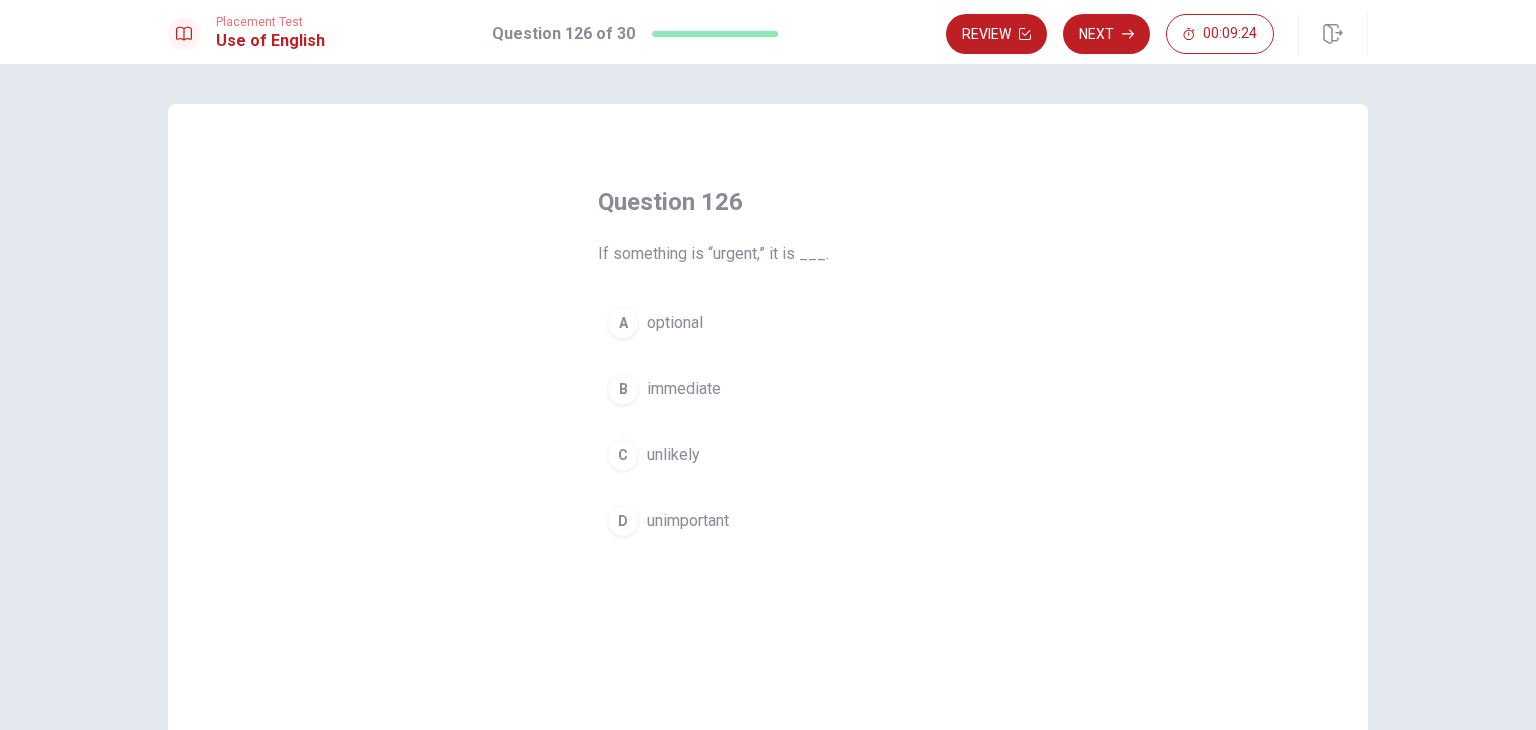 click on "Use of English" at bounding box center (270, 41) 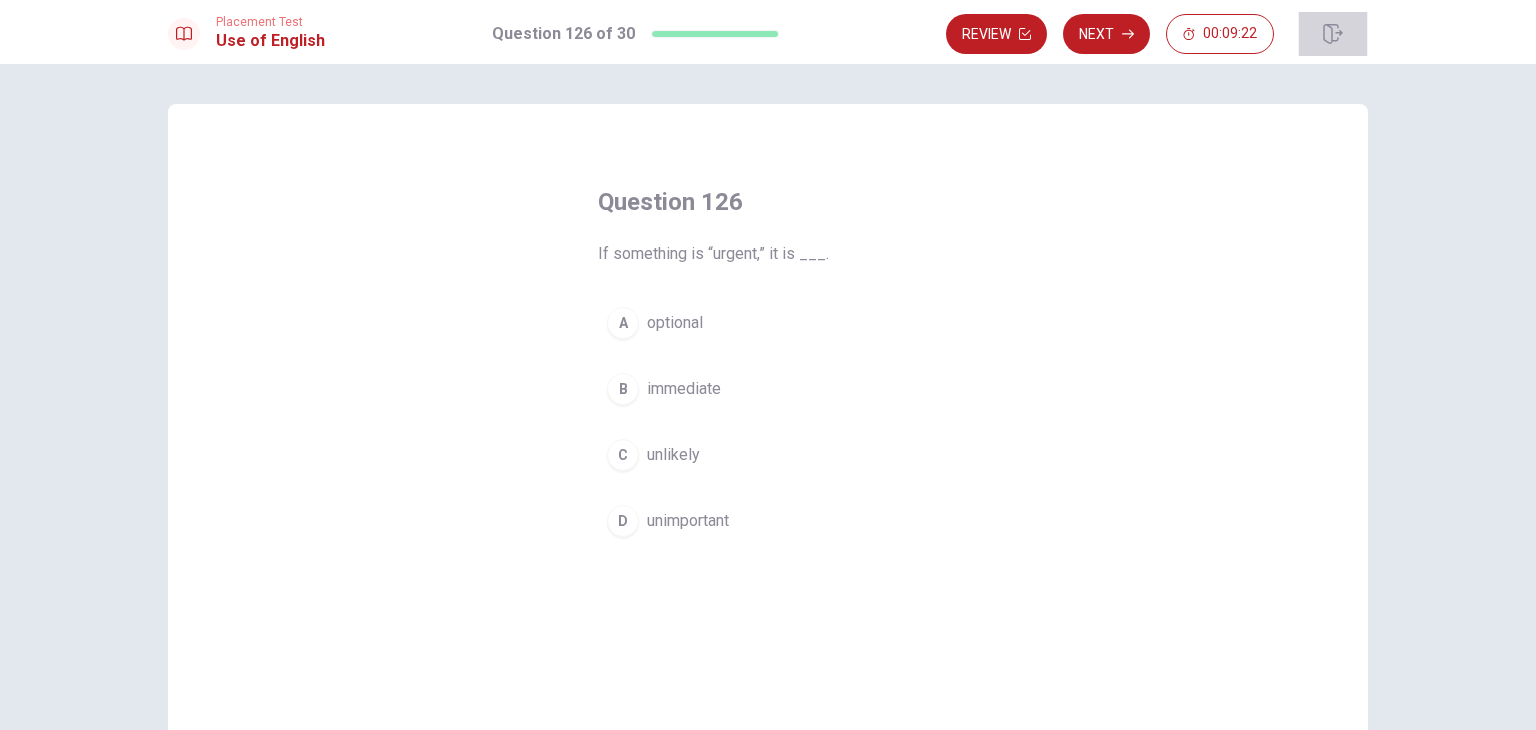 click at bounding box center (1333, 34) 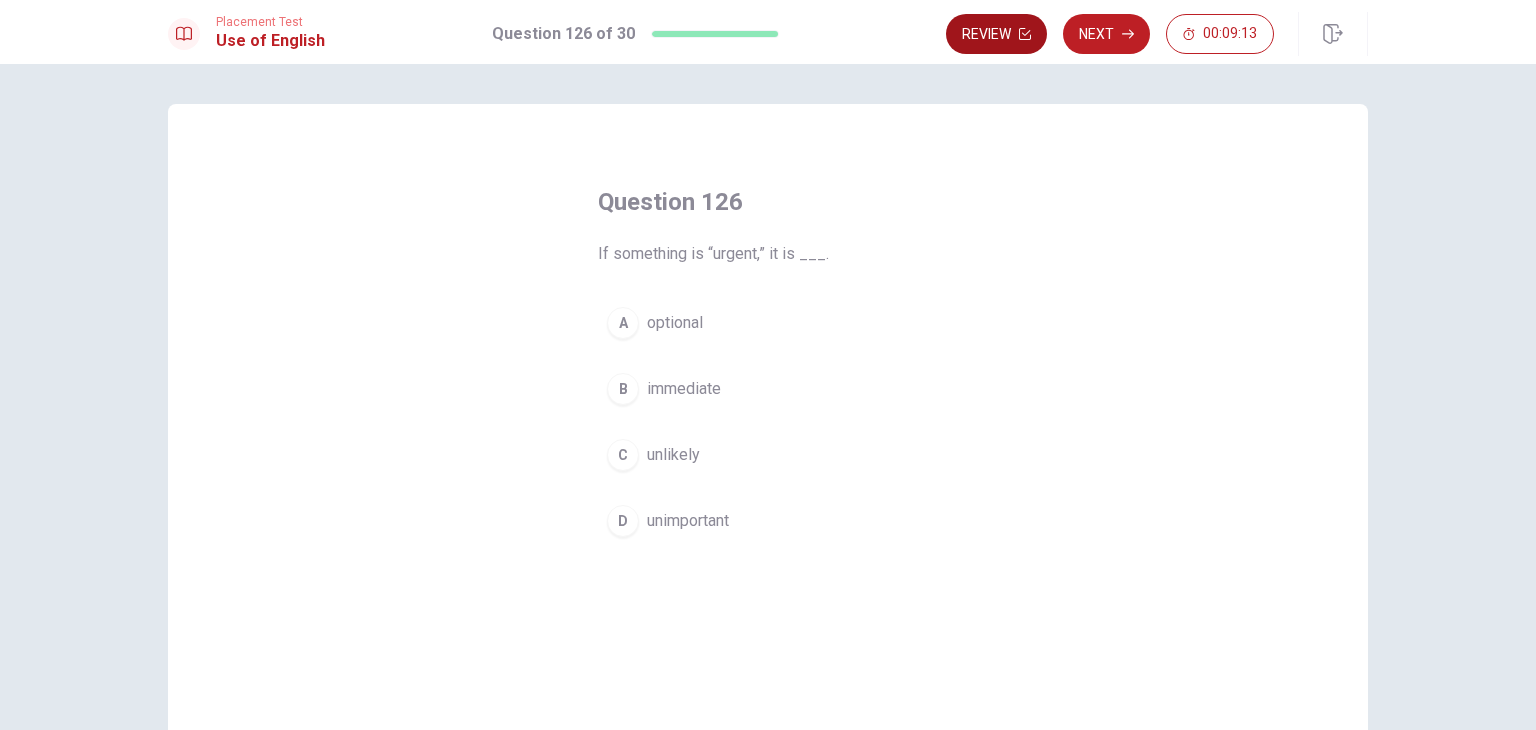 click on "Review" at bounding box center (996, 34) 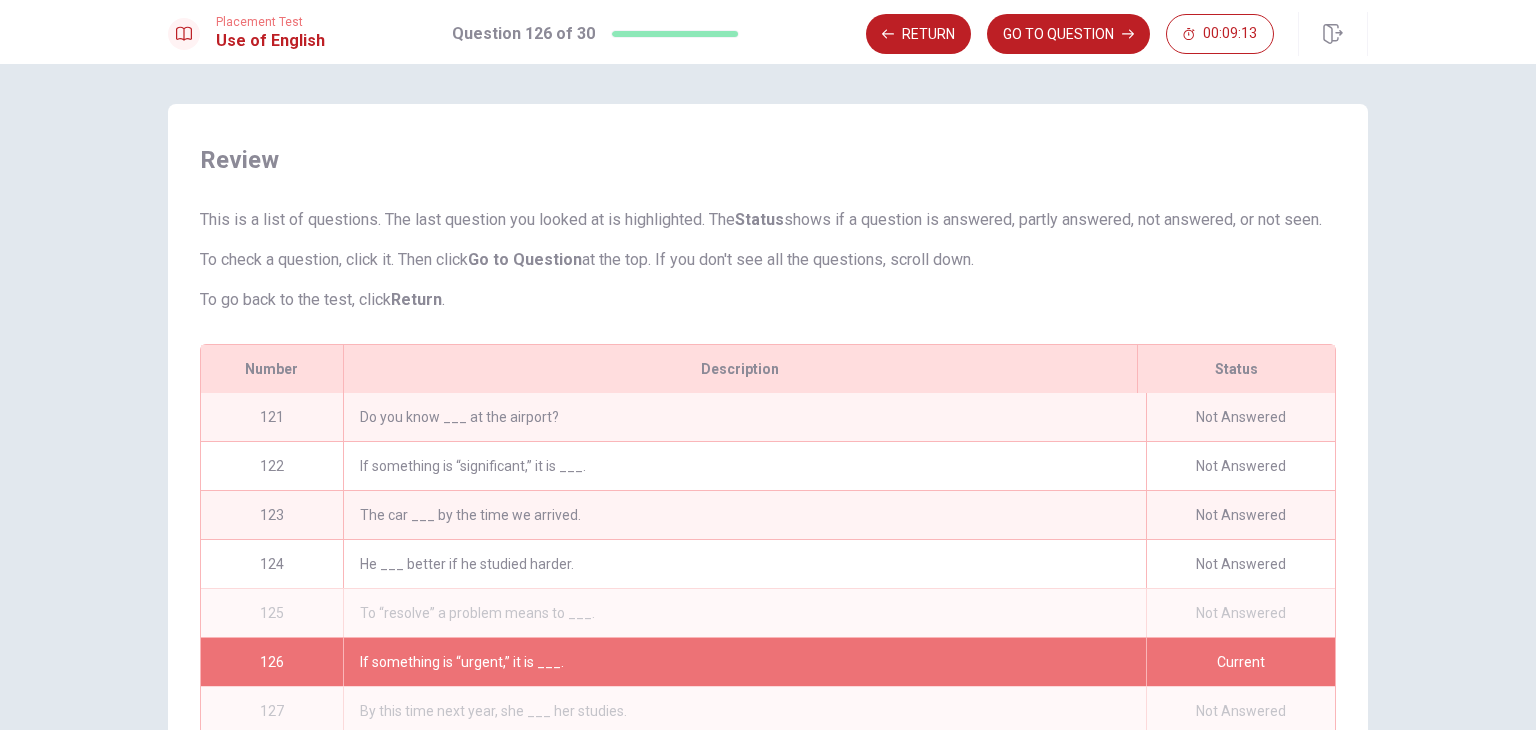scroll, scrollTop: 131, scrollLeft: 0, axis: vertical 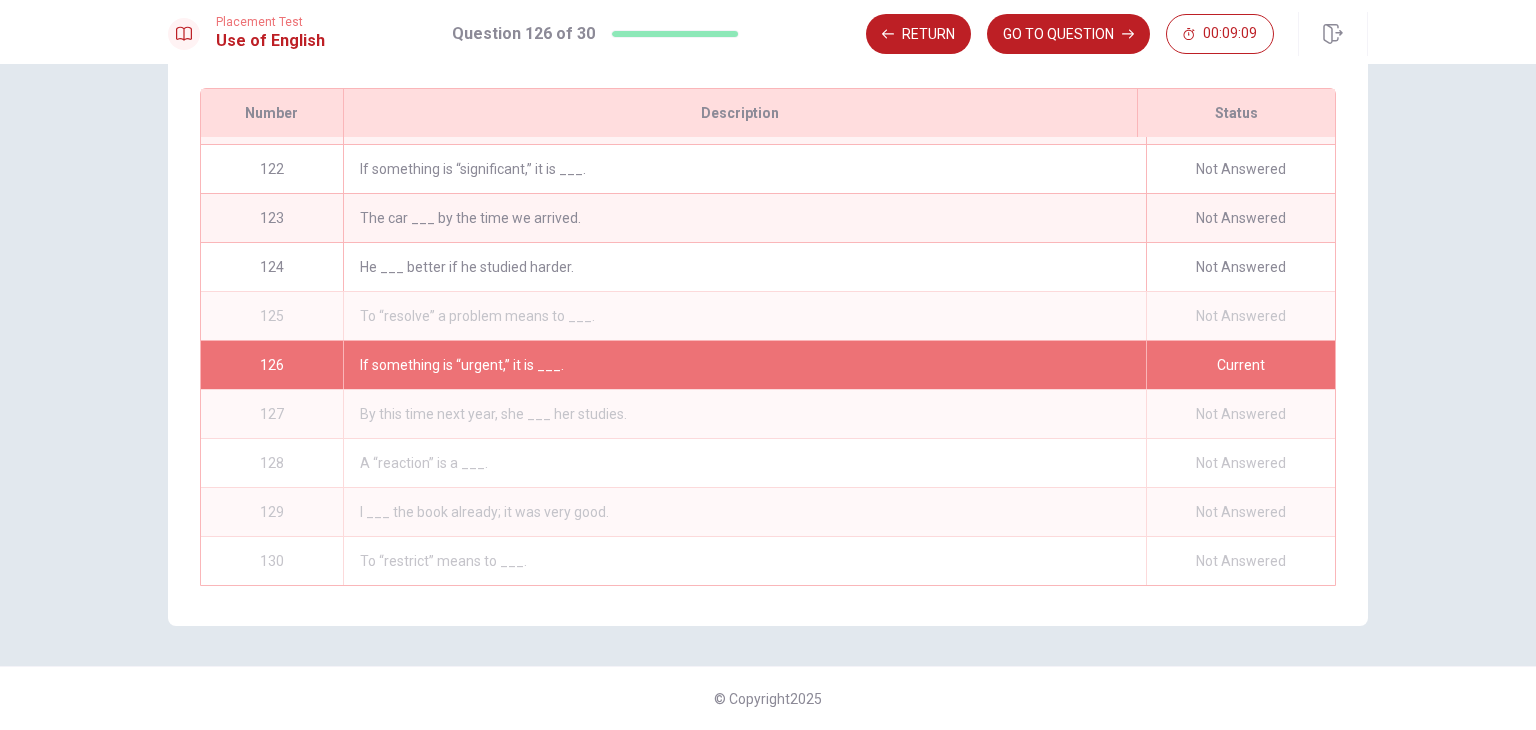 click on "Review This is a list of questions. The last question you looked at is highlighted. The  Status  shows if a question is answered, partly answered, not answered, or not seen. To check a question, click it. Then click  Go to Question  at the top. If you don't see all the questions, scroll down. To go back to the test, click  Return . # 121 Status Not Answered Description Do you know ___ at the airport? # 122 Status Not Answered Description If something is “significant,” it is ___. # 123 Status Not Answered Description The car ___ by the time we arrived. # 124 Status Not Answered Description He ___ better if he studied harder. # 125 Status Not Answered Description To “resolve” a problem means to ___. # 126 Status Current Description If something is “urgent,” it is ___. # 127 Status Not Answered Description By this time next year, she ___ her studies. # 128 Status Not Answered Description A “reaction” is a ___. # 129 Status Not Answered Description I ___ the book already; it was very good. # 130" at bounding box center [768, 397] 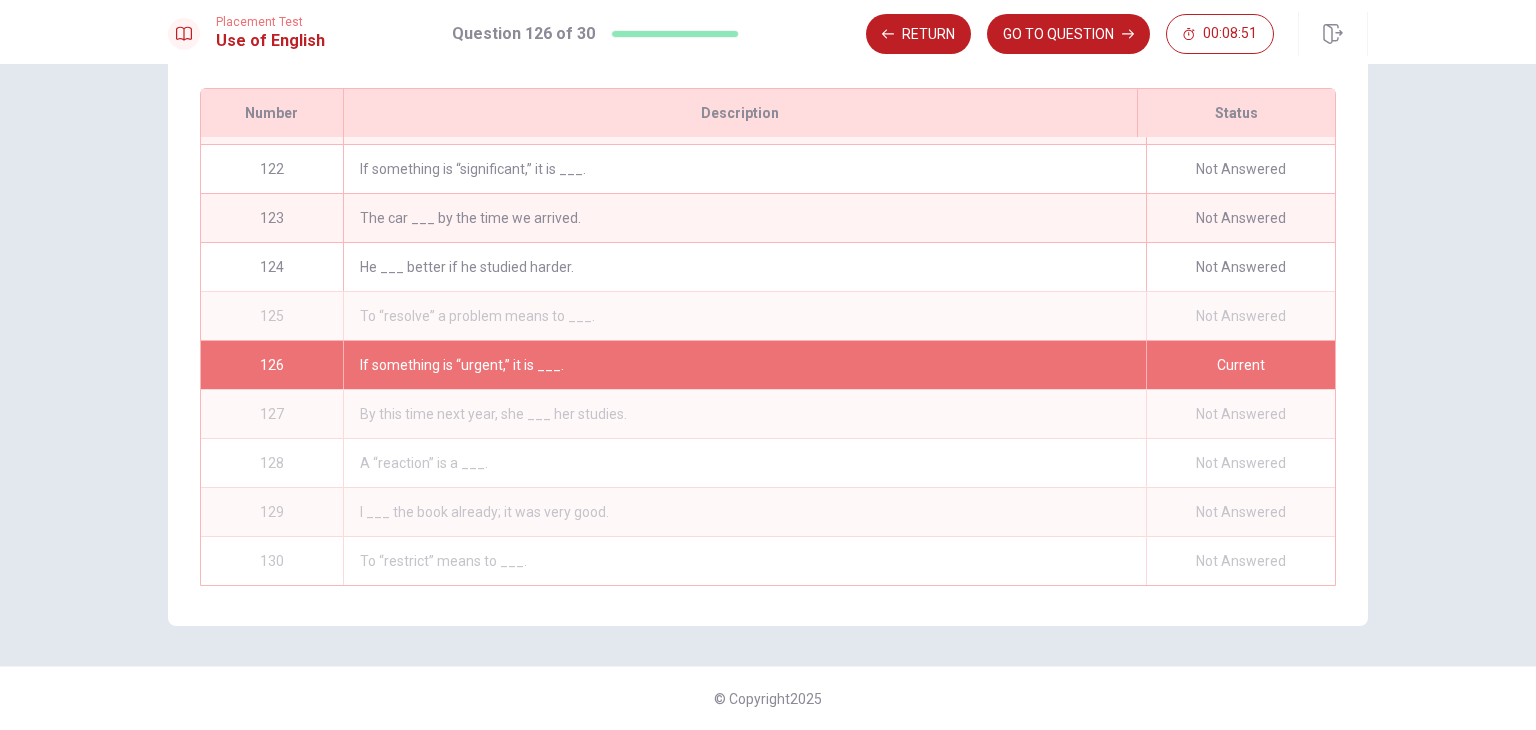 scroll, scrollTop: 0, scrollLeft: 0, axis: both 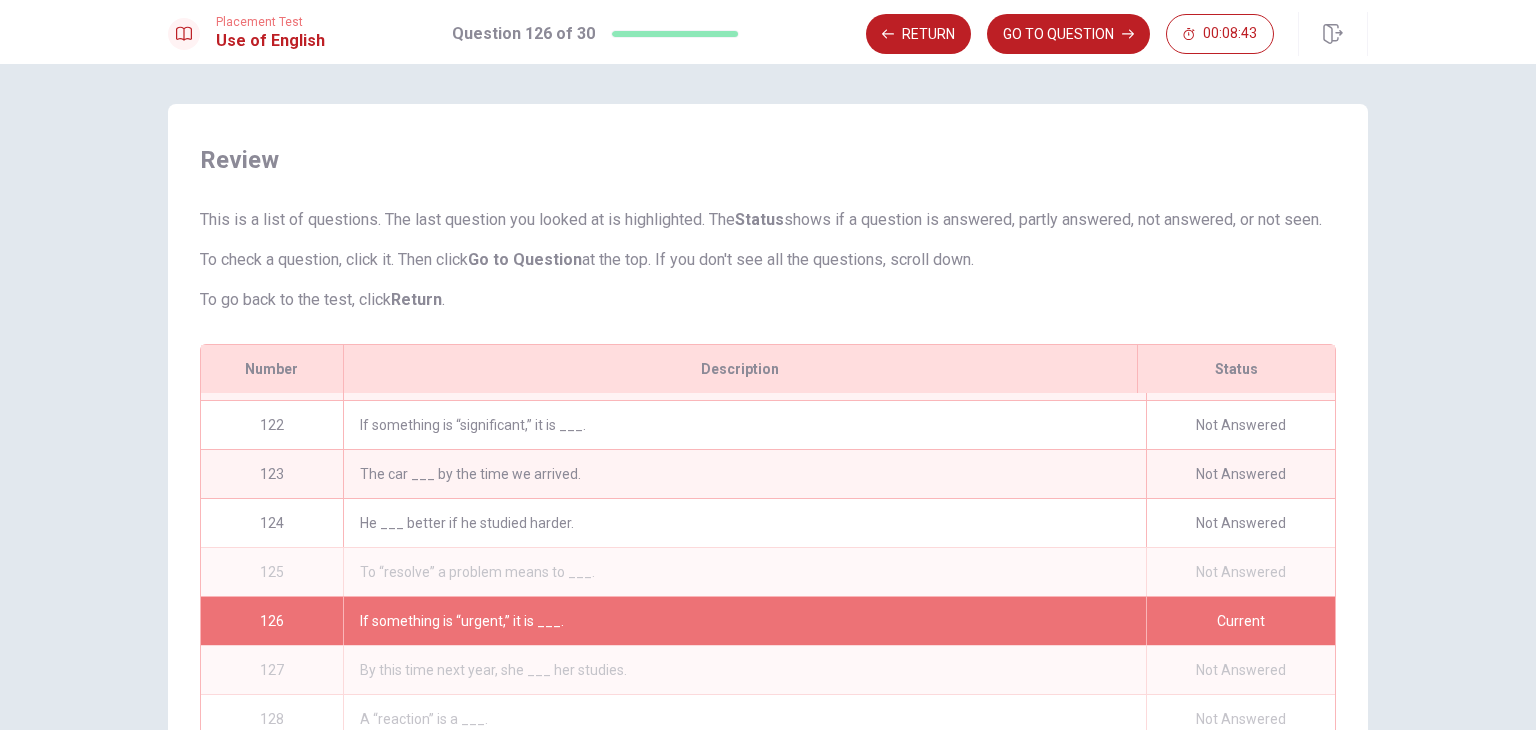 drag, startPoint x: 490, startPoint y: 283, endPoint x: 510, endPoint y: 319, distance: 41.18252 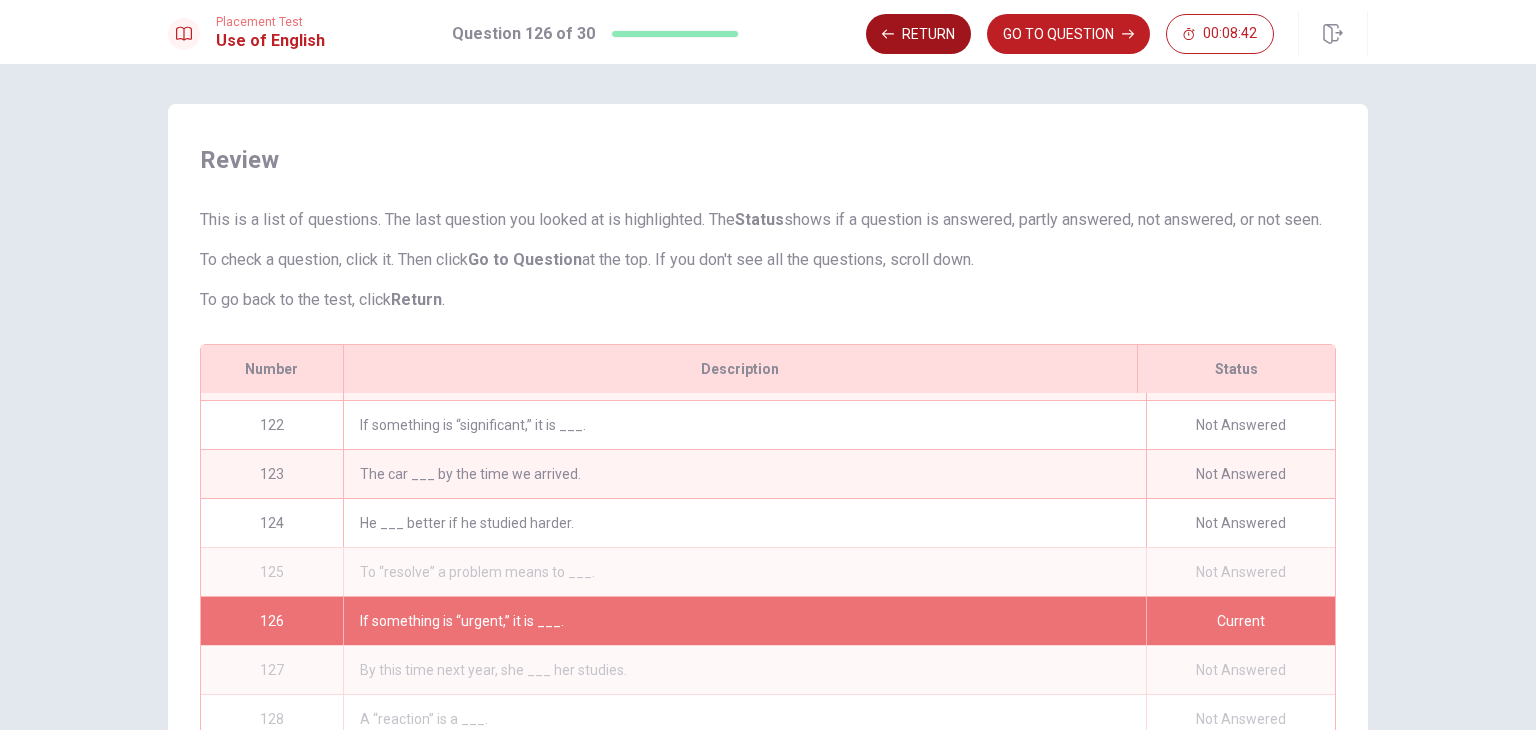 click on "Return" at bounding box center [918, 34] 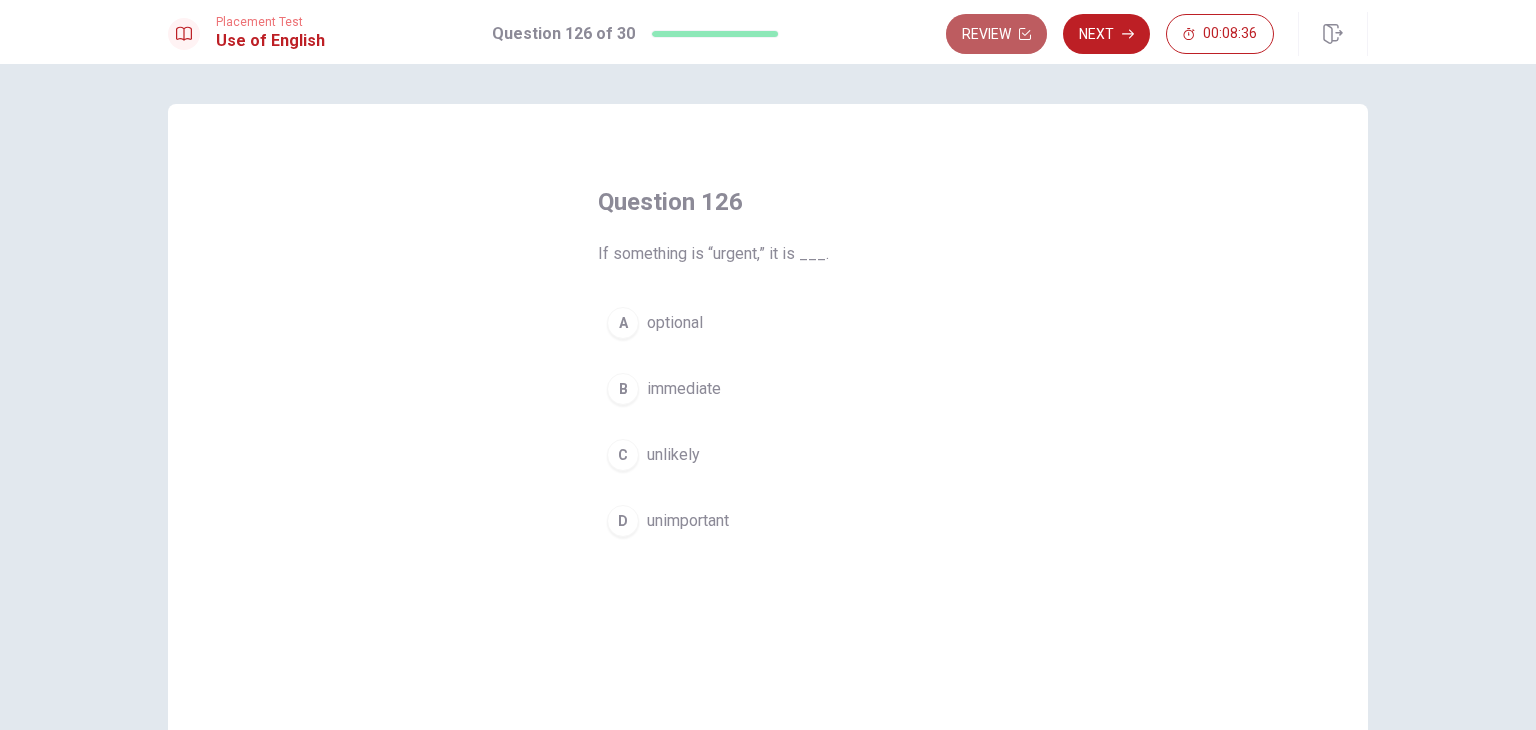 click on "Review" at bounding box center (996, 34) 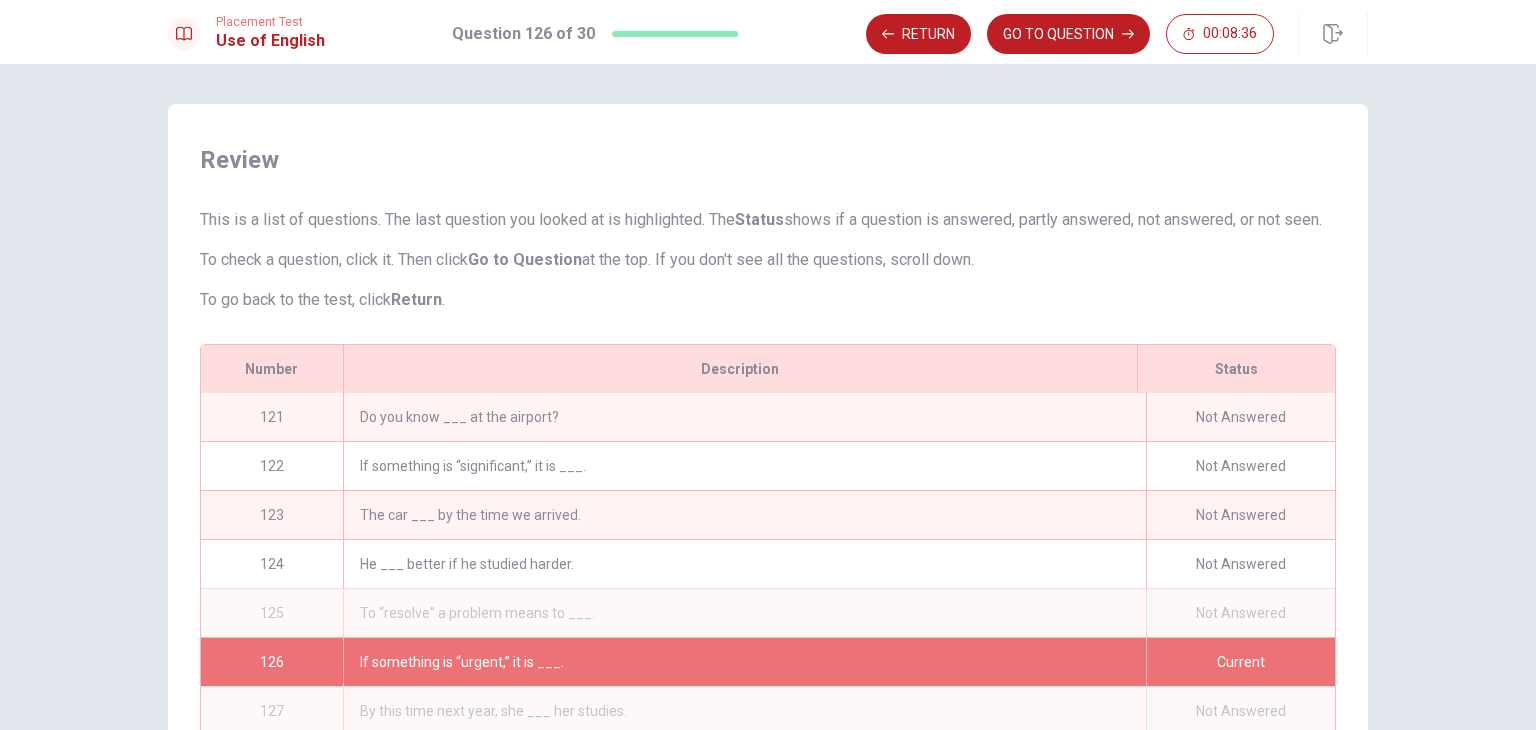 scroll, scrollTop: 257, scrollLeft: 0, axis: vertical 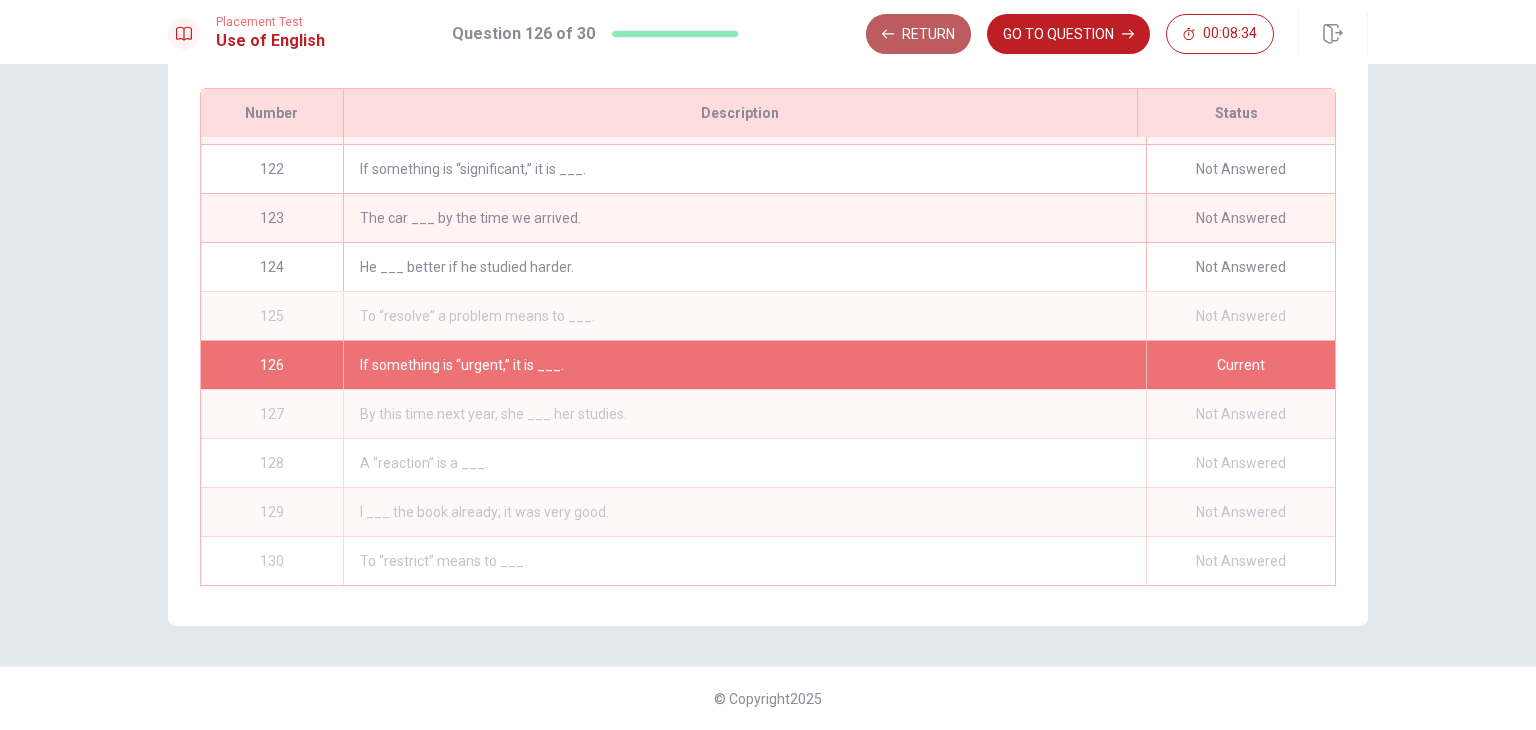 click on "Return" at bounding box center [918, 34] 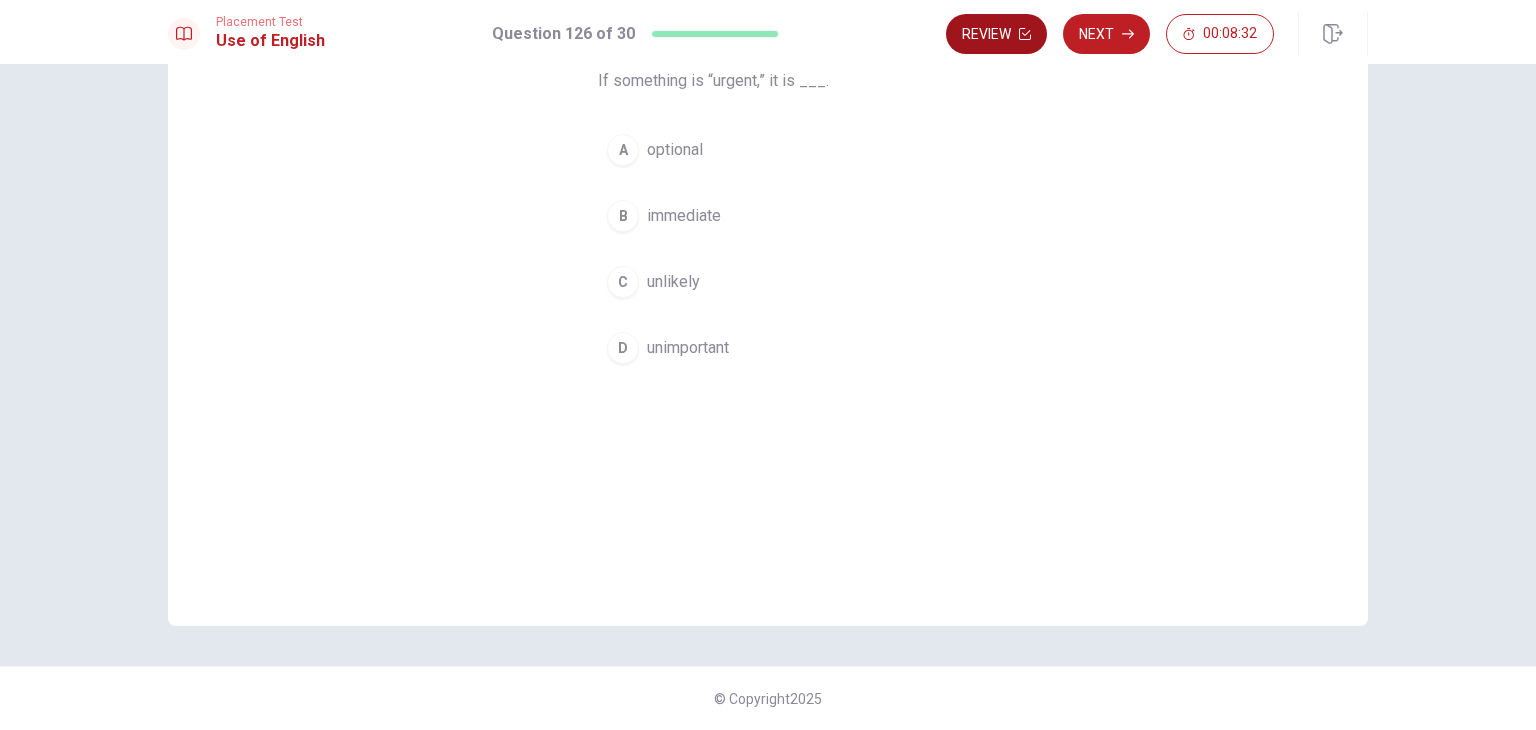 click on "Review" at bounding box center (996, 34) 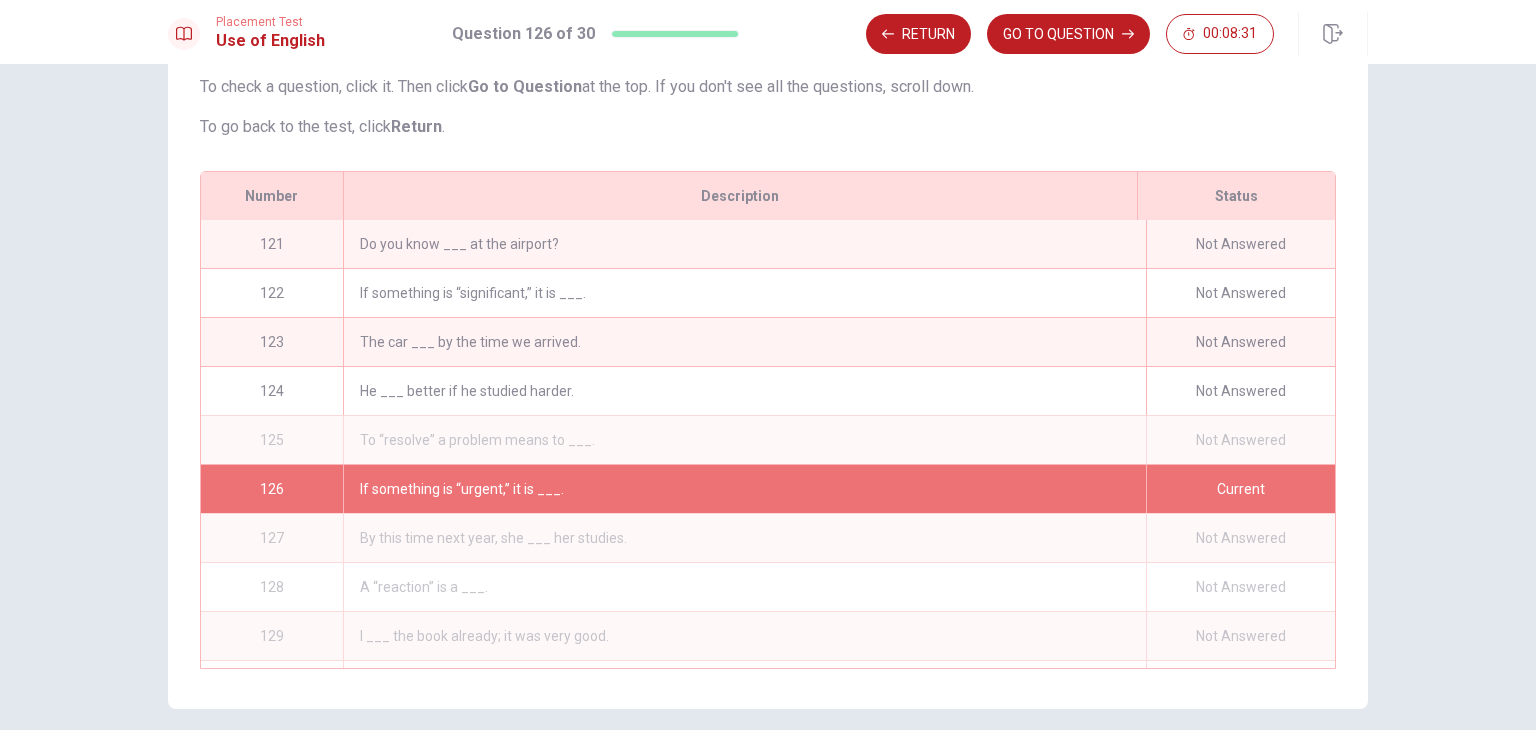 scroll, scrollTop: 280, scrollLeft: 0, axis: vertical 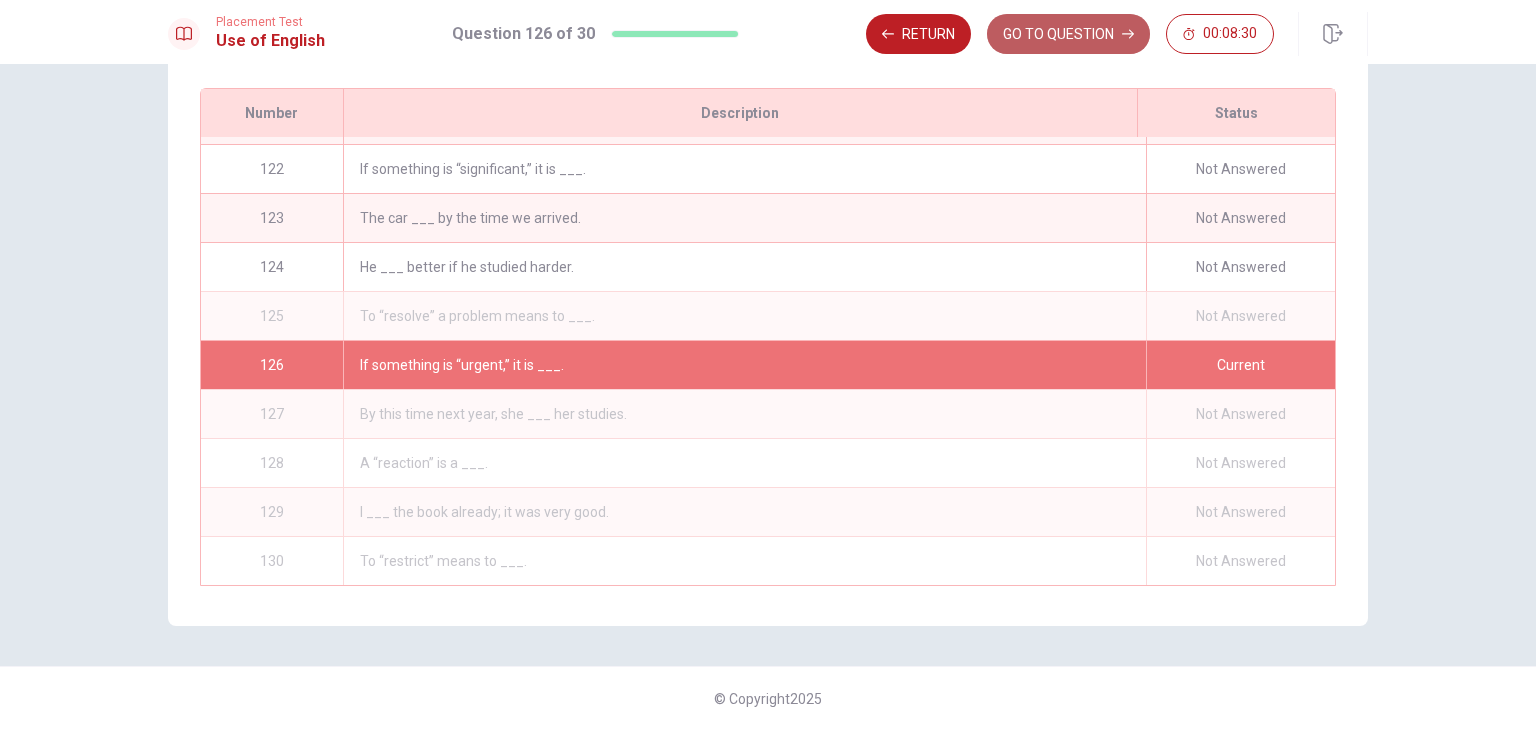 click on "GO TO QUESTION" at bounding box center (1068, 34) 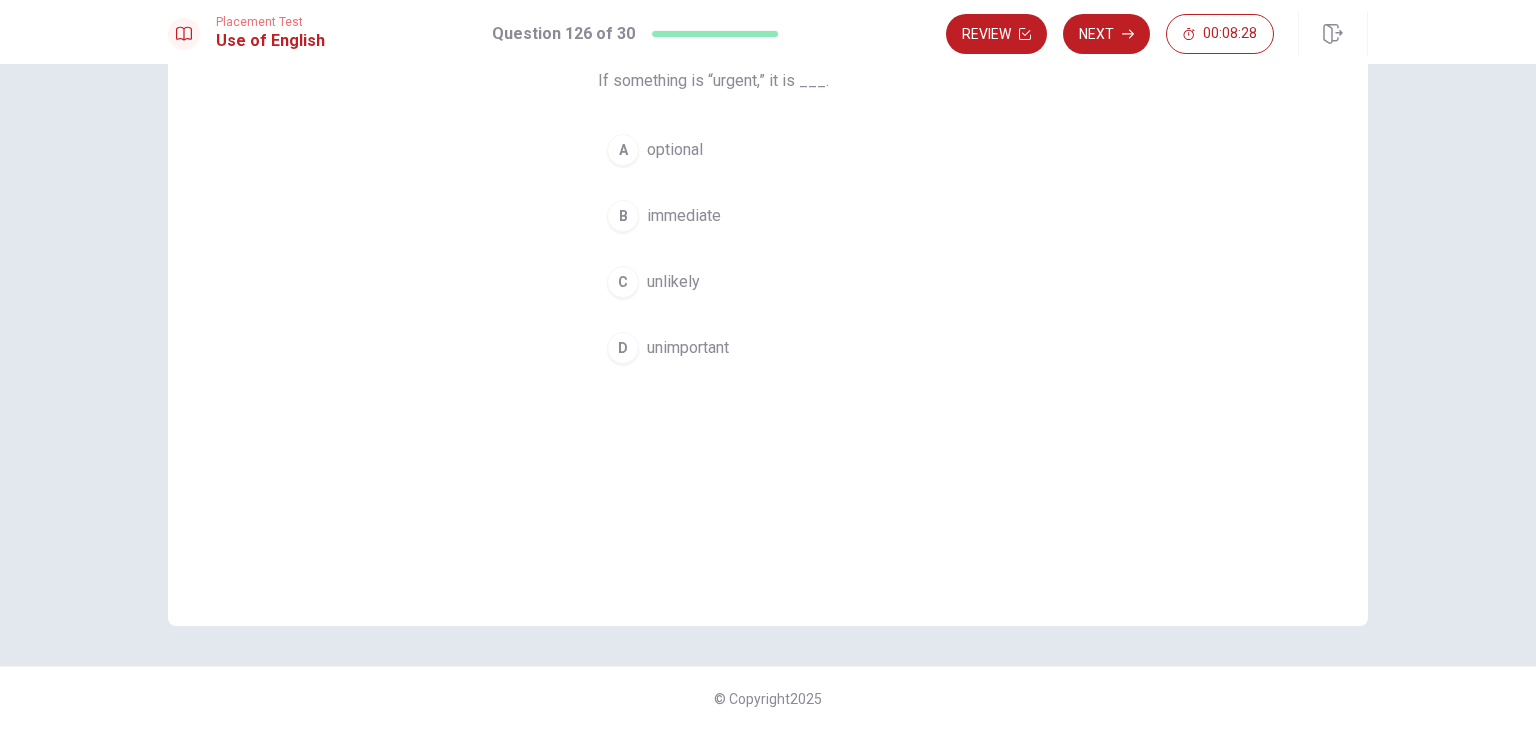 scroll, scrollTop: 0, scrollLeft: 0, axis: both 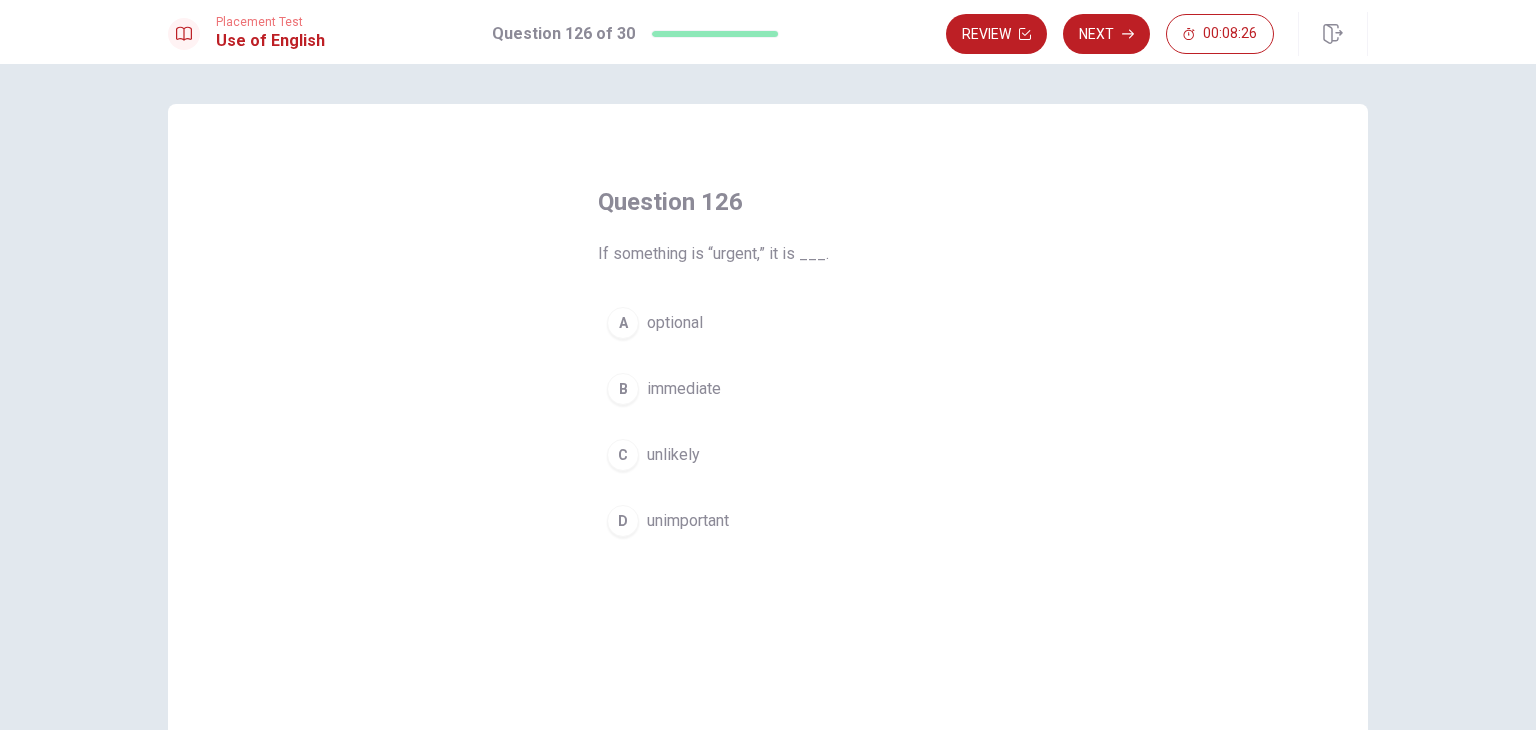 click on "B immediate" at bounding box center [768, 389] 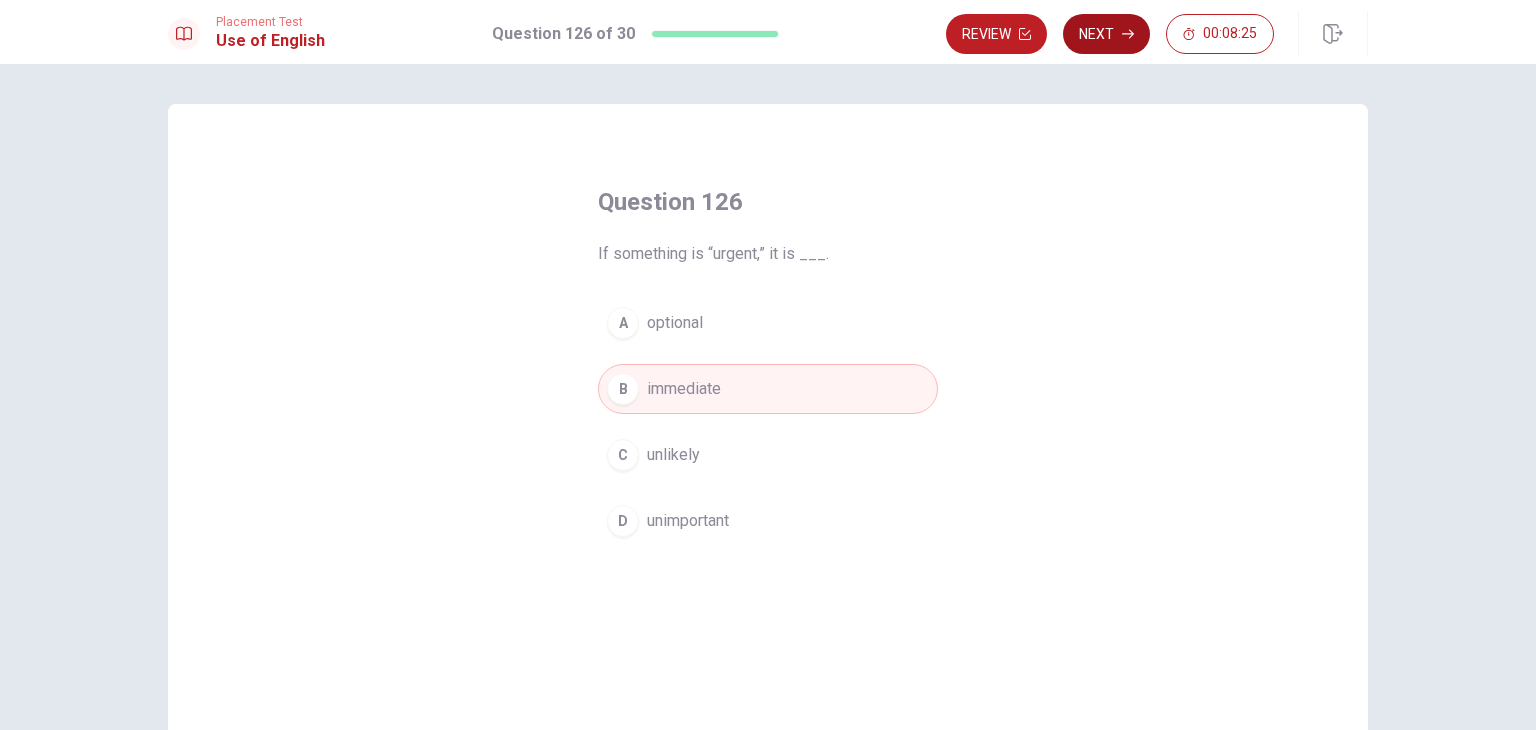 click on "Next" at bounding box center [1106, 34] 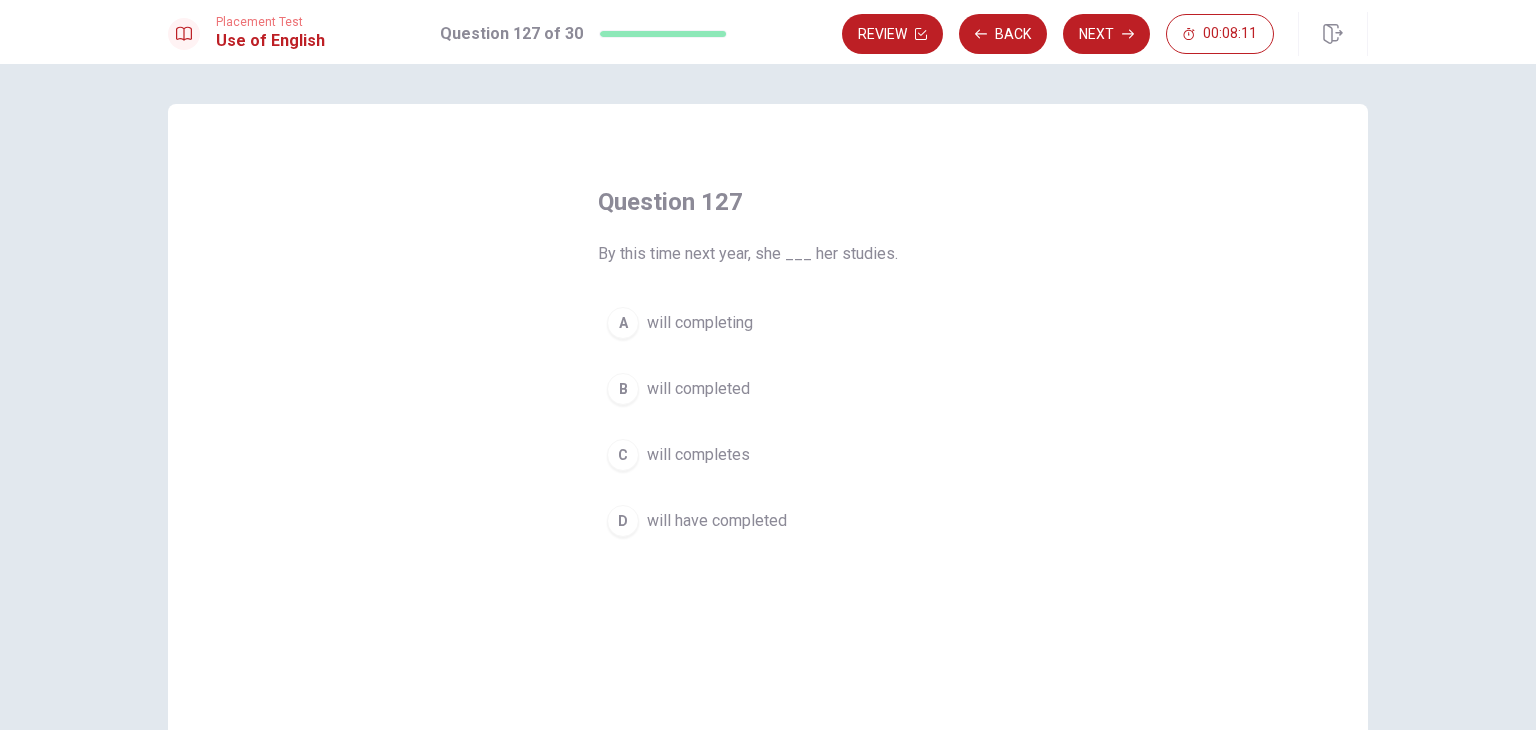 click on "will completed" at bounding box center [698, 389] 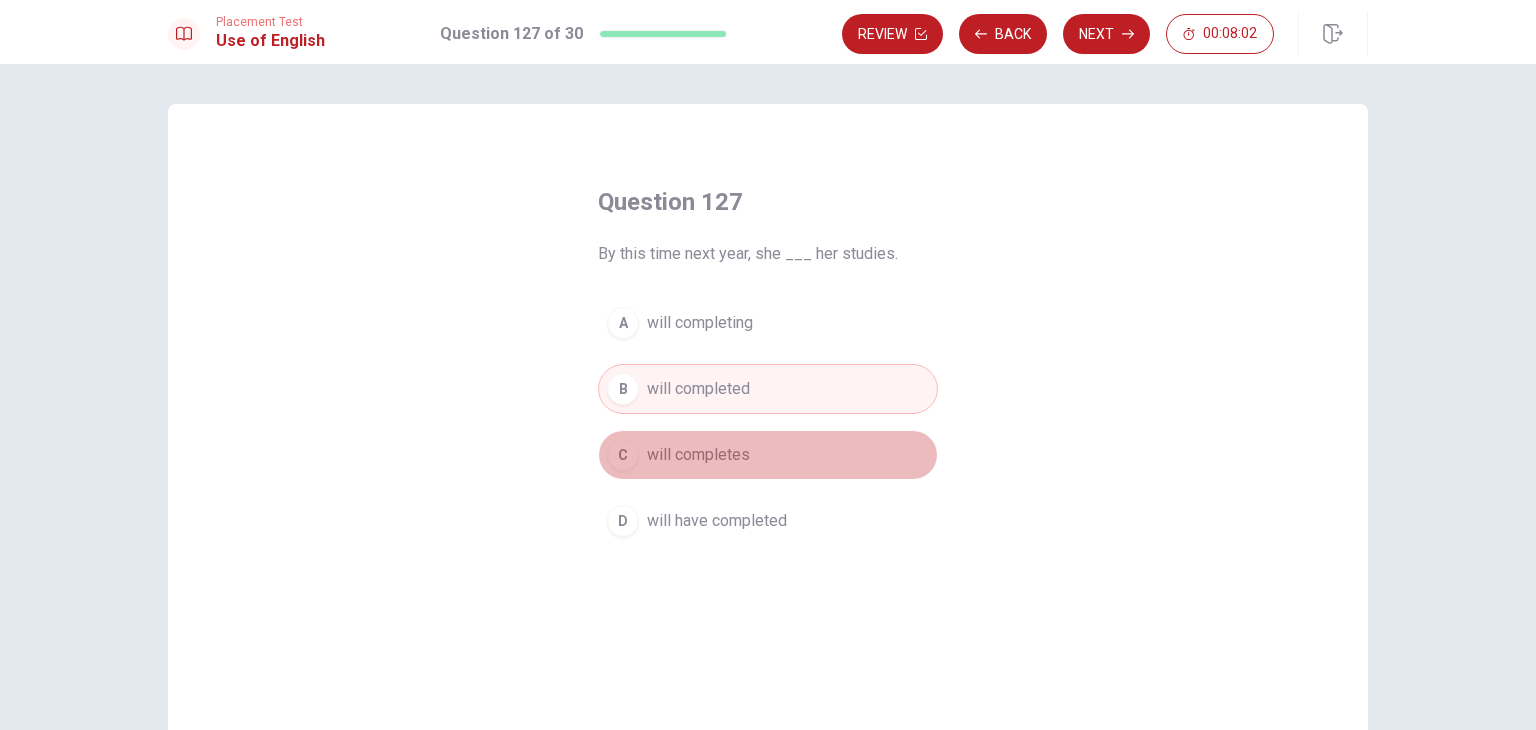 click on "C will completes" at bounding box center (768, 455) 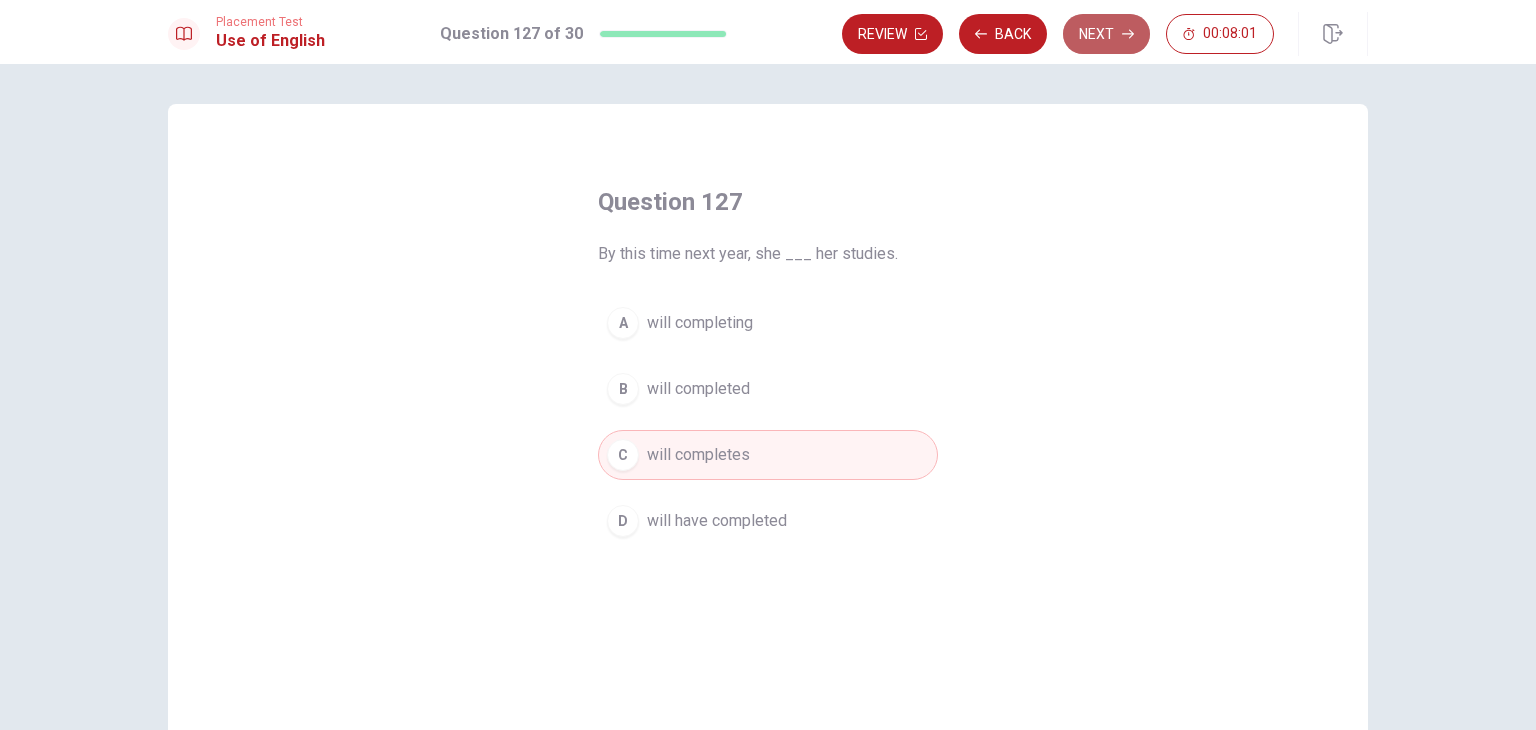 click on "Next" at bounding box center [1106, 34] 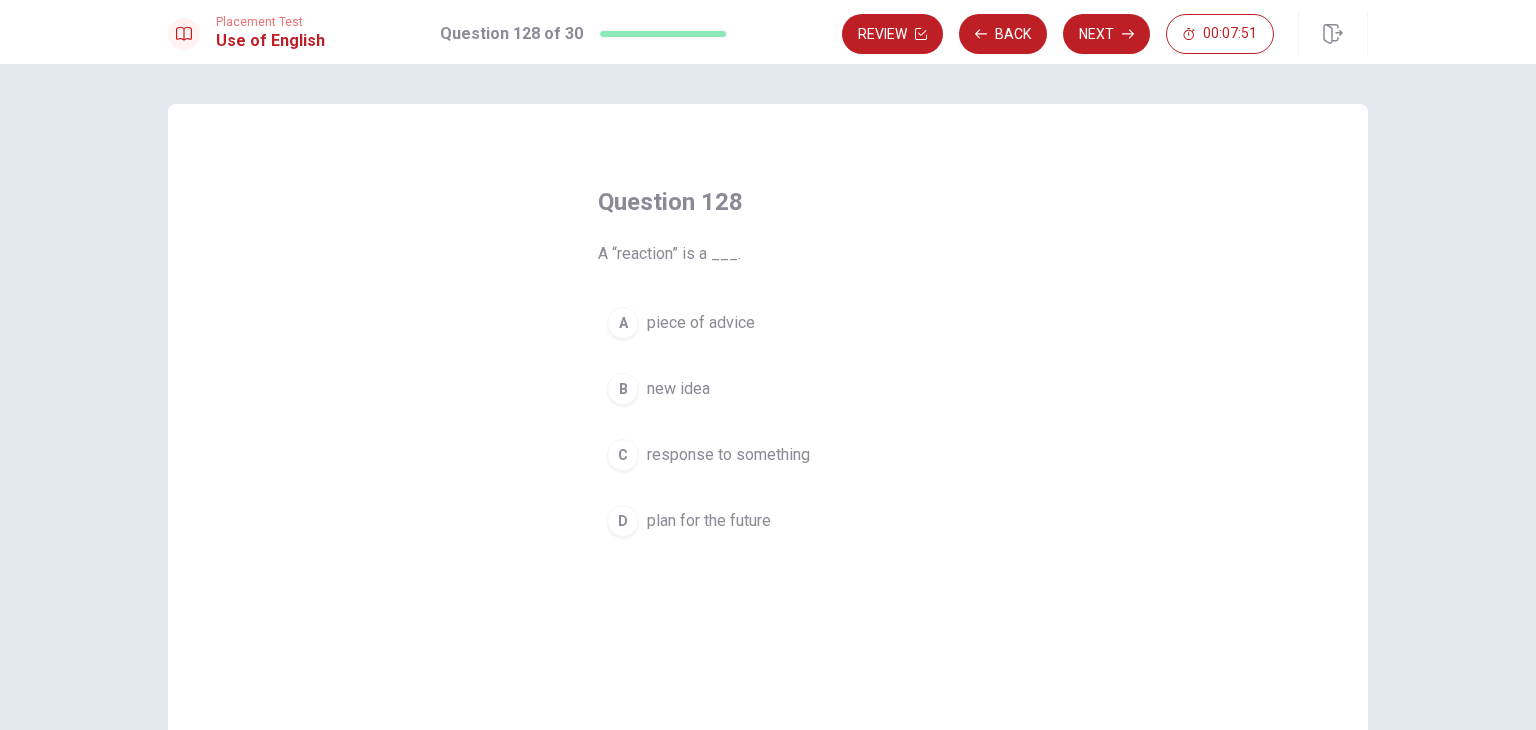 click on "response to something" at bounding box center (728, 455) 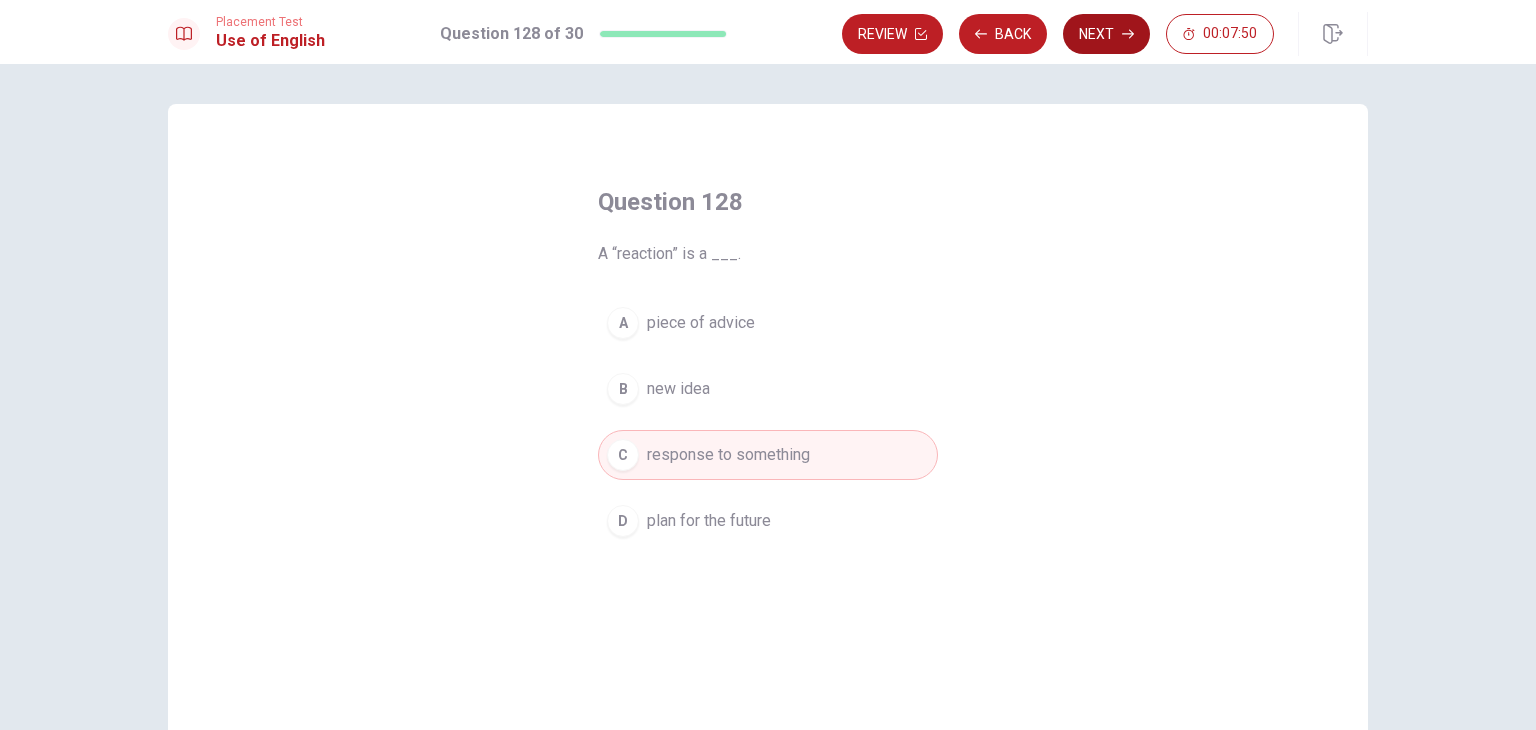 click on "Next" at bounding box center (1106, 34) 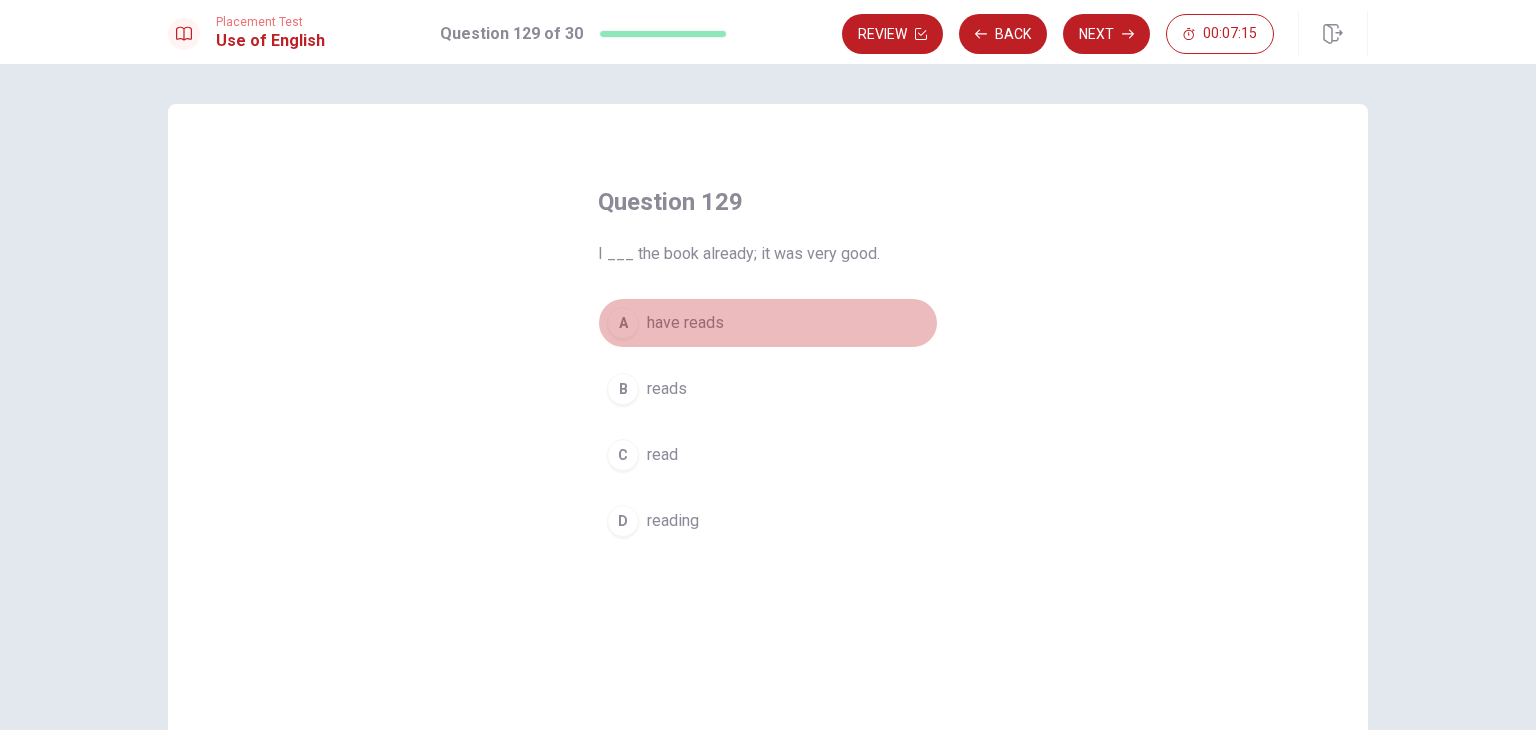 click on "have reads" at bounding box center (685, 323) 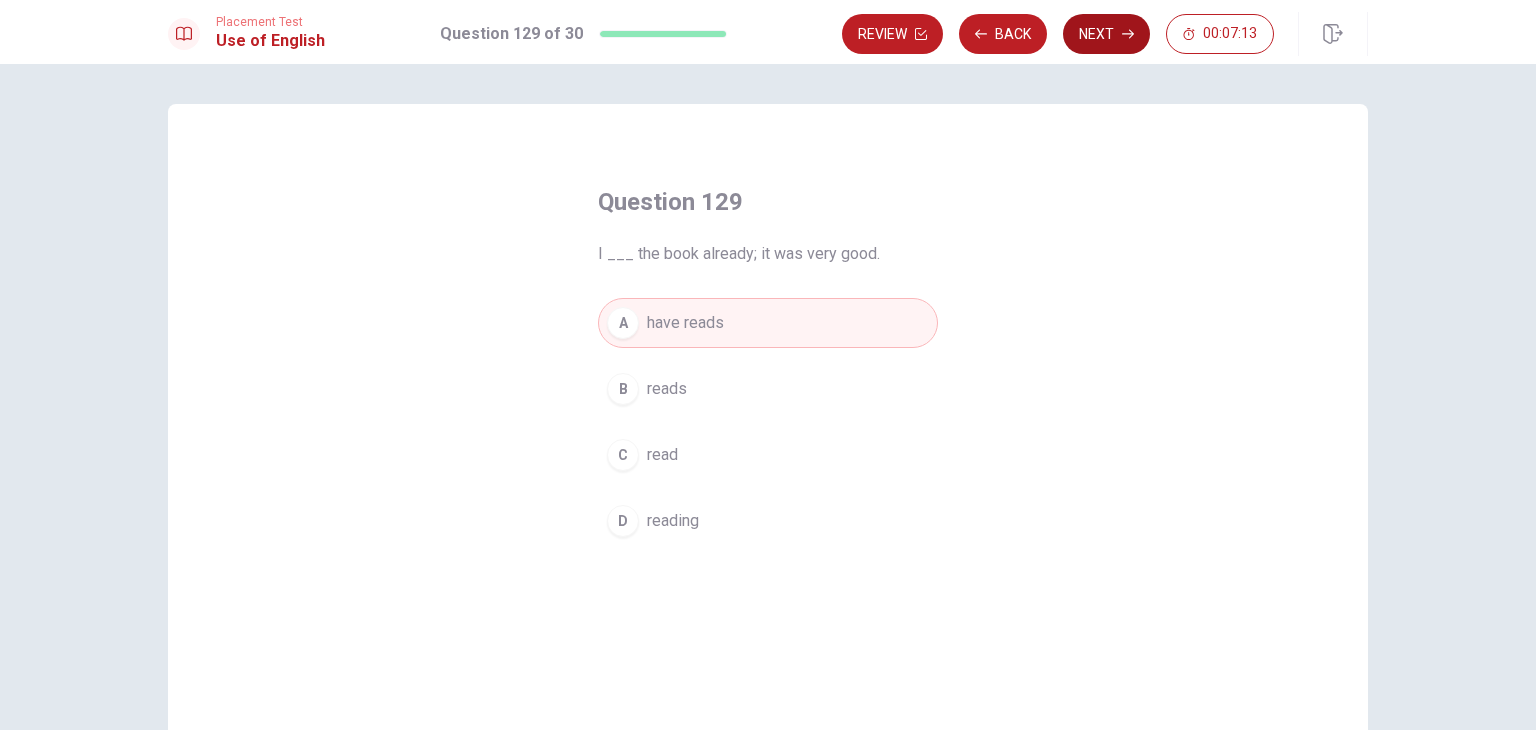 click on "Next" at bounding box center (1106, 34) 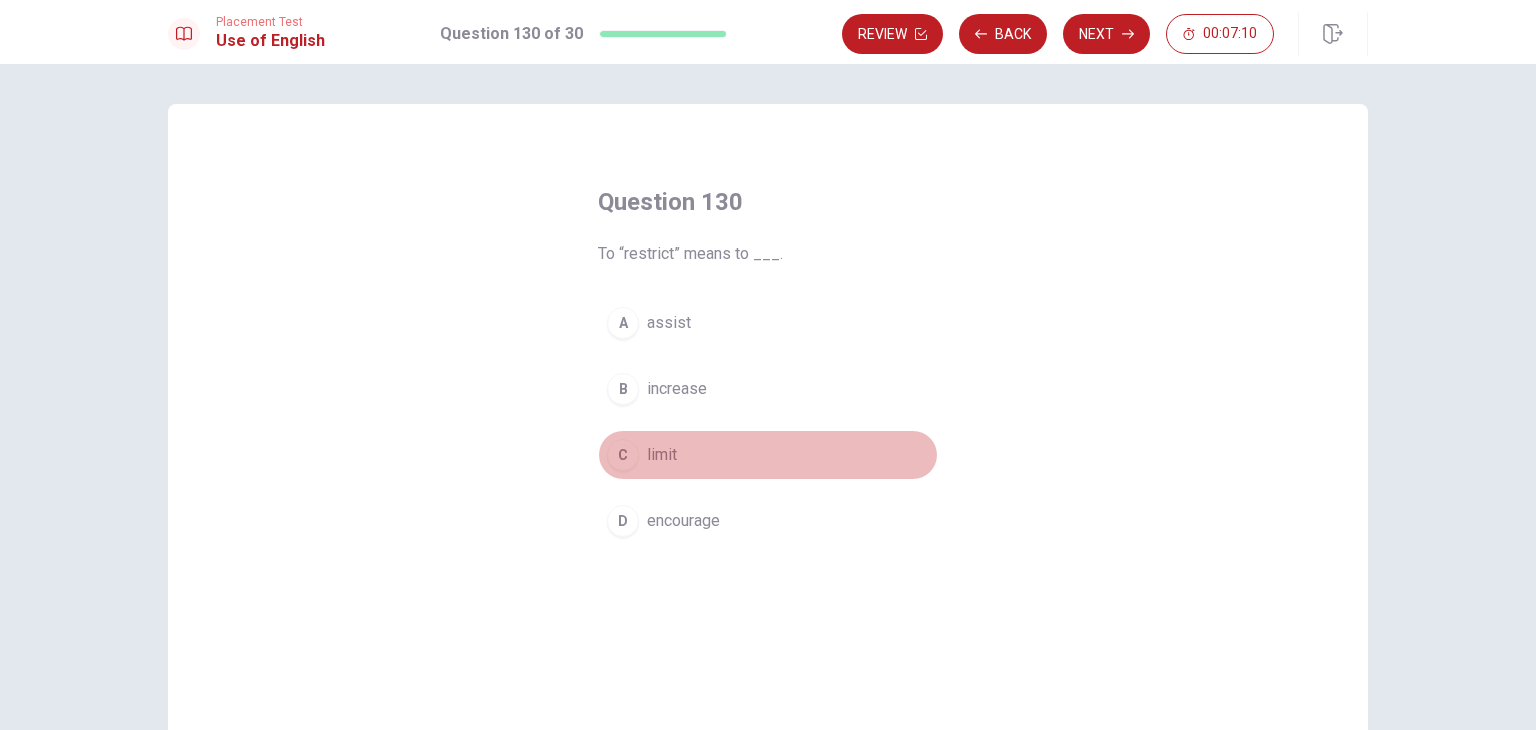 click on "C limit" at bounding box center [768, 455] 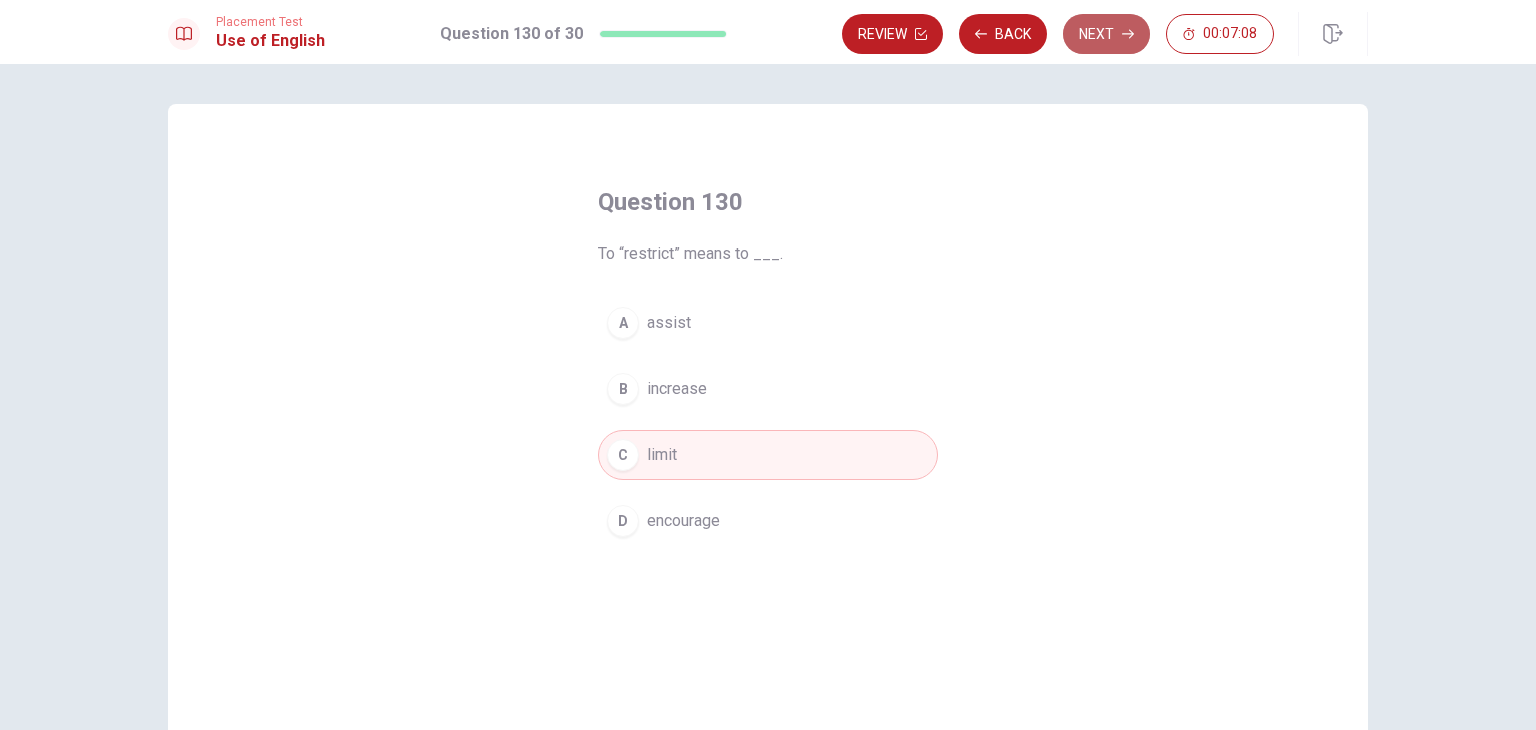 click on "Next" at bounding box center (1106, 34) 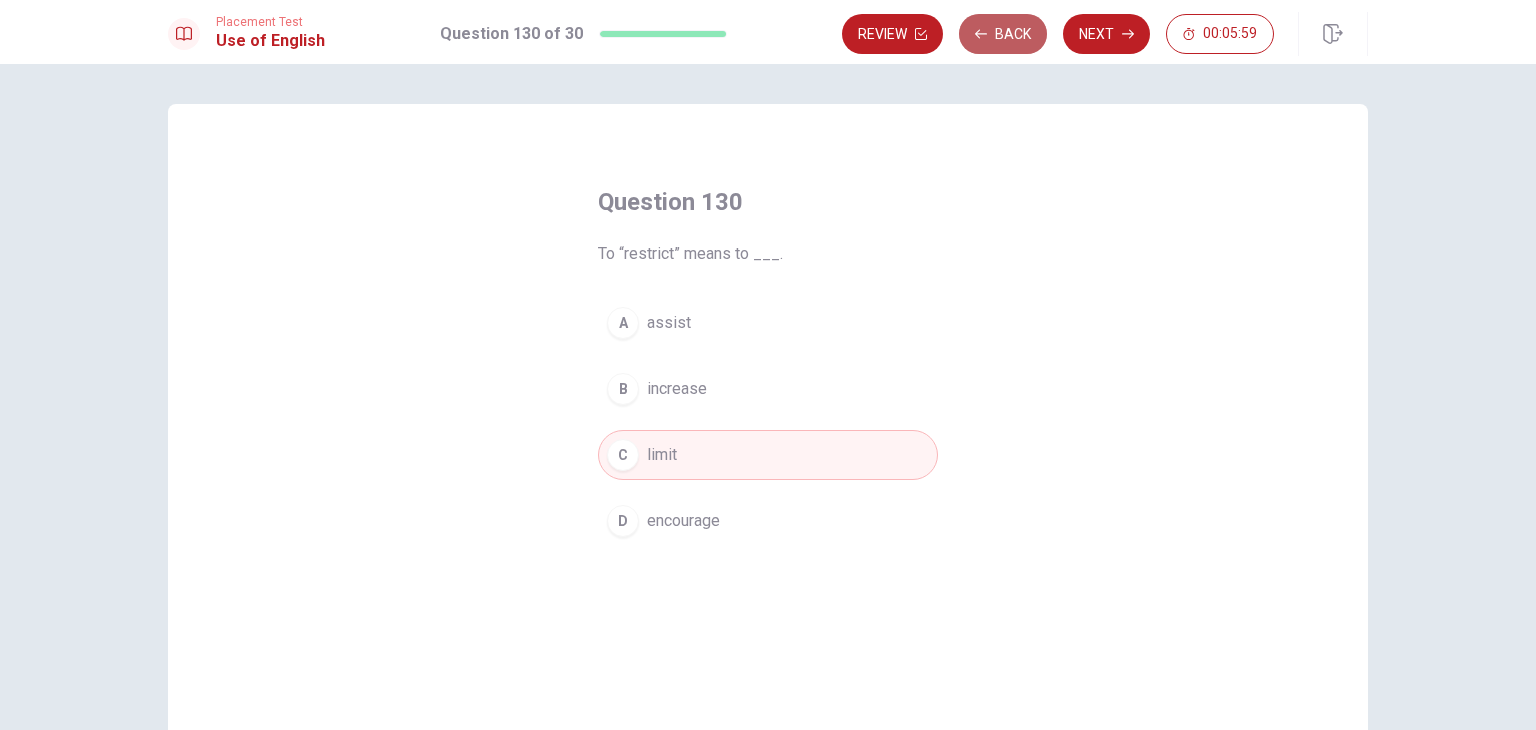 click on "Back" at bounding box center [1003, 34] 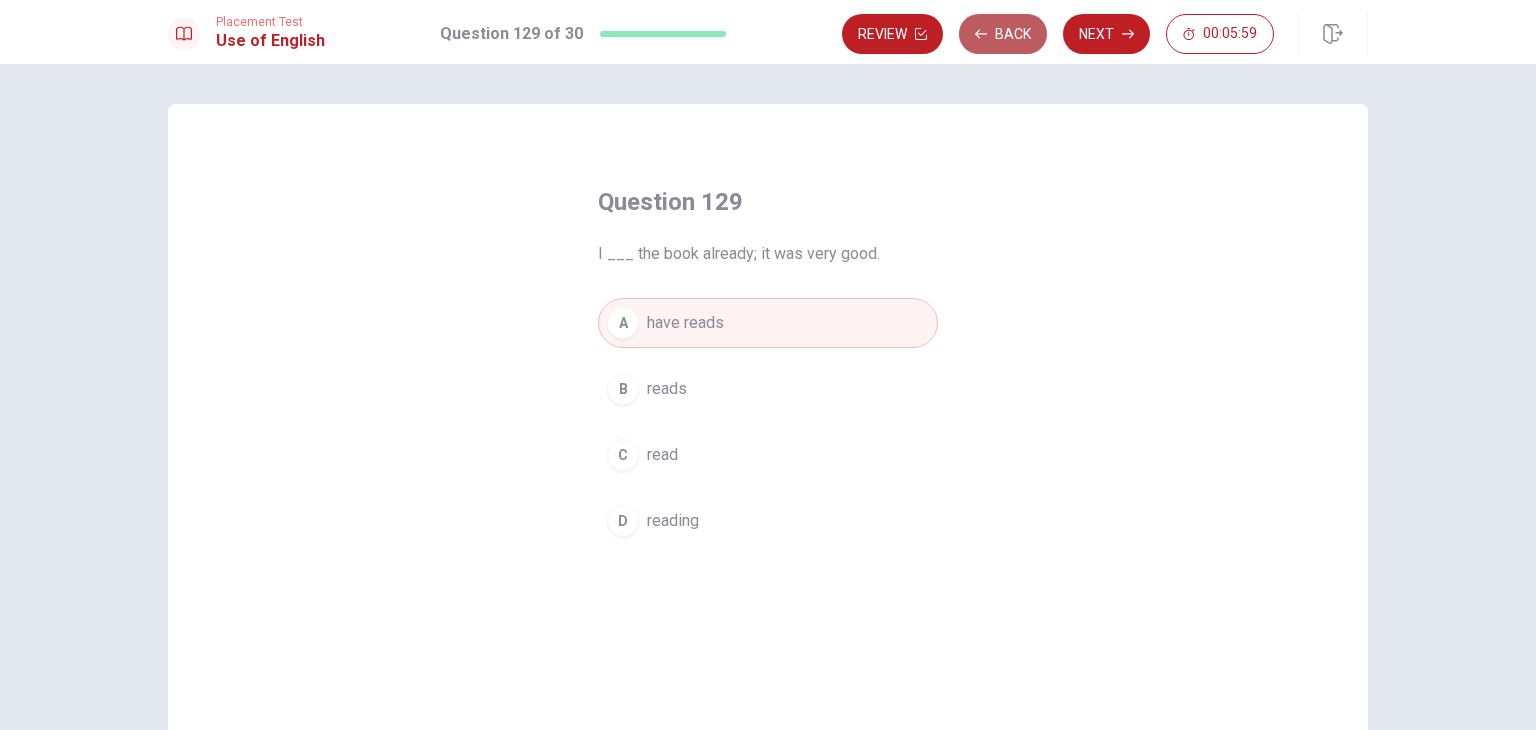 click on "Back" at bounding box center (1003, 34) 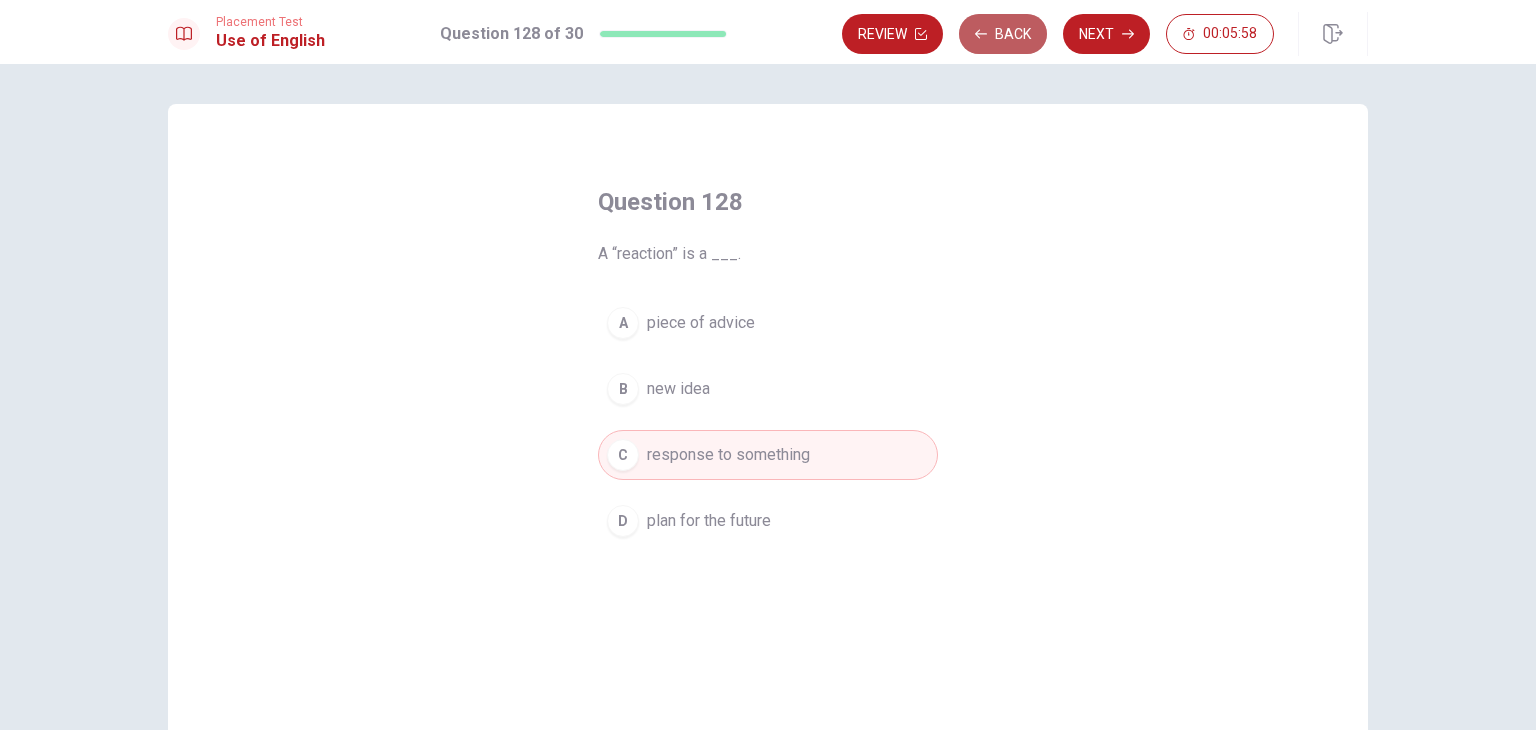 click on "Back" at bounding box center (1003, 34) 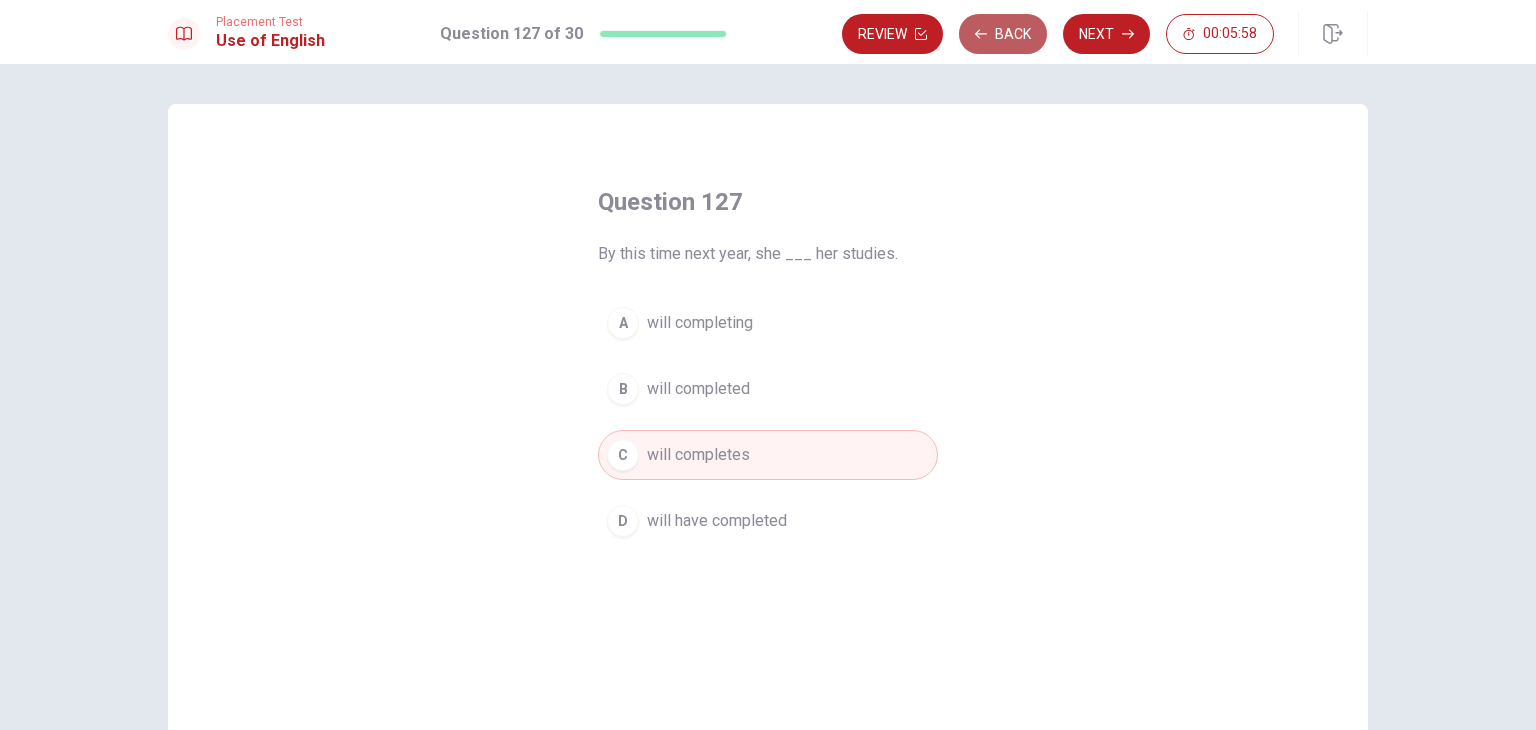 click on "Back" at bounding box center [1003, 34] 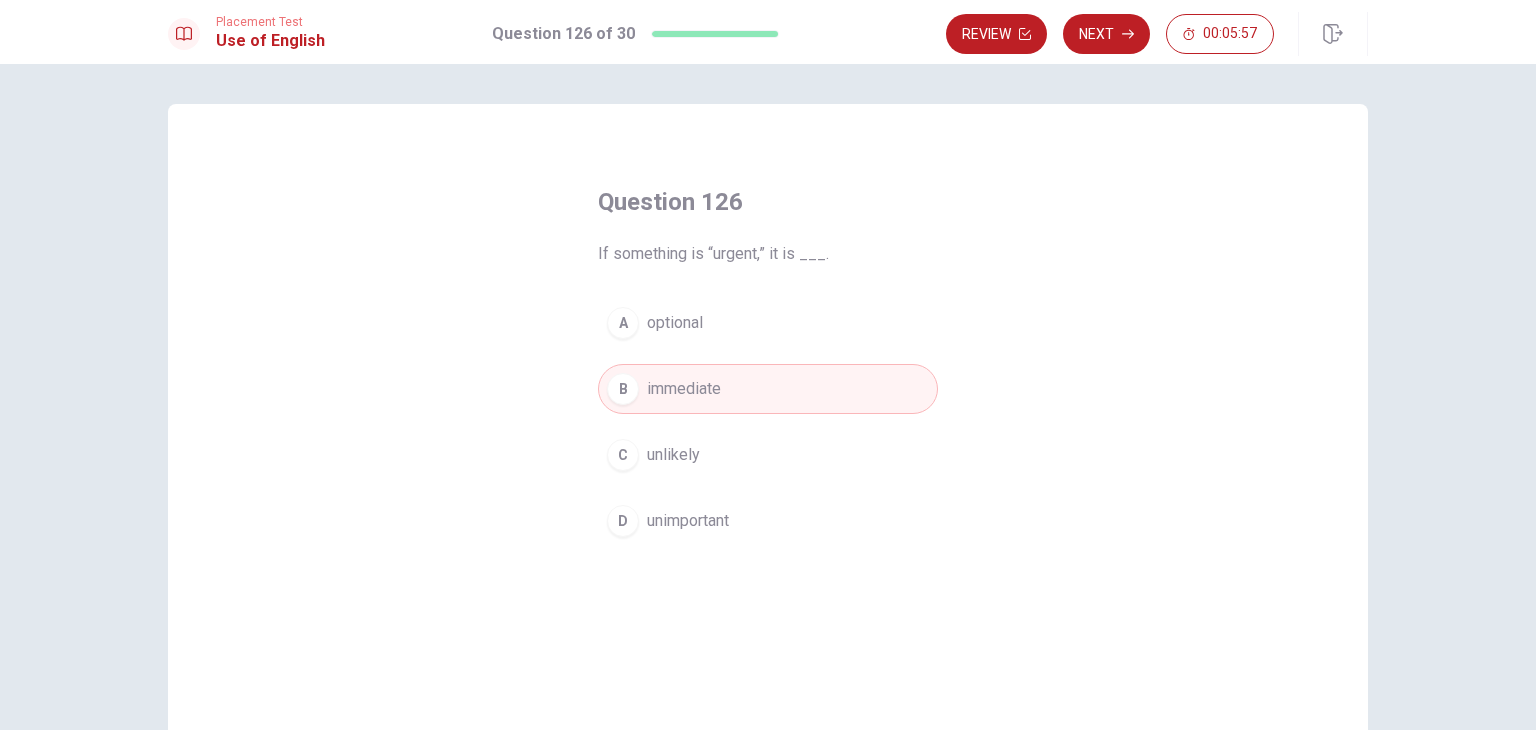 click on "Review" at bounding box center (996, 34) 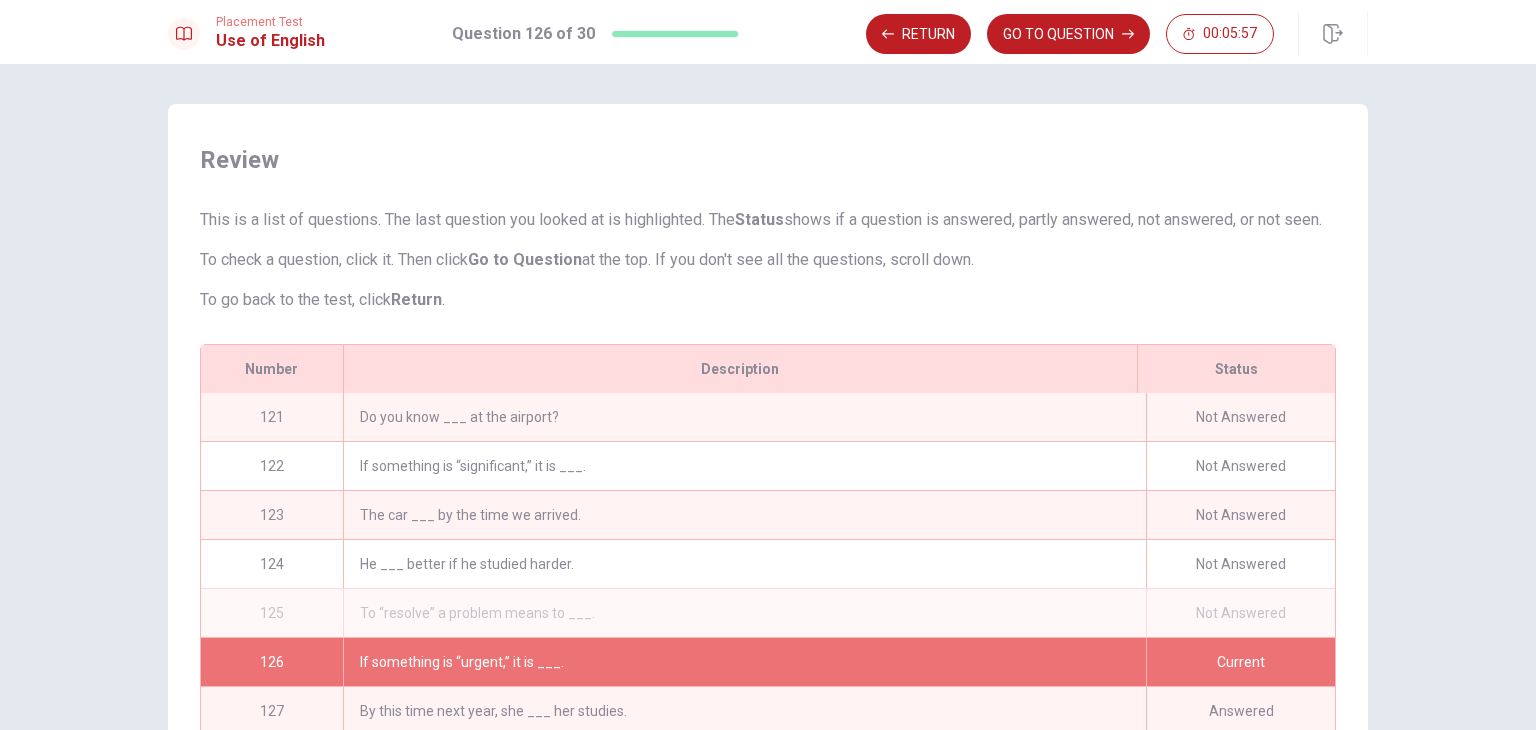 scroll, scrollTop: 173, scrollLeft: 0, axis: vertical 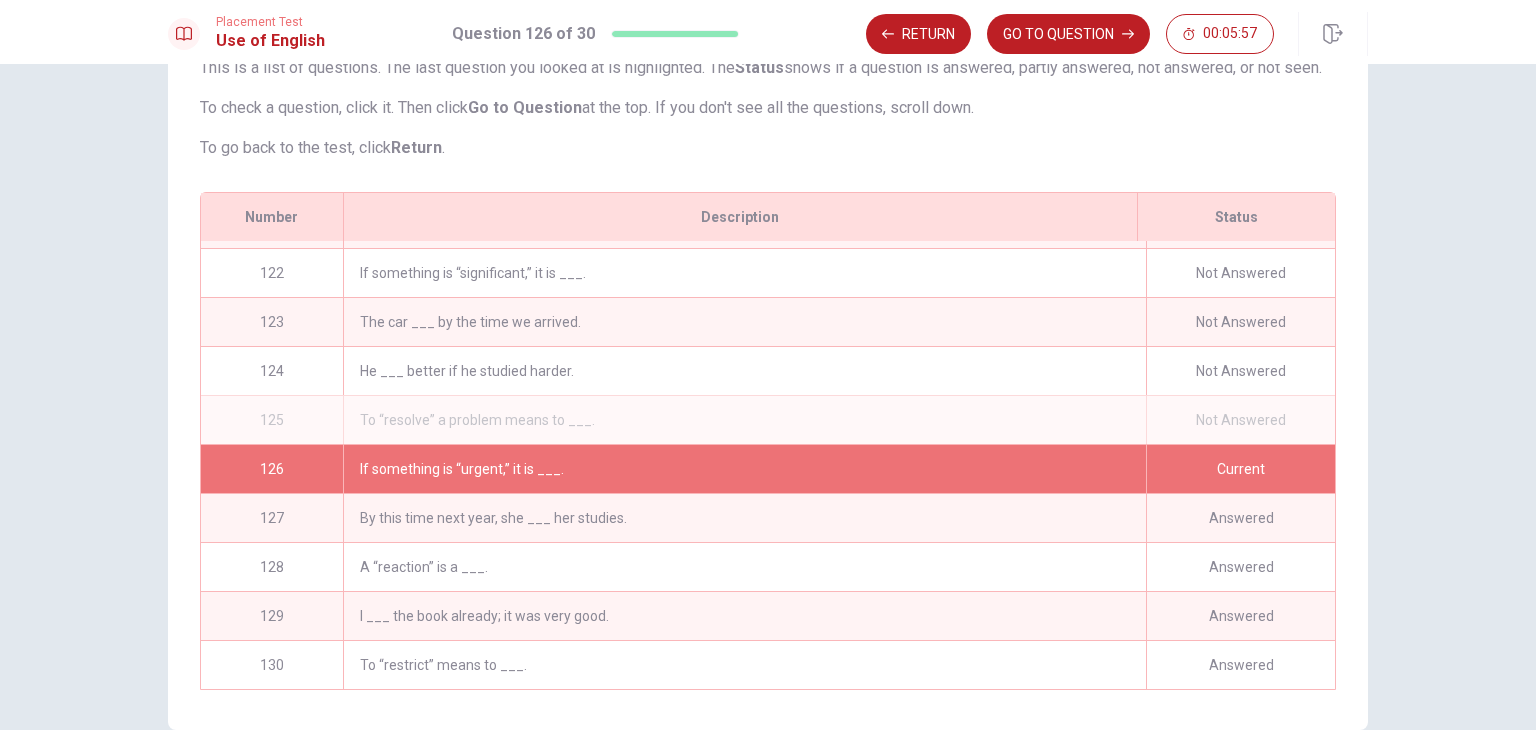 click on "GO TO QUESTION" at bounding box center [1068, 34] 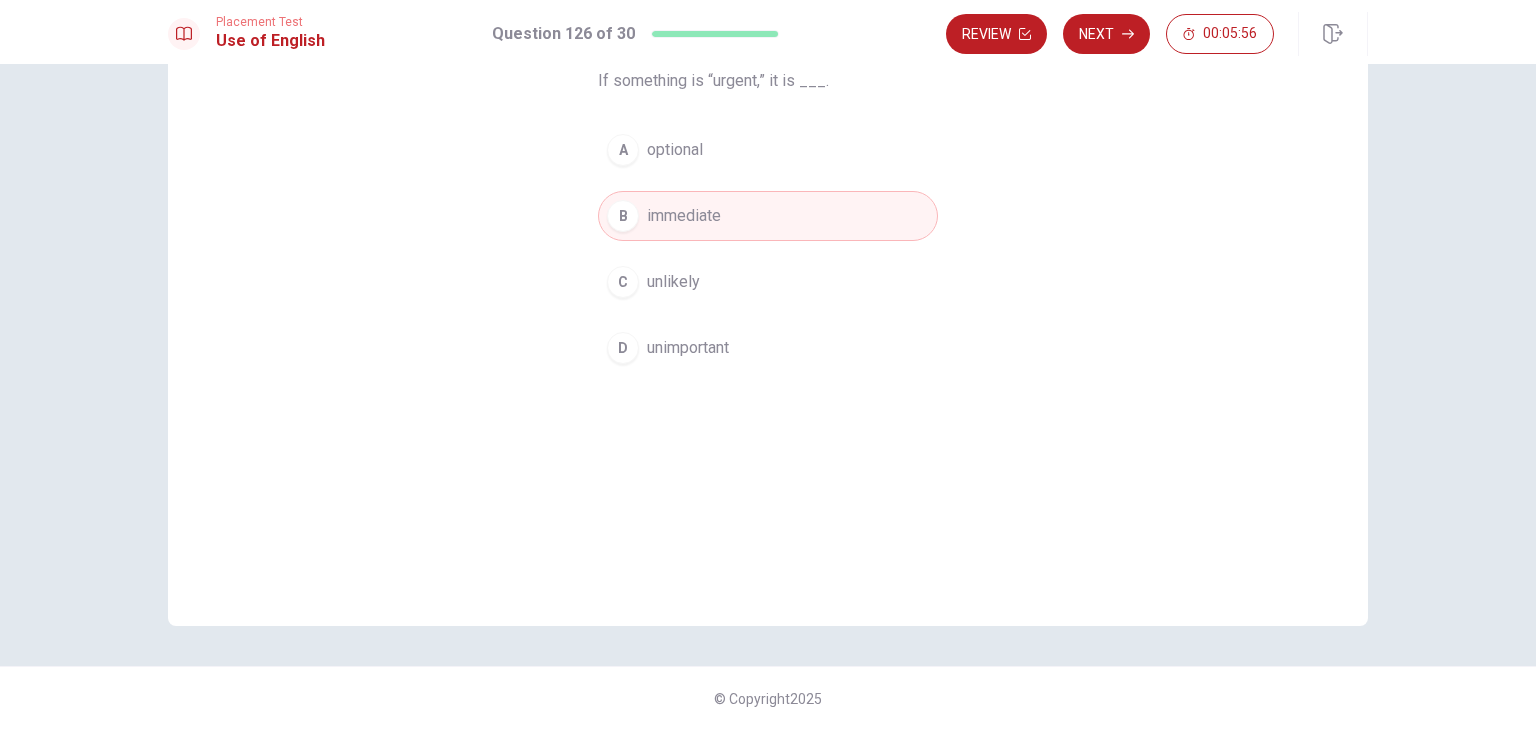 click on "Review" at bounding box center [996, 34] 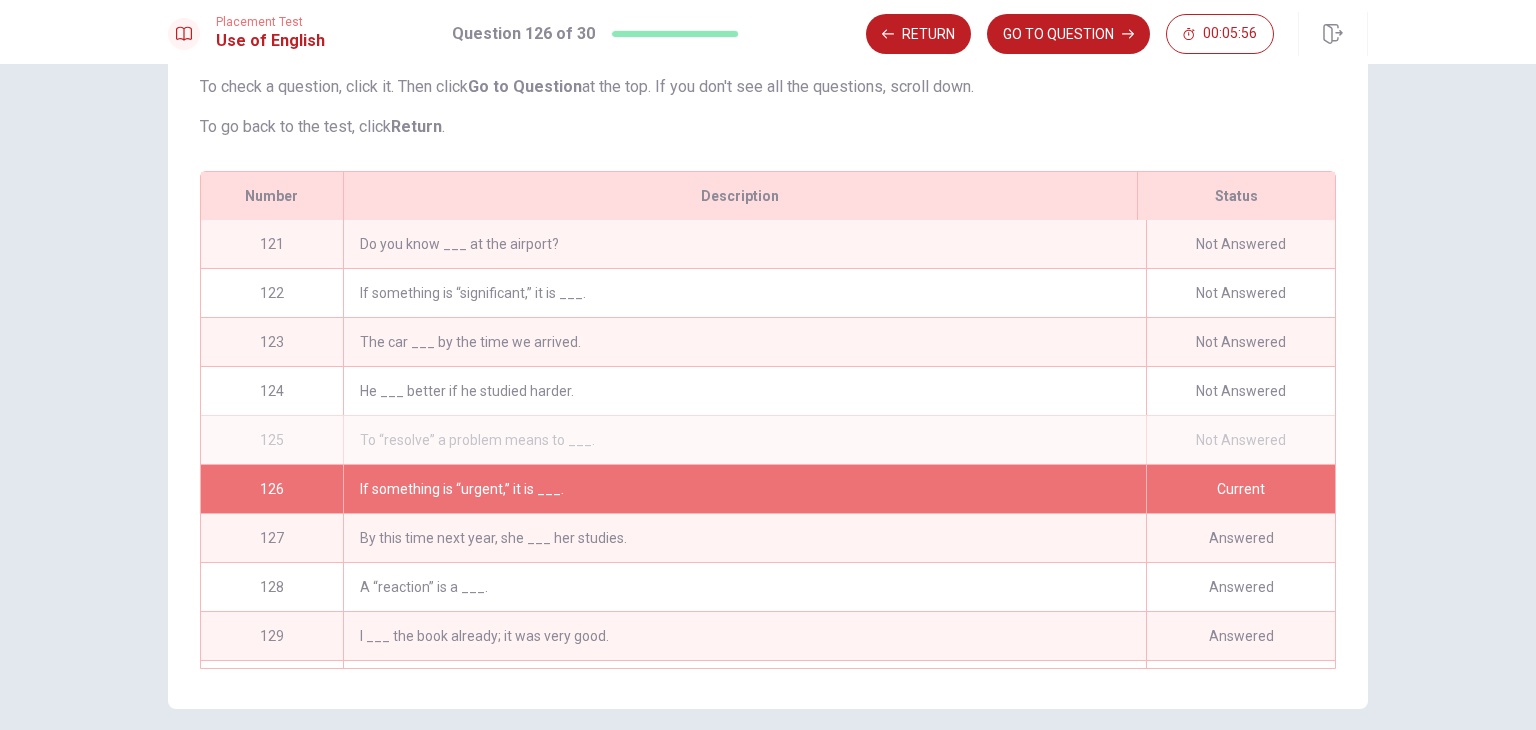 scroll, scrollTop: 280, scrollLeft: 0, axis: vertical 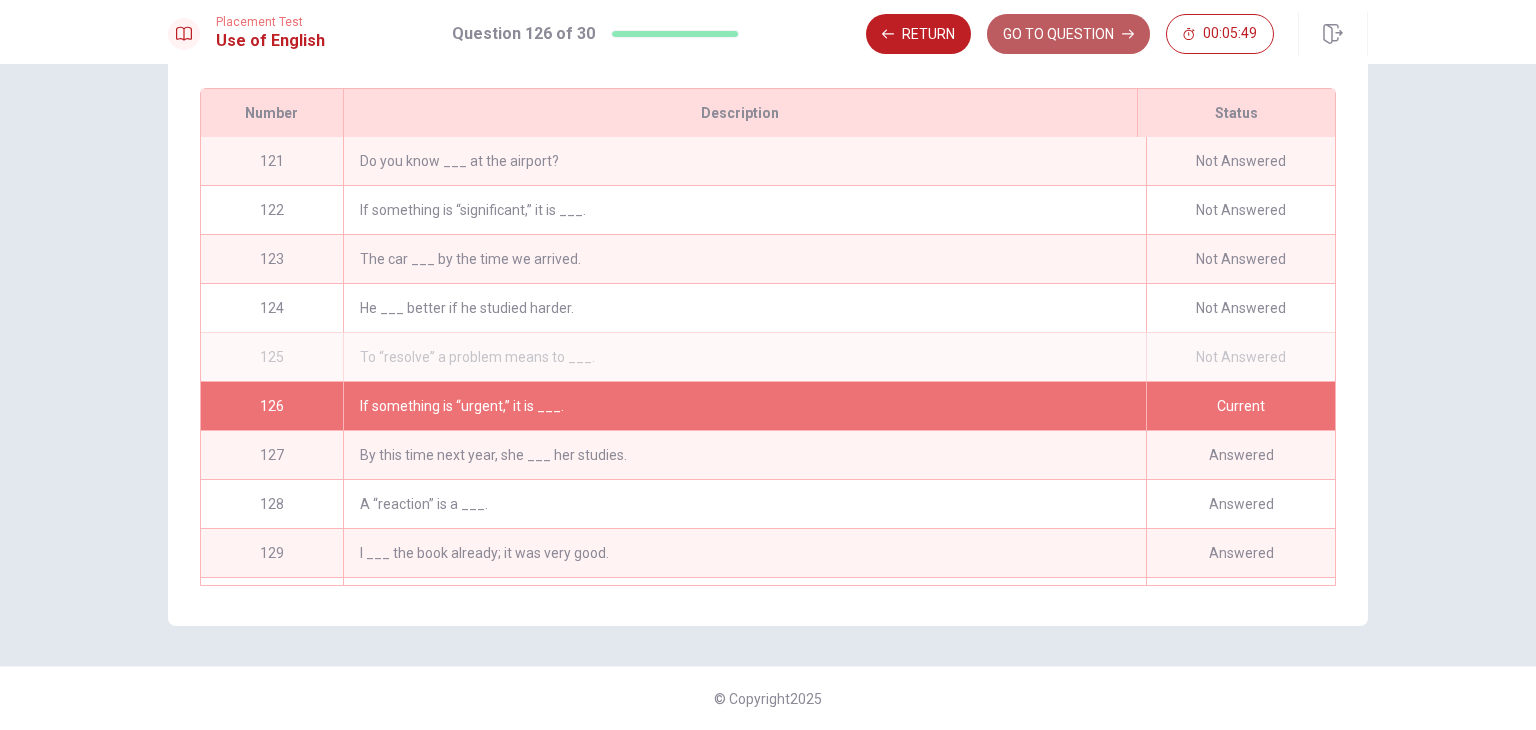 click on "GO TO QUESTION" at bounding box center [1068, 34] 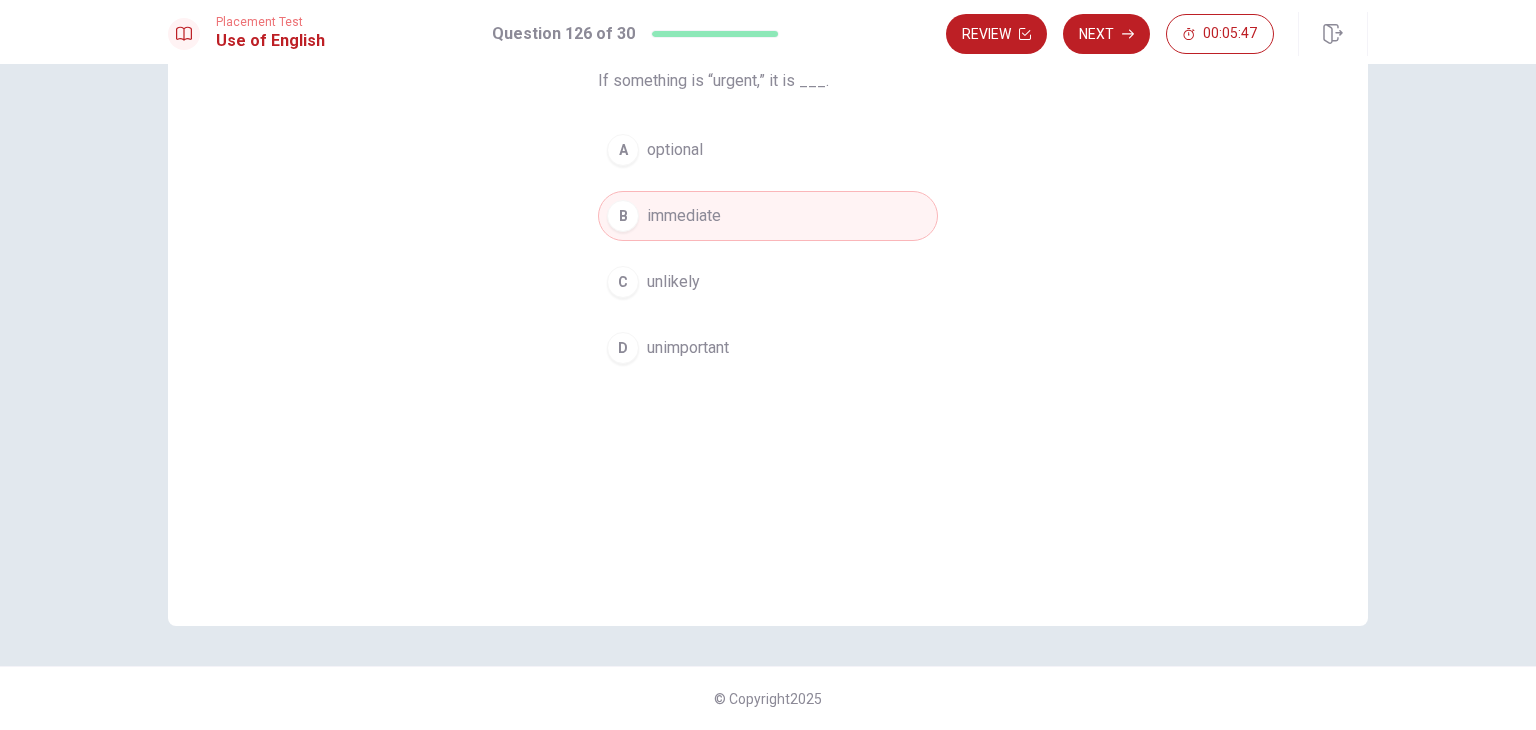 click on "Question 126 If something is “urgent,” it is ___. A optional B immediate C unlikely D unimportant" at bounding box center [768, 278] 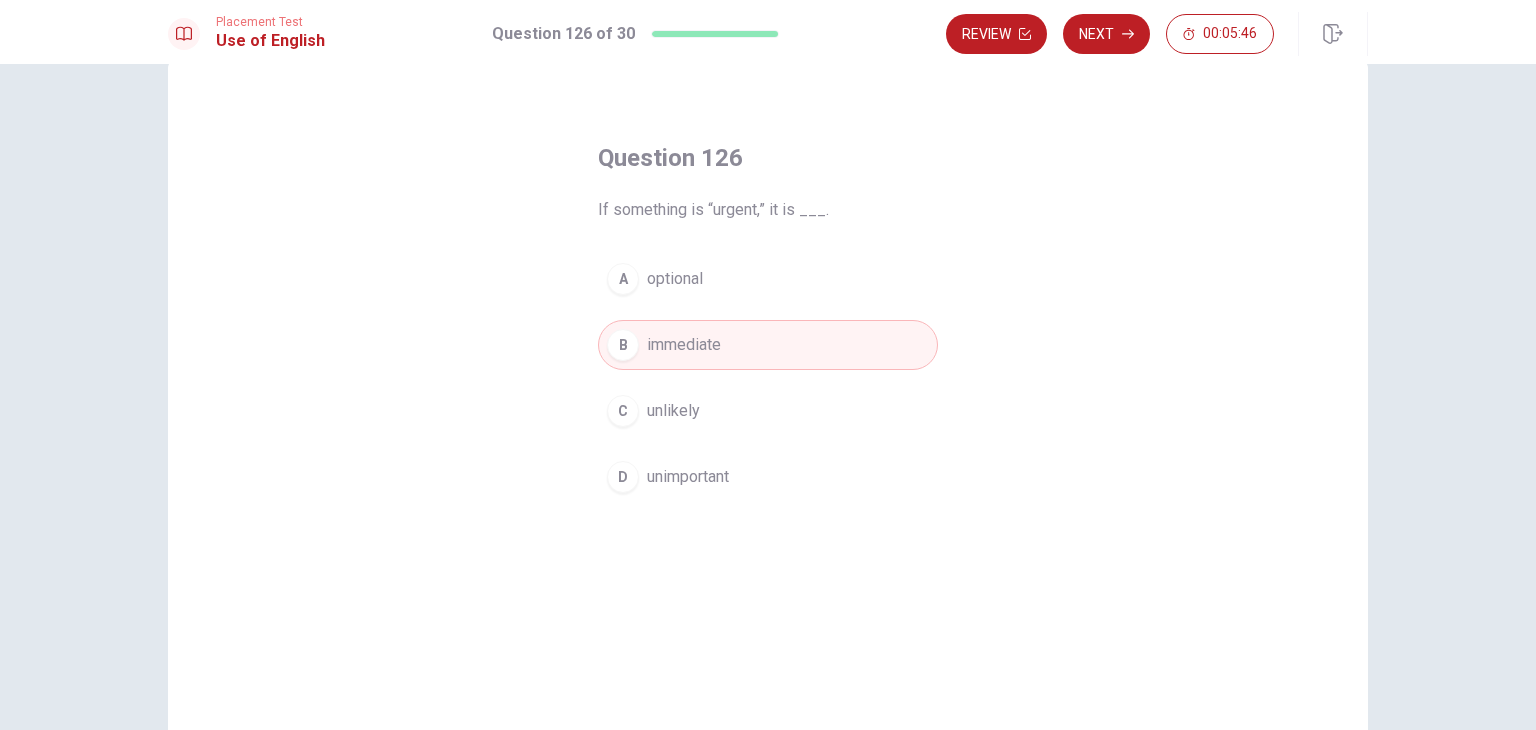 scroll, scrollTop: 1, scrollLeft: 0, axis: vertical 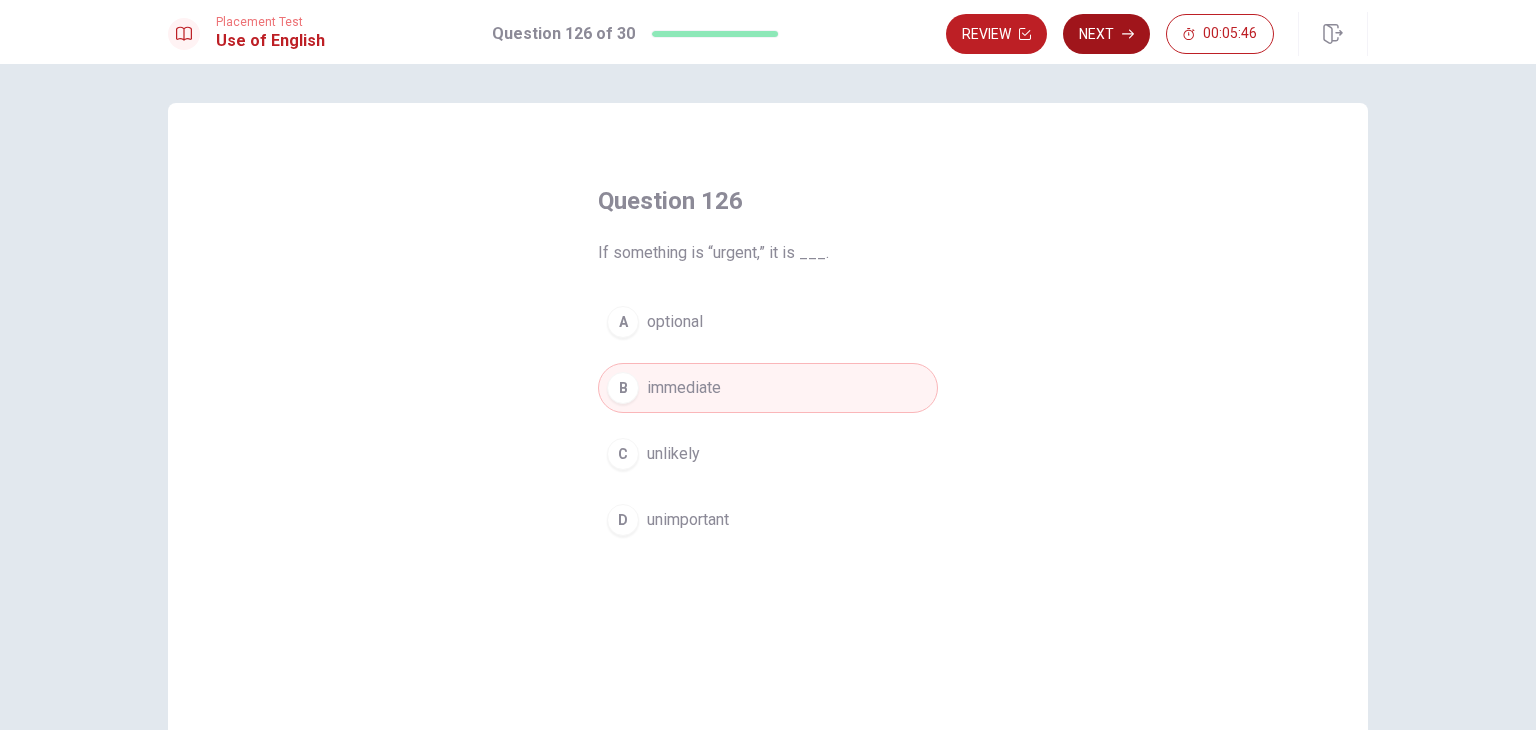 click on "Next" at bounding box center [1106, 34] 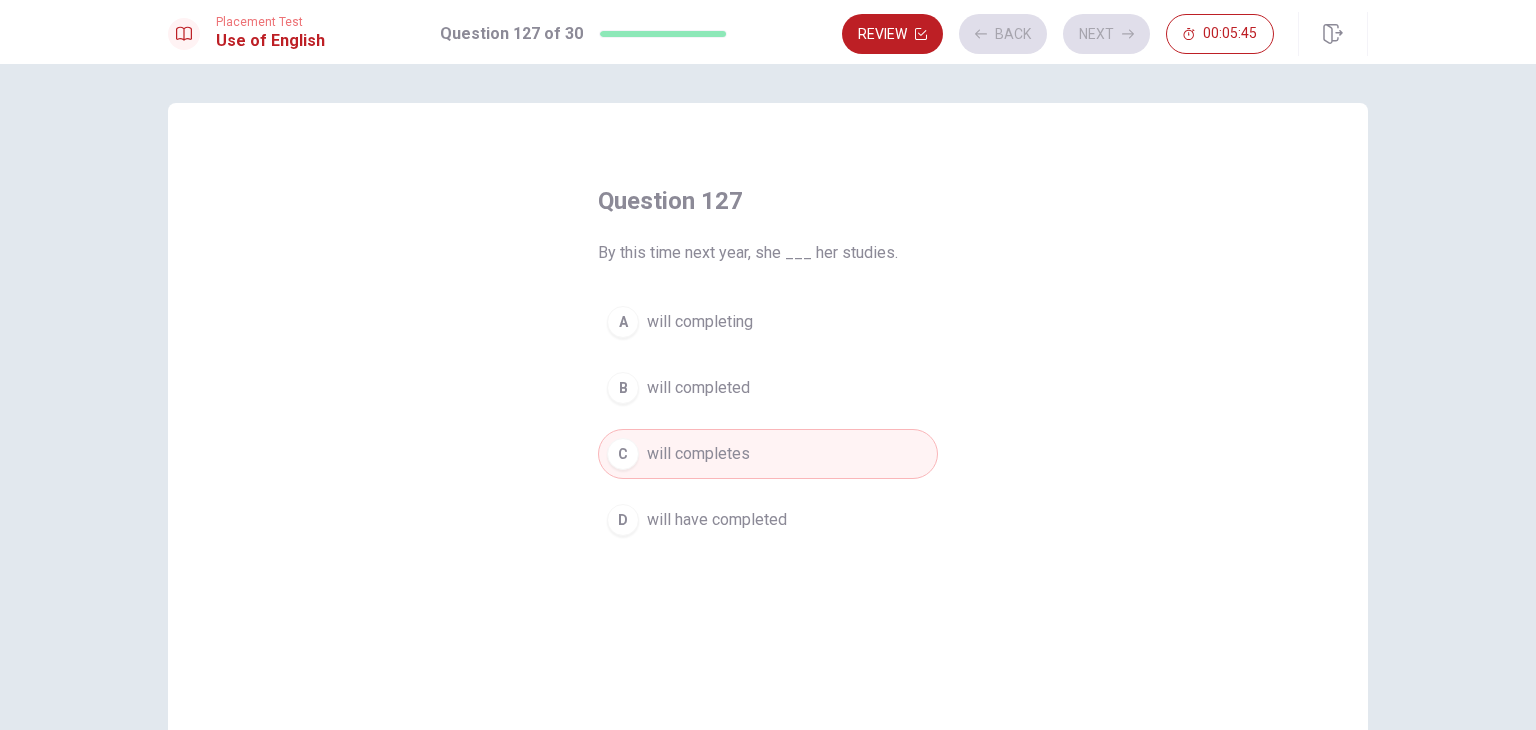 click on "Review Back Next 00:05:45" at bounding box center [1058, 34] 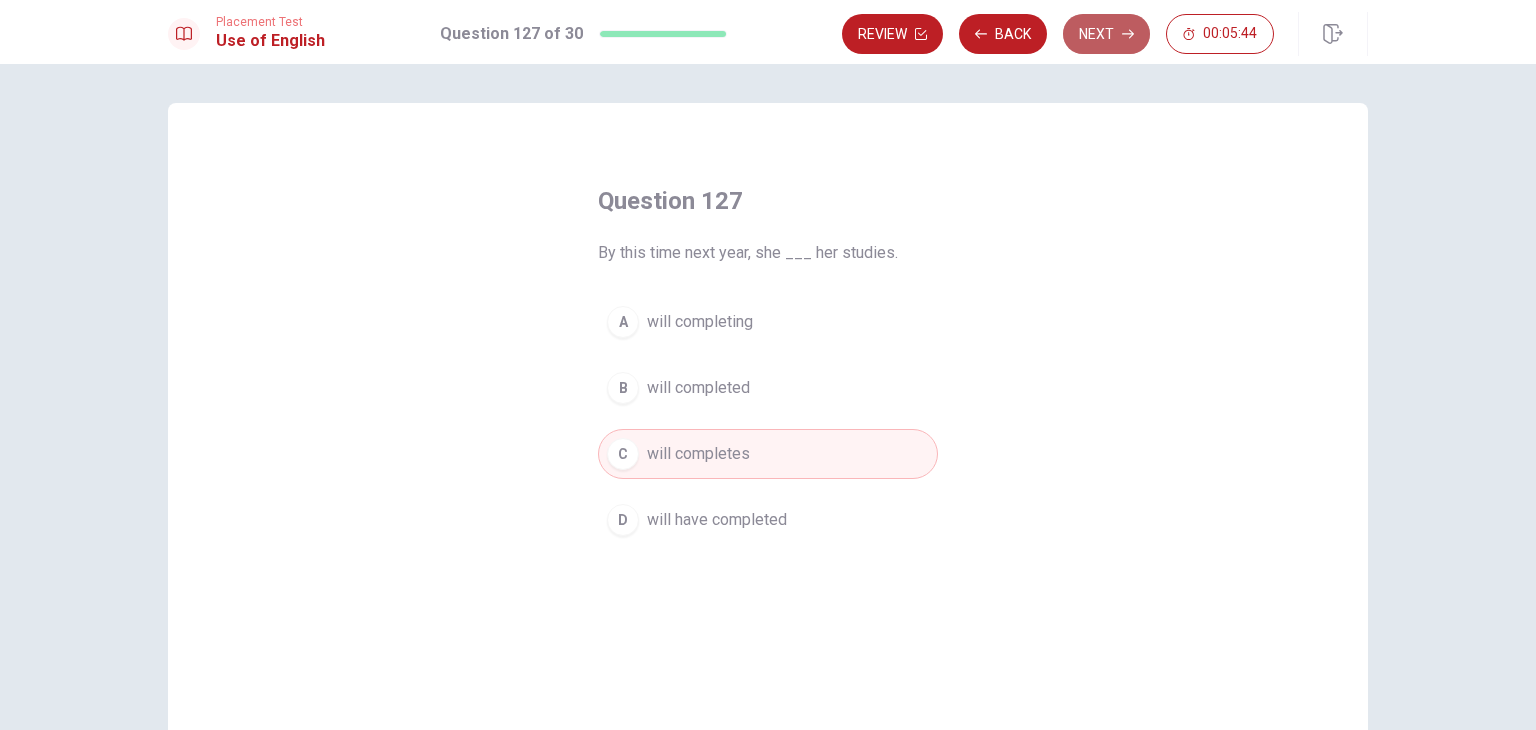 click on "Next" at bounding box center [1106, 34] 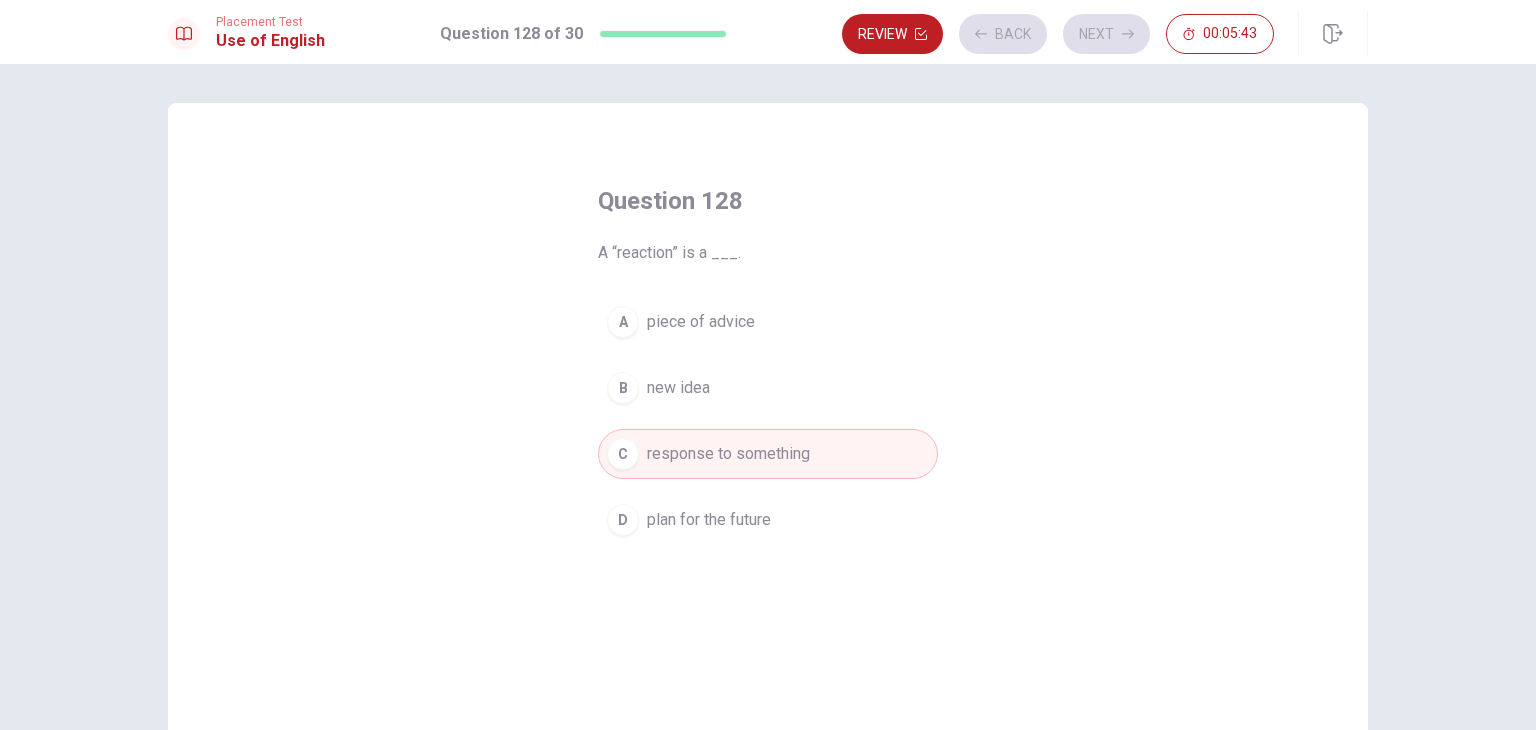 click on "Review Back Next 00:05:43" at bounding box center [1058, 34] 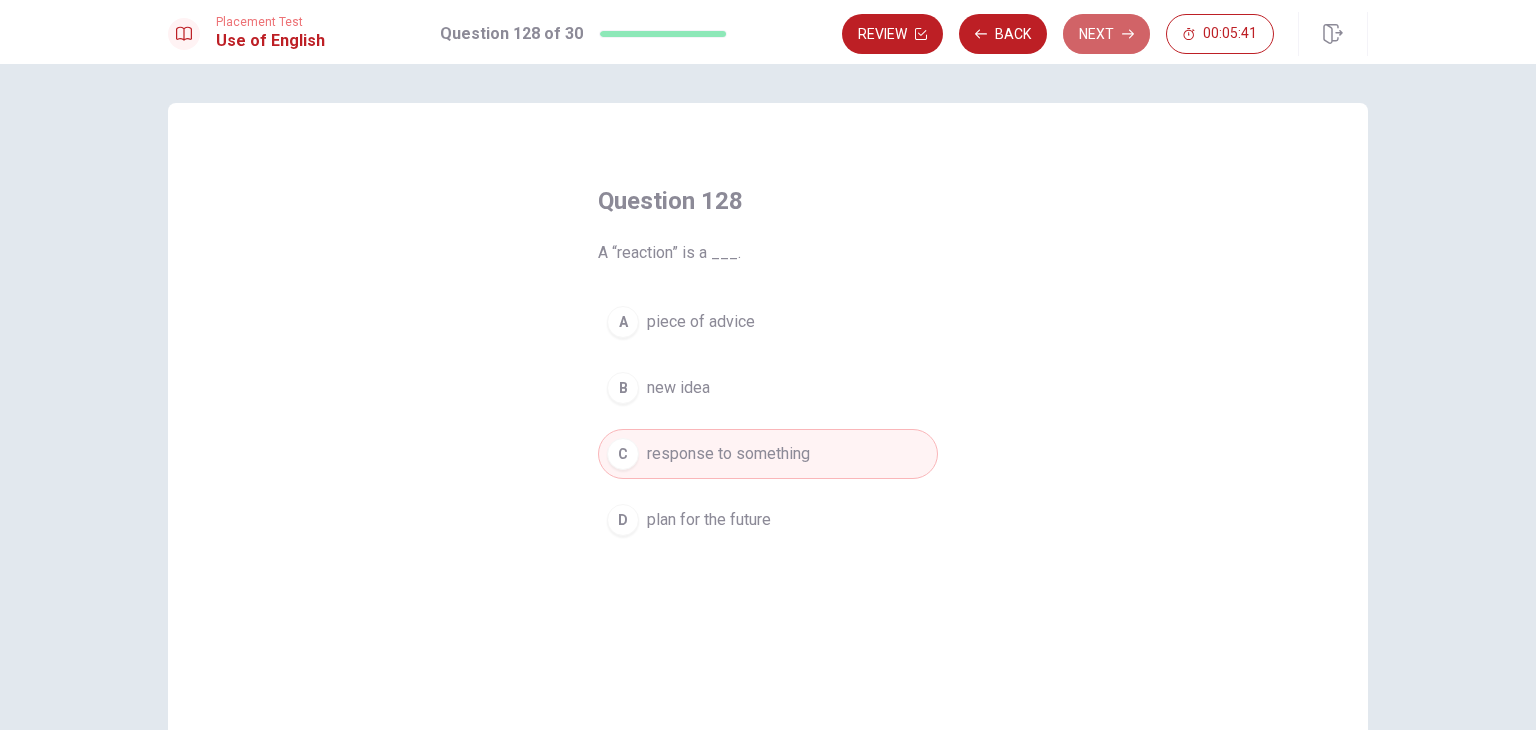 click on "Next" at bounding box center [1106, 34] 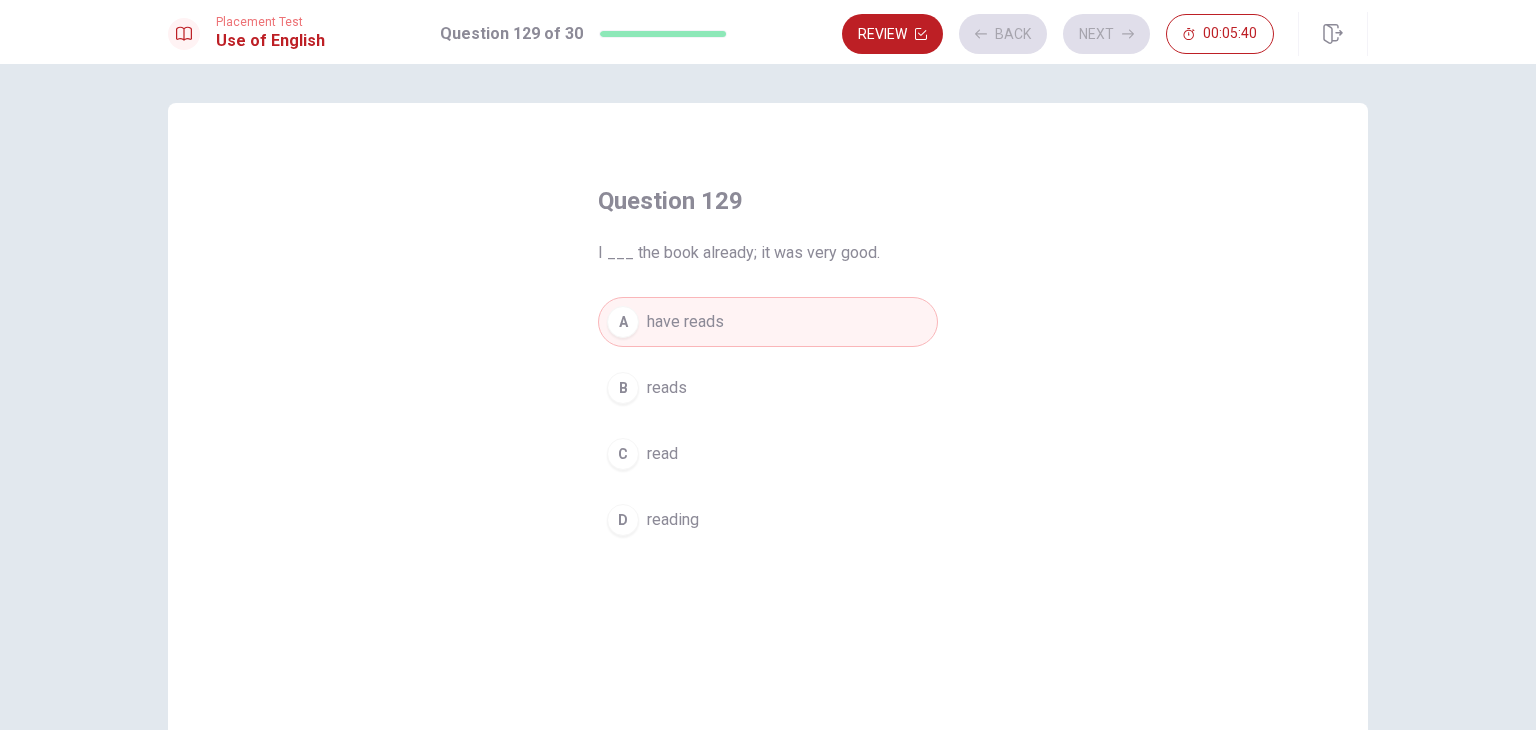 click on "Review Back Next 00:05:40" at bounding box center (1058, 34) 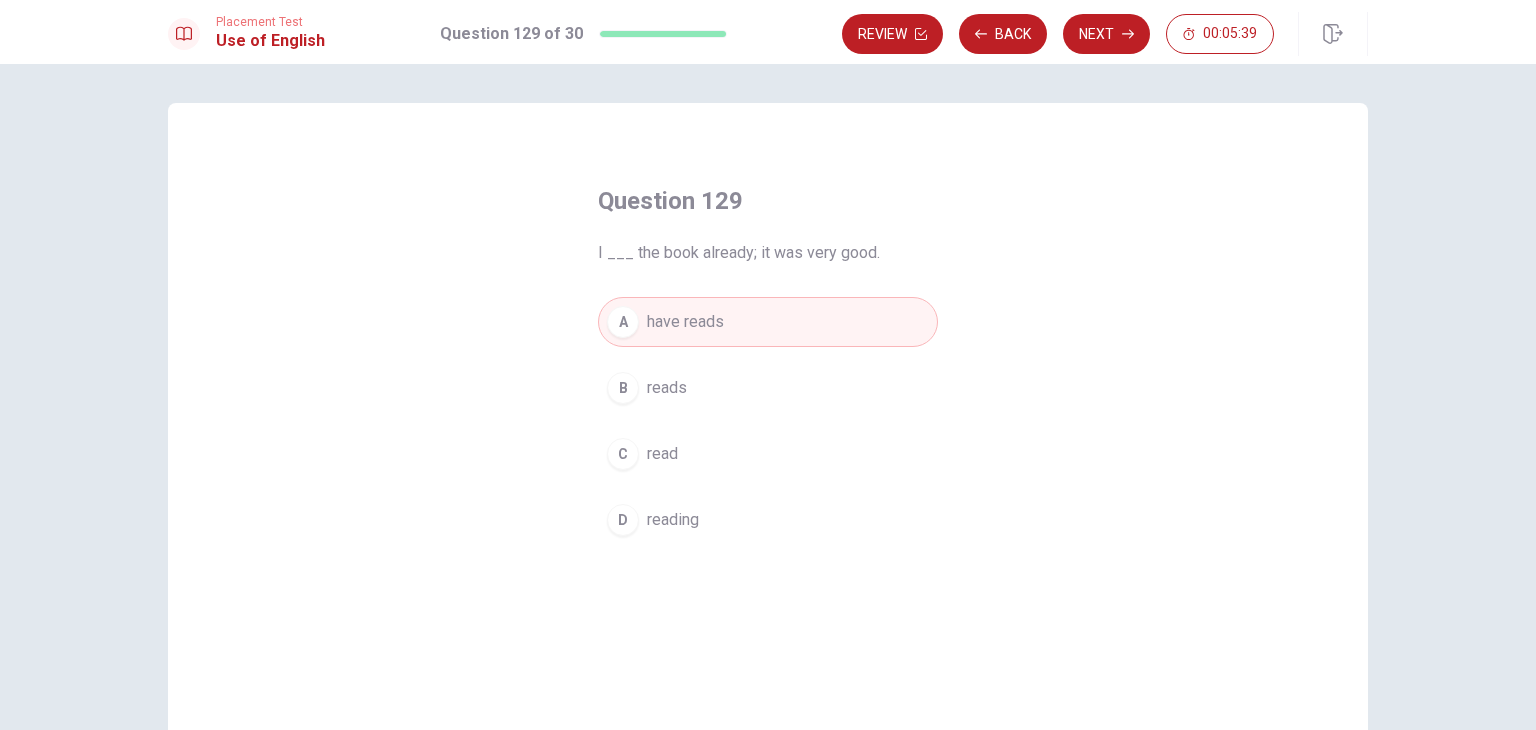 click on "Next" at bounding box center (1106, 34) 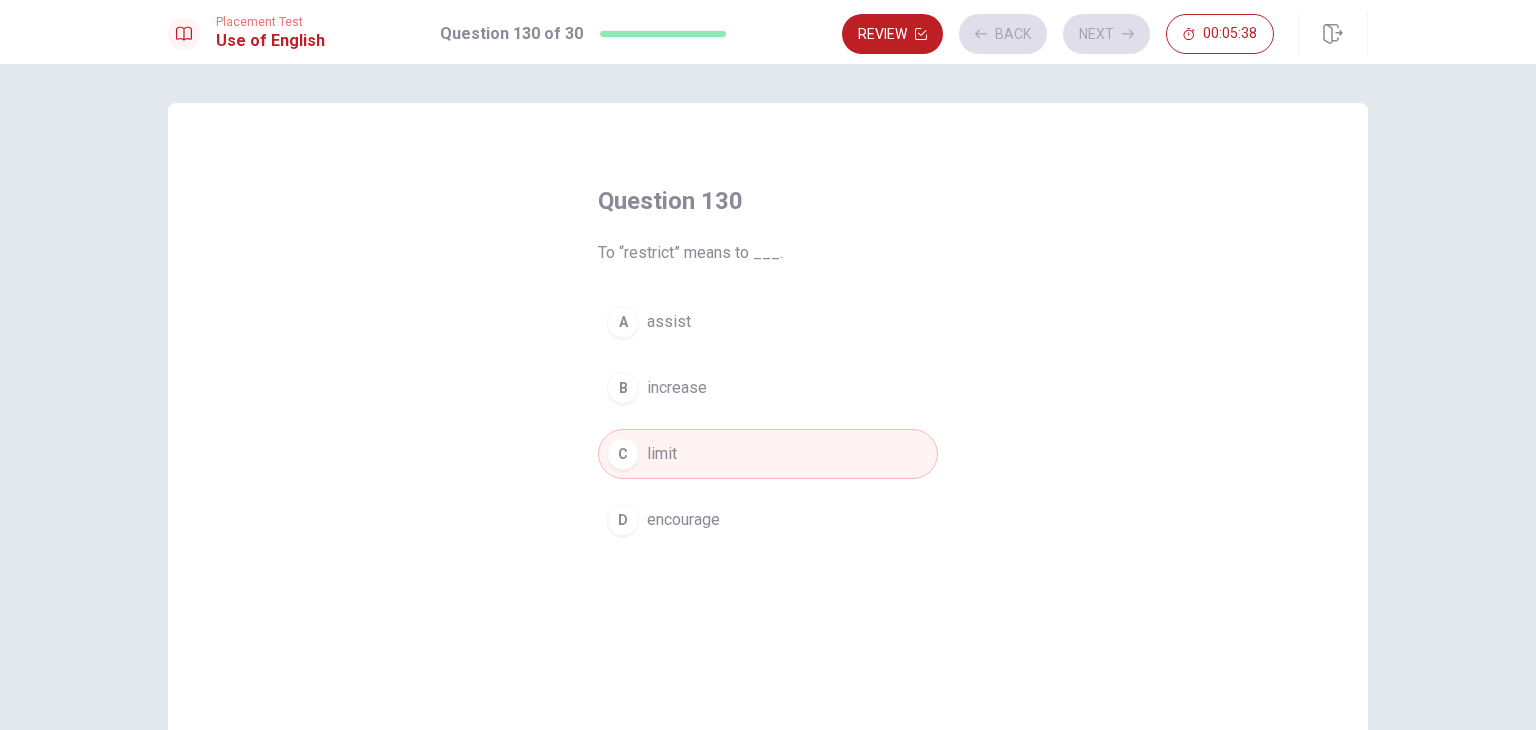 click on "Review Back Next 00:05:38" at bounding box center (1058, 34) 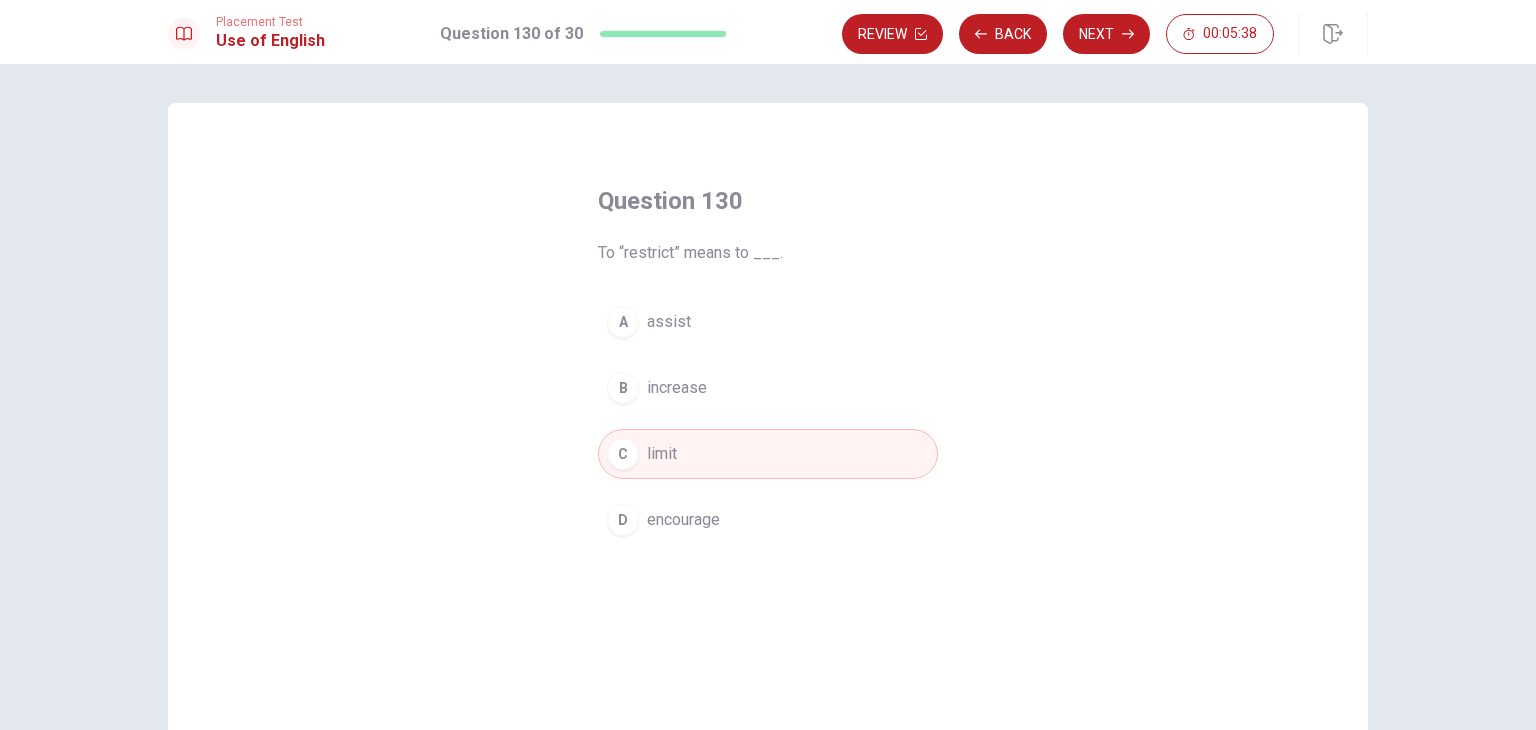 click on "Next" at bounding box center (1106, 34) 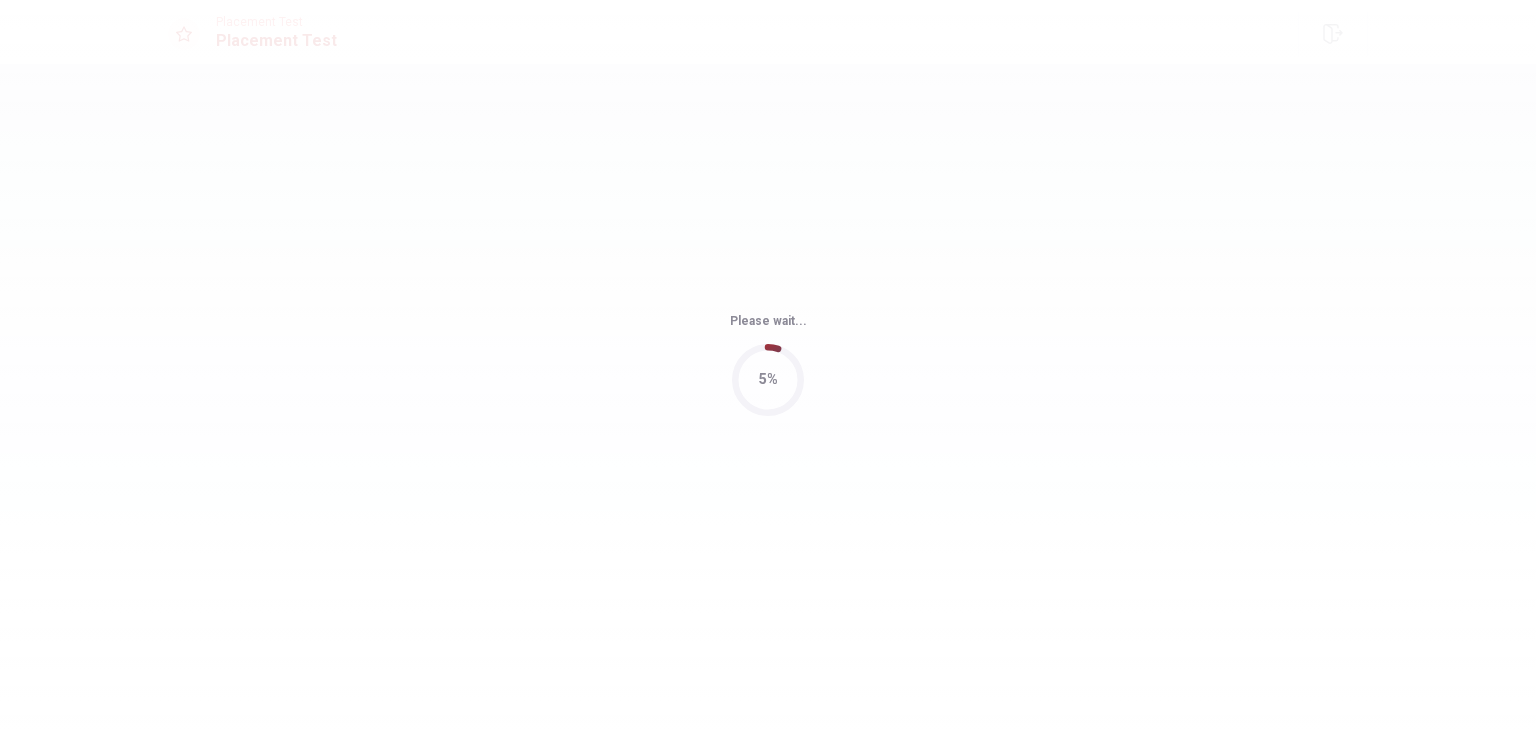 scroll, scrollTop: 0, scrollLeft: 0, axis: both 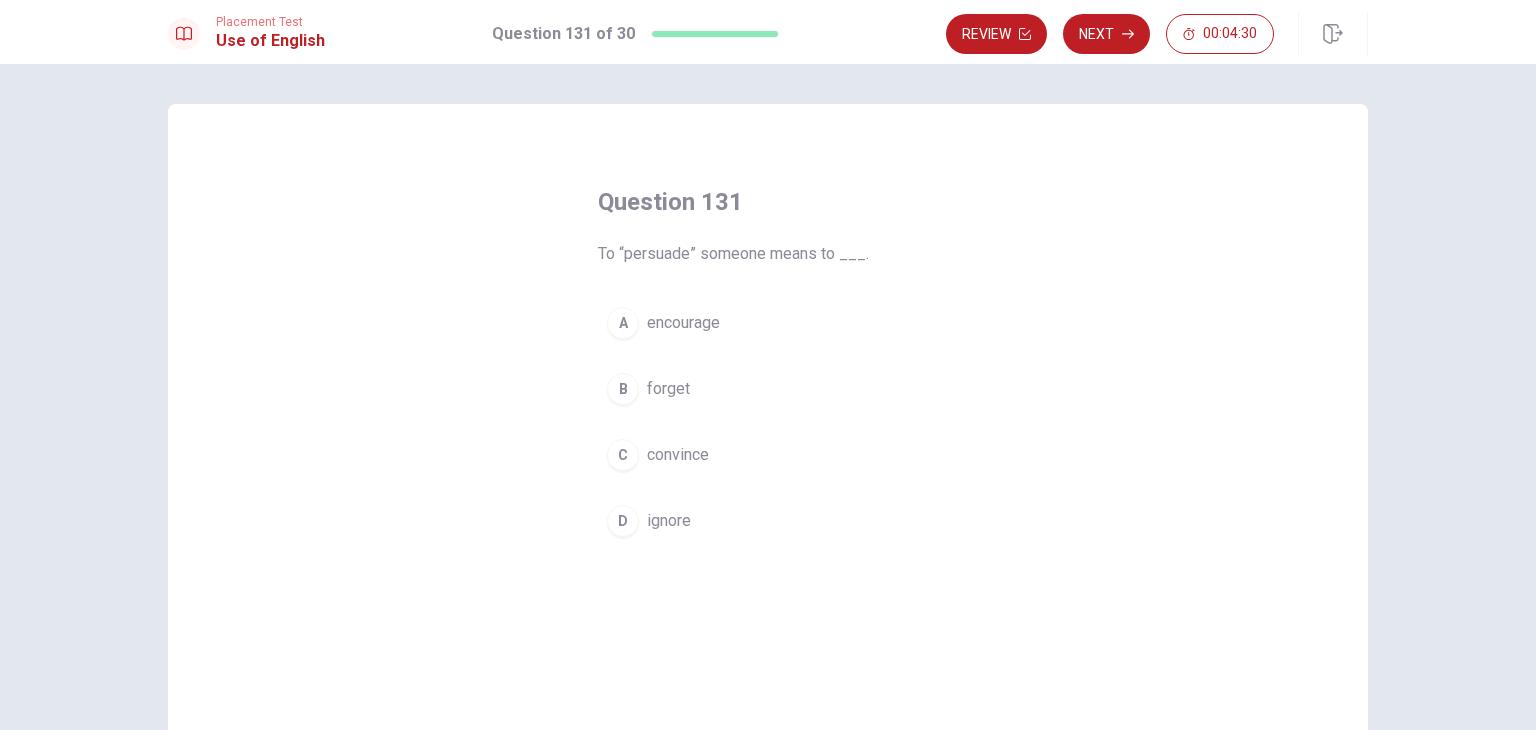 click on "A encourage B forget C convince D ignore" at bounding box center [768, 422] 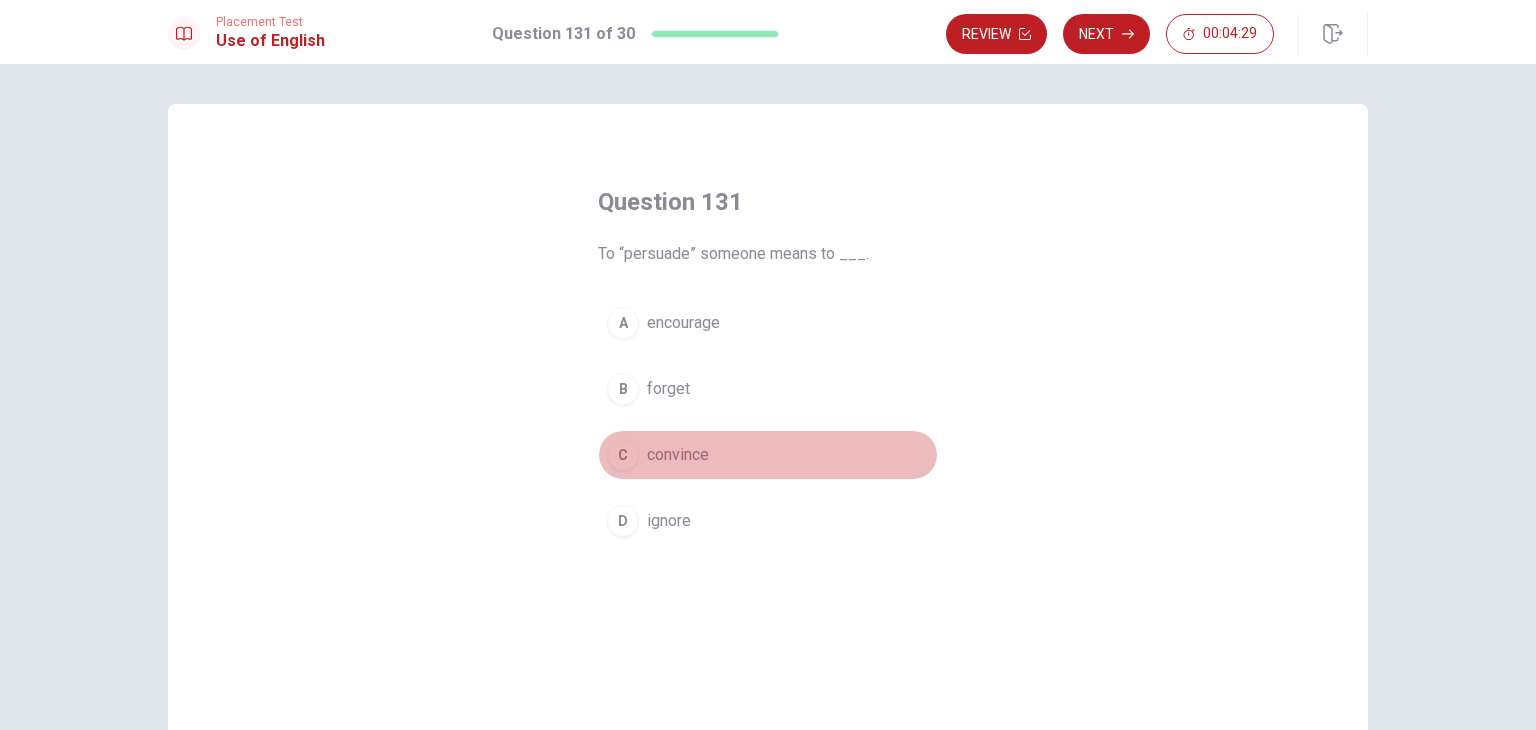 click on "C convince" at bounding box center (768, 455) 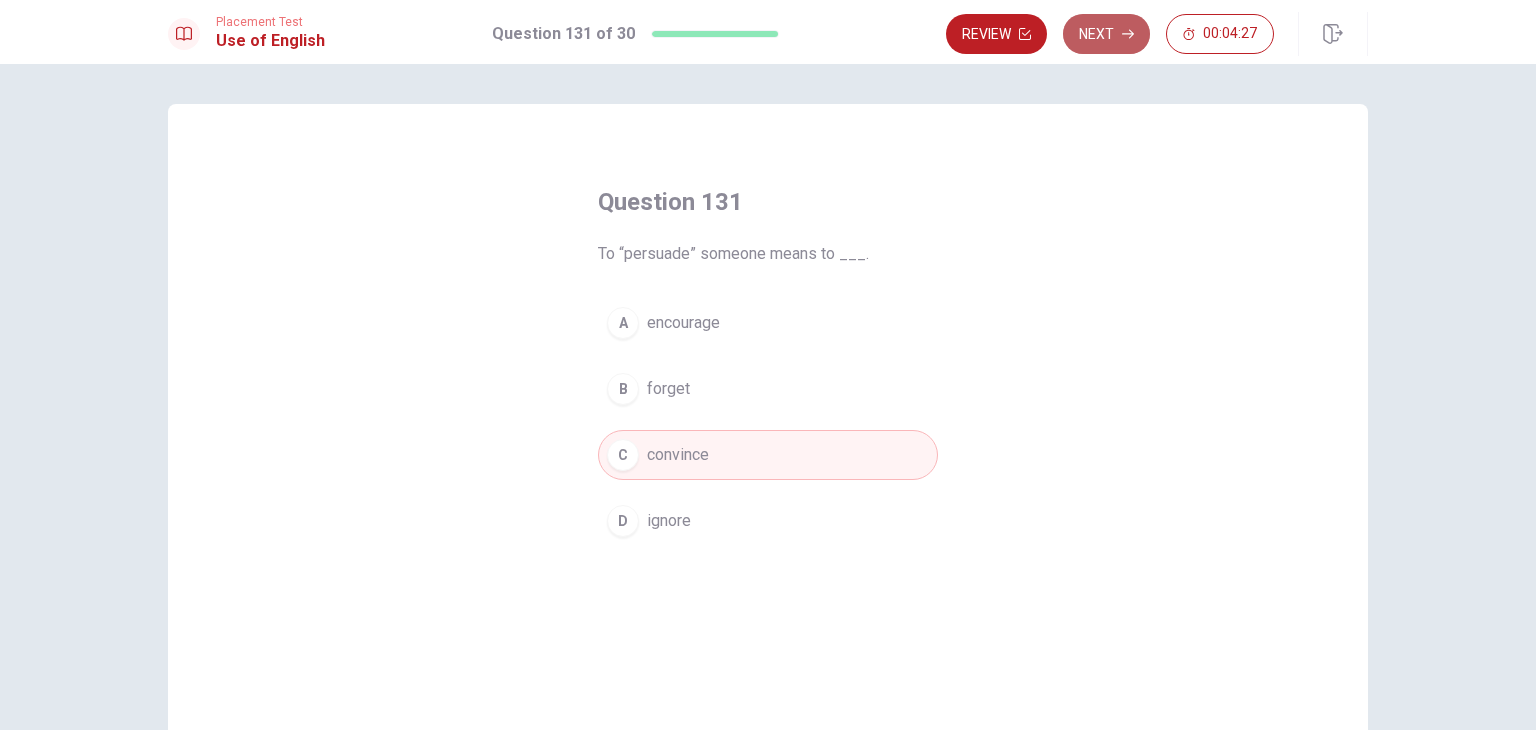 click on "Next" at bounding box center (1106, 34) 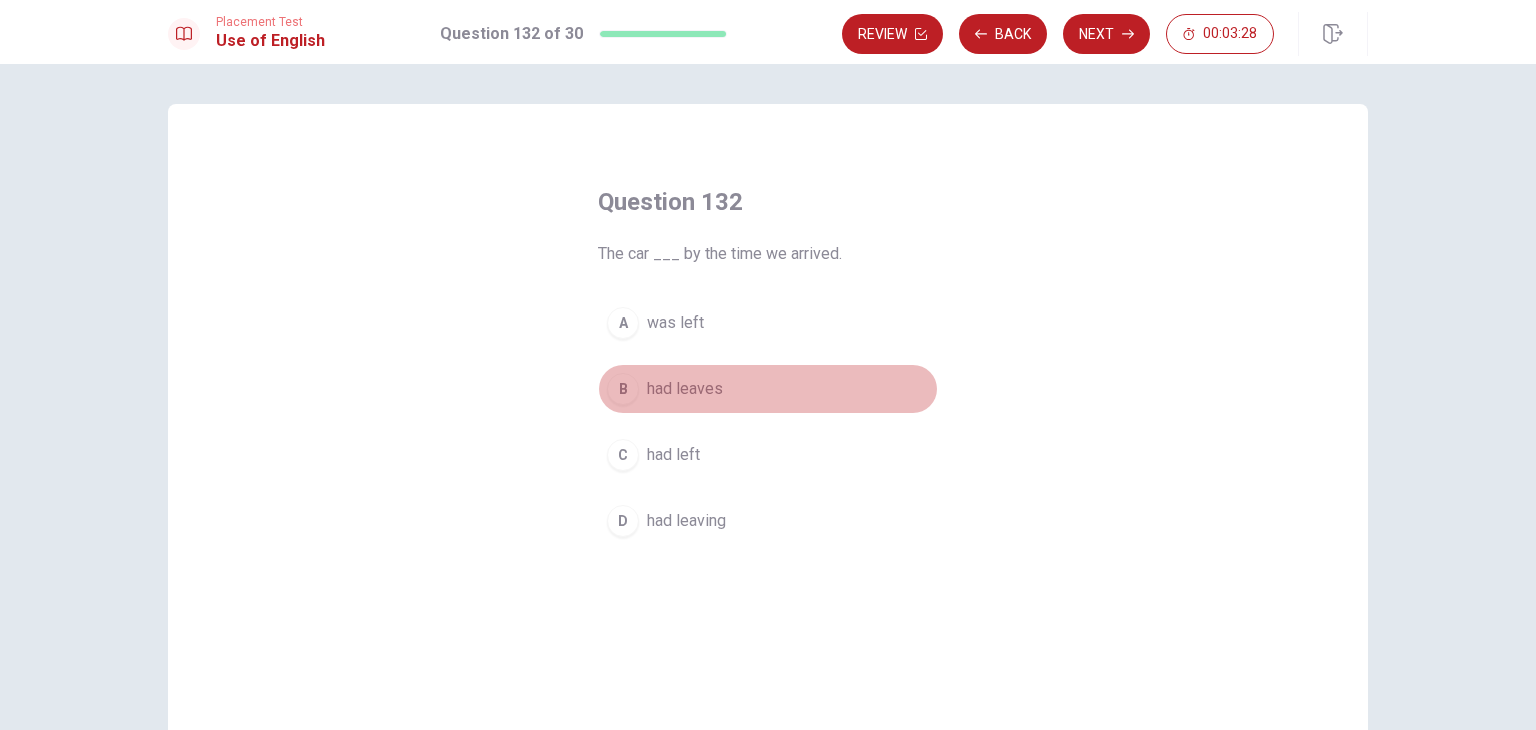click on "B had leaves" at bounding box center (768, 389) 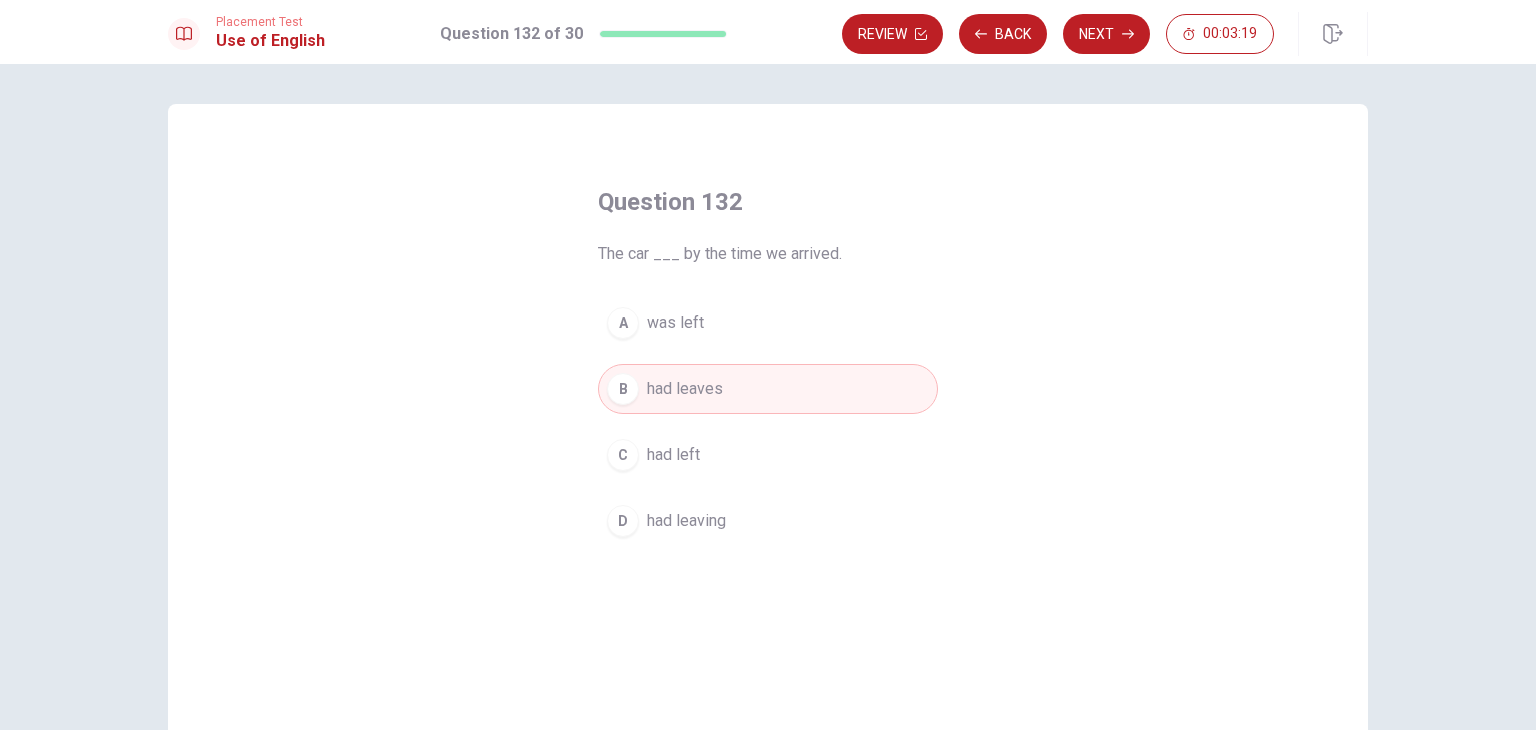click on "Question 132 The car ___ by the time we arrived. A was left B had leaves C had left D had leaving" at bounding box center [768, 366] 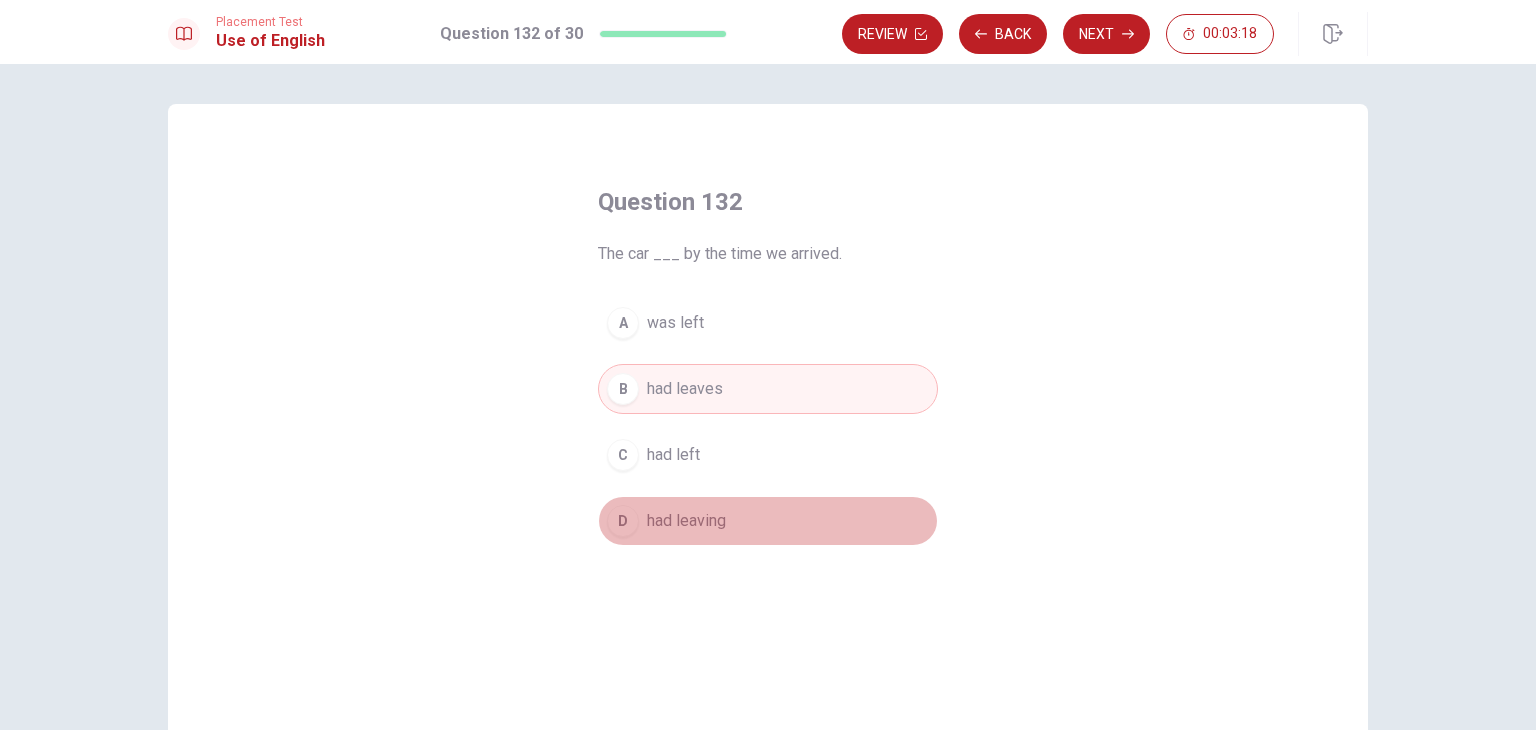 click on "D had leaving" at bounding box center [768, 521] 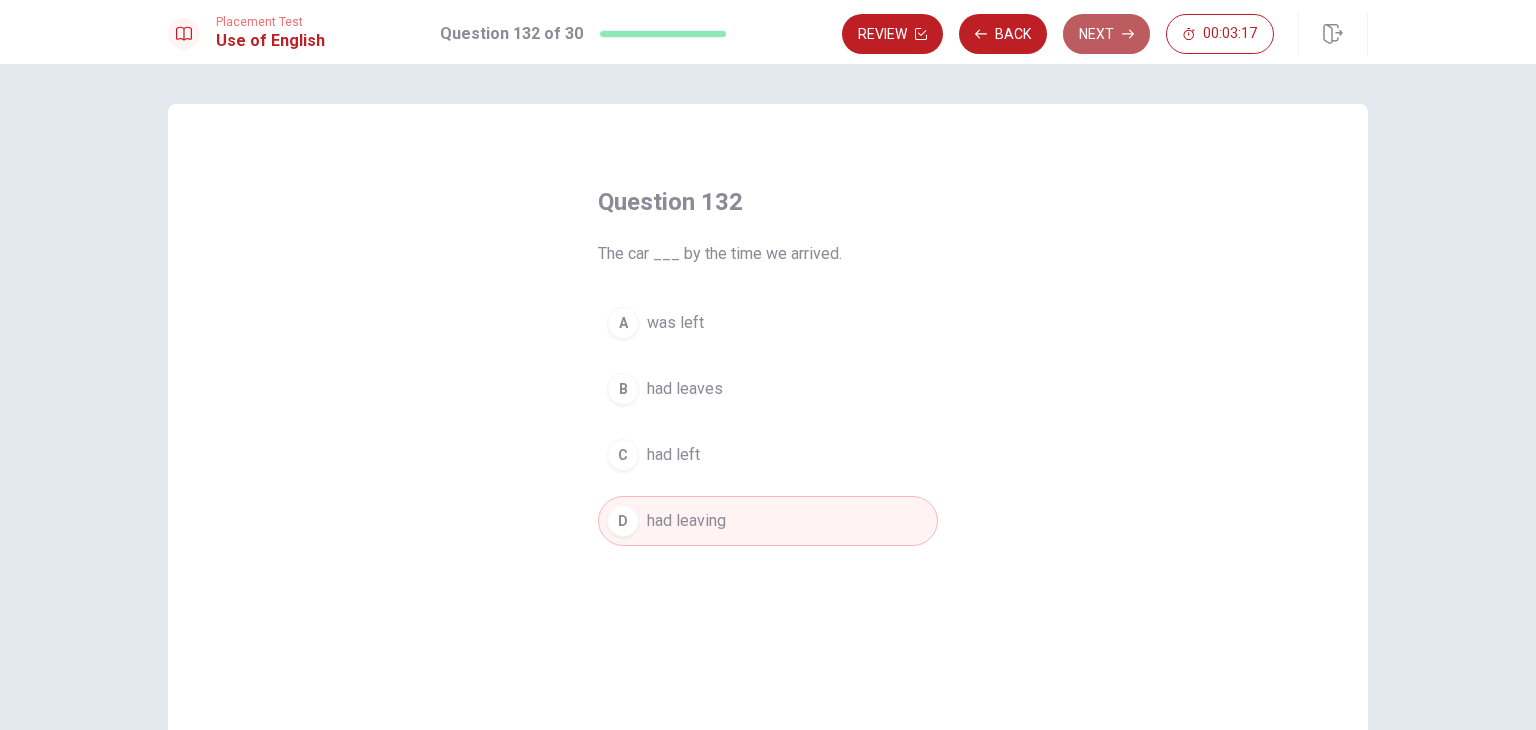 click on "Next" at bounding box center (1106, 34) 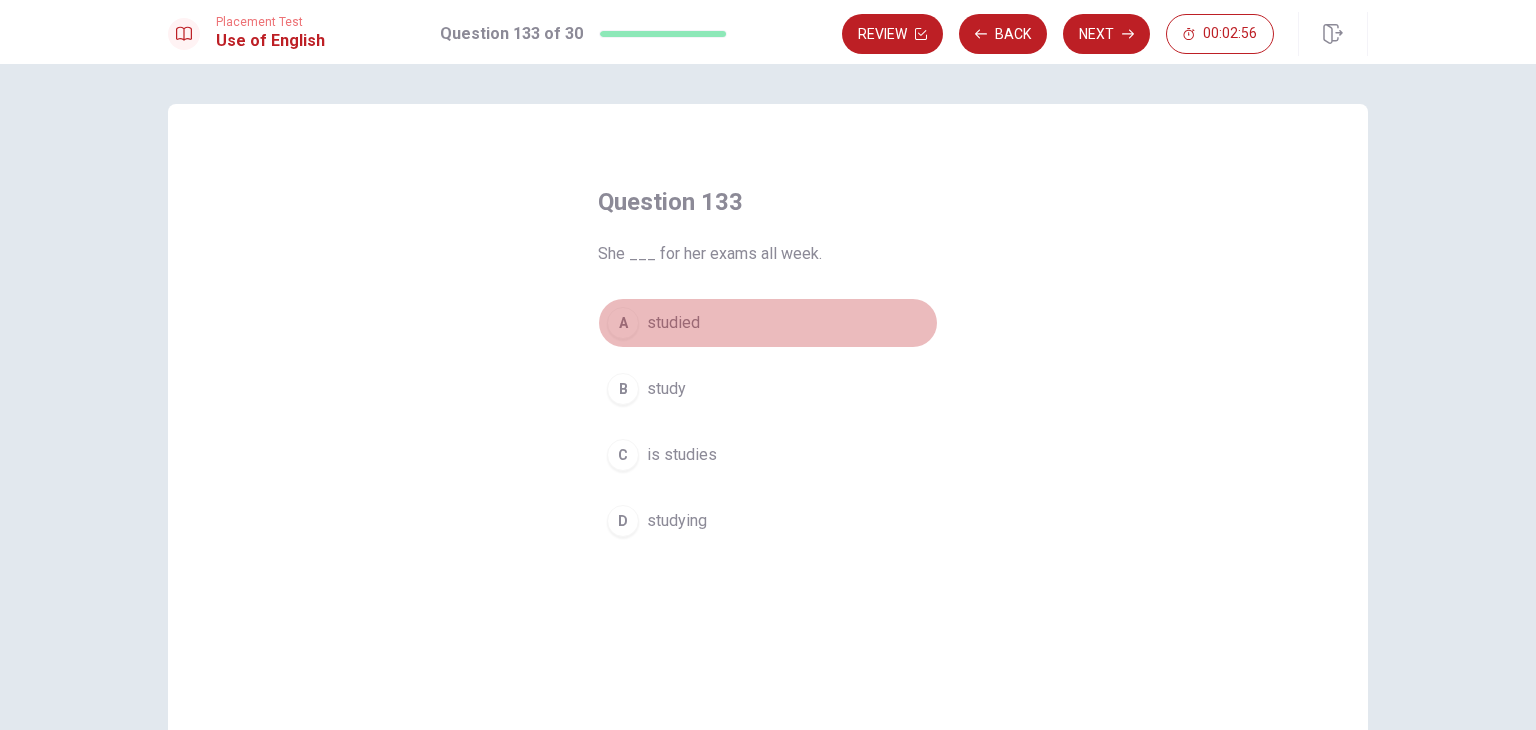 click on "A studied" at bounding box center (768, 323) 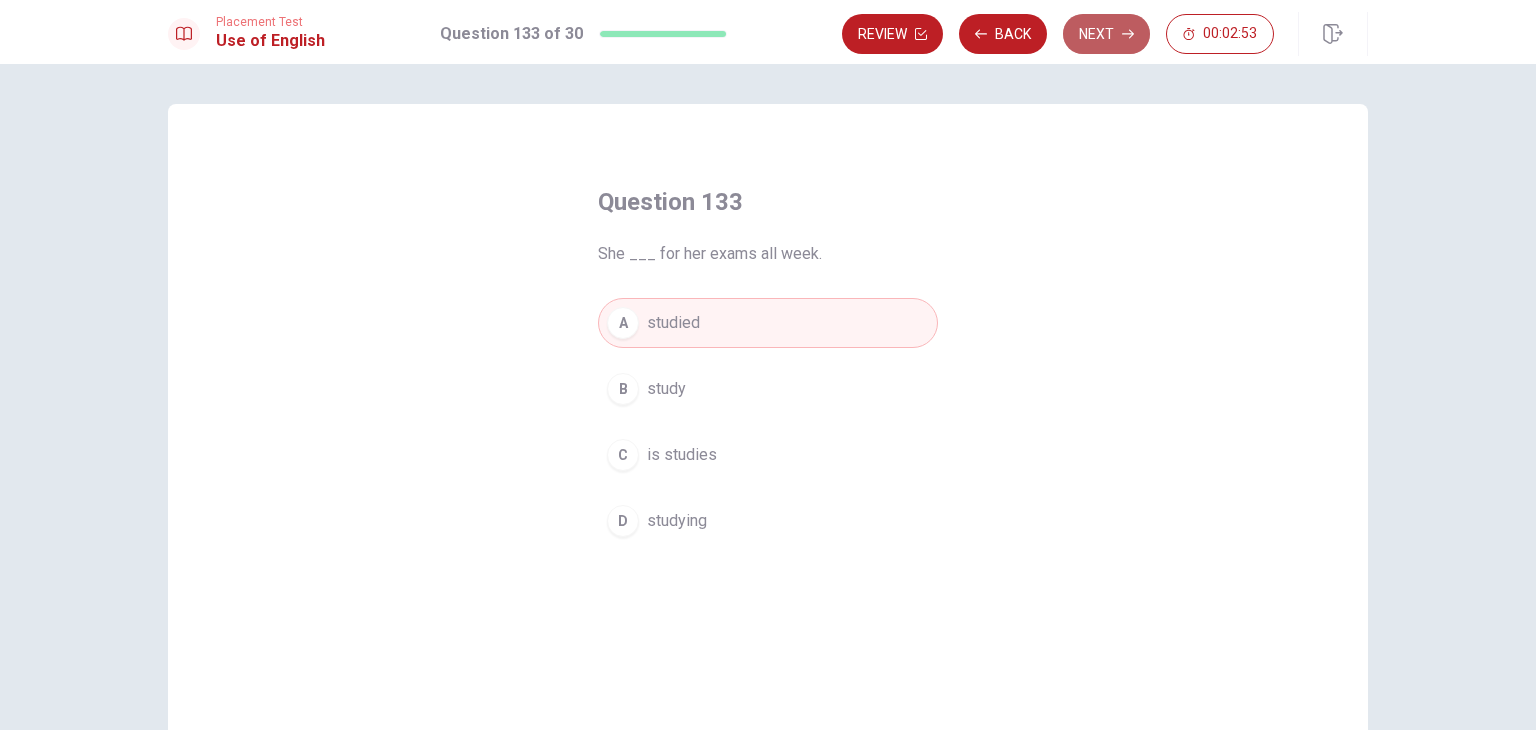 click on "Next" at bounding box center (1106, 34) 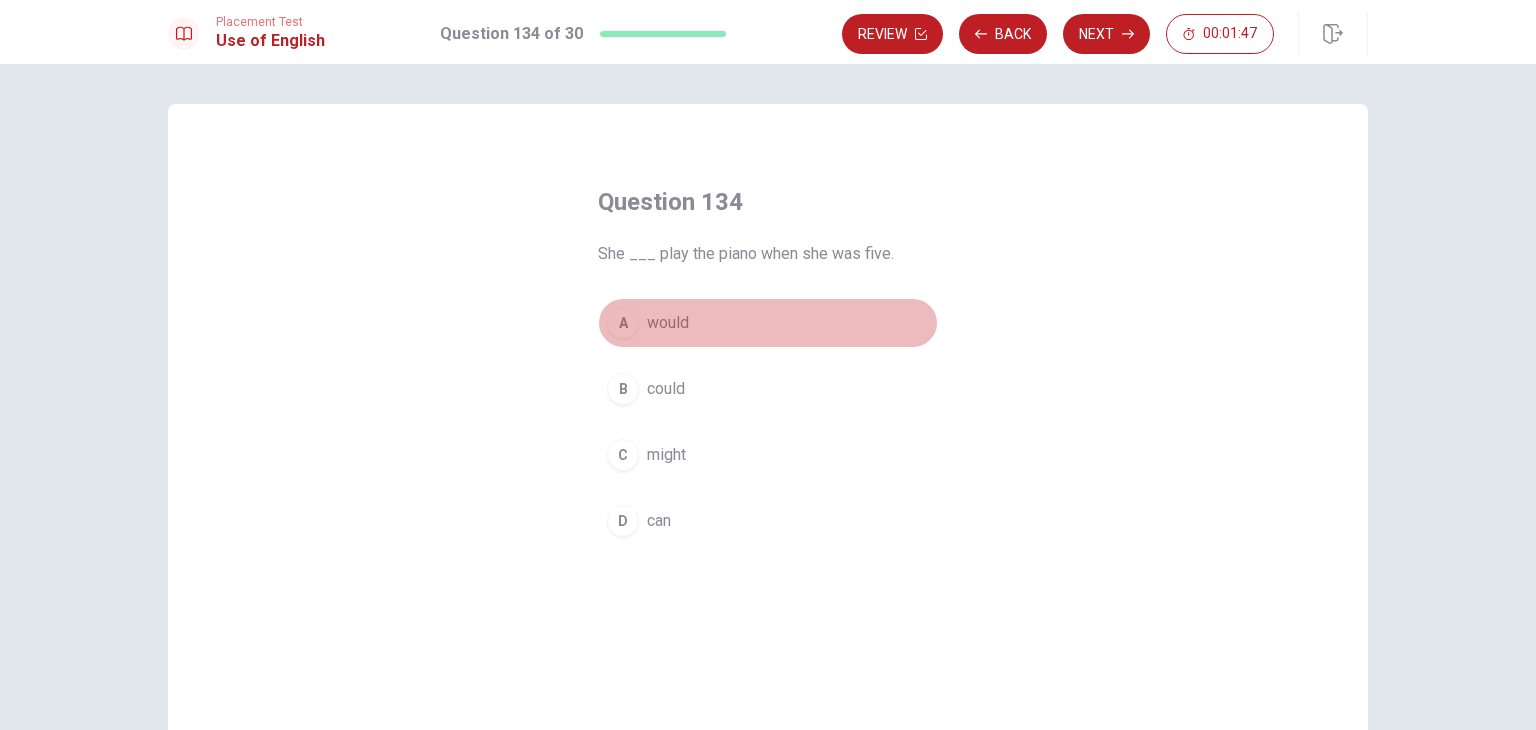 click on "A would" at bounding box center (768, 323) 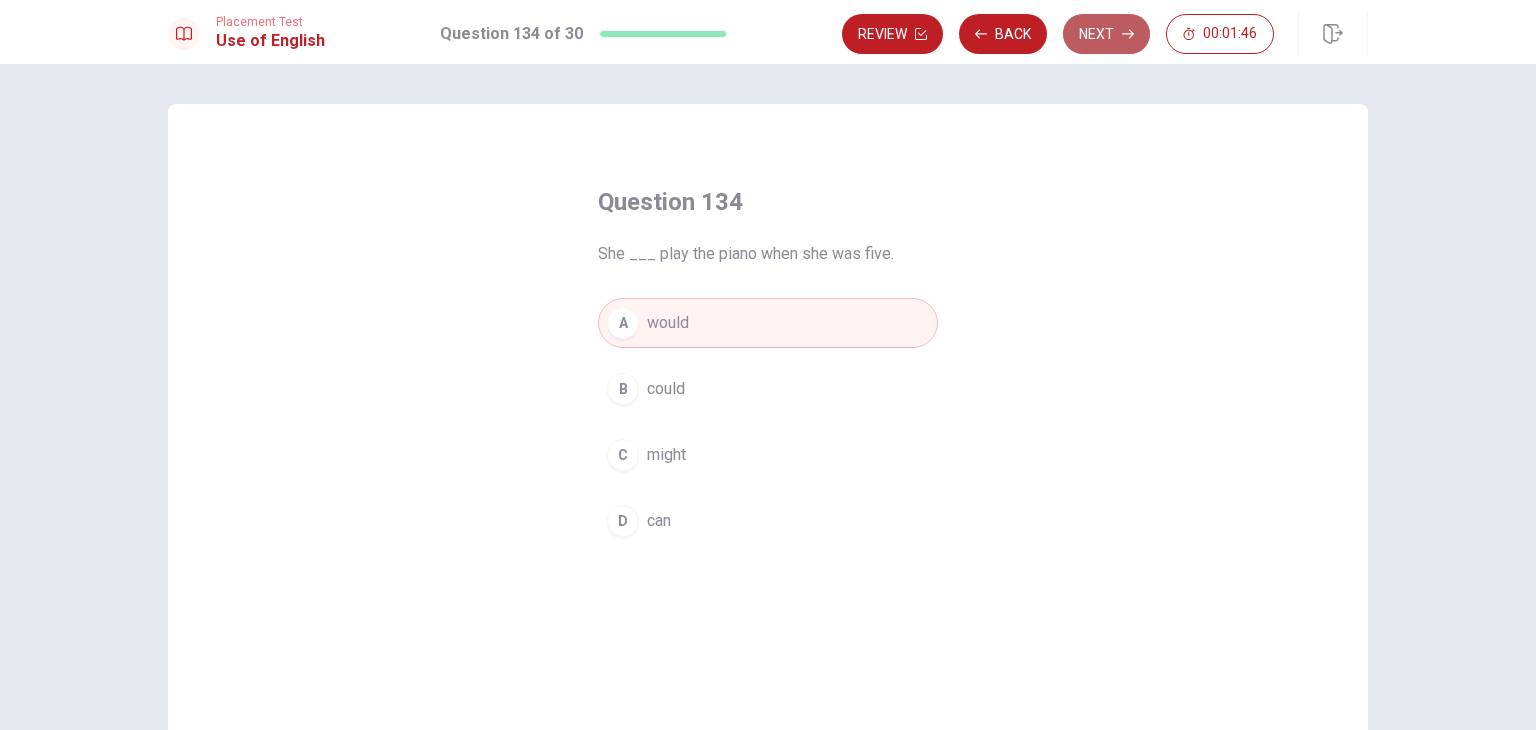 click on "Next" at bounding box center (1106, 34) 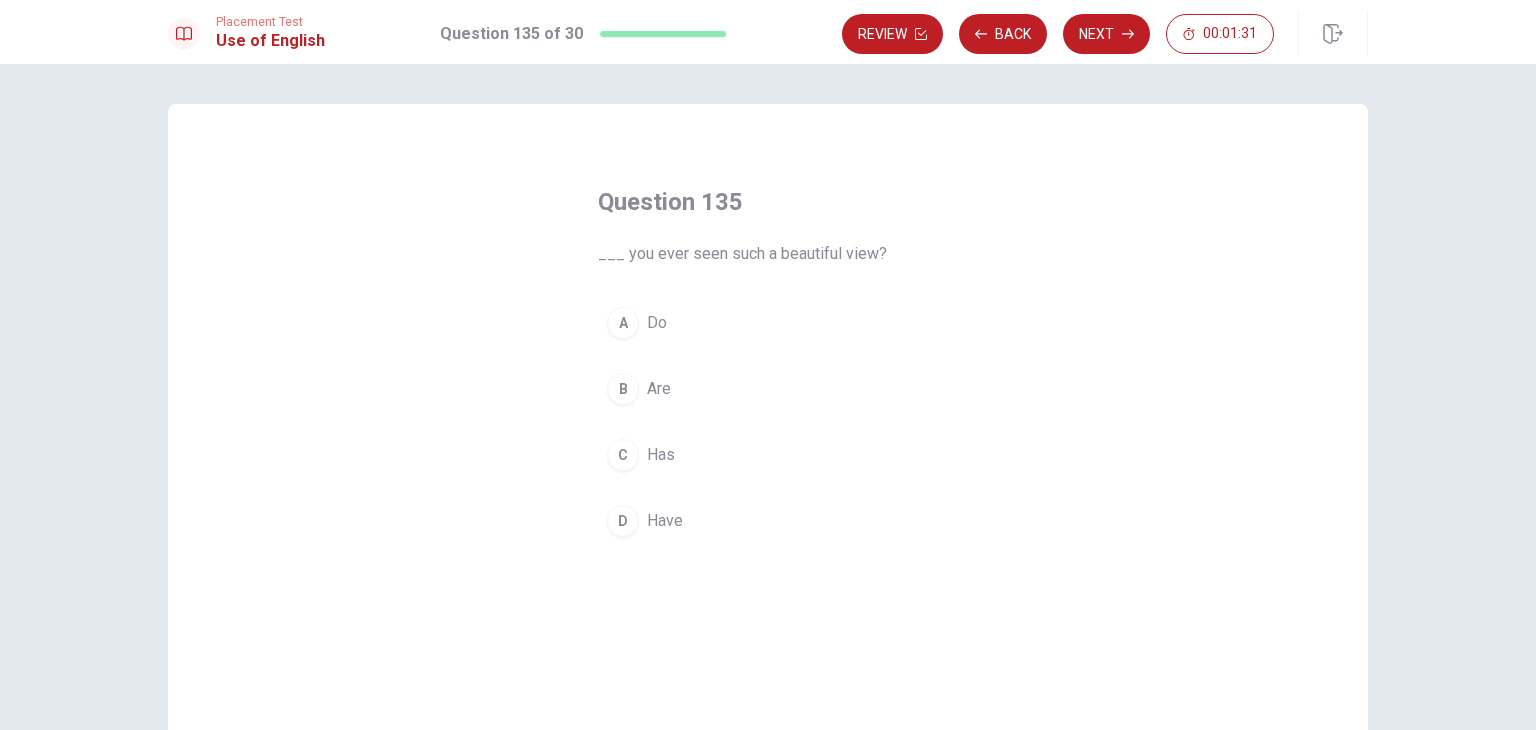 click on "A Do" at bounding box center (768, 323) 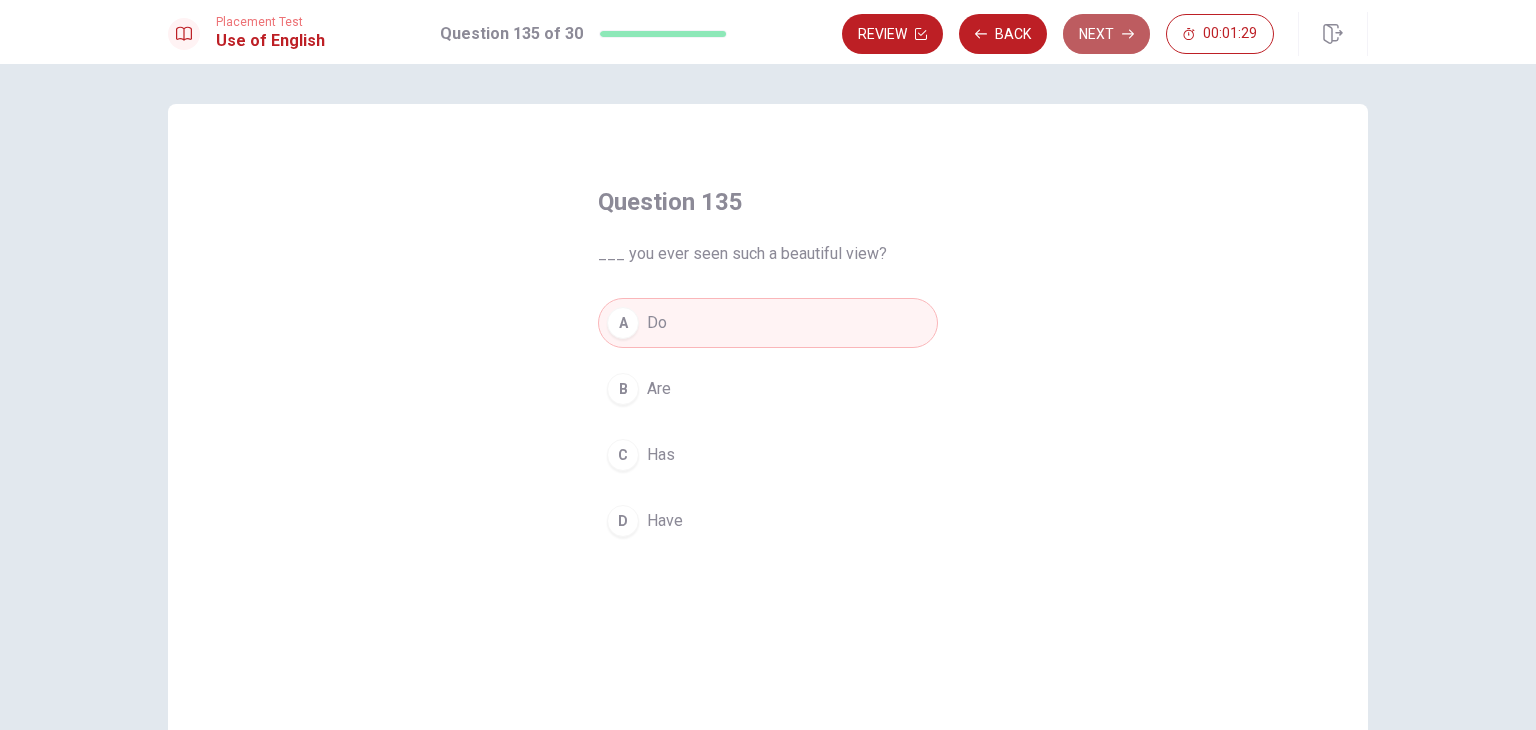 click on "Next" at bounding box center (1106, 34) 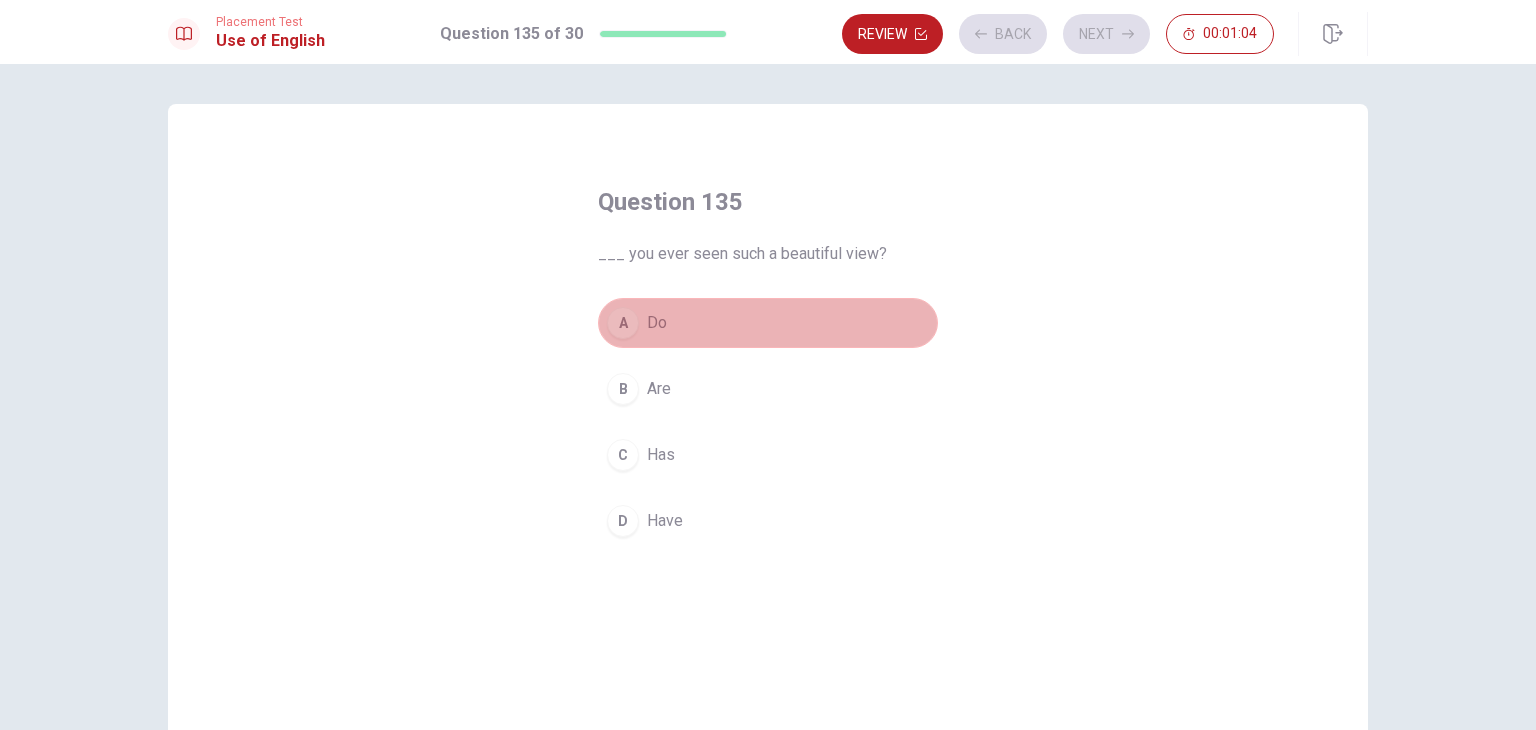 click on "A Do" at bounding box center (768, 323) 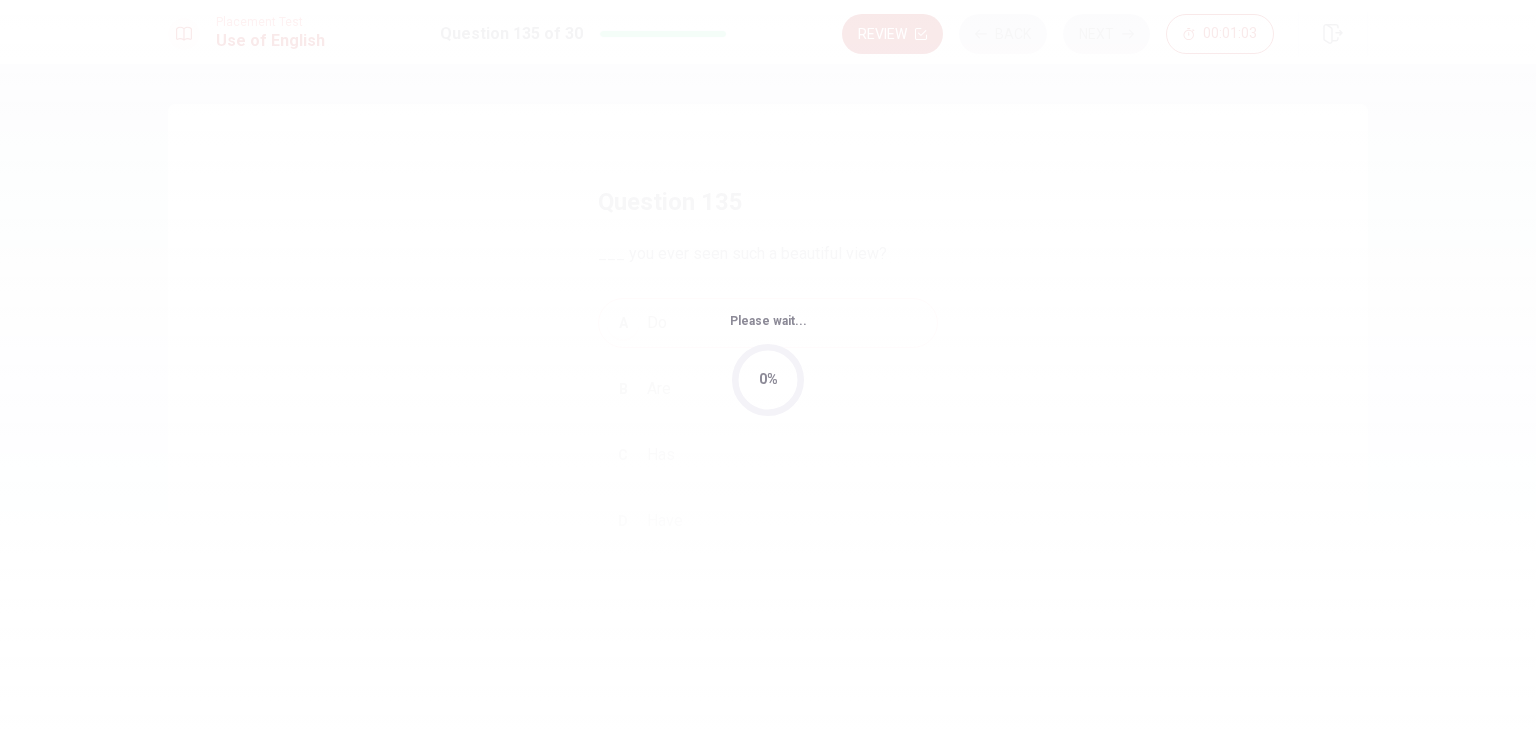 click on "Please wait... 0%" at bounding box center (768, 365) 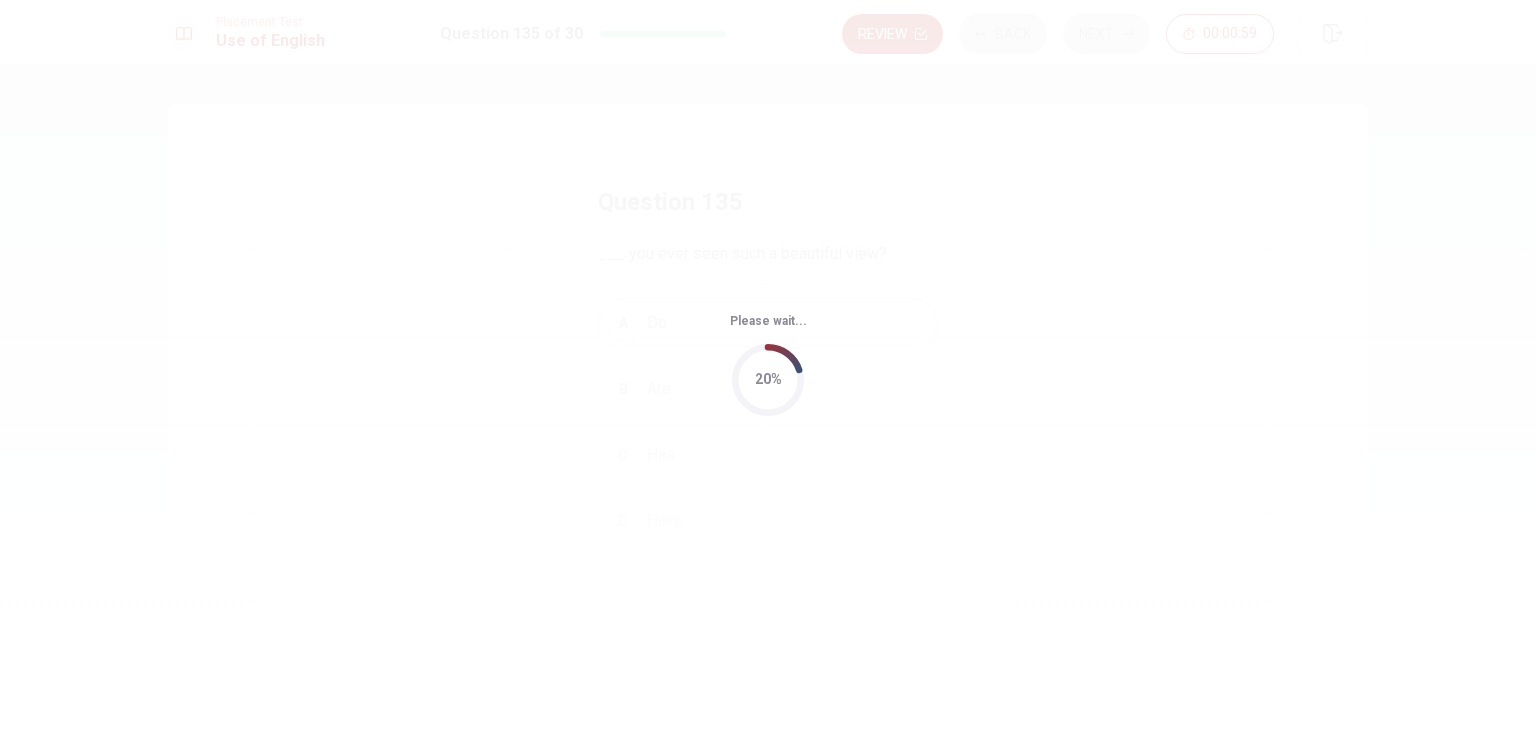 click on "Please wait... 20%" at bounding box center [768, 365] 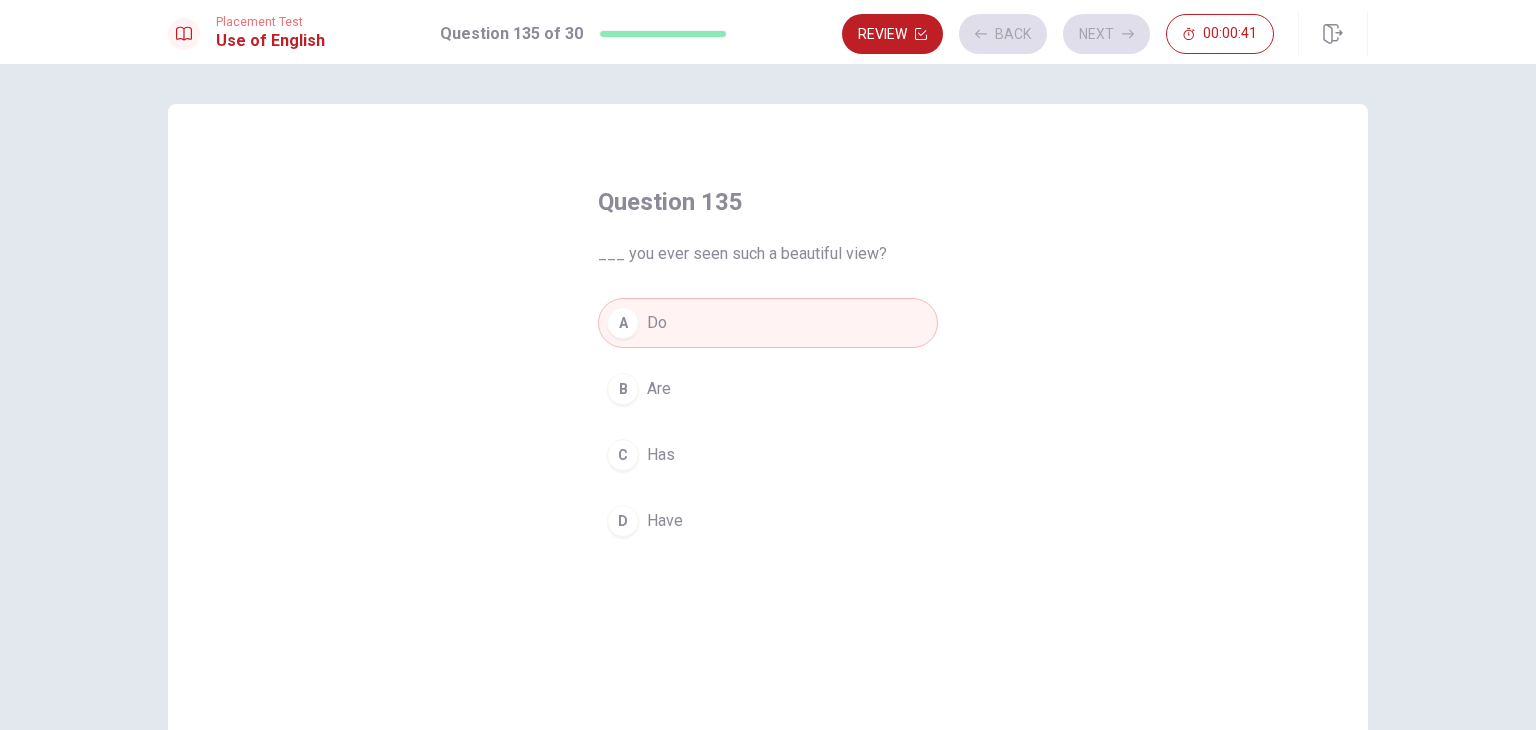 click on "A Do" at bounding box center [768, 323] 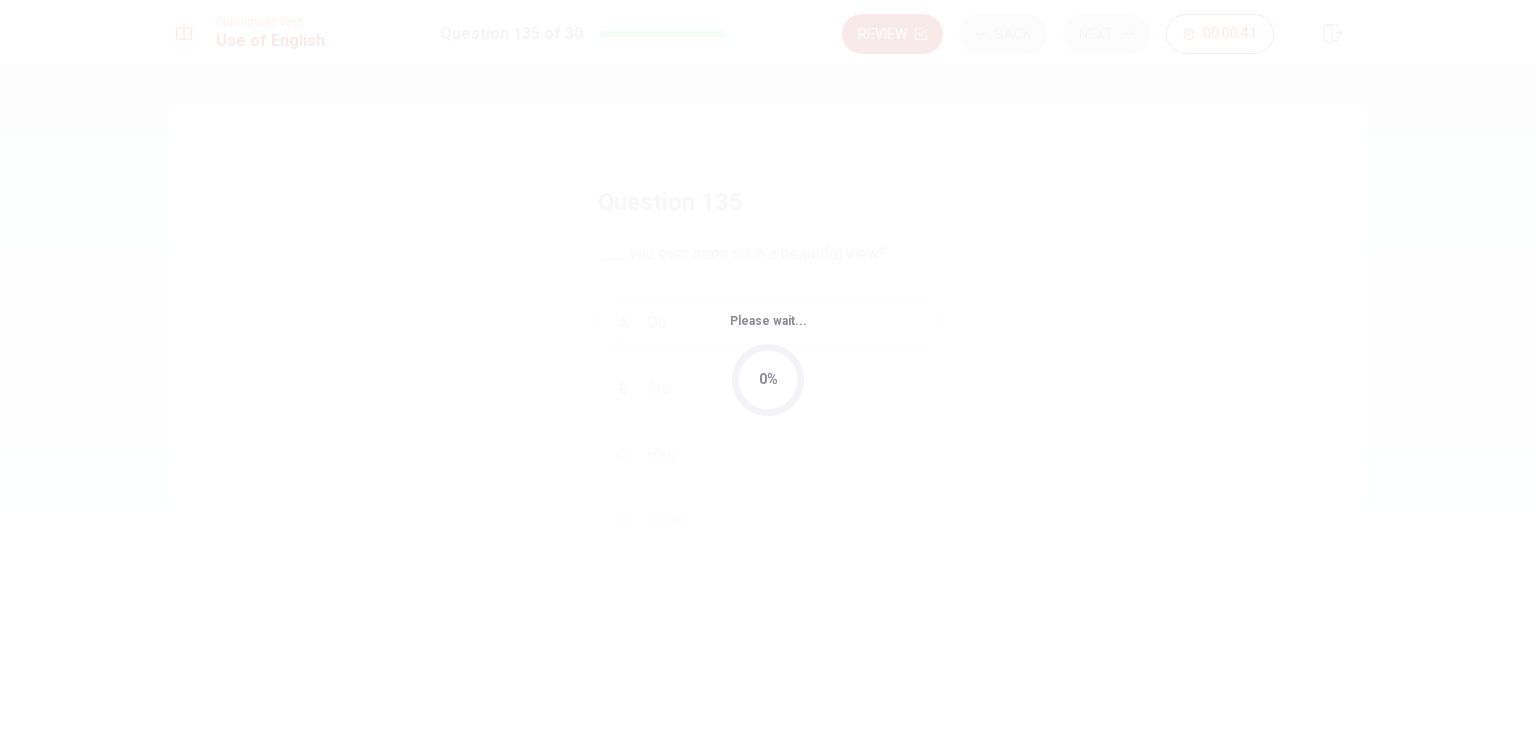 click on "Please wait... 0%" at bounding box center [768, 365] 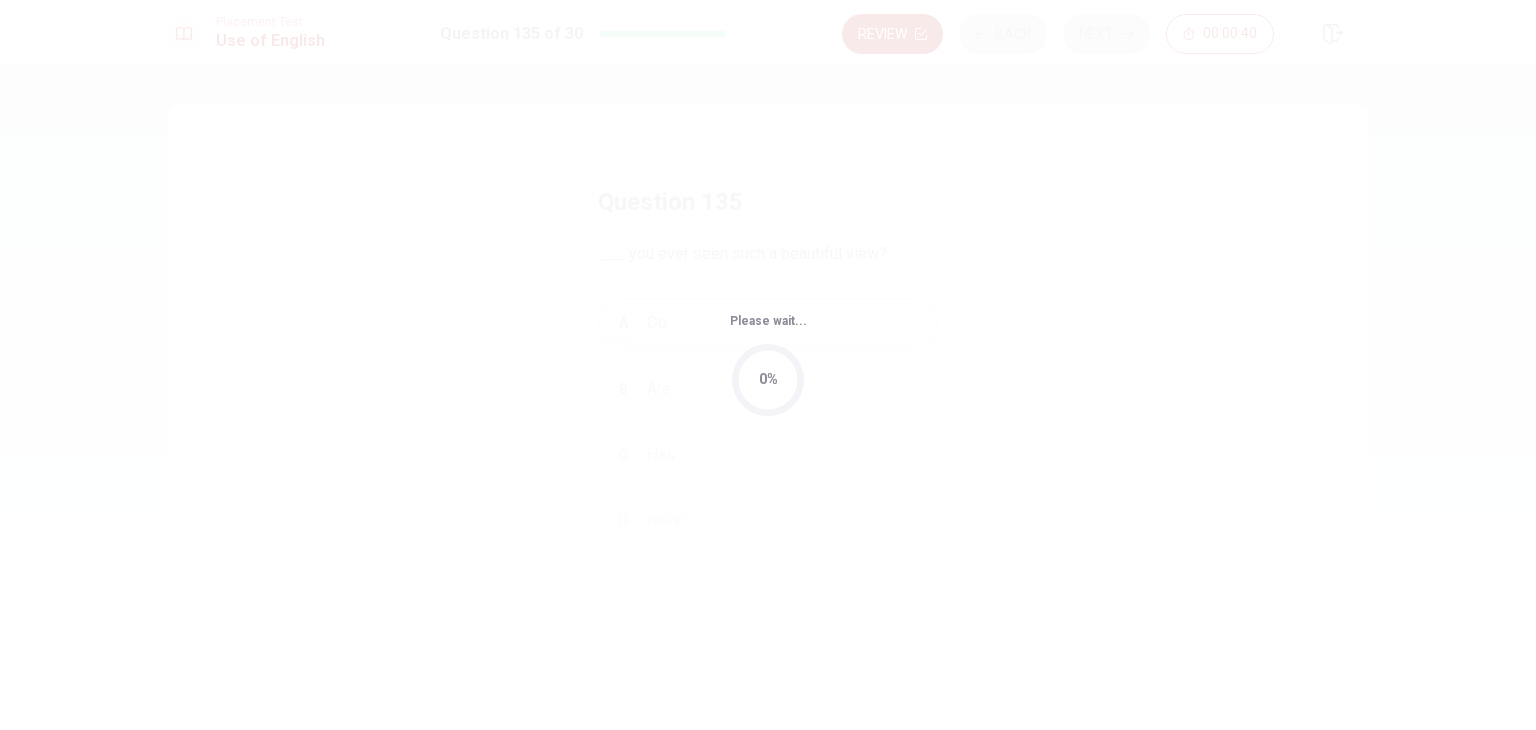 click on "Please wait... 0%" at bounding box center (768, 365) 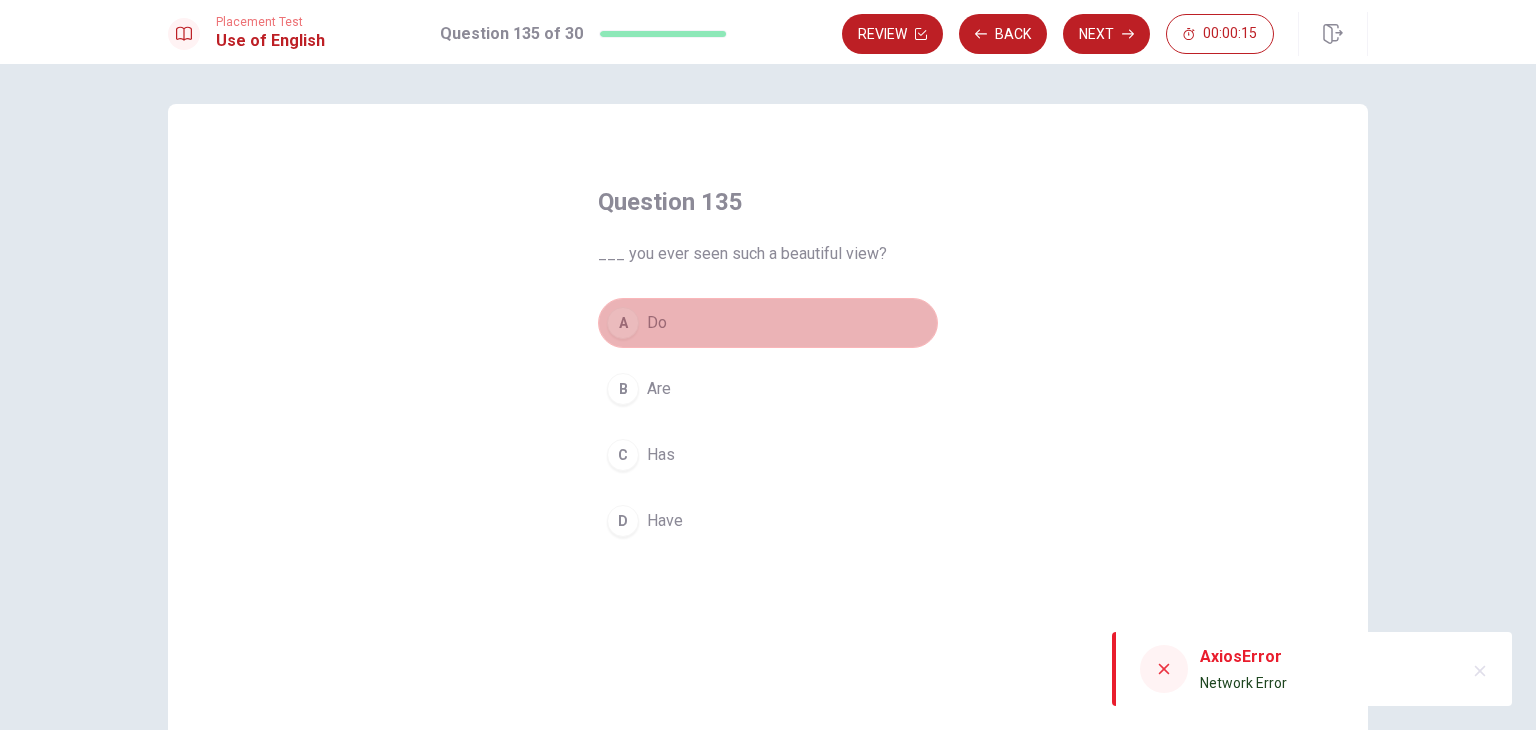 click on "A Do" at bounding box center (768, 323) 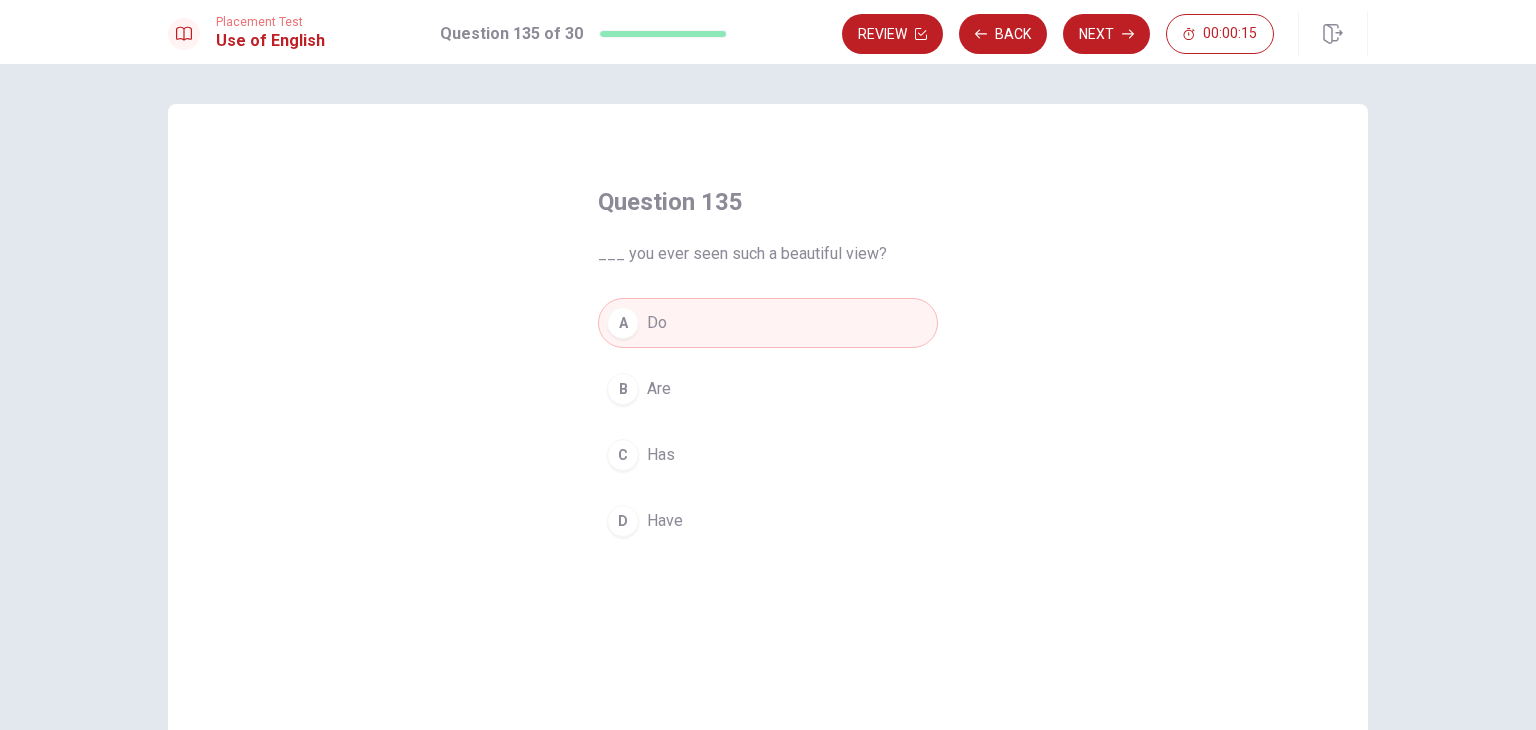 click on "A Do" at bounding box center [768, 323] 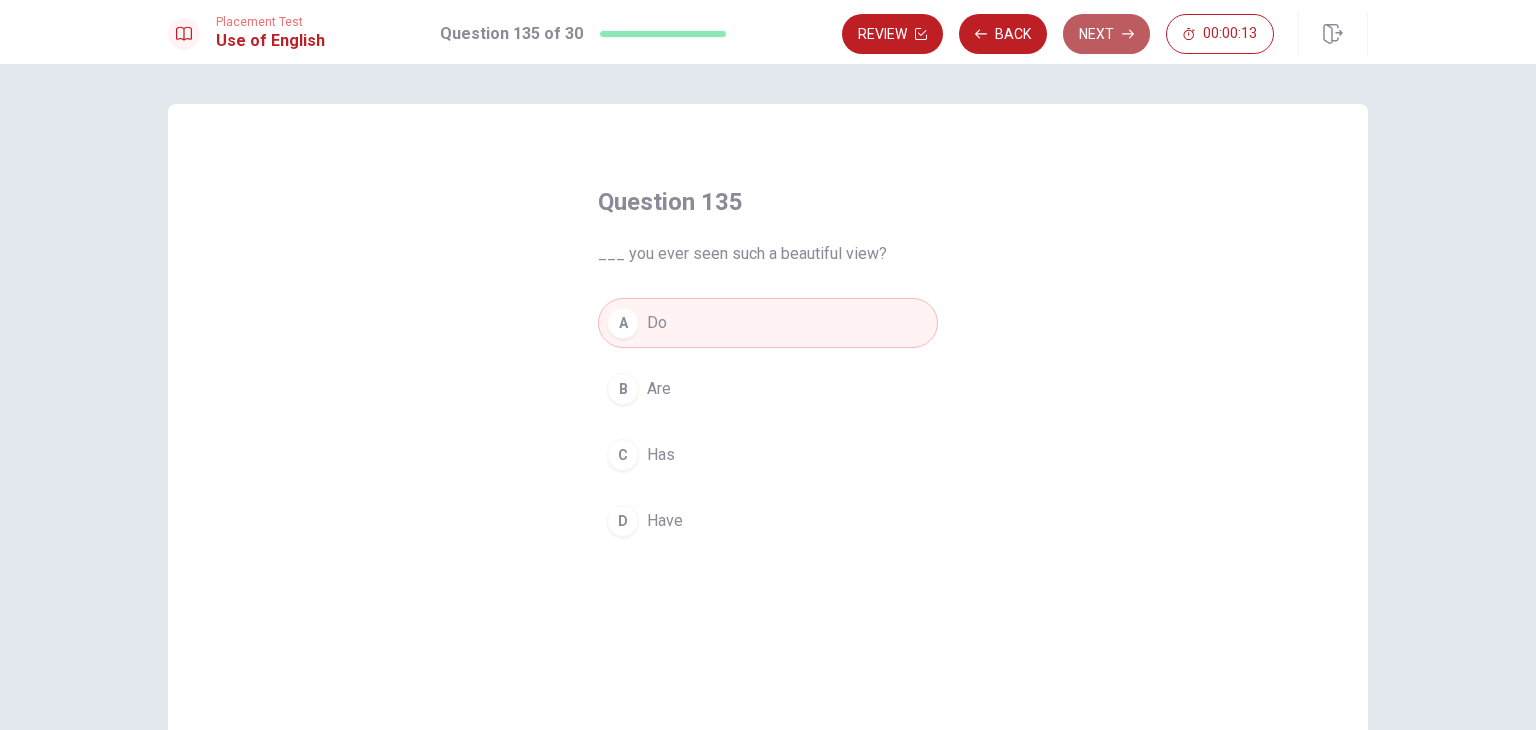 click on "Next" at bounding box center [1106, 34] 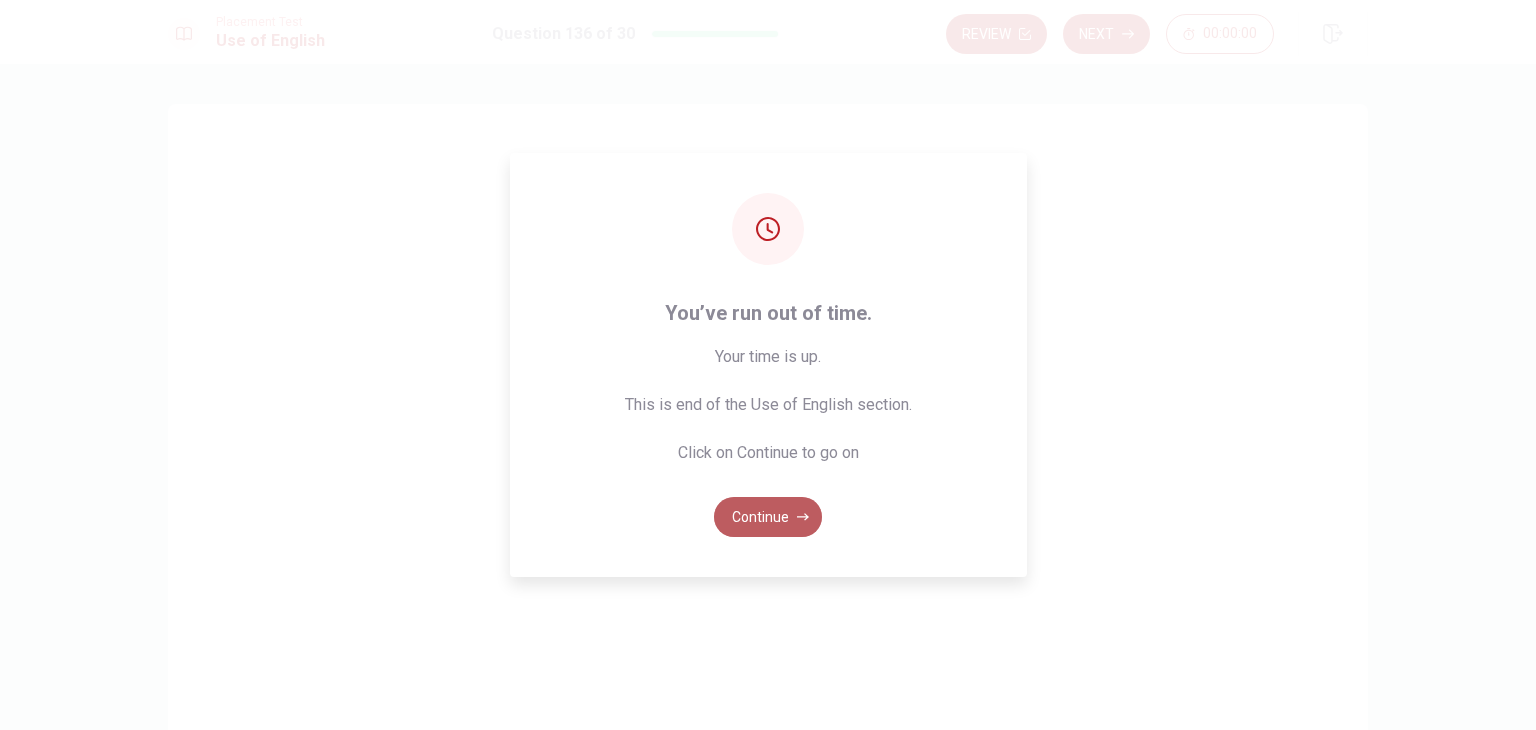 click on "Continue" at bounding box center (768, 517) 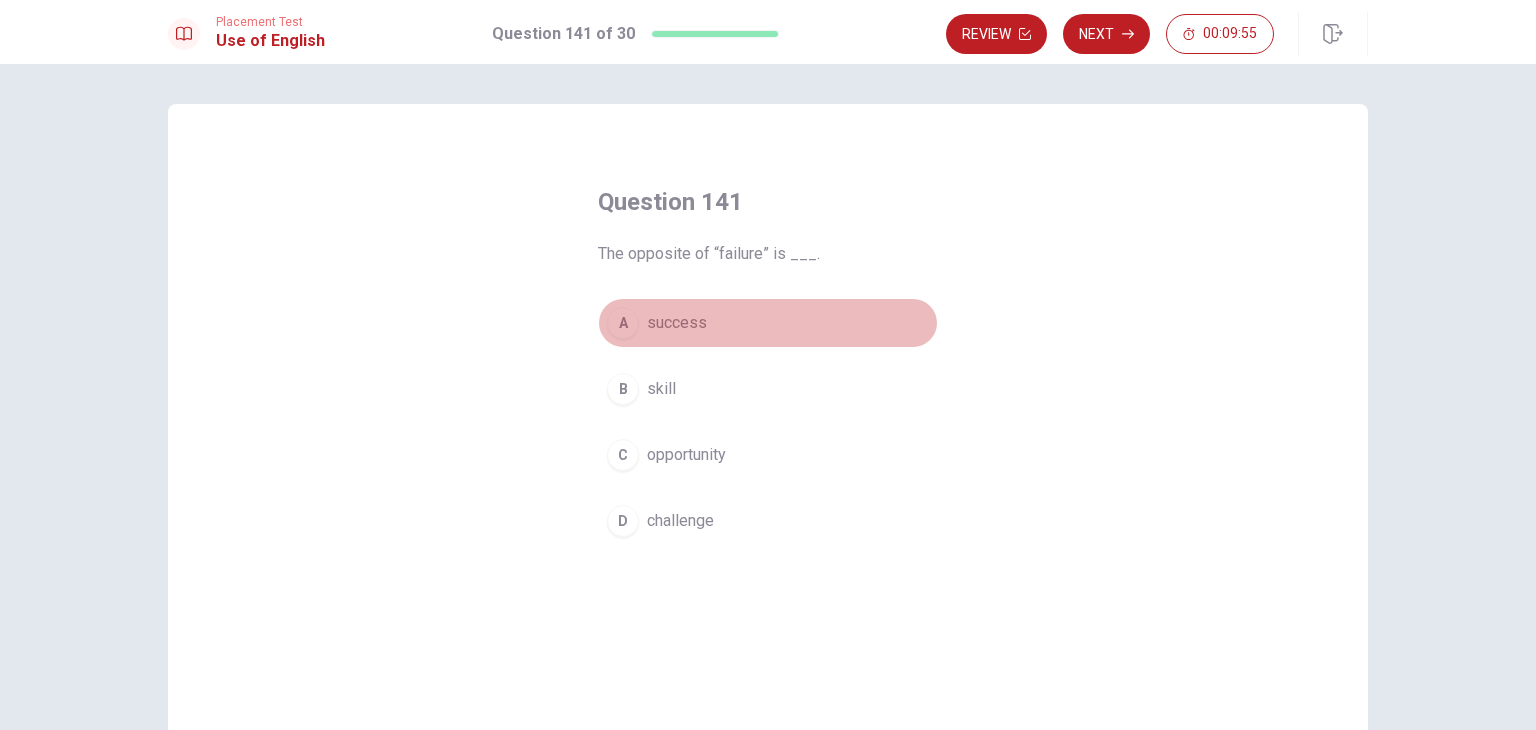 click on "success" at bounding box center (677, 323) 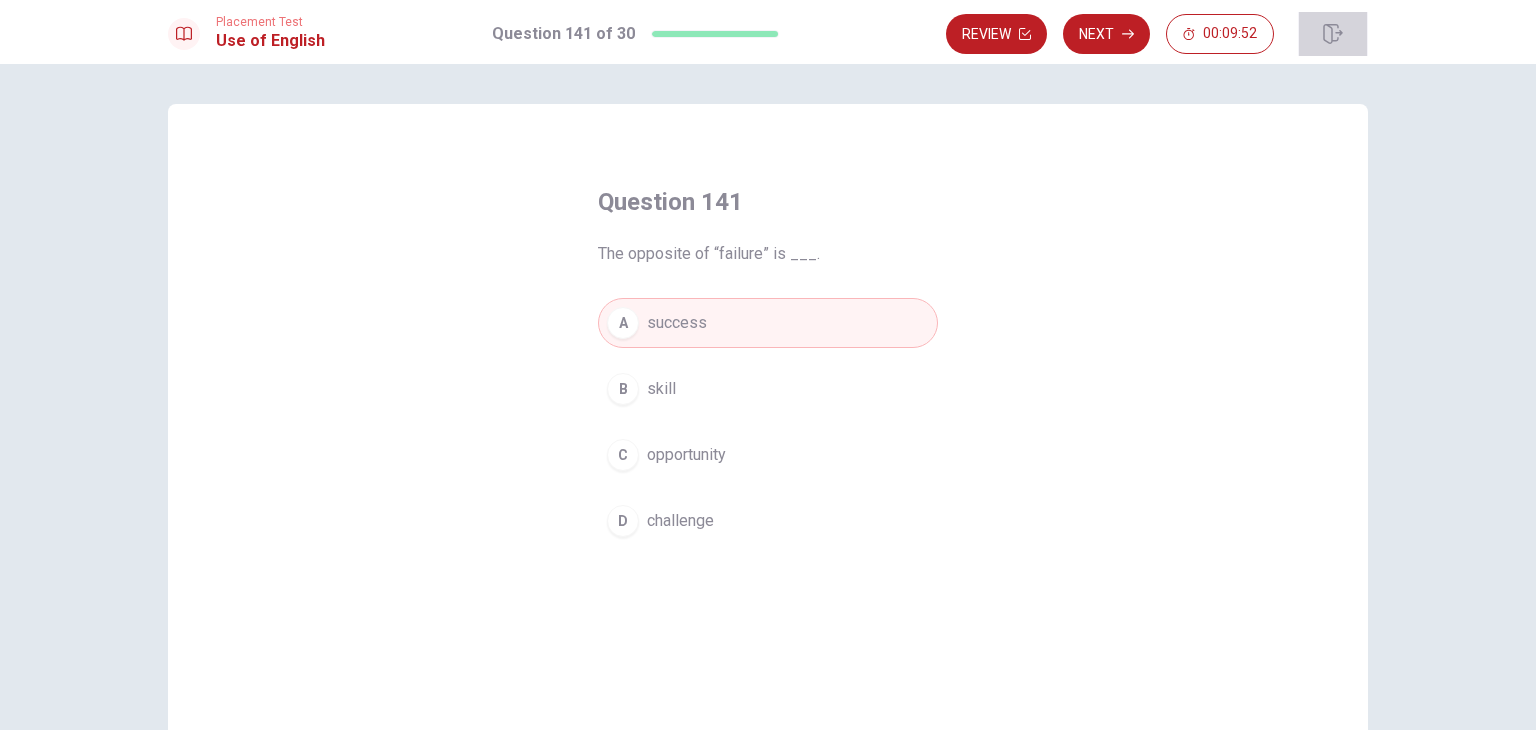click 